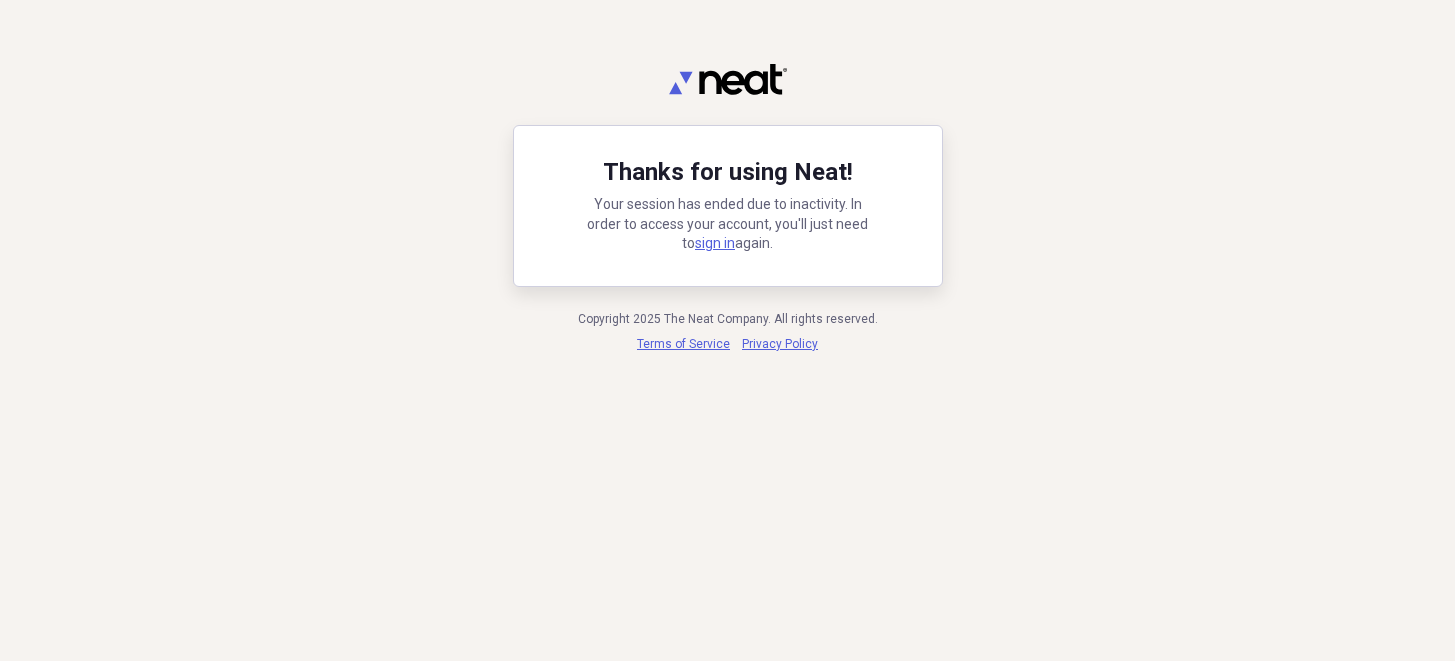 scroll, scrollTop: 0, scrollLeft: 0, axis: both 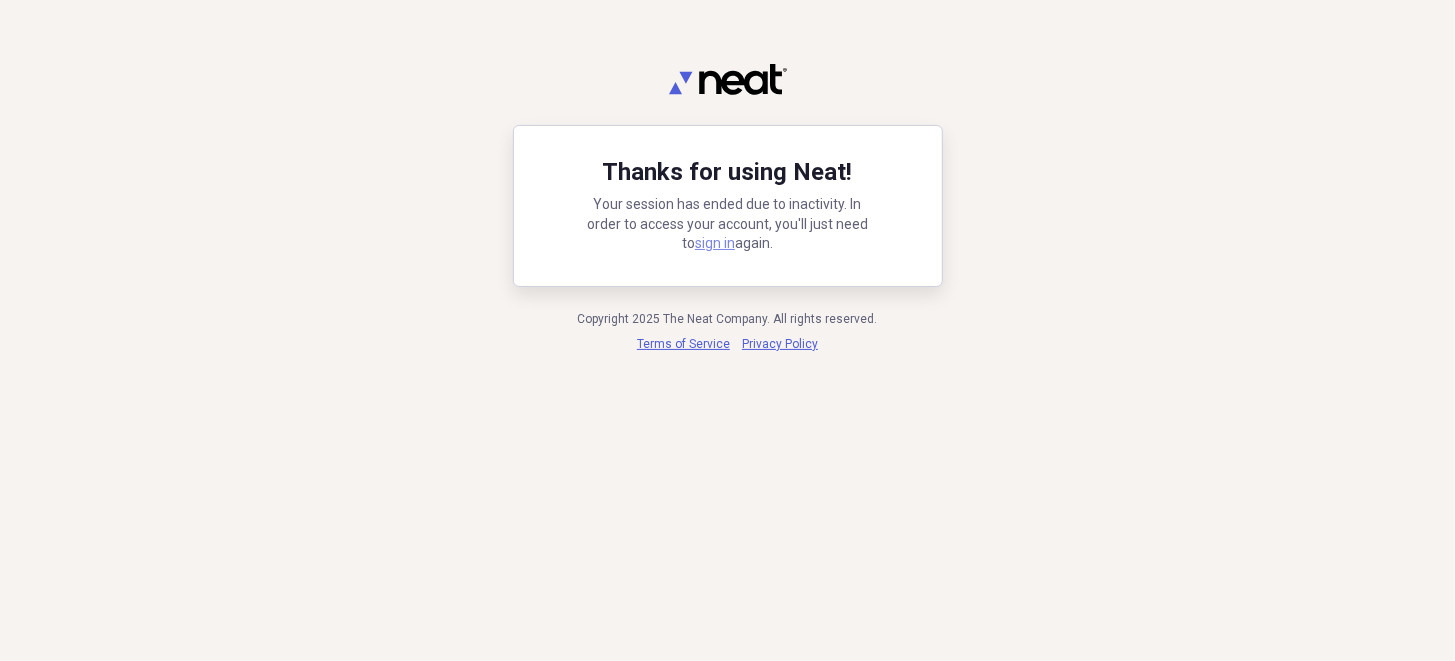 click on "sign in" at bounding box center (715, 243) 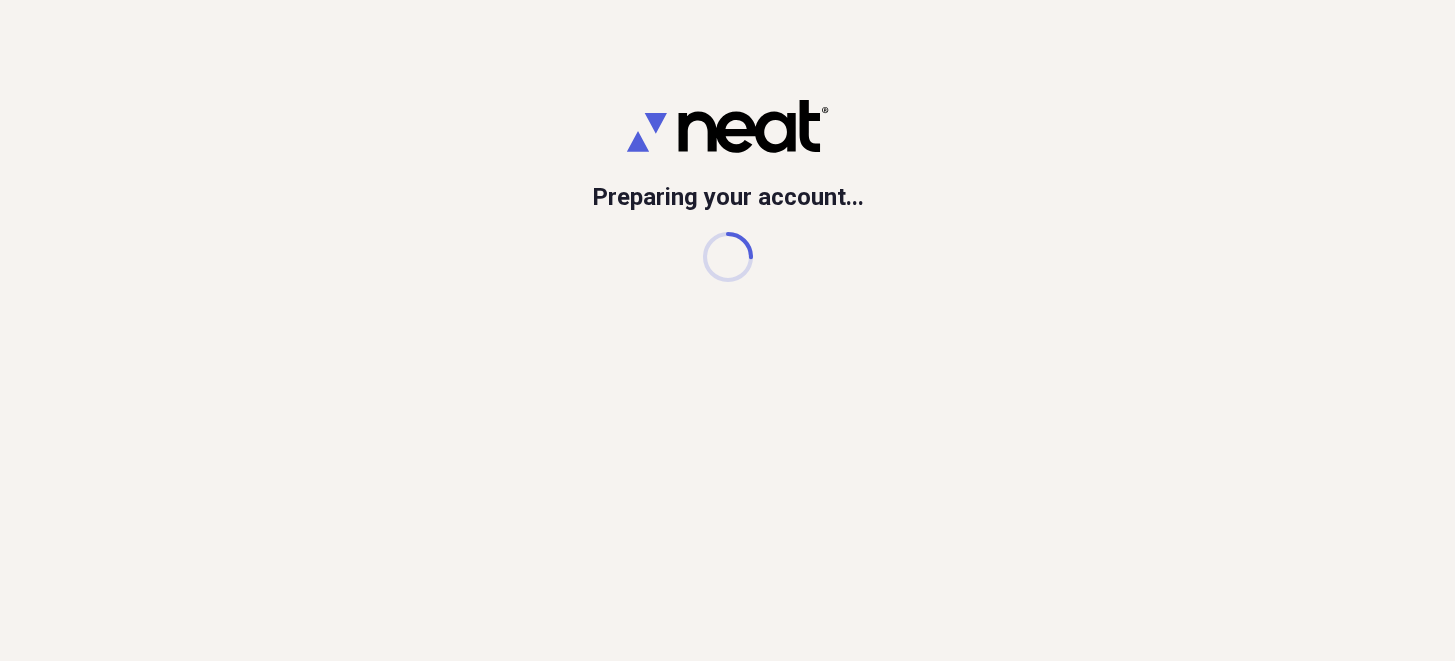 scroll, scrollTop: 0, scrollLeft: 0, axis: both 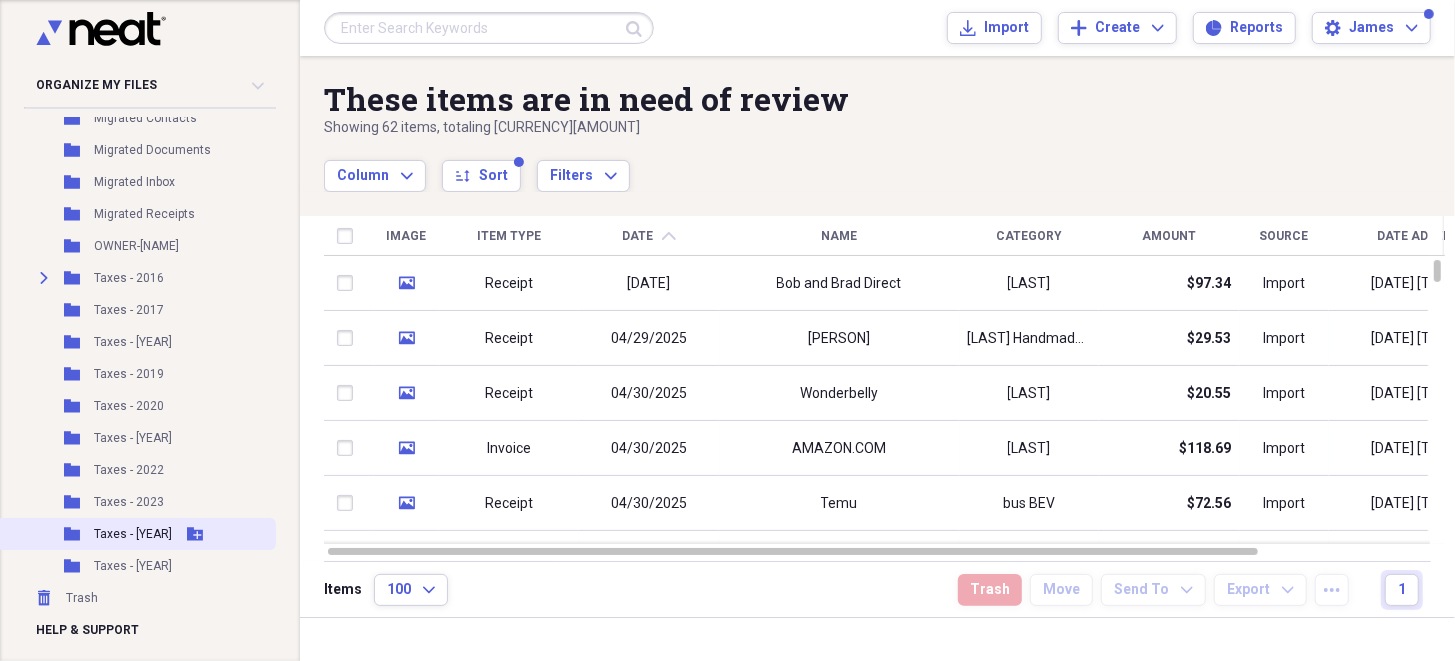 click on "Taxes - [YEAR]" at bounding box center (133, 534) 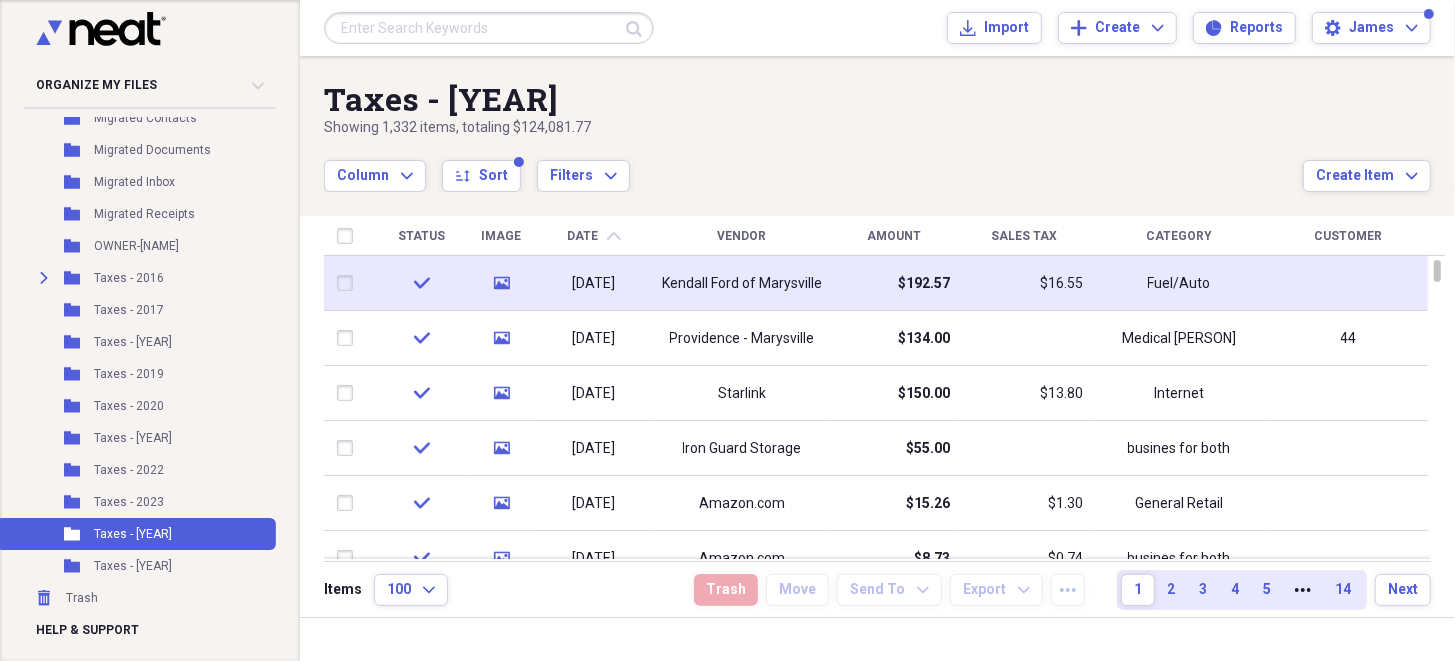 click on "Kendall Ford of Marysville" at bounding box center (742, 284) 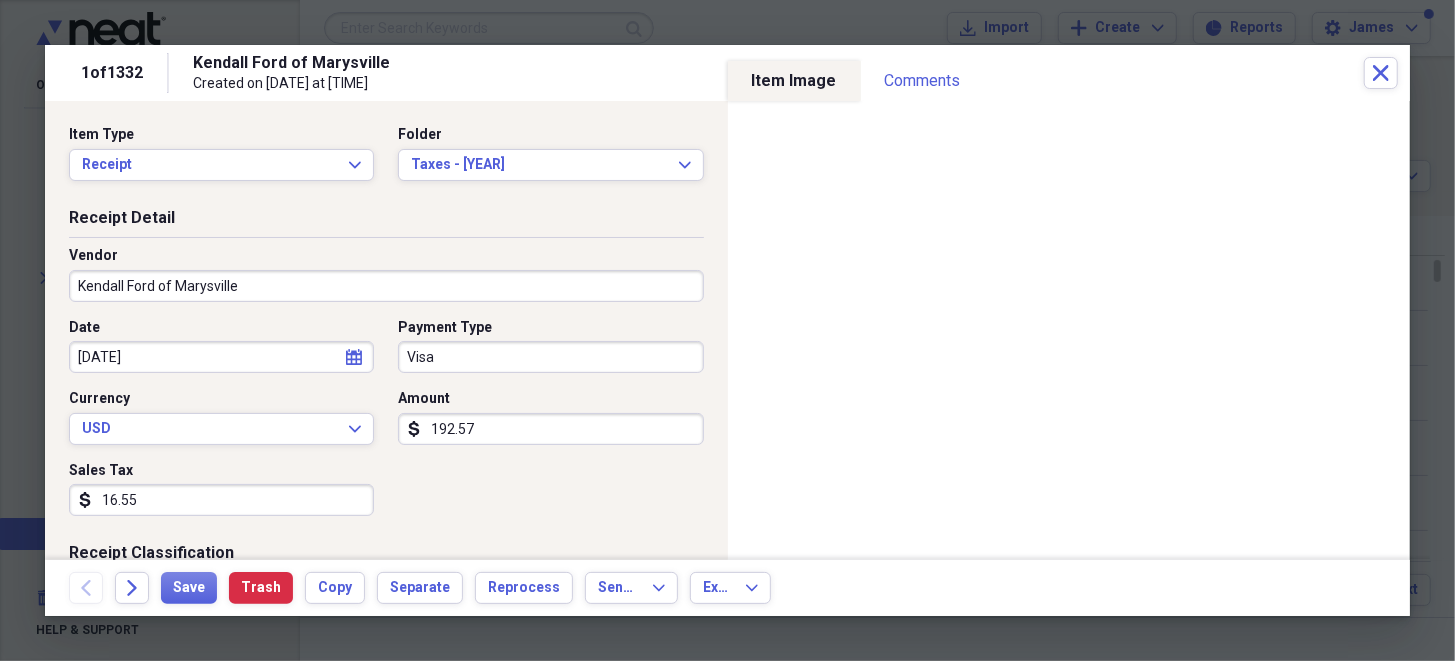 select on "5" 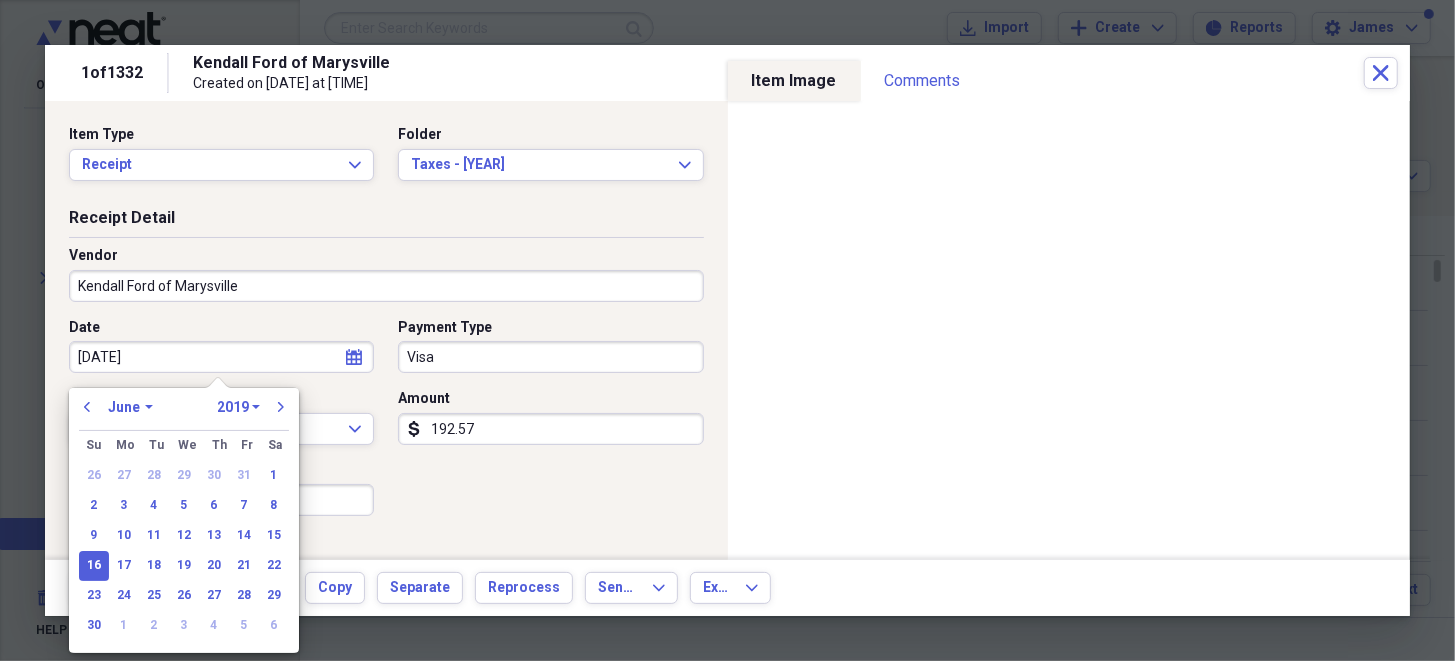 drag, startPoint x: 233, startPoint y: 357, endPoint x: 49, endPoint y: 344, distance: 184.45866 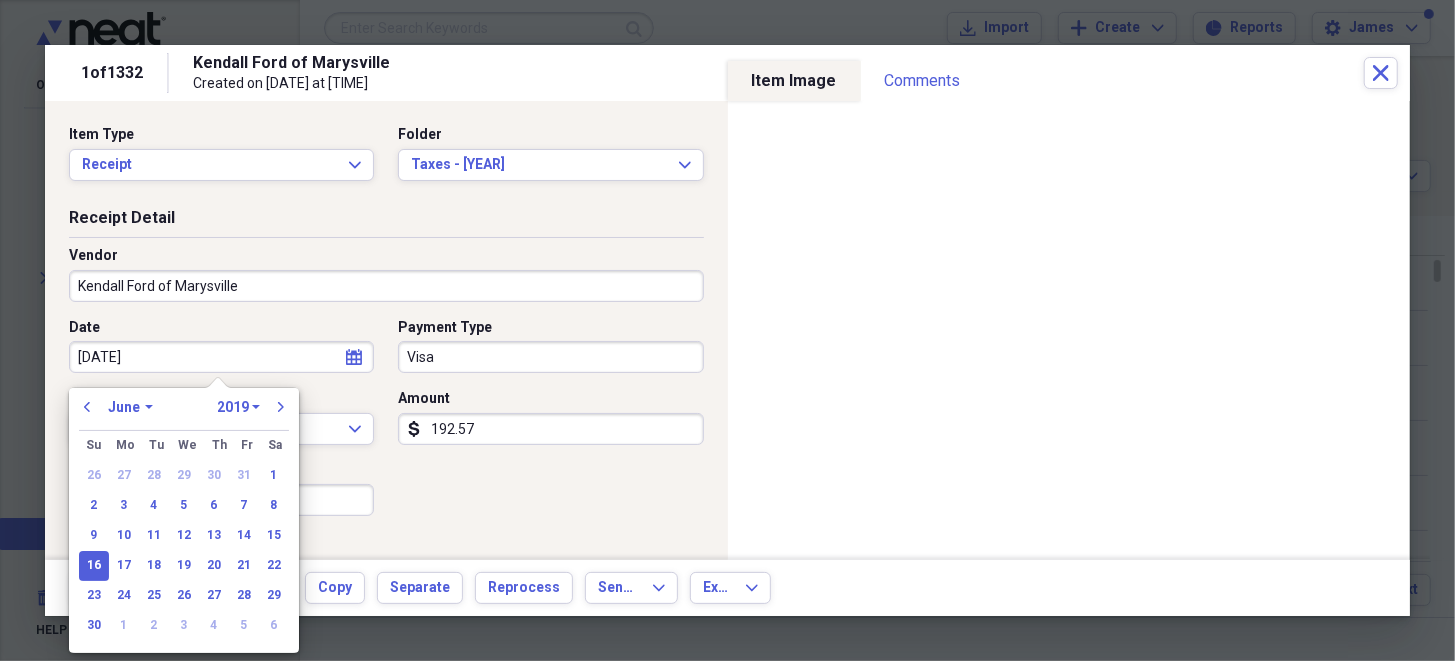 click on "Receipt Detail Vendor [COMPANY] [CITY] Date [DATE] calendar Calendar Payment Type [CARD_TYPE] Currency [CURRENCY] Expand Amount dollar-sign [AMOUNT] Sales Tax dollar-sign [AMOUNT]" at bounding box center (386, 375) 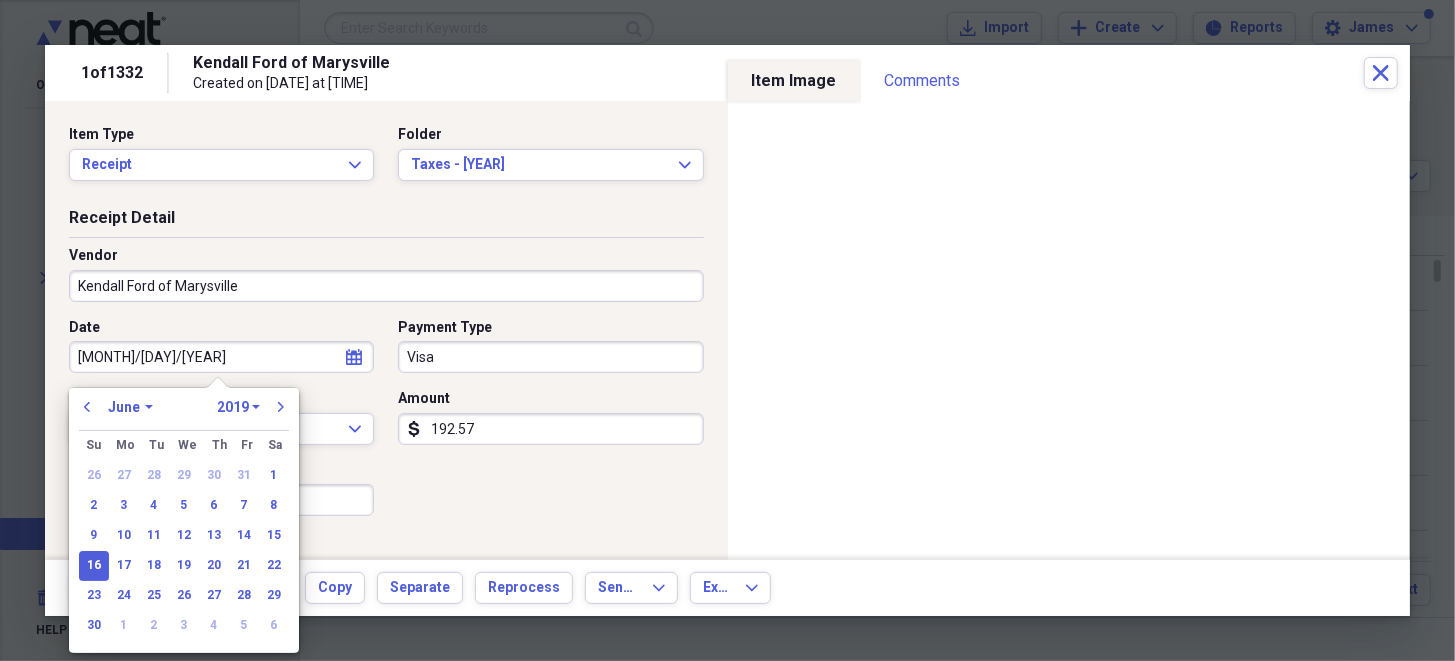 type on "[DATE]" 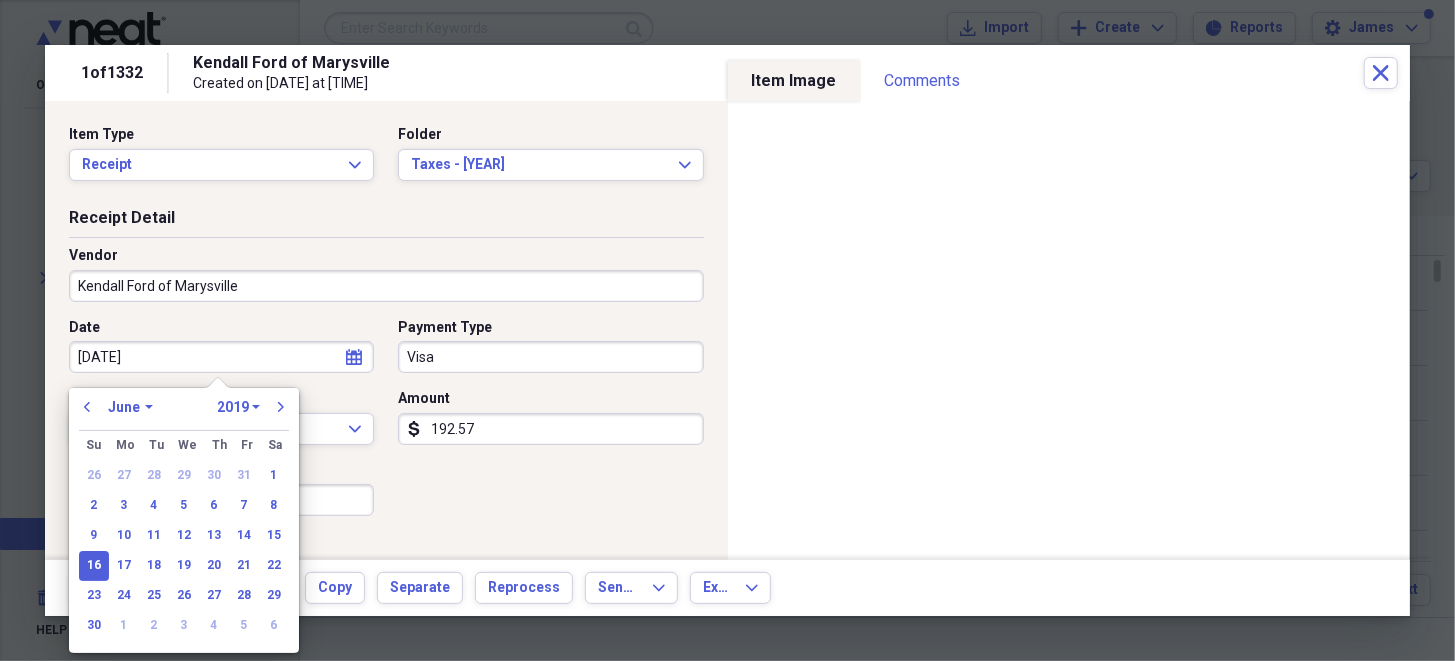select on "0" 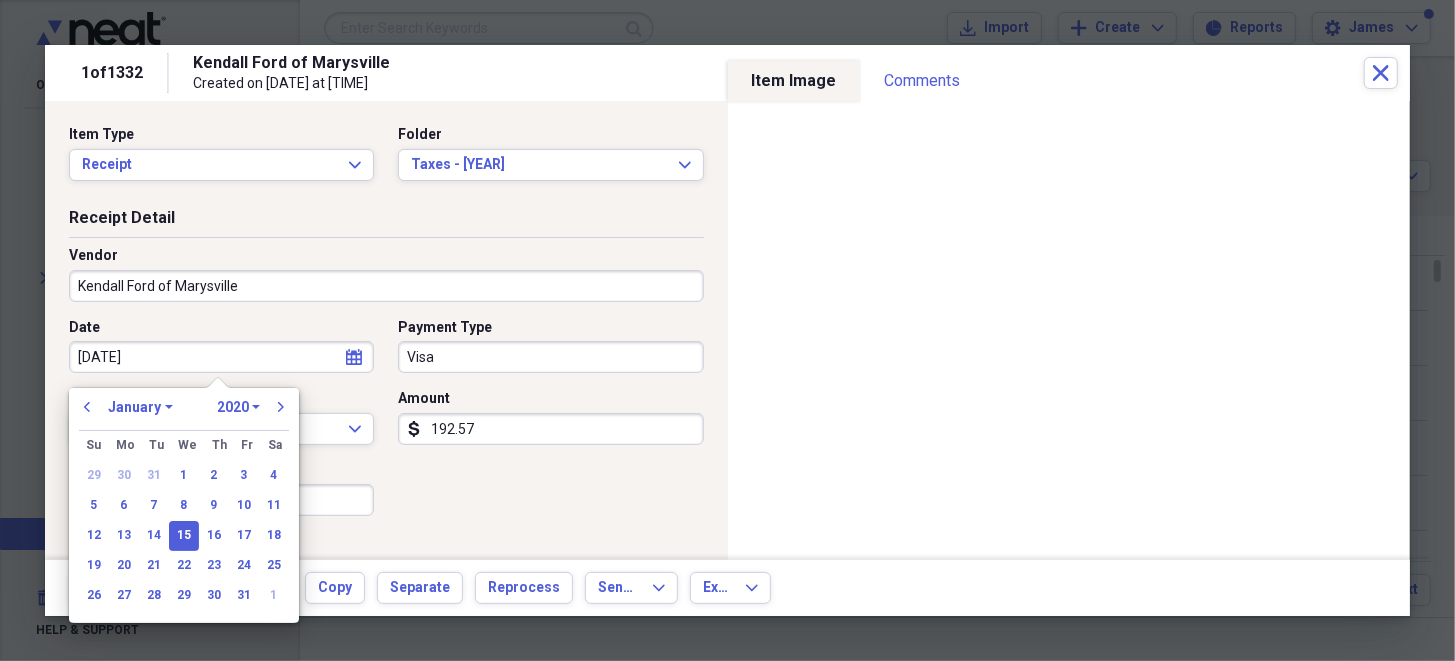 type on "[DATE]" 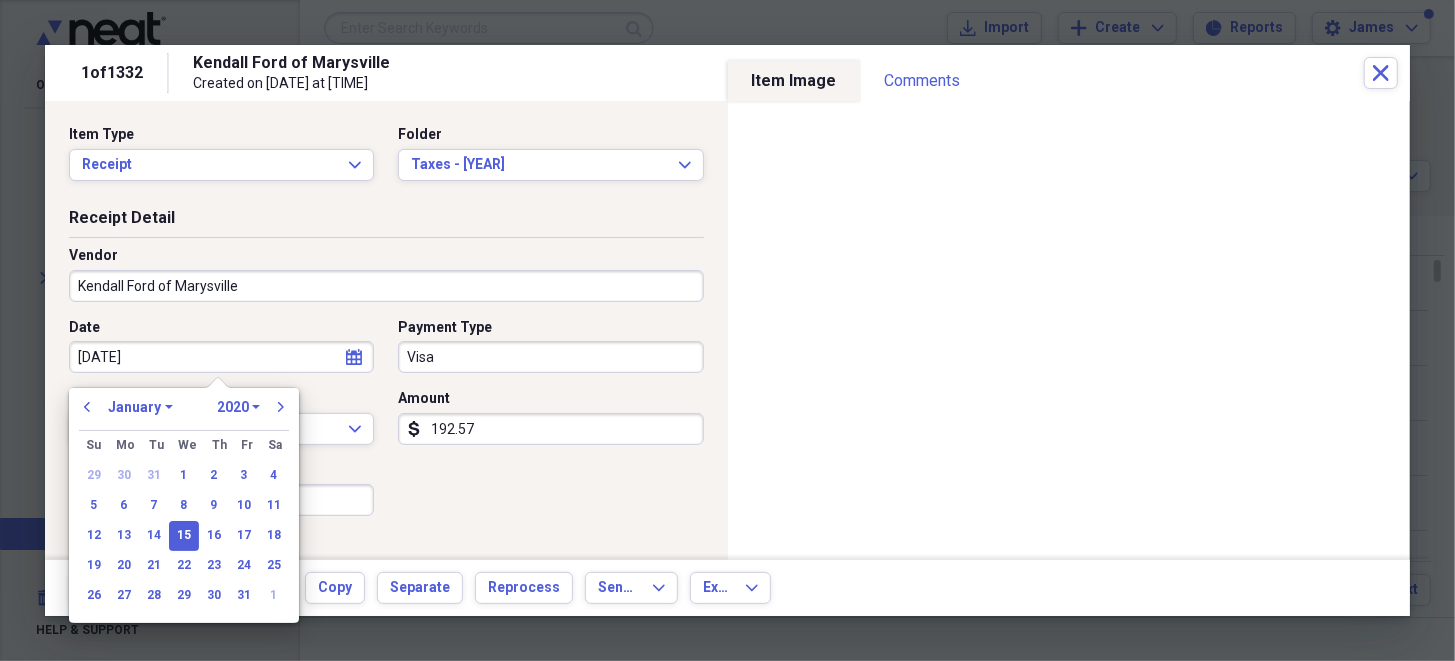 select on "2024" 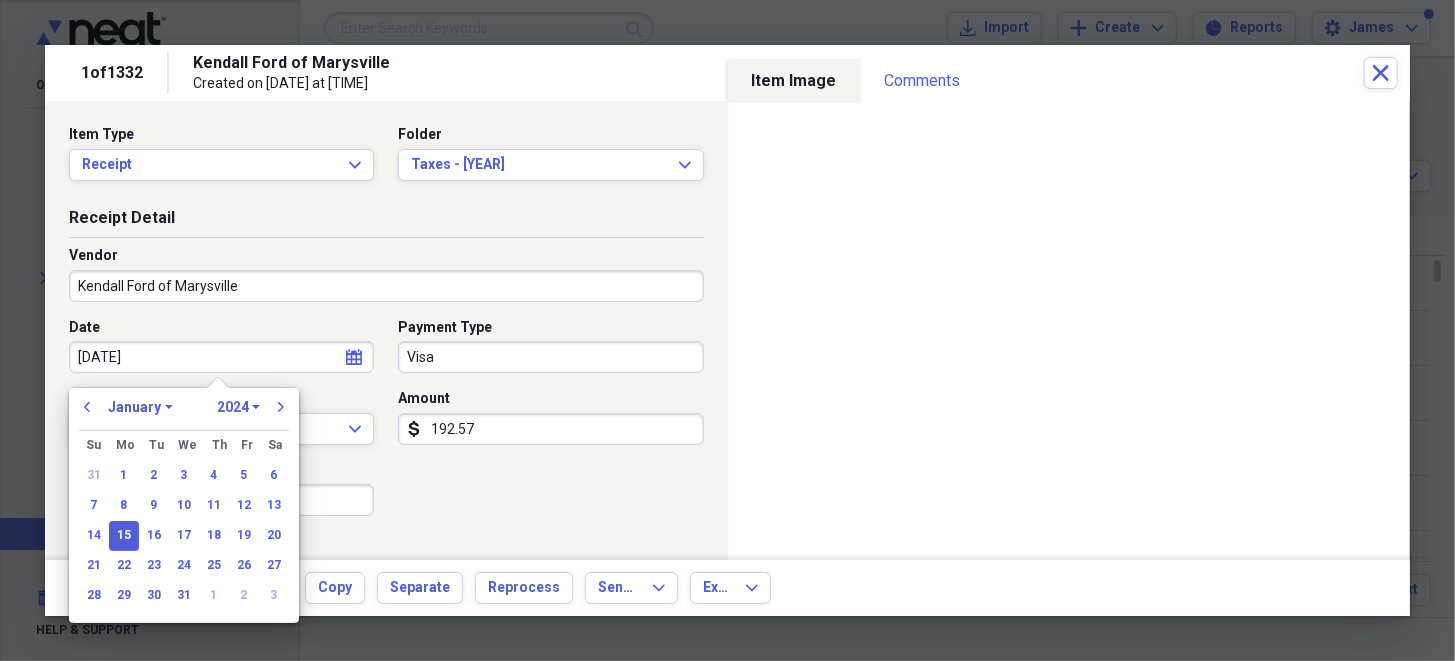 type on "[DATE]" 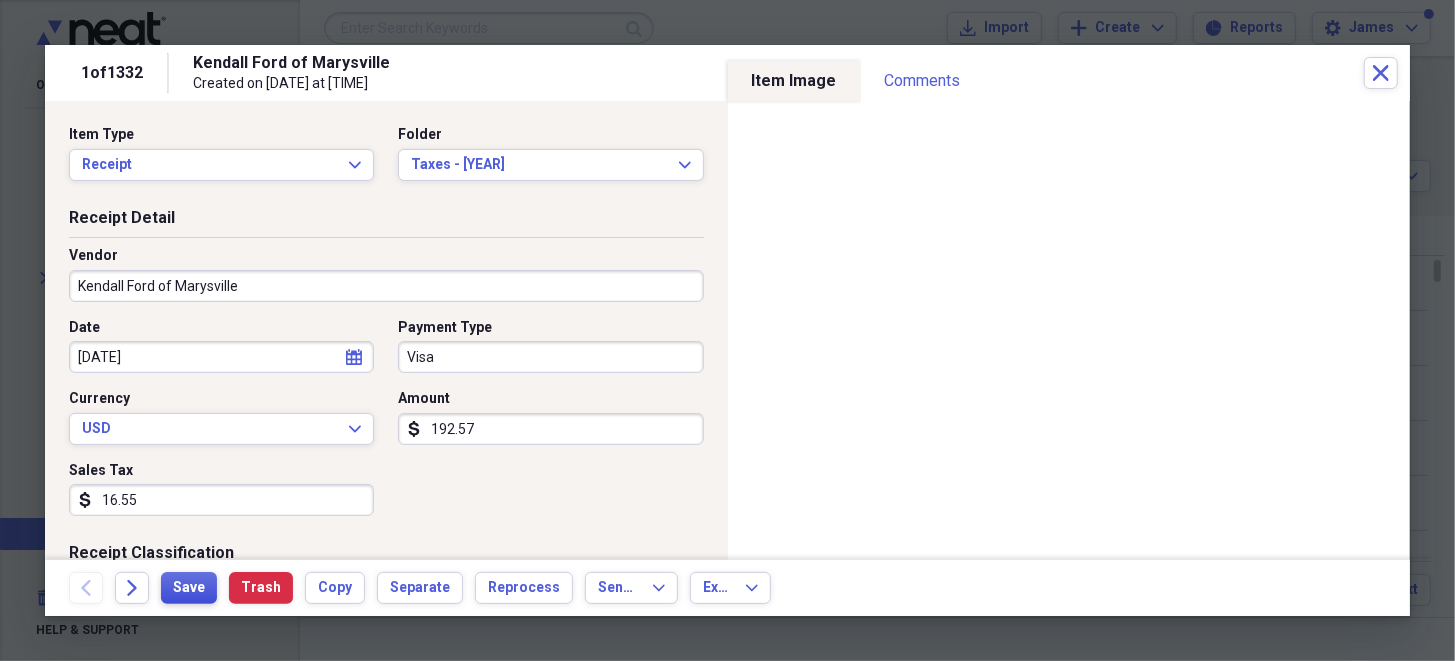 click on "Save" at bounding box center [189, 588] 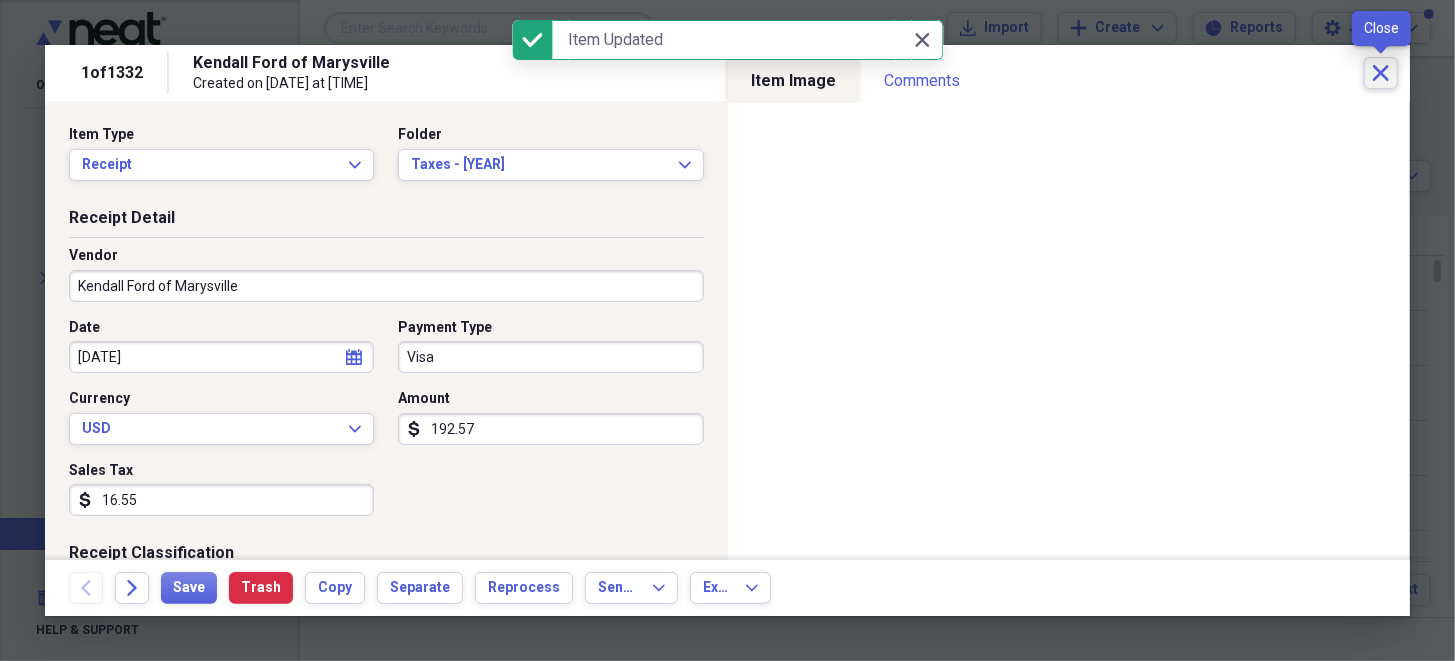 click 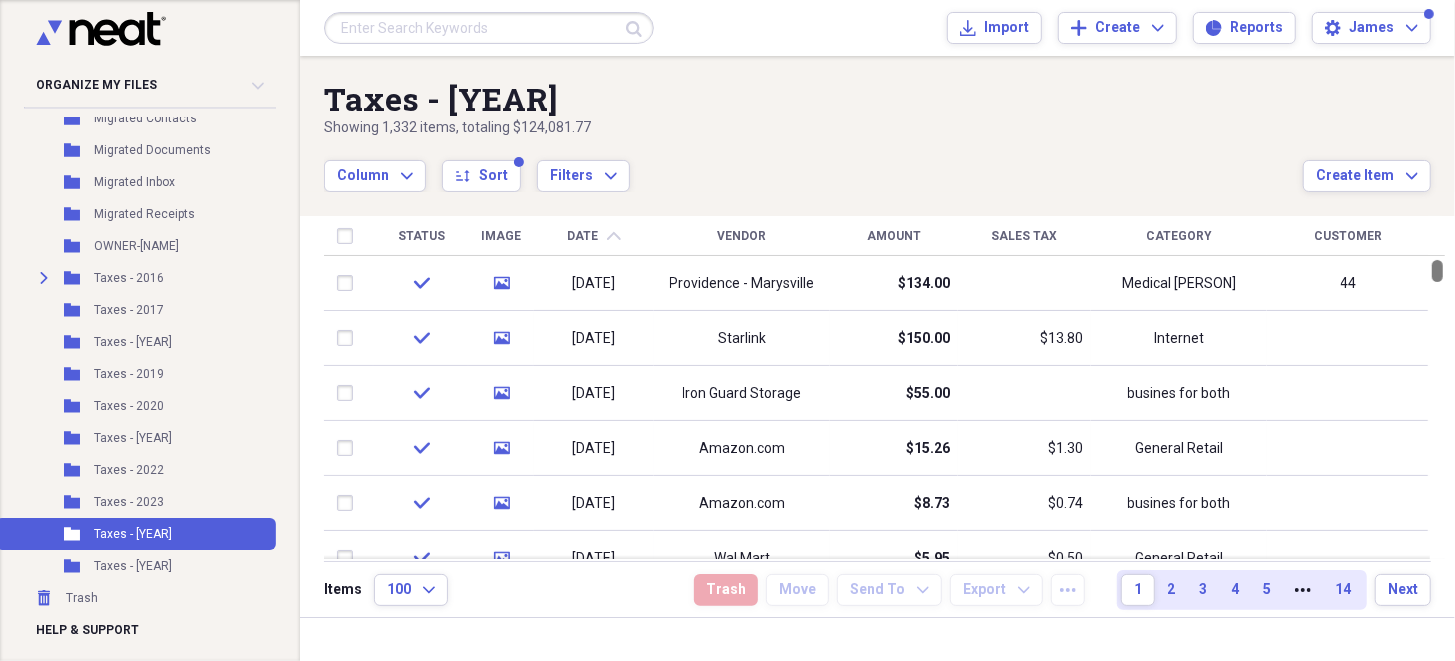 drag, startPoint x: 1446, startPoint y: 288, endPoint x: 1446, endPoint y: 222, distance: 66 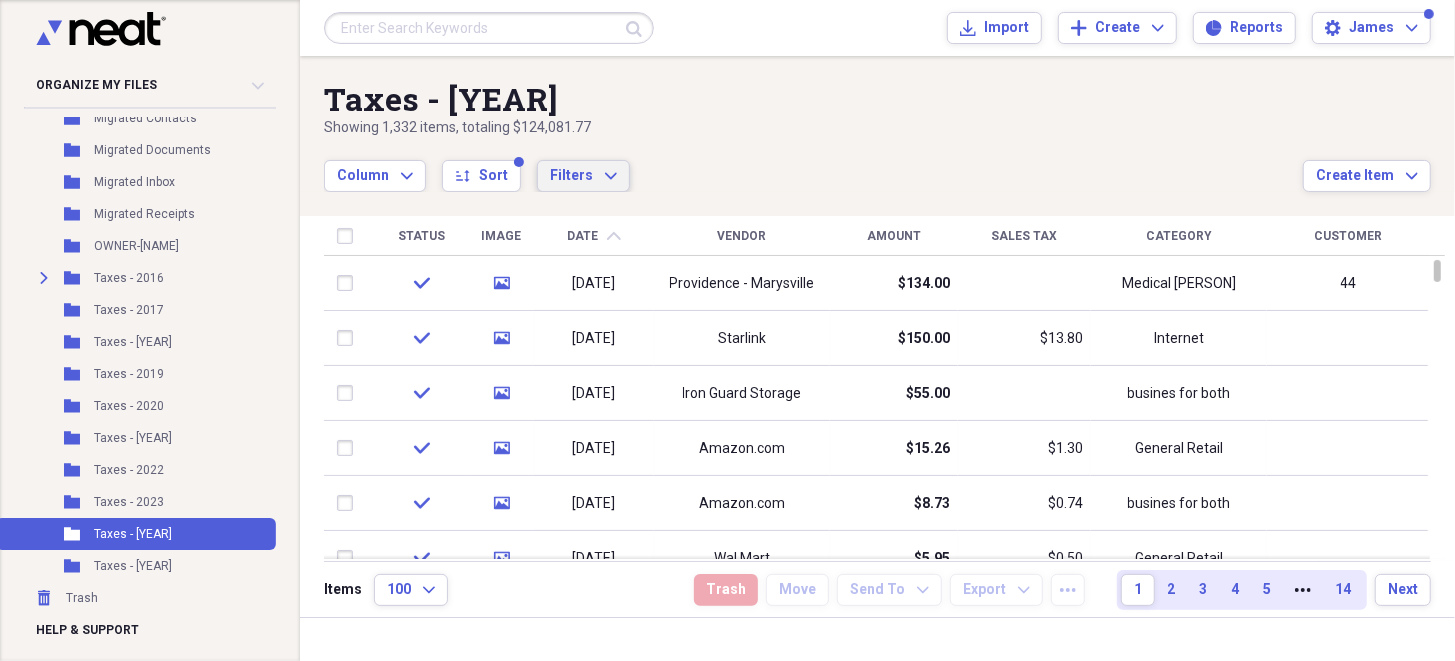 click on "Expand" 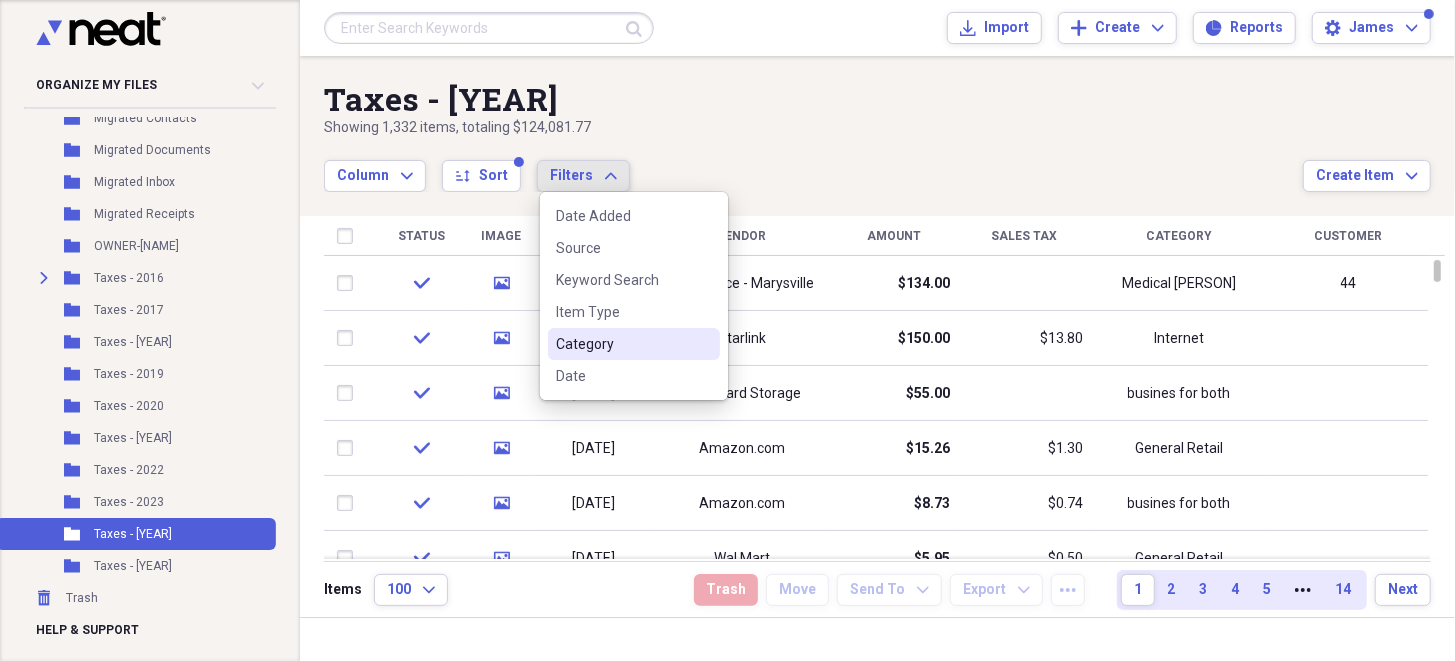 click on "Category" at bounding box center (622, 344) 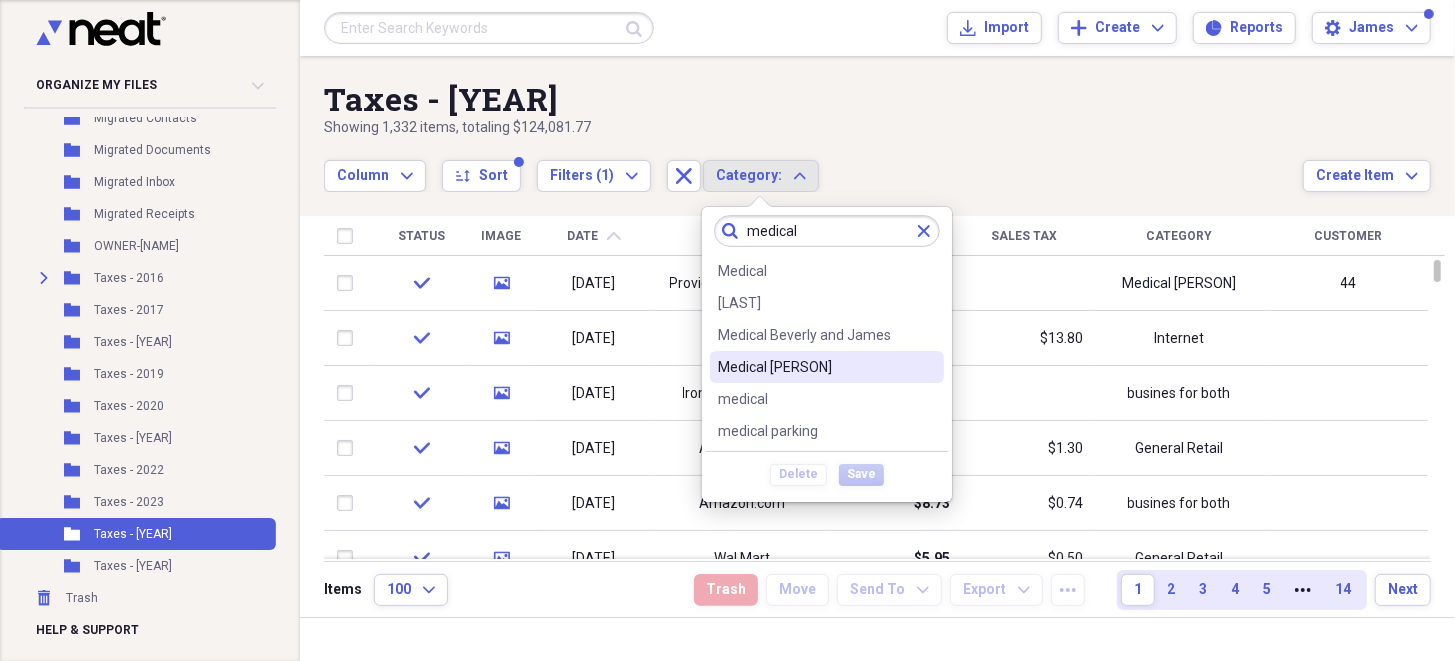 type on "medical" 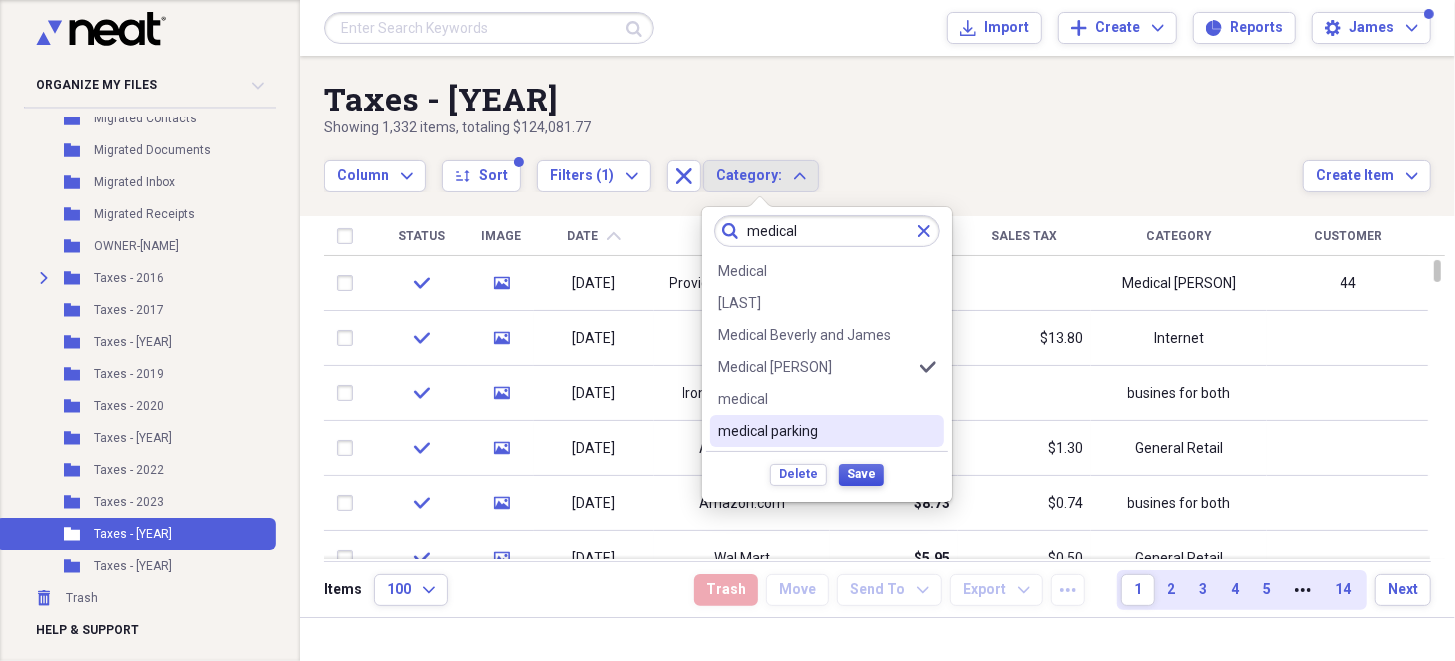 click on "Save" at bounding box center [861, 474] 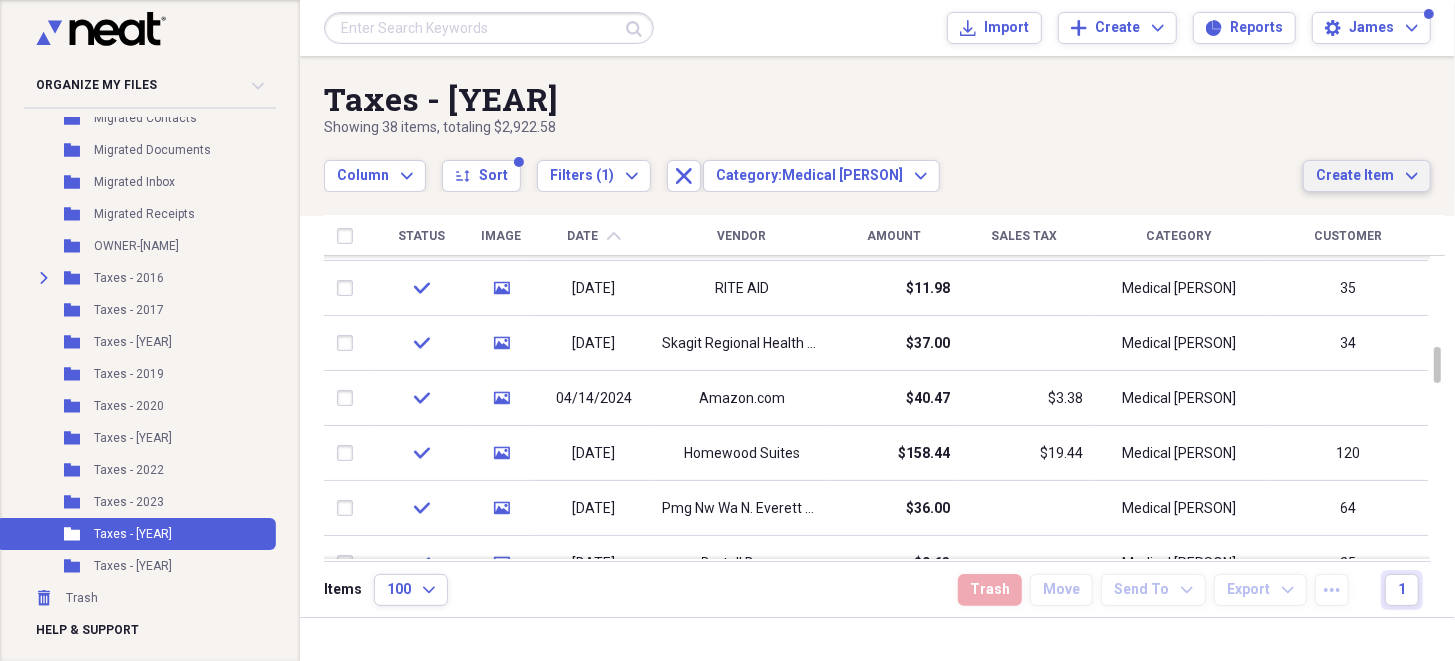 click on "Create Item" at bounding box center [1355, 176] 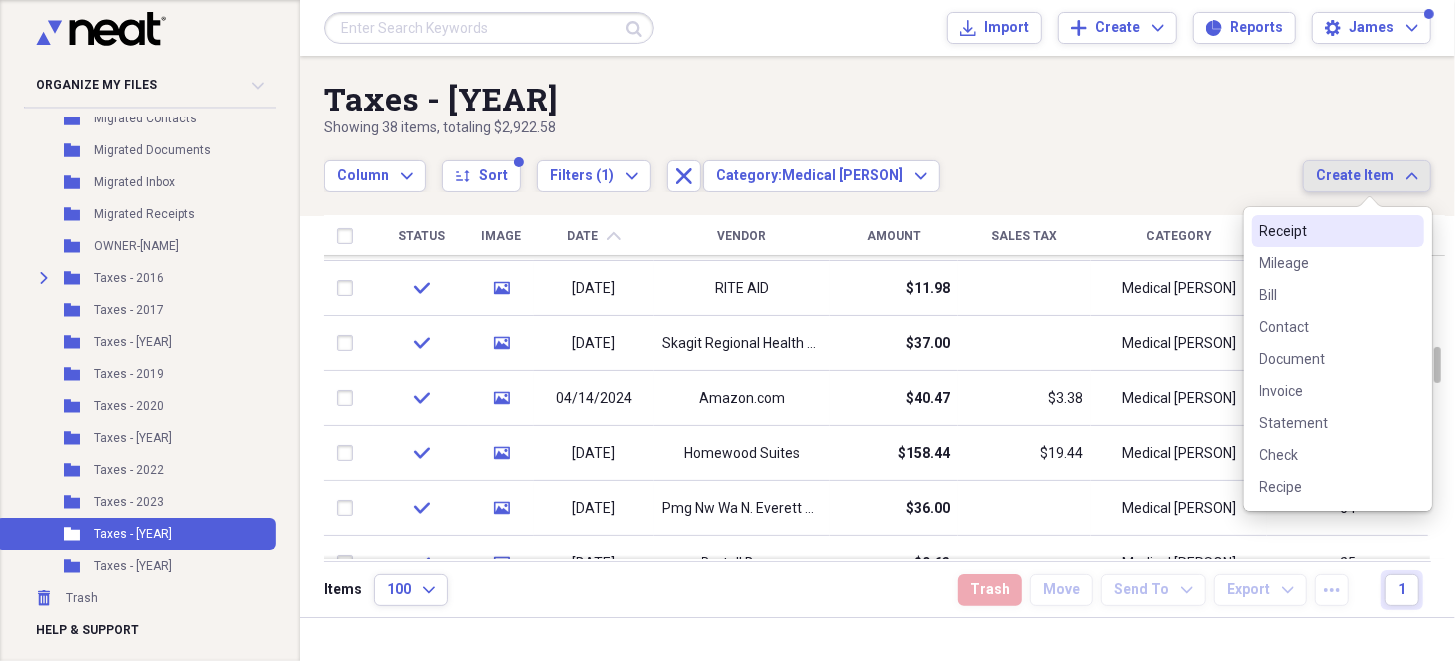click on "Receipt" at bounding box center [1326, 231] 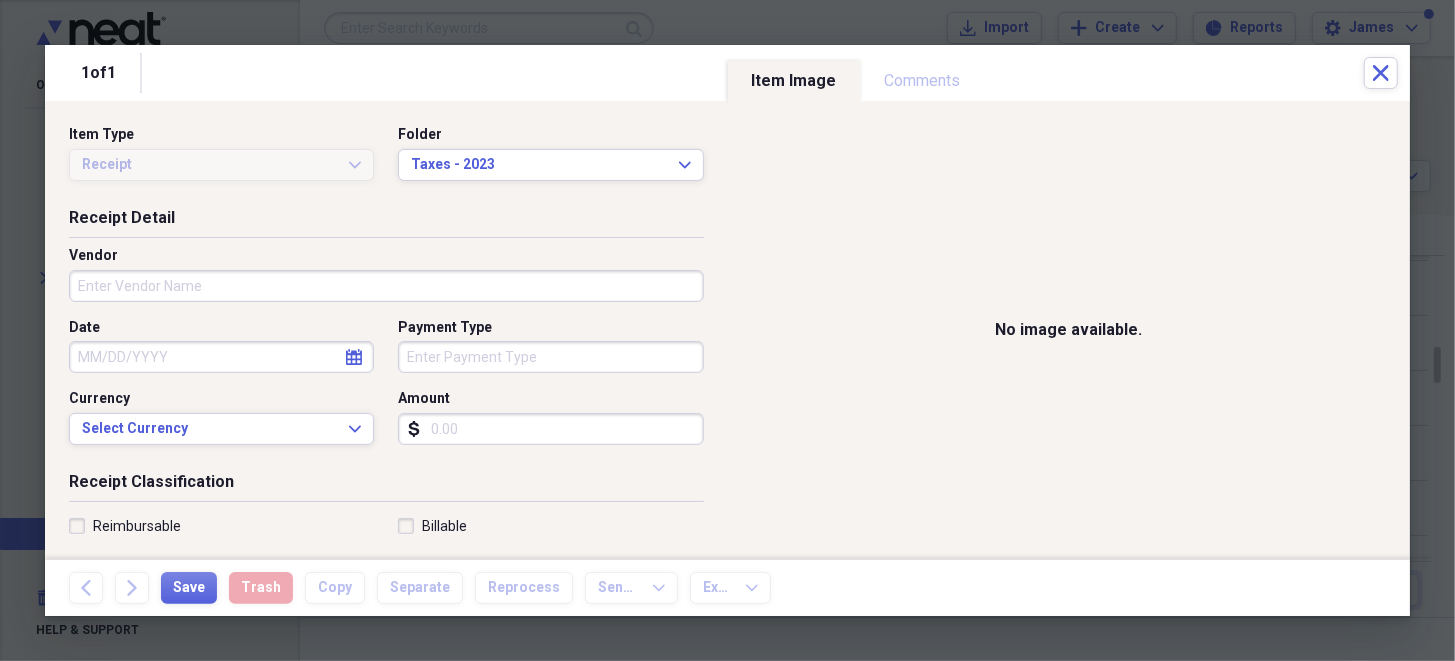 click on "Vendor" at bounding box center (386, 286) 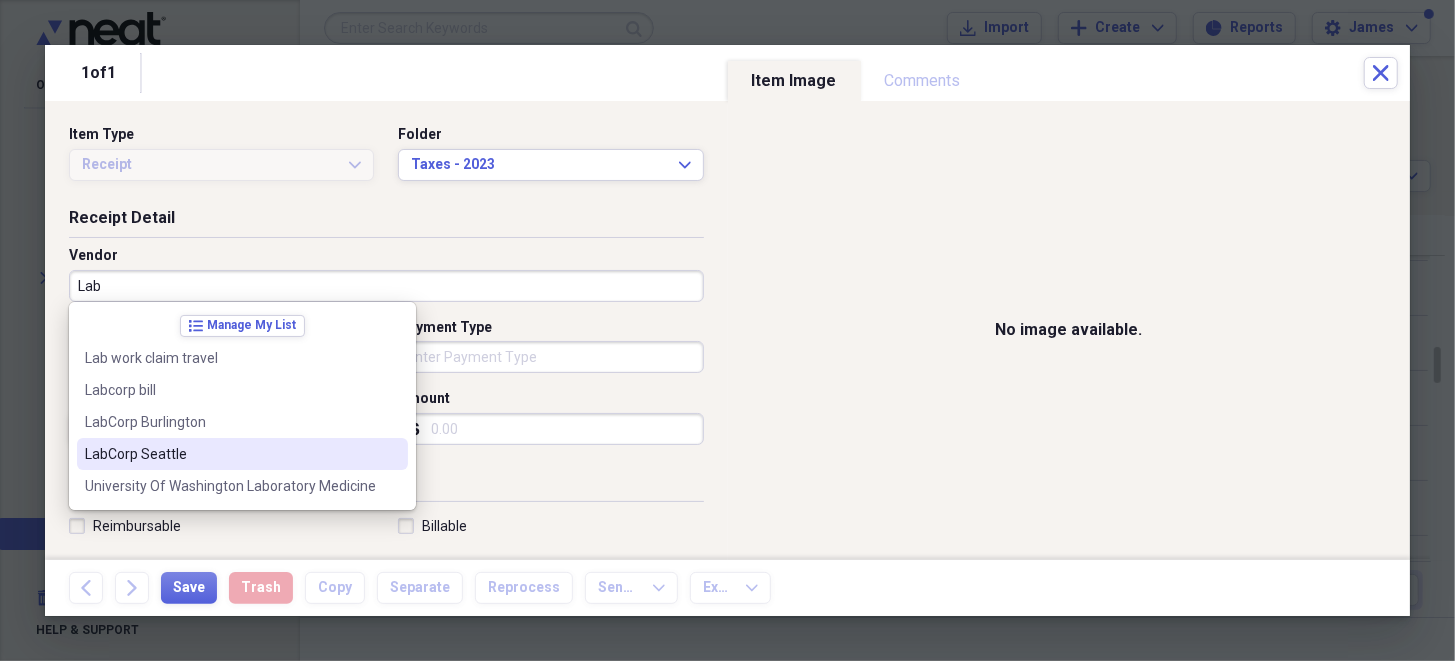 click on "LabCorp Seattle" at bounding box center [230, 454] 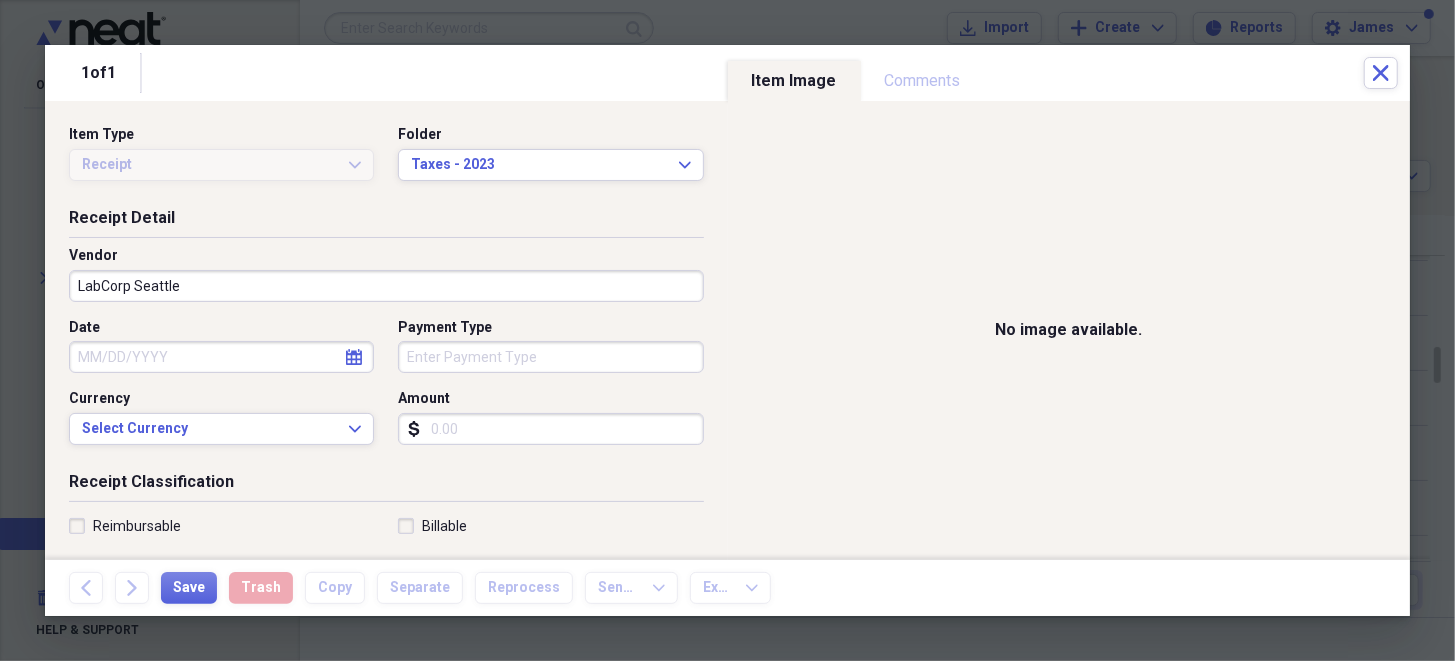 select on "7" 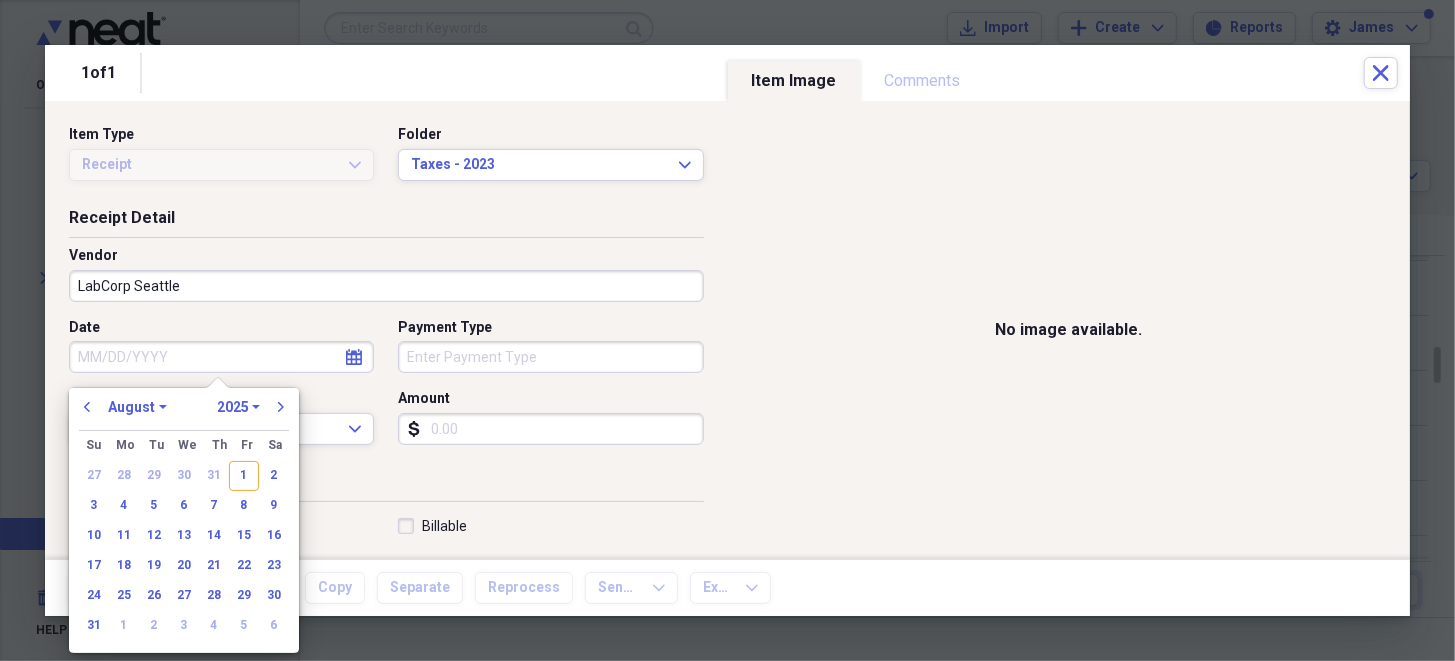 click on "Date" at bounding box center [221, 357] 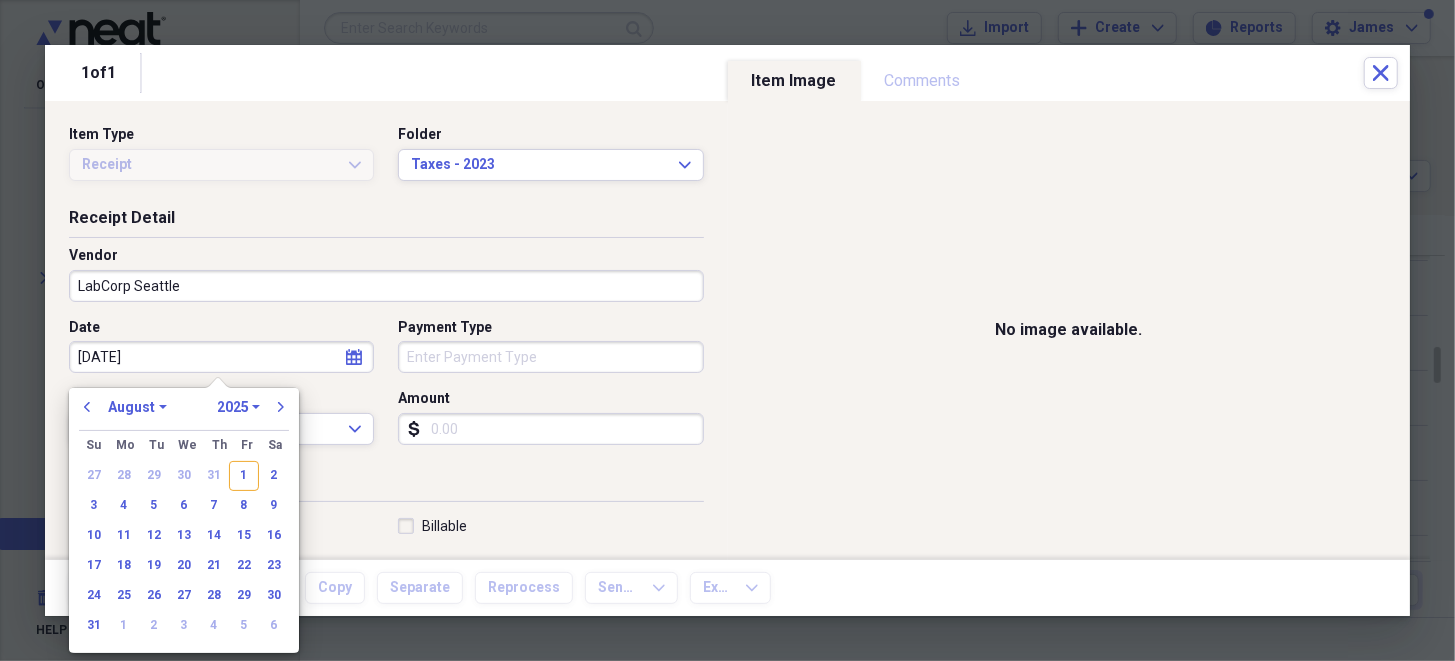 type on "04/12/20" 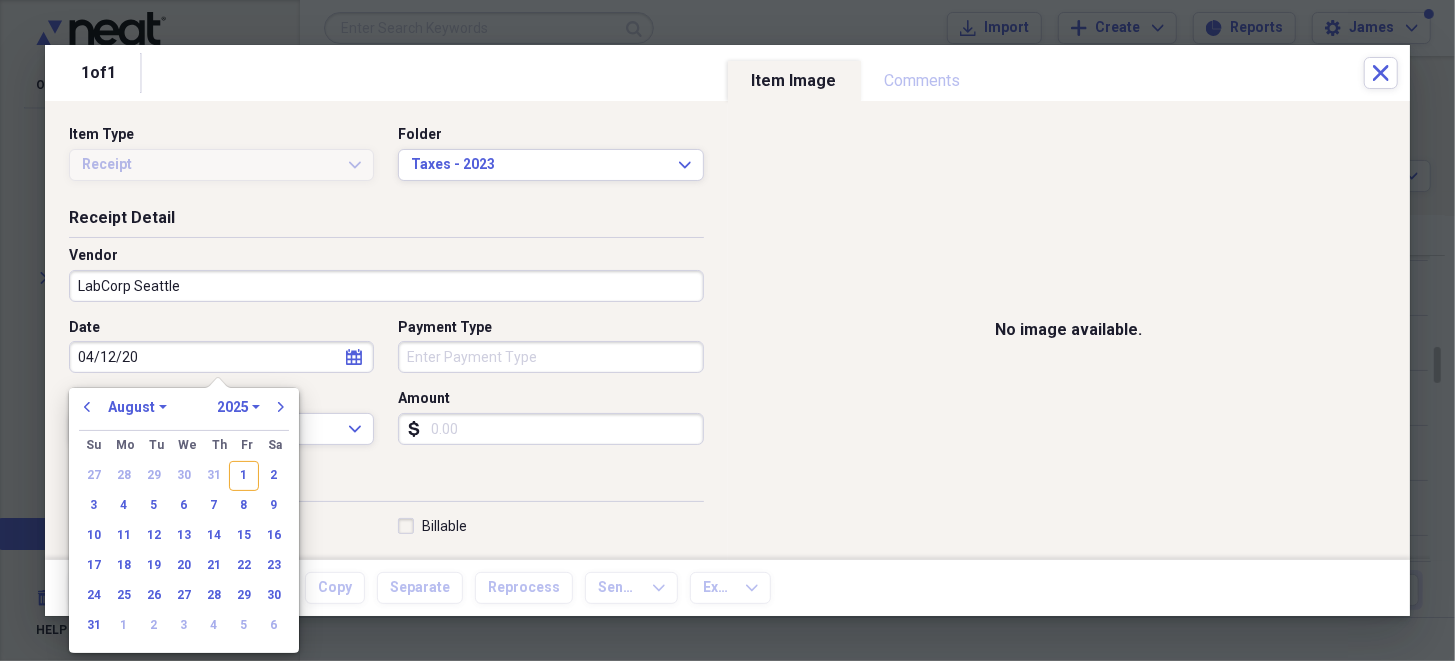 select on "3" 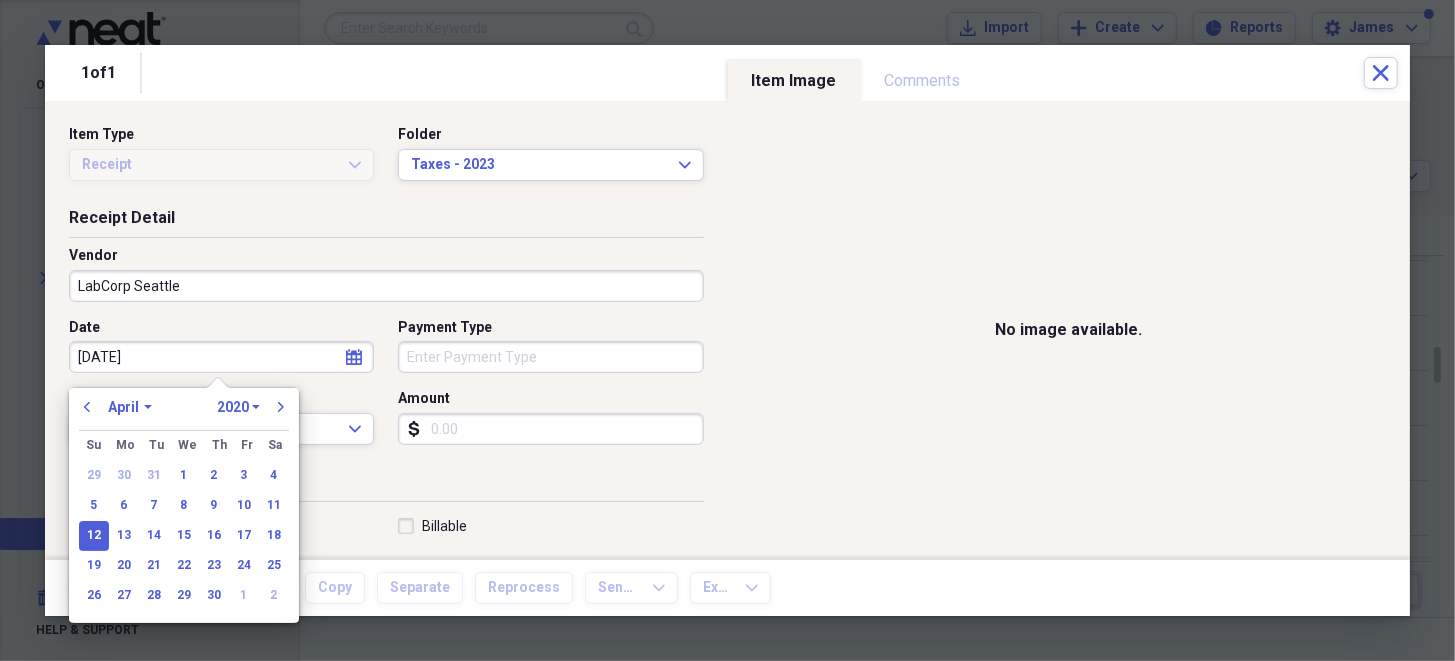 type on "04/12/2025" 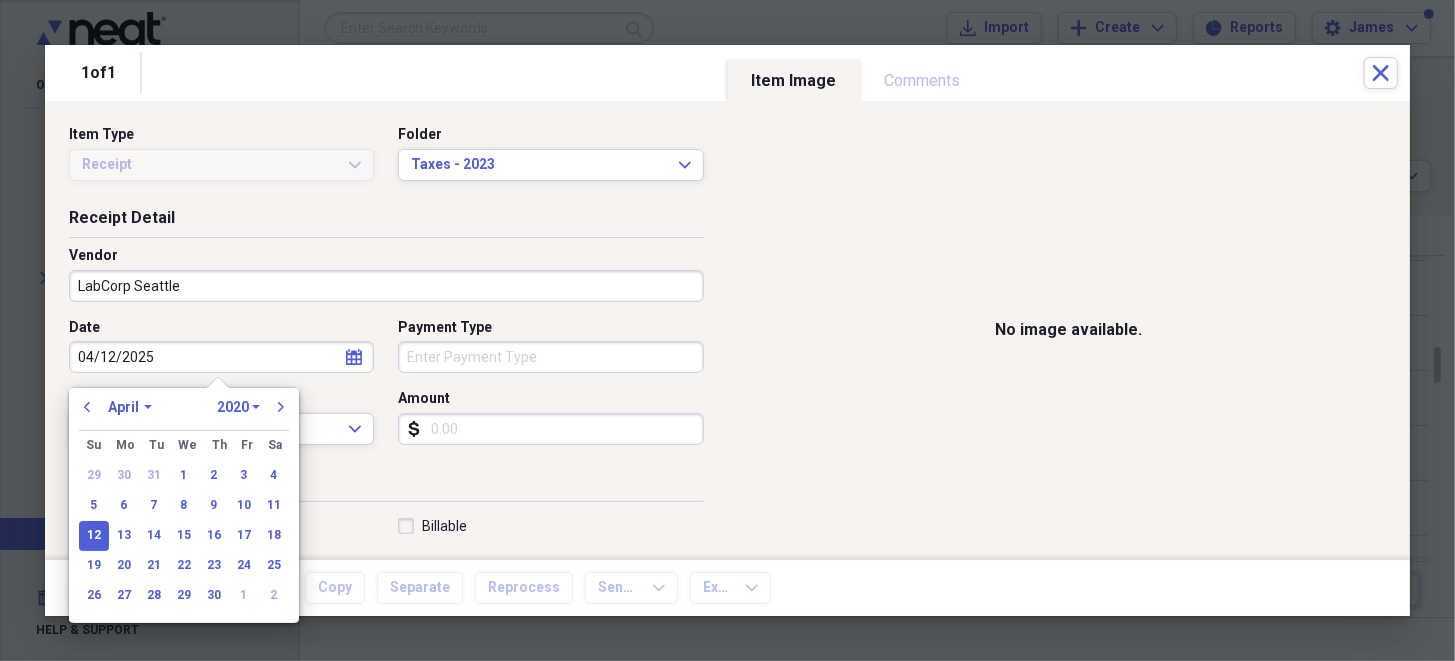 select on "2025" 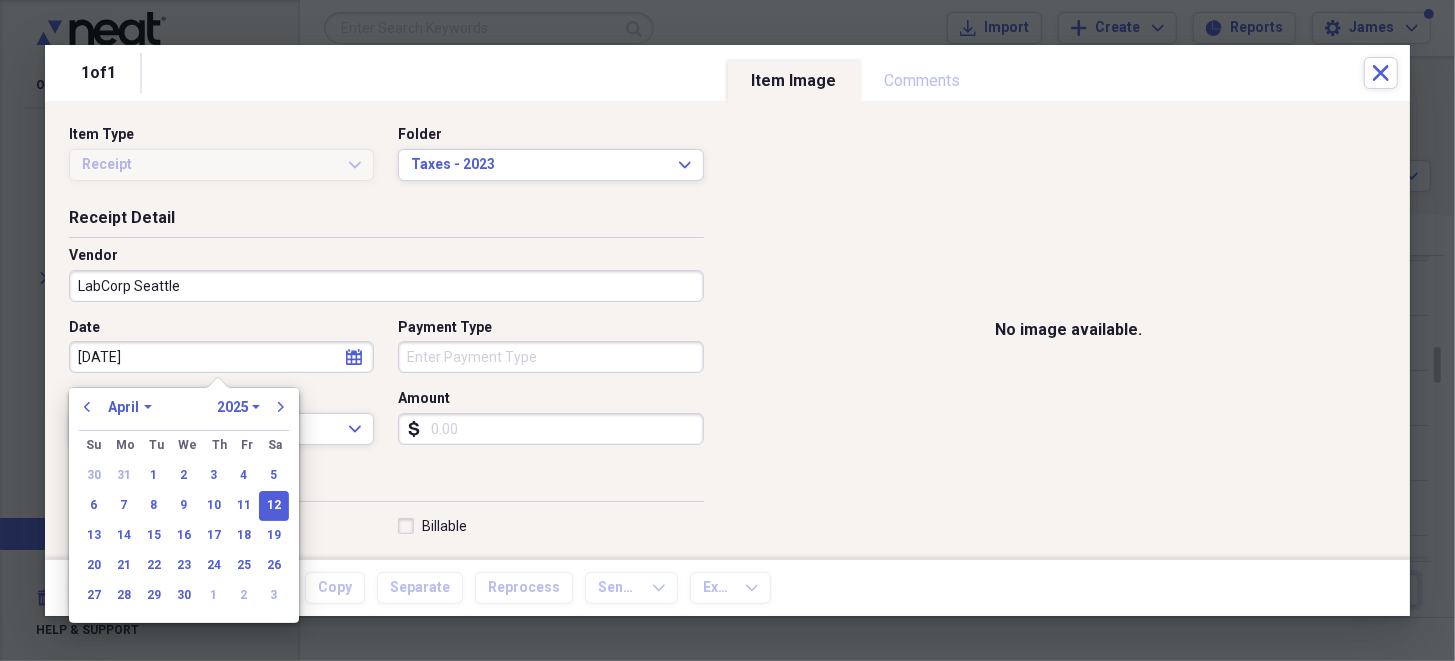 type on "04/12/2024" 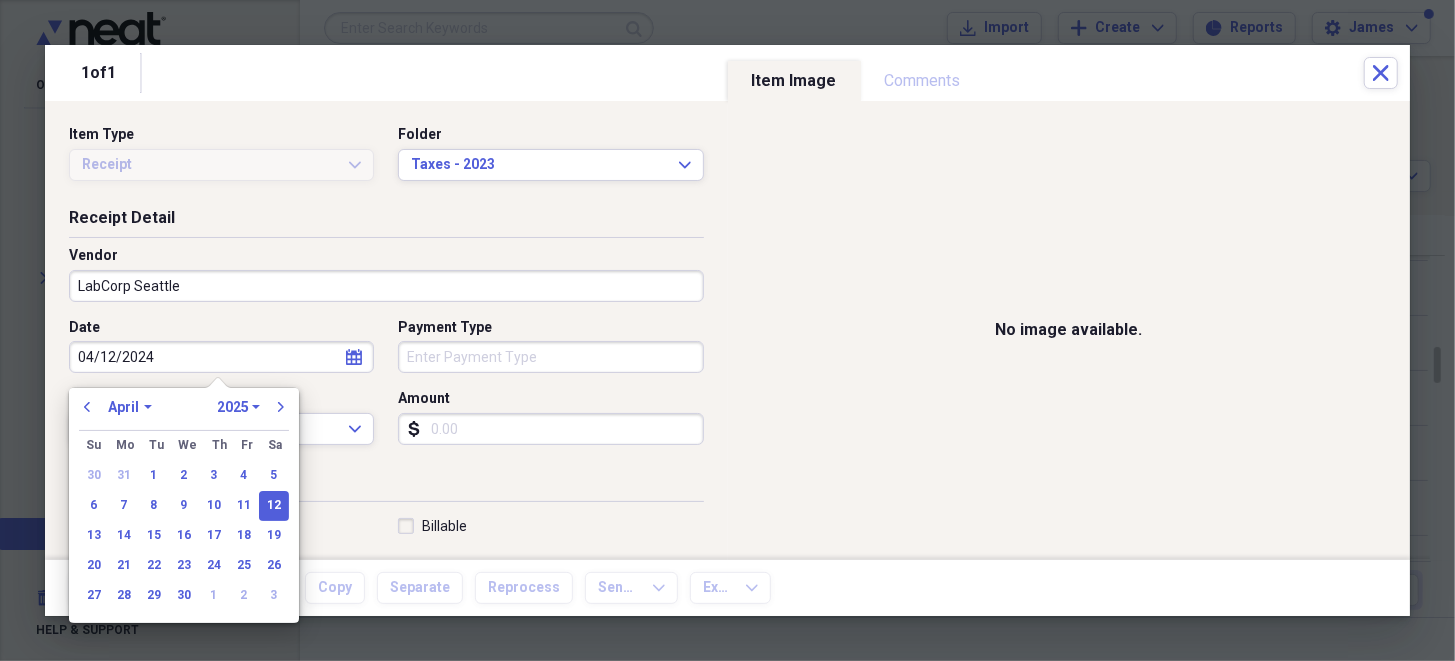 select on "2024" 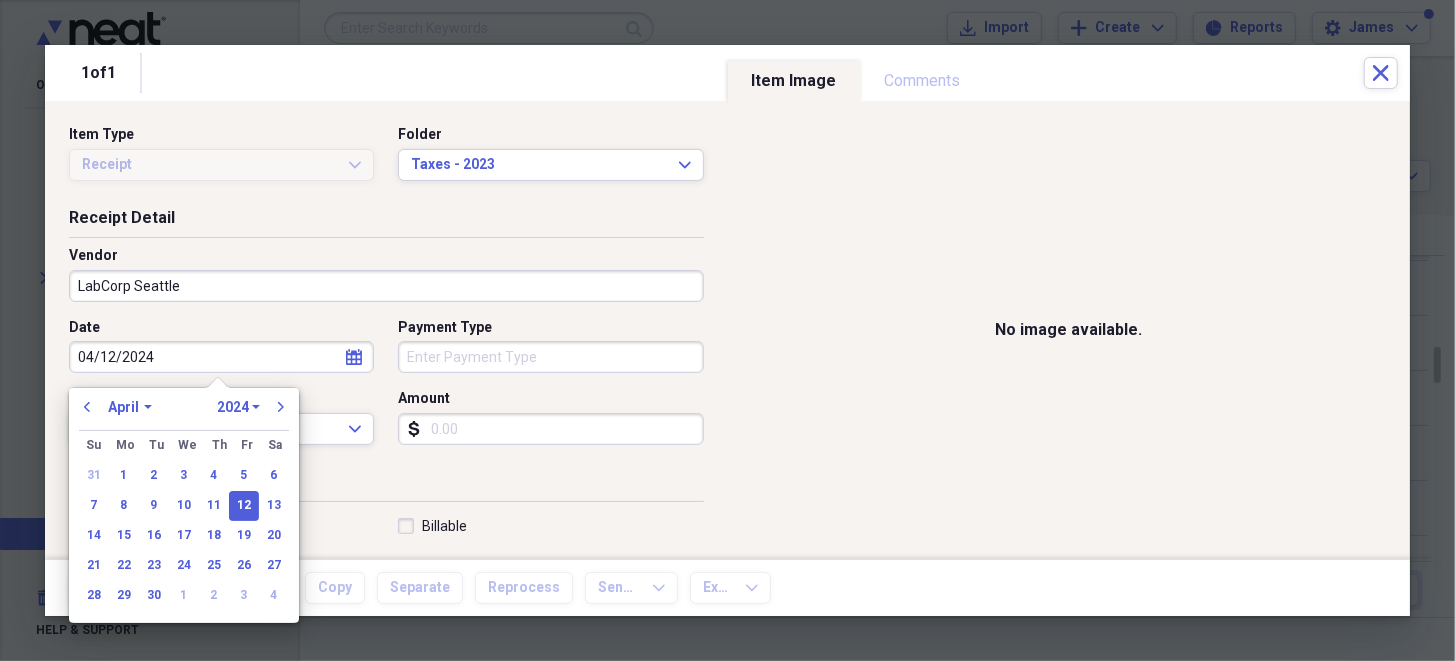type on "04/12/2024" 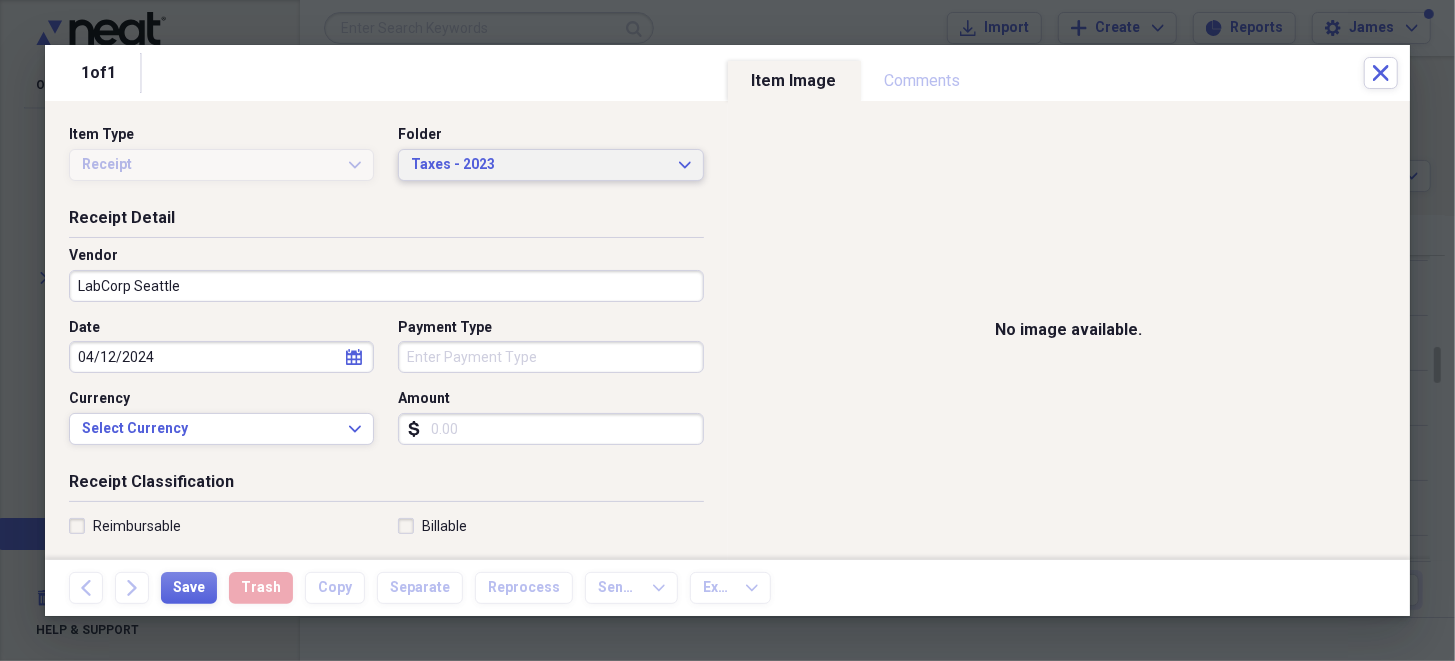 click 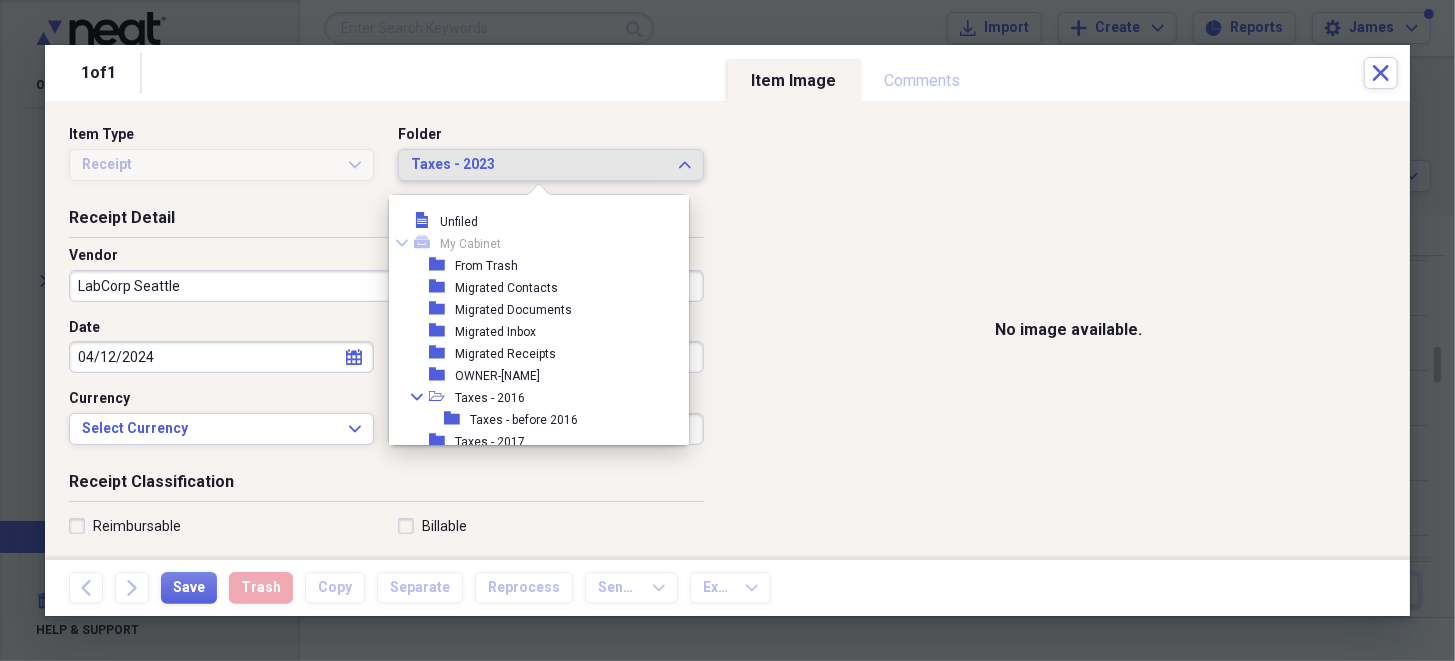 scroll, scrollTop: 160, scrollLeft: 0, axis: vertical 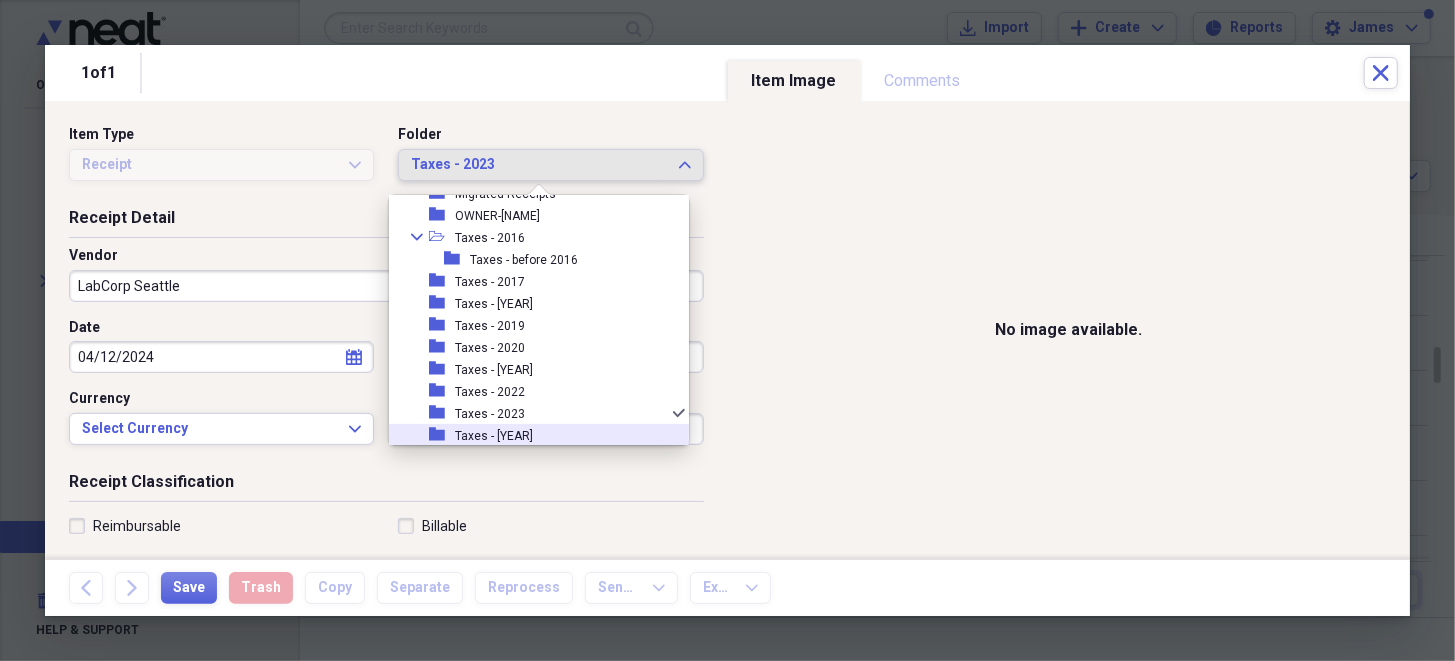 click on "Taxes - [YEAR]" at bounding box center (494, 436) 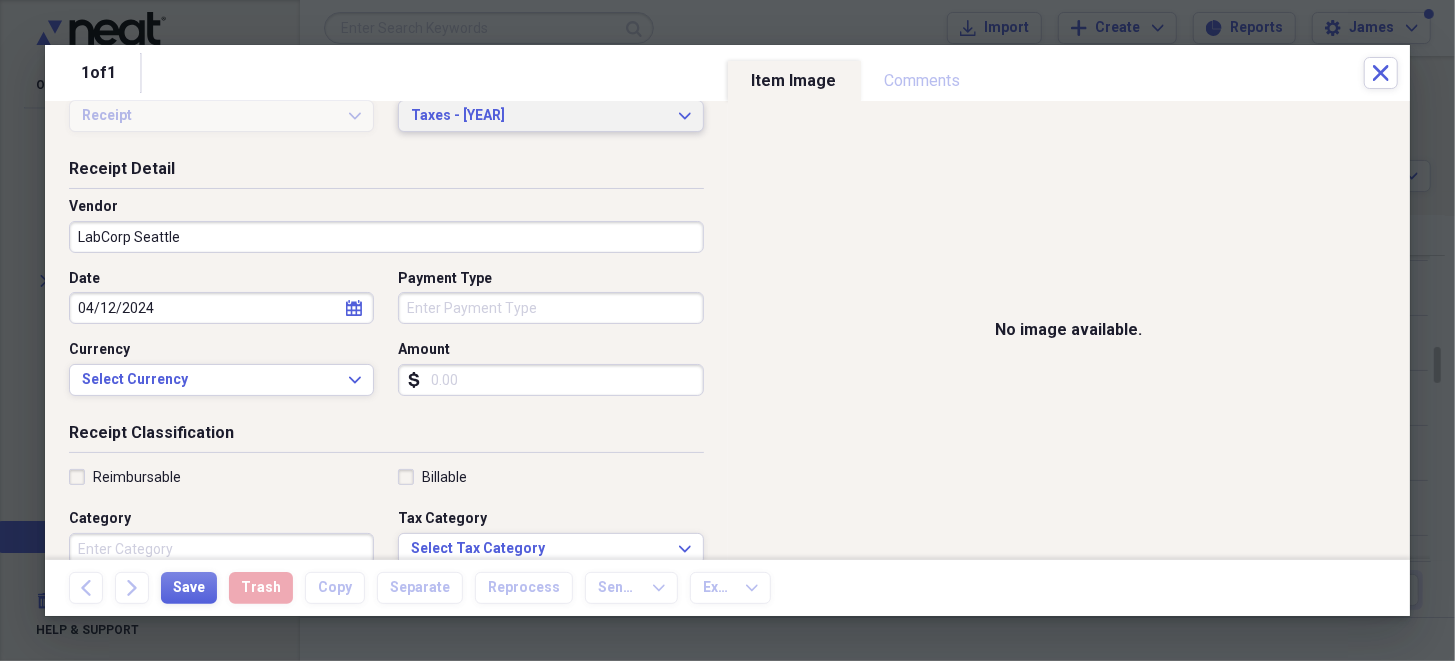 scroll, scrollTop: 99, scrollLeft: 0, axis: vertical 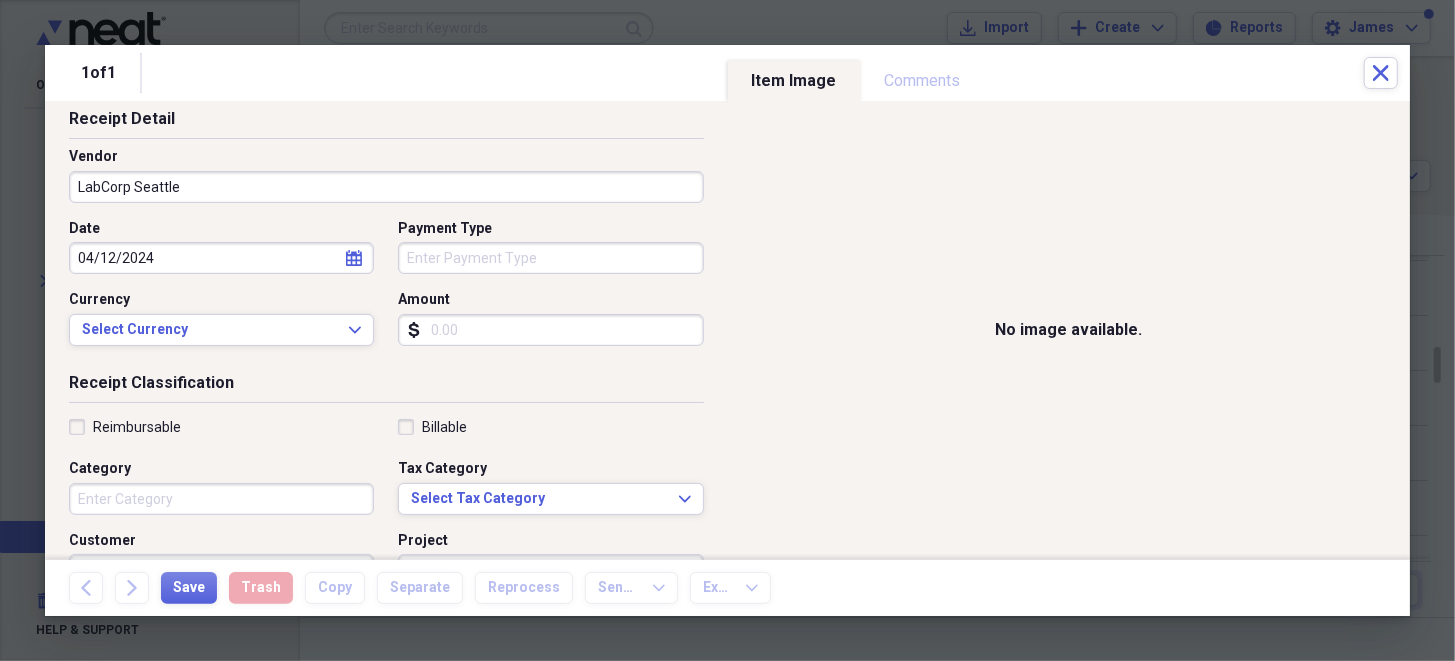 click on "Category" at bounding box center (221, 499) 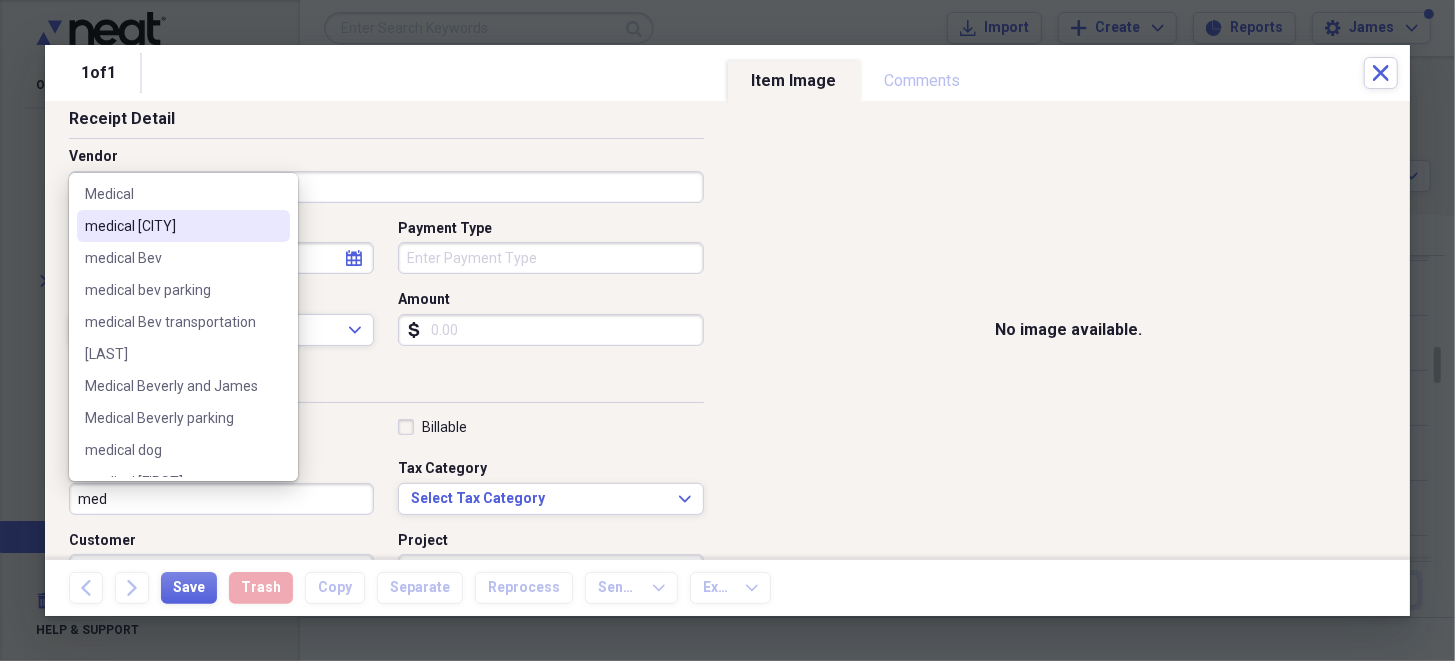 scroll, scrollTop: 199, scrollLeft: 0, axis: vertical 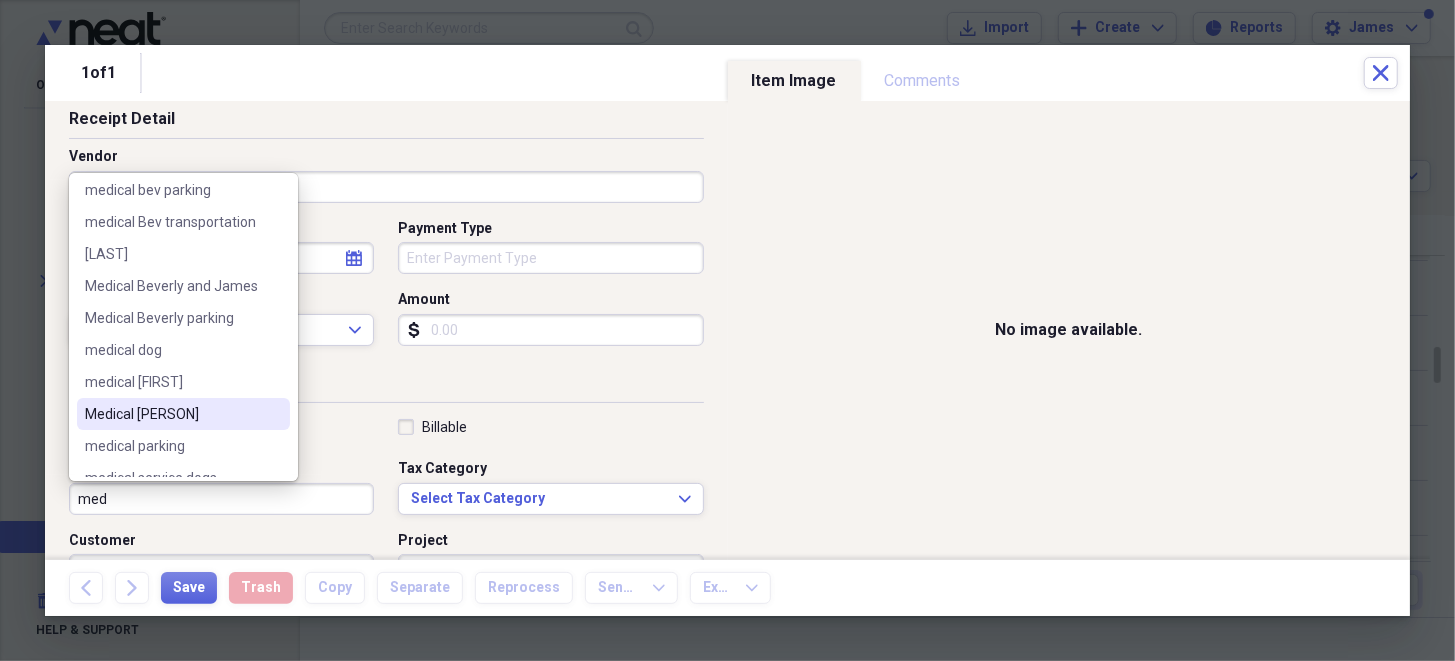 click on "Medical [PERSON]" at bounding box center [171, 414] 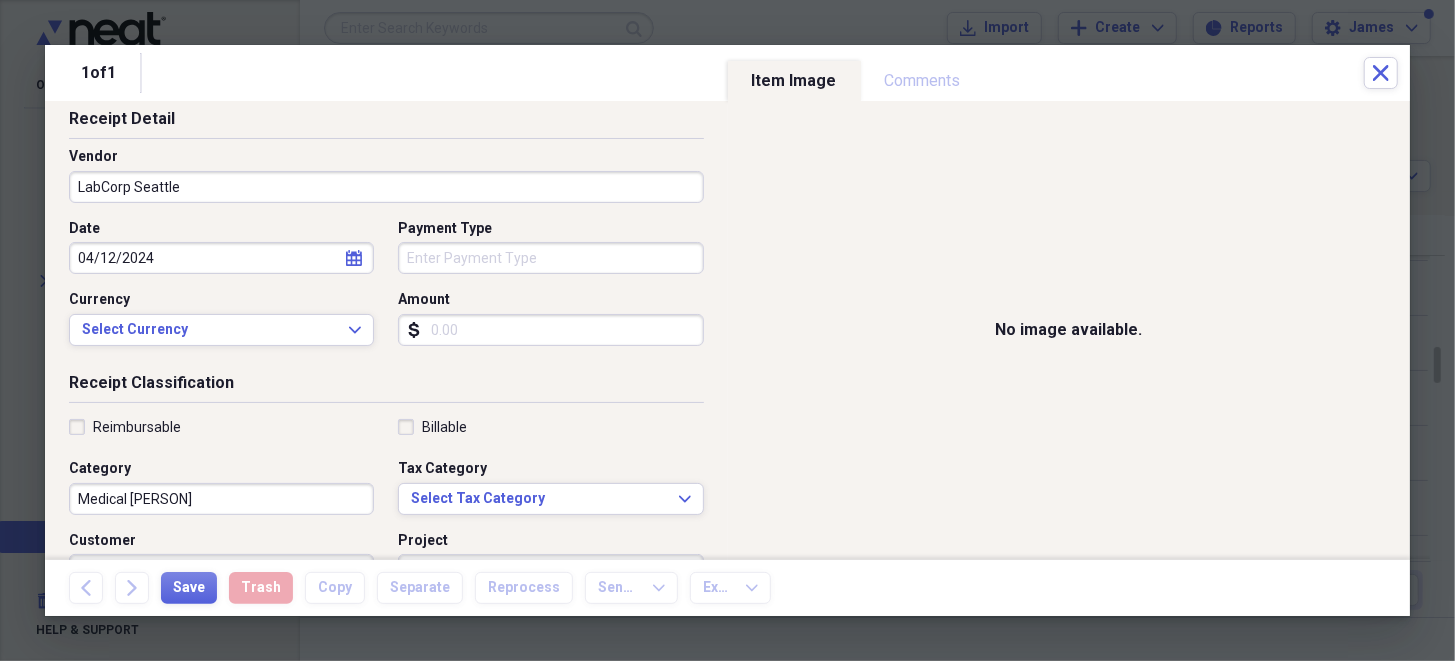 scroll, scrollTop: 199, scrollLeft: 0, axis: vertical 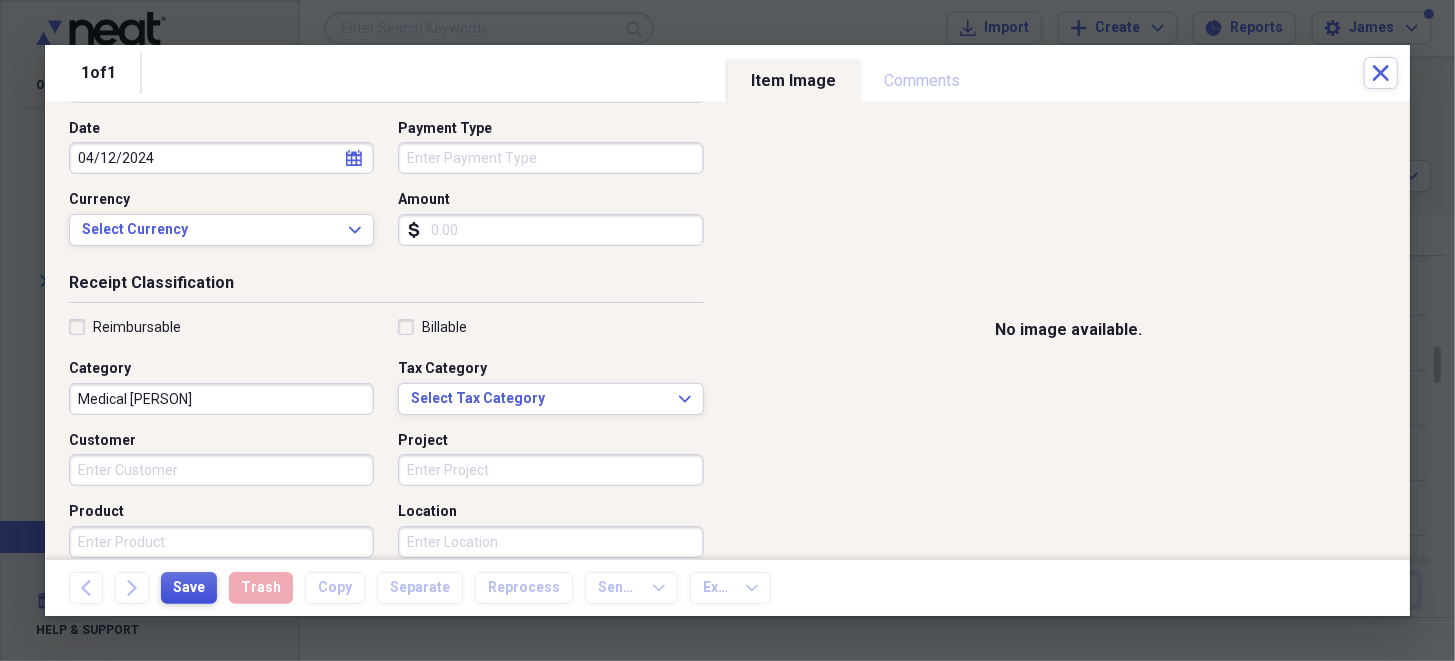 click on "Save" at bounding box center [189, 588] 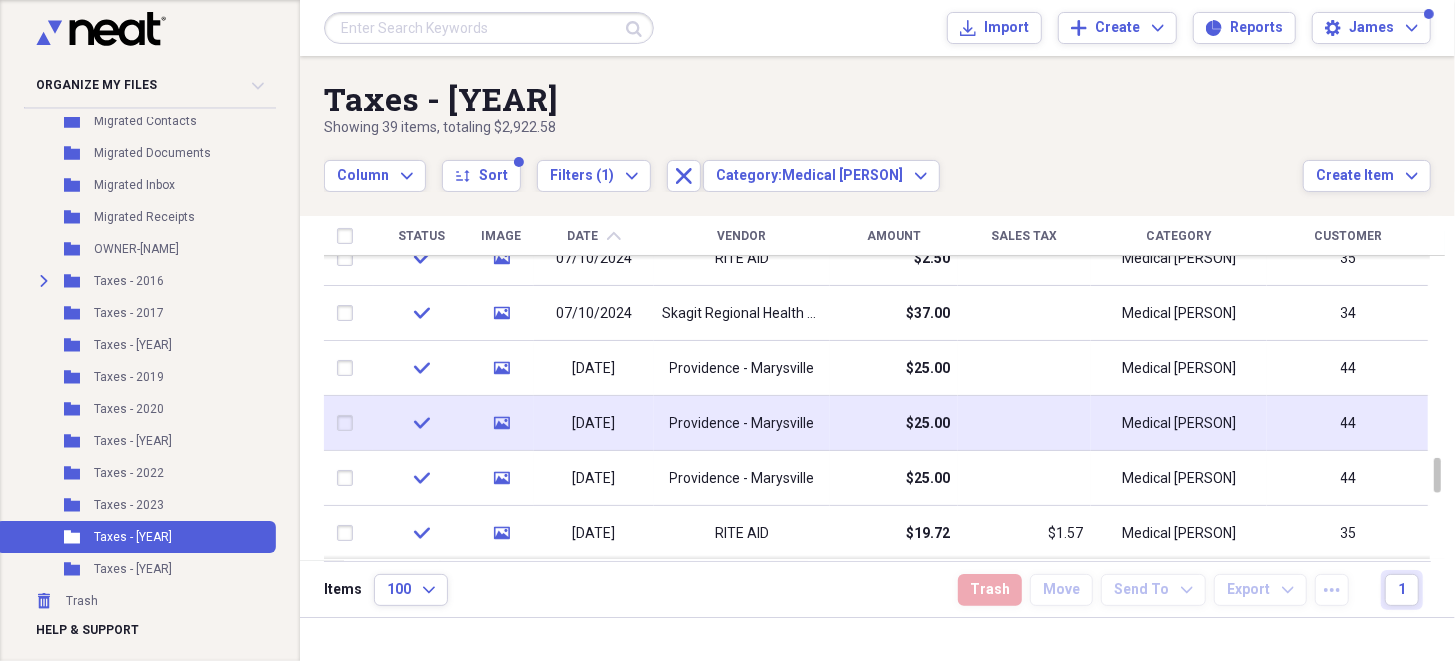 click at bounding box center (349, 423) 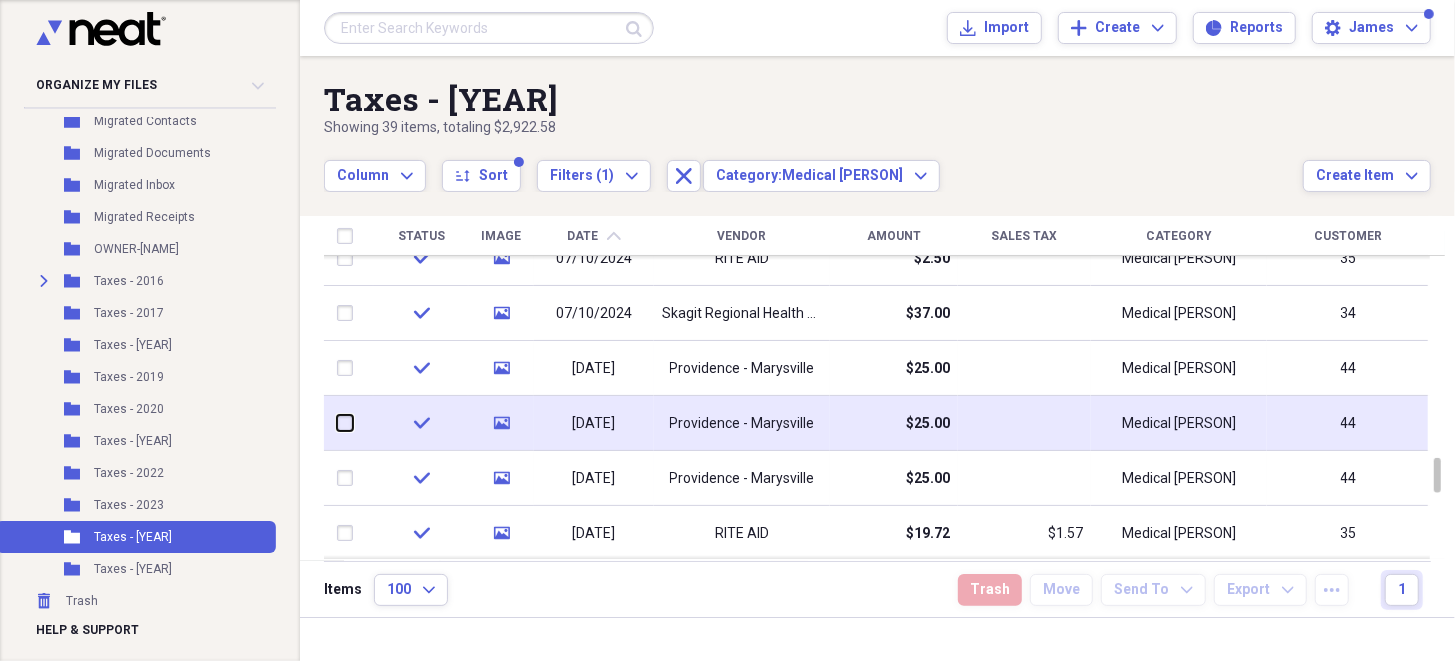 click at bounding box center (337, 423) 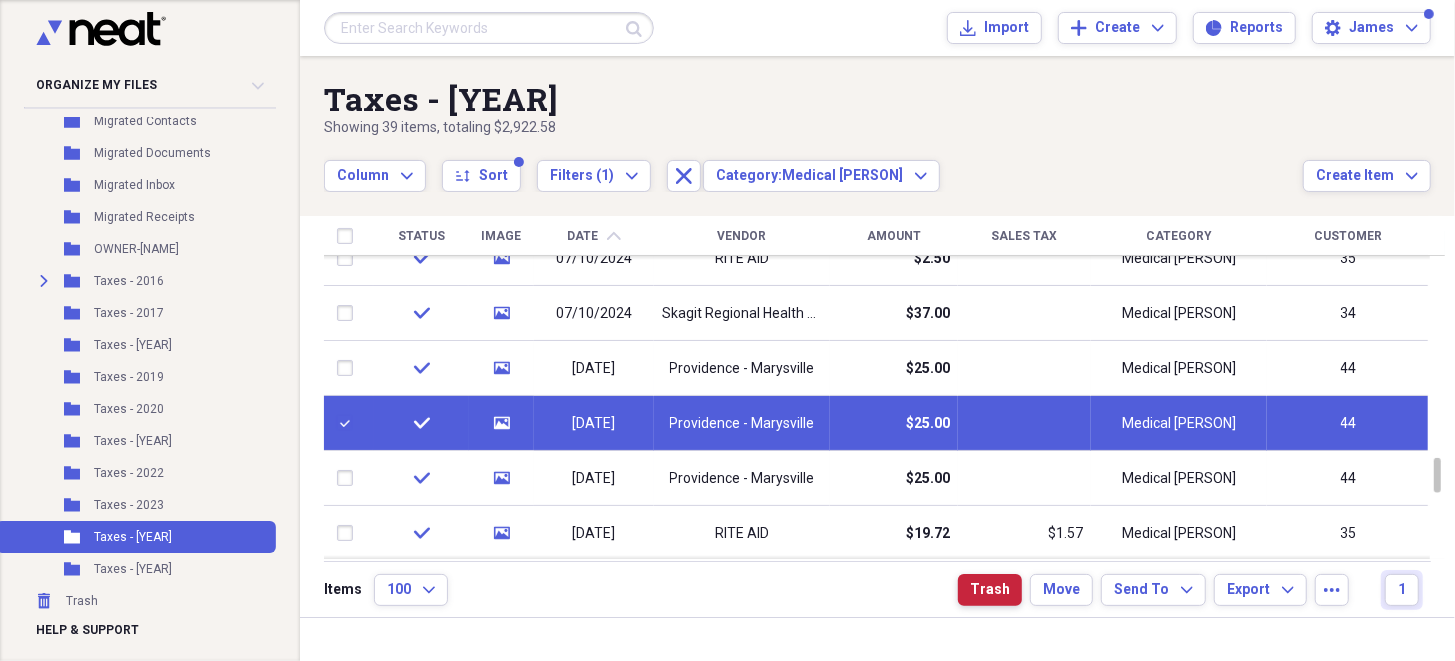 click on "Trash" at bounding box center [990, 590] 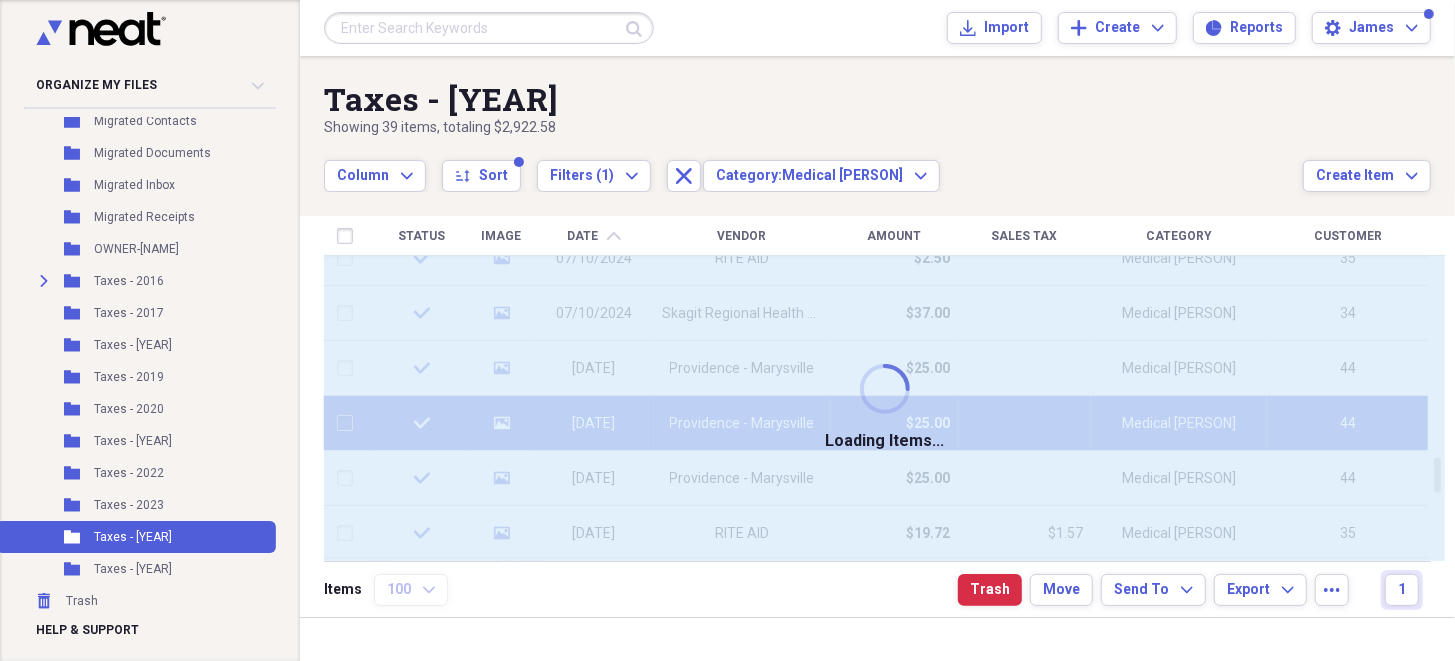 checkbox on "false" 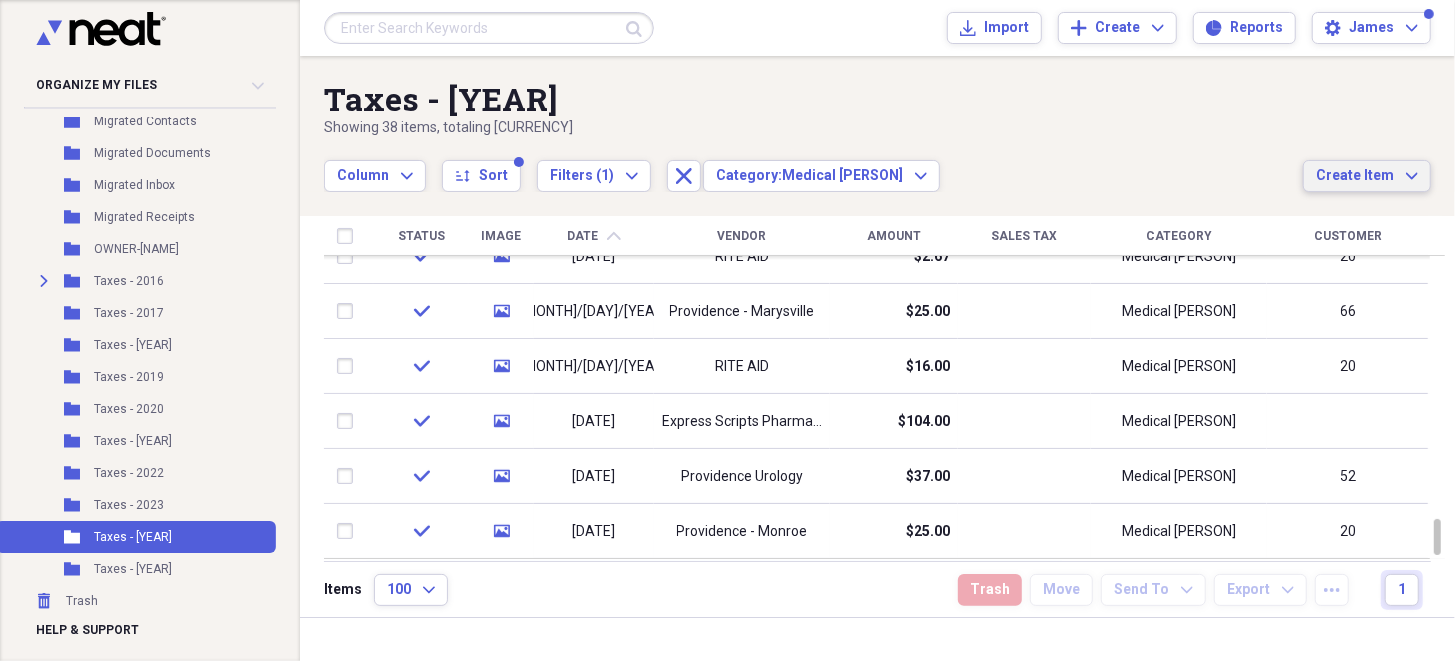 click on "Create Item" at bounding box center [1355, 176] 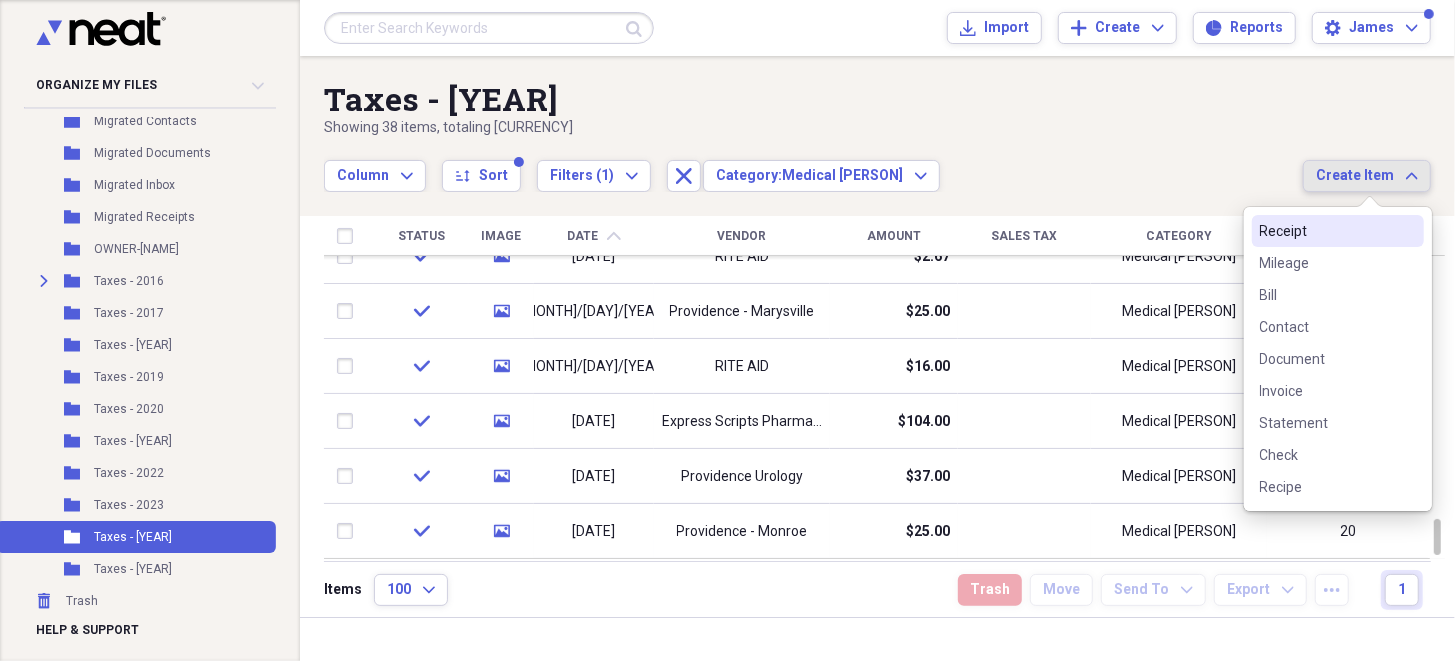 click on "Receipt" at bounding box center [1326, 231] 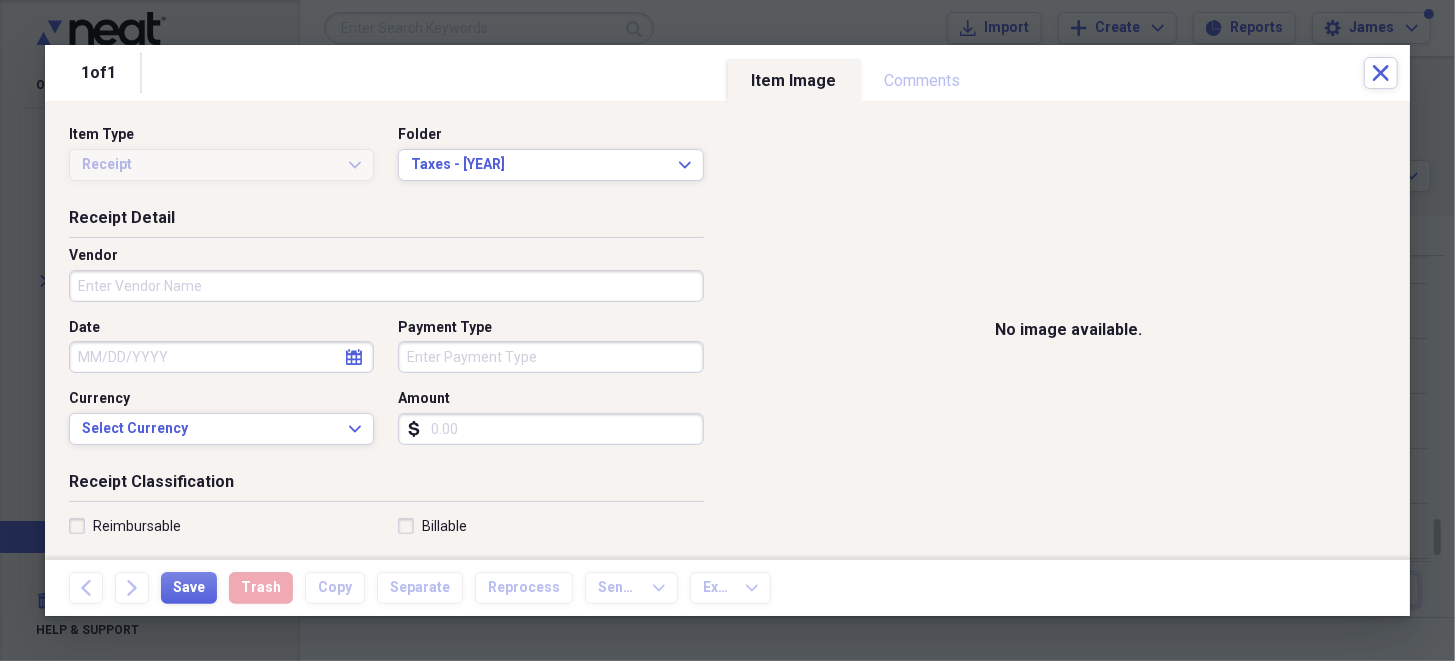 click on "Vendor" at bounding box center (386, 286) 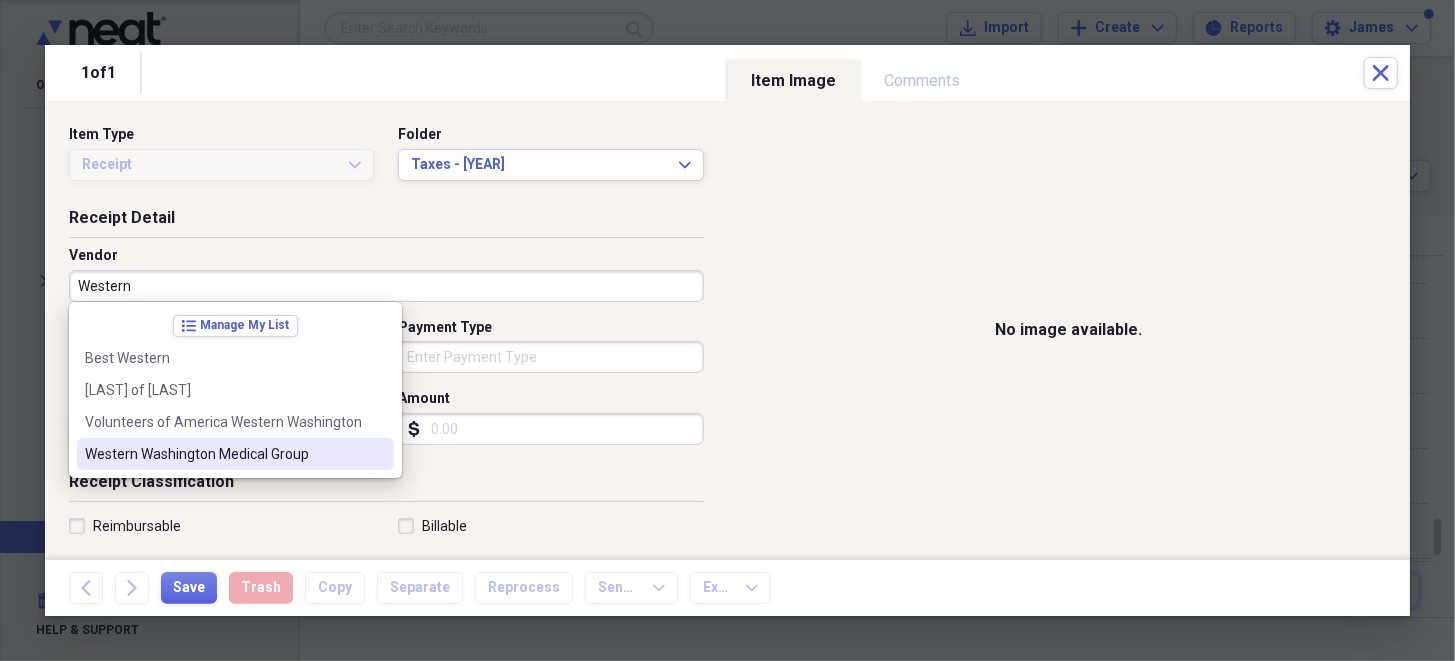 click on "Western Washington Medical Group" at bounding box center (223, 454) 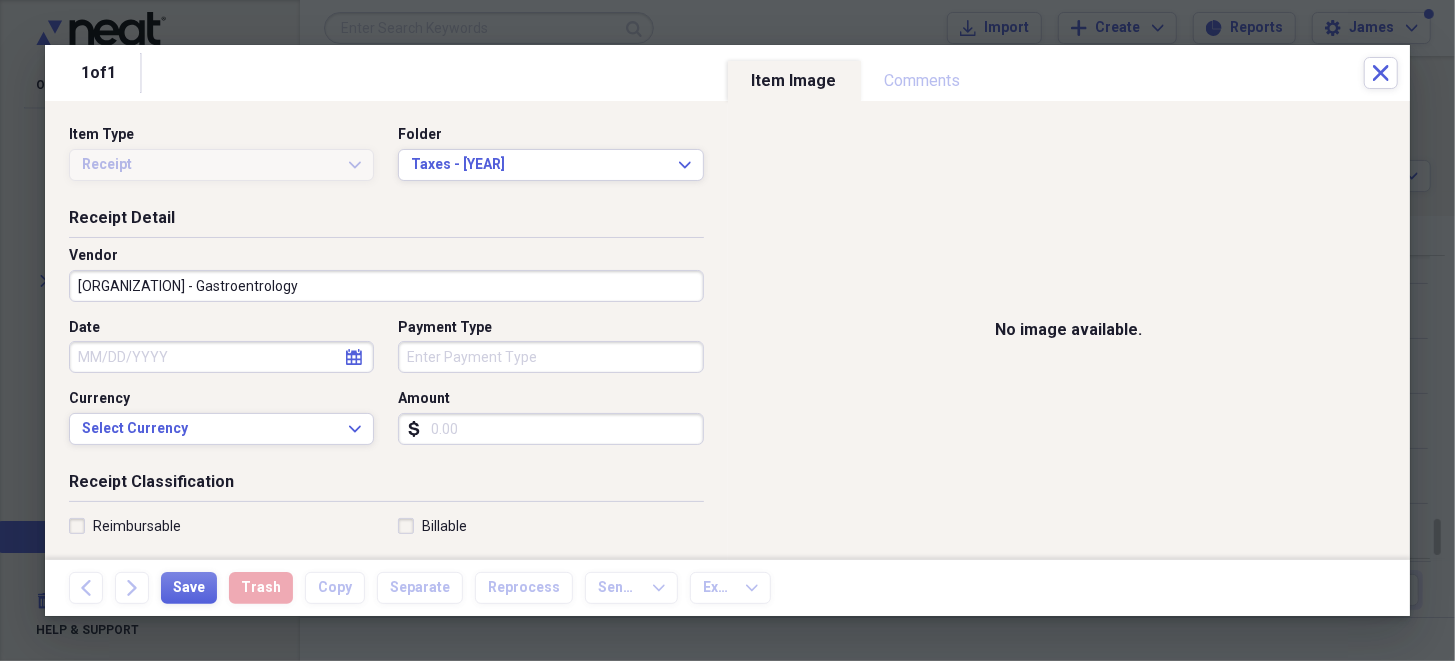 type on "[ORGANIZATION] - Gastroentrology" 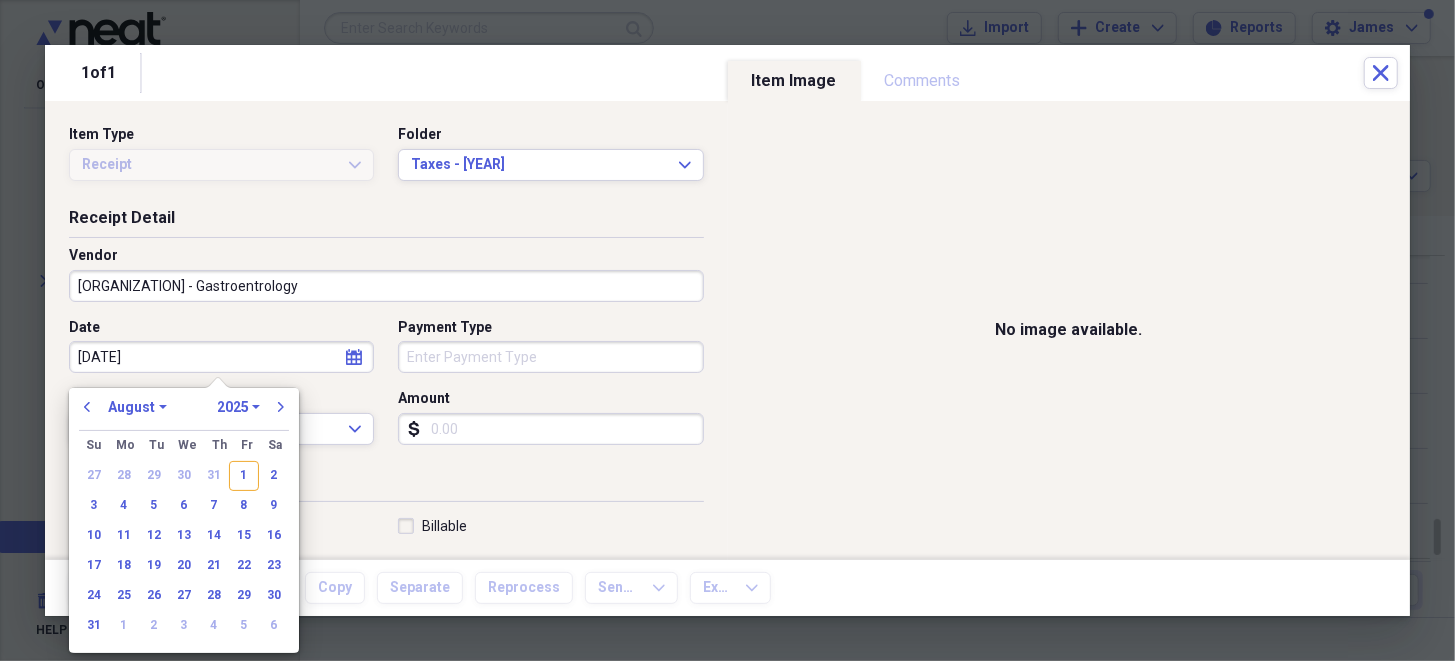 type on "[DATE]" 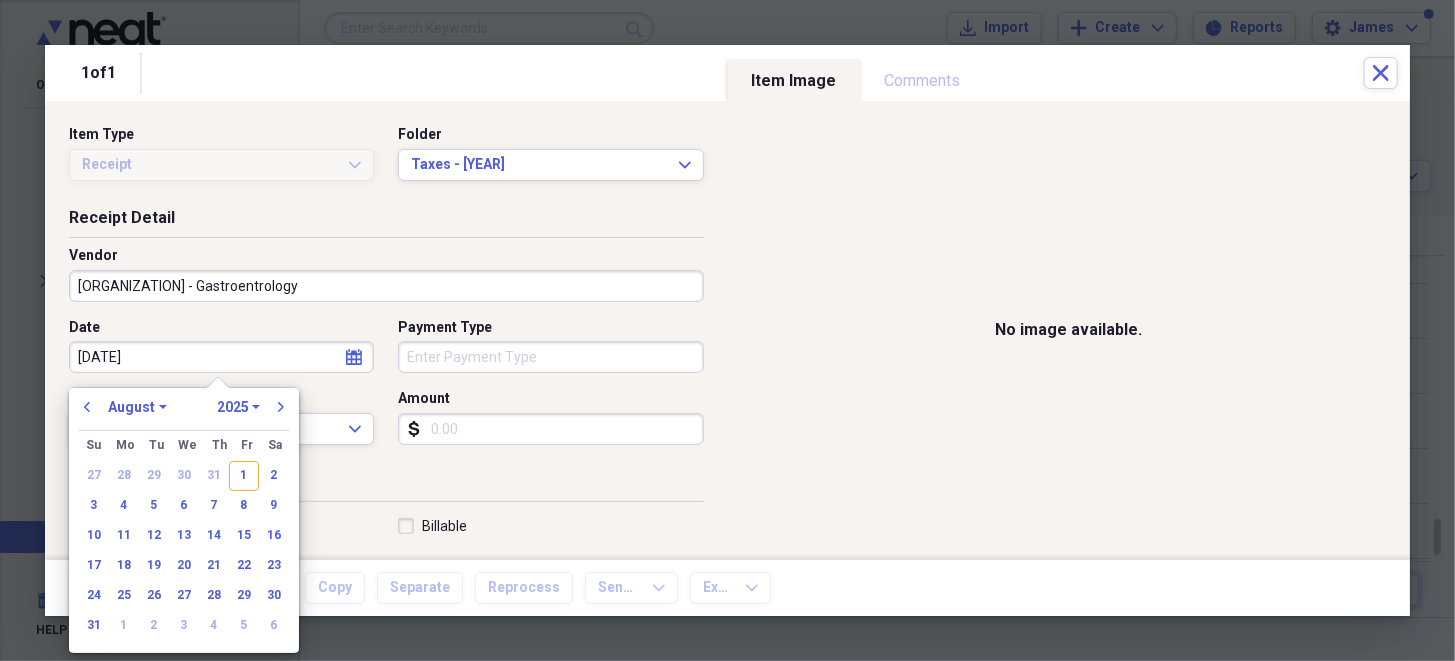 select on "8" 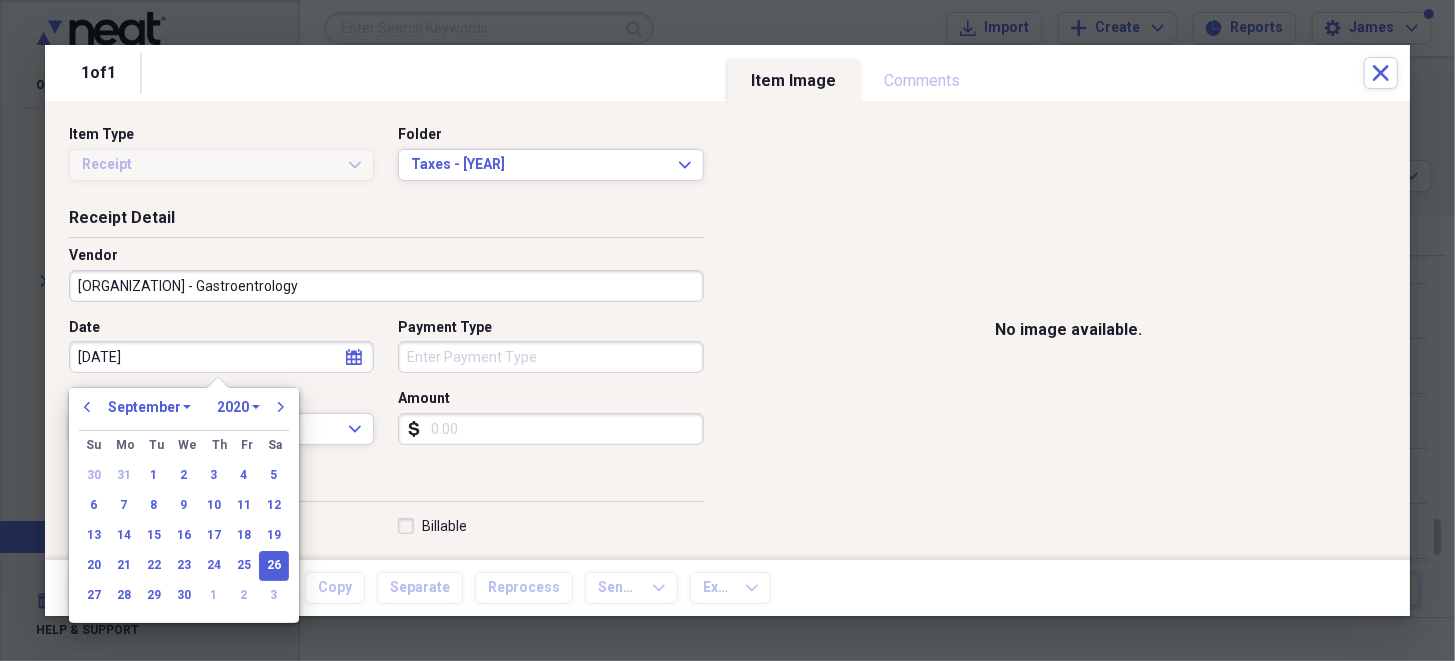 type on "[DATE]" 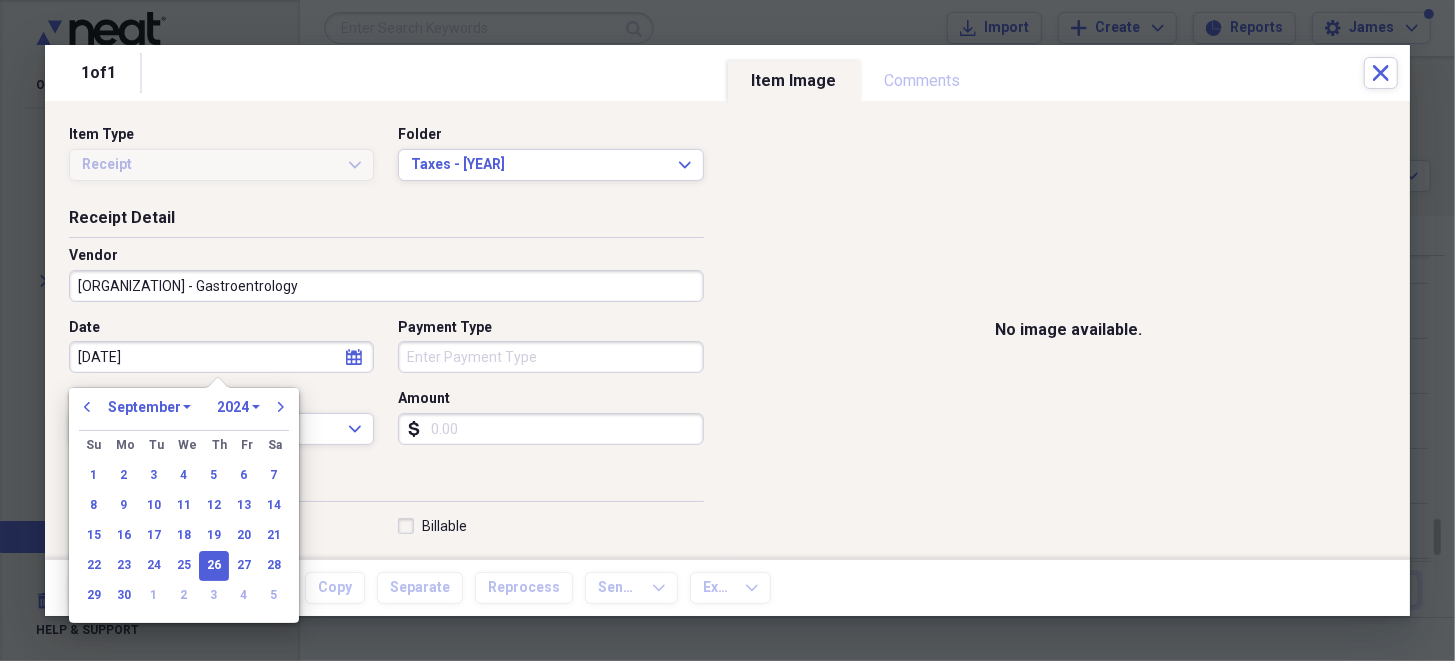 type on "[DATE]" 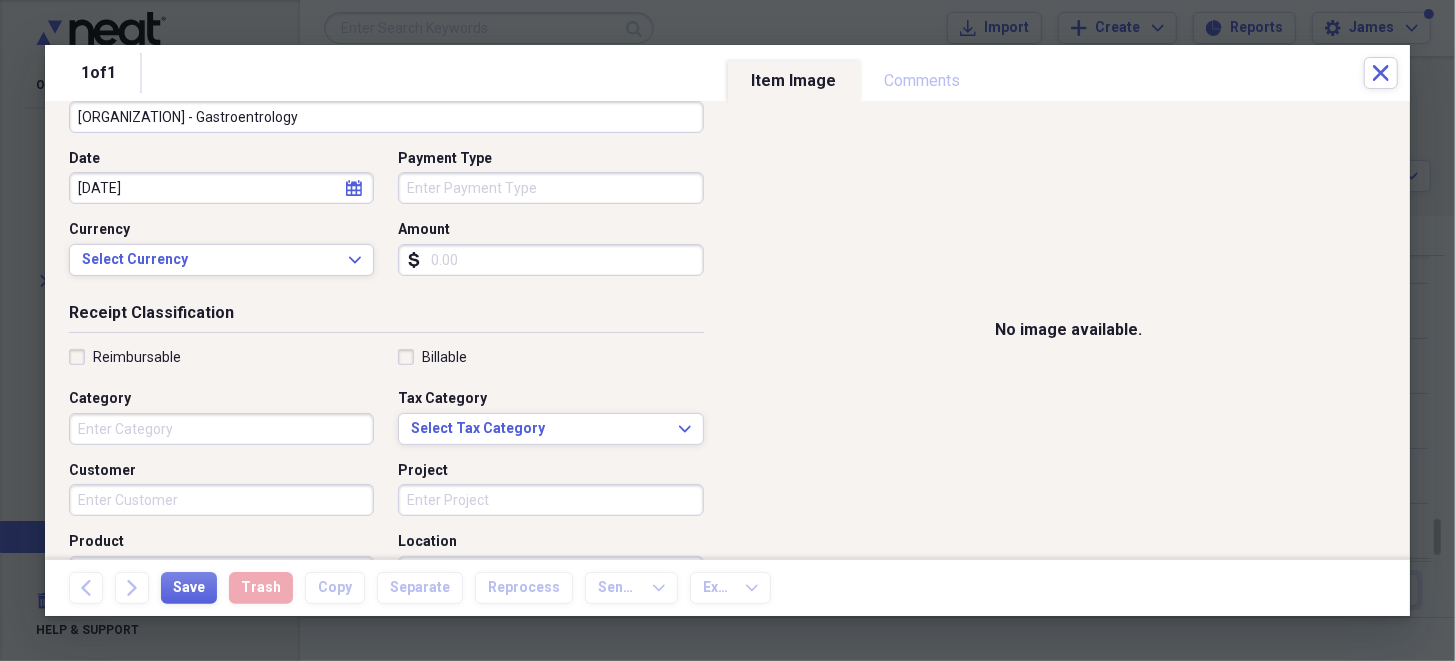 scroll, scrollTop: 199, scrollLeft: 0, axis: vertical 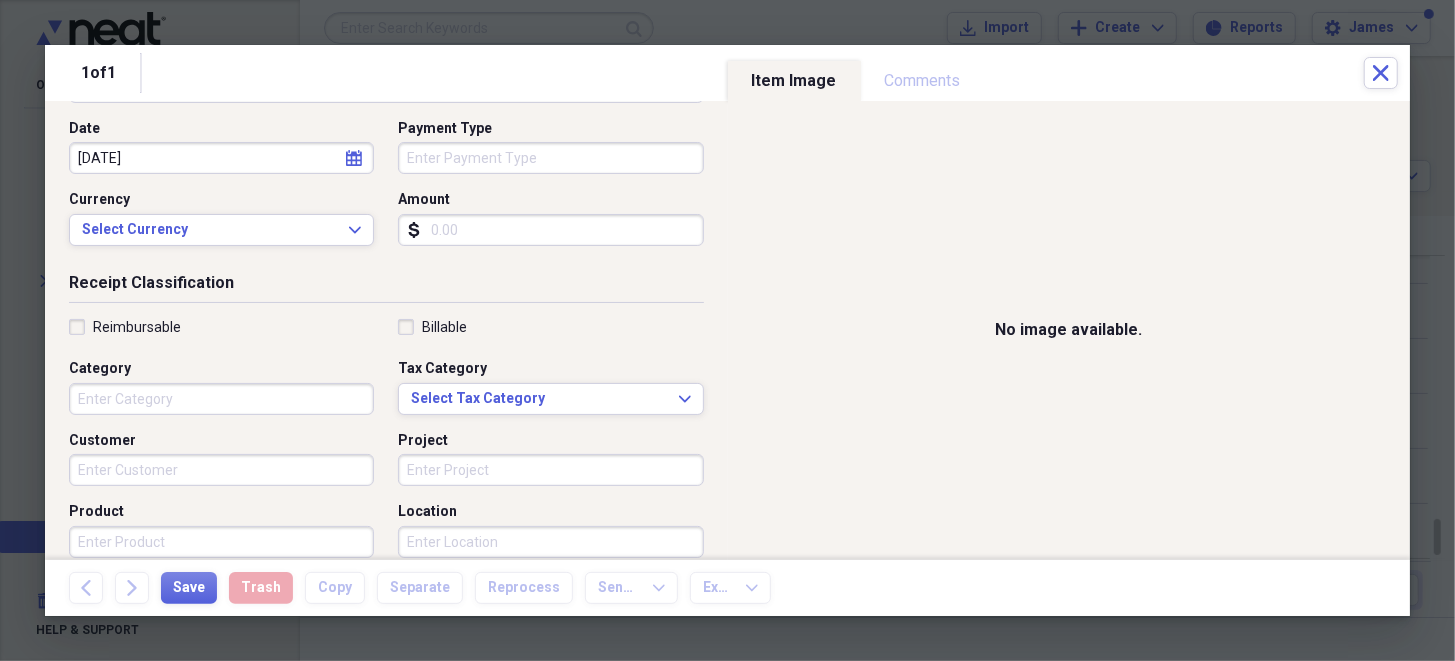 click on "Category" at bounding box center [221, 399] 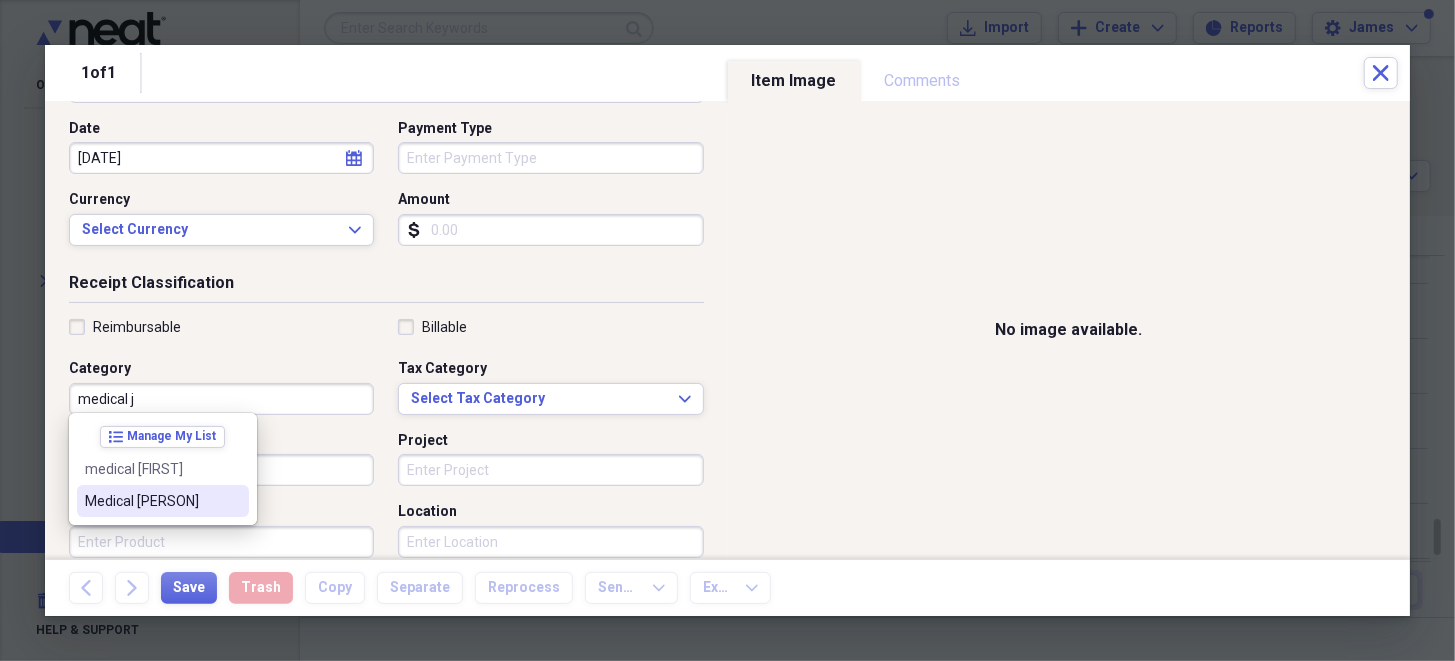 click on "Medical [PERSON]" at bounding box center (151, 501) 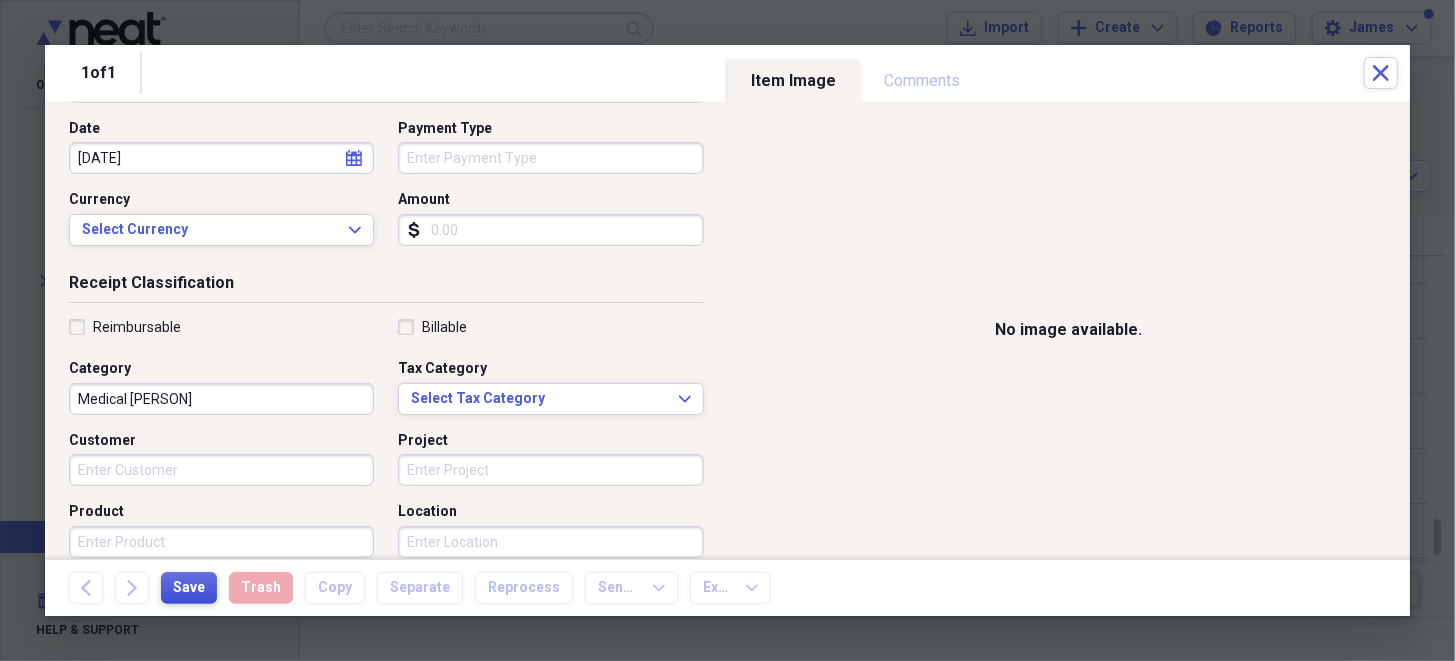 click on "Save" at bounding box center [189, 588] 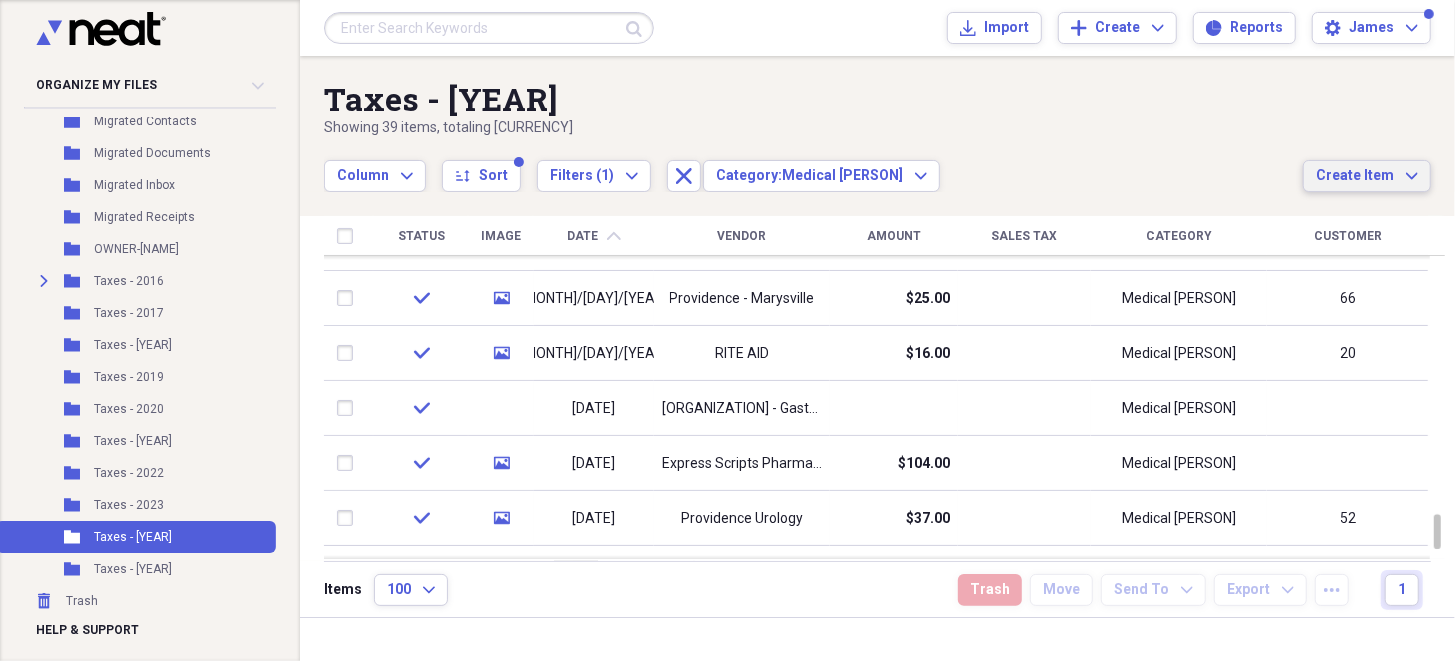 click on "Create Item" at bounding box center (1355, 176) 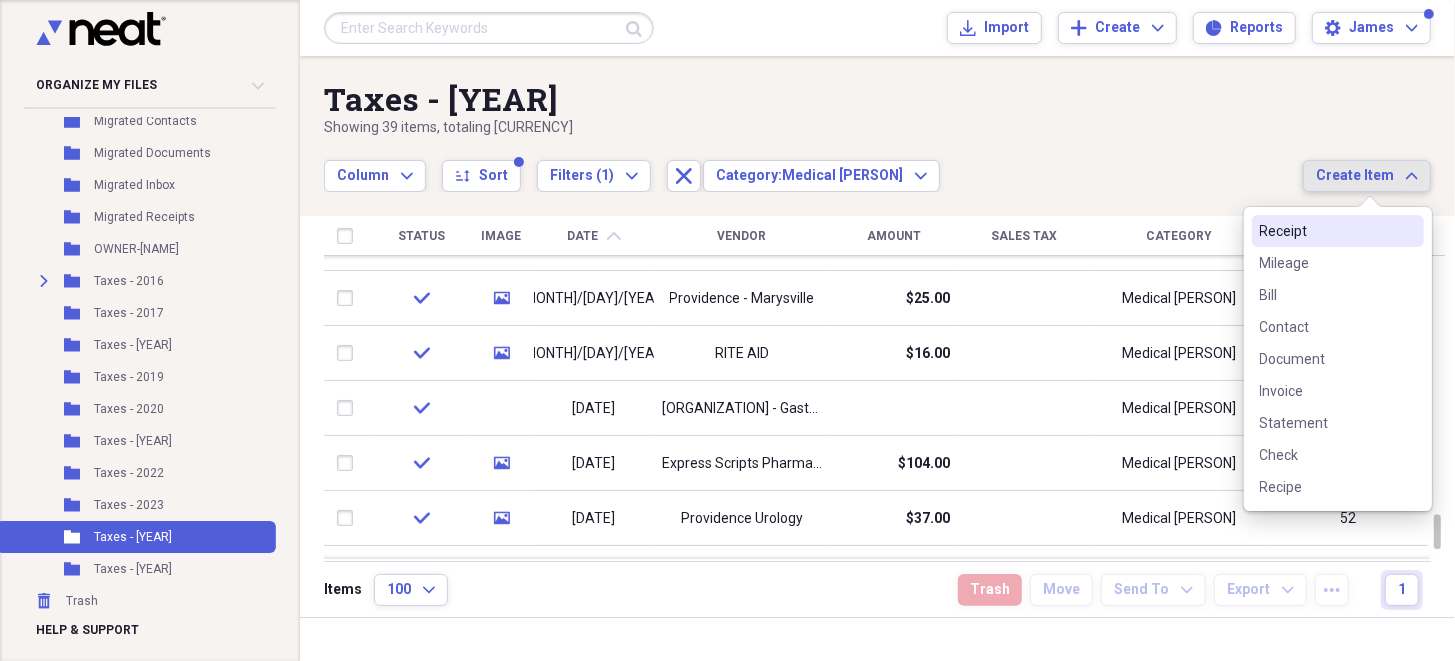 click on "Receipt" at bounding box center [1326, 231] 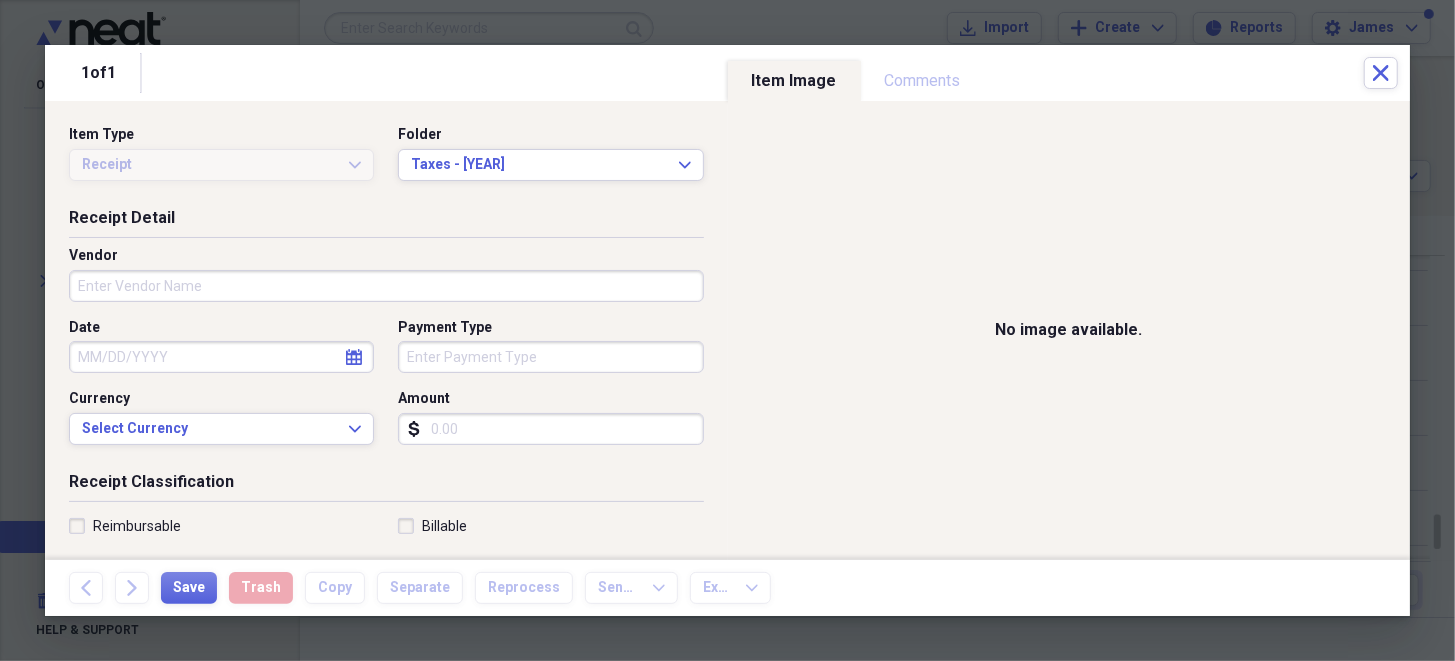 click on "Vendor" at bounding box center [386, 286] 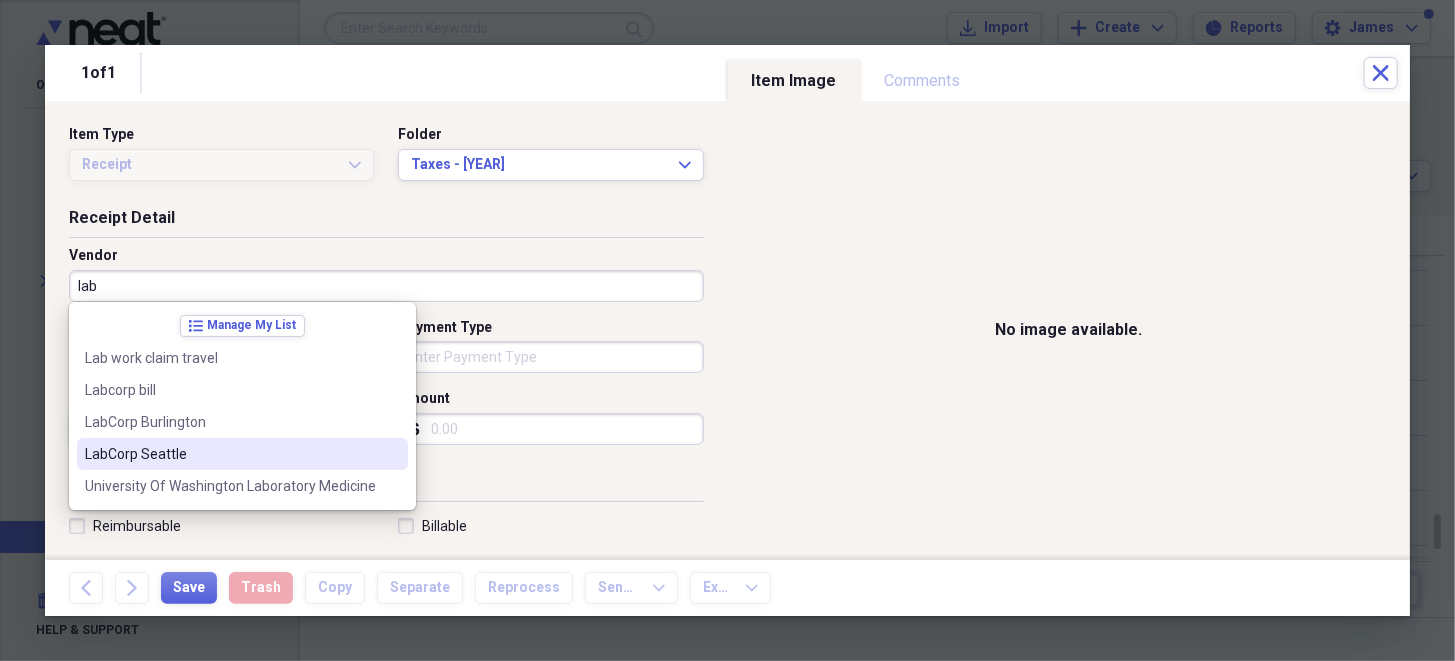click on "LabCorp Seattle" at bounding box center (230, 454) 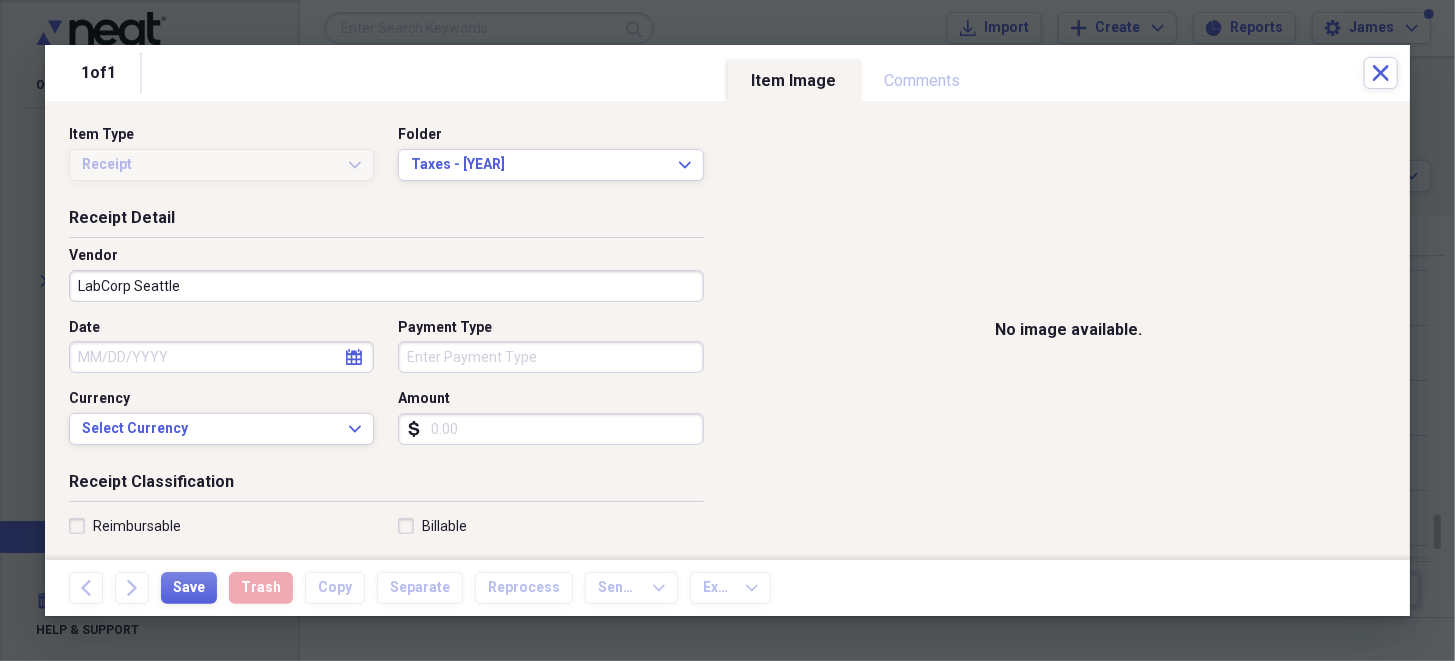 click on "Date" at bounding box center [221, 357] 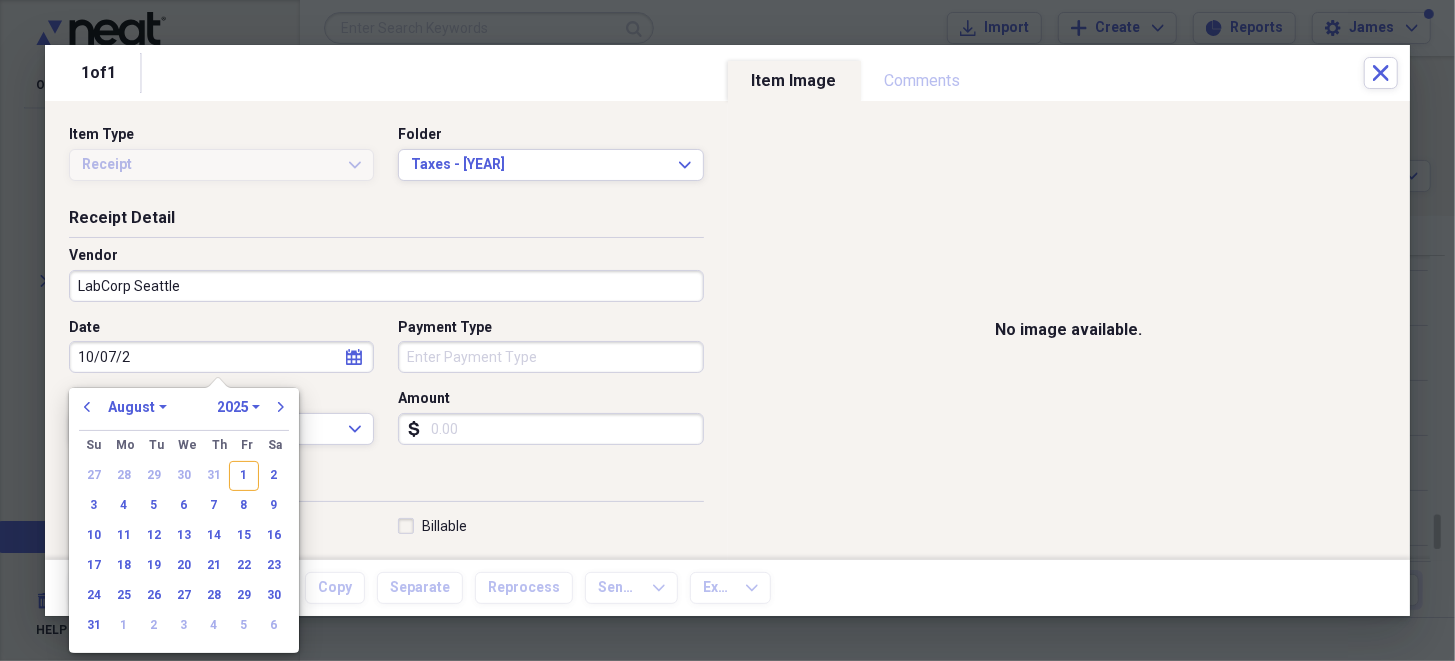 type on "[MONTH]/[DAY]/[YEAR]" 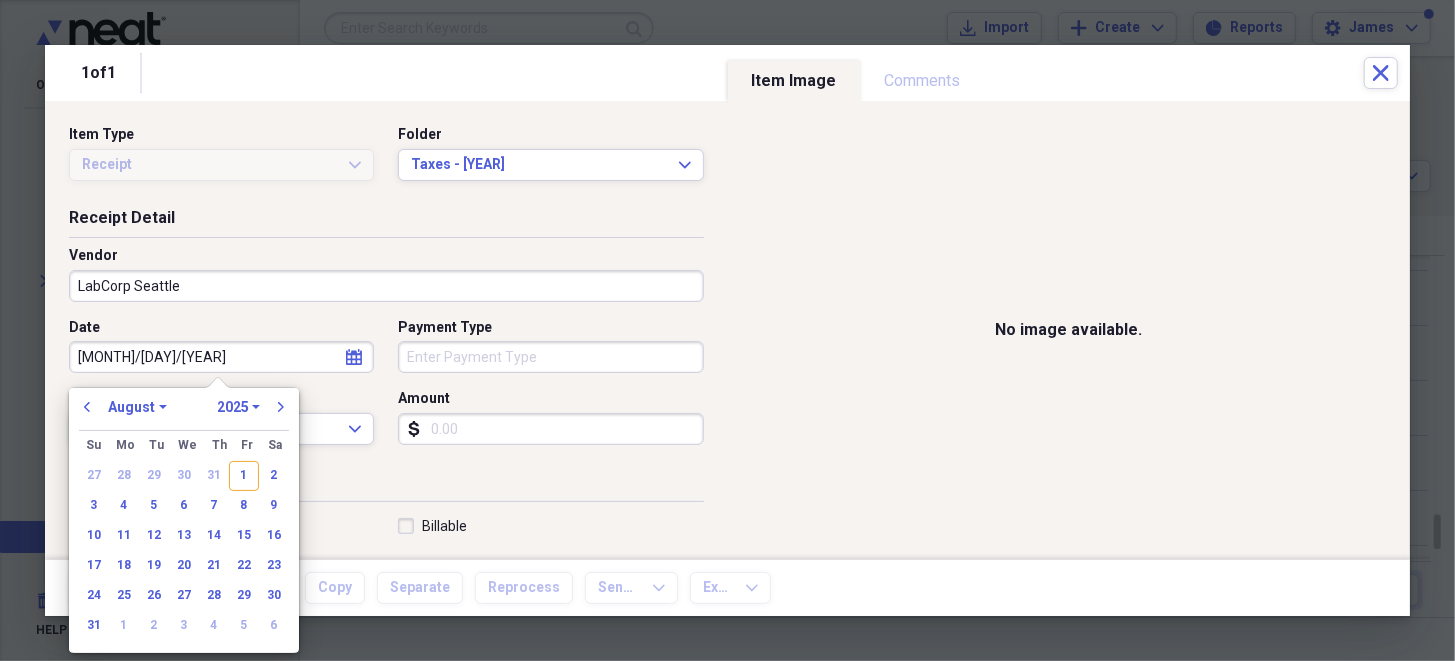 select on "9" 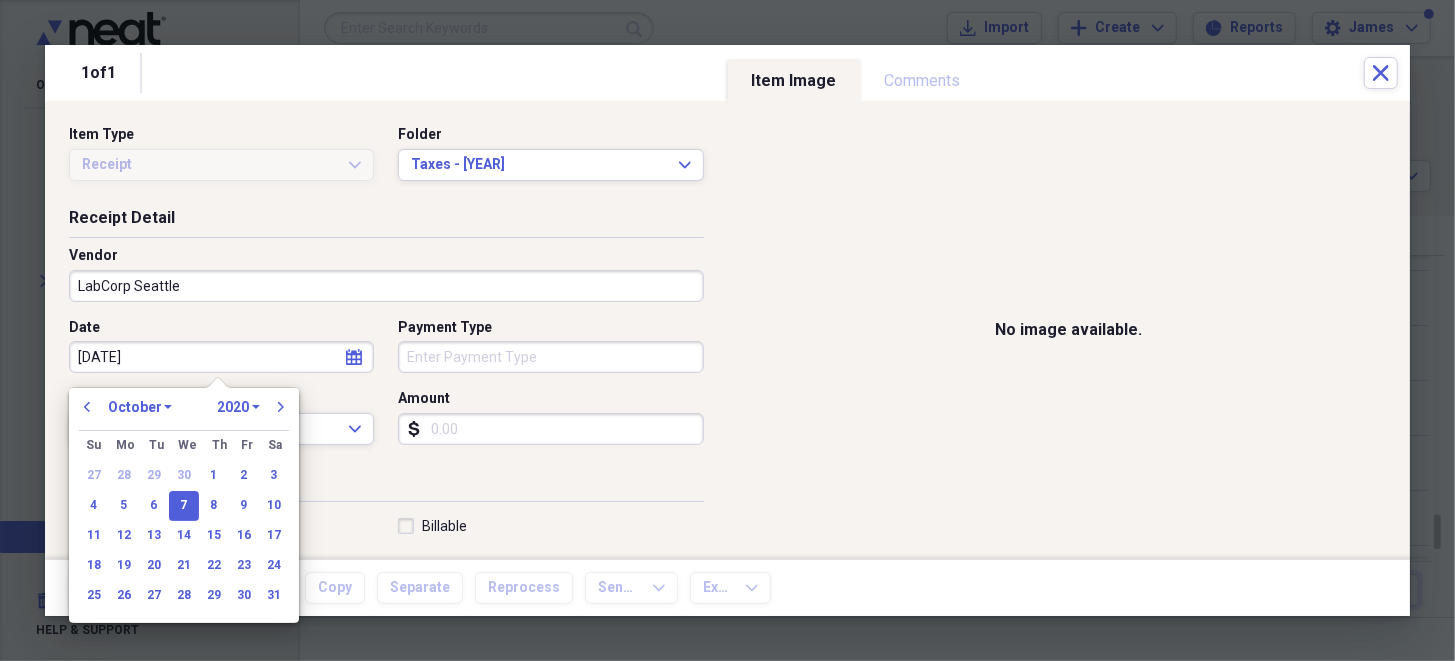 type on "[DATE]" 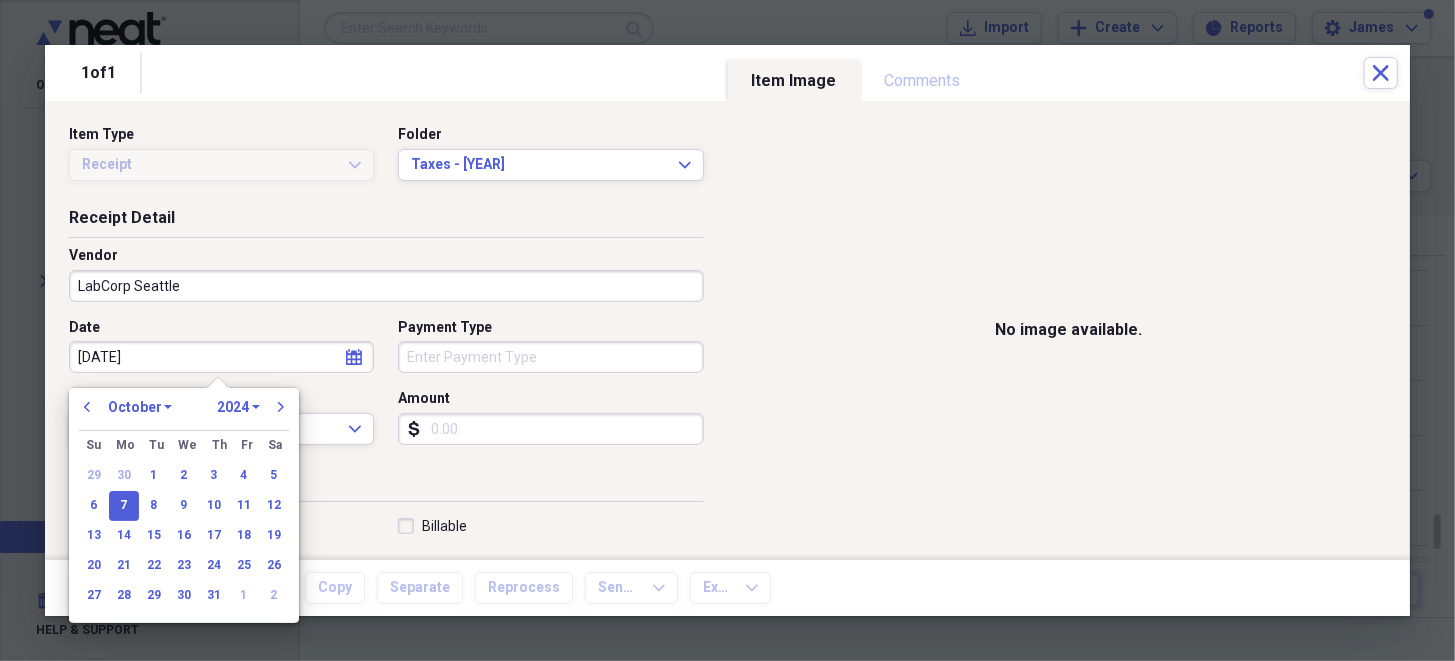 type on "[DATE]" 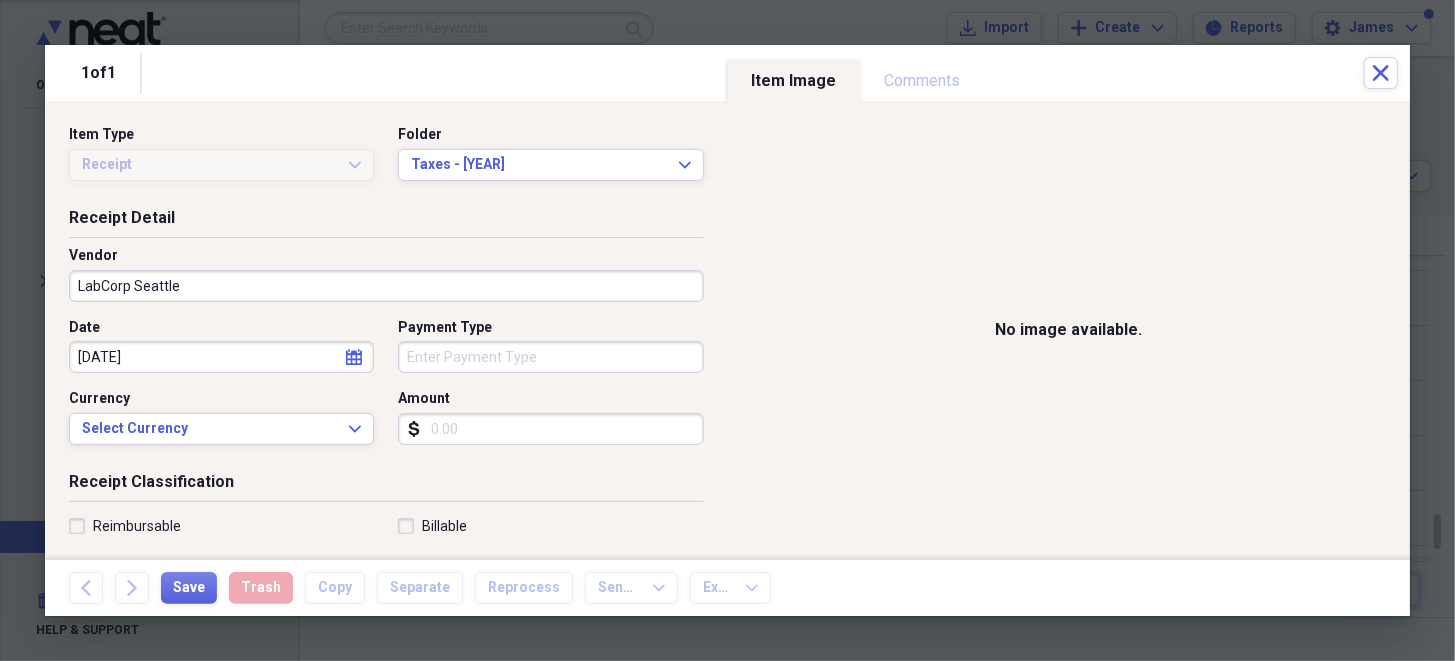 click on "Receipt Detail Vendor [COMPANY] [CITY] Date [DATE] calendar Calendar Payment Type Currency Select Currency Expand Amount dollar-sign" at bounding box center (386, 339) 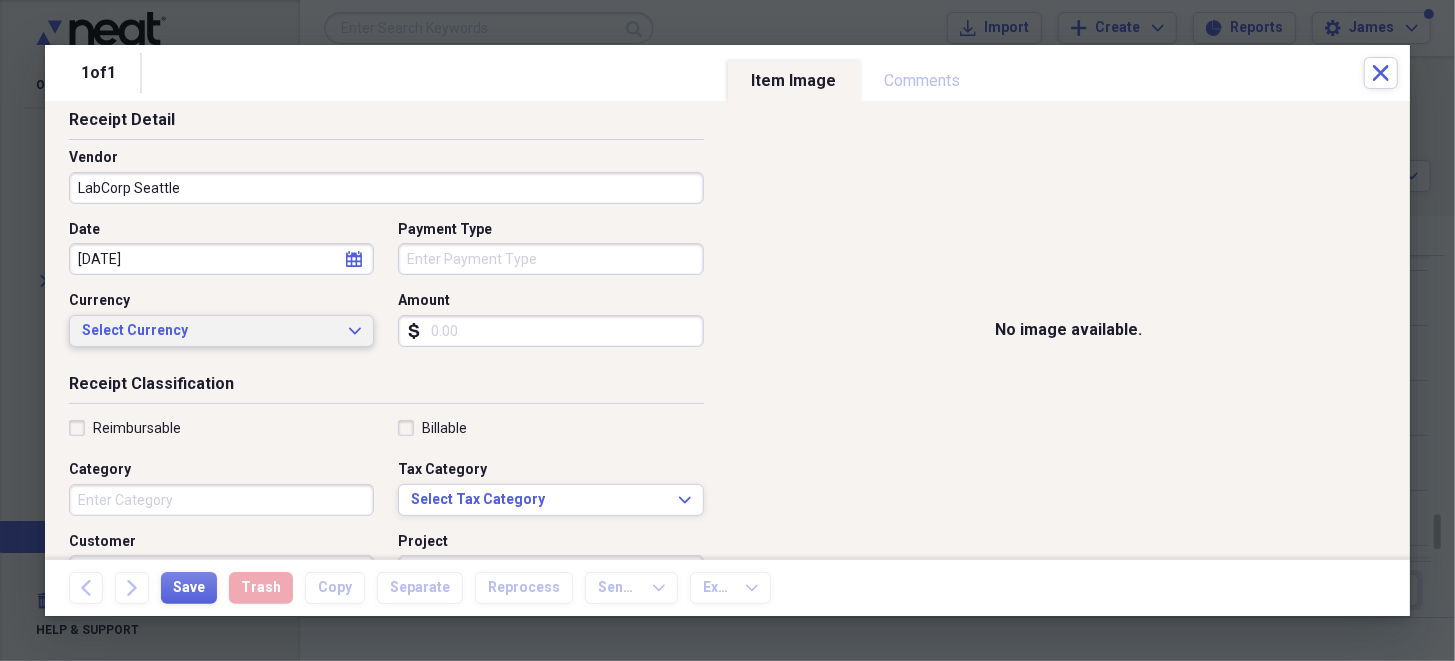 scroll, scrollTop: 99, scrollLeft: 0, axis: vertical 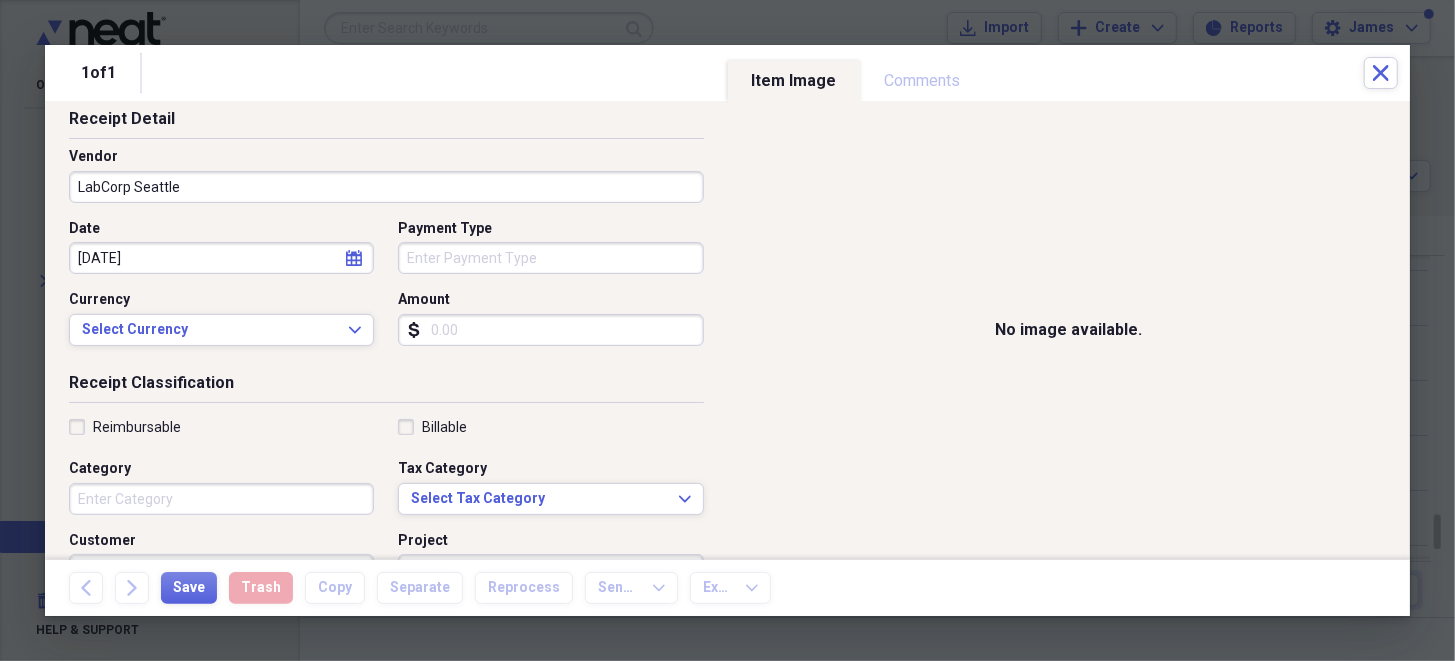 click on "Category" at bounding box center (221, 499) 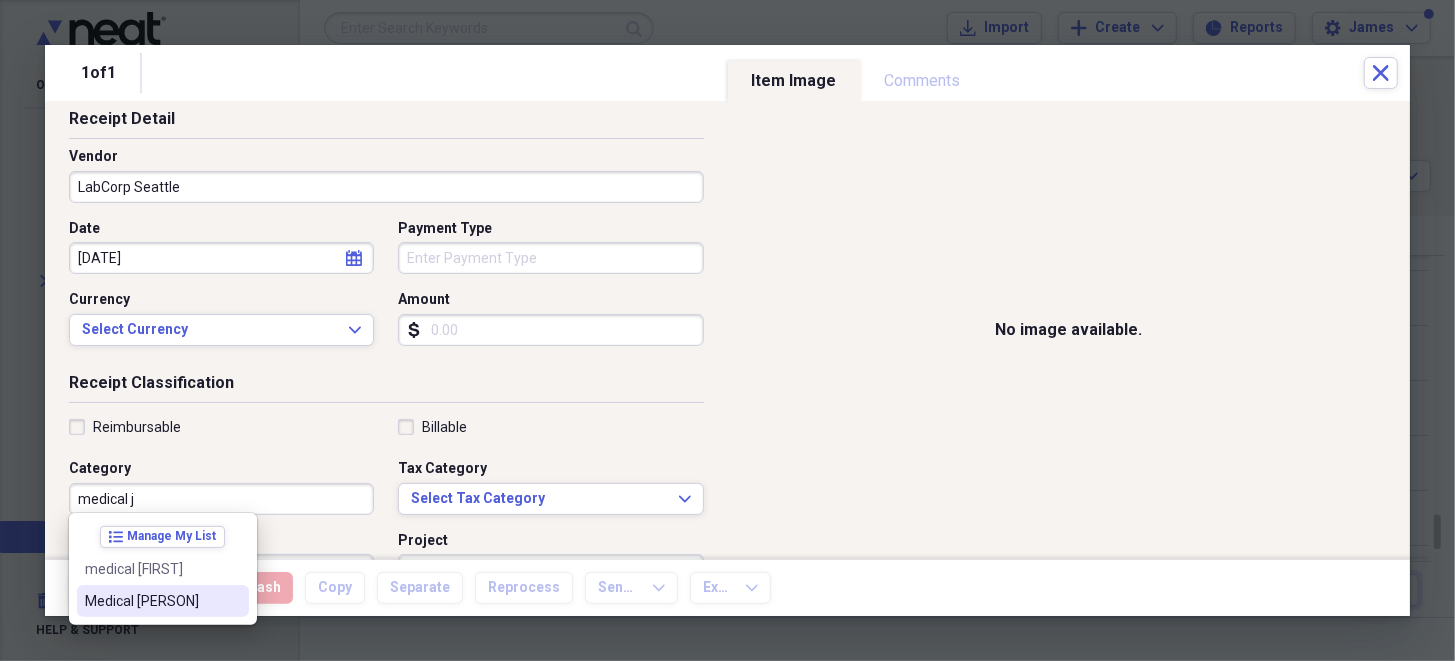 click on "Medical [PERSON]" at bounding box center (151, 601) 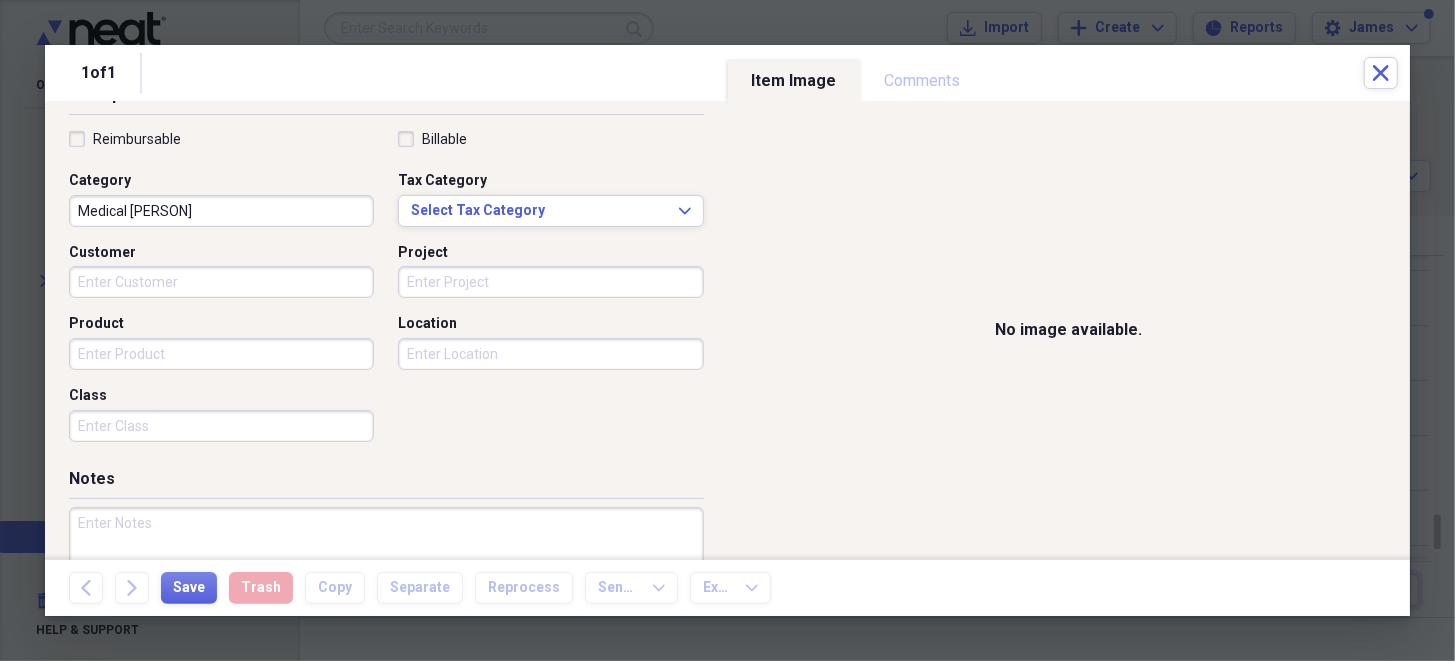 scroll, scrollTop: 399, scrollLeft: 0, axis: vertical 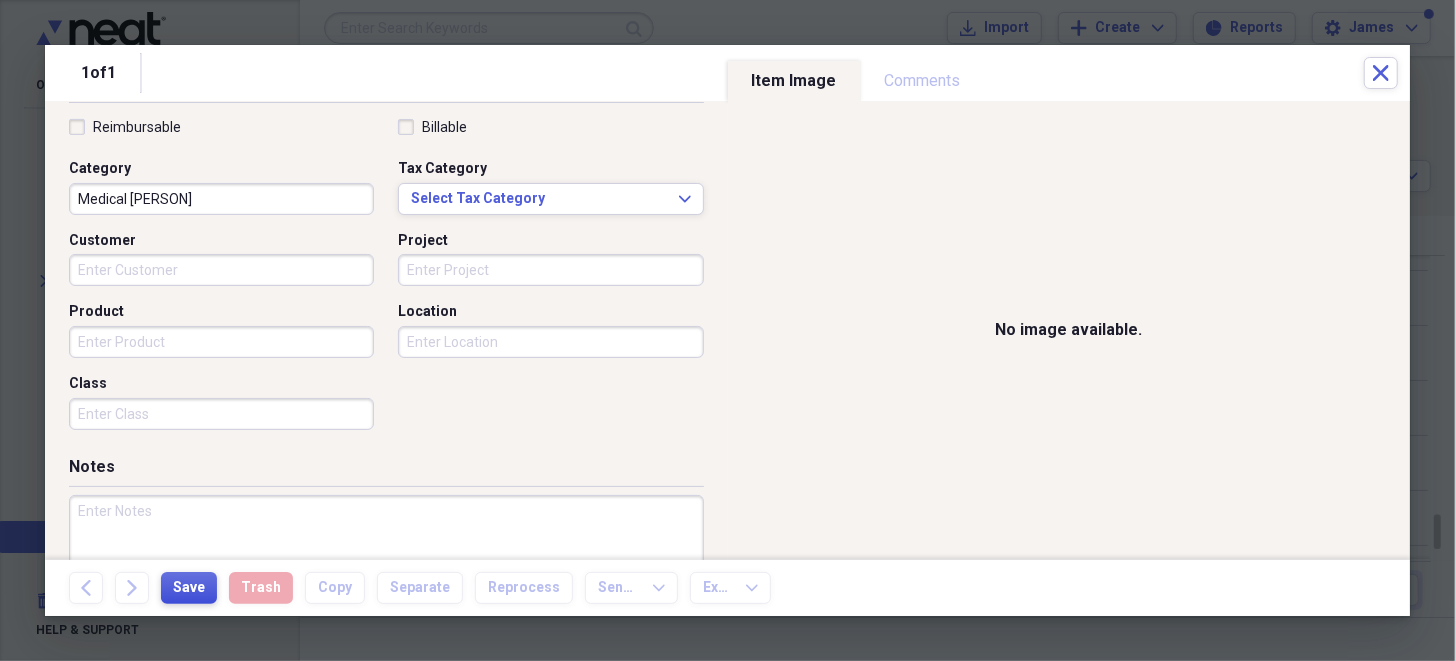 click on "Save" at bounding box center [189, 588] 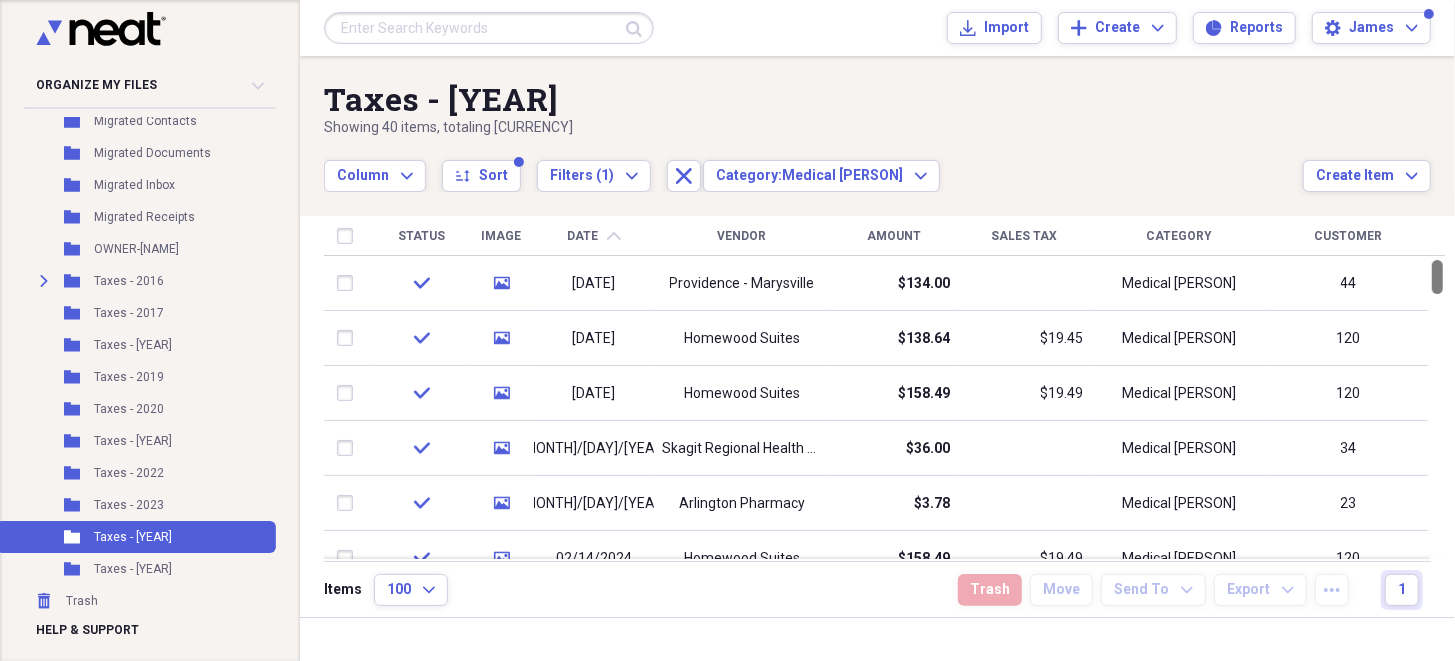 drag, startPoint x: 1447, startPoint y: 537, endPoint x: 1429, endPoint y: 220, distance: 317.51062 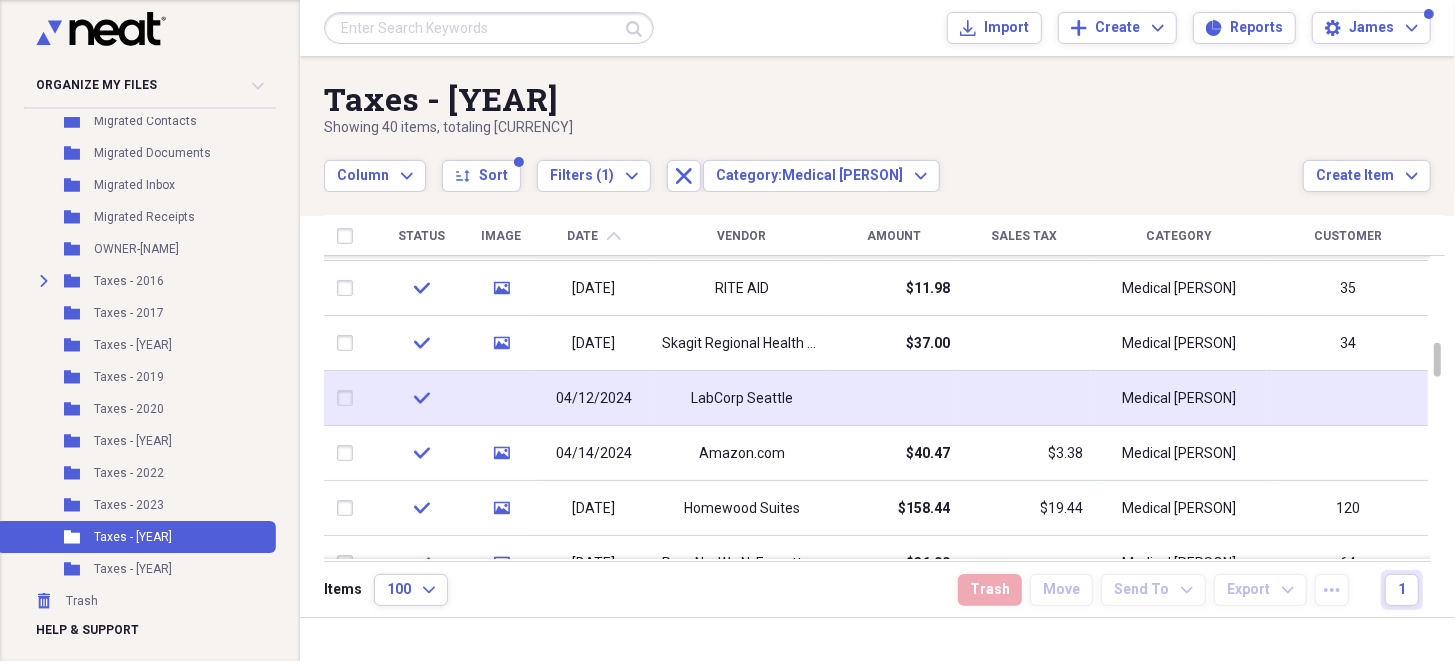 click at bounding box center [1348, 398] 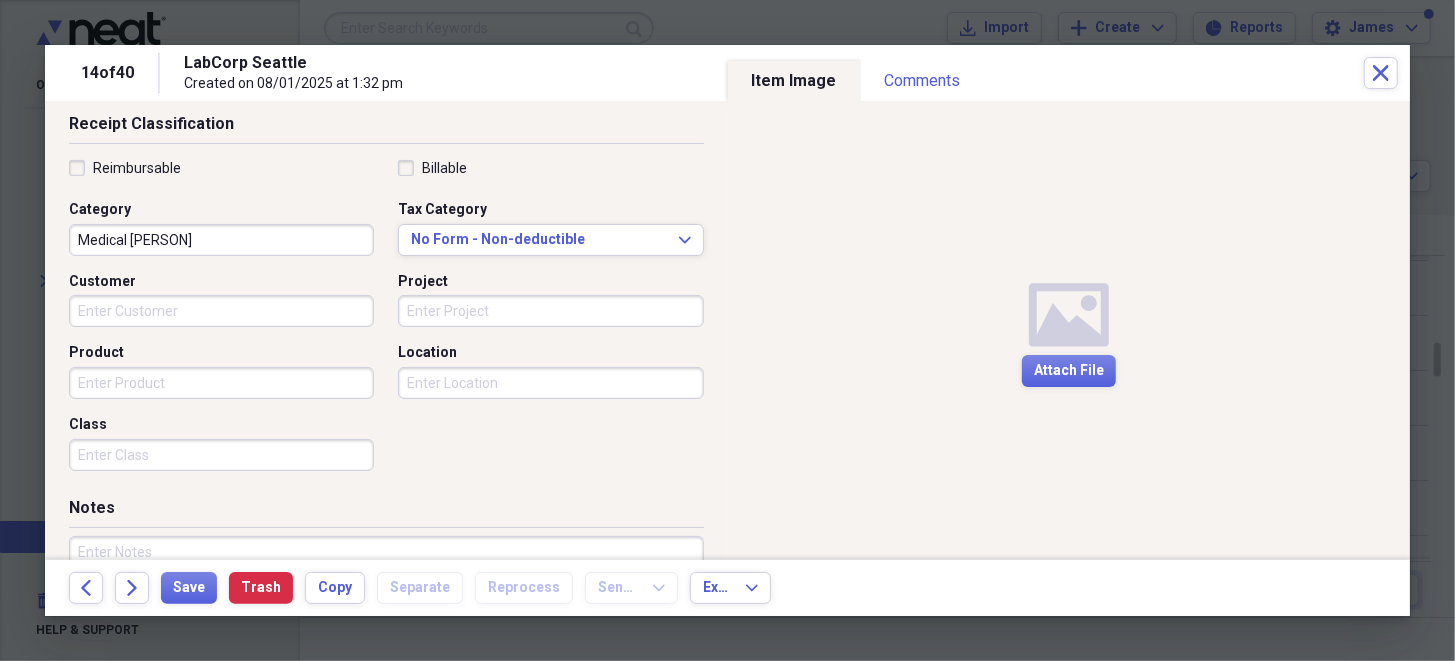 scroll, scrollTop: 399, scrollLeft: 0, axis: vertical 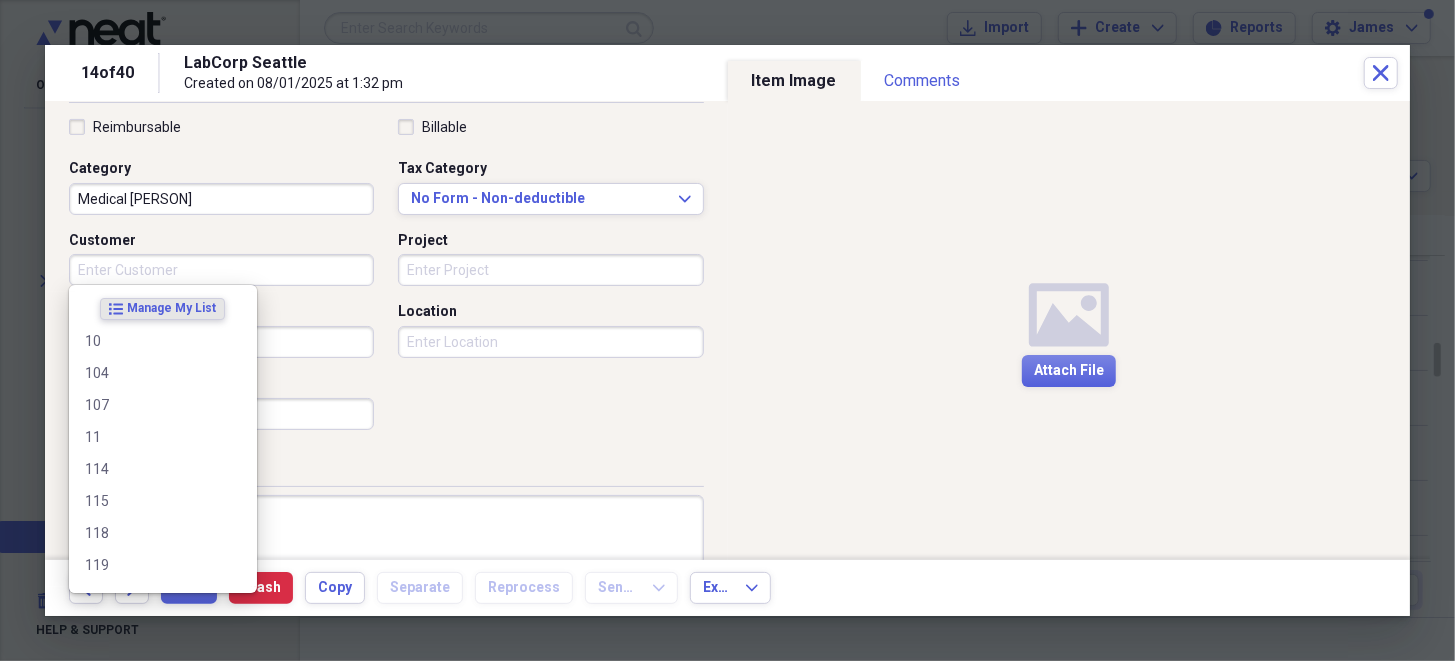 click on "Customer" at bounding box center [221, 270] 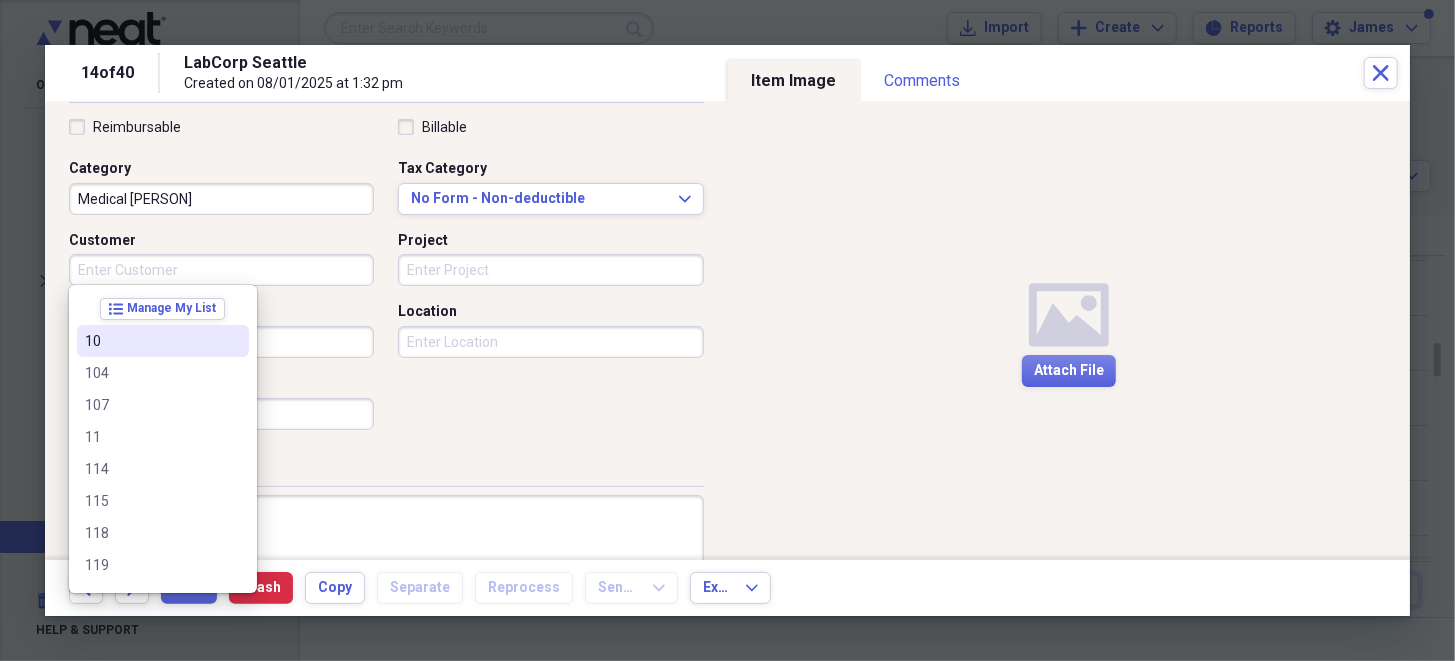 click on "10" at bounding box center (151, 341) 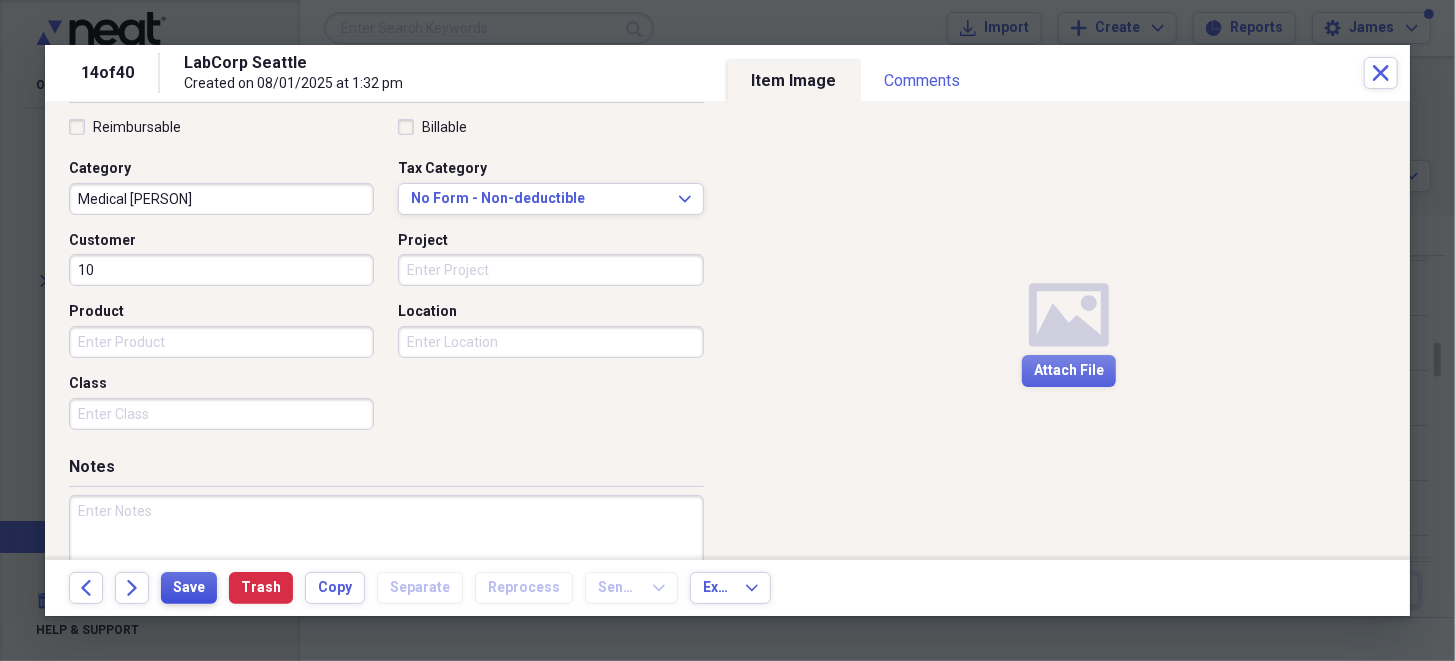 click on "Save" at bounding box center [189, 588] 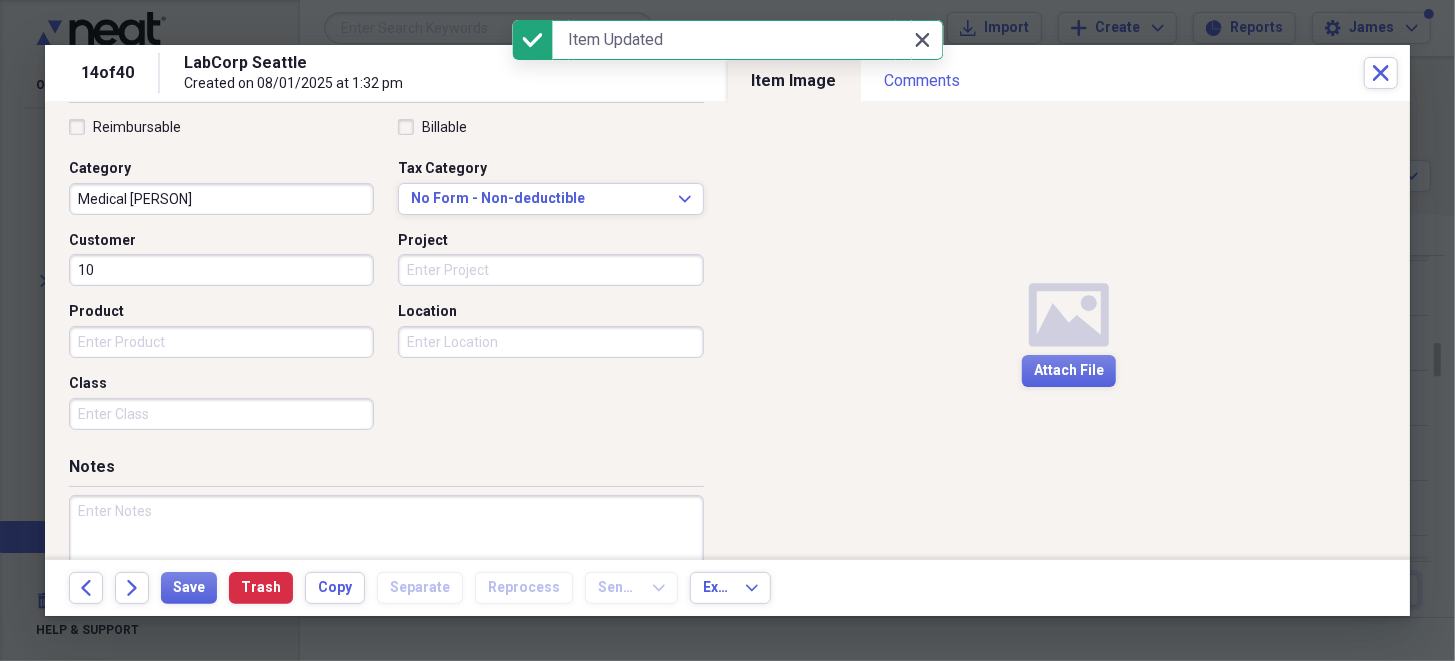 click on "Close" 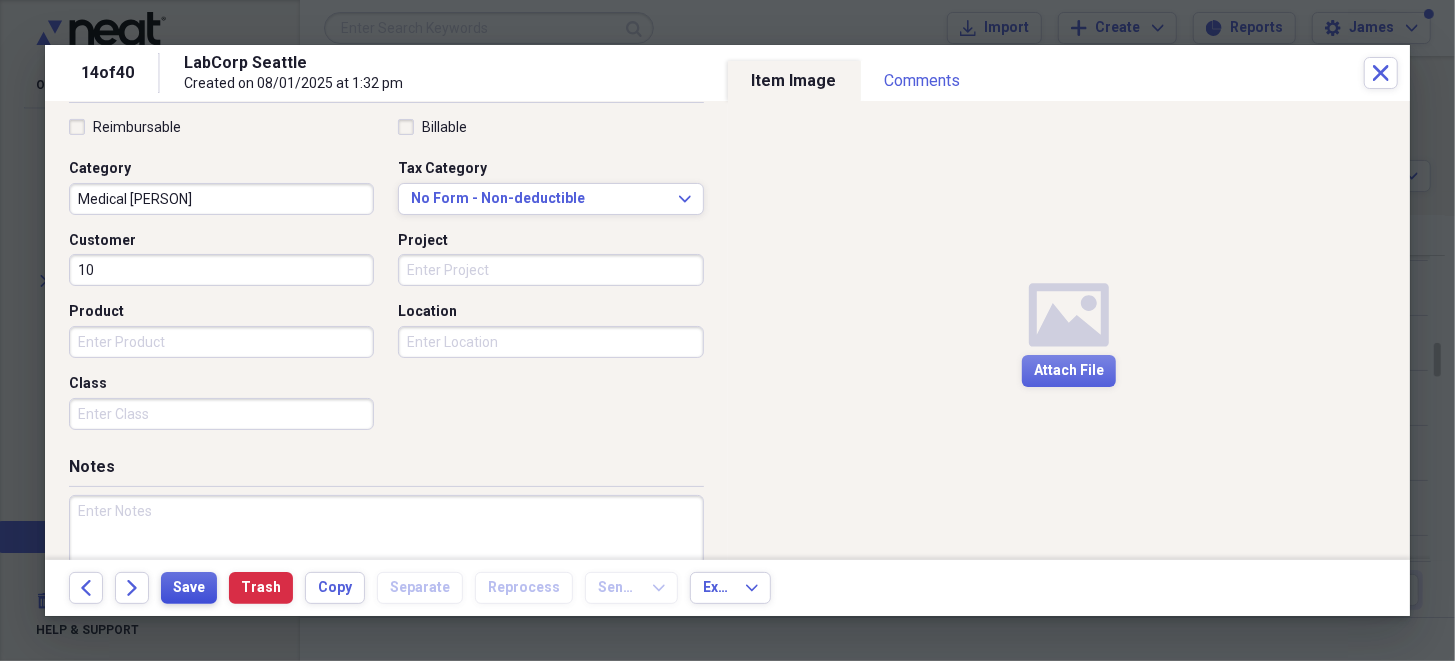 click on "Save" at bounding box center [189, 588] 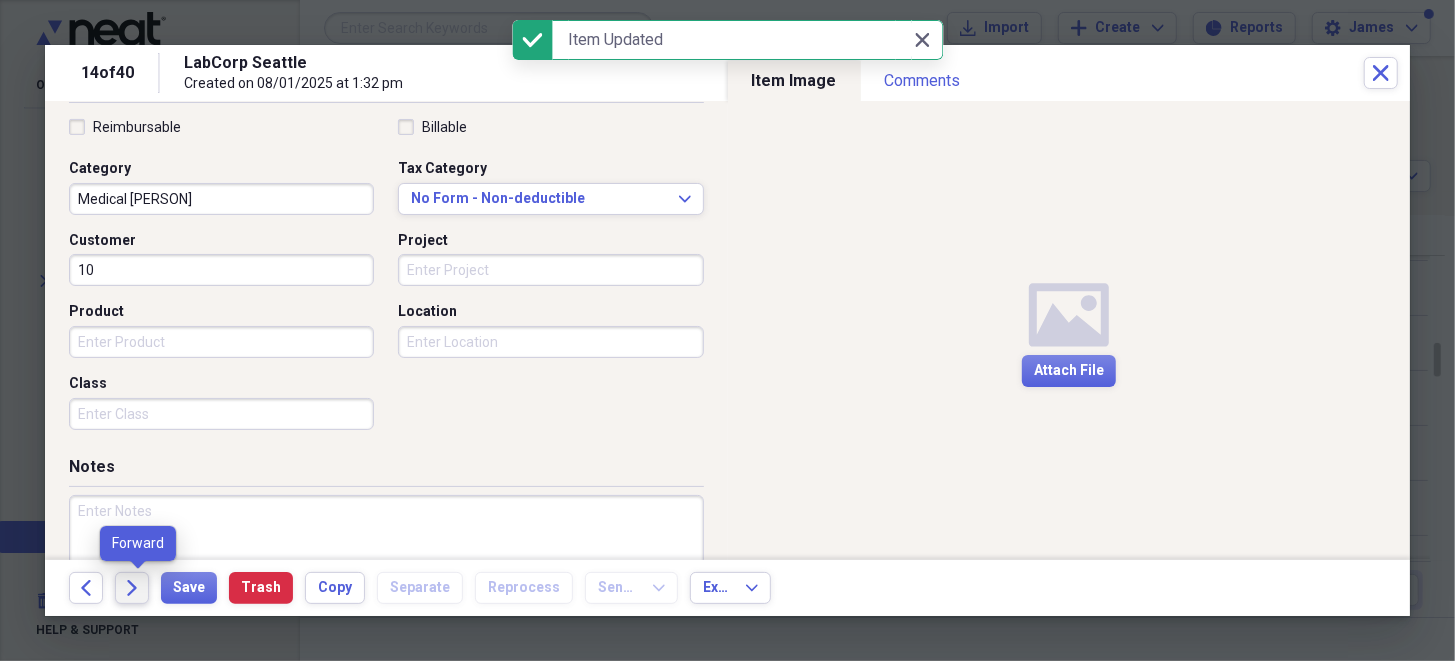 click on "Forward" 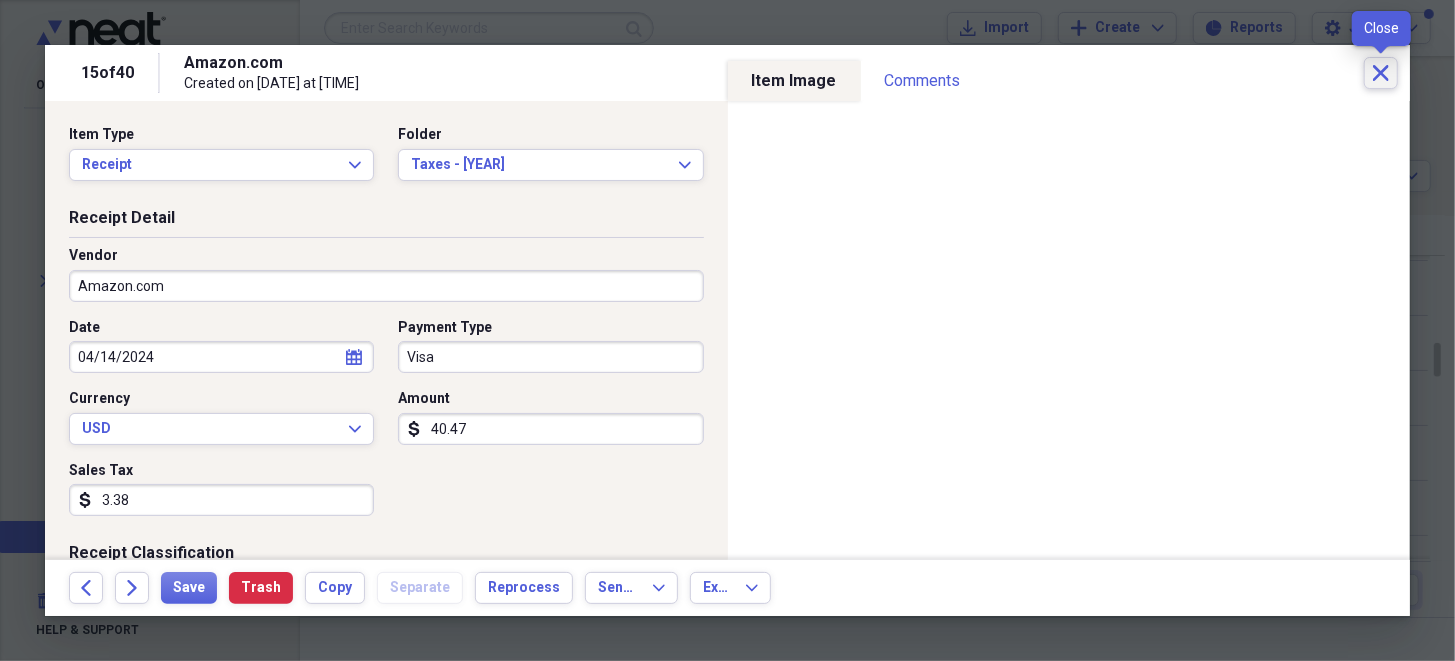 click on "Close" at bounding box center (1381, 73) 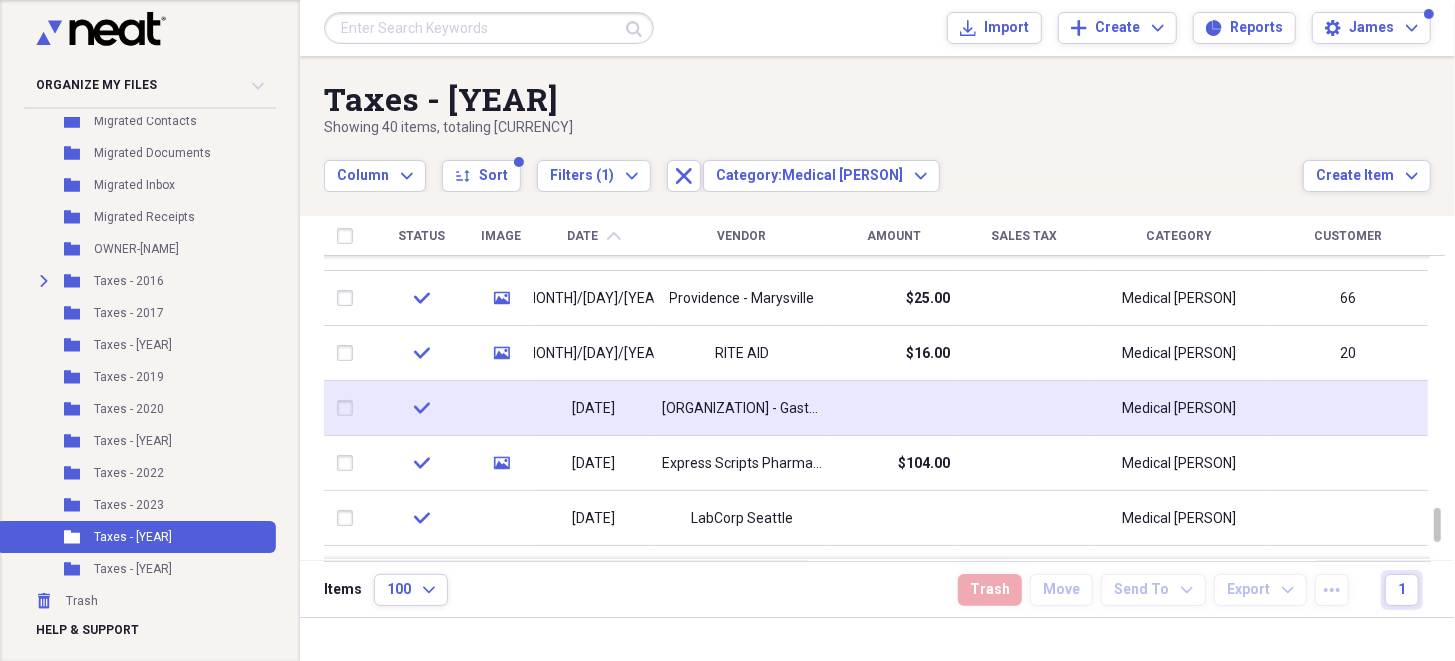 click on "[ORGANIZATION] - Gastroentrology" at bounding box center (742, 409) 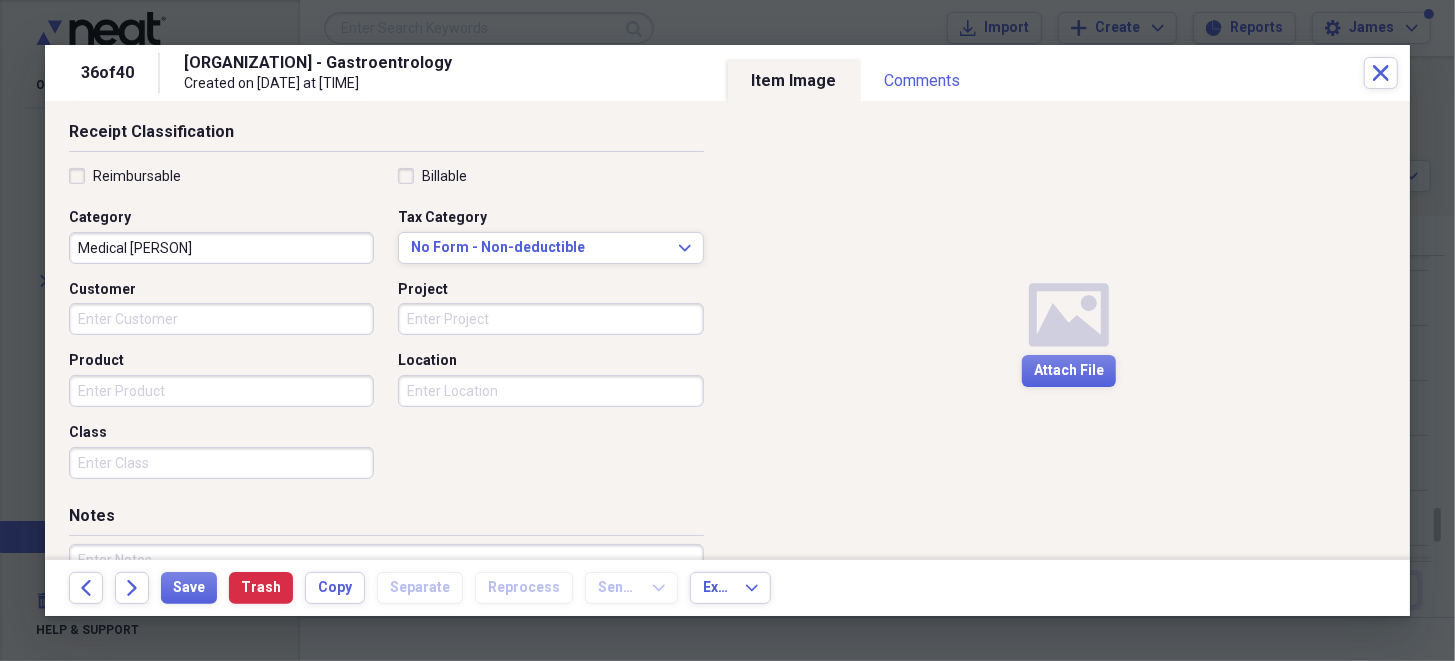 scroll, scrollTop: 399, scrollLeft: 0, axis: vertical 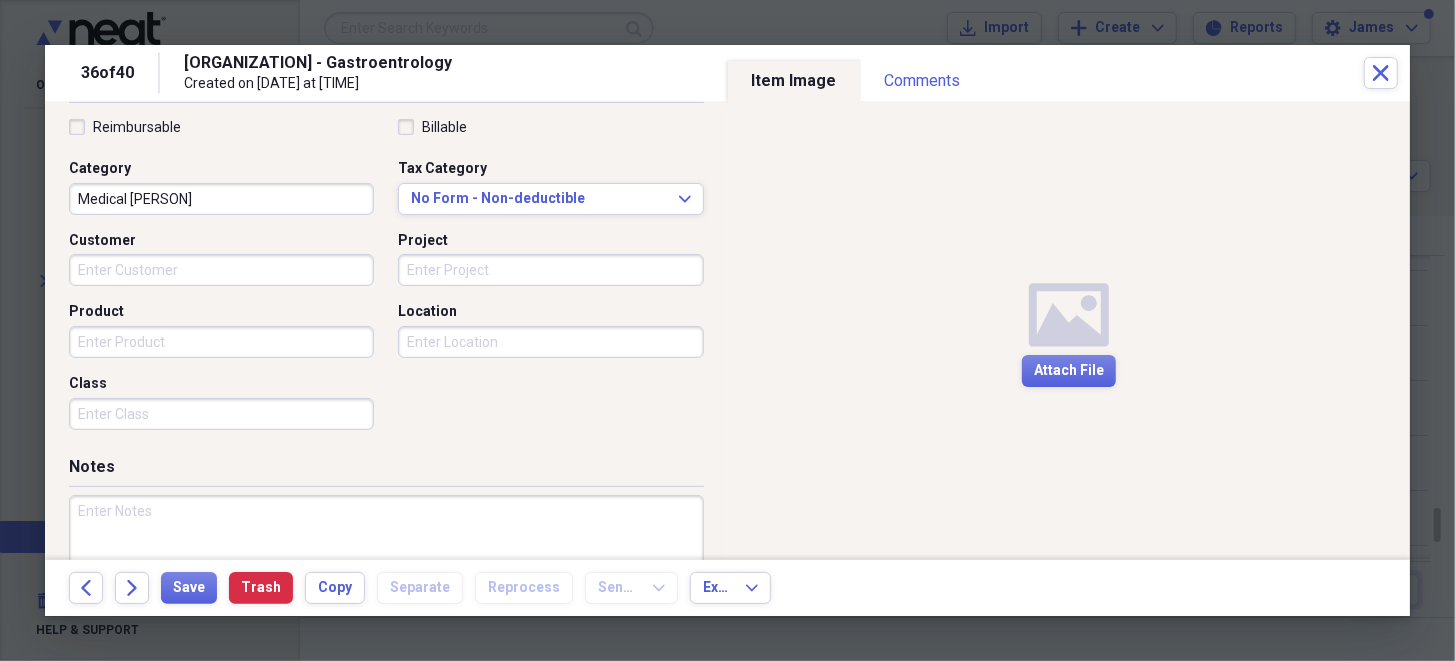 click on "Customer" at bounding box center (221, 270) 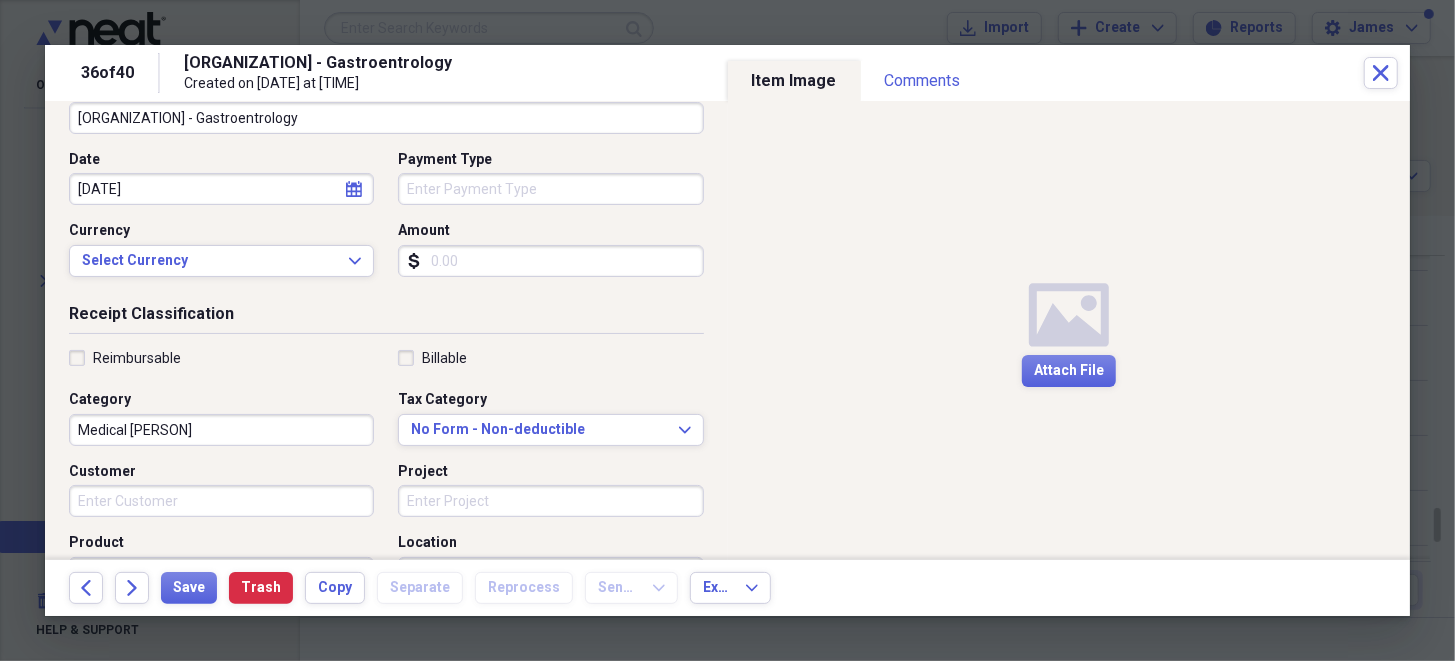 scroll, scrollTop: 199, scrollLeft: 0, axis: vertical 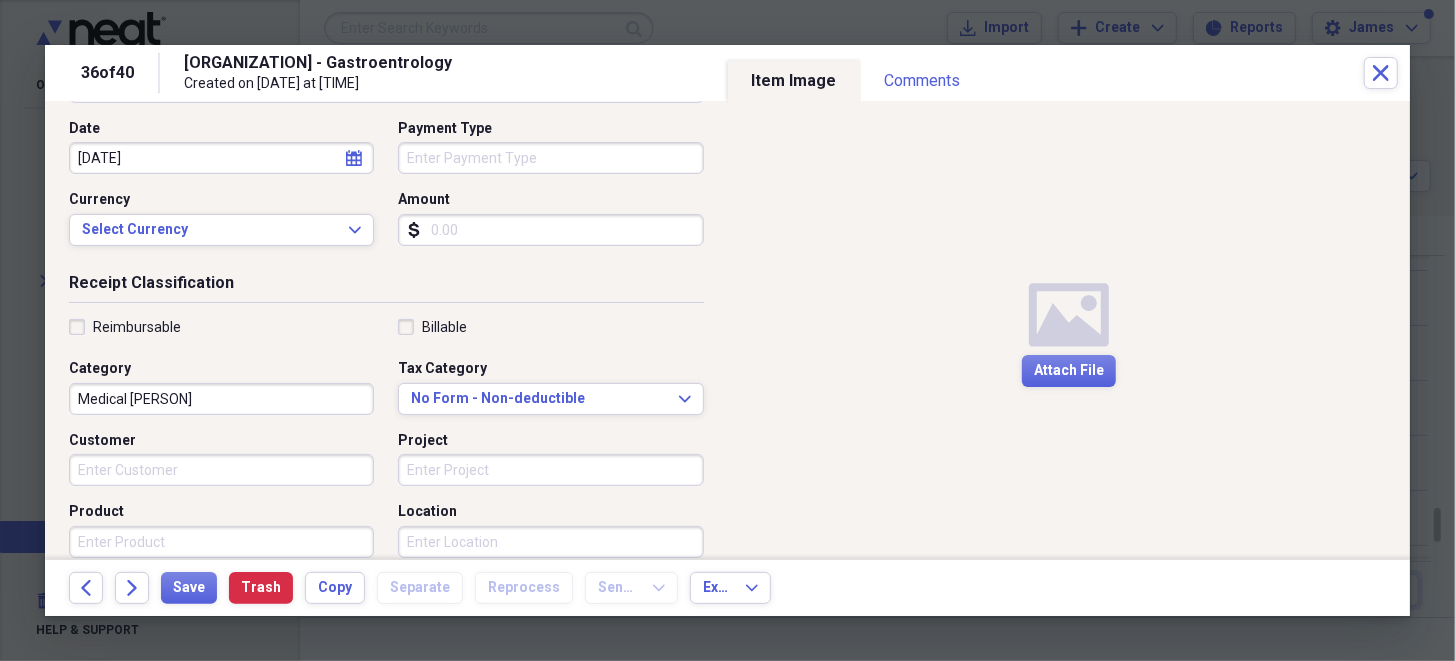 click on "Customer" at bounding box center [221, 470] 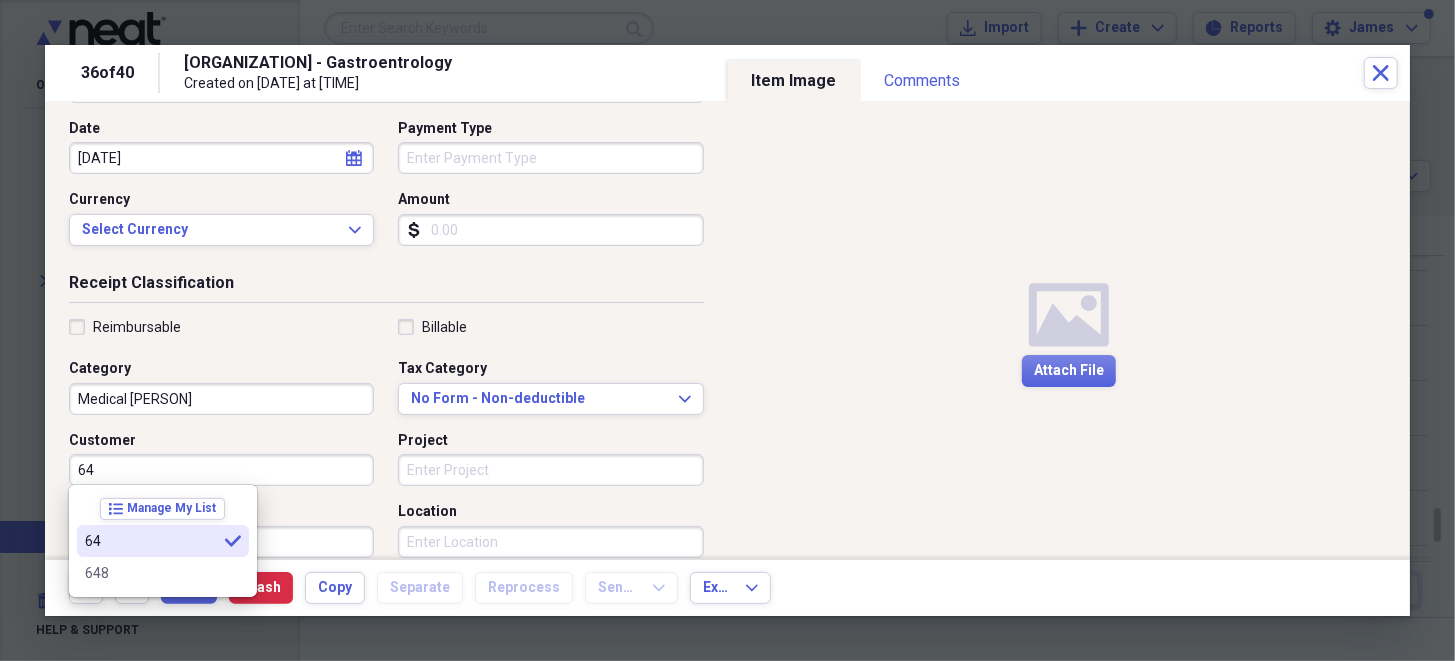 type on "64" 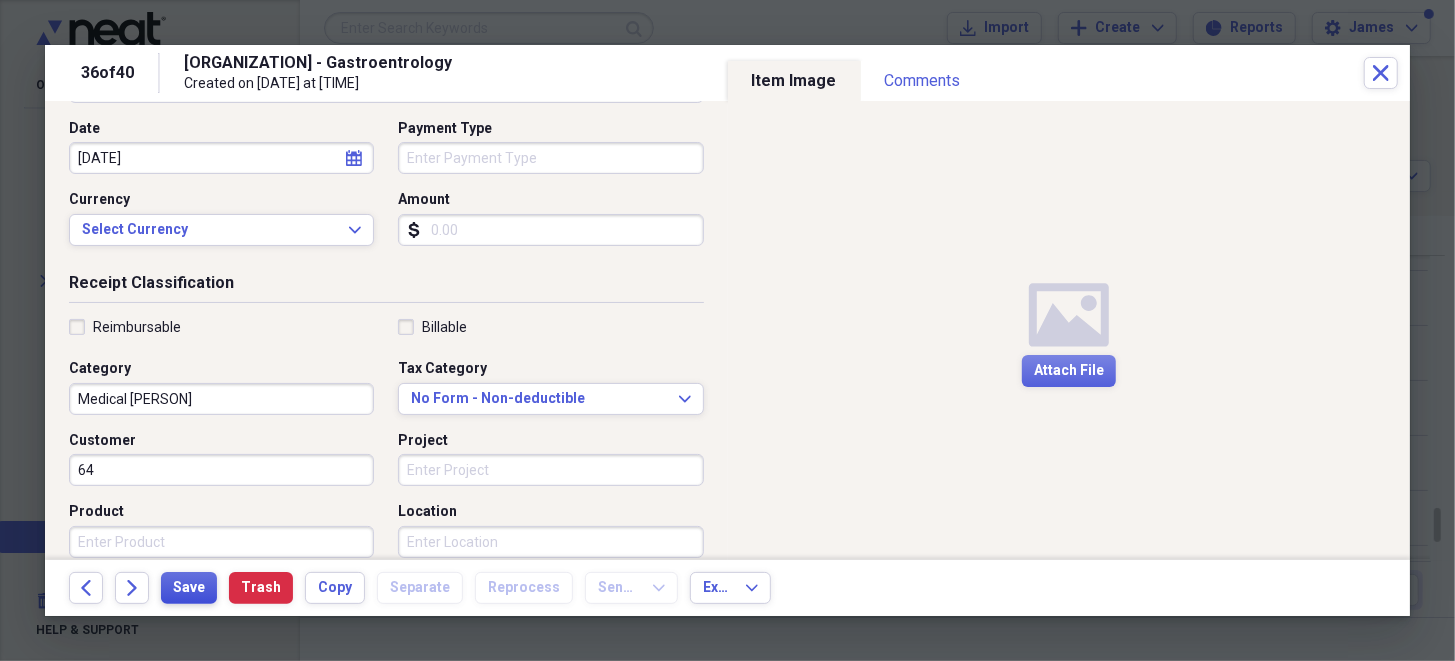 click on "Save" at bounding box center (189, 588) 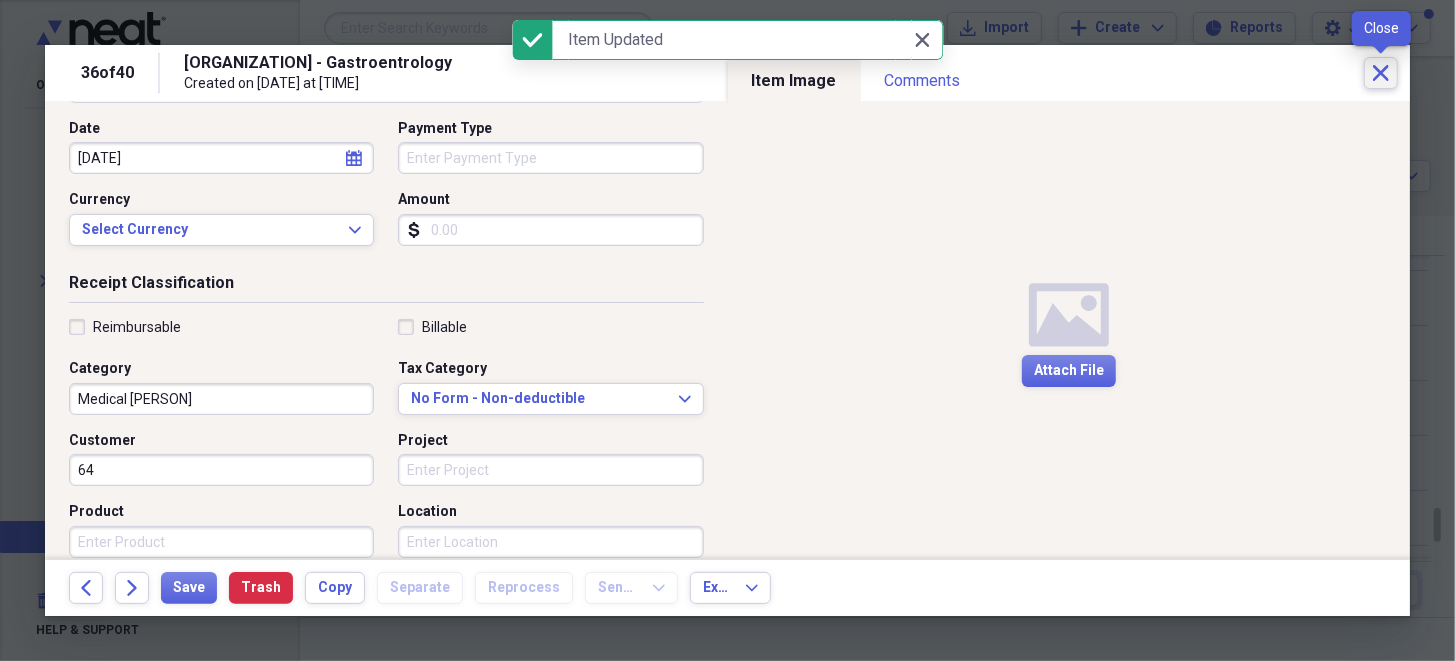 click 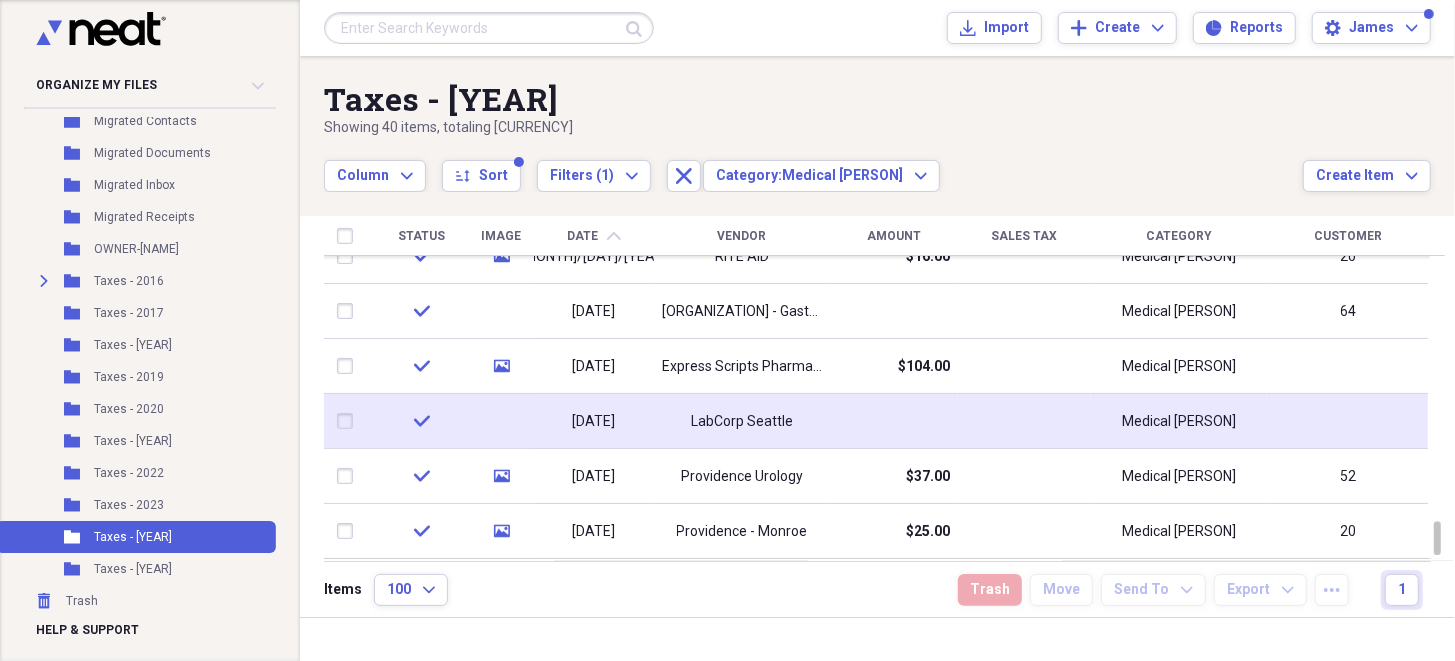 click at bounding box center [1348, 421] 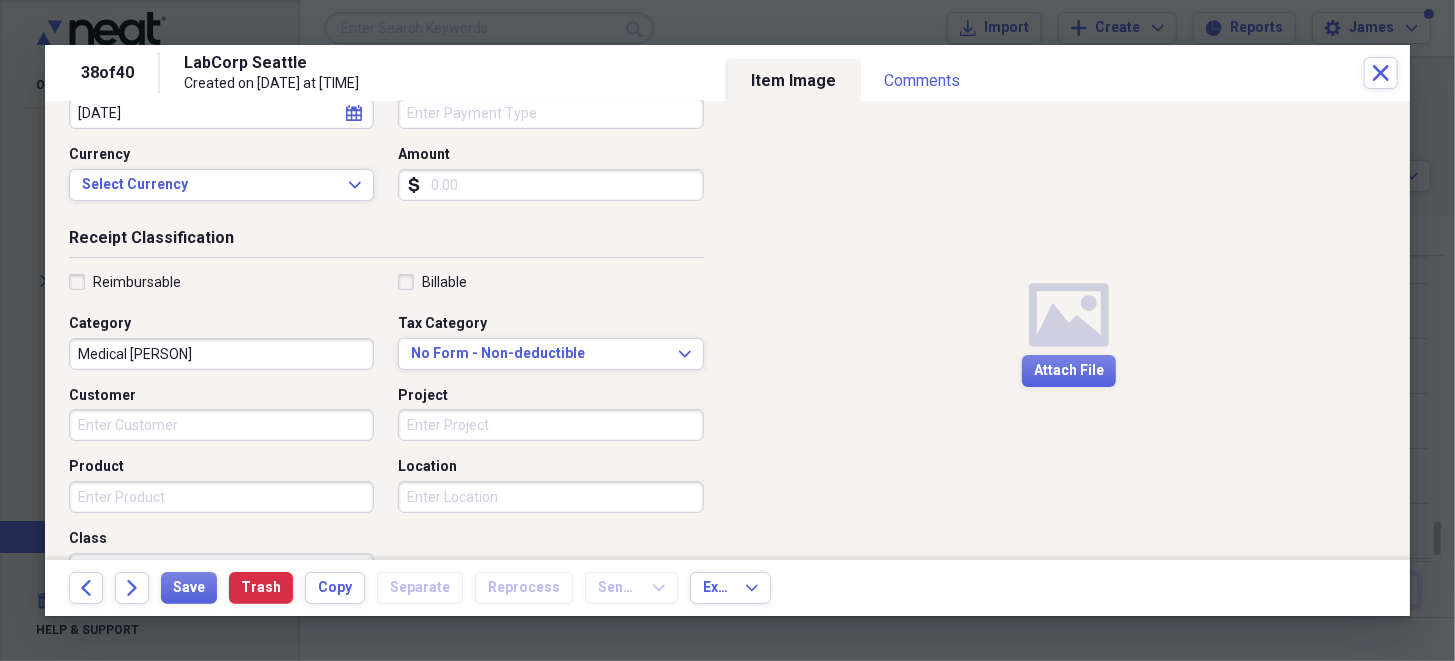 scroll, scrollTop: 300, scrollLeft: 0, axis: vertical 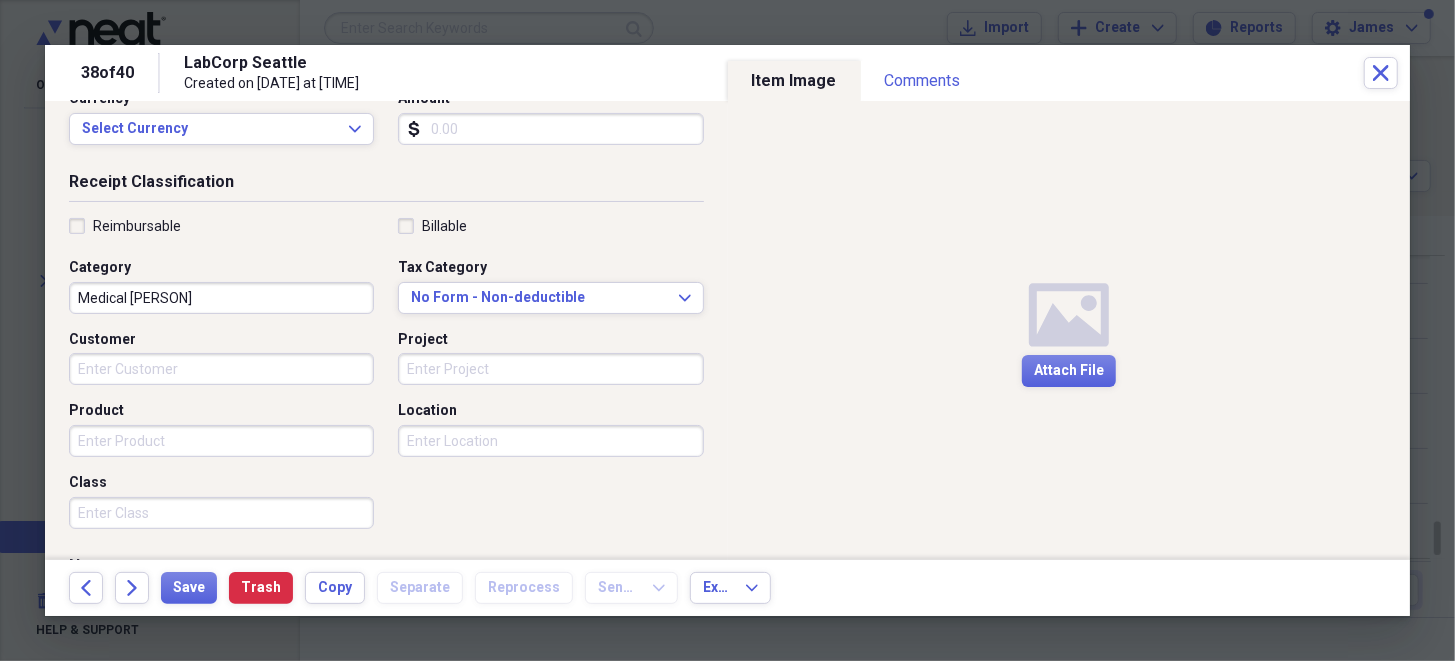 click on "Customer" at bounding box center [221, 369] 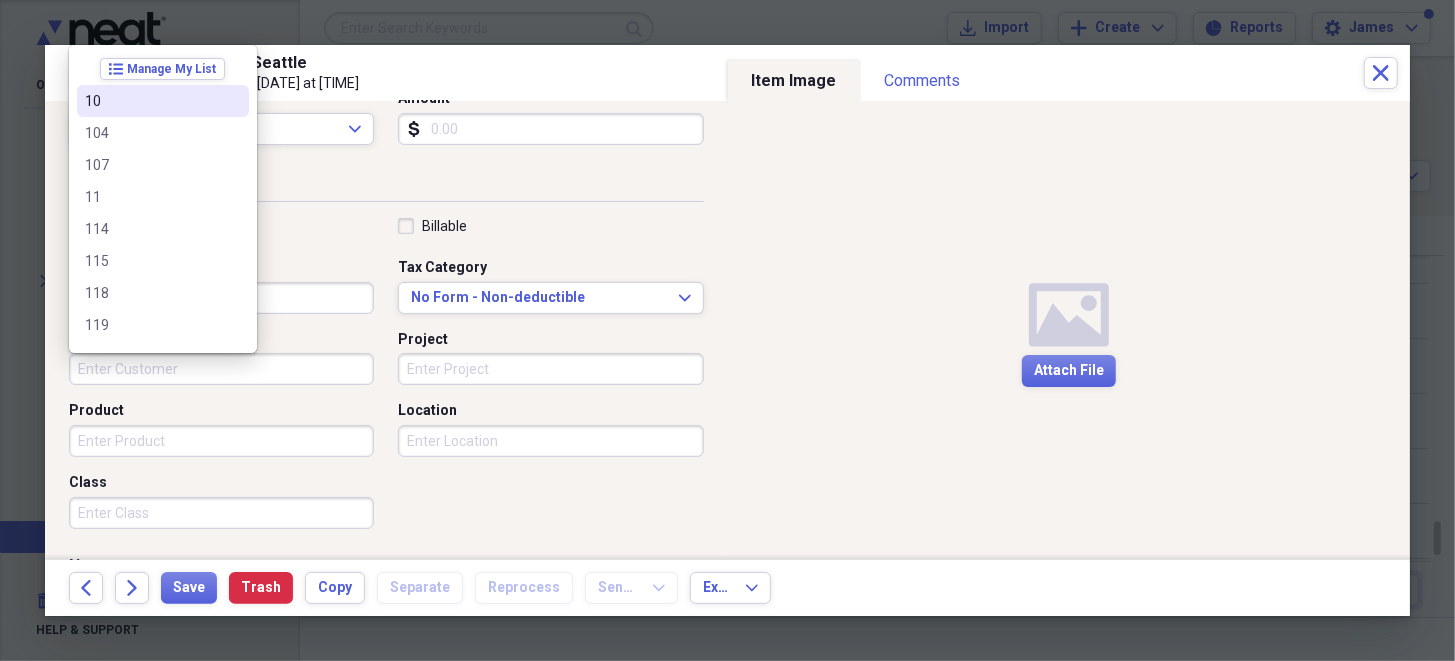 click on "10" at bounding box center (151, 101) 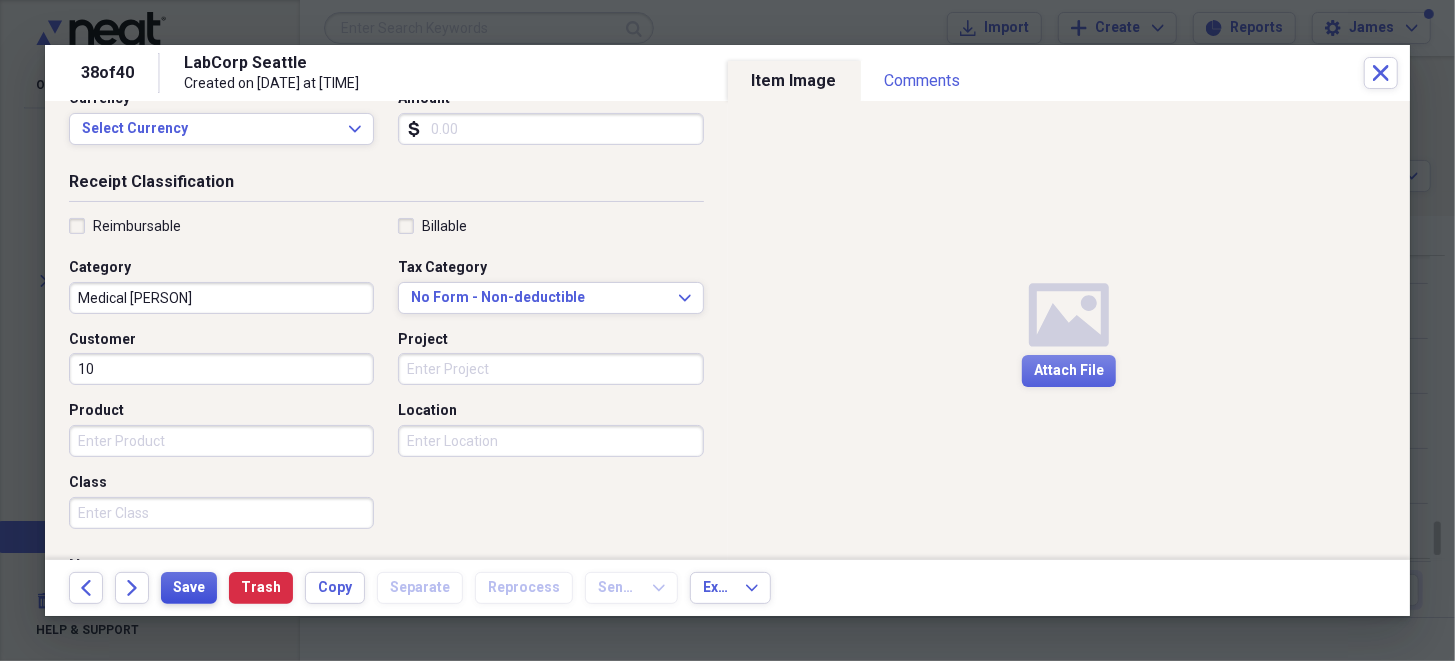 click on "Save" at bounding box center [189, 588] 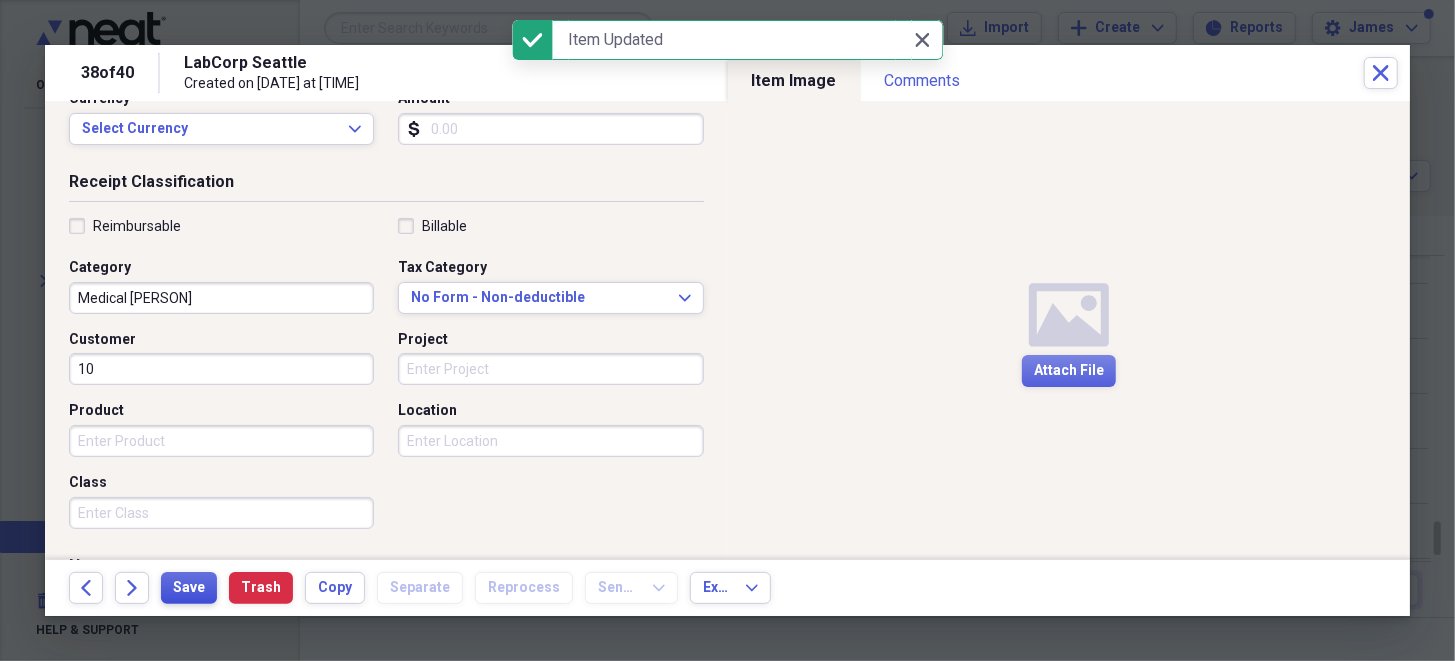 click on "Save" at bounding box center [189, 588] 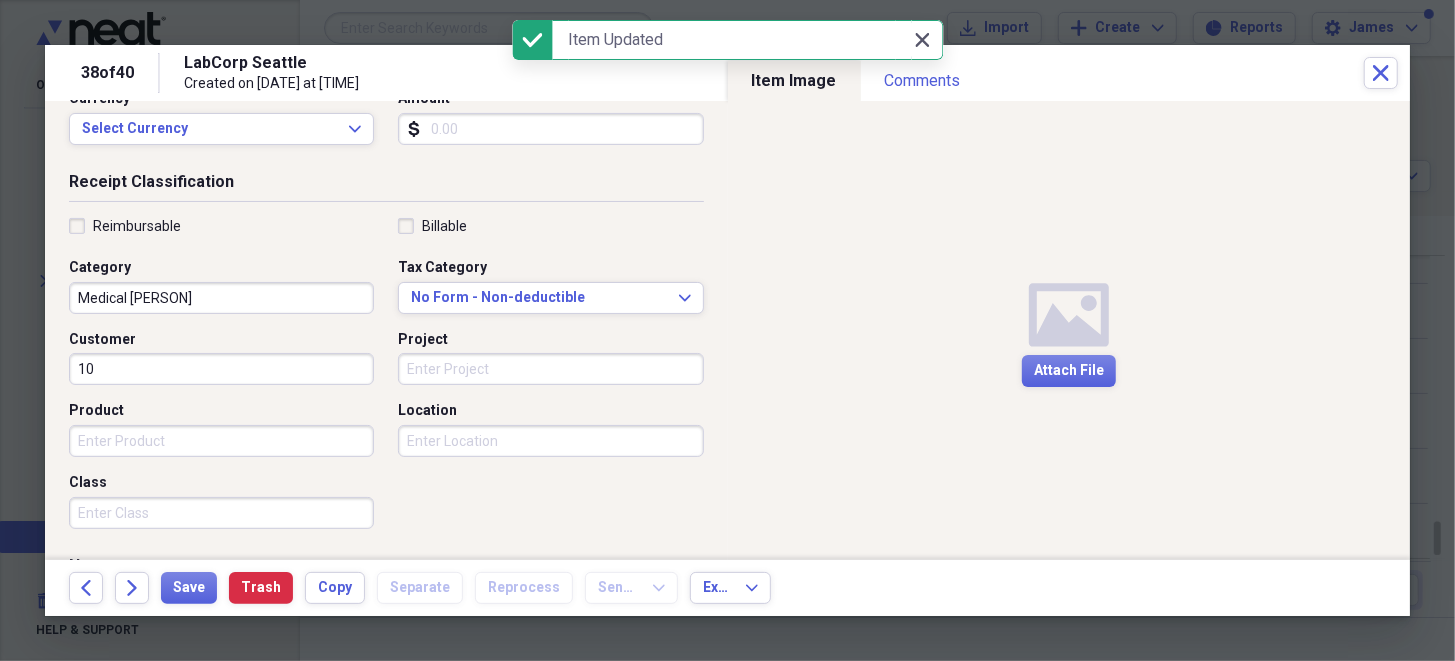 click on "Close" 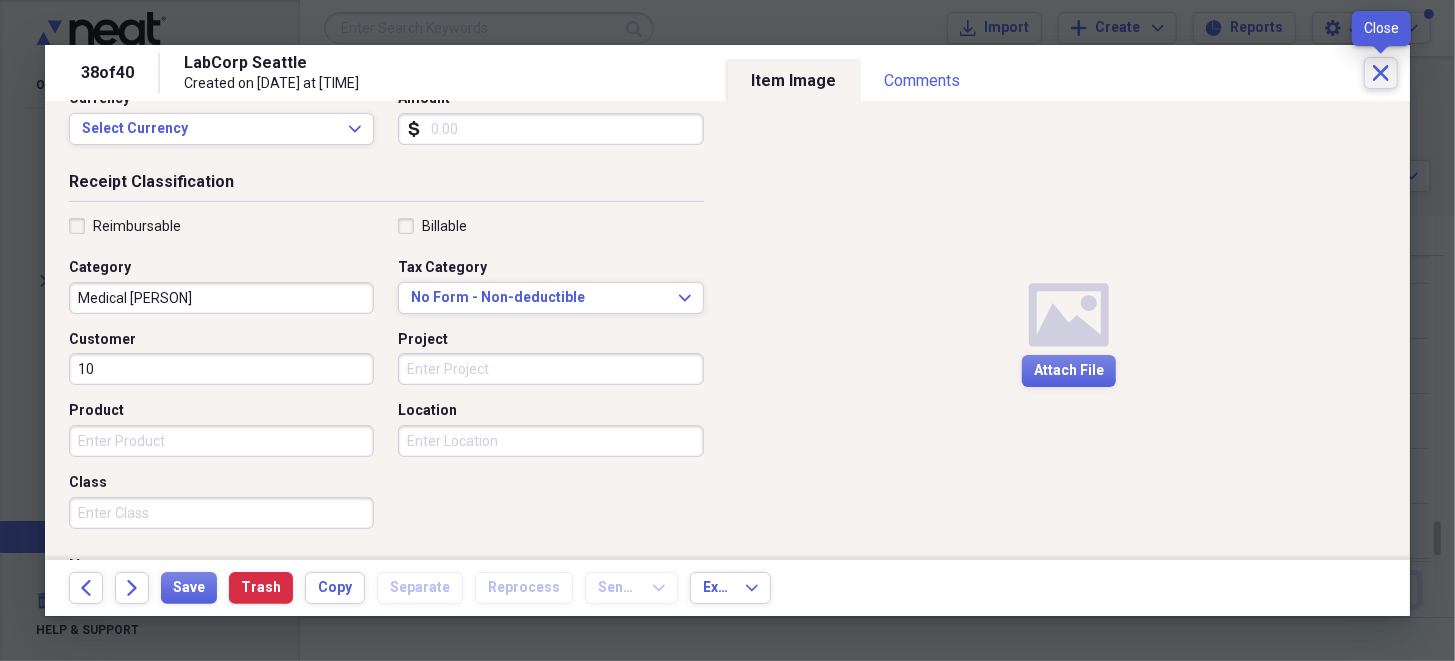 click on "Close" 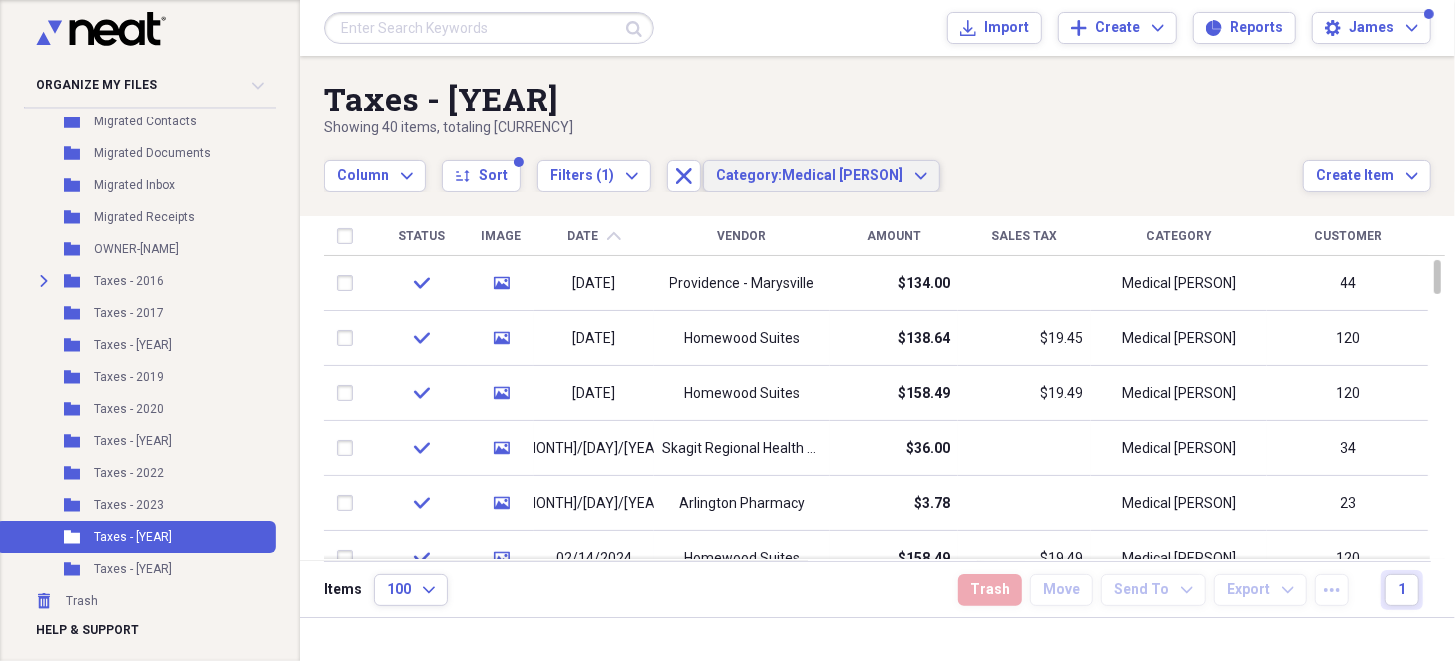 click on "Expand" 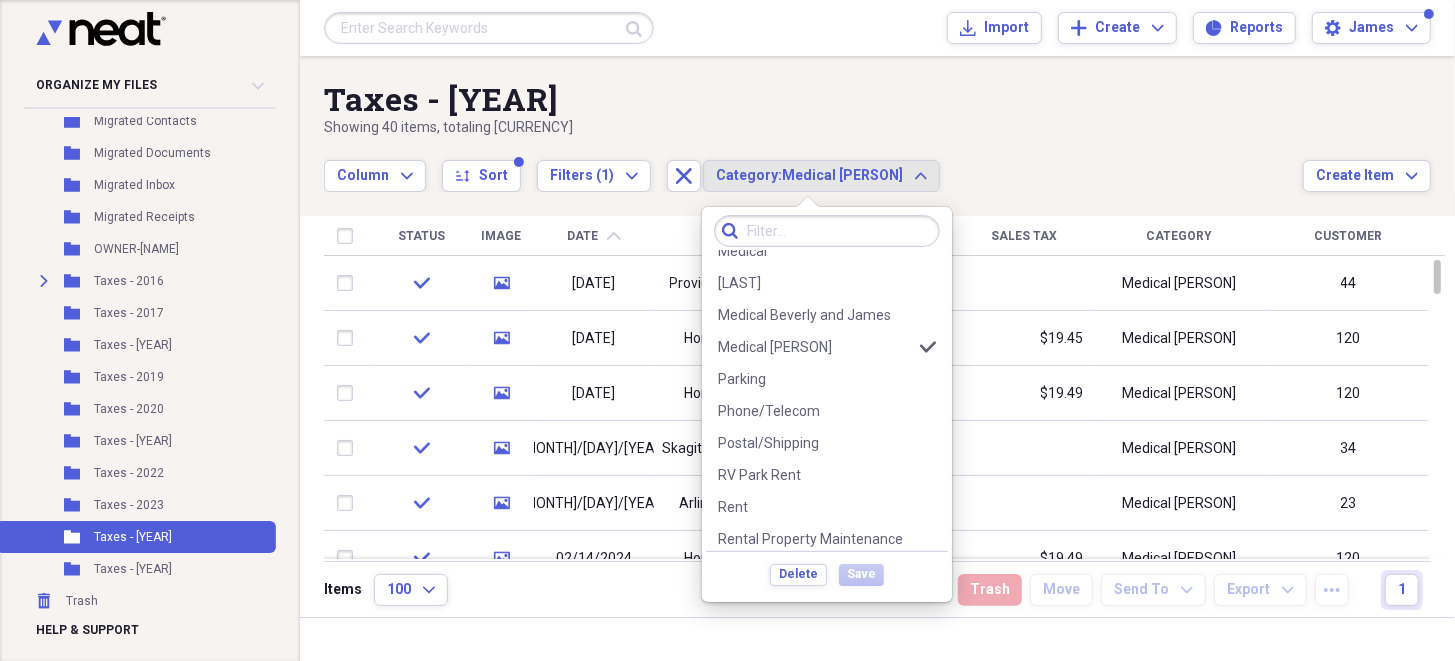 scroll, scrollTop: 393, scrollLeft: 0, axis: vertical 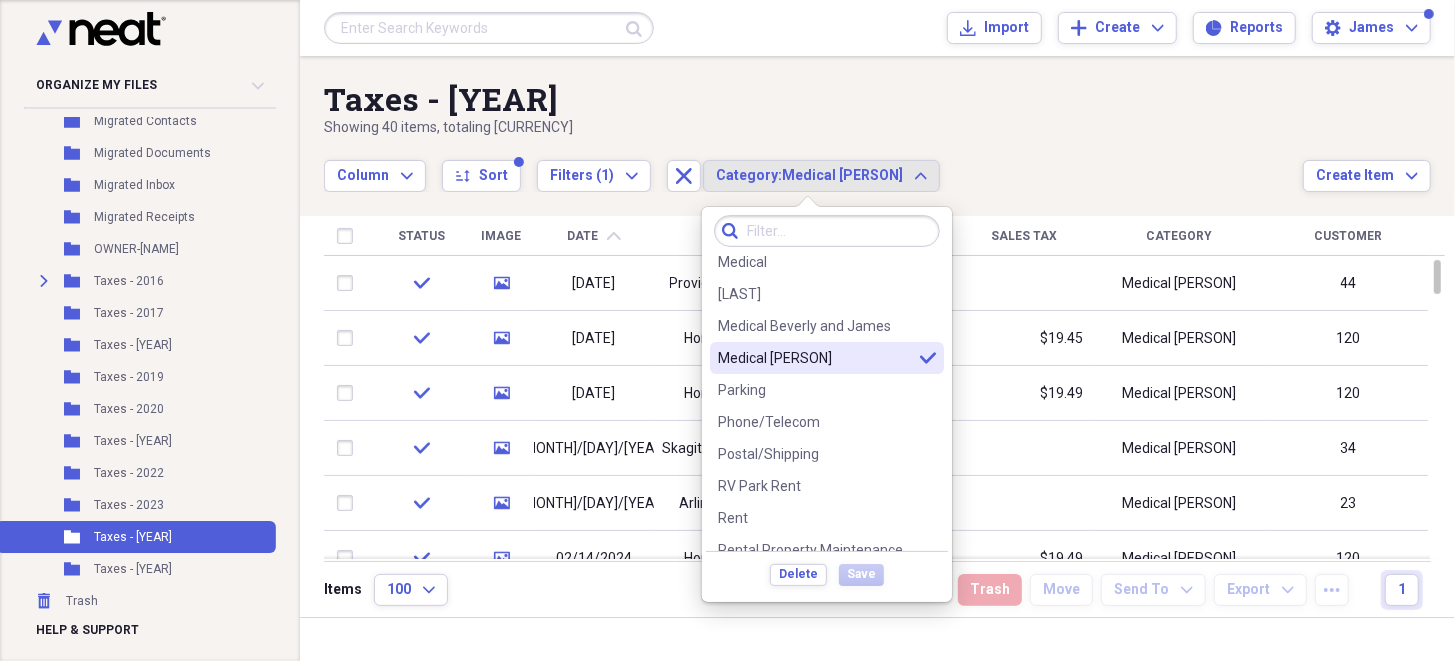 click on "Medical [PERSON]" at bounding box center (815, 358) 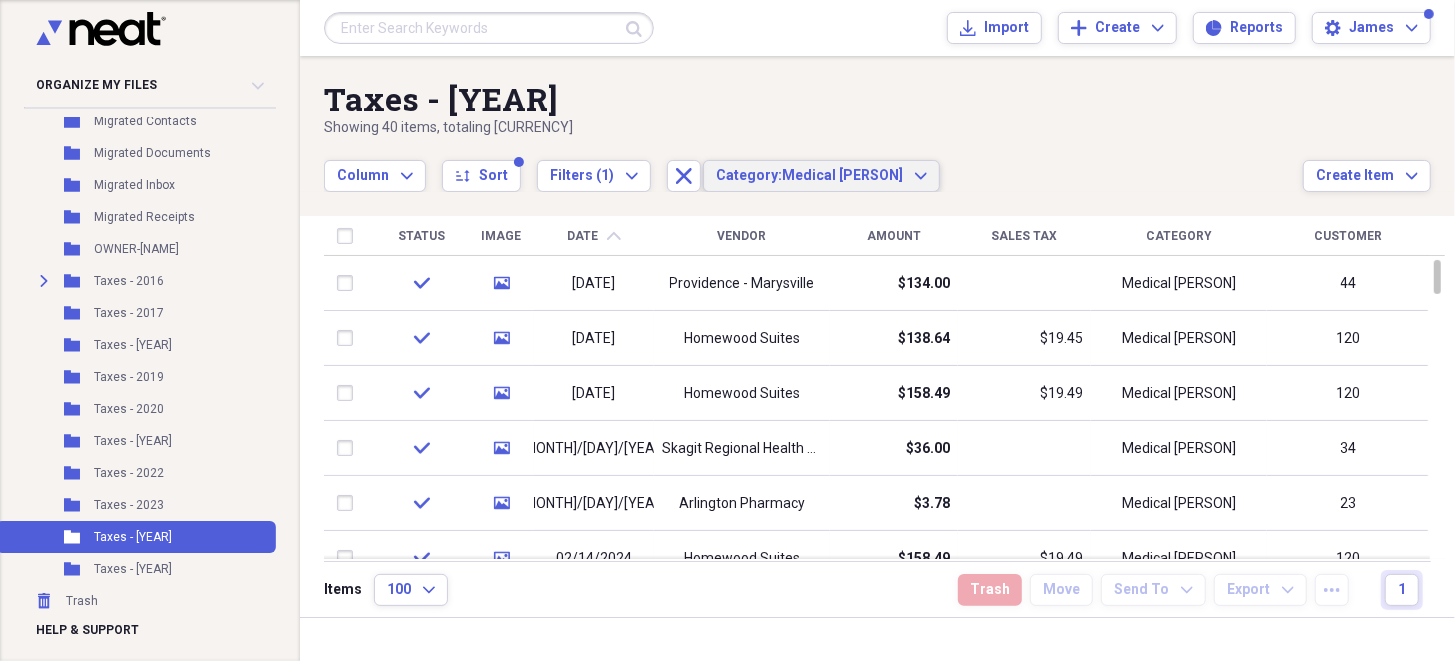 click on "Column Expand sort Sort Filters (1) Expand Close Category: Medical [FIRST] Expand" at bounding box center (813, 165) 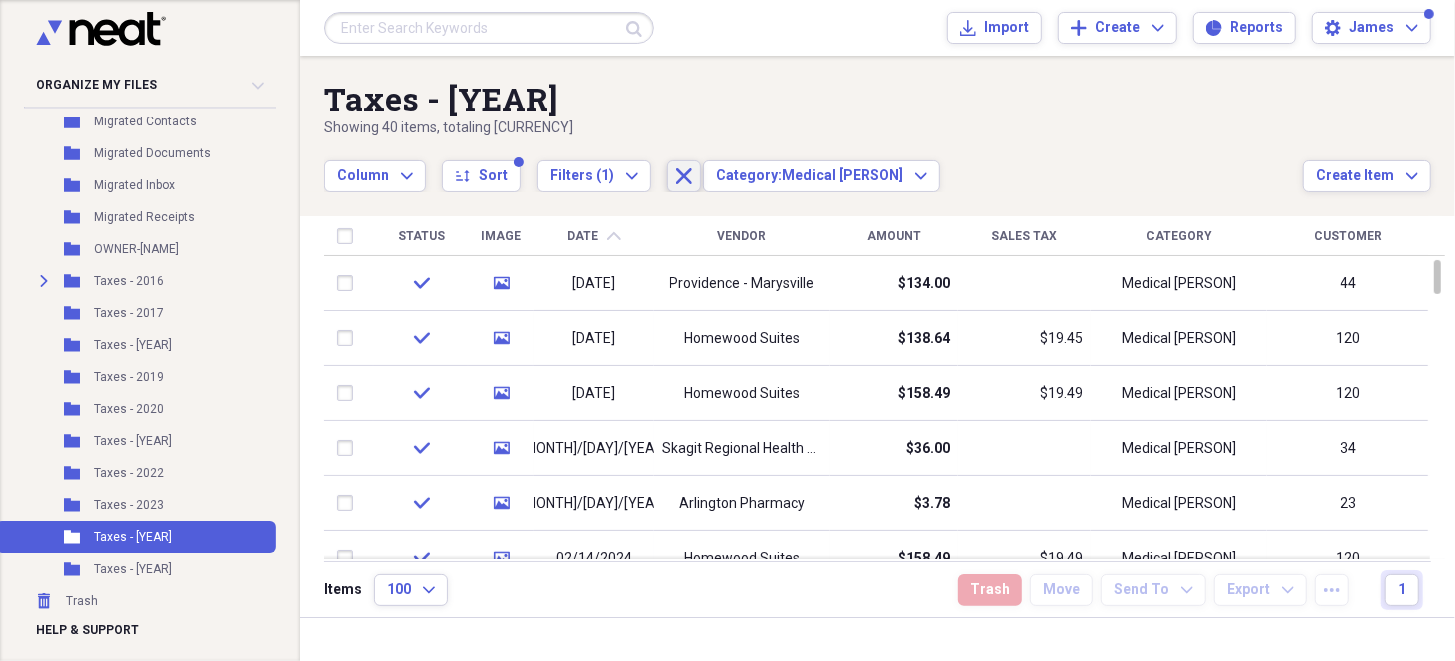 click 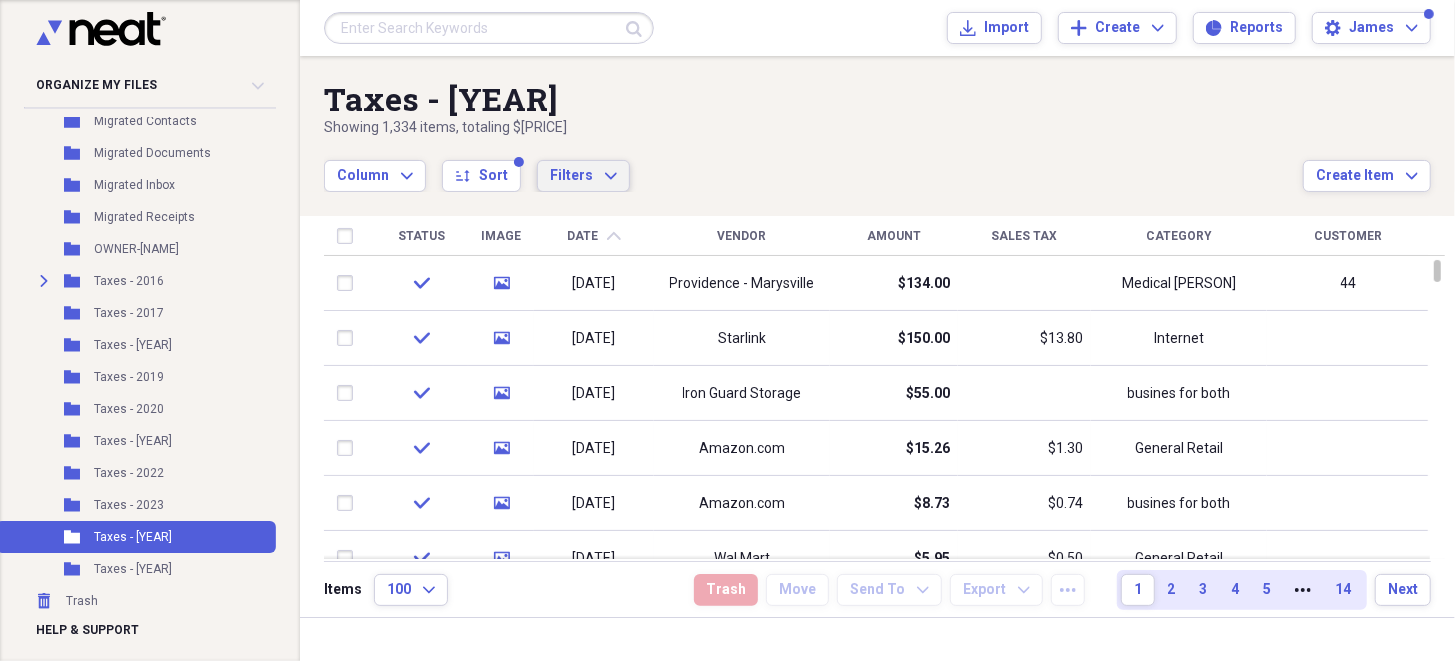 click on "Expand" 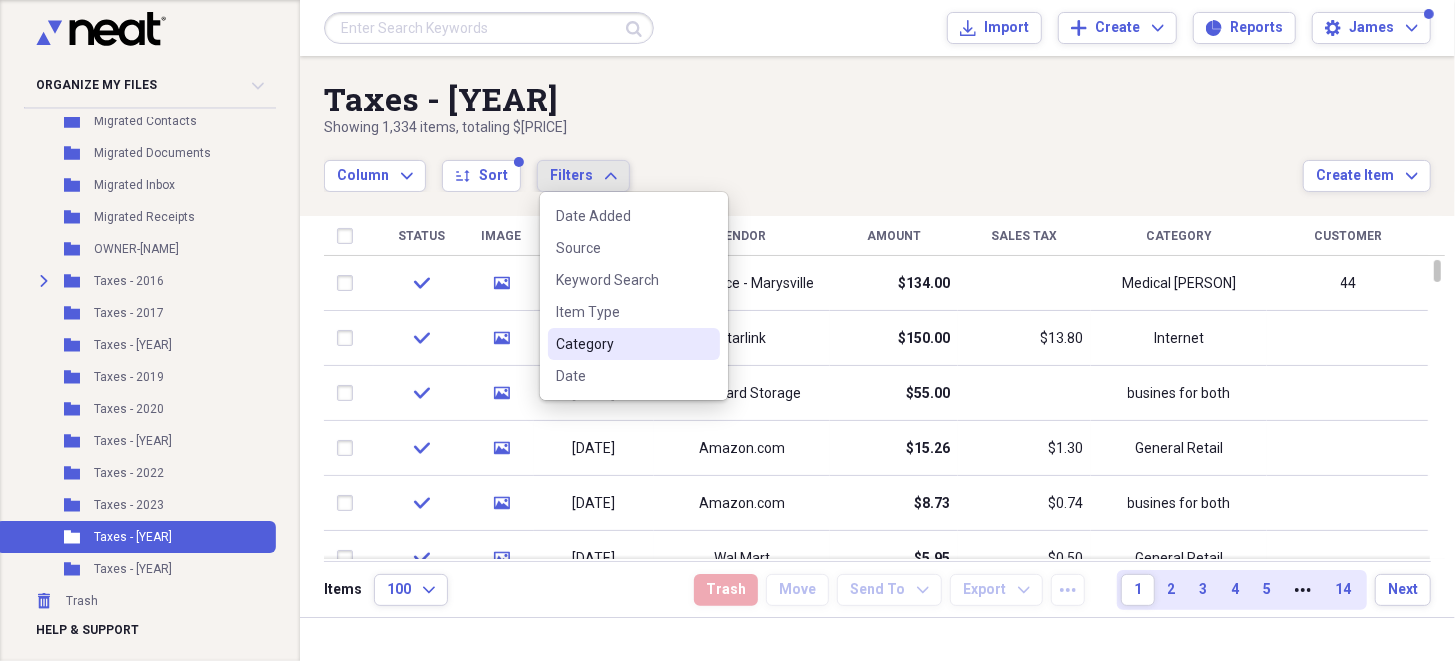 click on "Category" at bounding box center (622, 344) 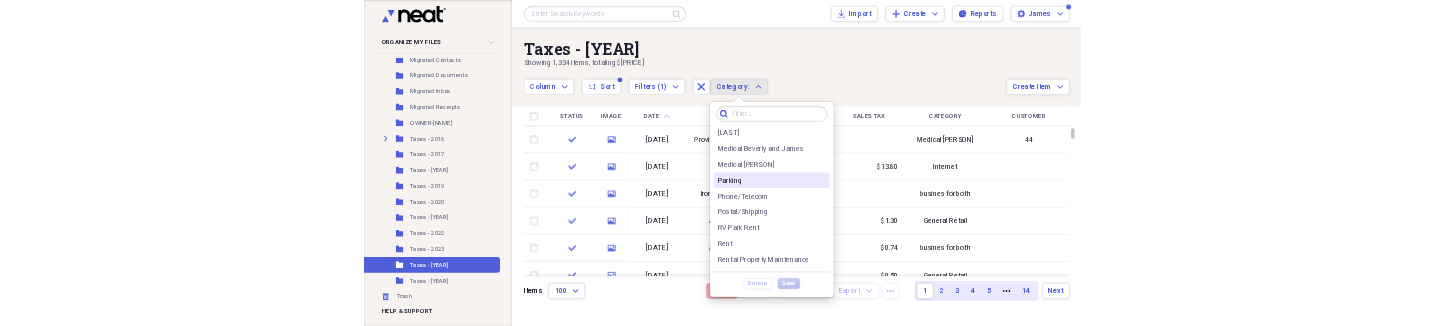 scroll, scrollTop: 300, scrollLeft: 0, axis: vertical 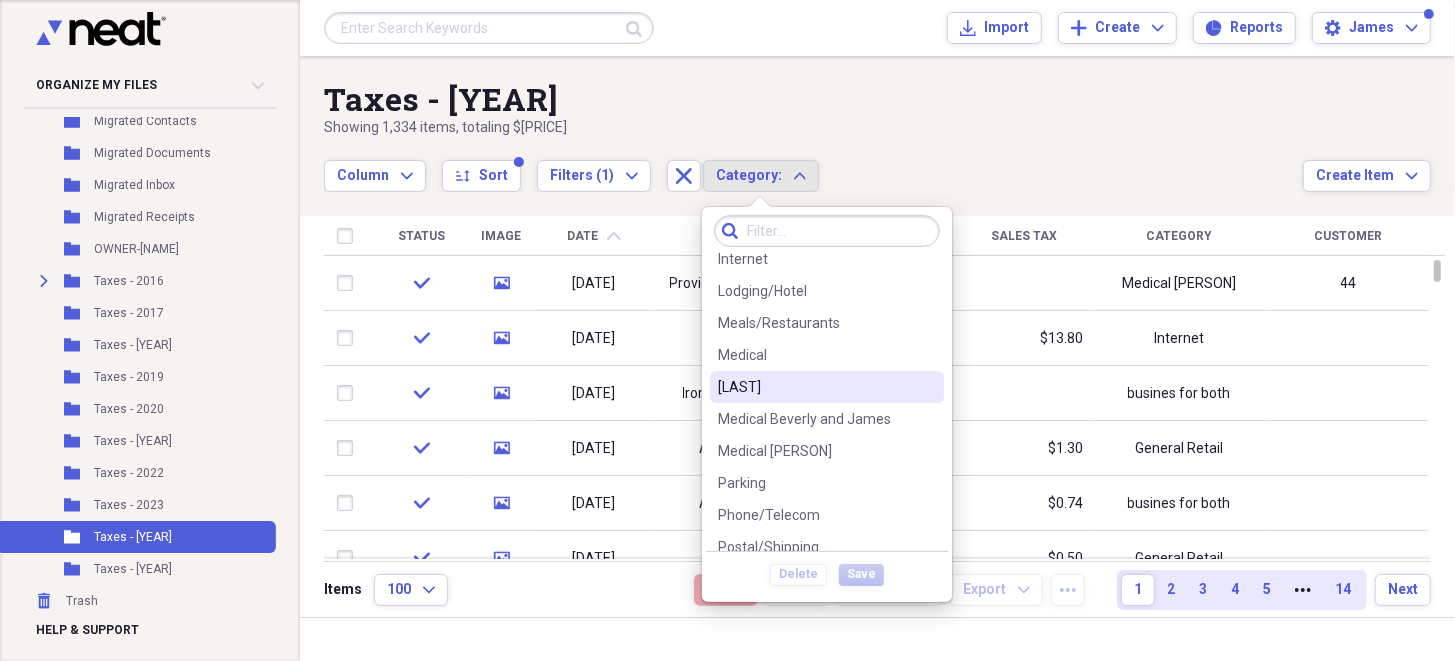click on "[LAST]" at bounding box center [815, 387] 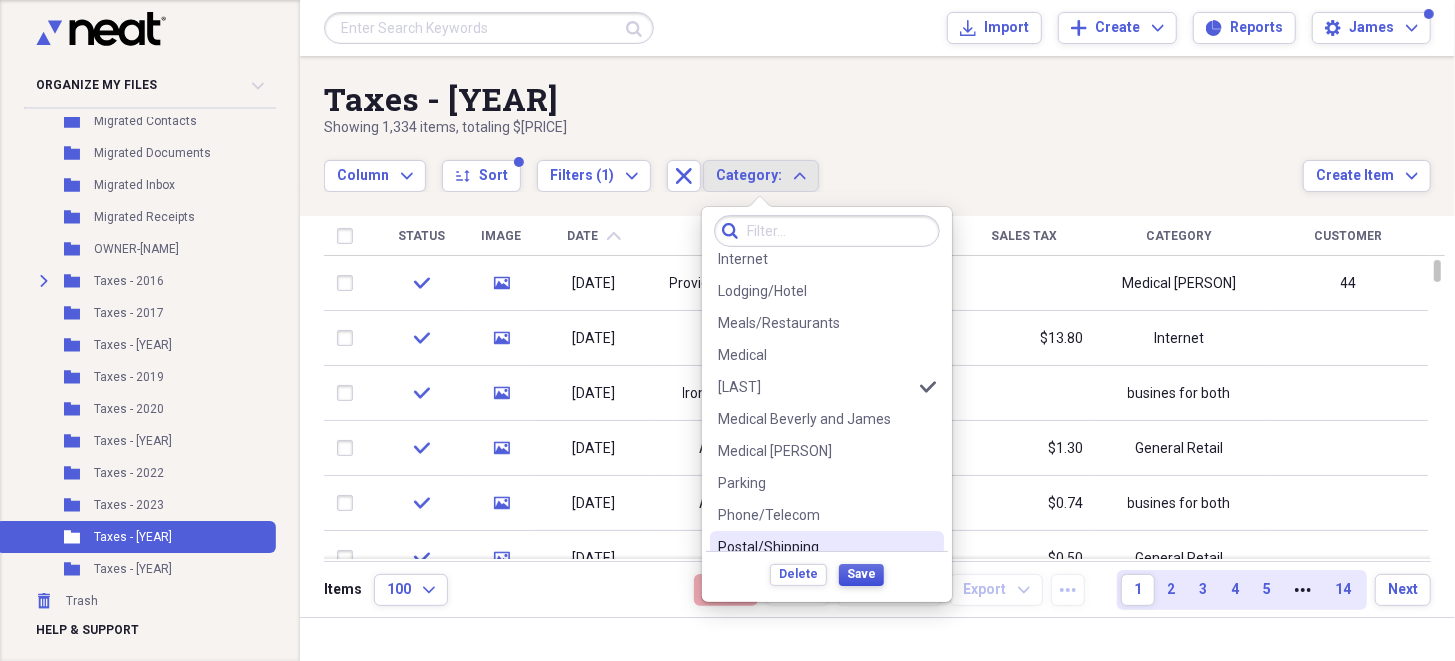 click on "Save" at bounding box center [861, 574] 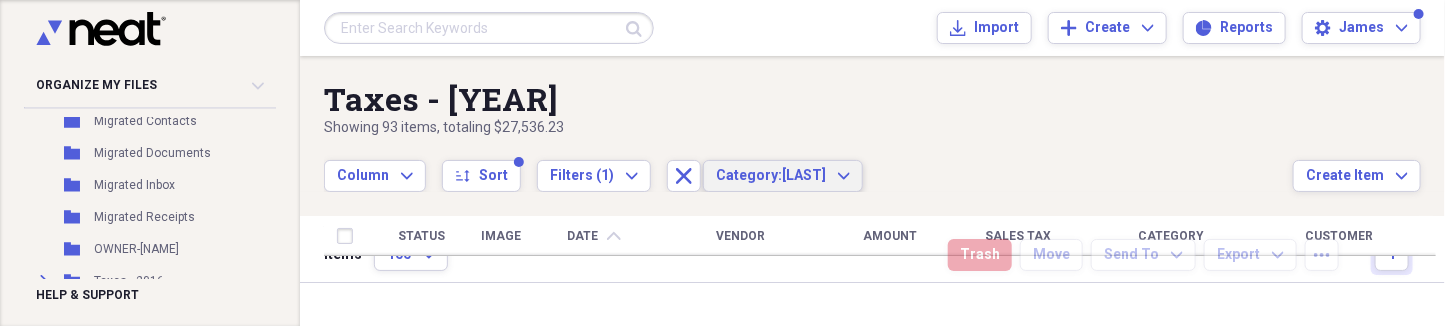 scroll, scrollTop: 219, scrollLeft: 0, axis: vertical 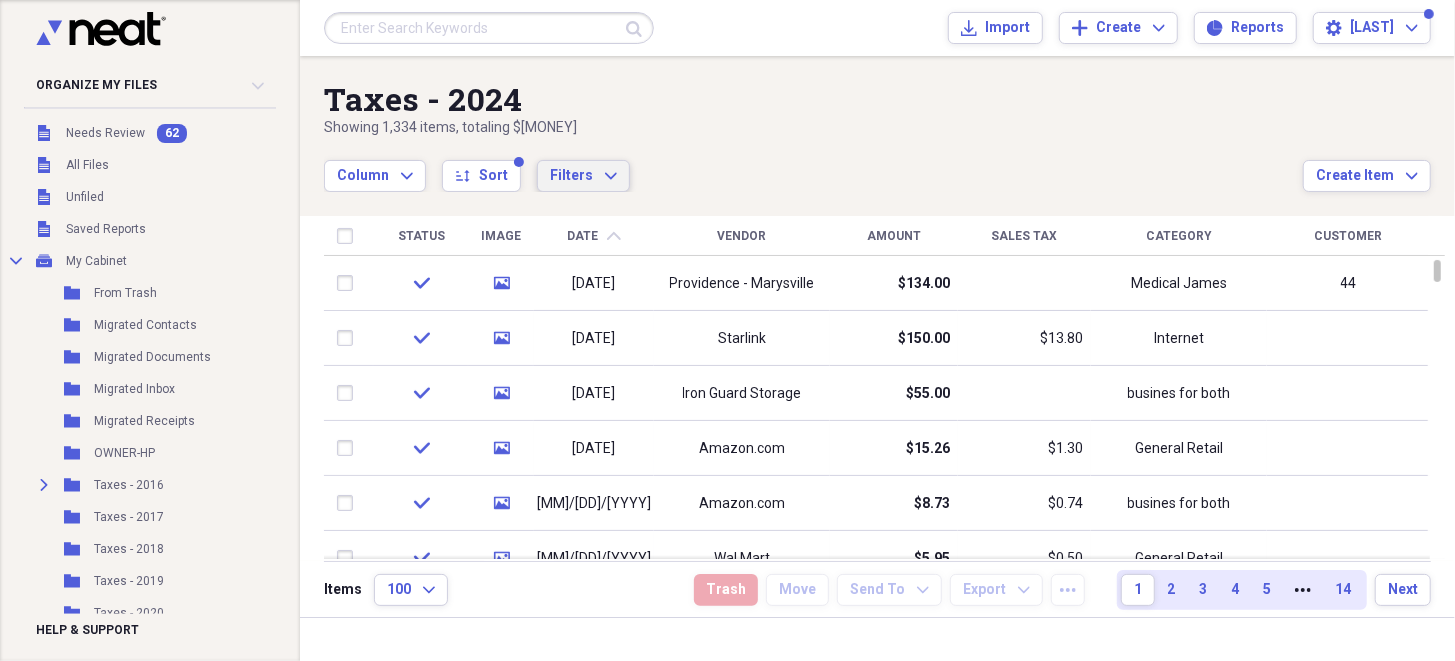 click on "Filters  Expand" at bounding box center [583, 176] 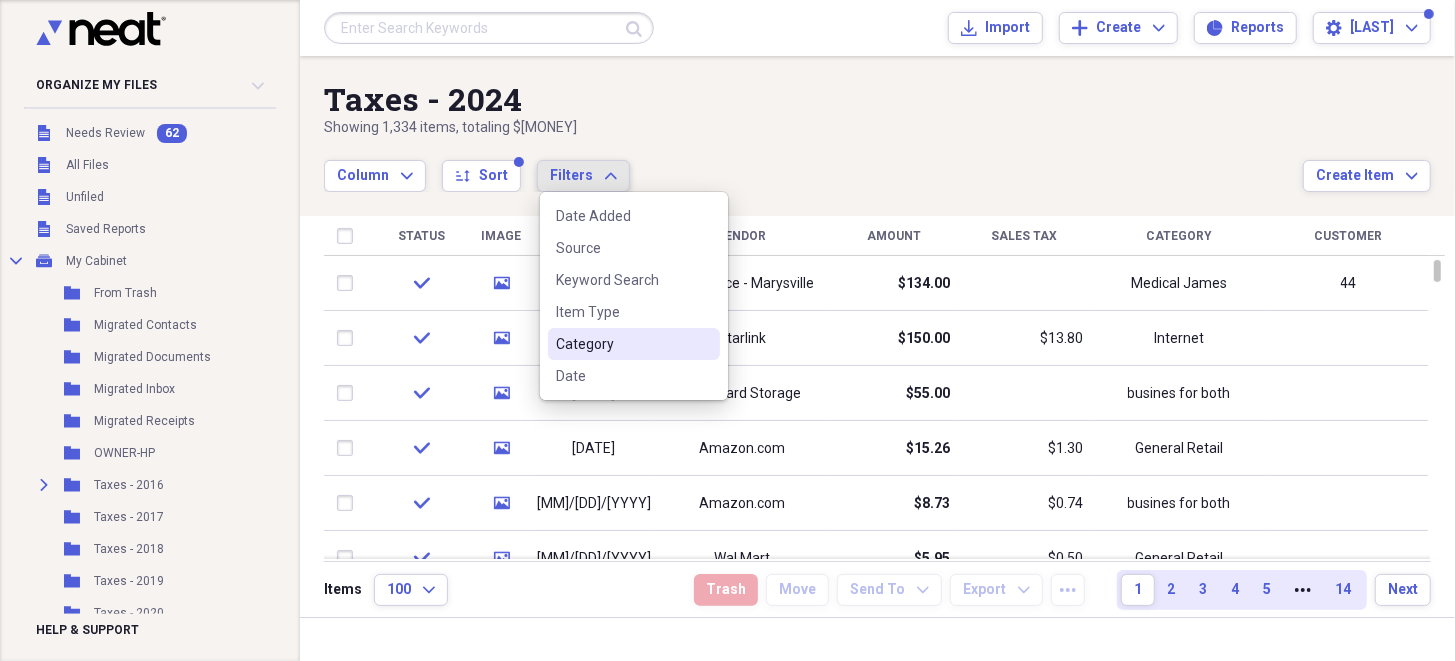 click on "Category" at bounding box center (622, 344) 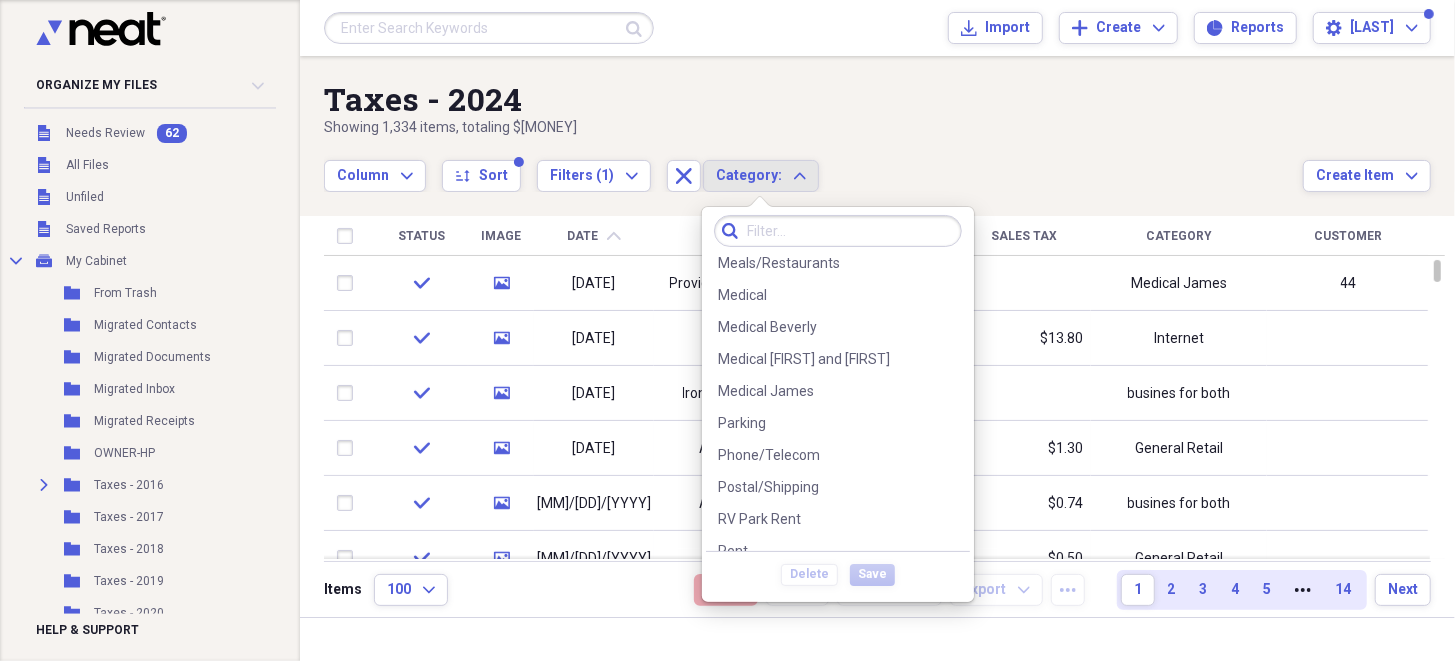 scroll, scrollTop: 399, scrollLeft: 0, axis: vertical 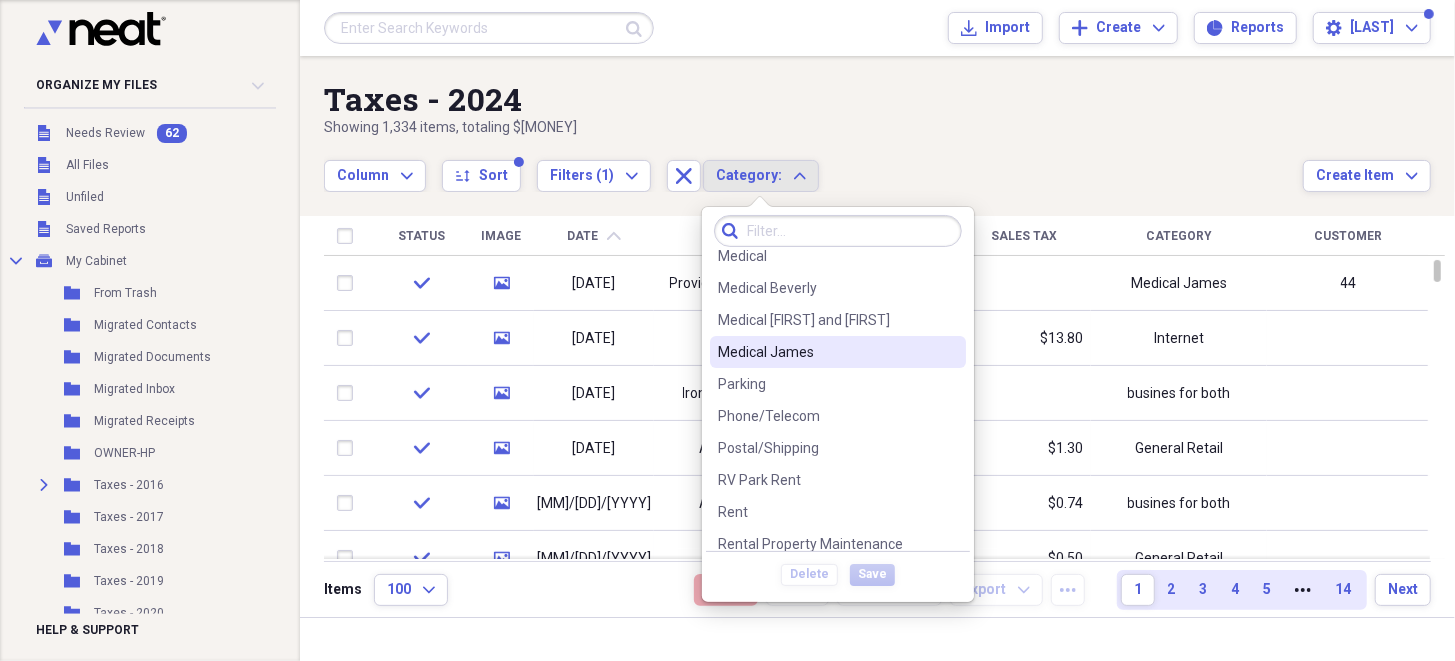 click on "Medical James" at bounding box center [826, 352] 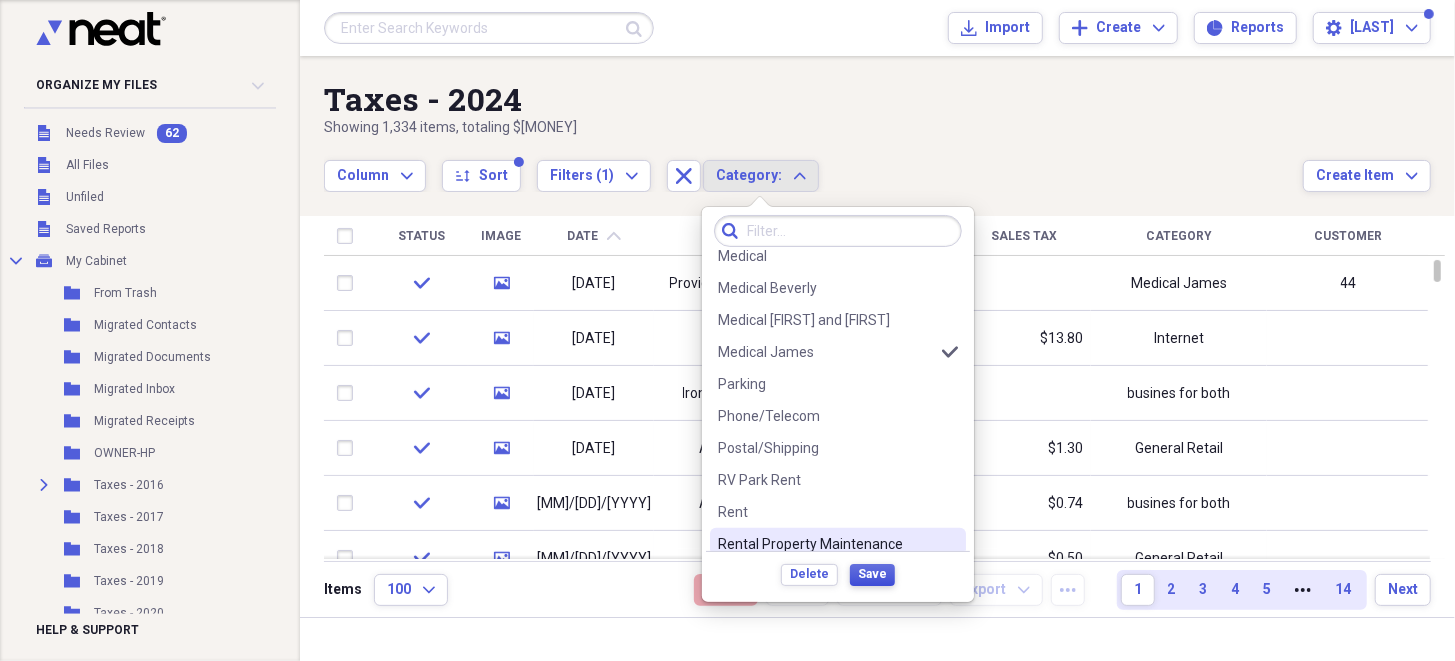 click on "Save" at bounding box center (872, 574) 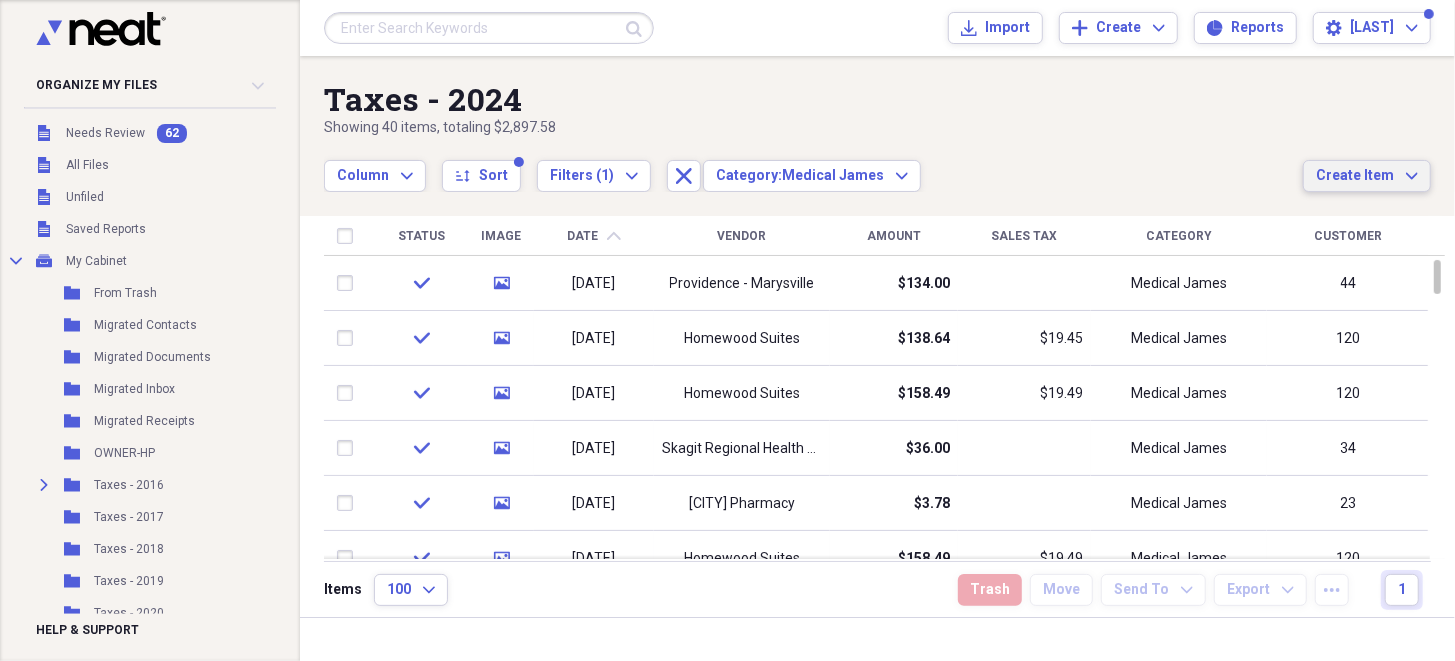 drag, startPoint x: 1348, startPoint y: 179, endPoint x: 1165, endPoint y: 135, distance: 188.2153 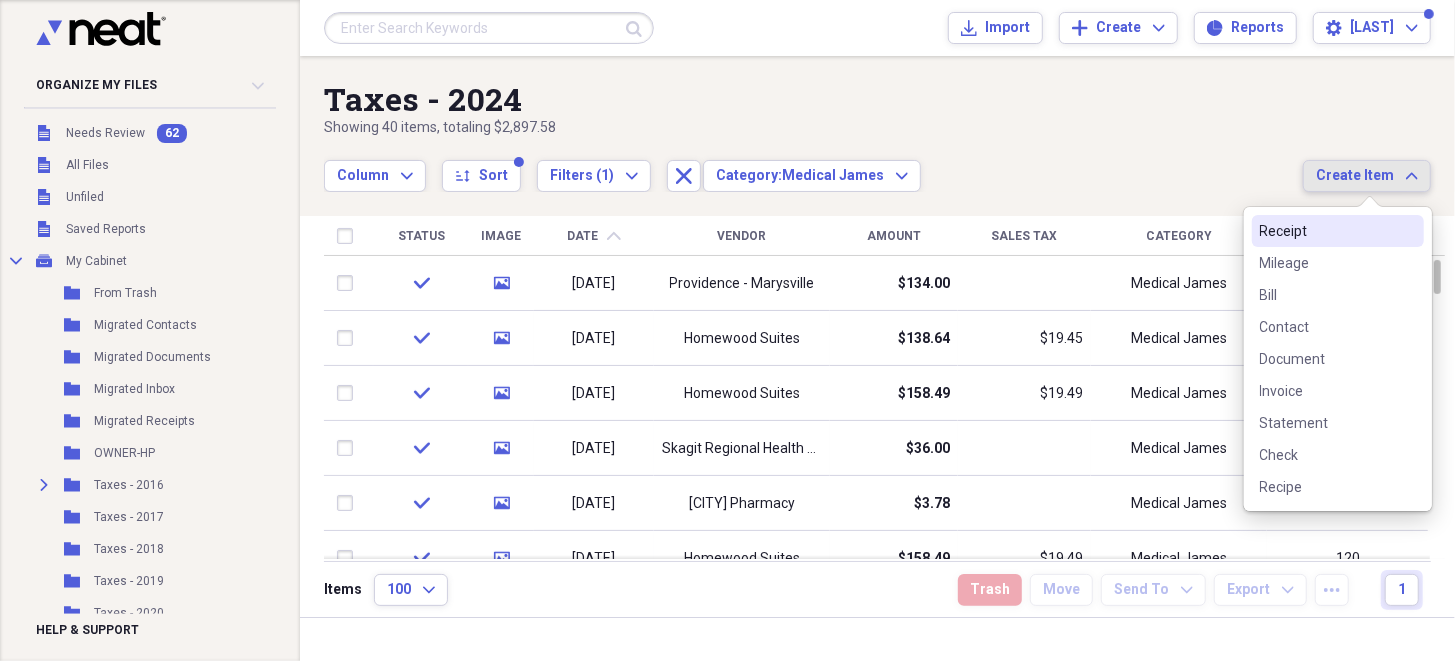 click on "Receipt" at bounding box center [1326, 231] 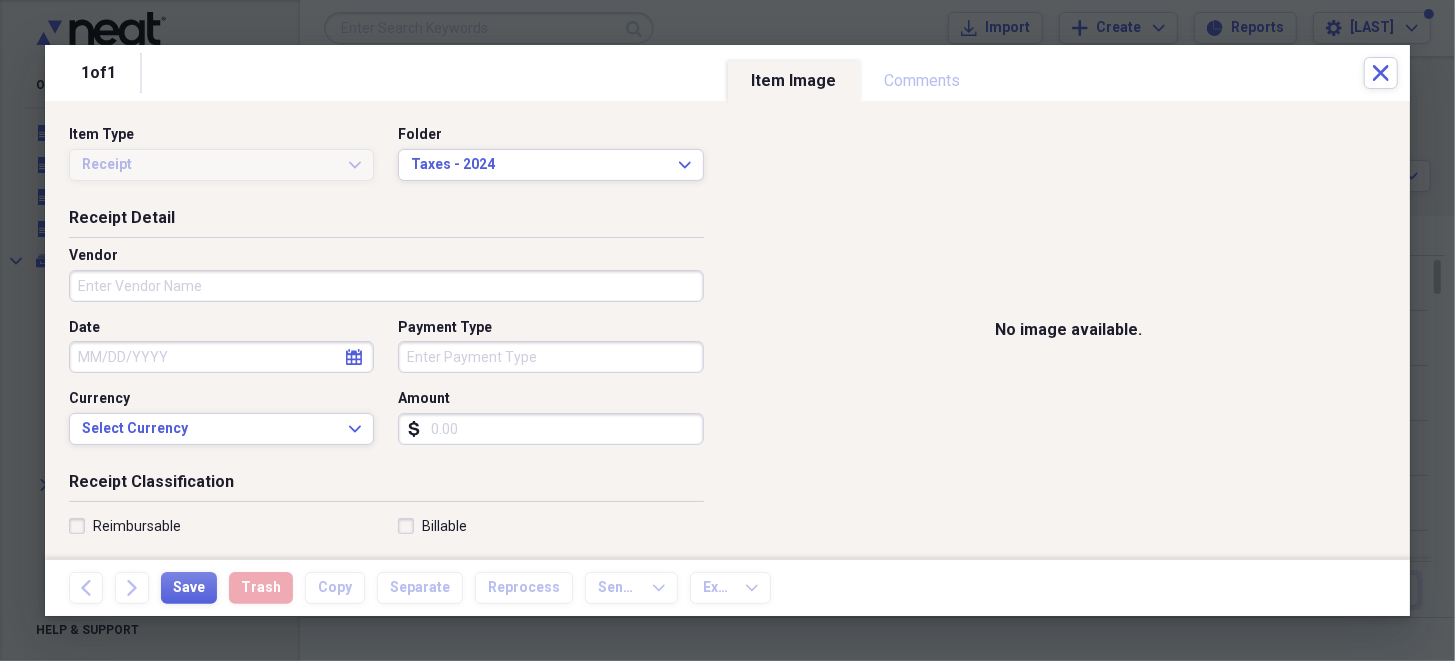 click on "Vendor" at bounding box center [386, 286] 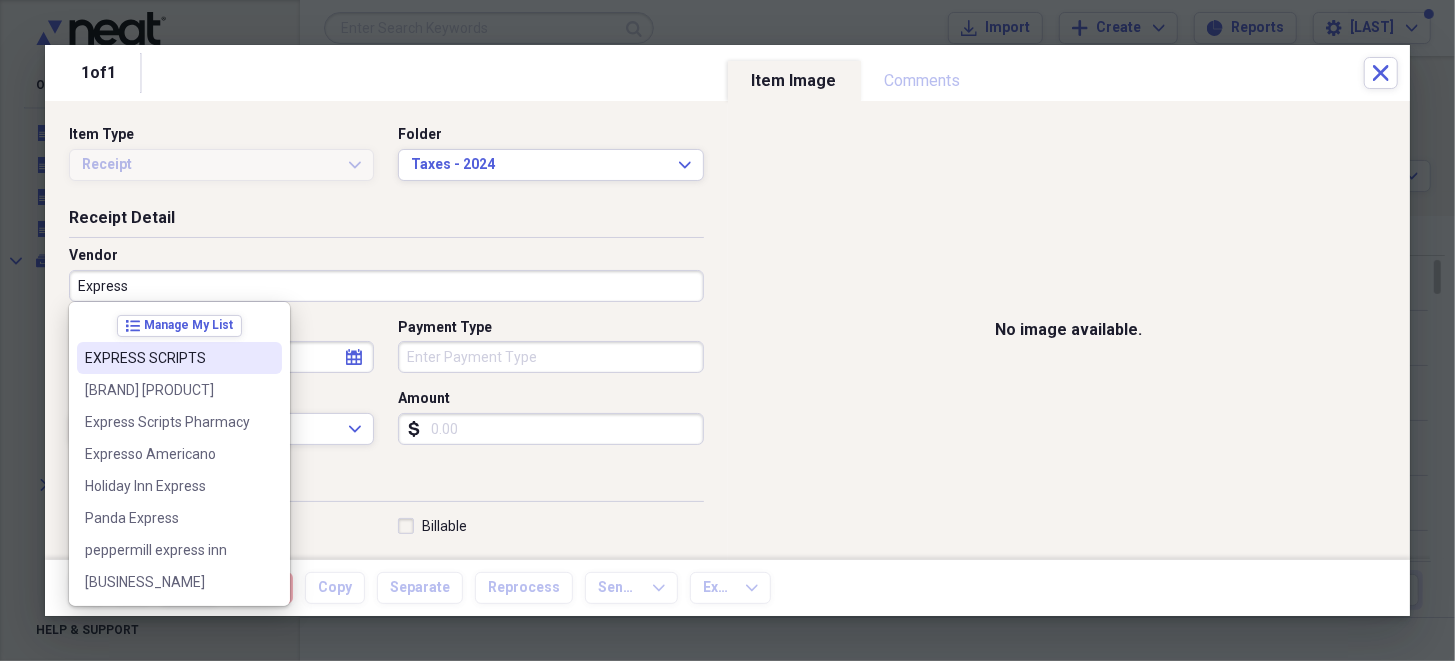 click on "EXPRESS  SCRIPTS" at bounding box center [167, 358] 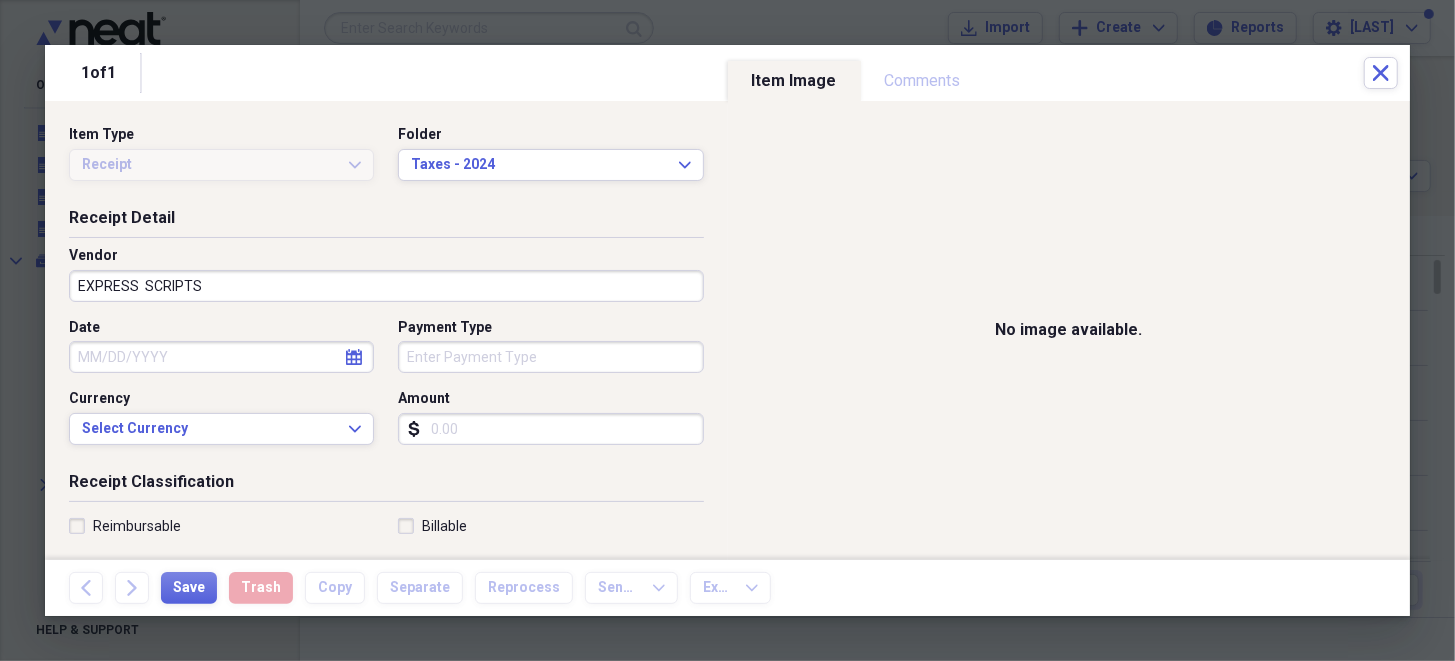 select on "7" 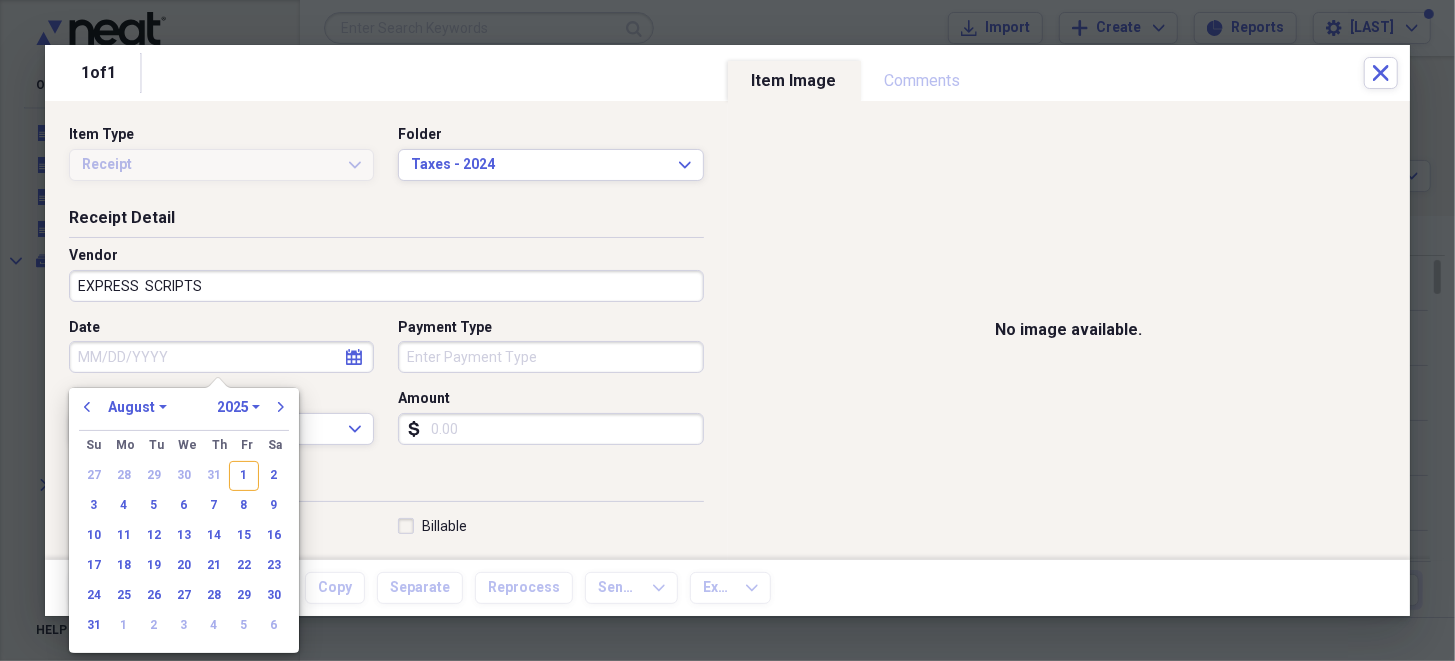 click on "Date" at bounding box center (221, 357) 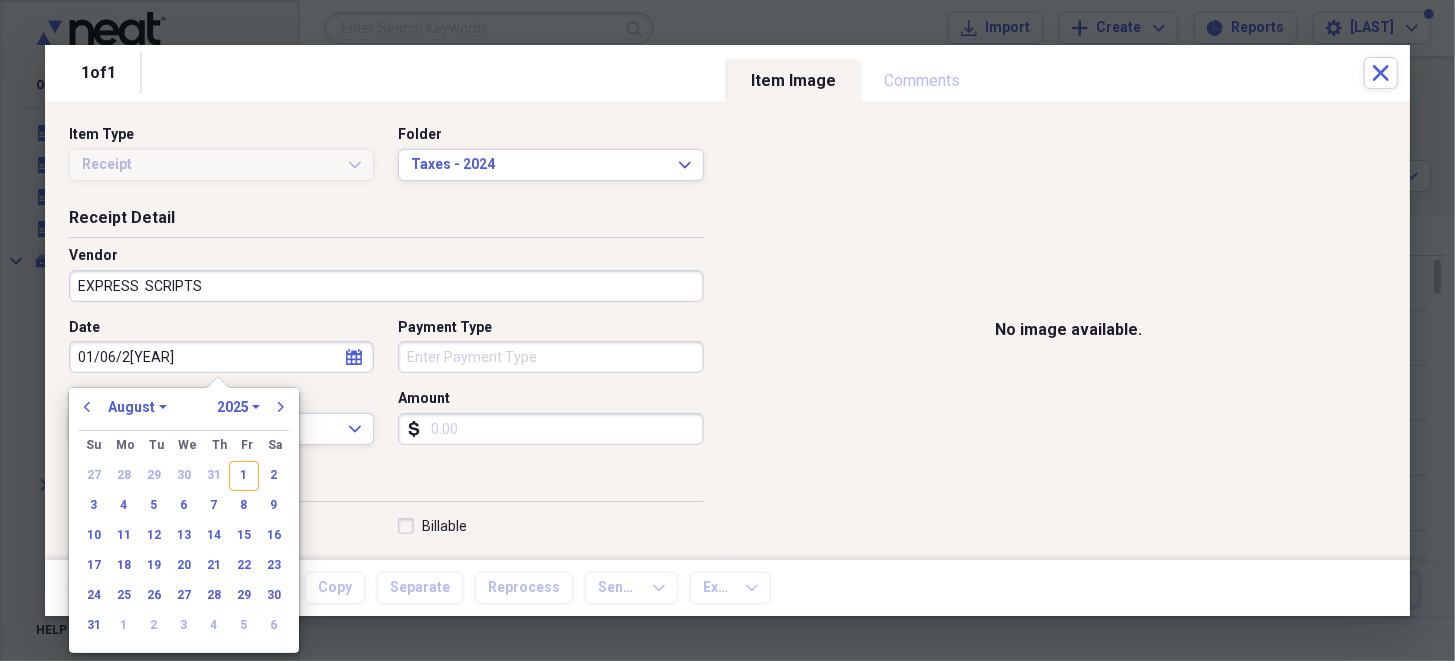 type on "01/06/20" 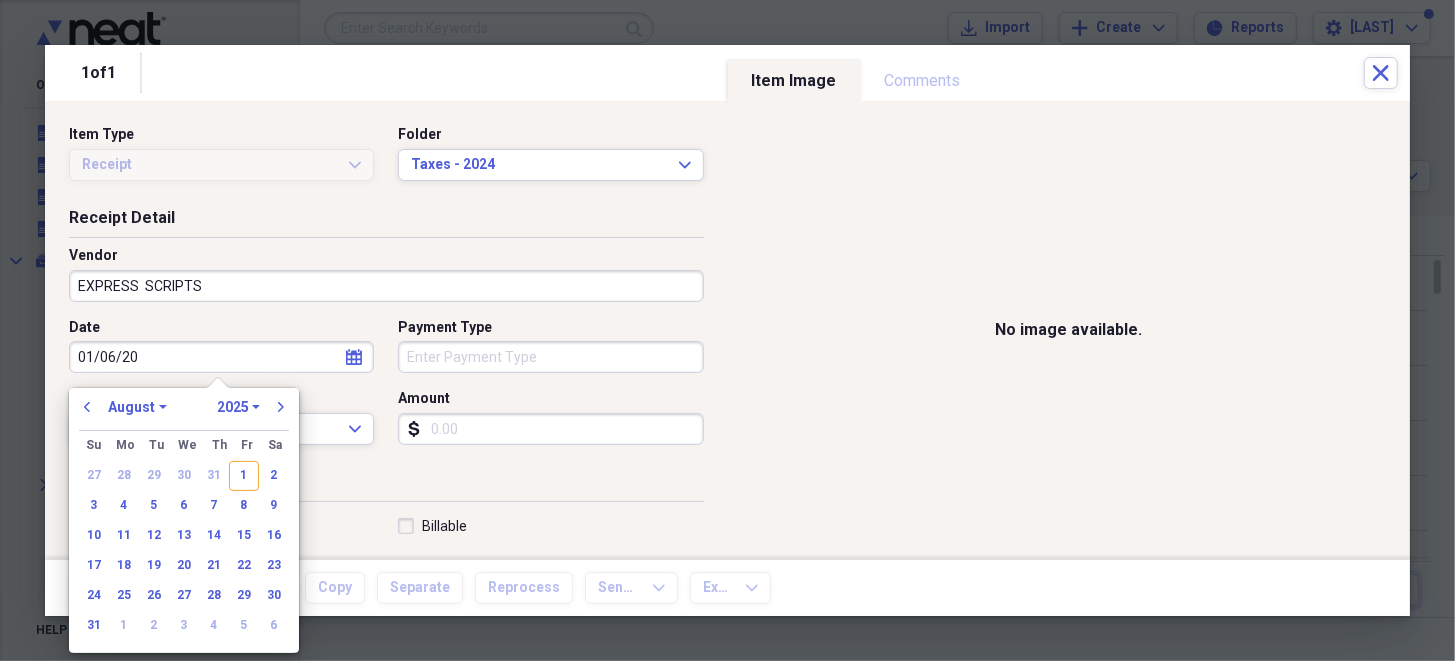 select on "0" 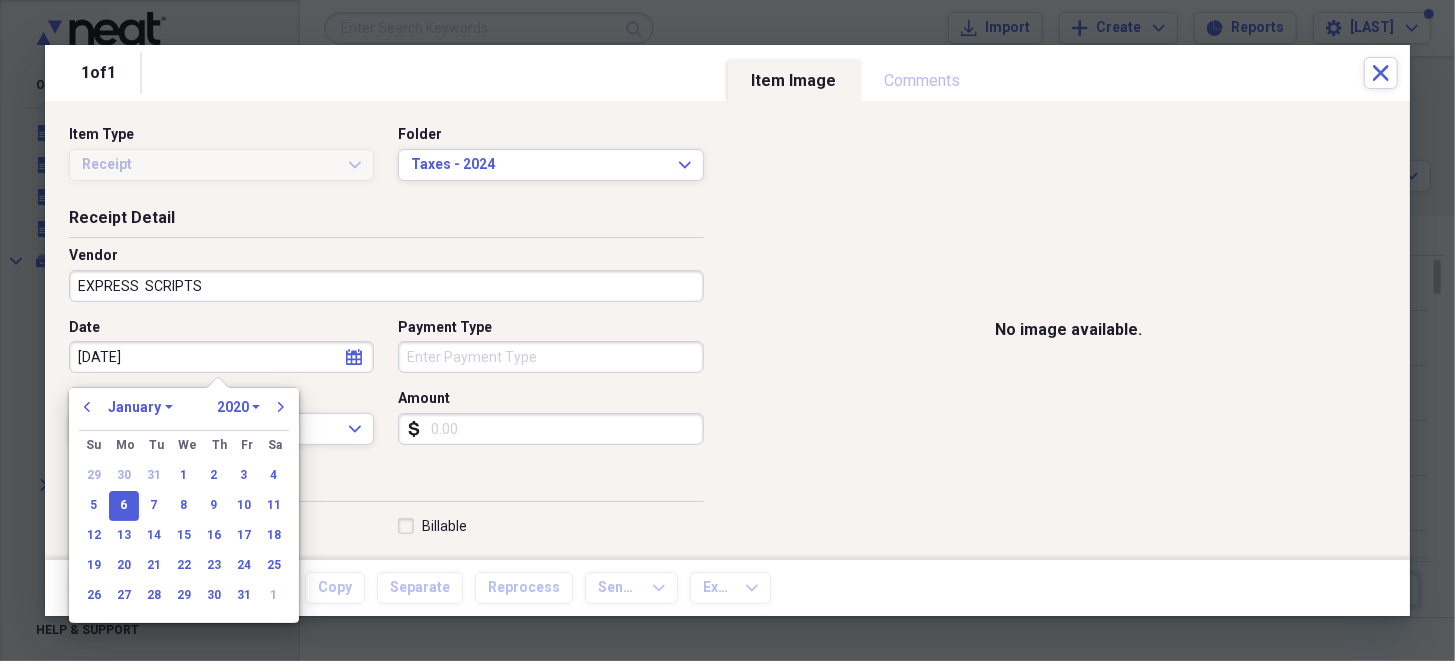 type on "[DATE]" 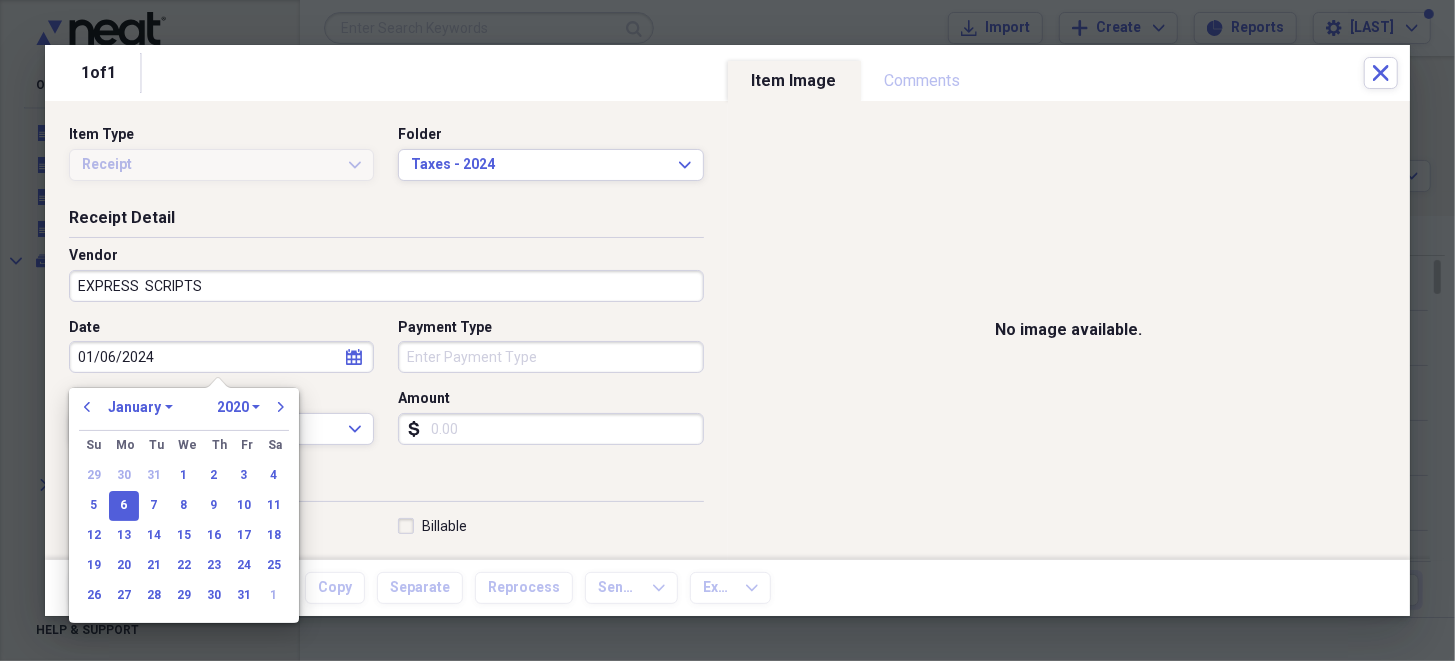 select on "2024" 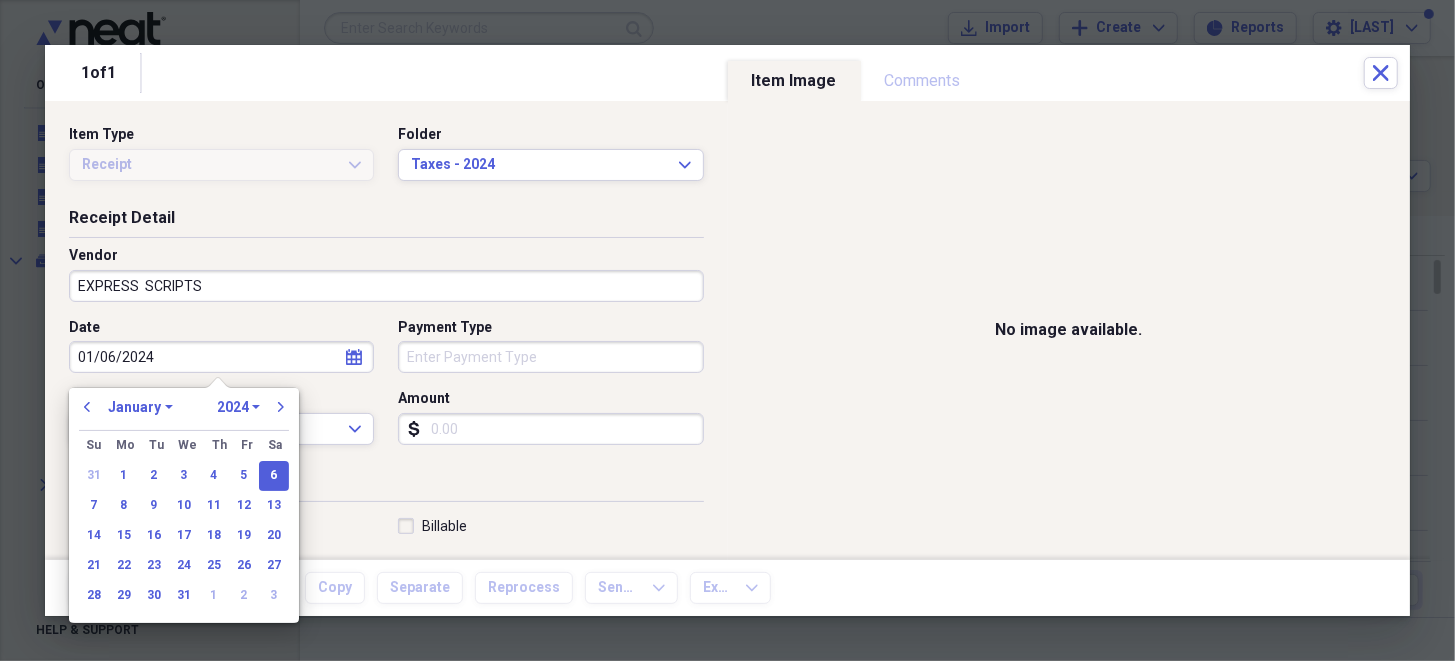 type on "[DATE]" 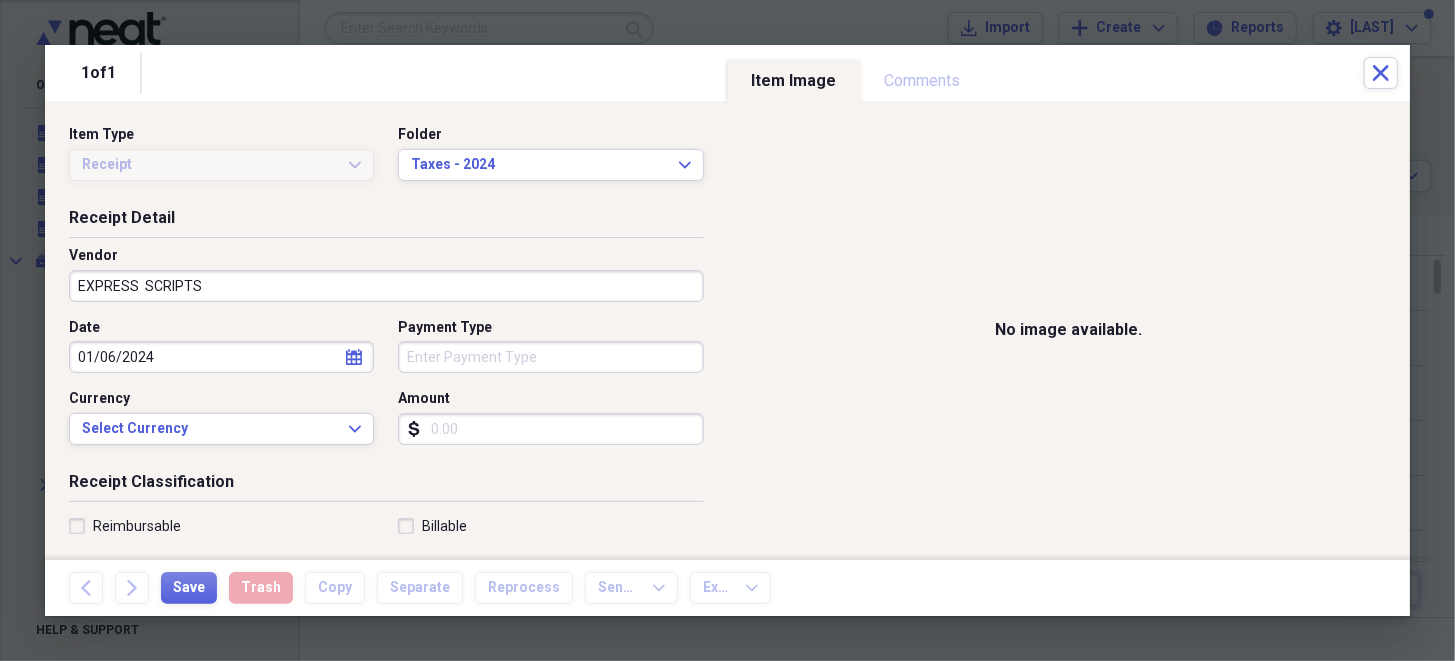 click on "Amount" at bounding box center (550, 429) 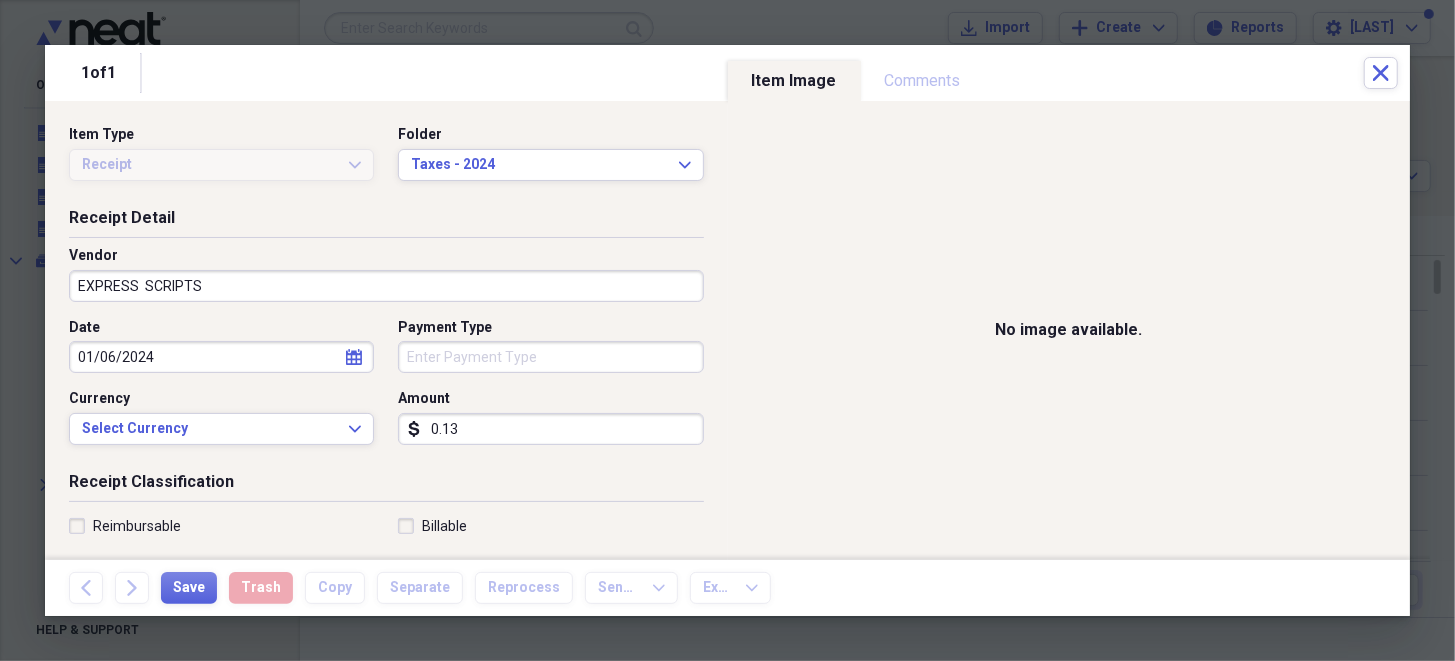 type on "0.13" 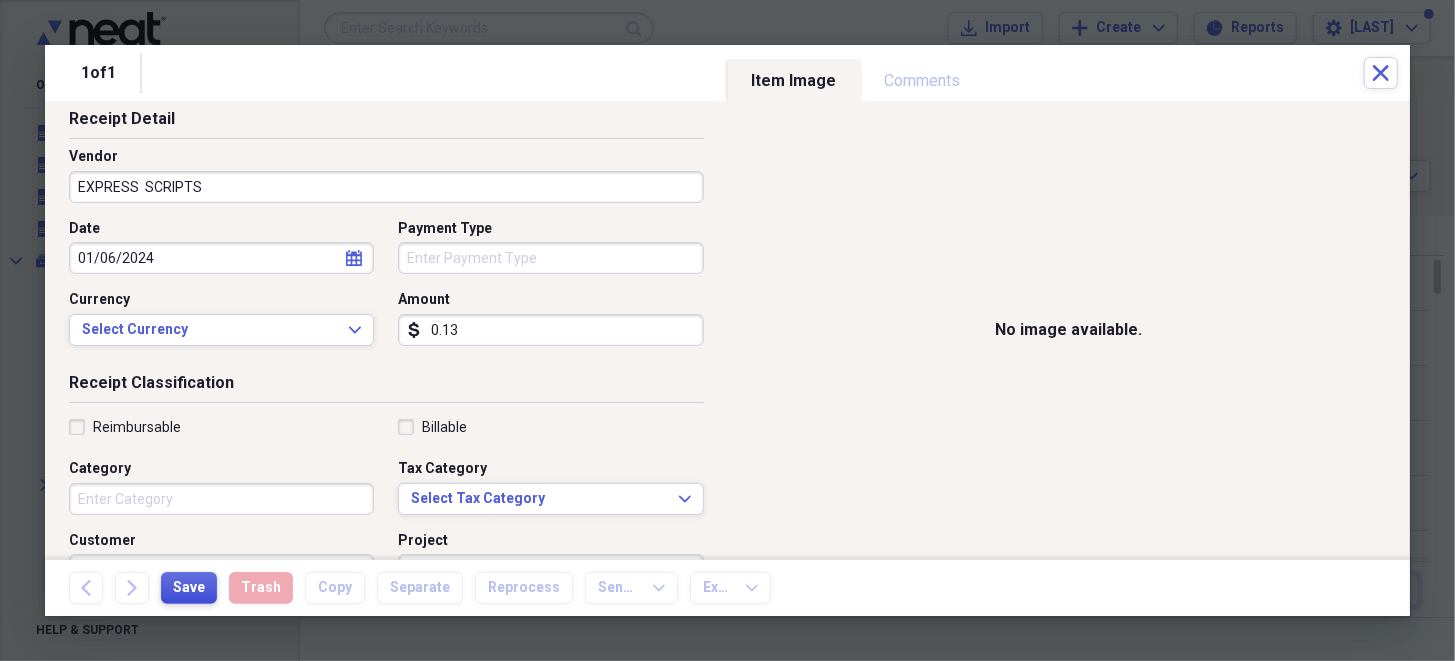 click on "Save" at bounding box center [189, 588] 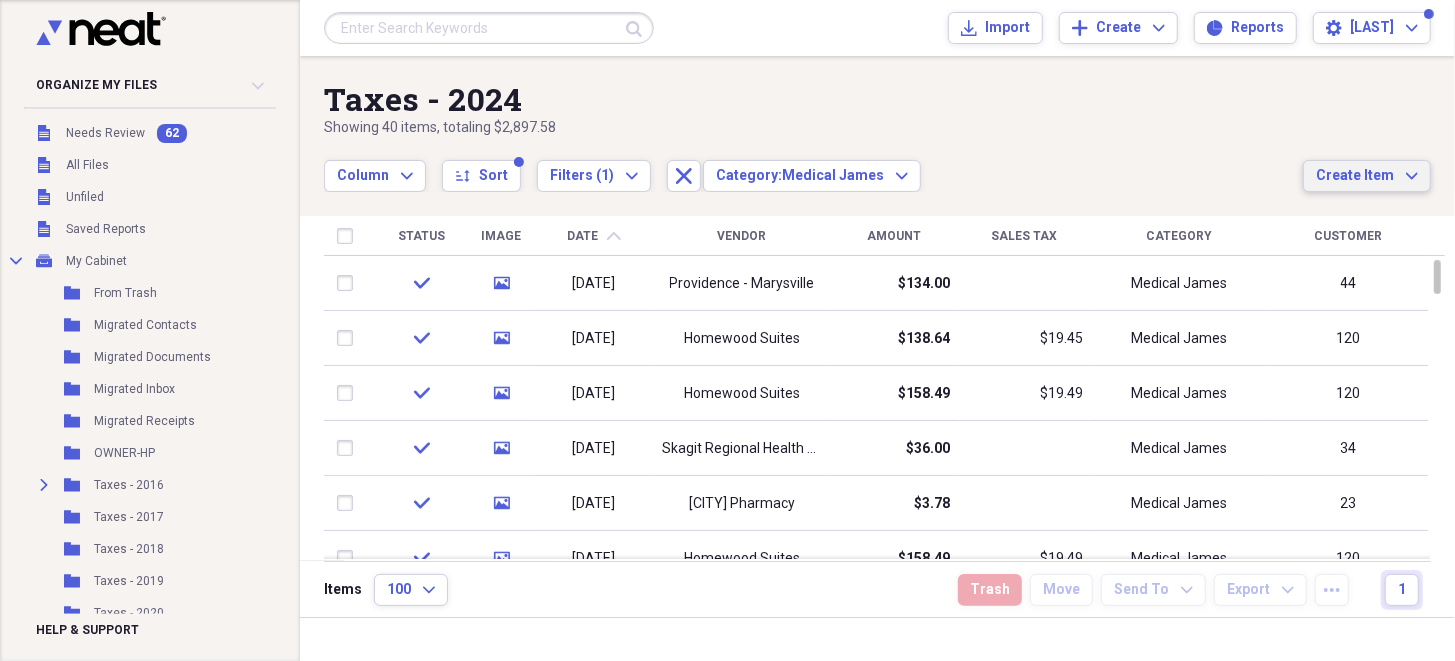 click on "Create Item" at bounding box center [1355, 176] 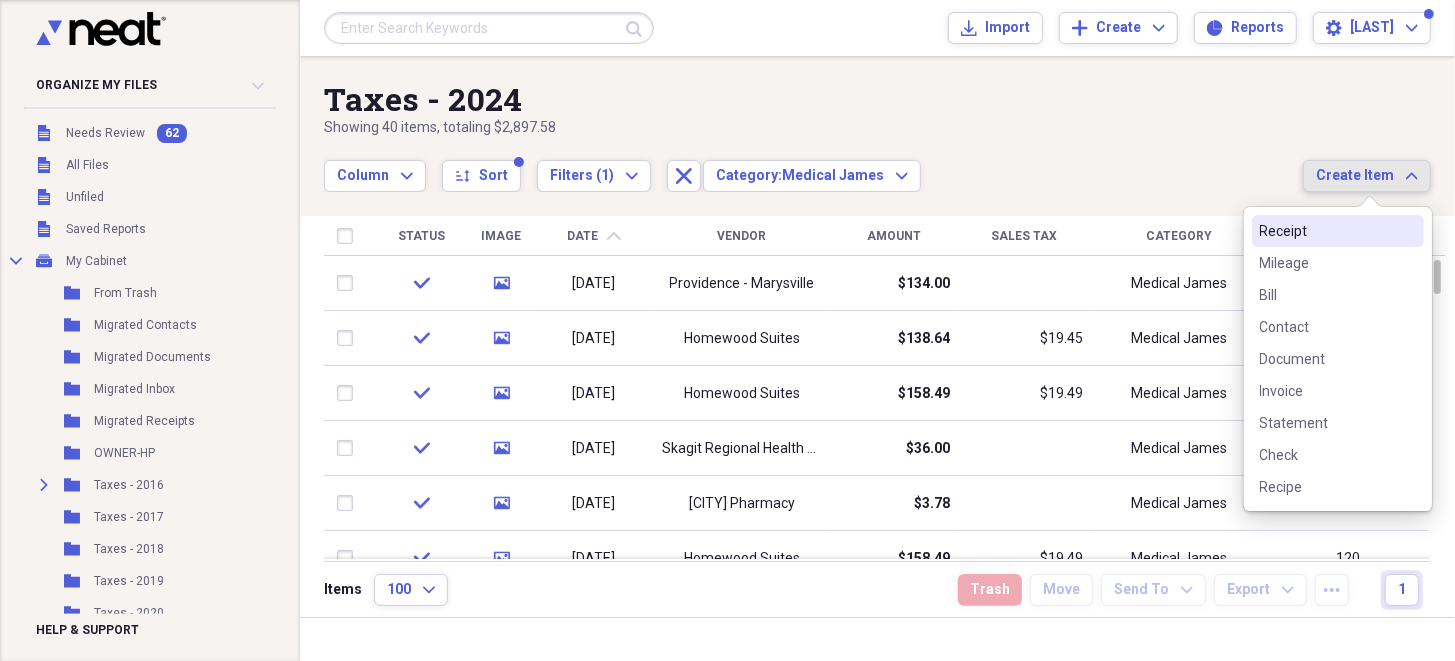 click on "Receipt" at bounding box center (1326, 231) 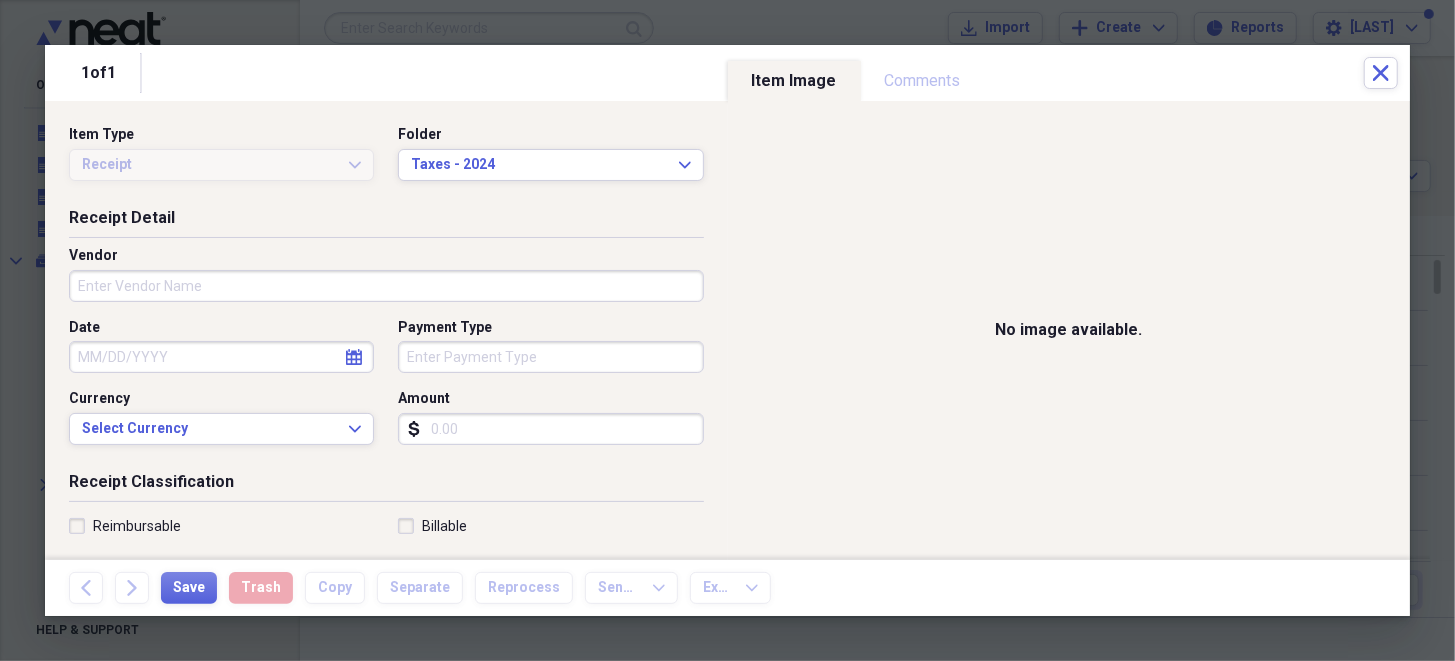 click on "Vendor" at bounding box center [386, 286] 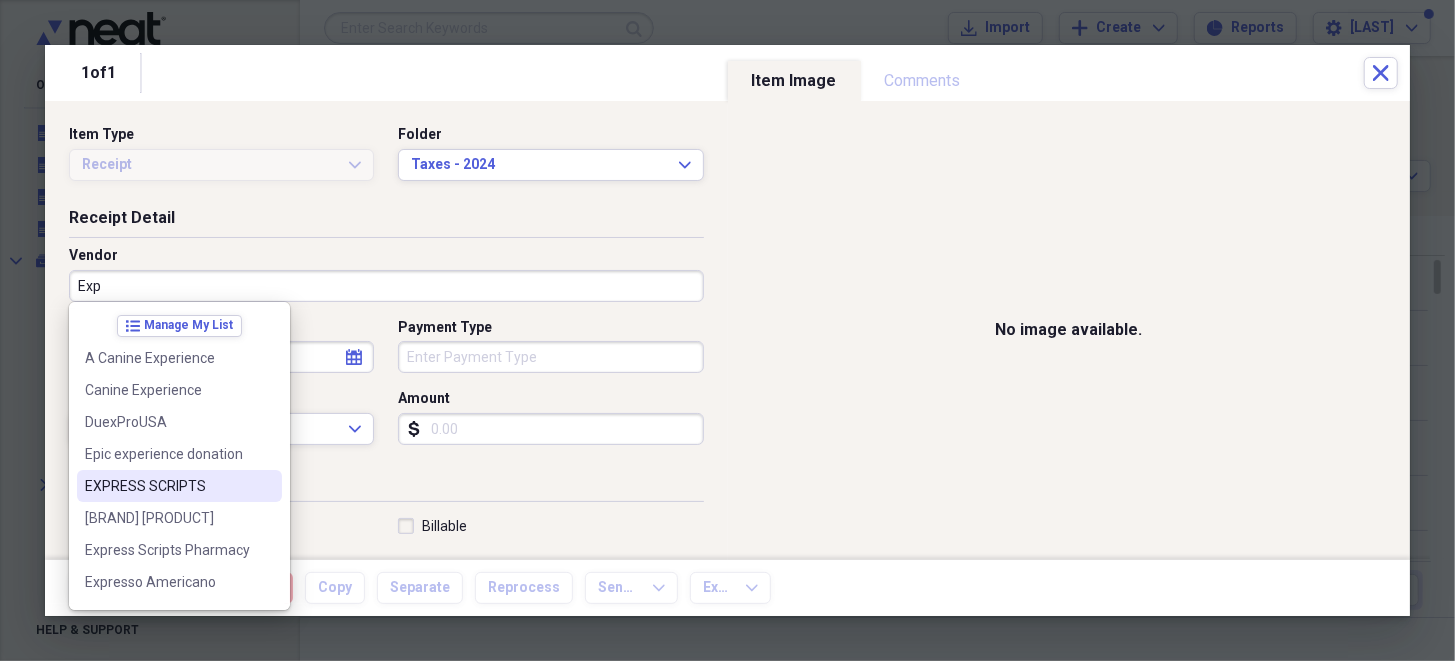 click on "EXPRESS  SCRIPTS" at bounding box center (167, 486) 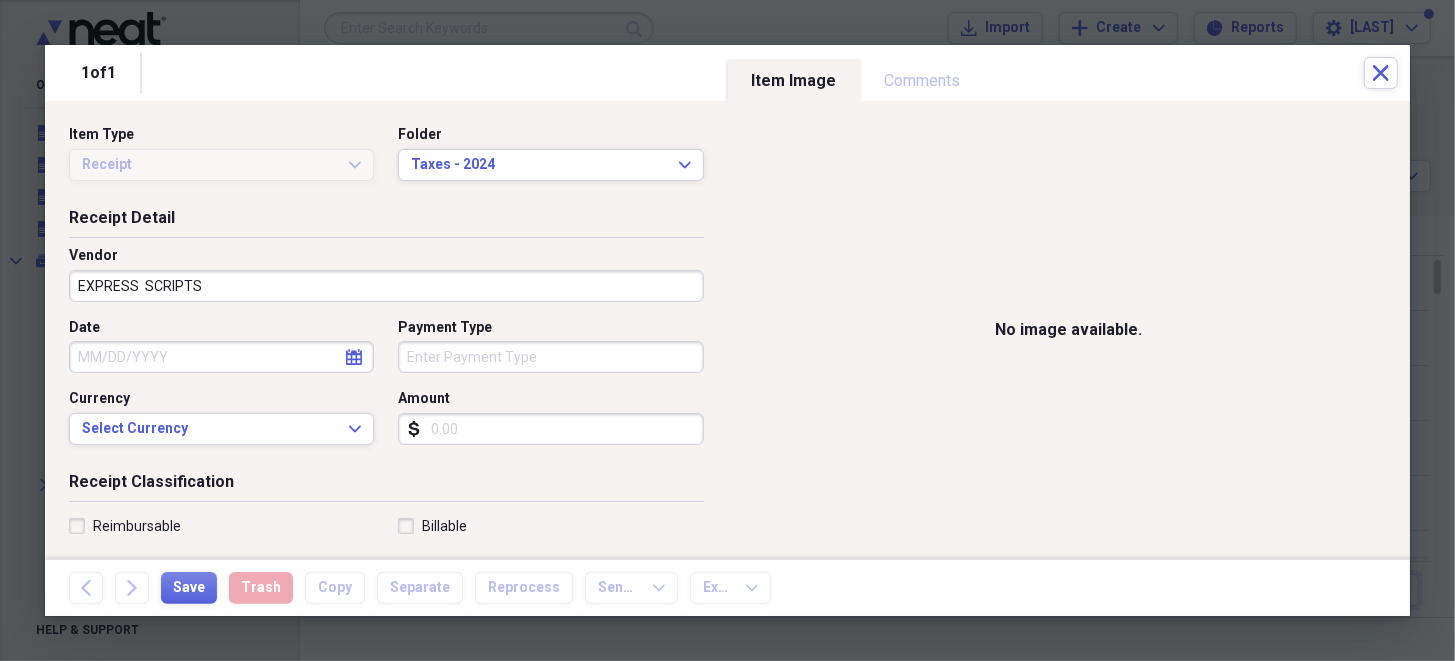 click on "Date" at bounding box center [221, 357] 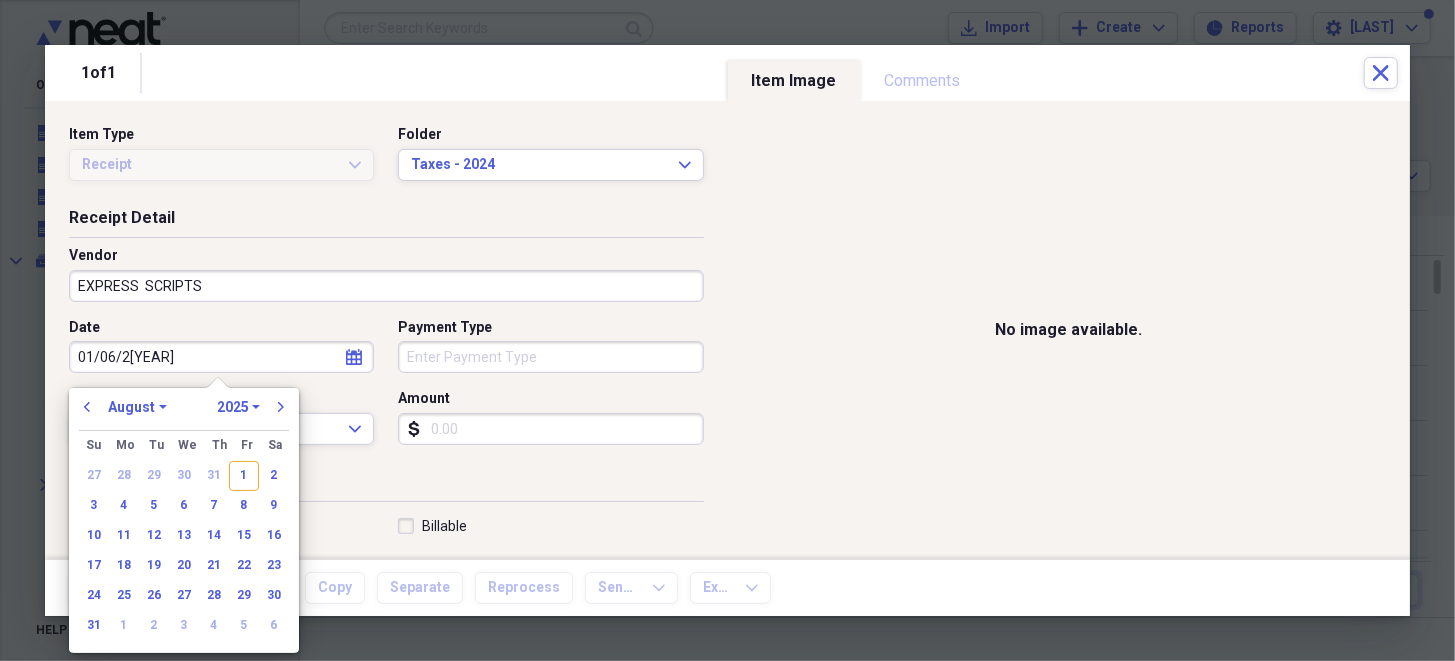 type on "01/06/20" 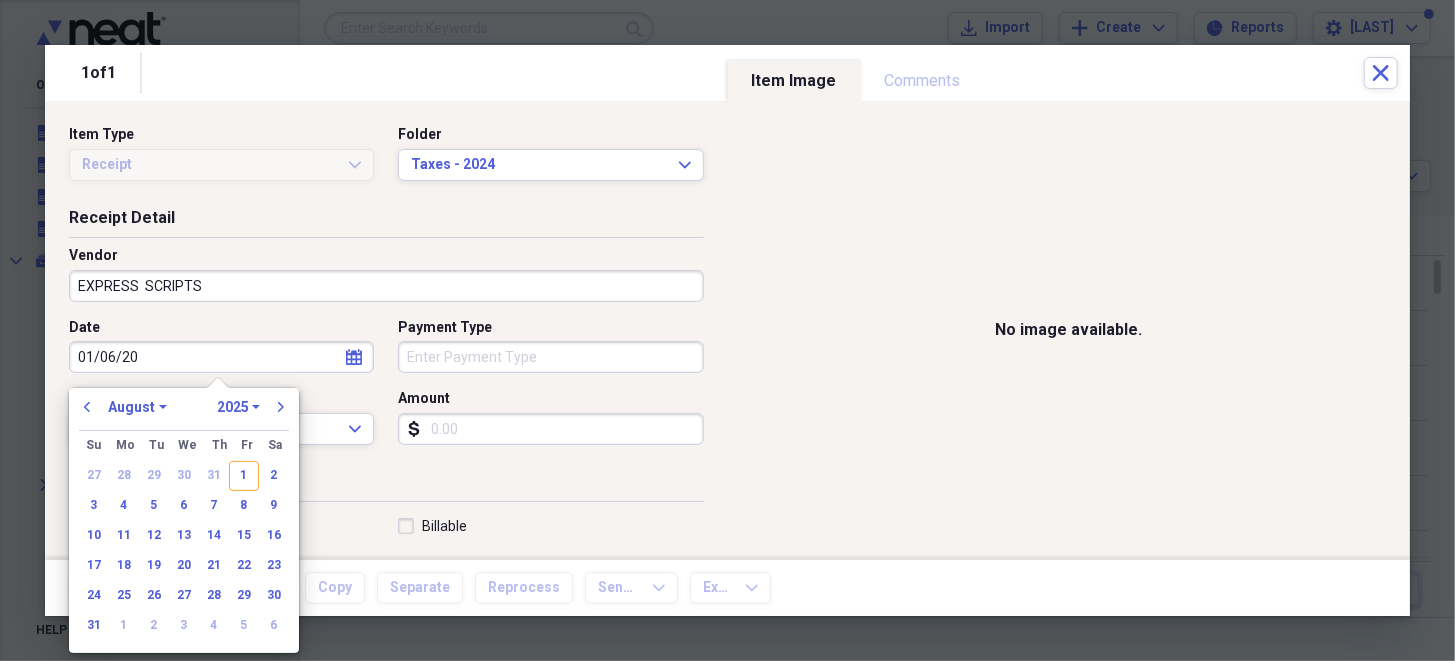 select on "0" 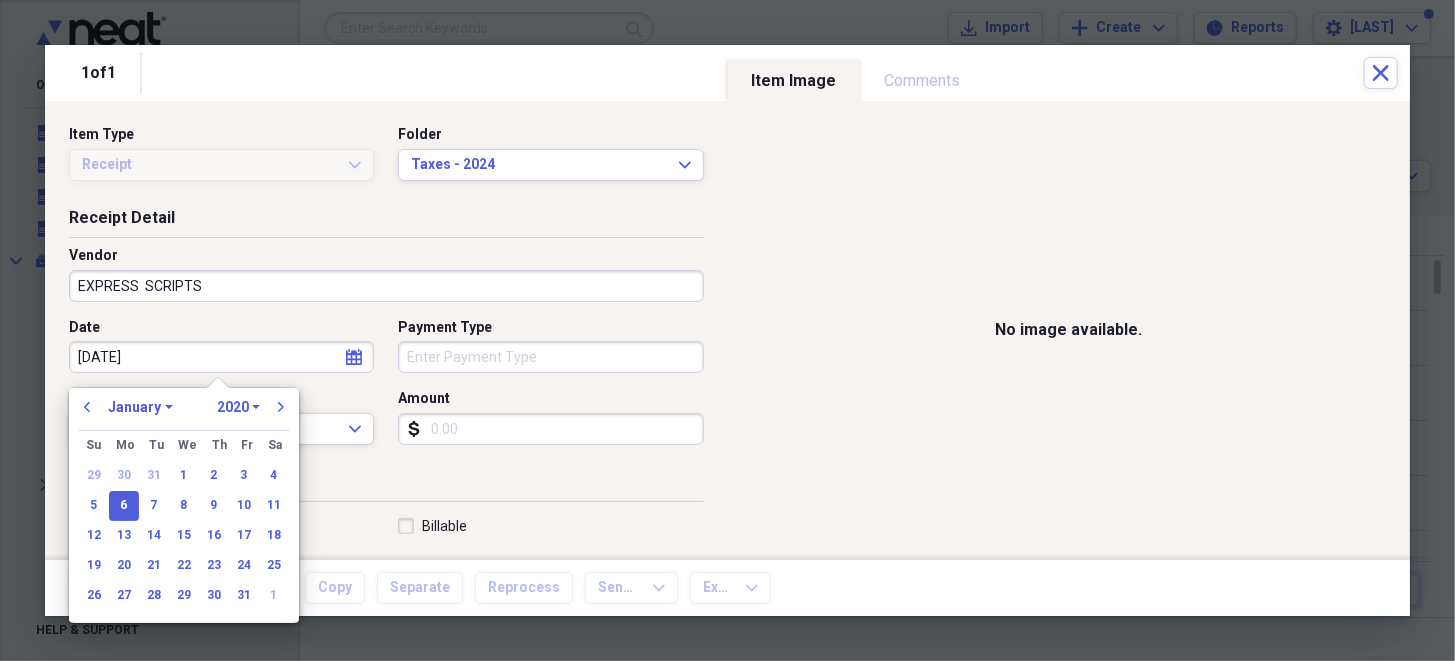 type on "[DATE]" 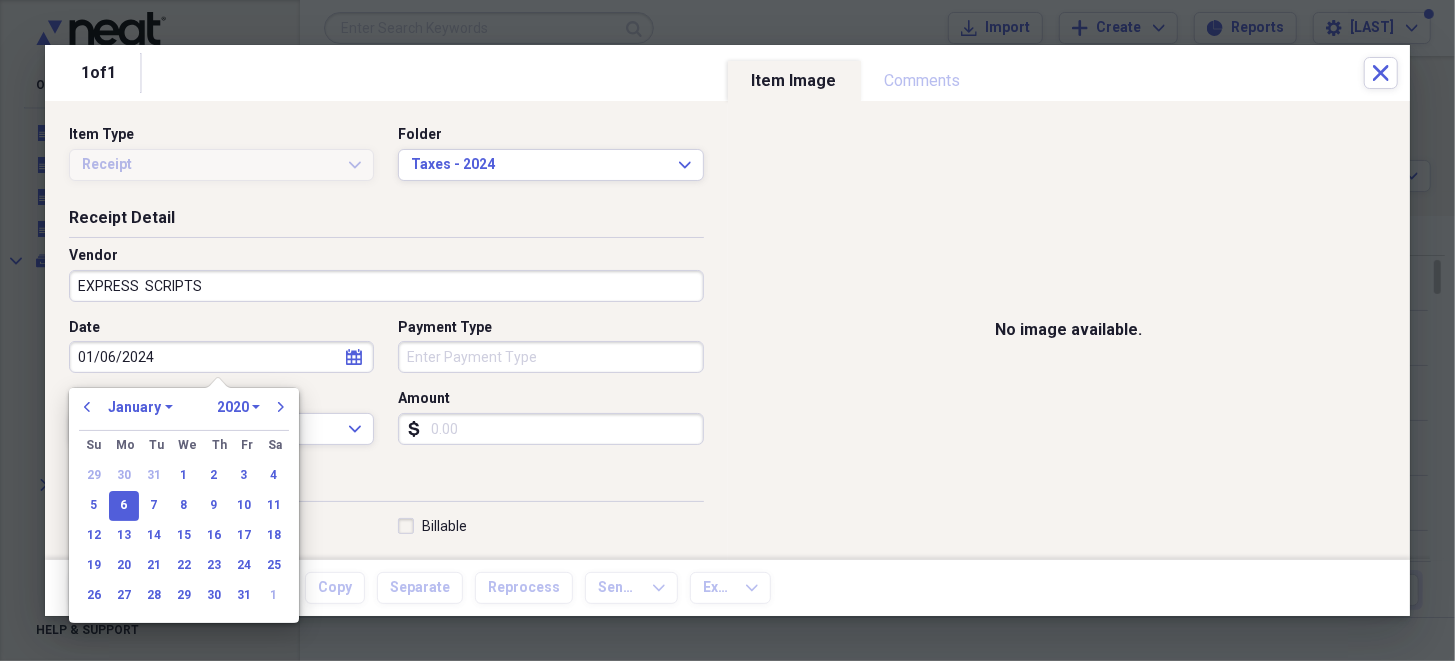 select on "2024" 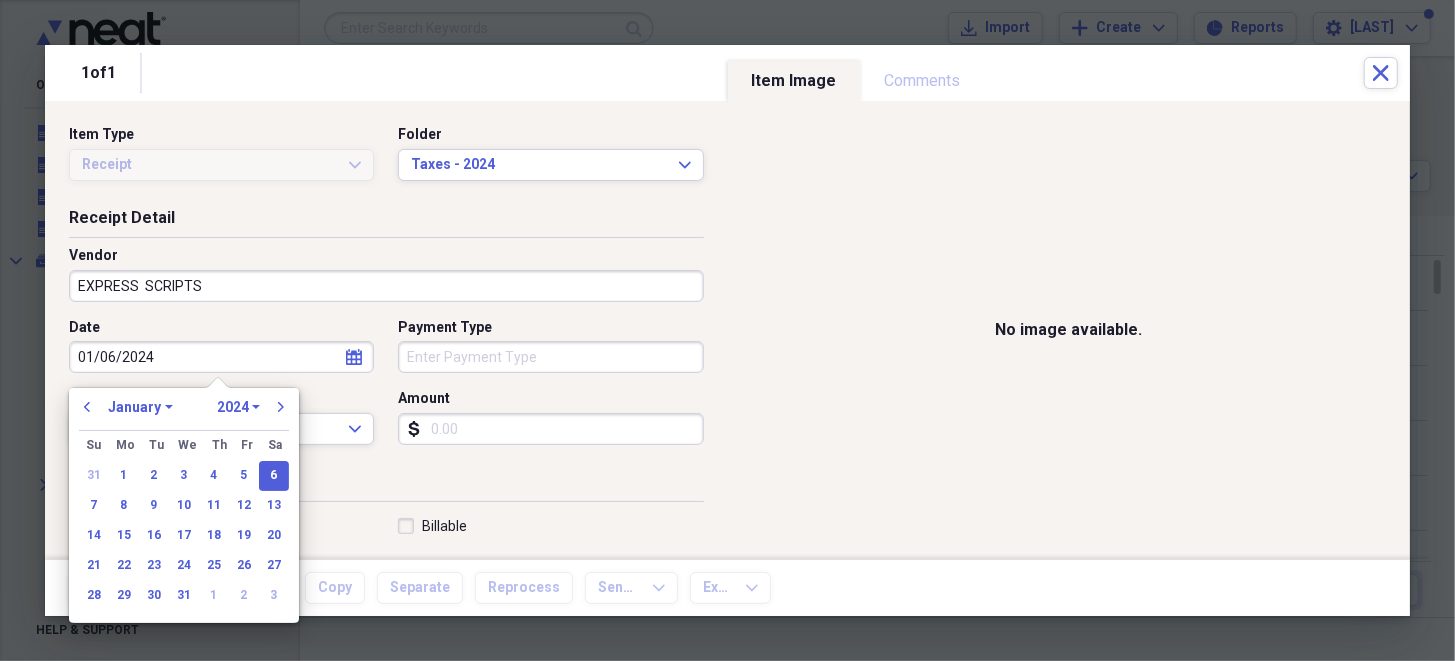 type on "[DATE]" 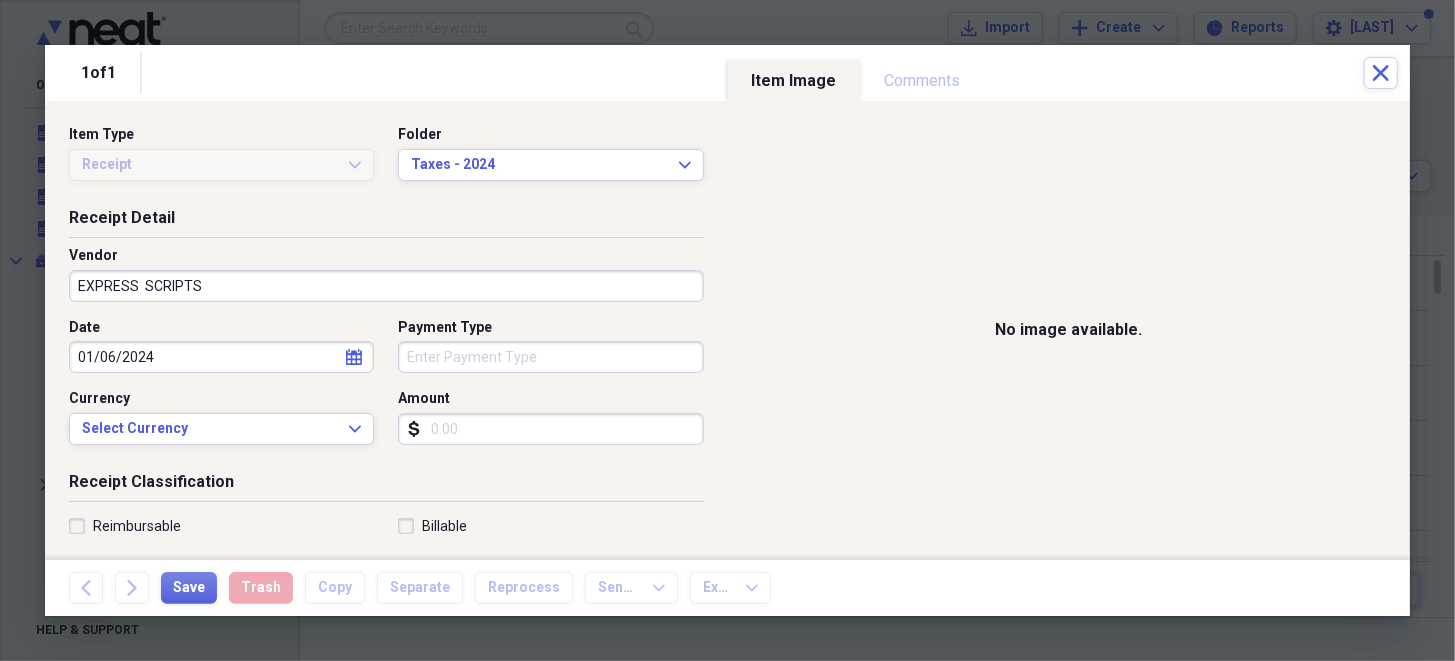 click on "Receipt Detail Vendor EXPRESS  SCRIPTS Date 01/06/2024 calendar Calendar Payment Type Currency Select Currency Expand Amount dollar-sign" at bounding box center [386, 339] 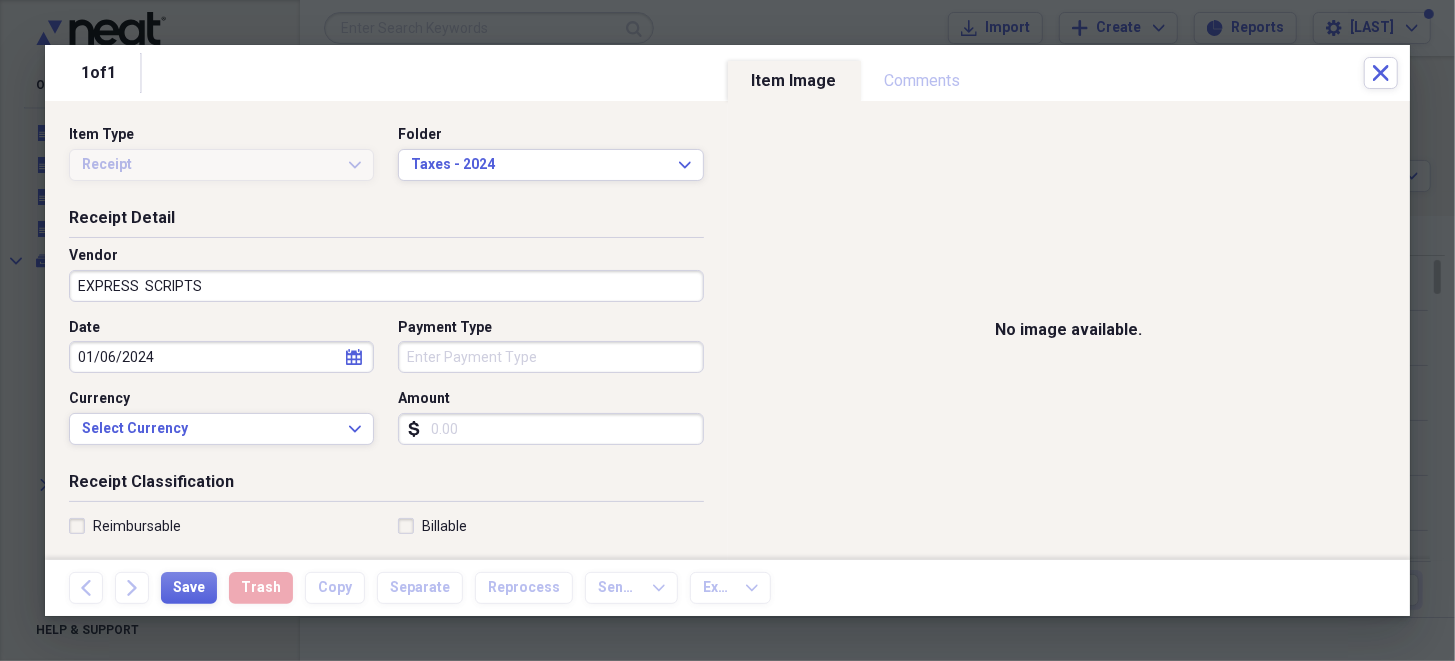 click on "Amount" at bounding box center [550, 429] 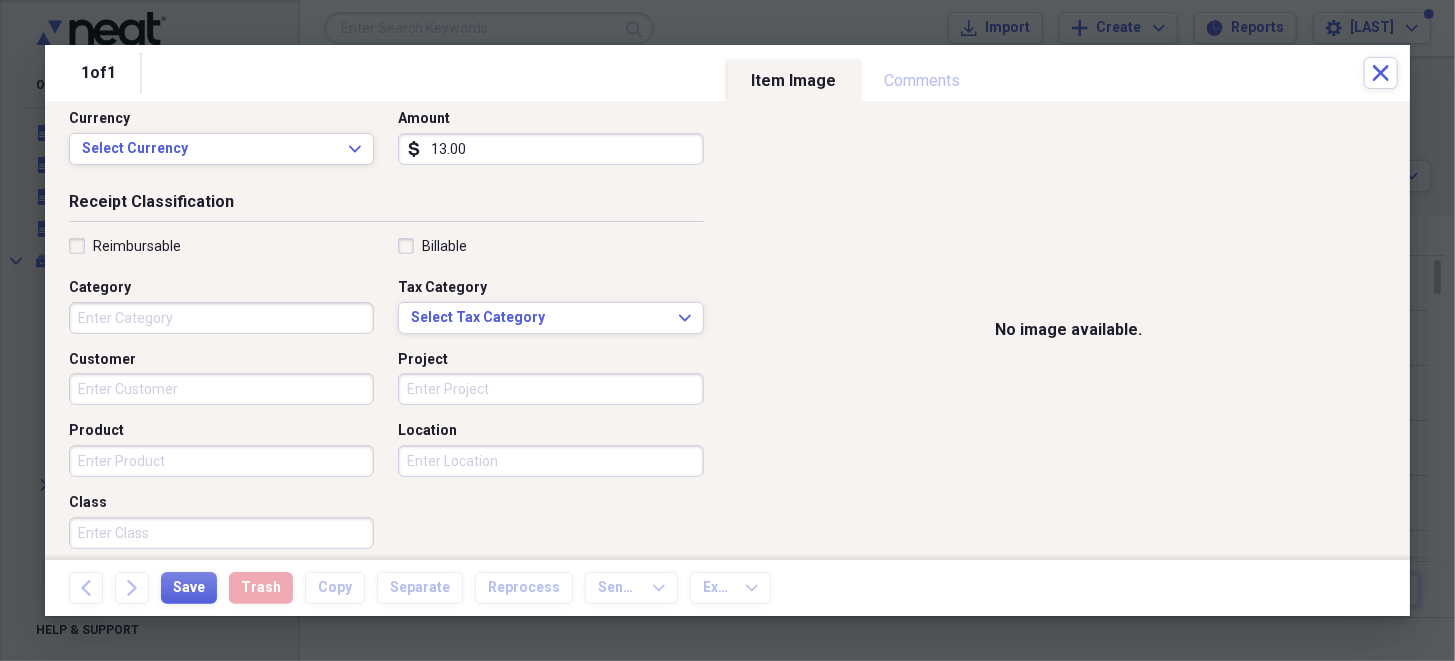 scroll, scrollTop: 300, scrollLeft: 0, axis: vertical 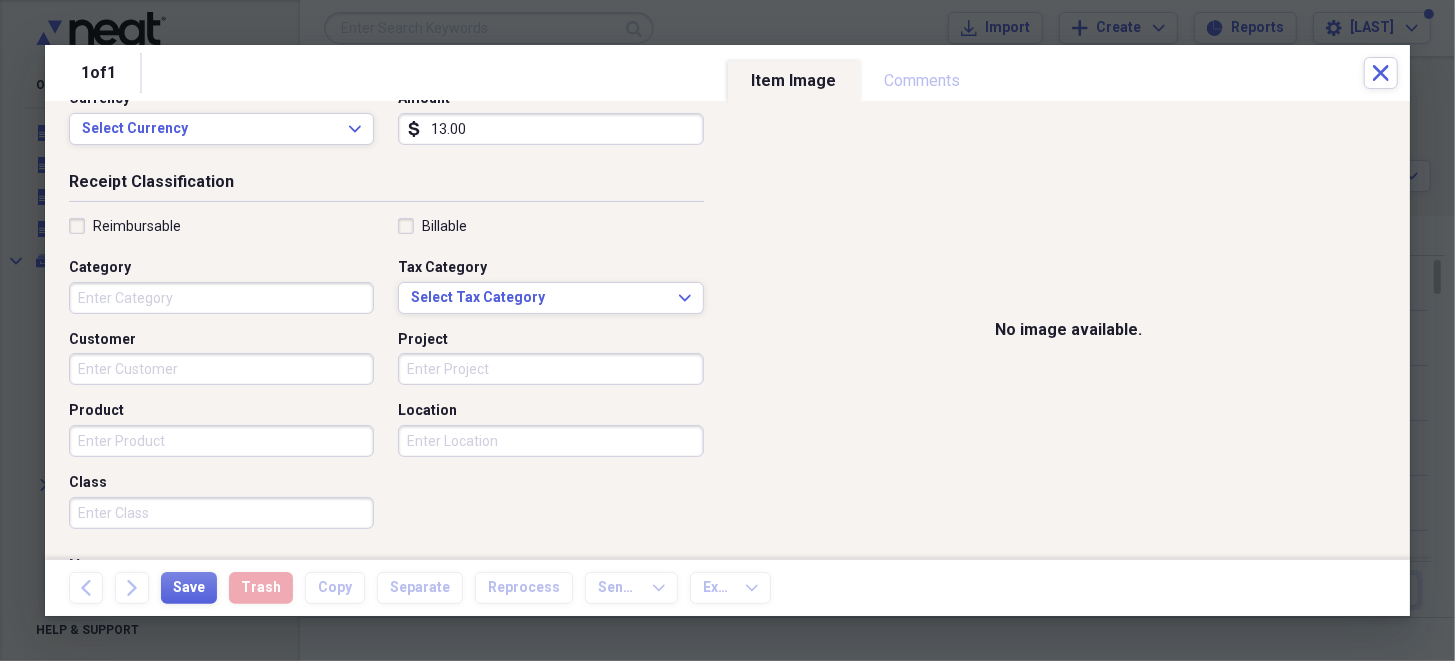 type on "13.00" 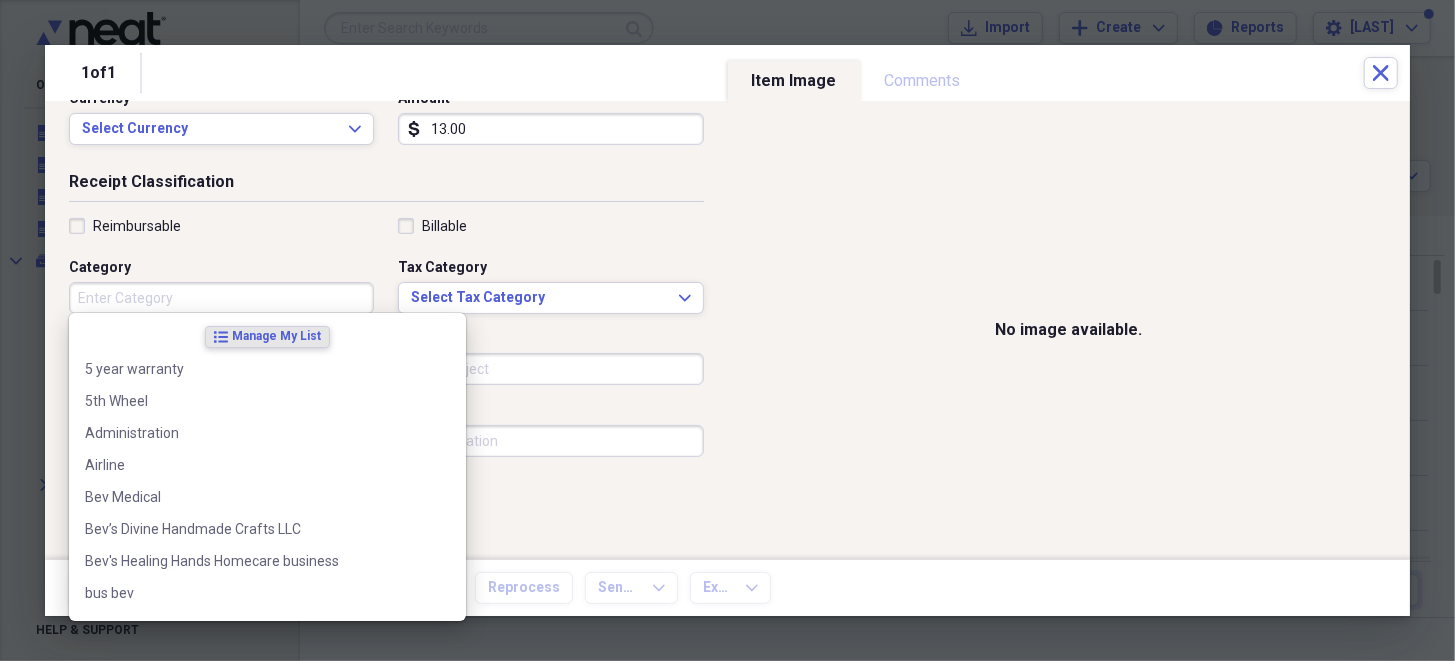 click on "Category" at bounding box center (221, 298) 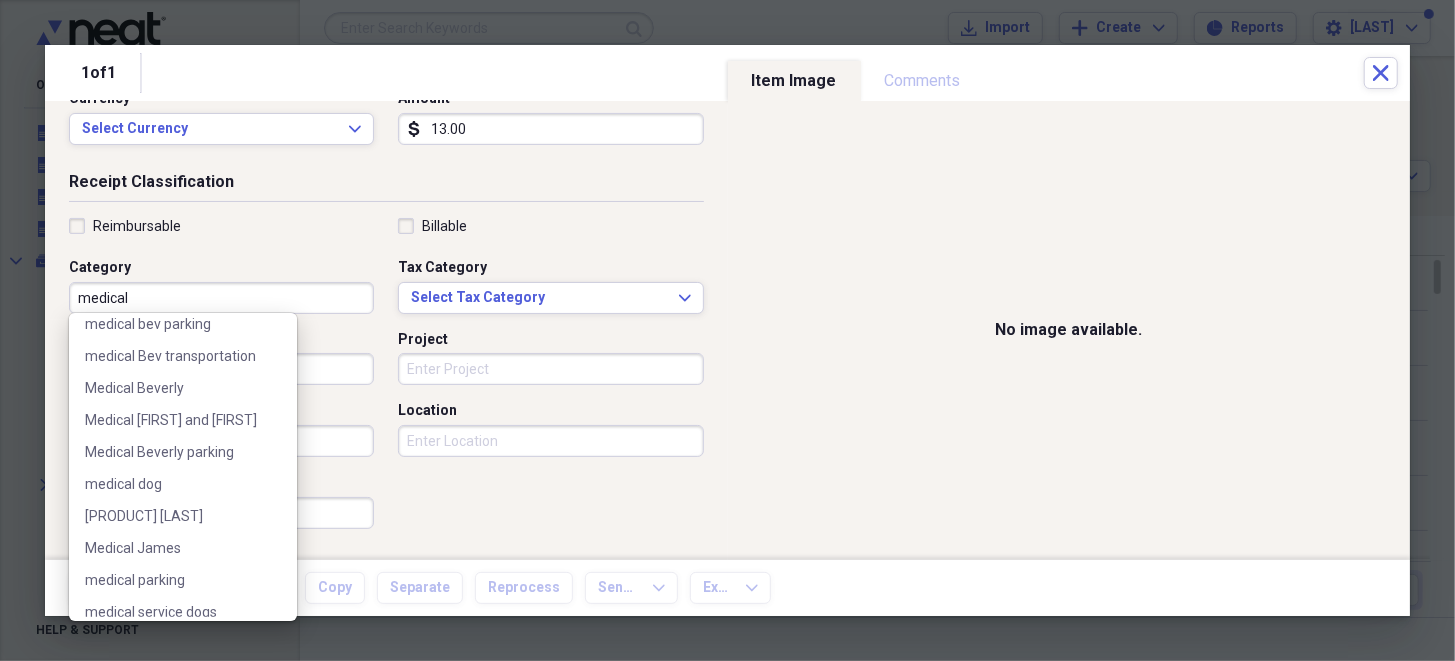 scroll, scrollTop: 219, scrollLeft: 0, axis: vertical 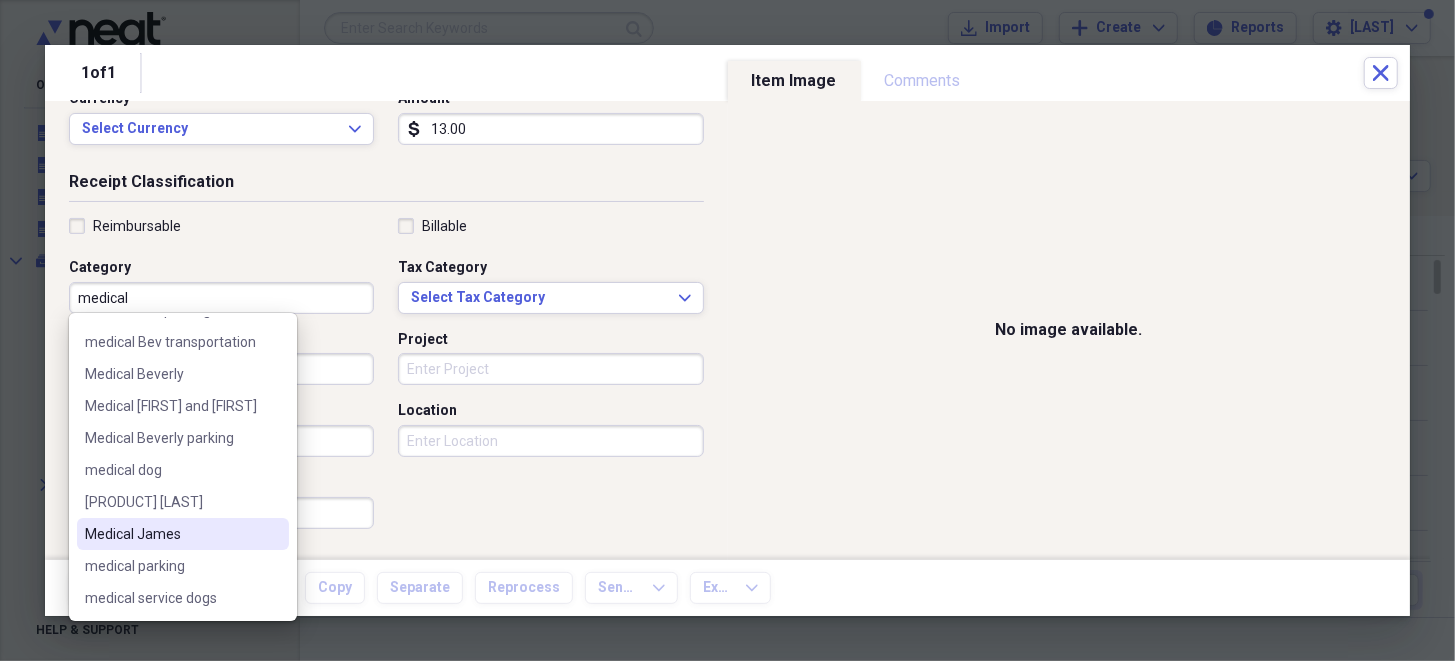 click on "Medical [PERSON]" at bounding box center [171, 534] 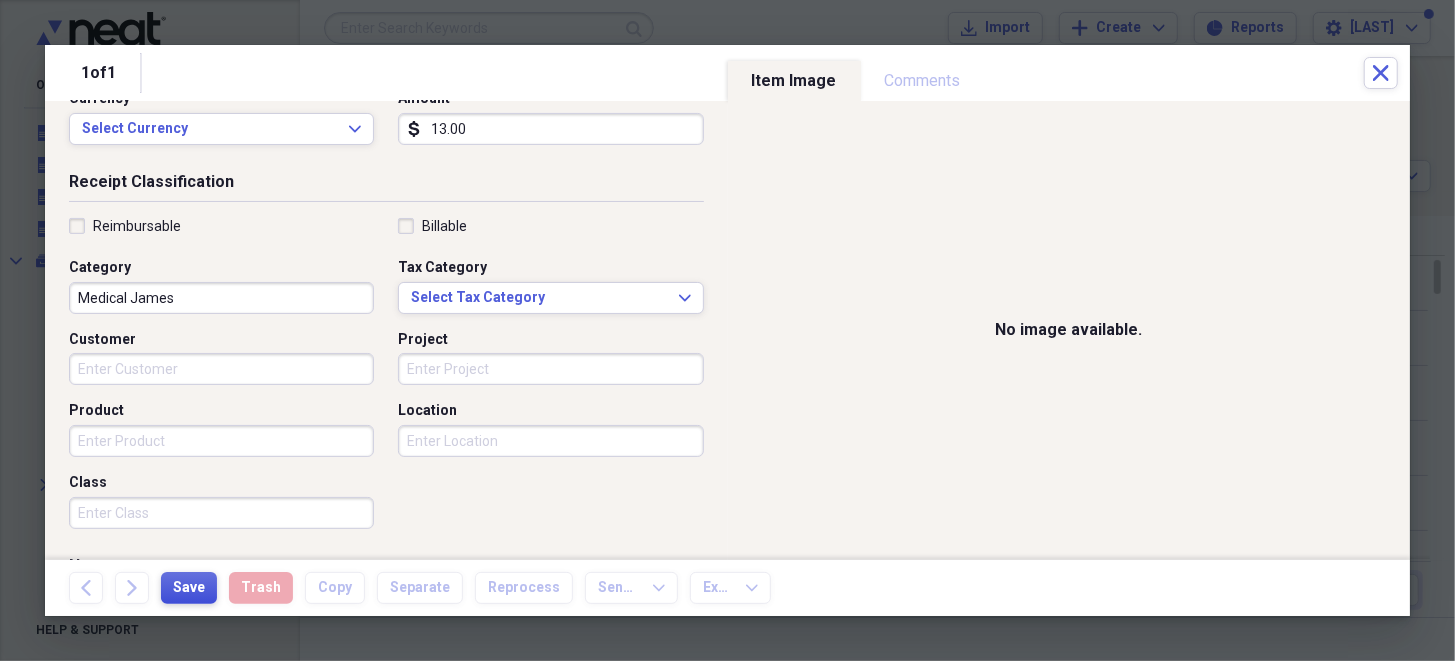 click on "Save" at bounding box center [189, 588] 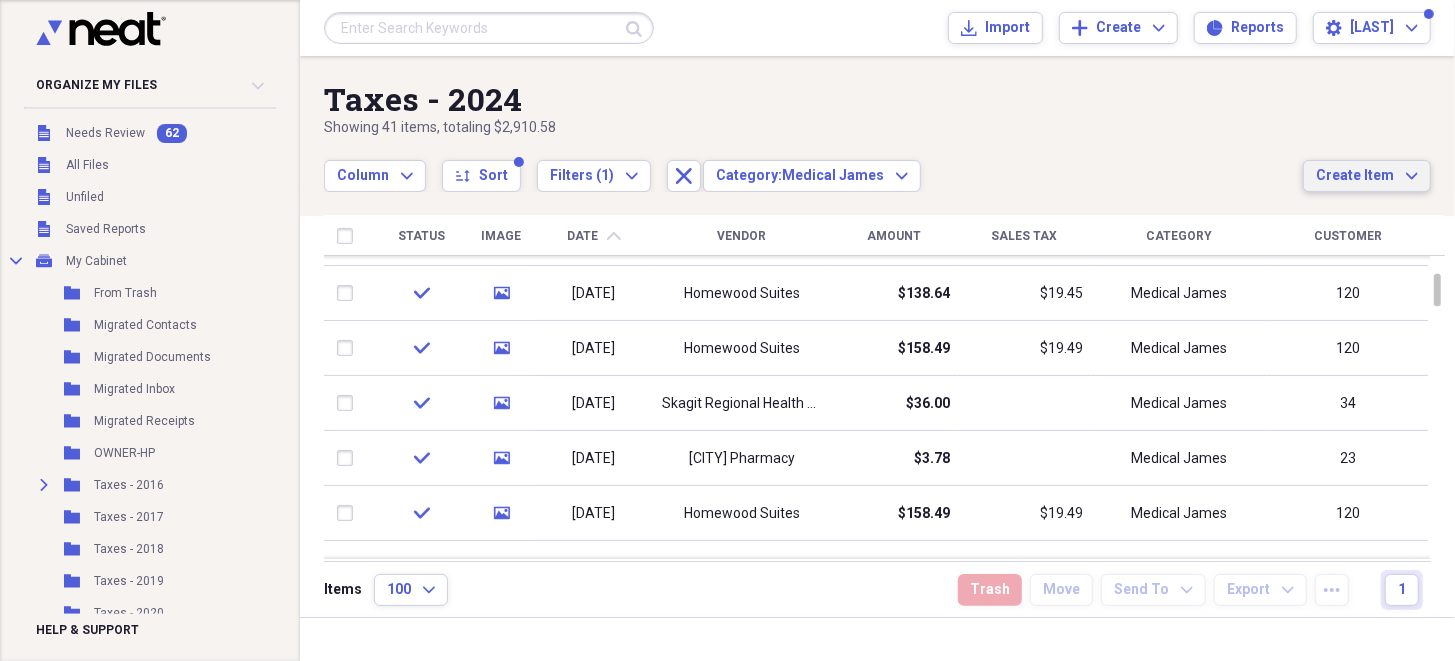 click on "Create Item" at bounding box center (1355, 176) 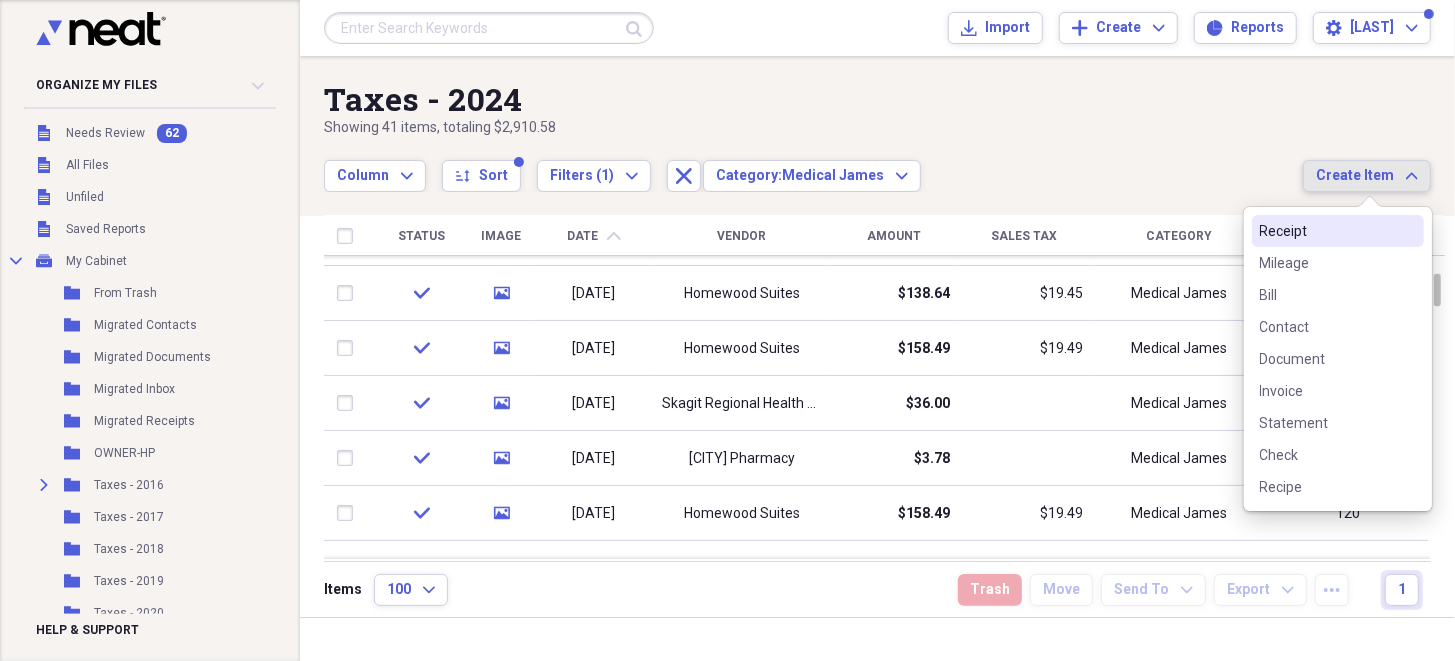 click on "Receipt" at bounding box center [1326, 231] 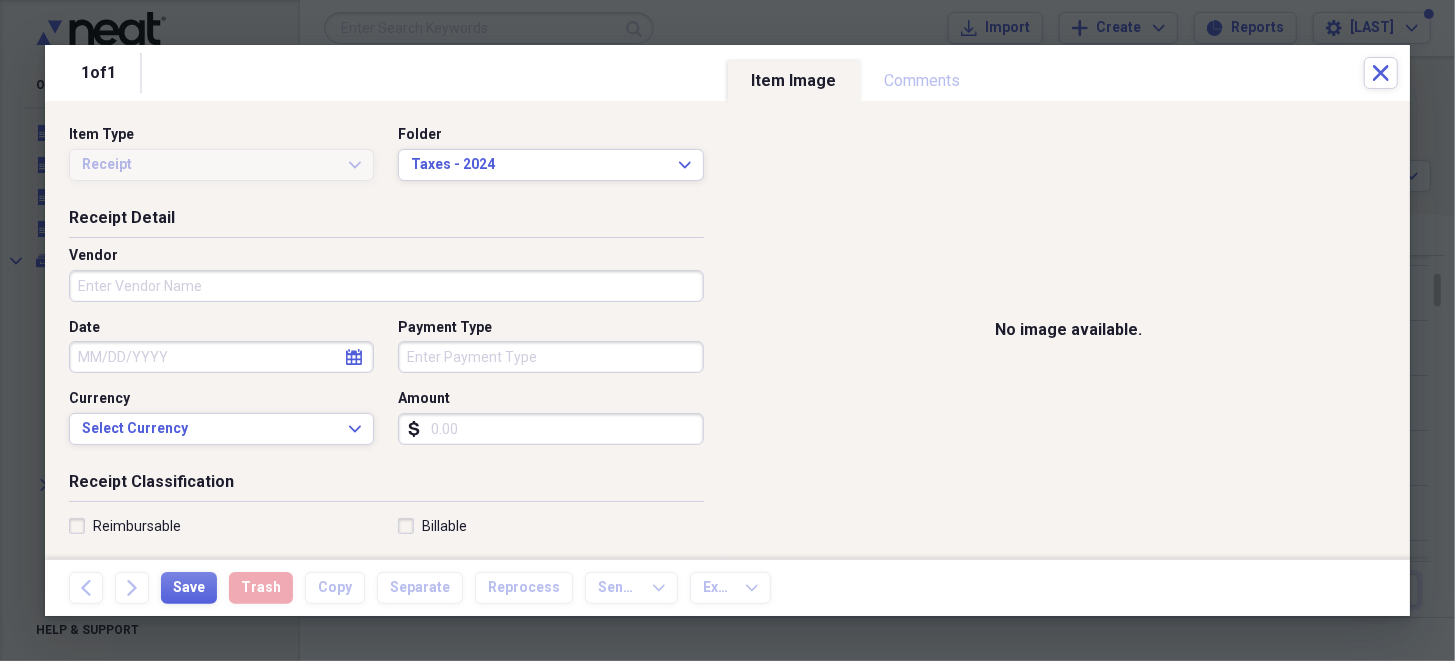 click on "Vendor" at bounding box center (386, 286) 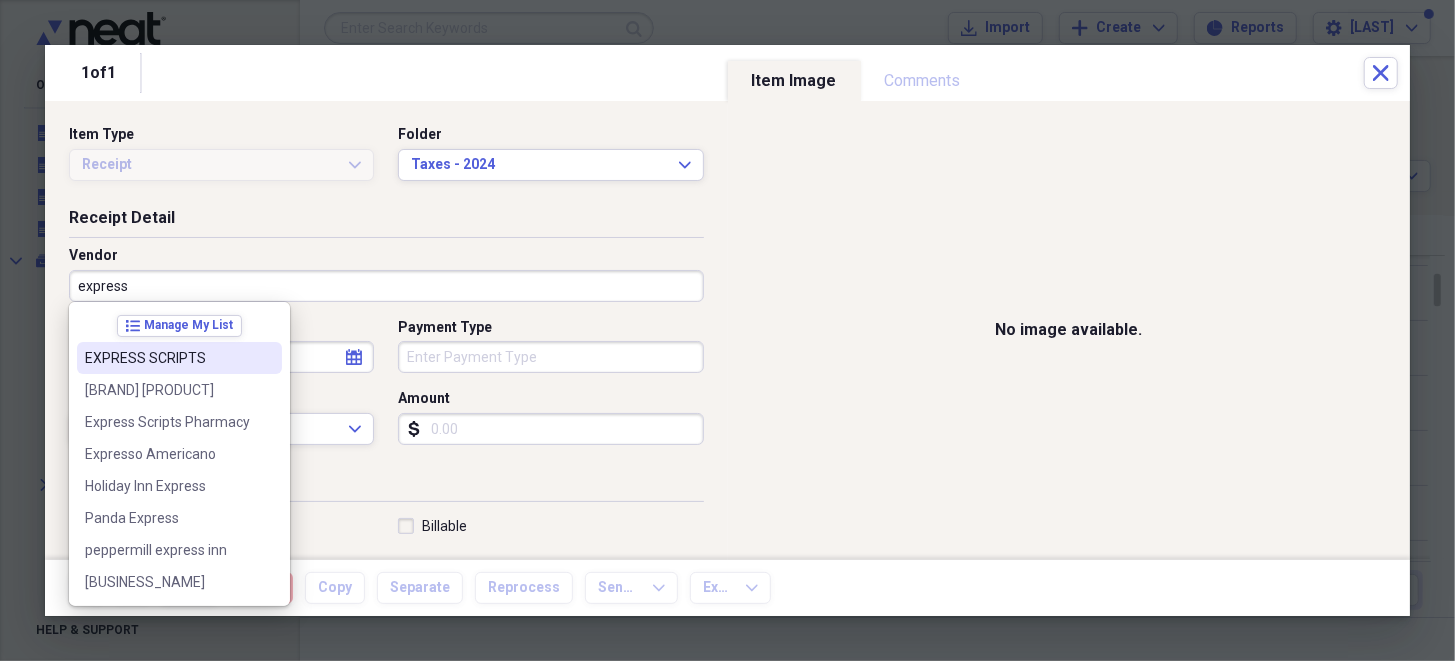 click on "EXPRESS  SCRIPTS" at bounding box center [167, 358] 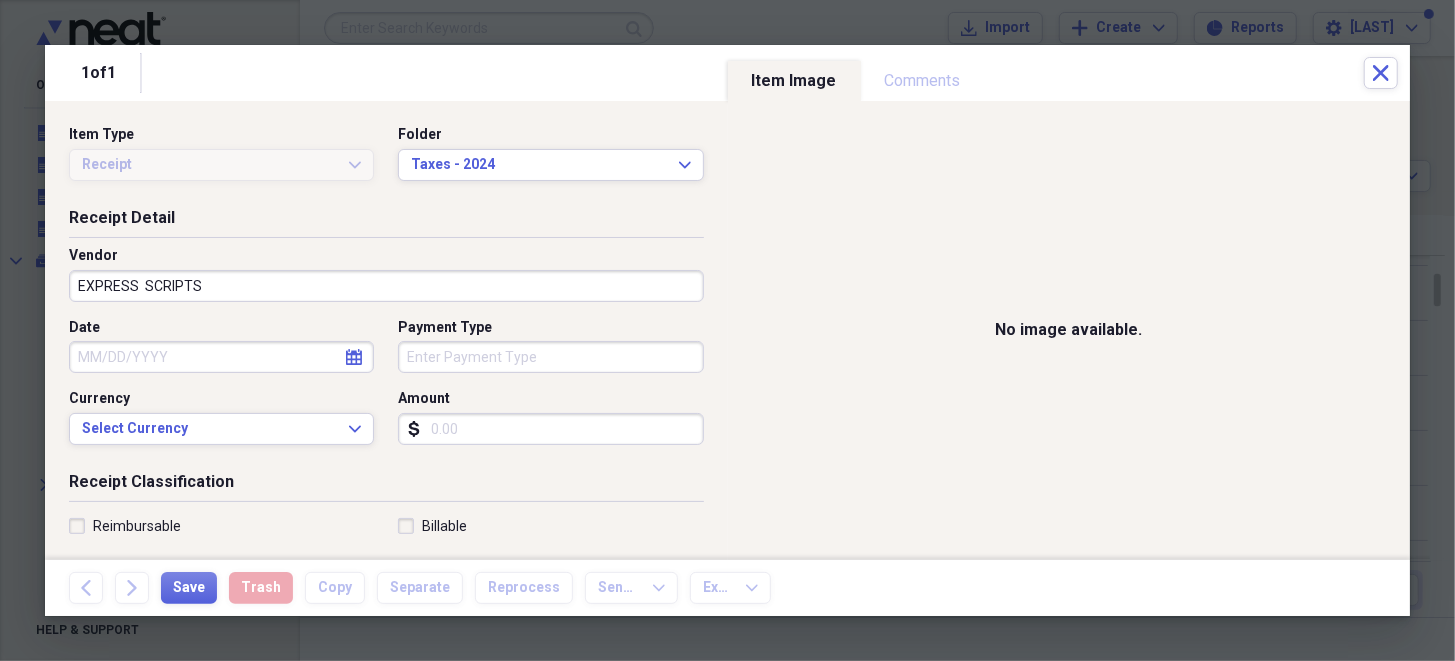 select on "7" 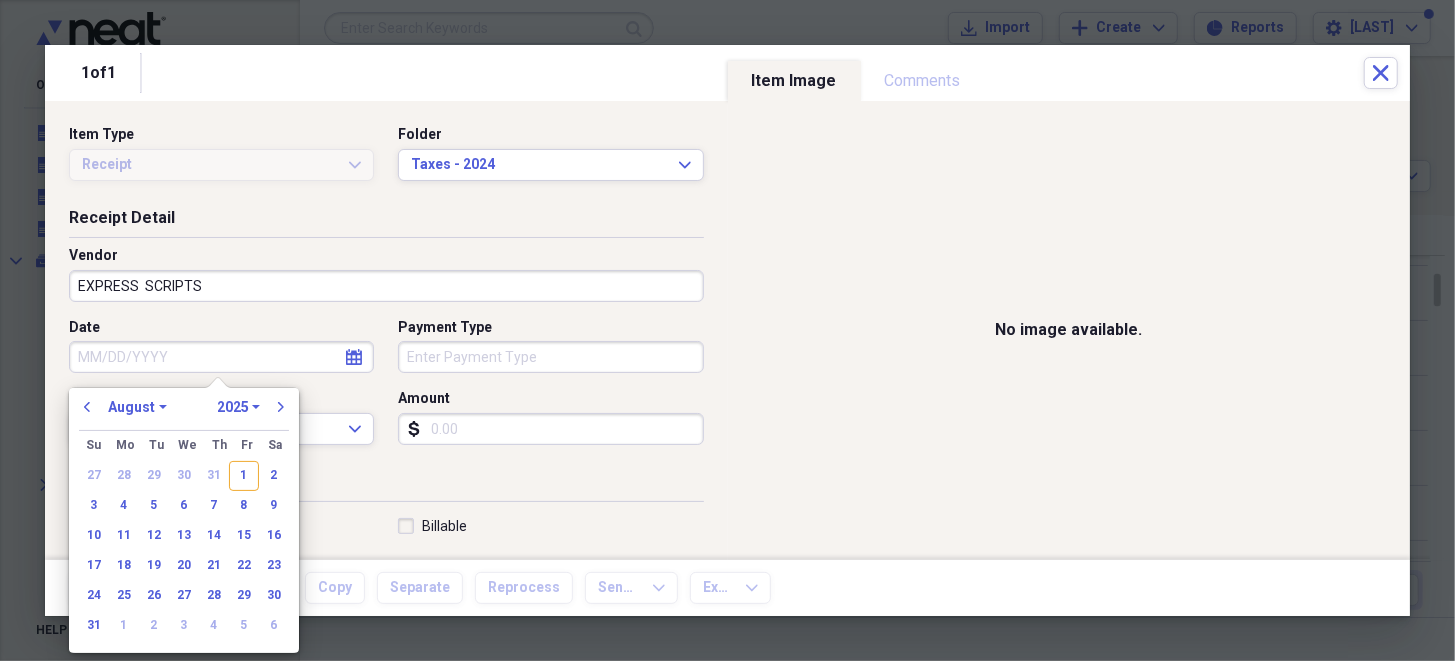 click on "Date" at bounding box center (221, 357) 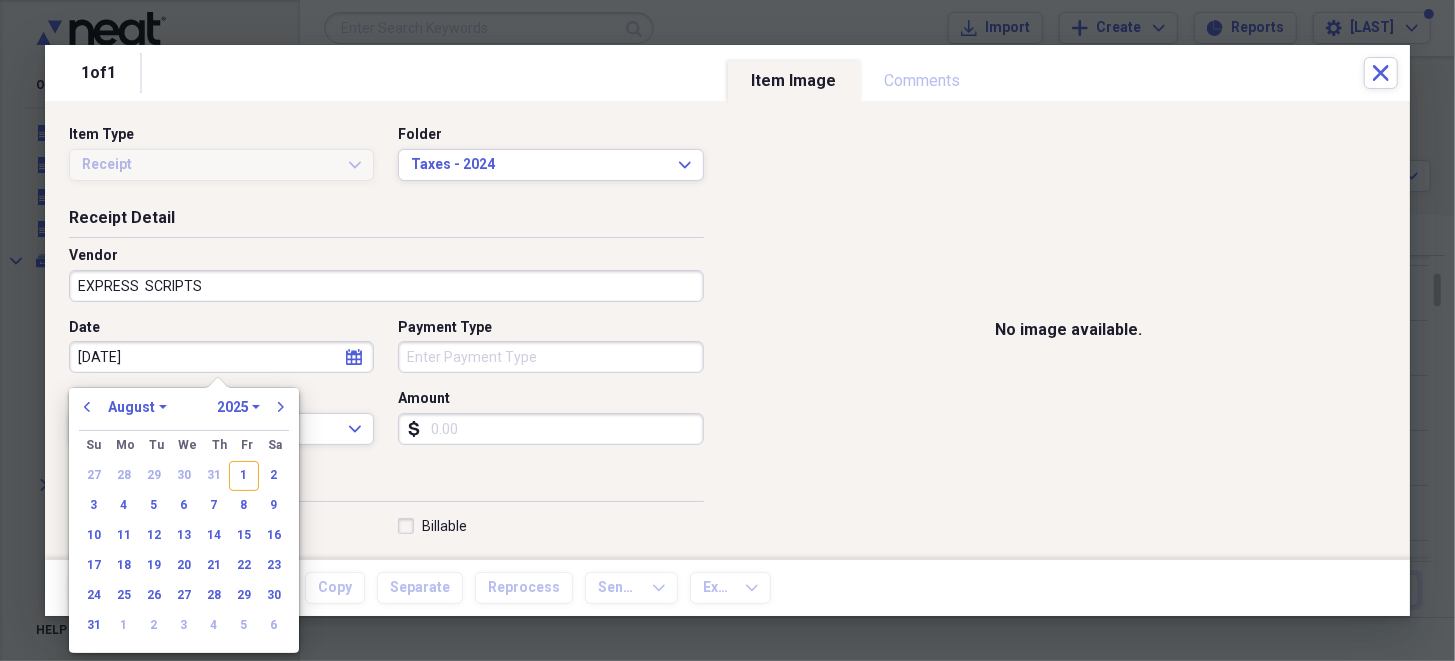 type on "02022024" 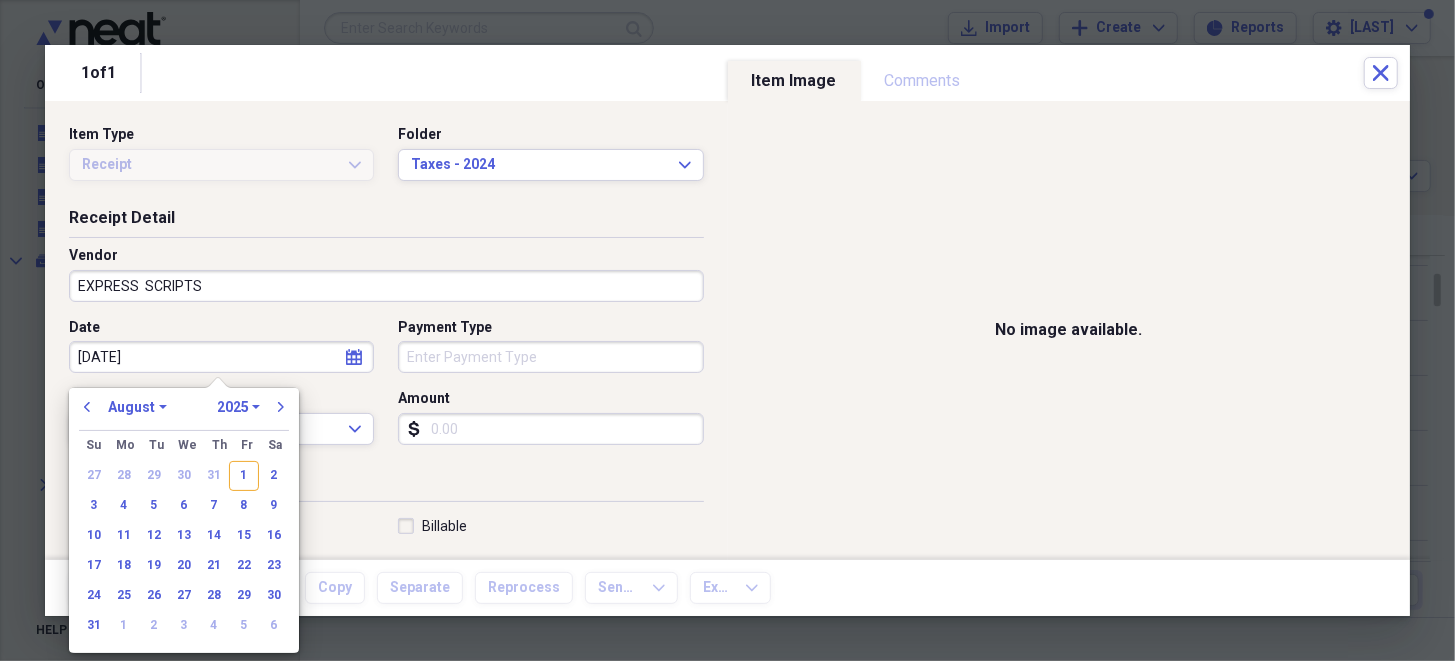 type 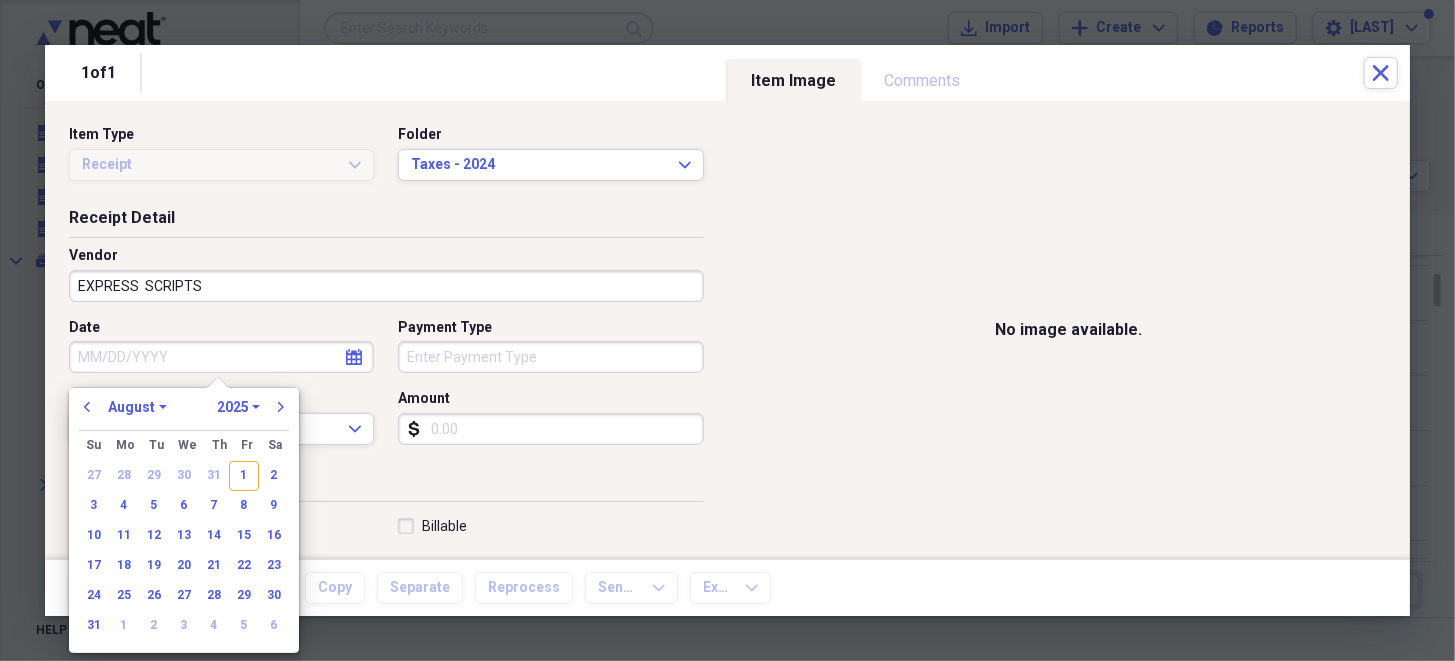 type 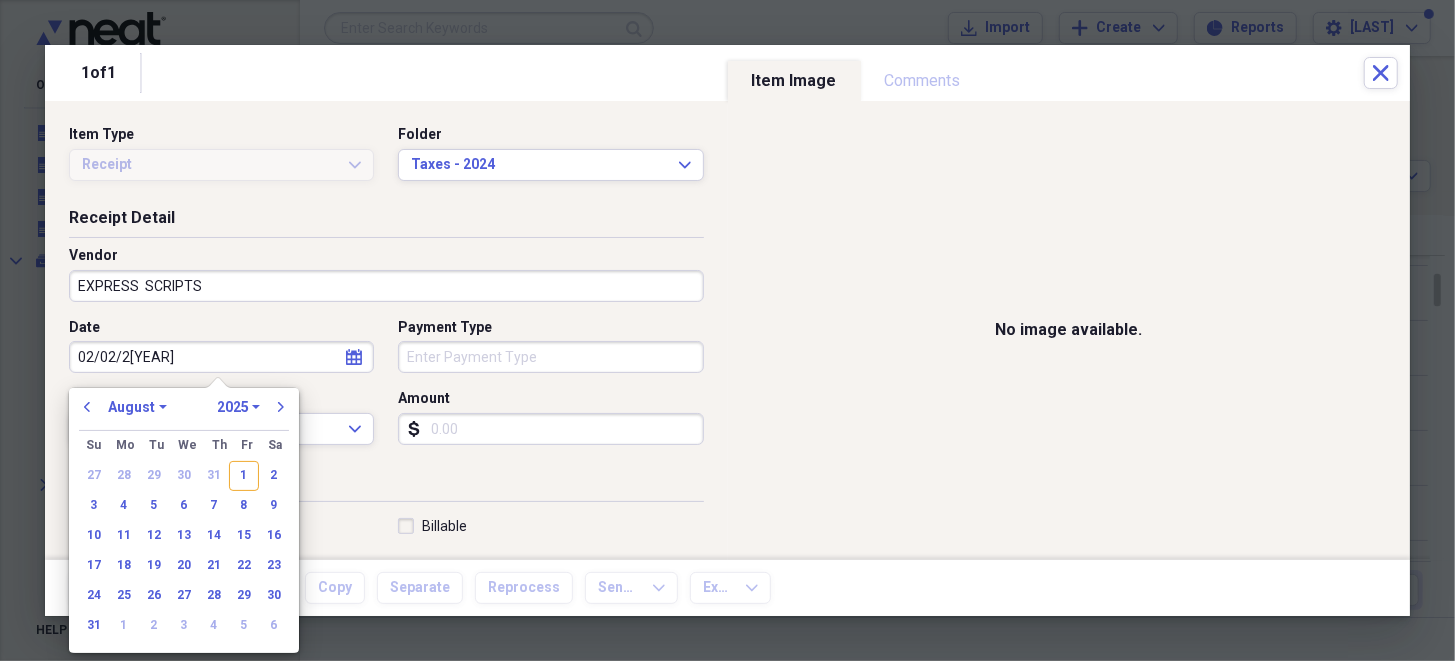 type on "02/02/20" 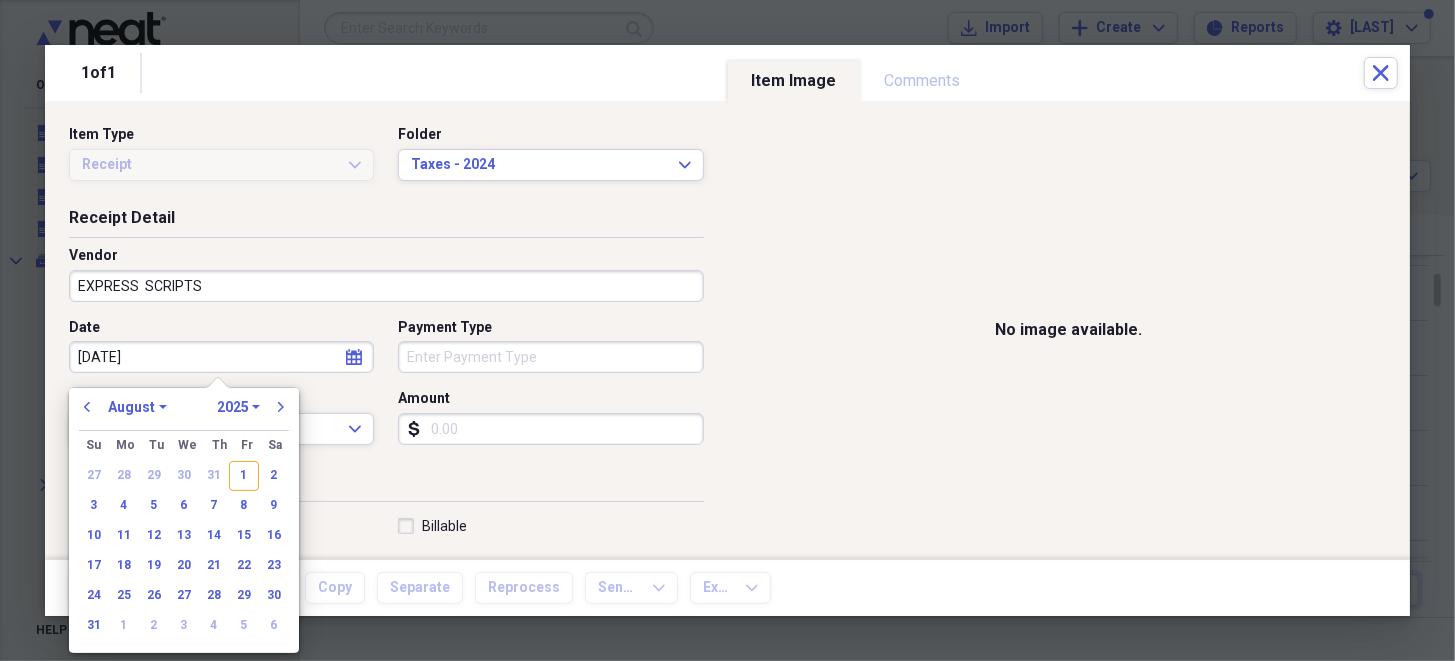 select on "1" 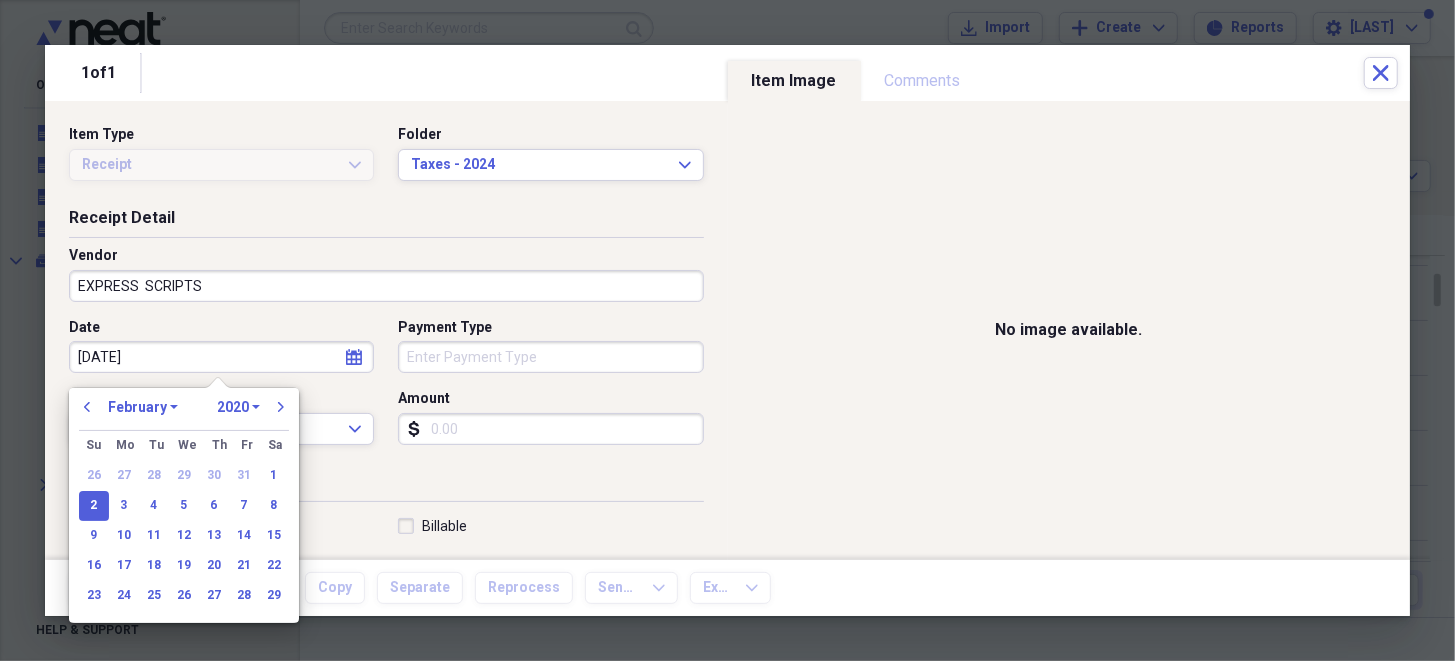 type on "02/02/2024" 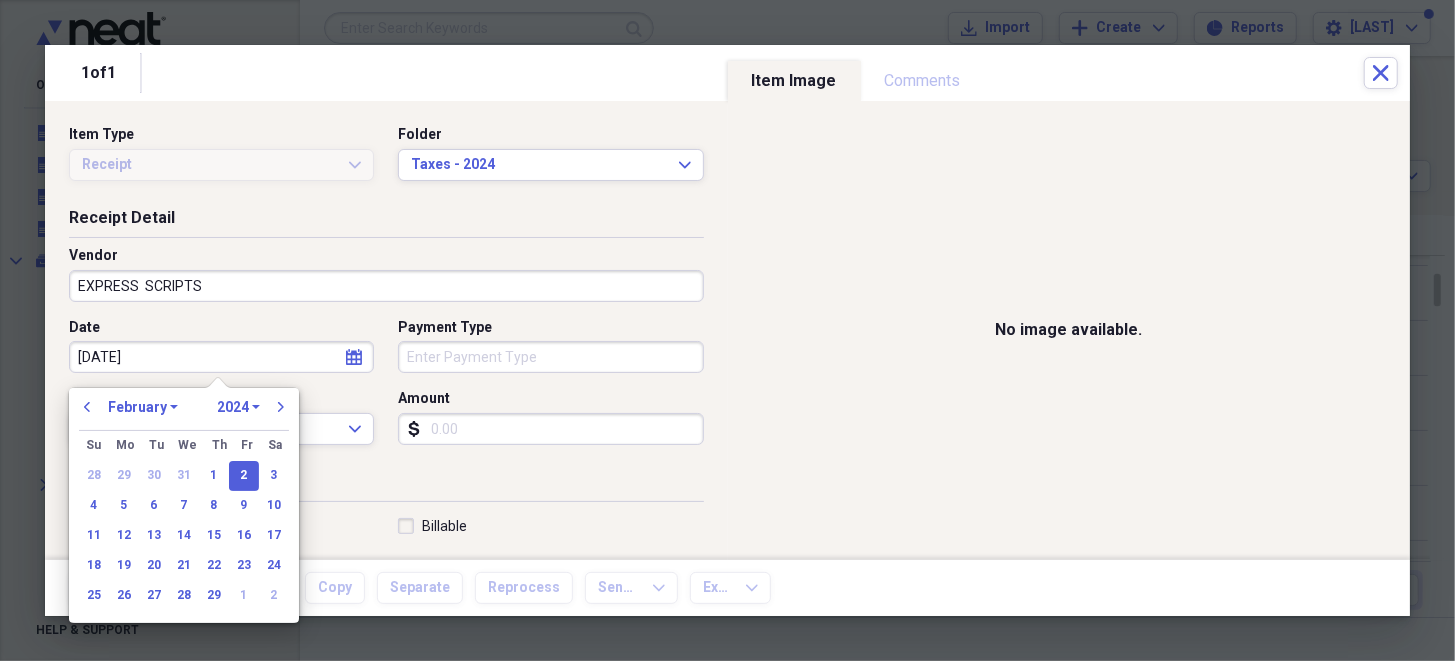 type on "02/02/2024" 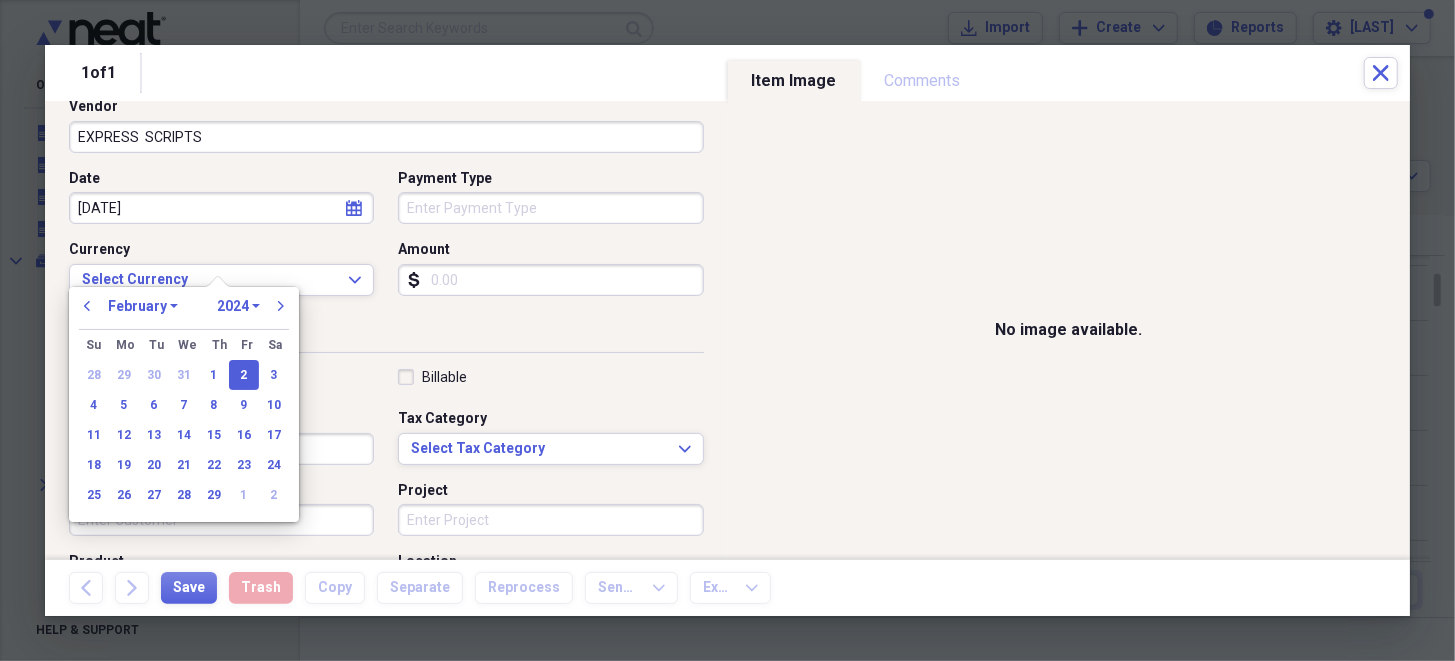 scroll, scrollTop: 199, scrollLeft: 0, axis: vertical 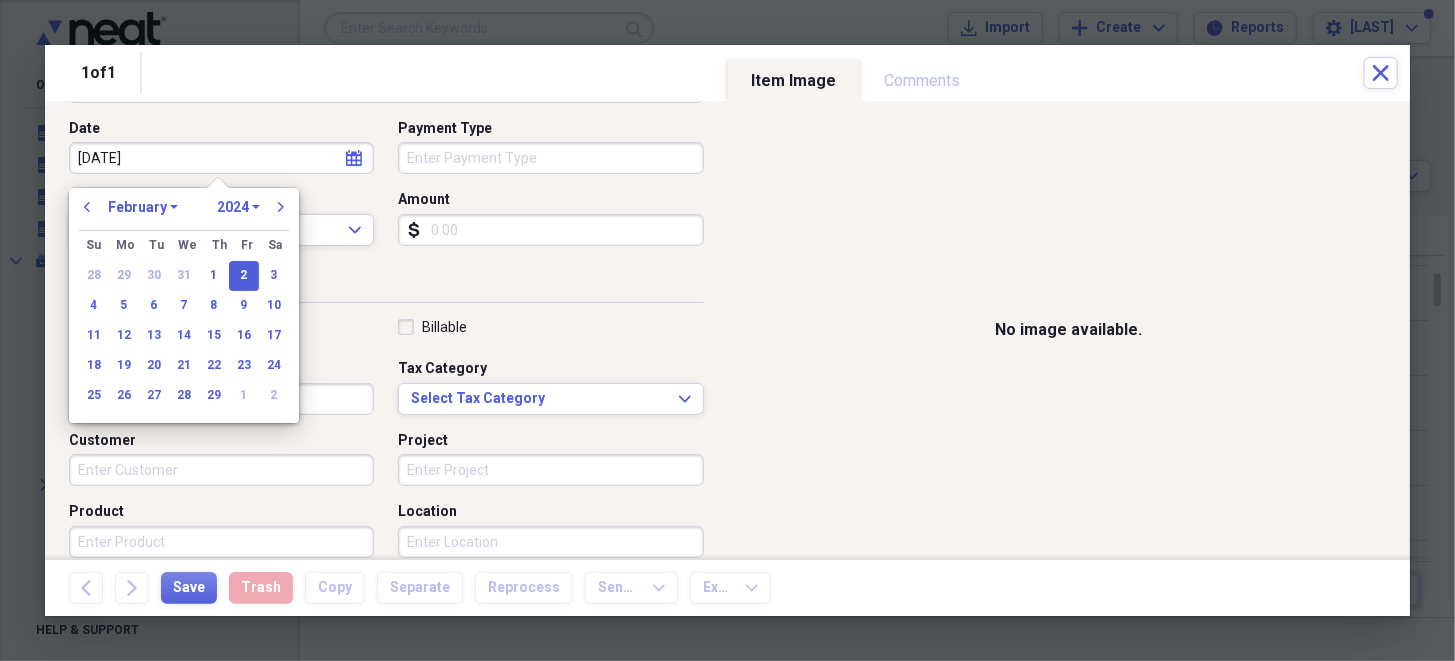 click on "Receipt Classification Reimbursable Billable Category Tax Category Select Tax Category Expand Customer Project Product Location Class" at bounding box center [386, 464] 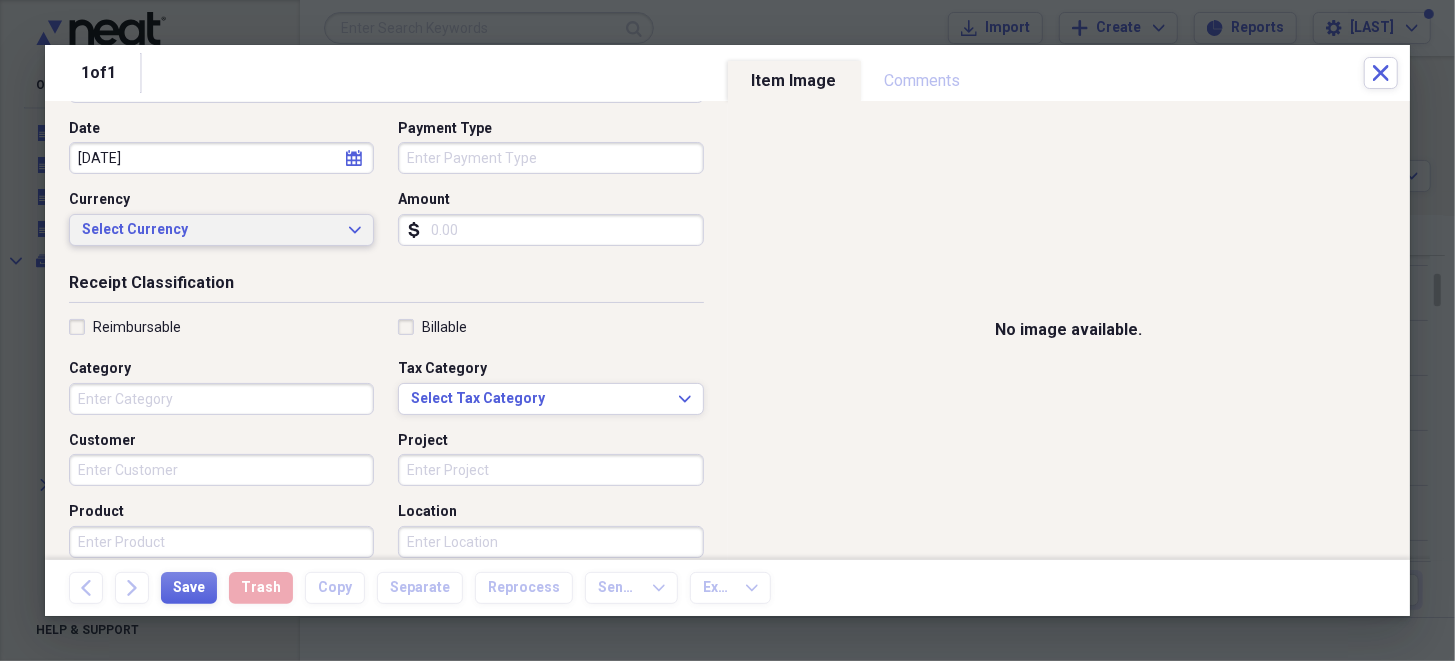 click on "Expand" 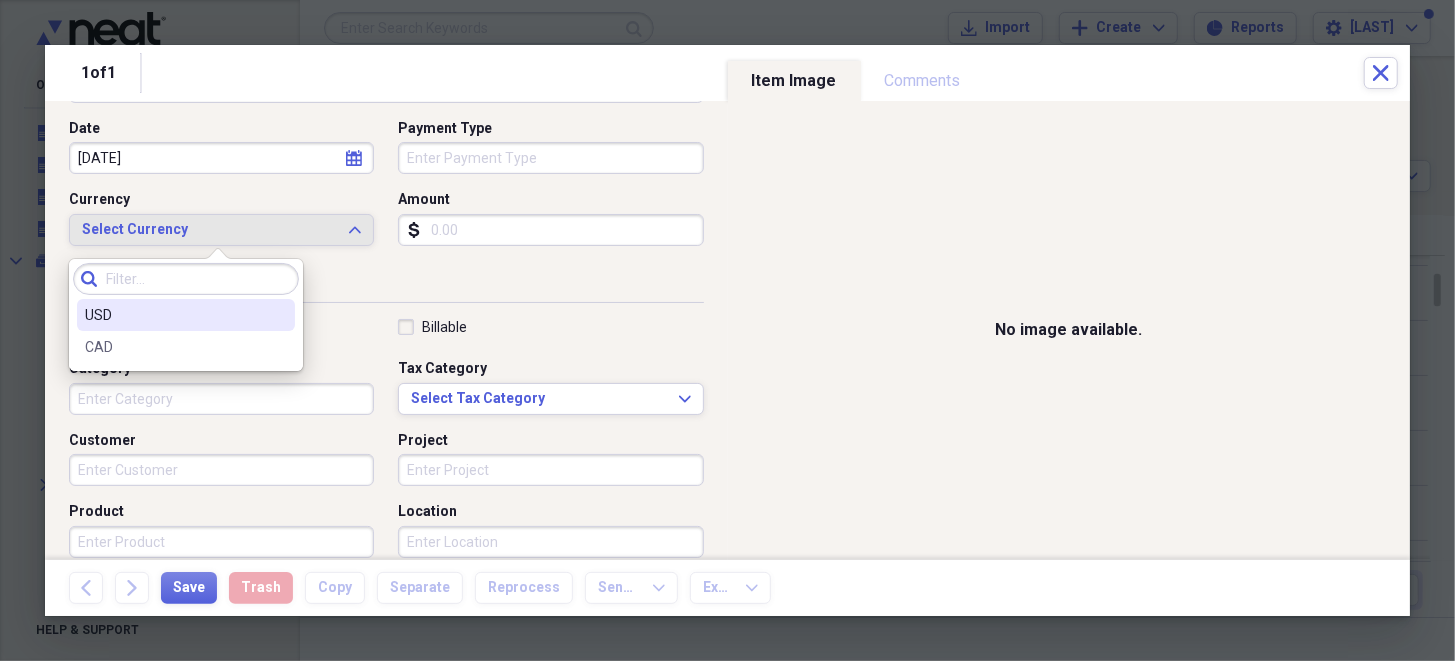 click on "USD" at bounding box center [174, 315] 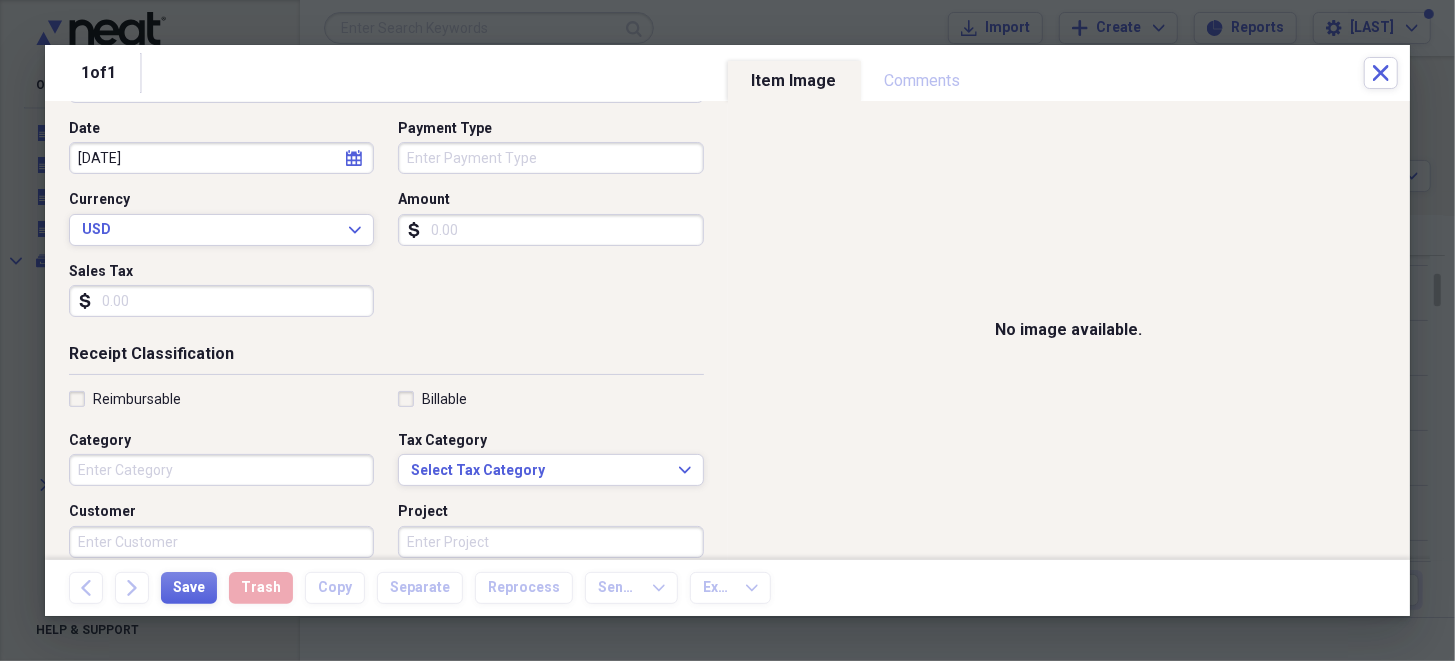 click on "Amount" at bounding box center (550, 230) 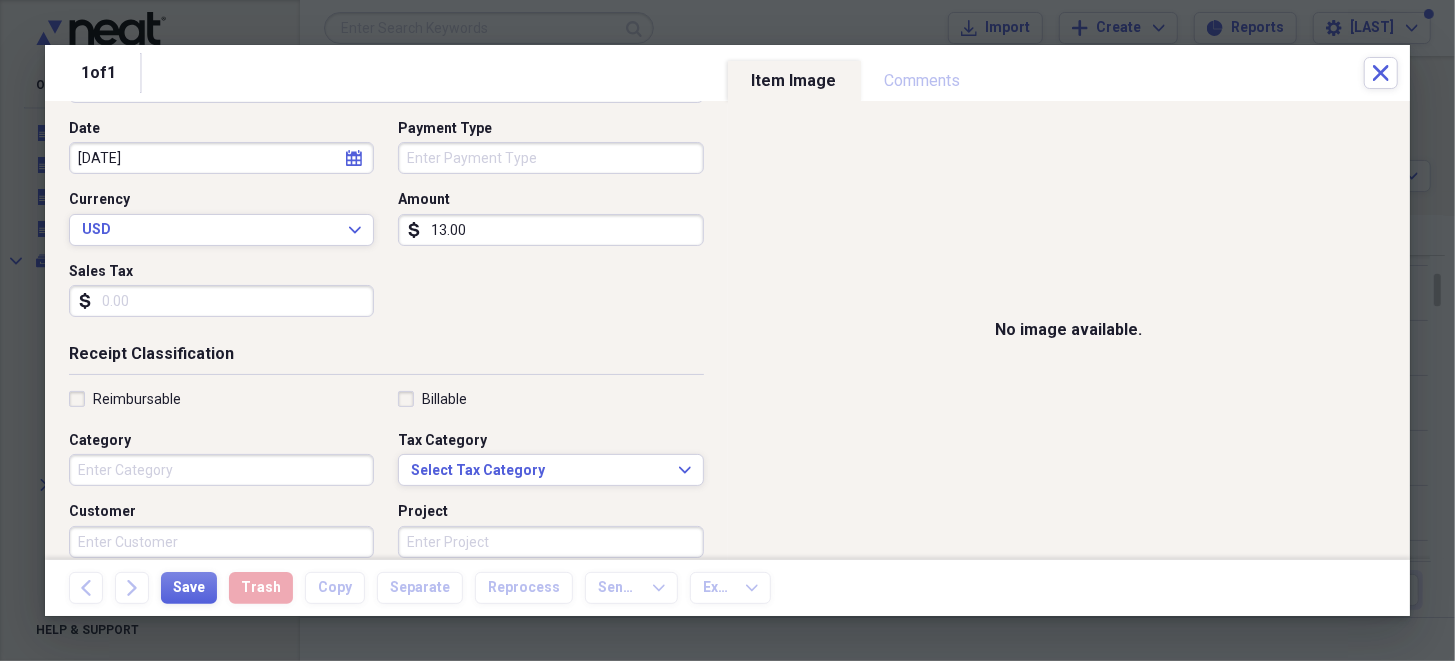 scroll, scrollTop: 300, scrollLeft: 0, axis: vertical 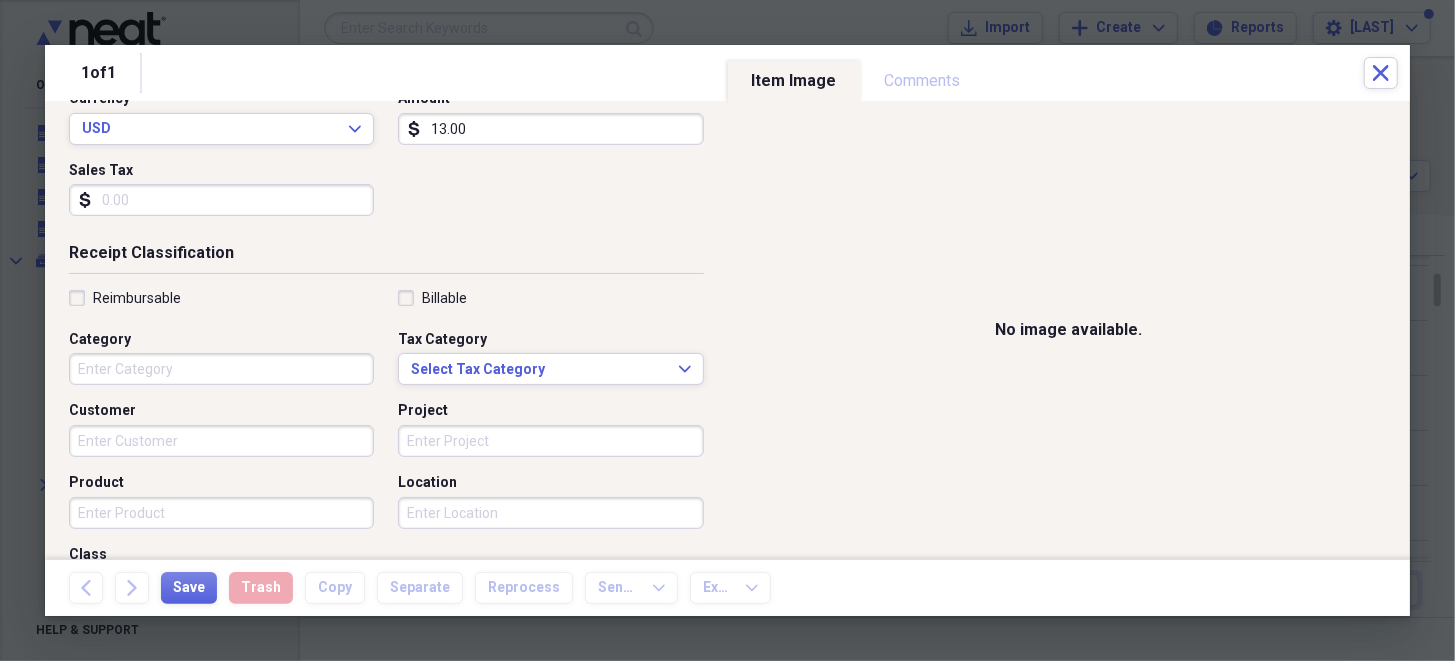type on "13.00" 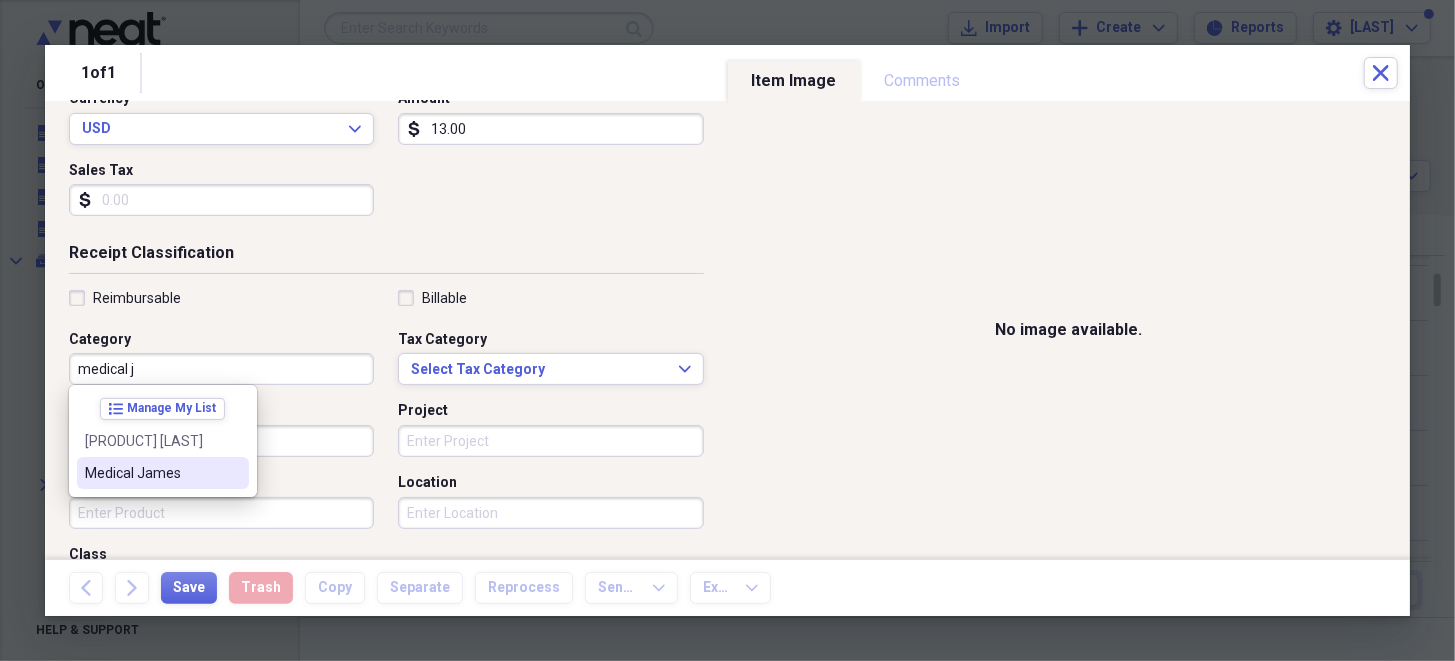 click on "Medical [PERSON]" at bounding box center (151, 473) 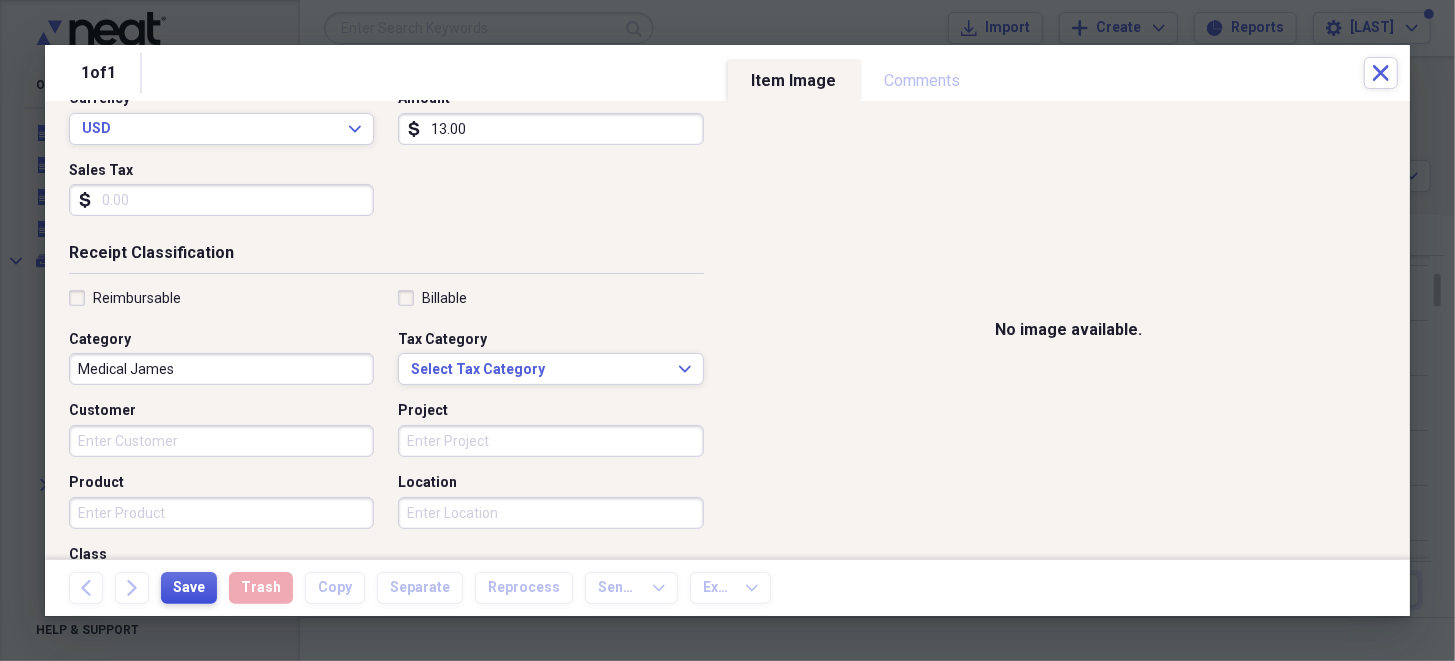 click on "Save" at bounding box center (189, 588) 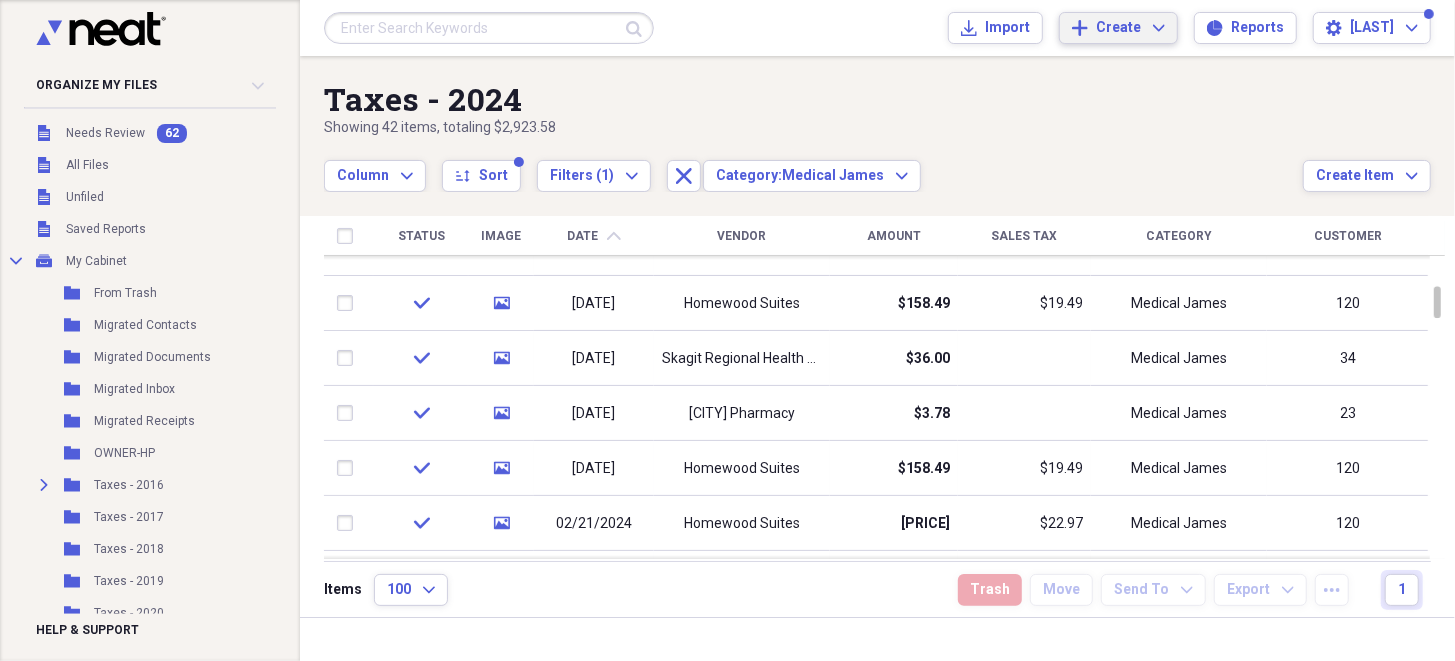 click on "Add Create Expand" at bounding box center [1118, 28] 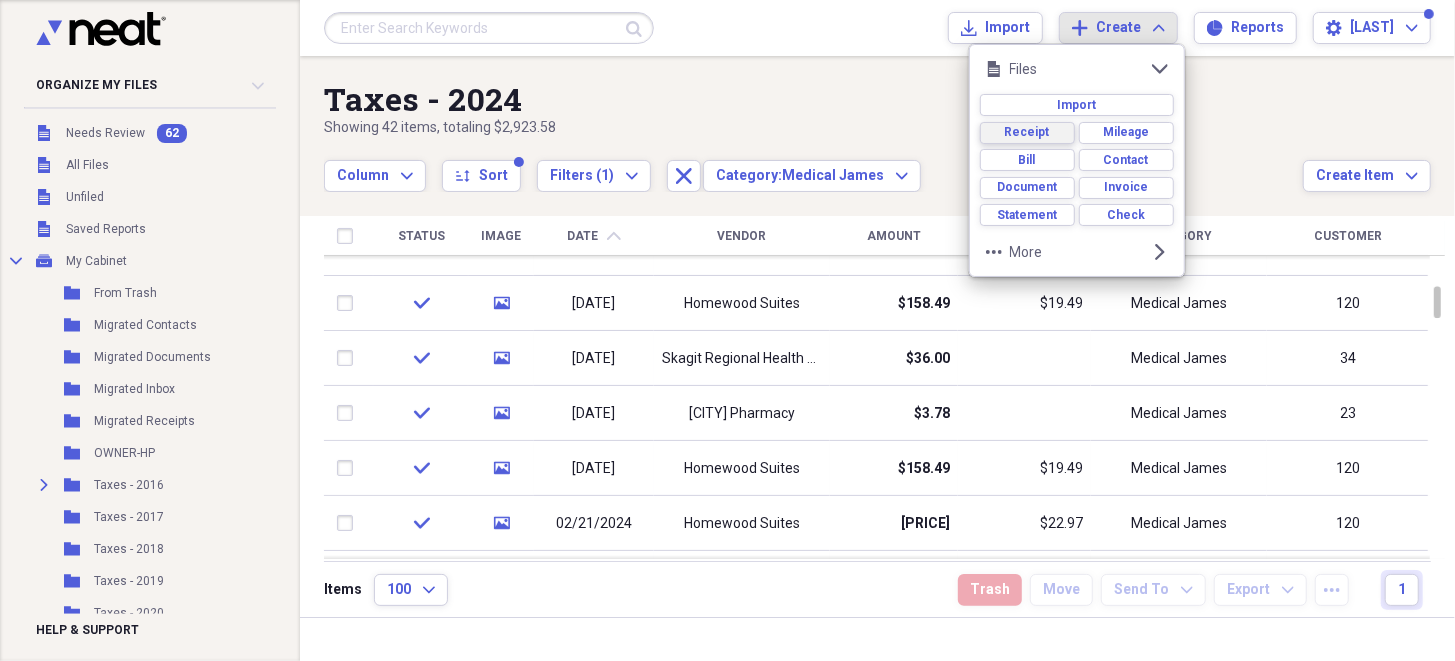 click on "Receipt" at bounding box center (1027, 132) 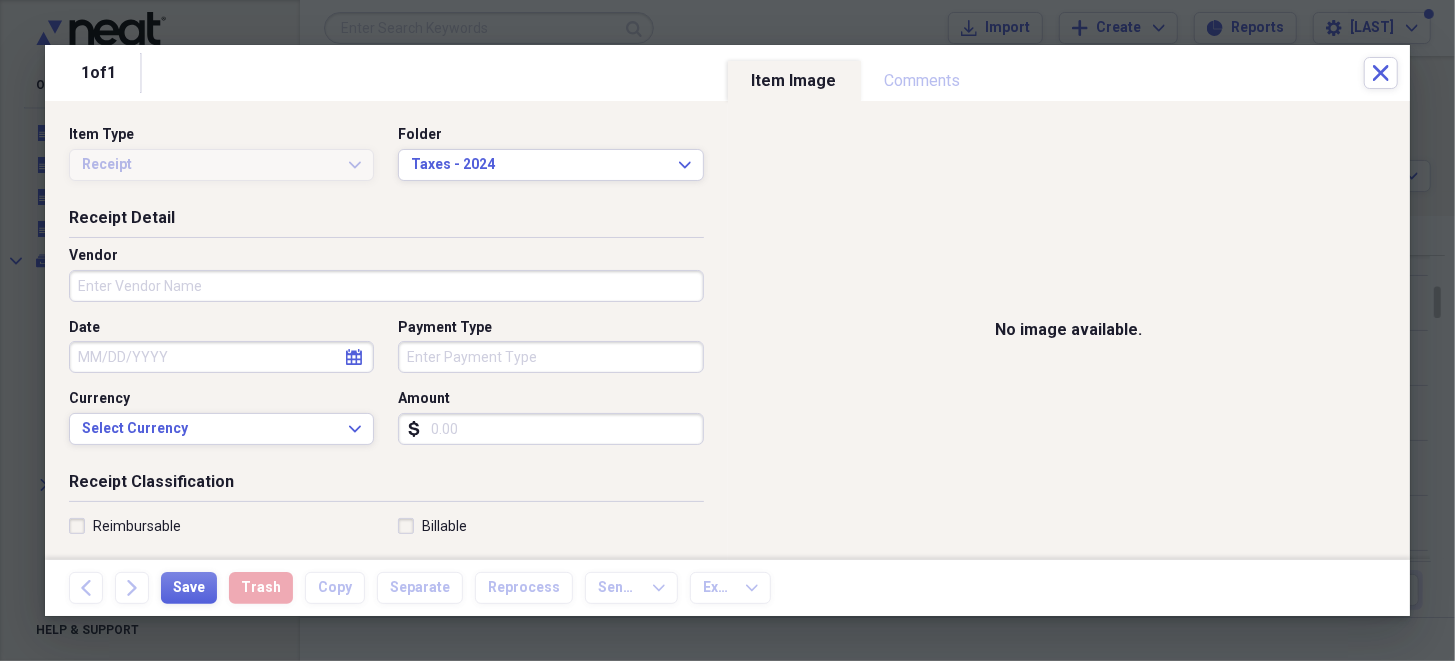 click on "Vendor" at bounding box center (386, 286) 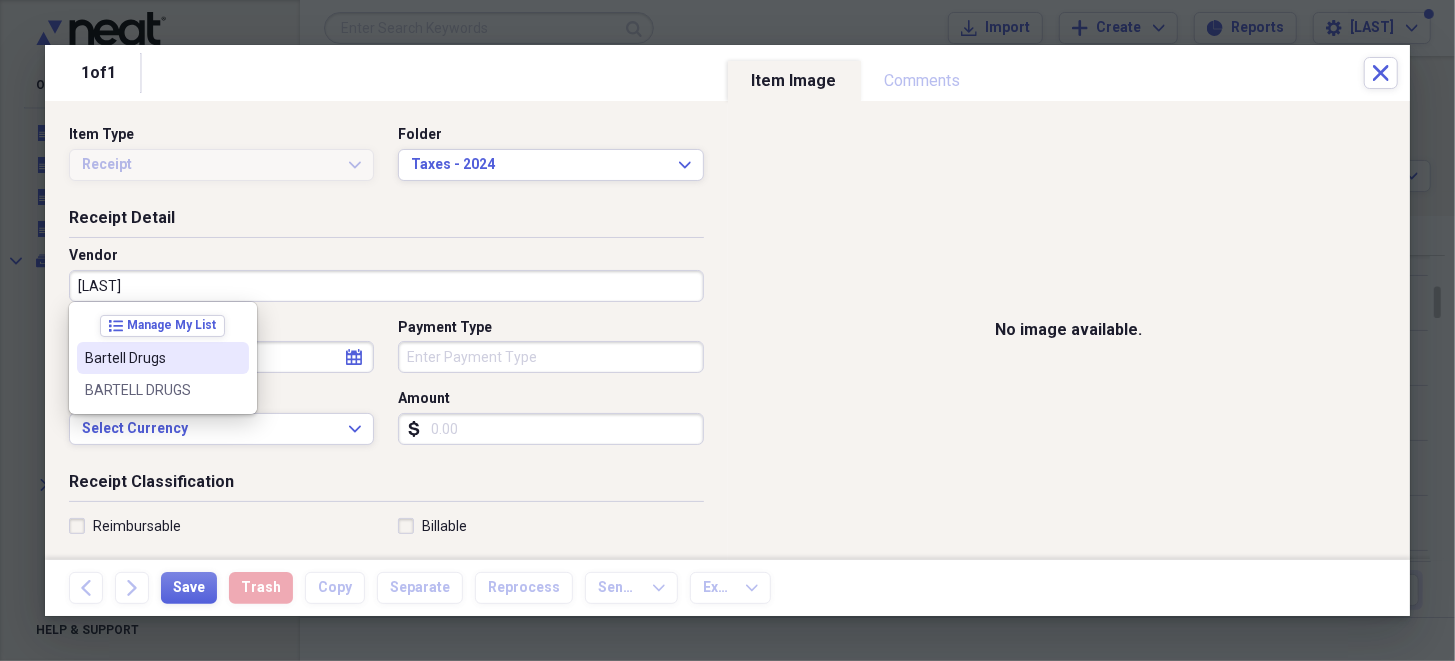 click on "Bartell Drugs" at bounding box center (151, 358) 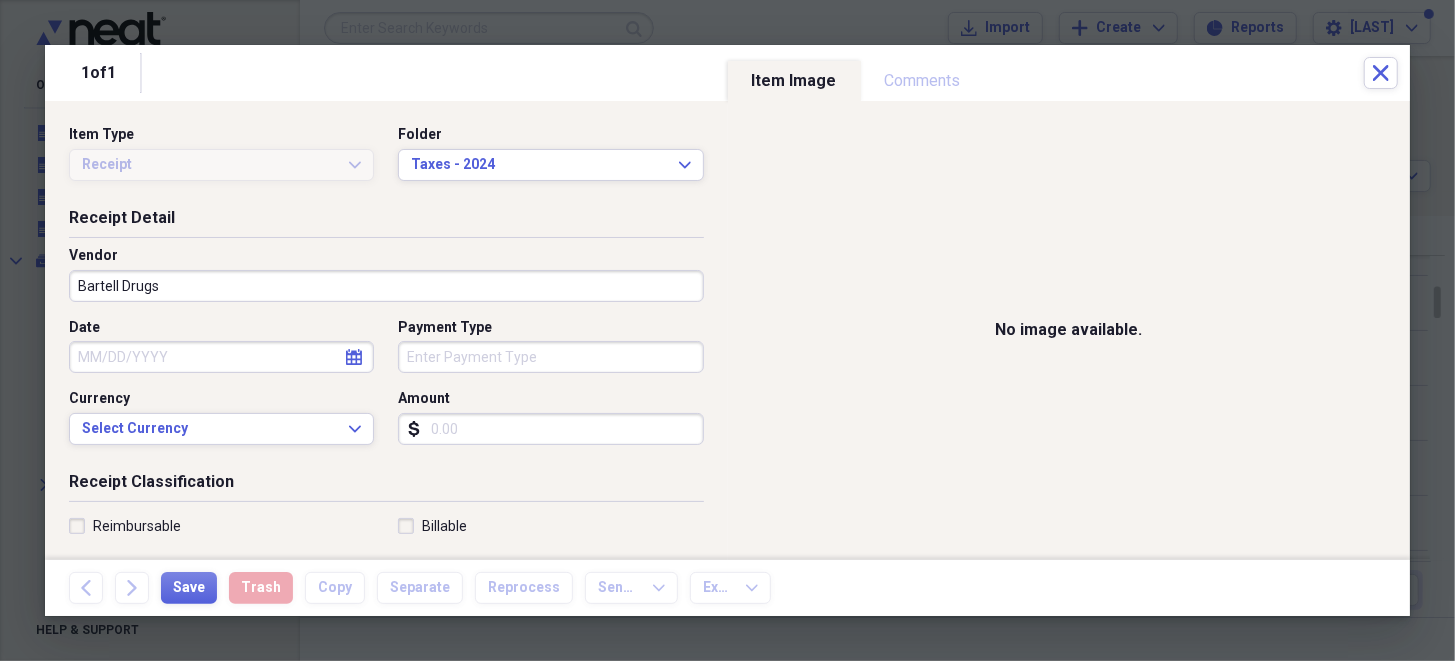 select on "7" 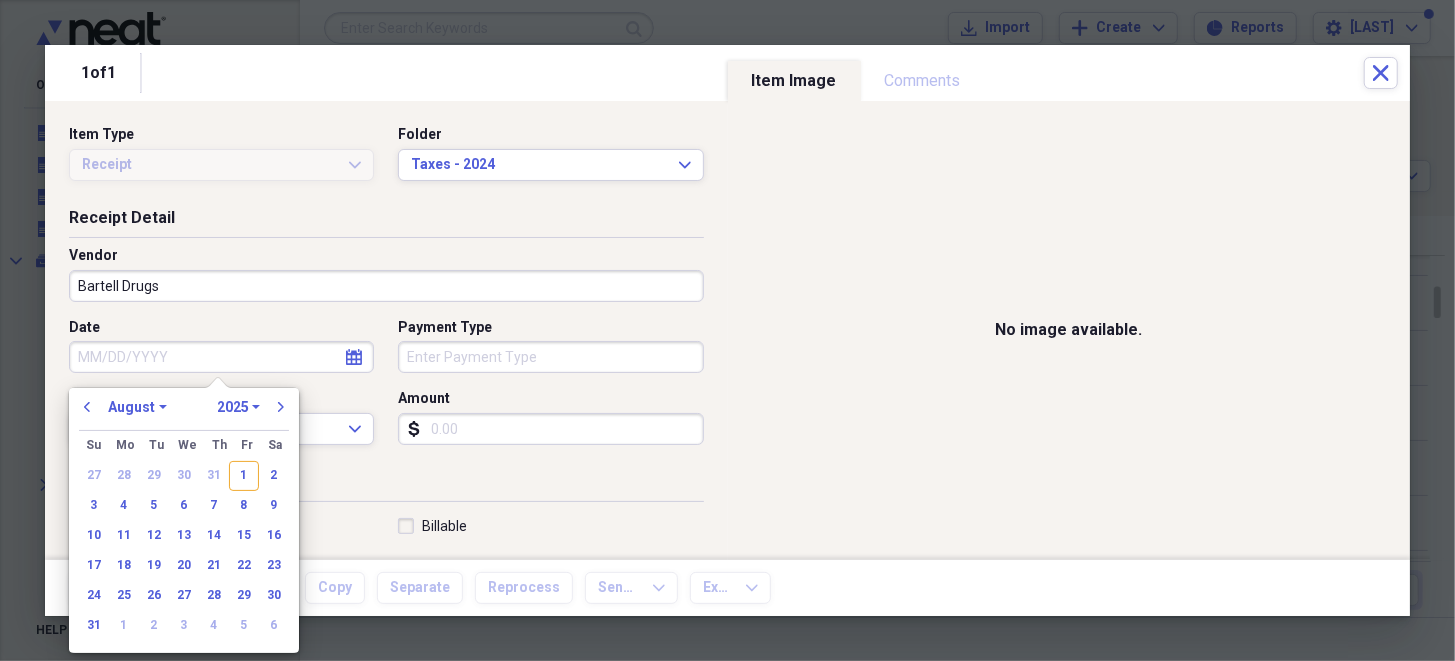 click on "Date" at bounding box center (221, 357) 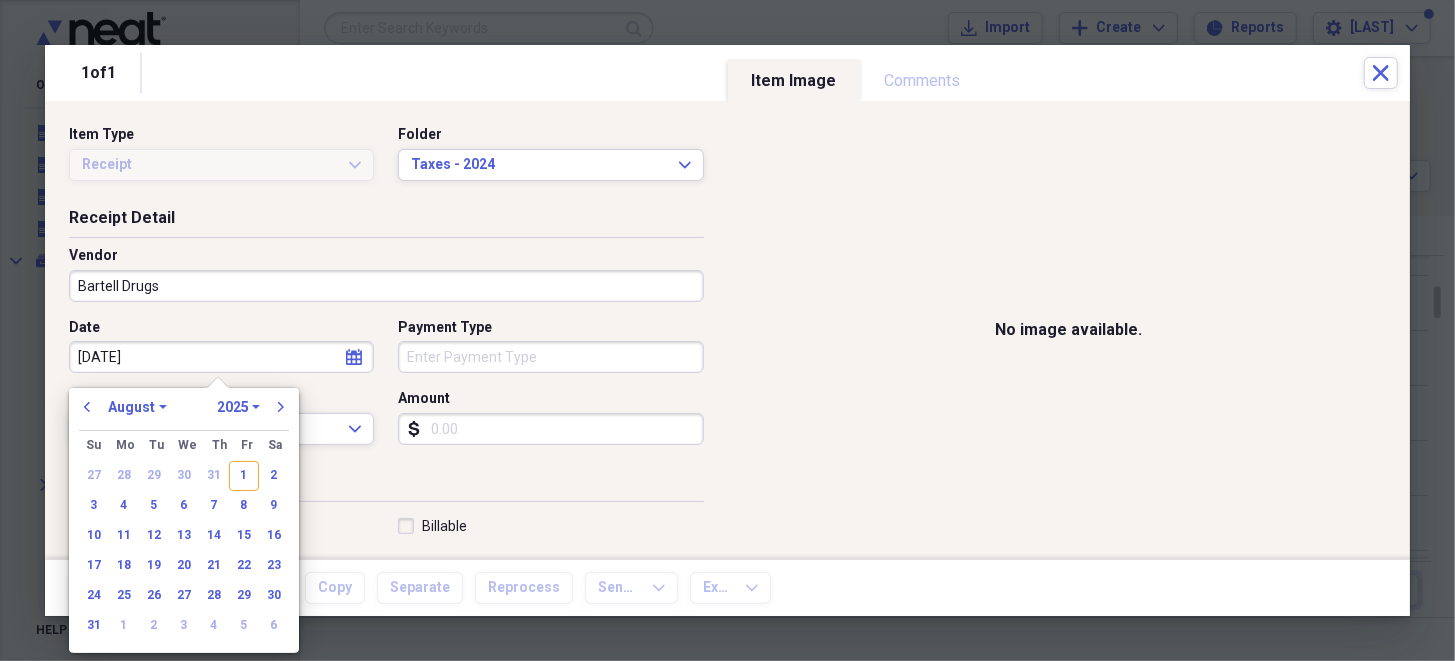 type on "02/10/20" 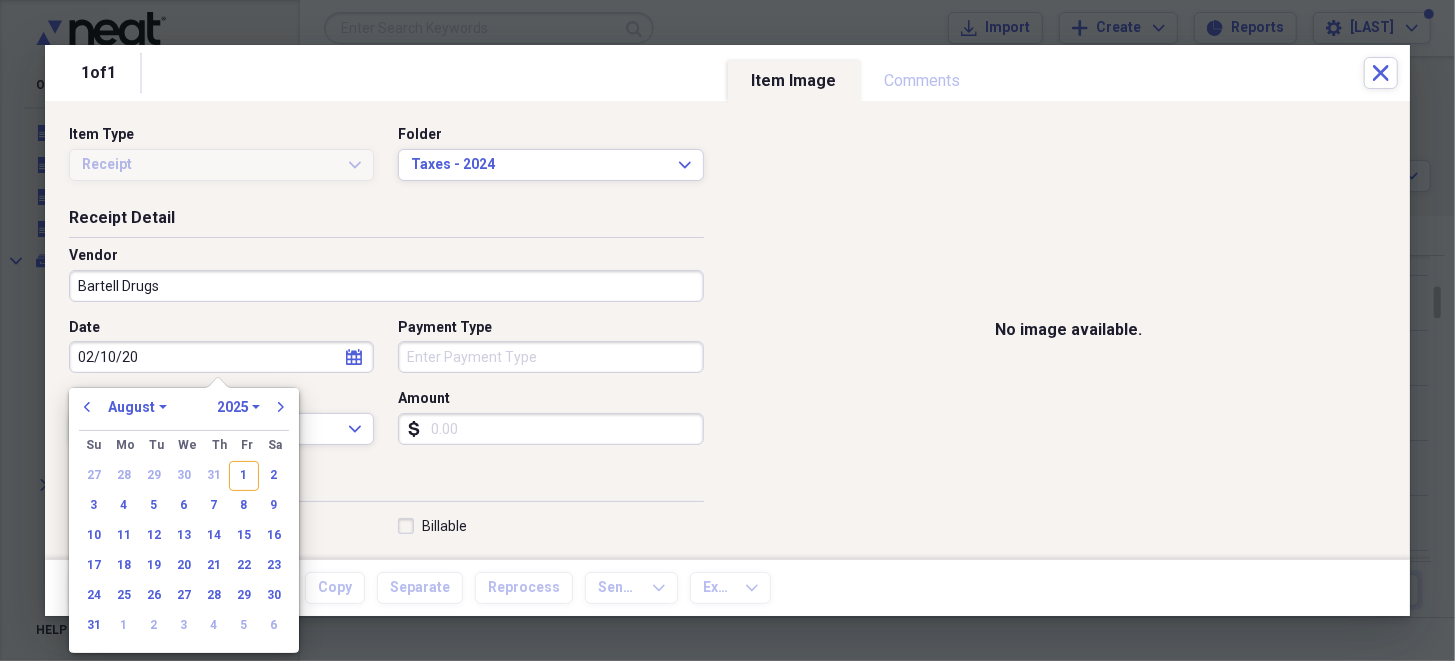 select on "1" 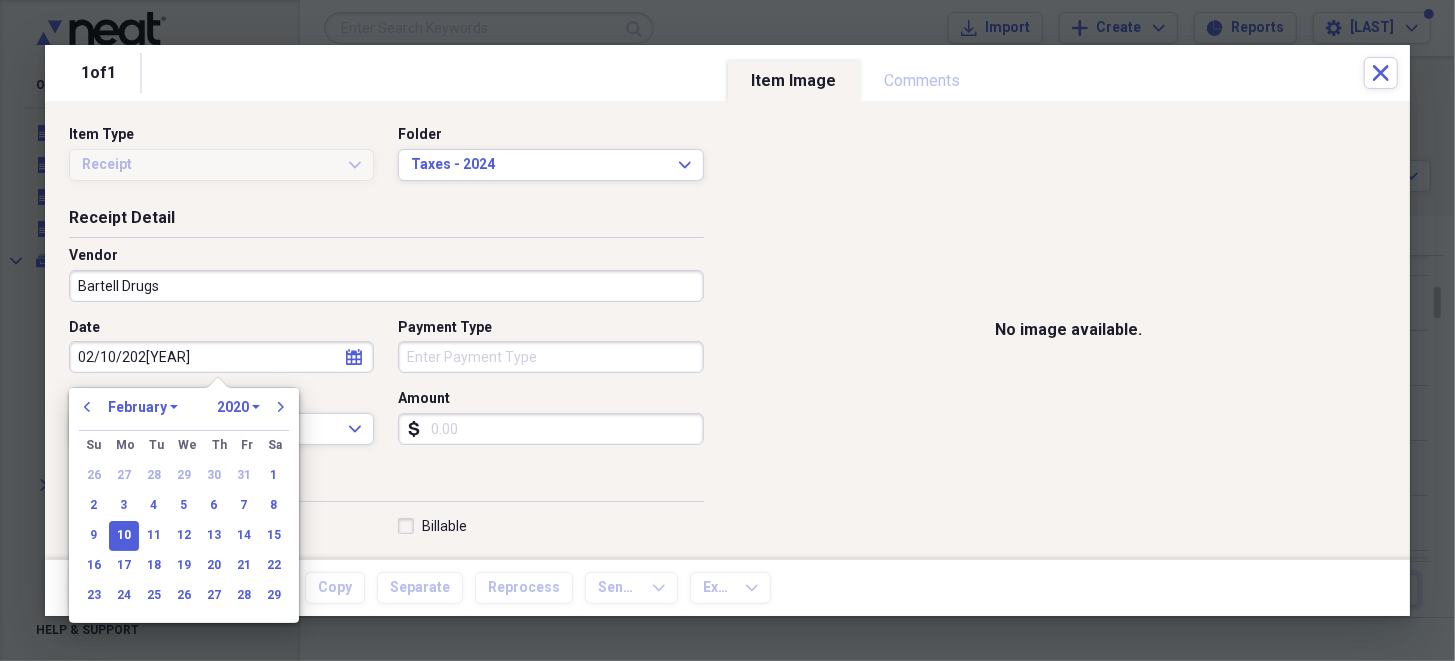 type on "[MONTH]/[DAY]/[YEAR]" 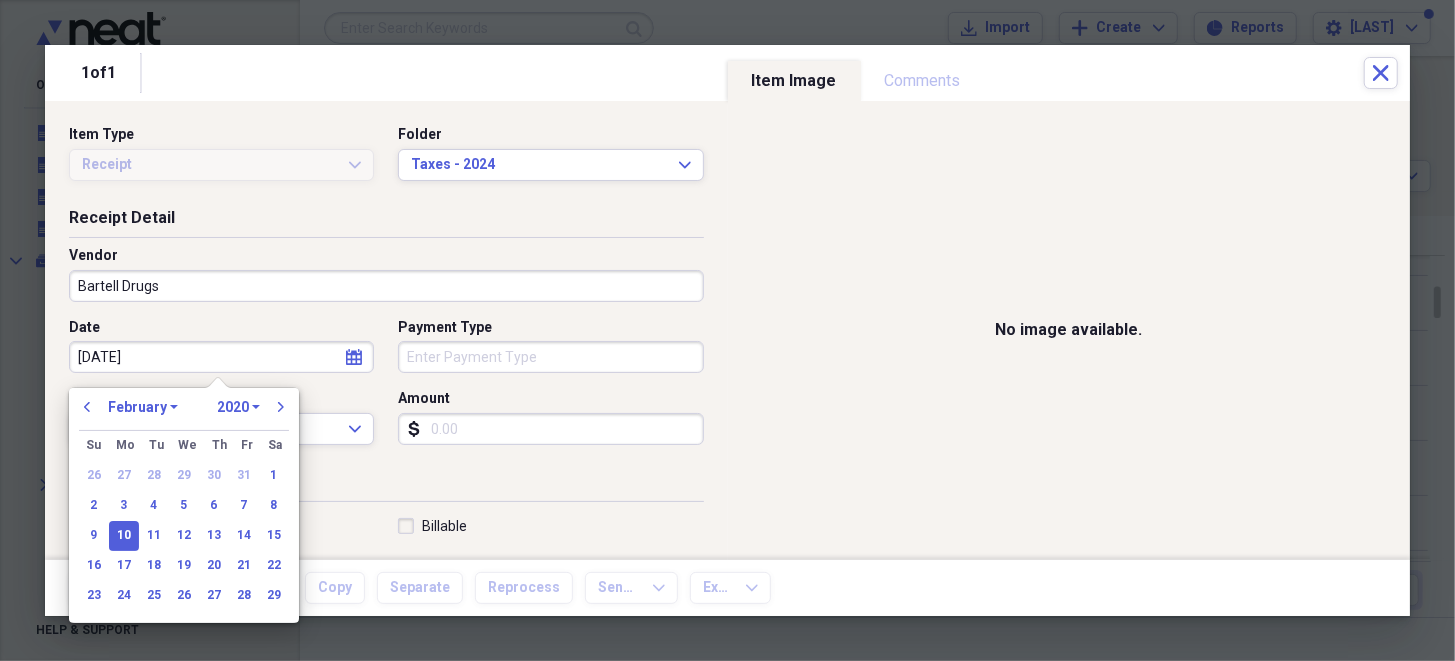select on "2024" 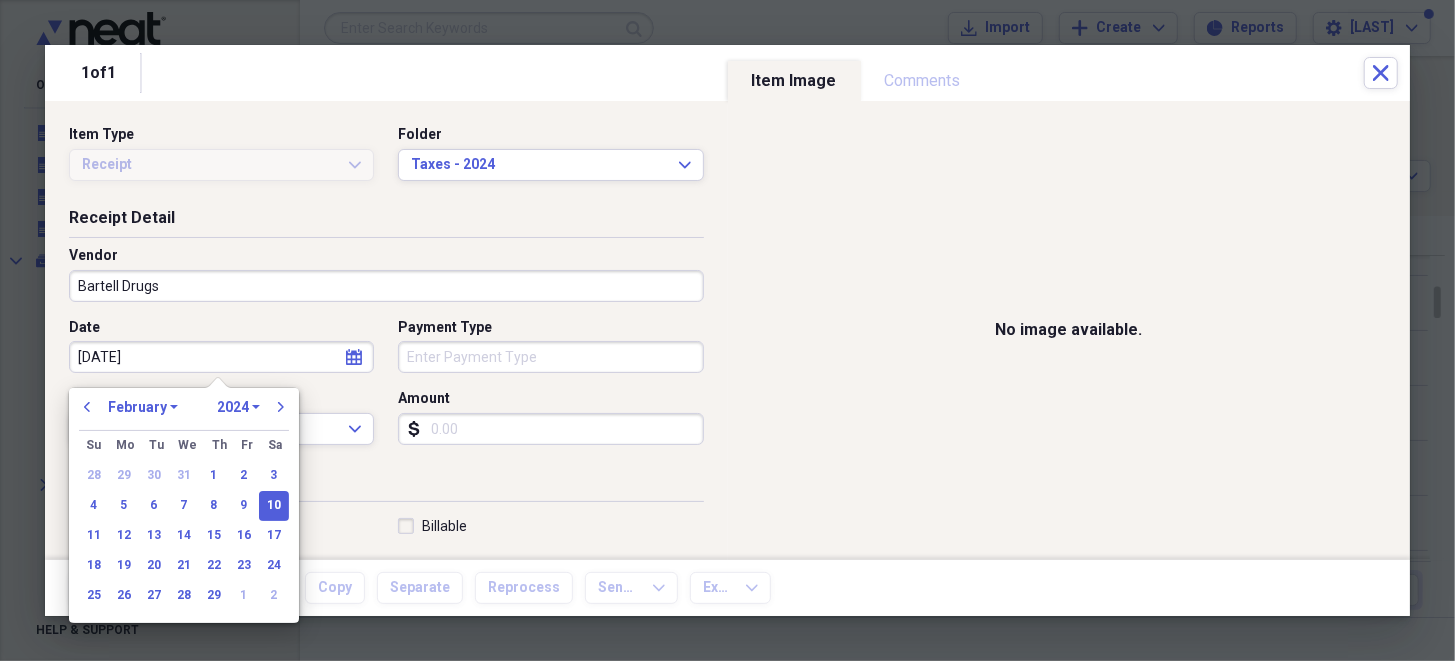 type on "[MONTH]/[DAY]/[YEAR]" 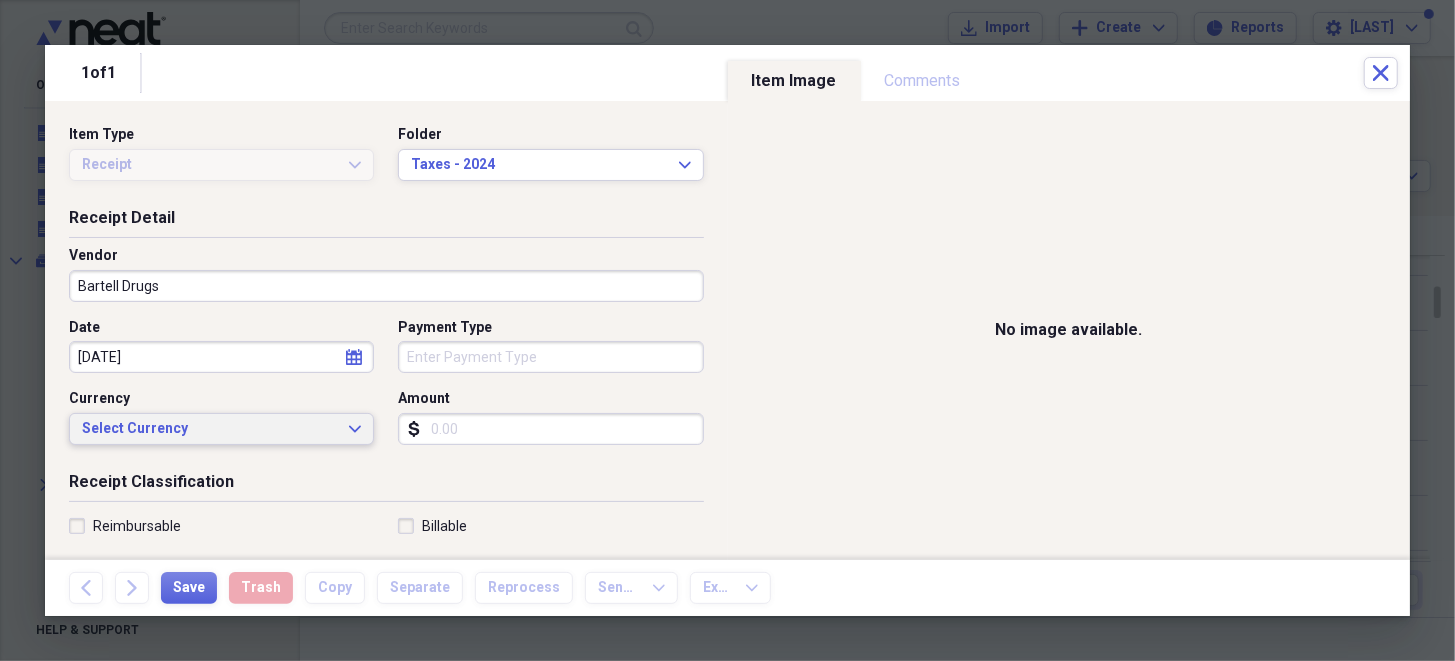 click 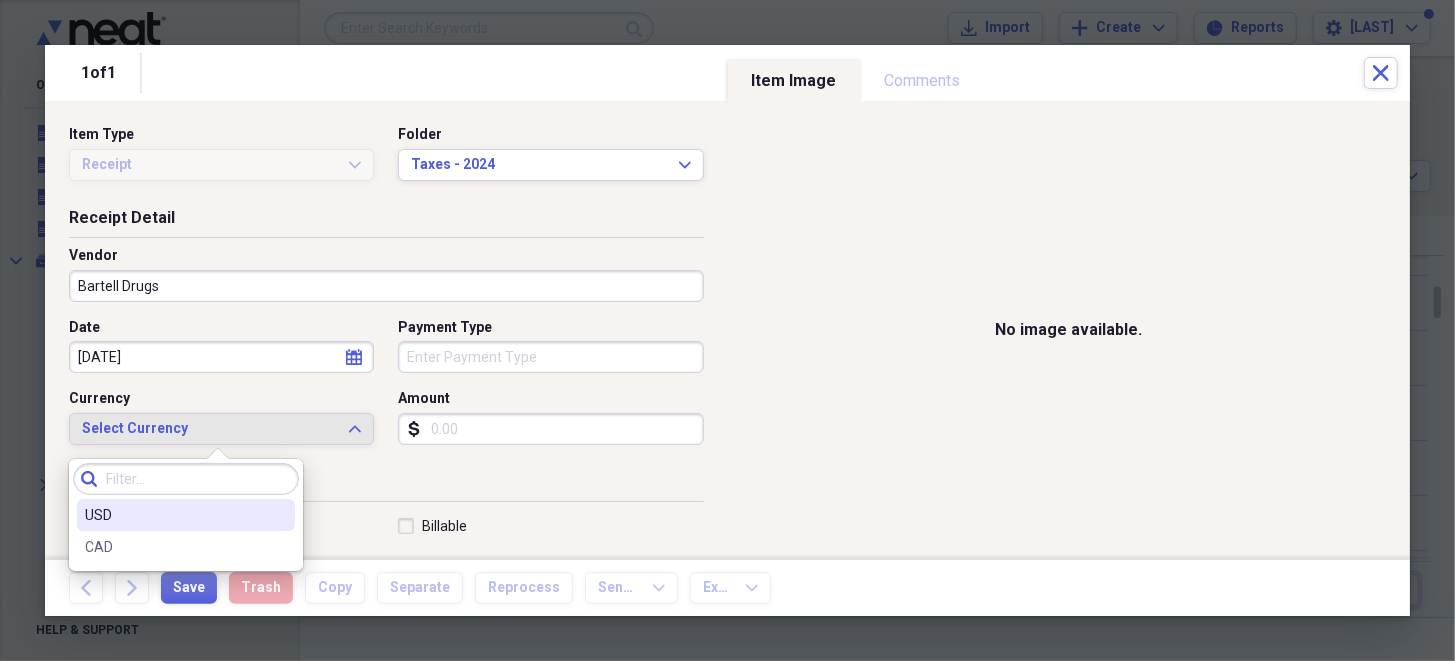 click on "USD" at bounding box center [174, 515] 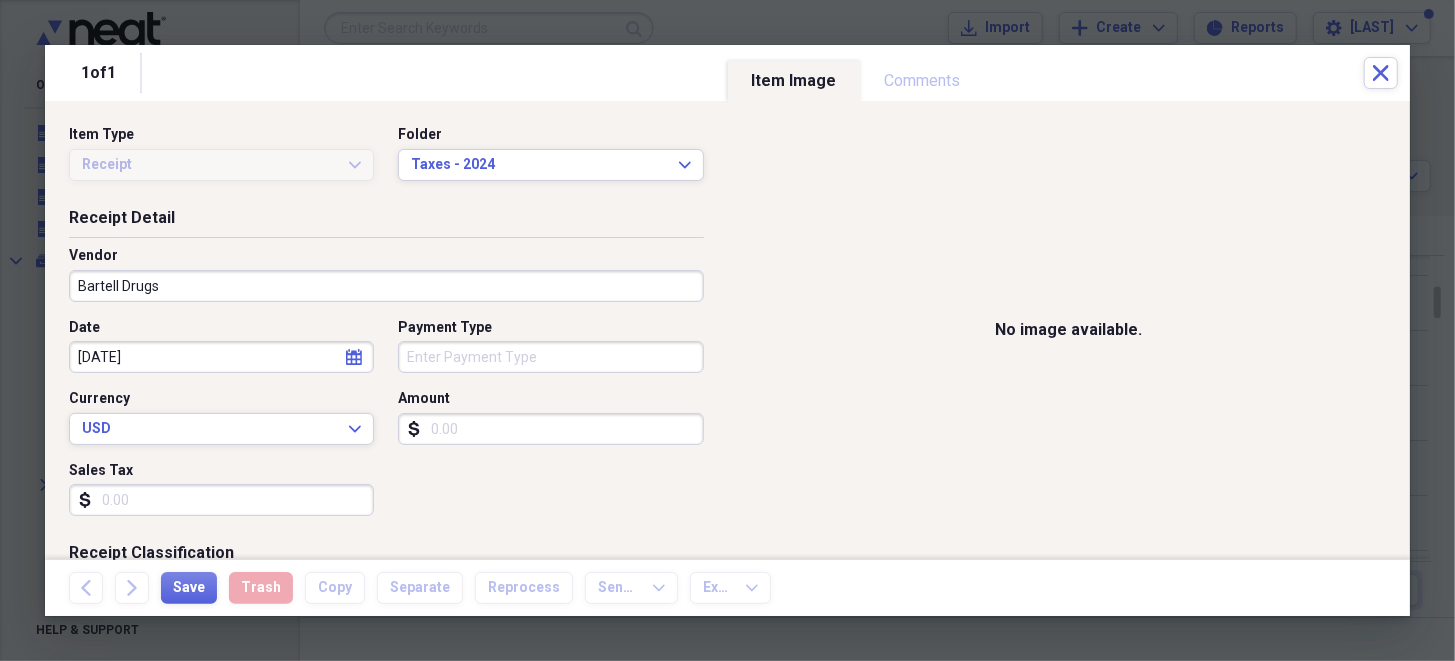 click on "Amount" at bounding box center [550, 429] 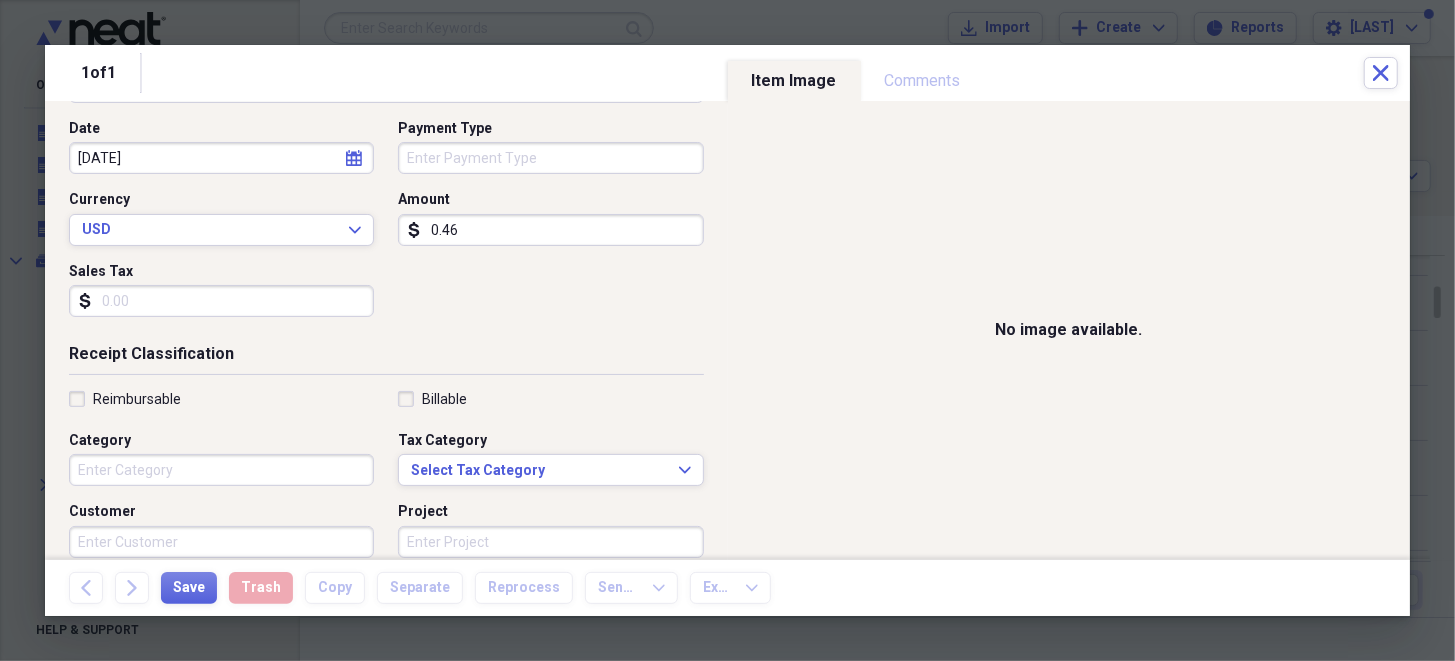 scroll, scrollTop: 300, scrollLeft: 0, axis: vertical 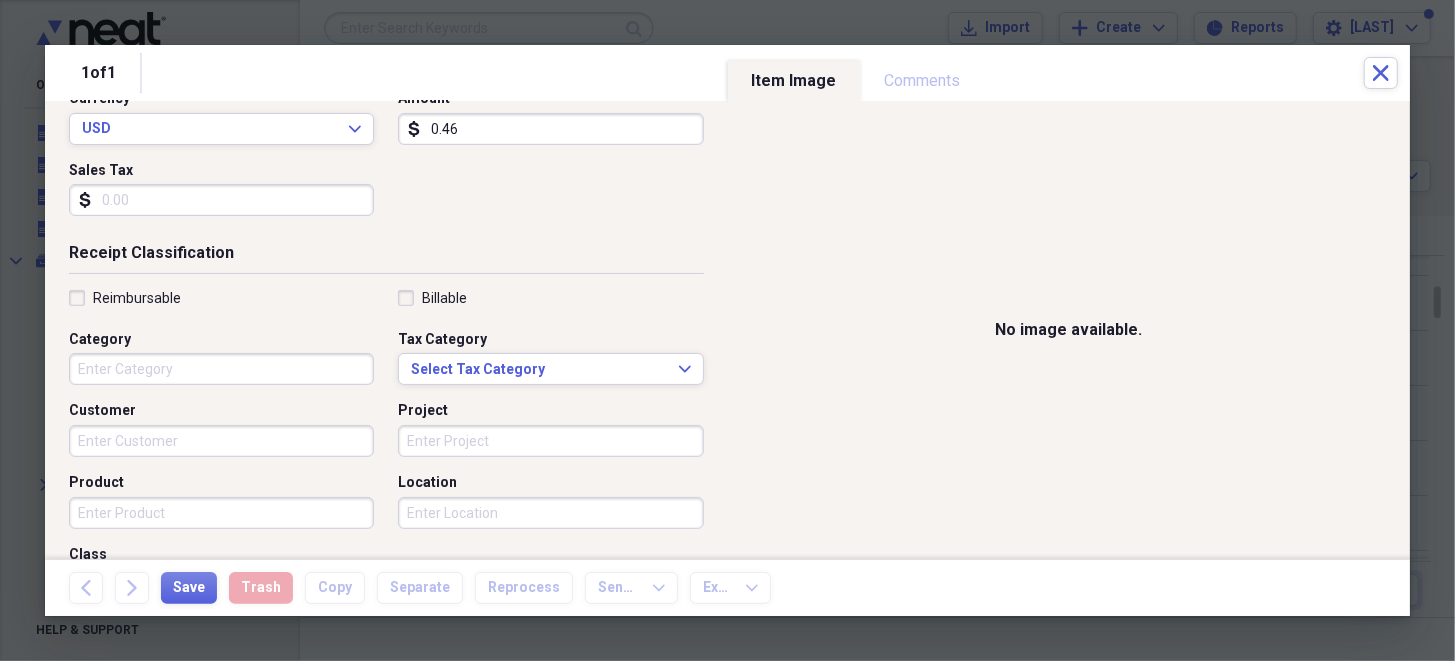 type on "0.46" 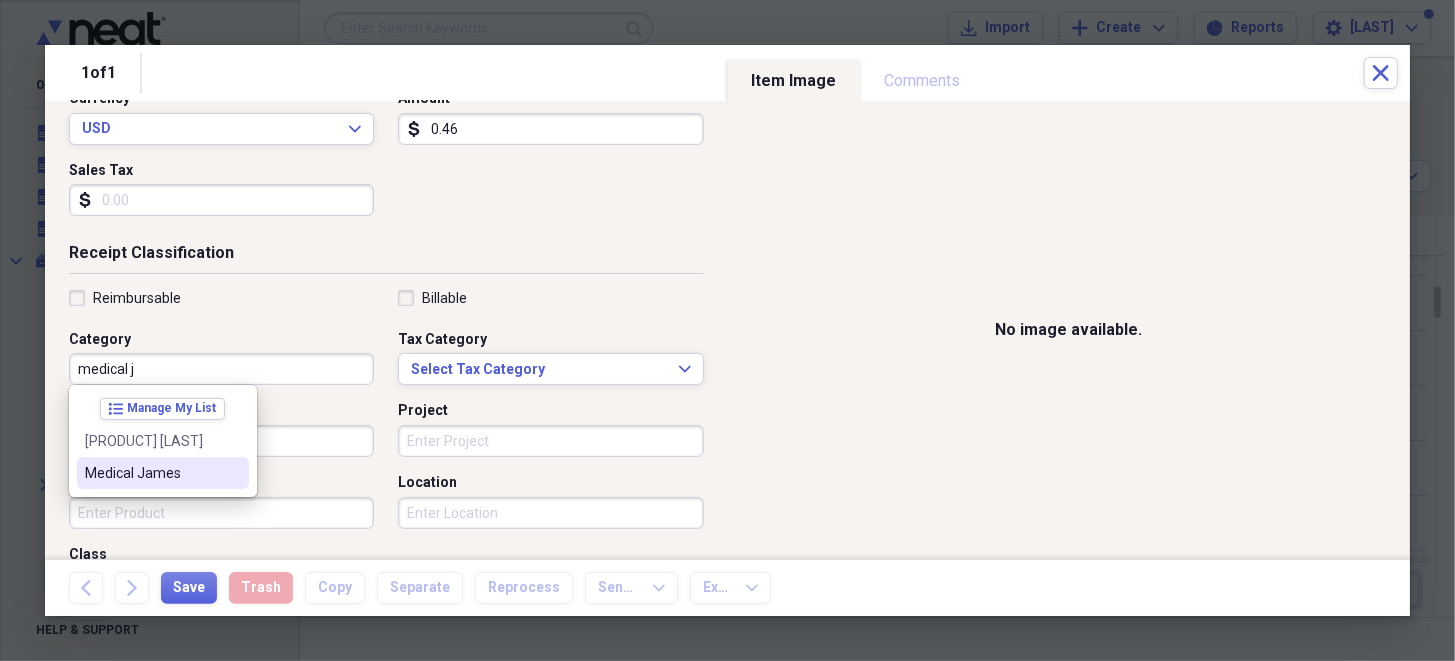 click on "Medical [PERSON]" at bounding box center (163, 473) 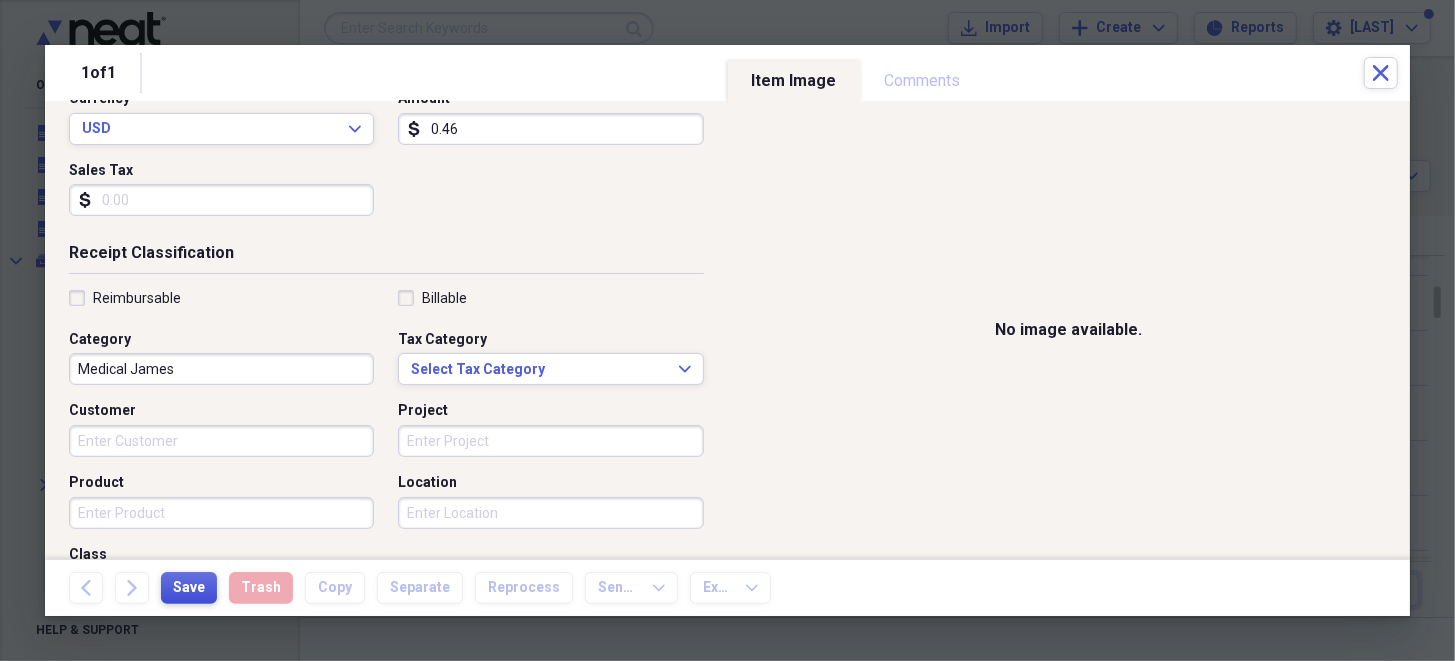 click on "Save" at bounding box center (189, 588) 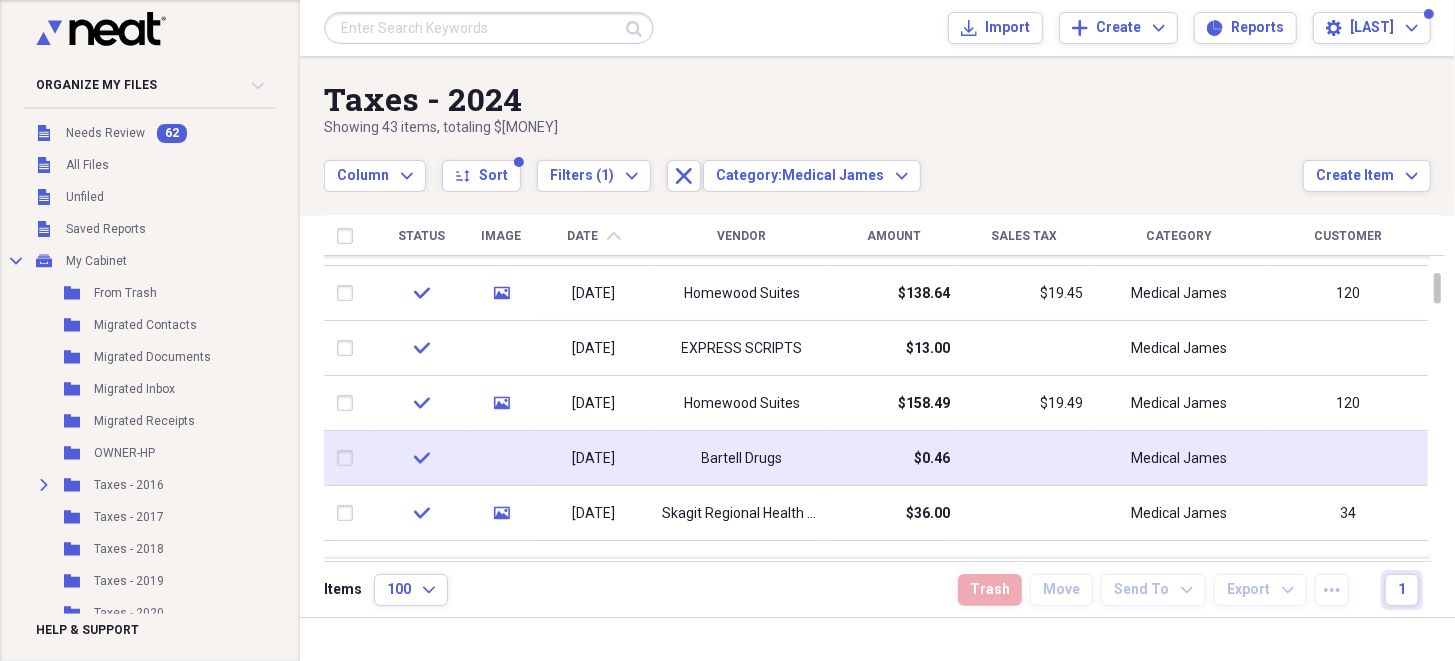 click on "[MONTH]/[DAY]/[YEAR]" at bounding box center (594, 459) 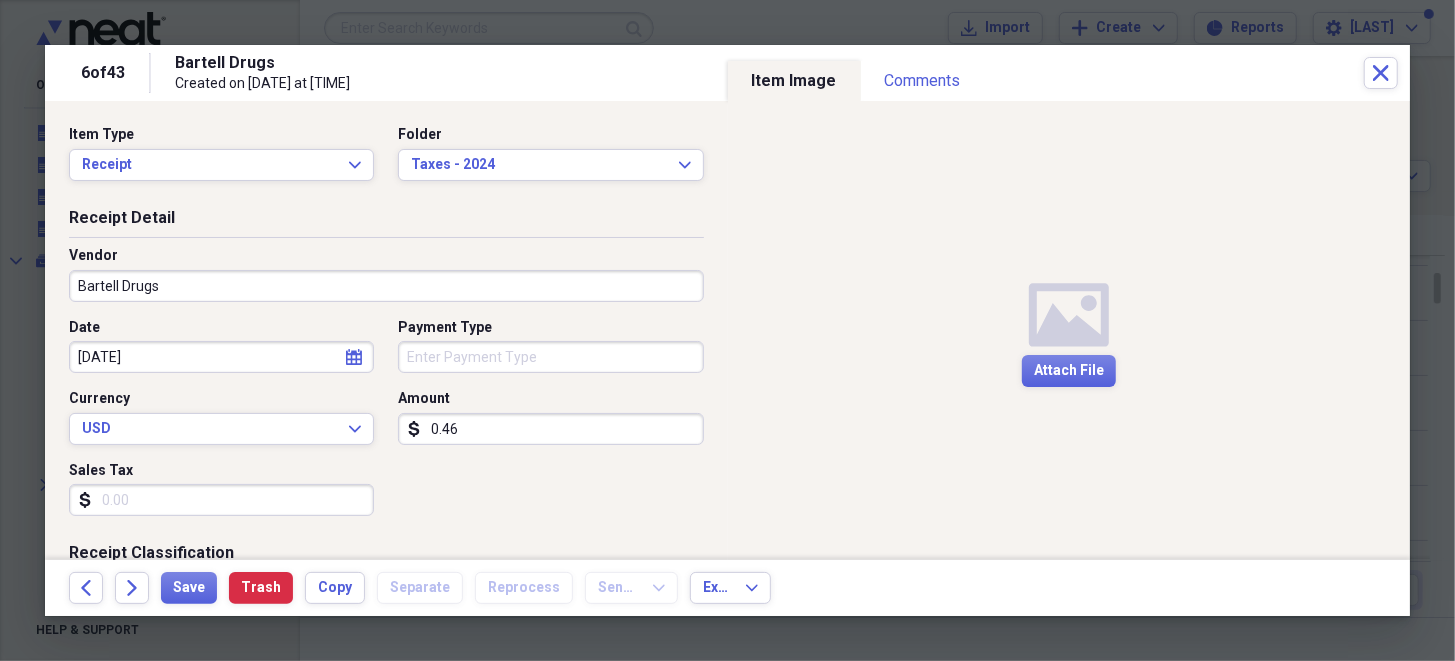 click on "0.46" at bounding box center [550, 429] 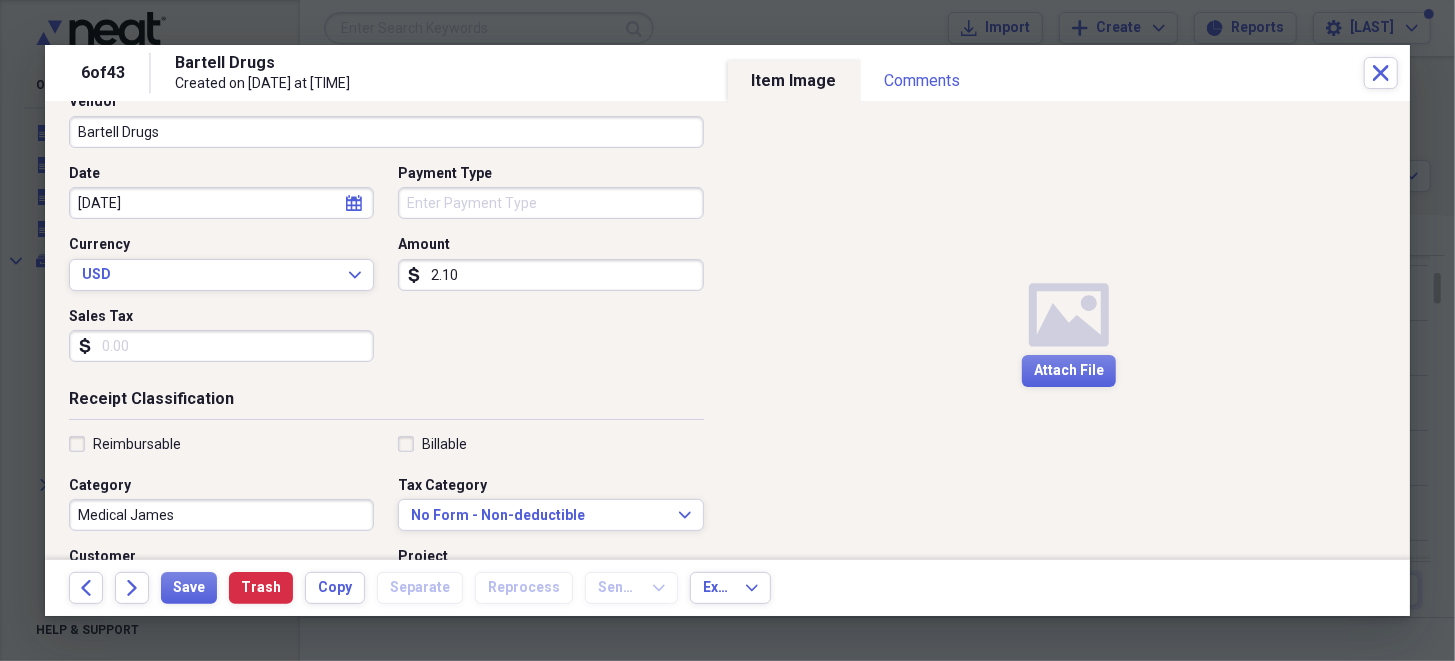 scroll, scrollTop: 199, scrollLeft: 0, axis: vertical 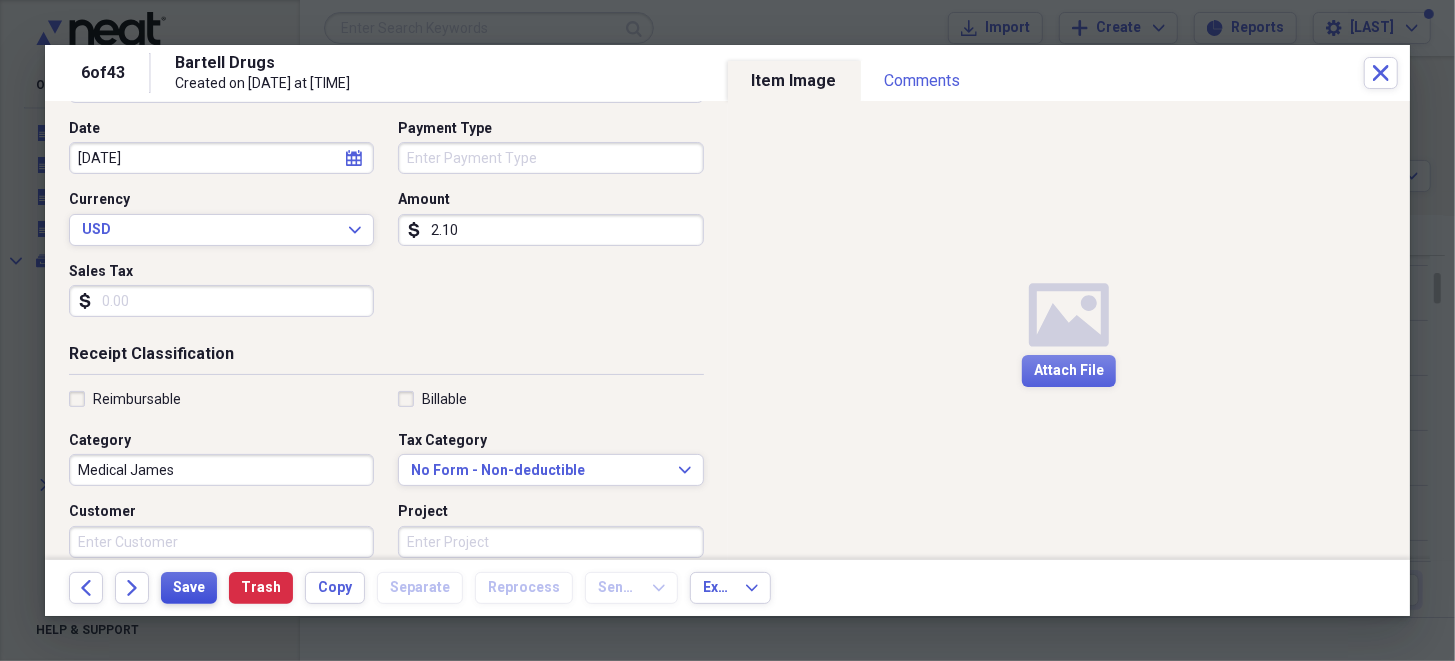 type on "2.10" 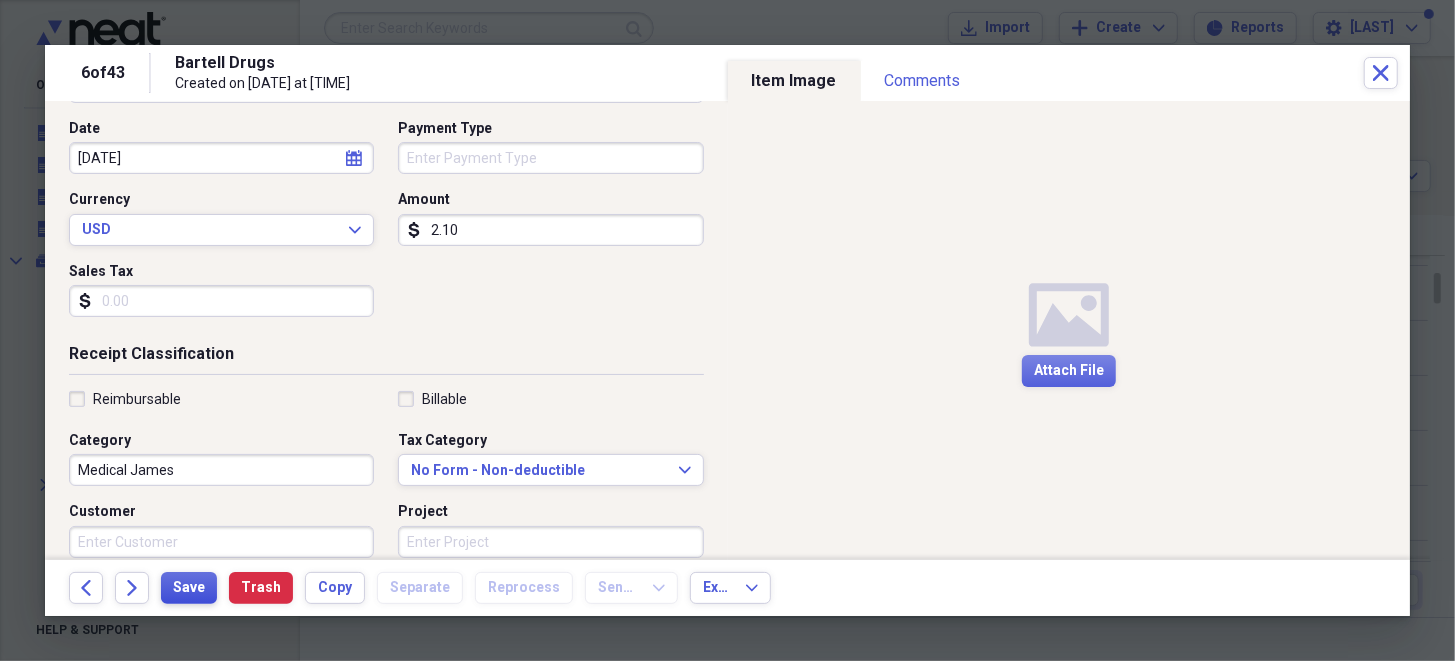 click on "Save" at bounding box center (189, 588) 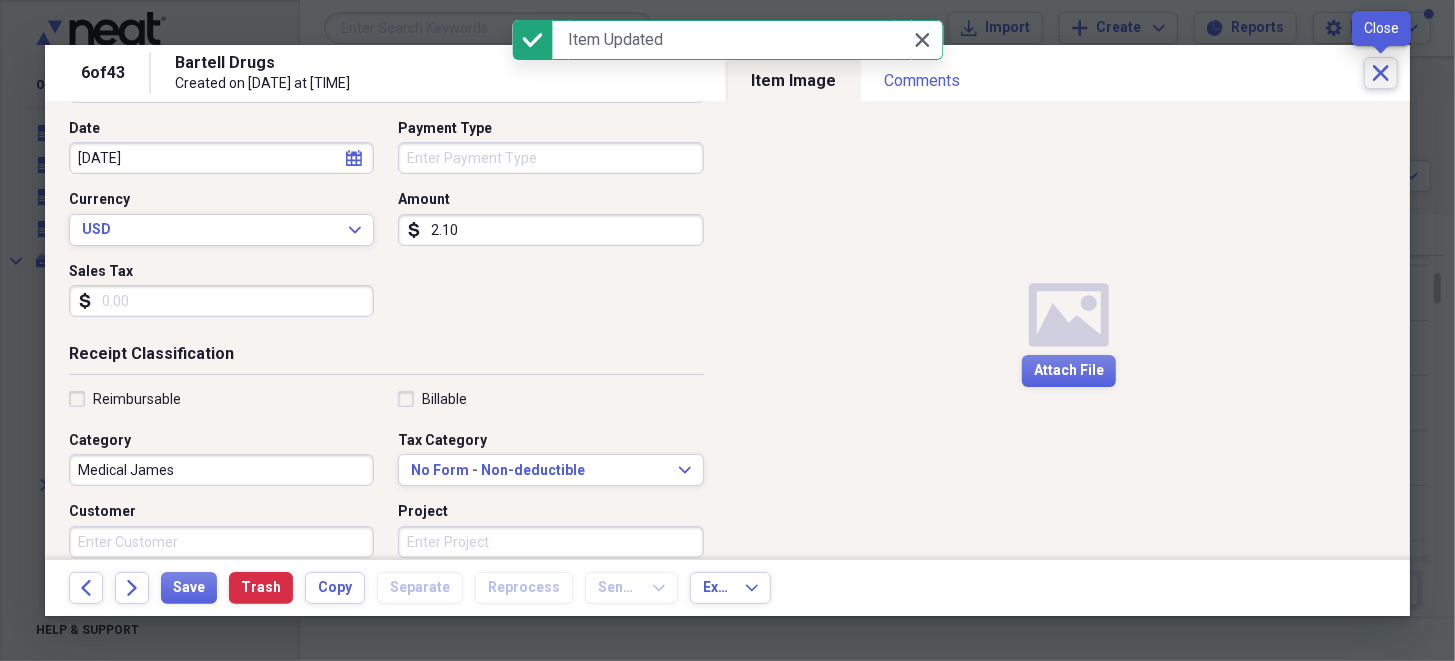 click on "Close" at bounding box center [1381, 73] 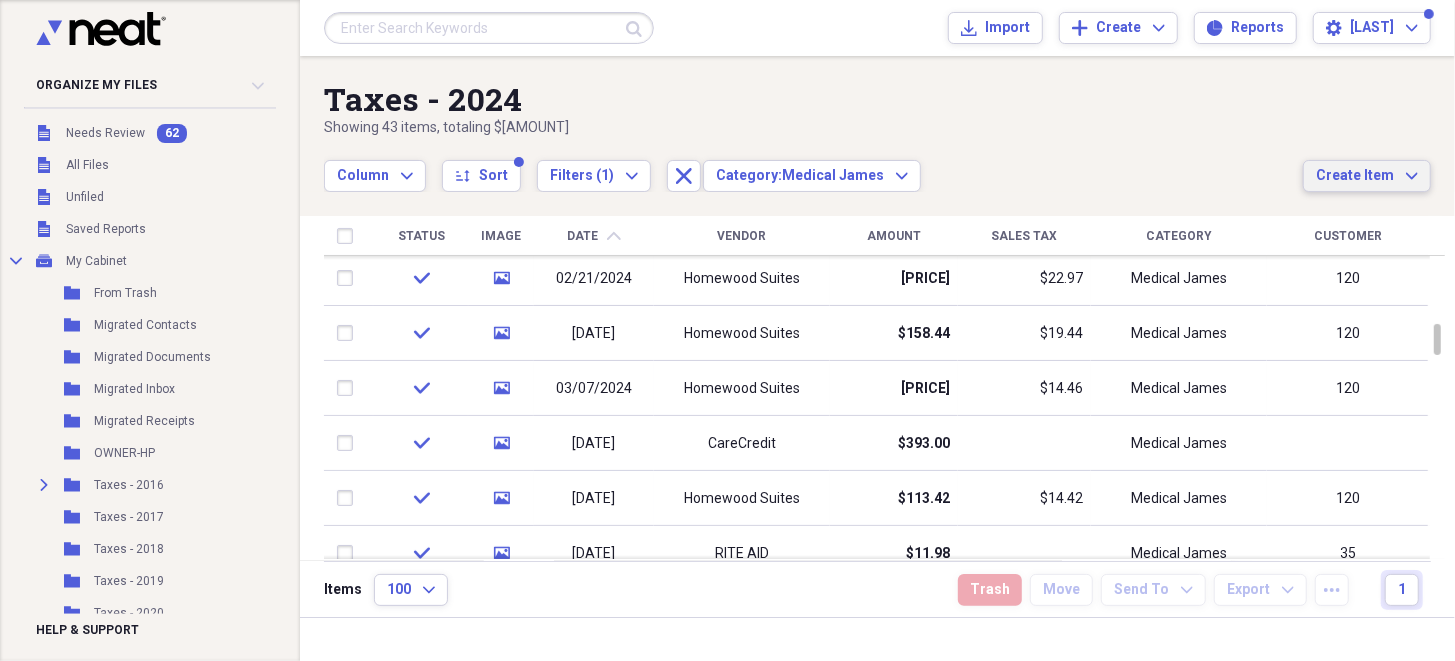 click on "Create Item" at bounding box center [1355, 176] 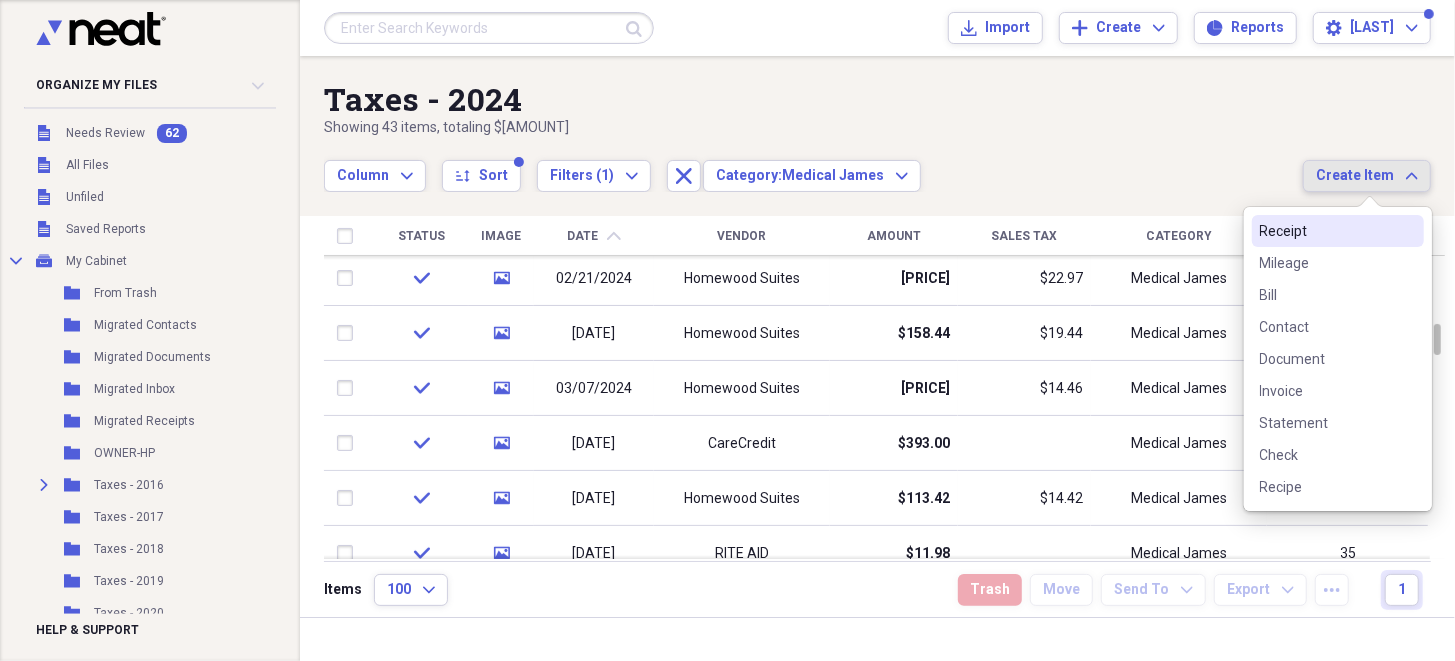 click on "Receipt" at bounding box center (1326, 231) 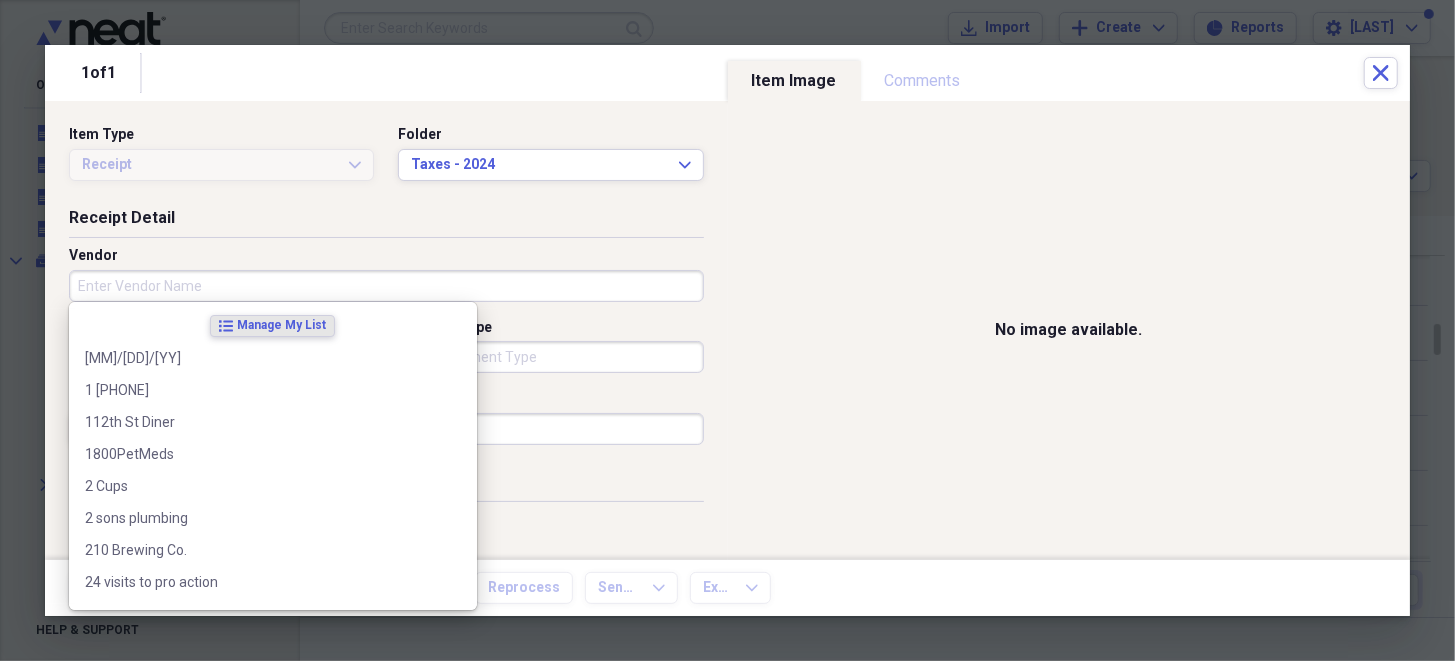 click on "Vendor" at bounding box center [386, 286] 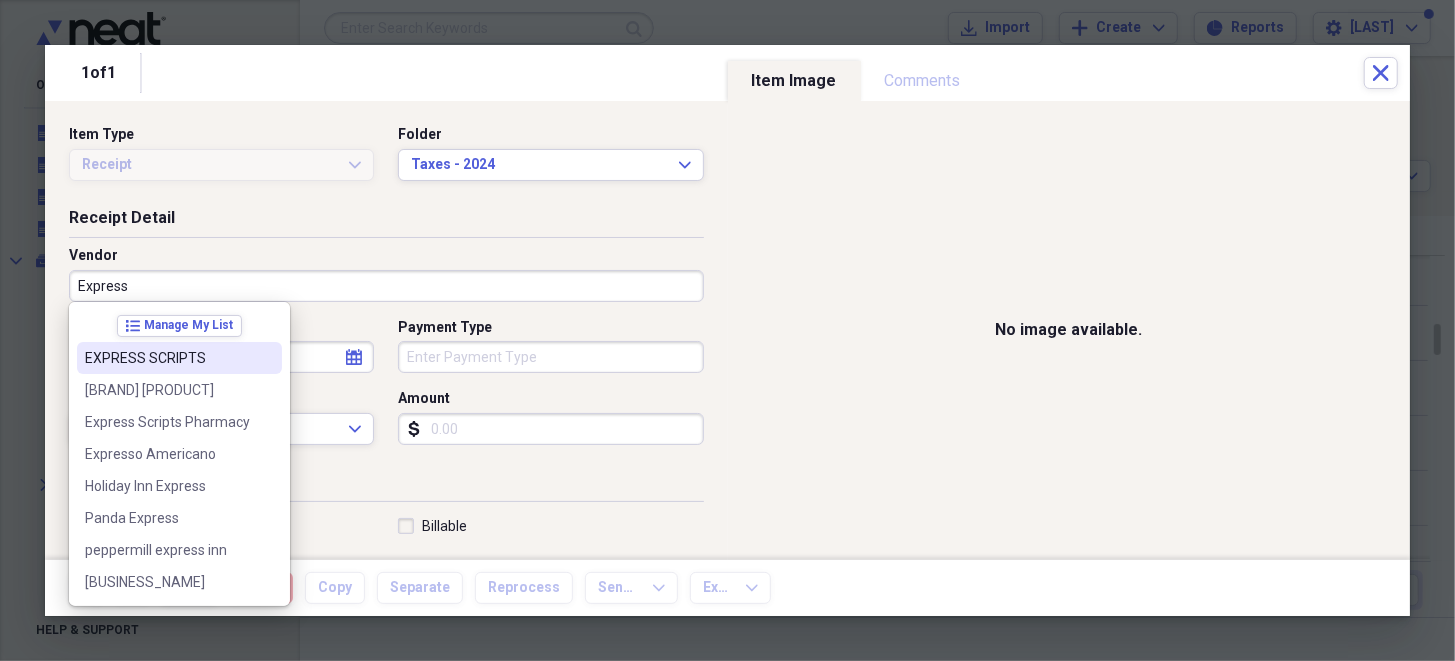 click on "EXPRESS  SCRIPTS" at bounding box center (167, 358) 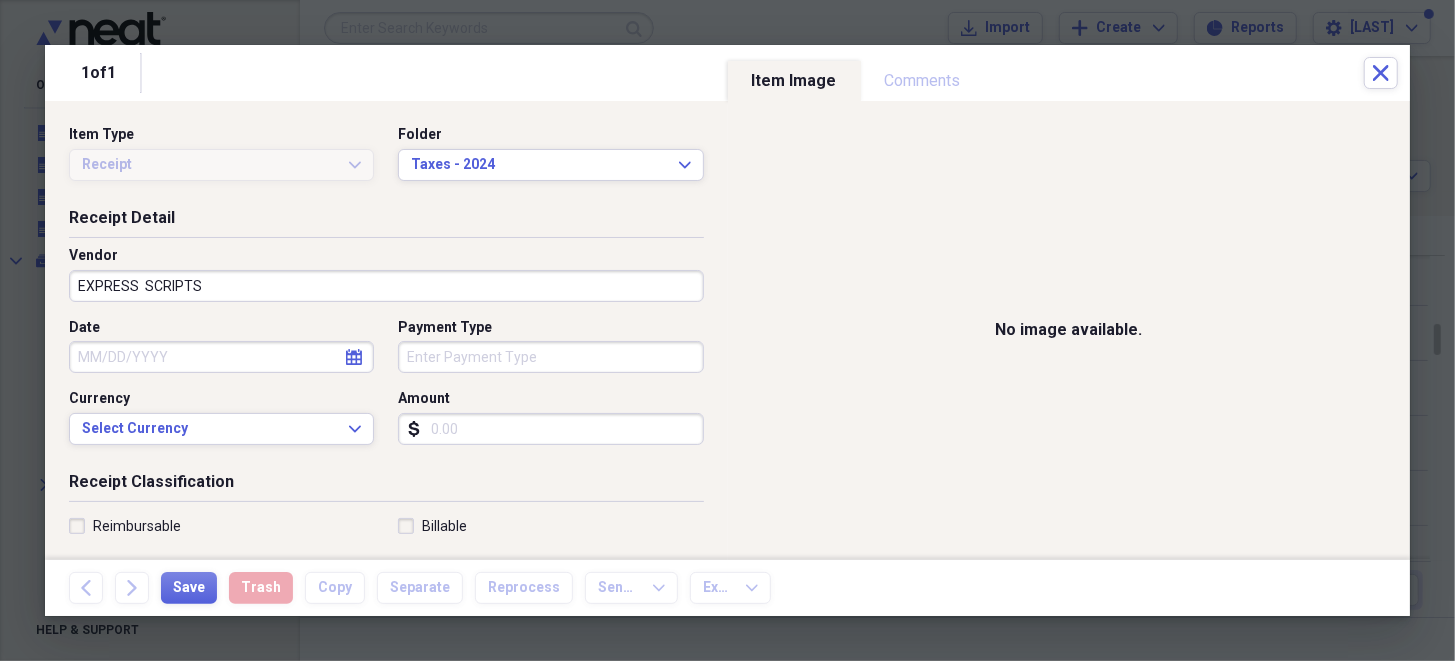 select on "7" 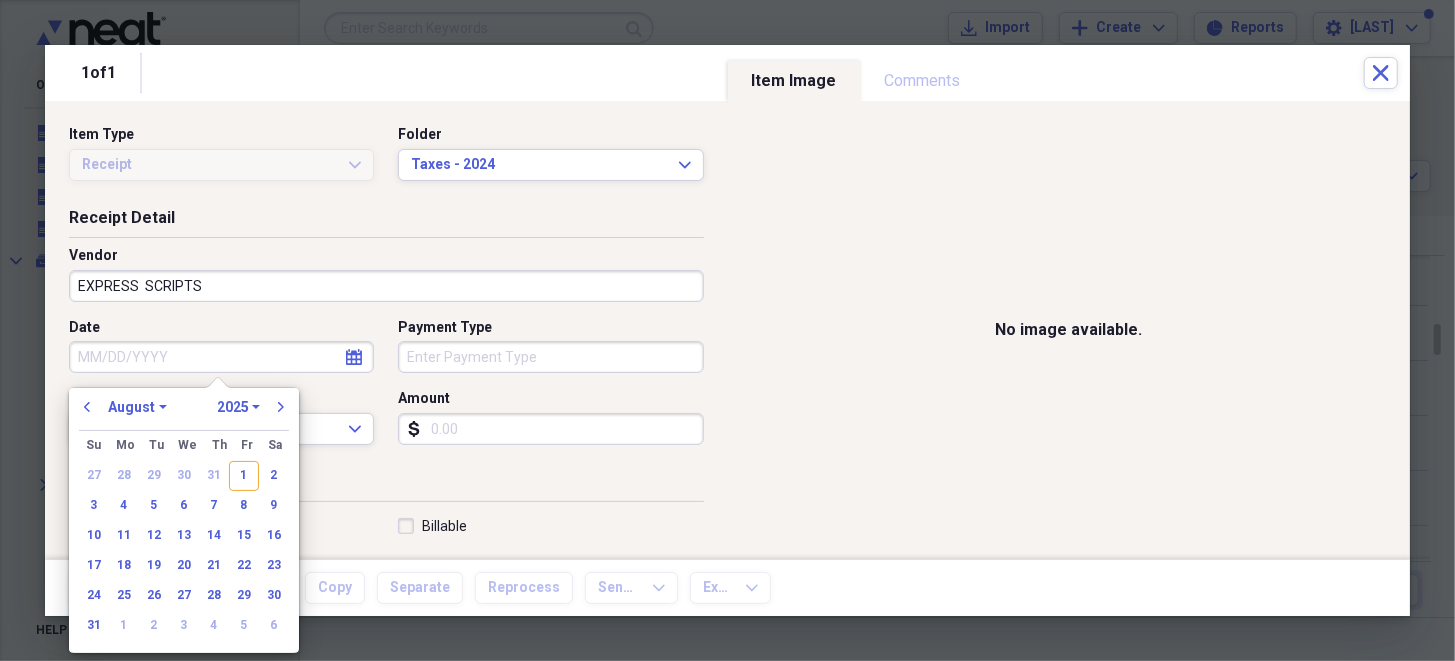 click on "Date" at bounding box center (221, 357) 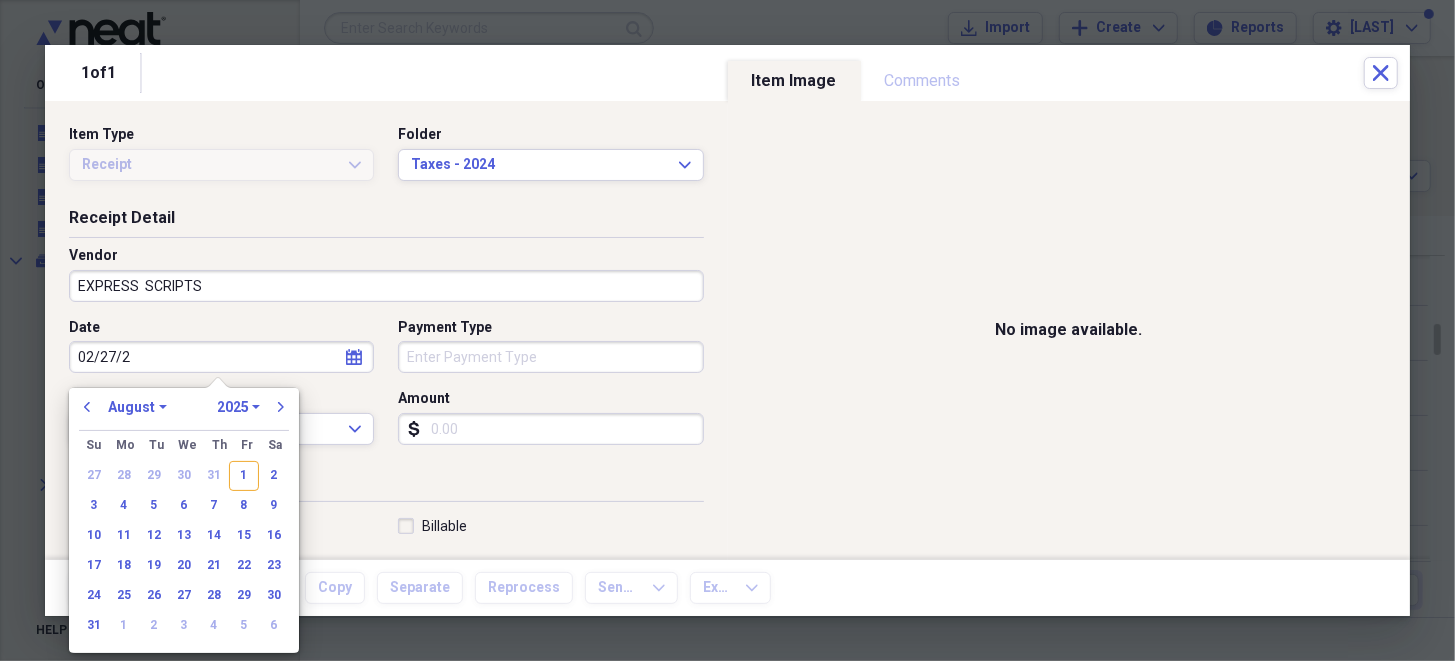 type on "02/27/20" 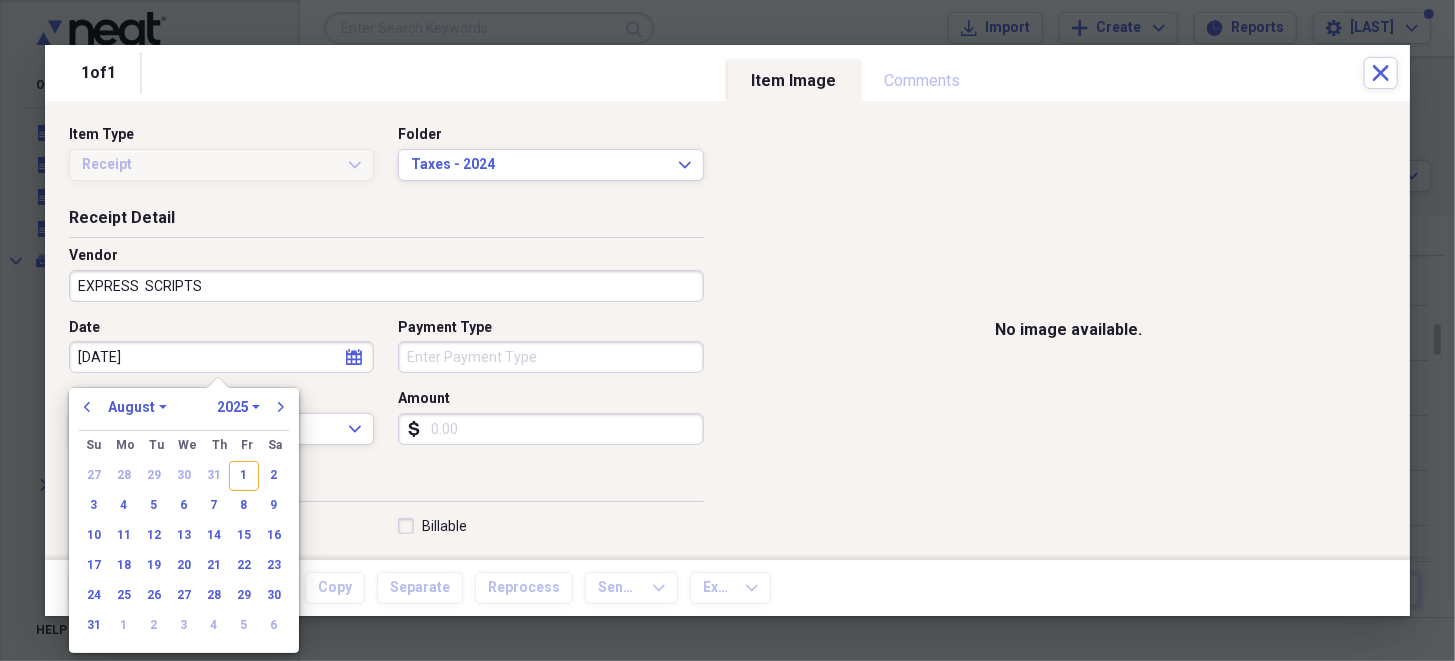 select on "1" 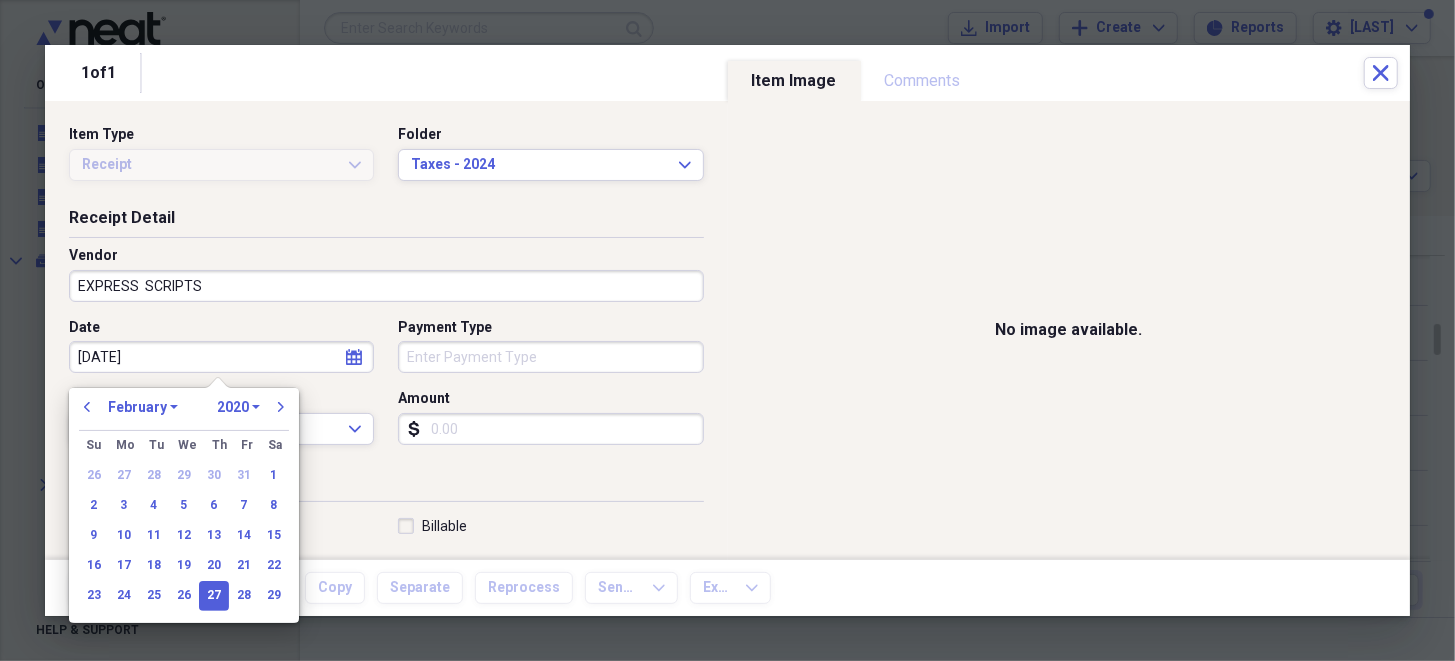 type on "02/27/2024" 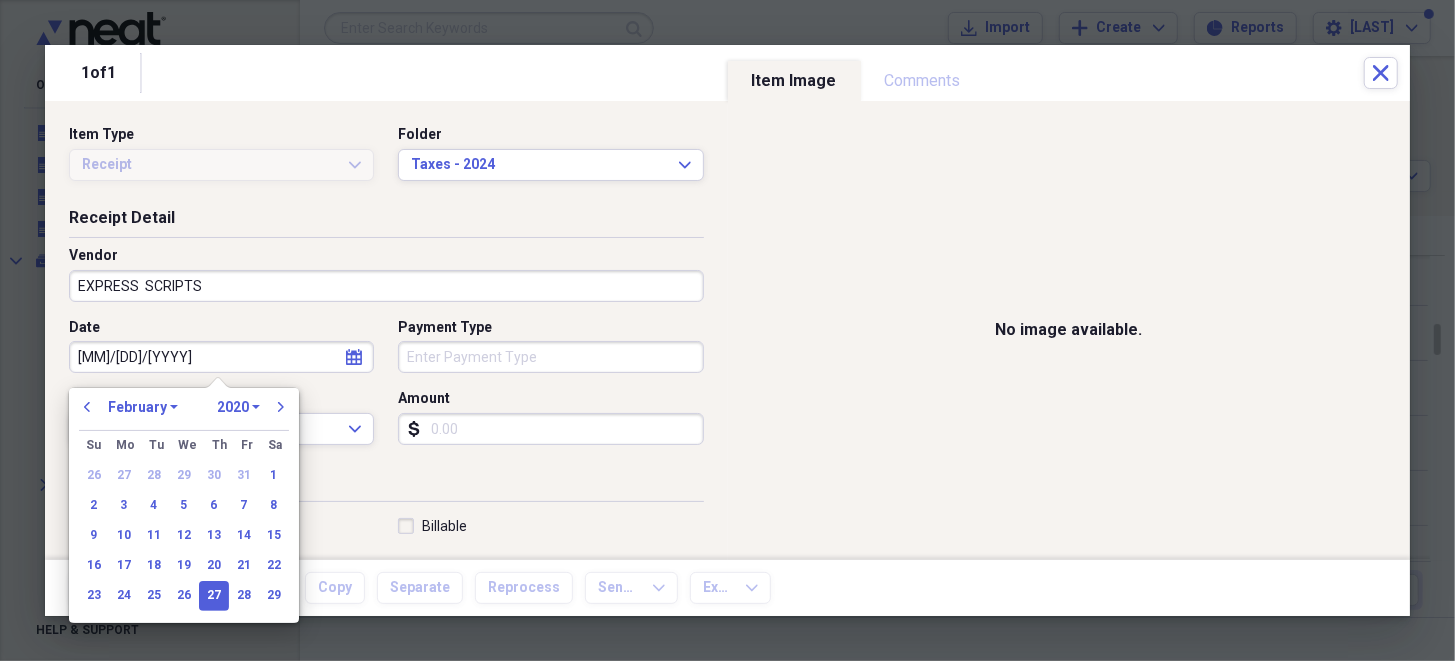 select on "2024" 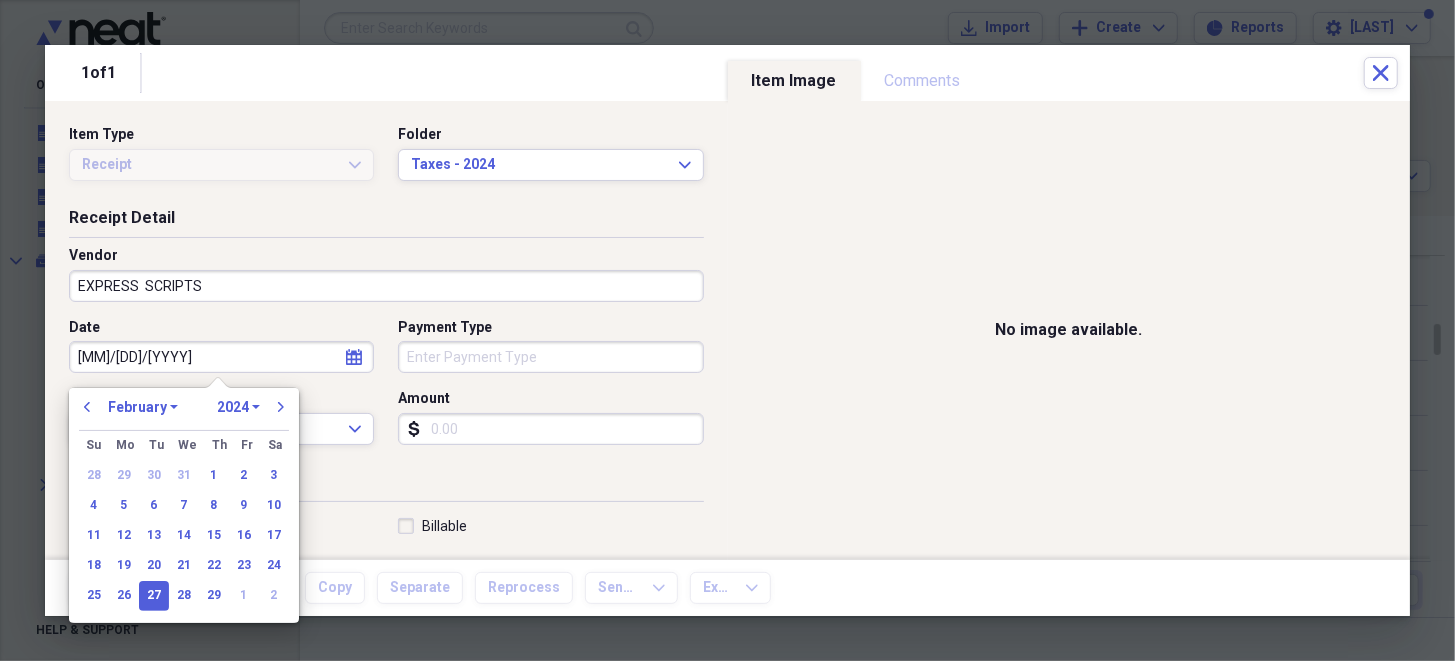 type on "02/27/2024" 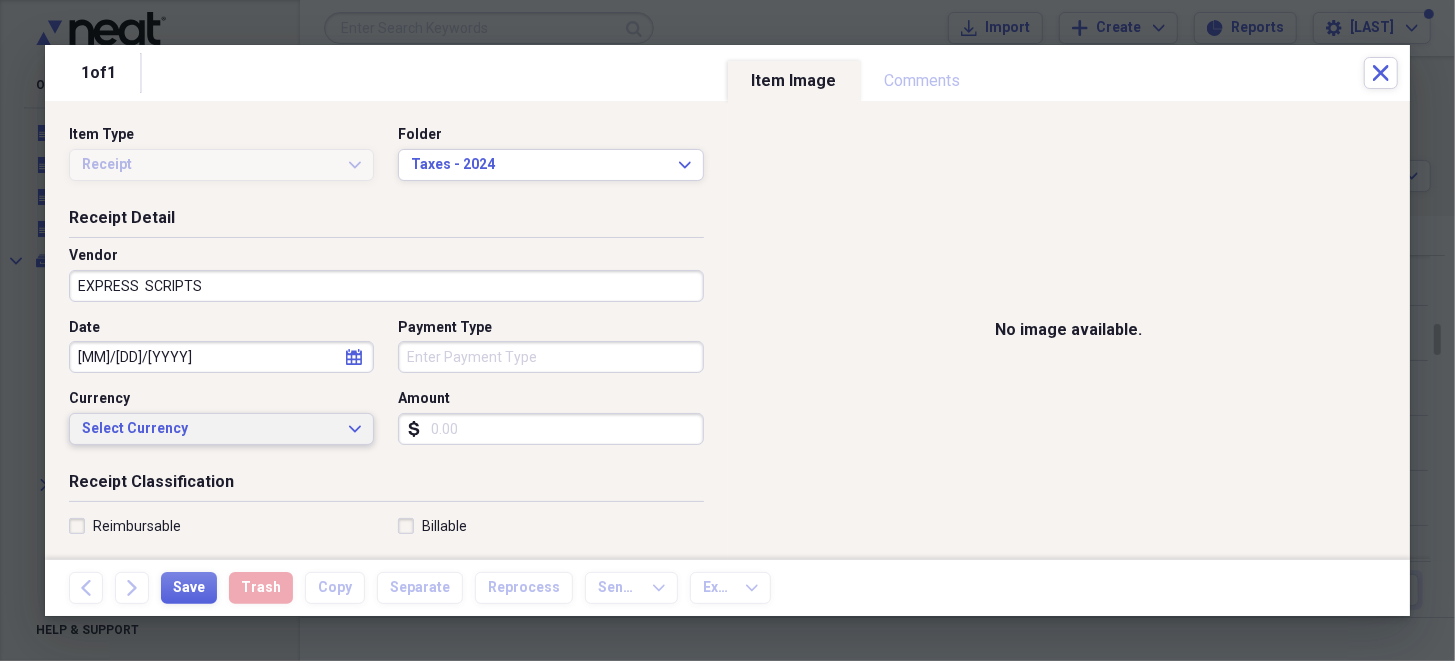 click on "Expand" 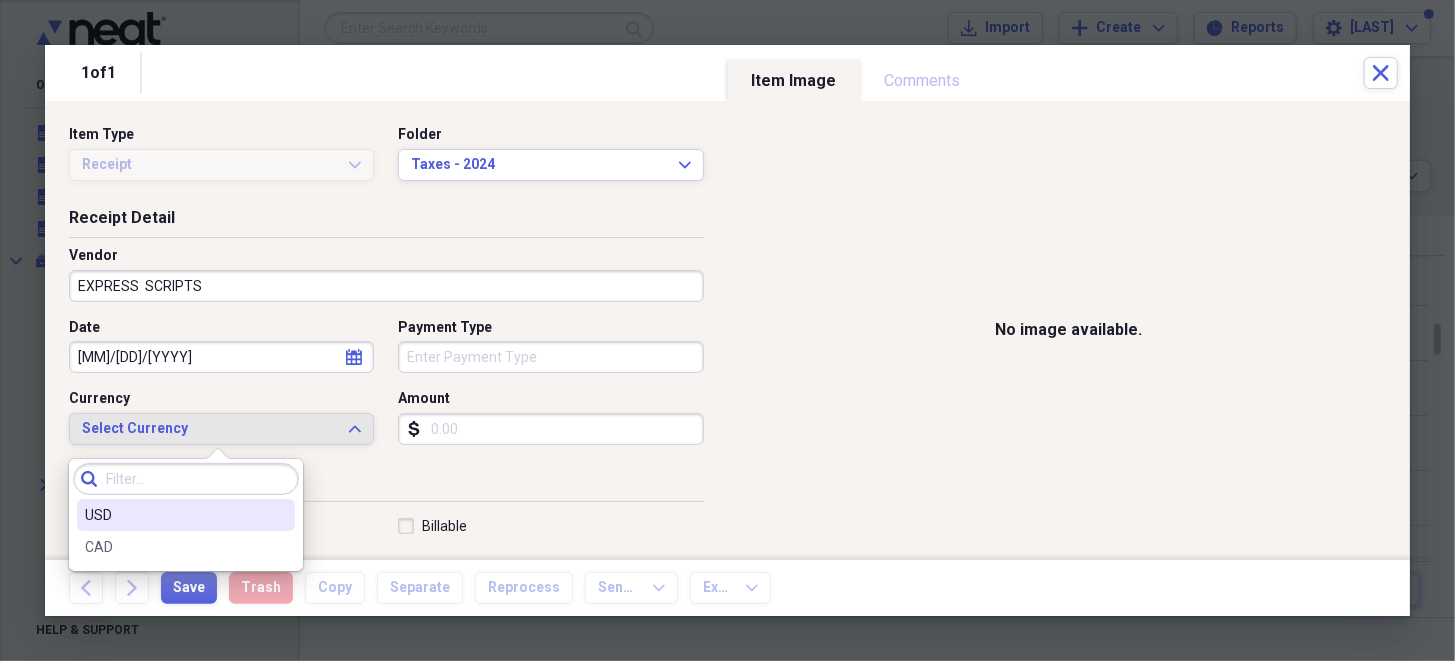 click on "USD" at bounding box center (174, 515) 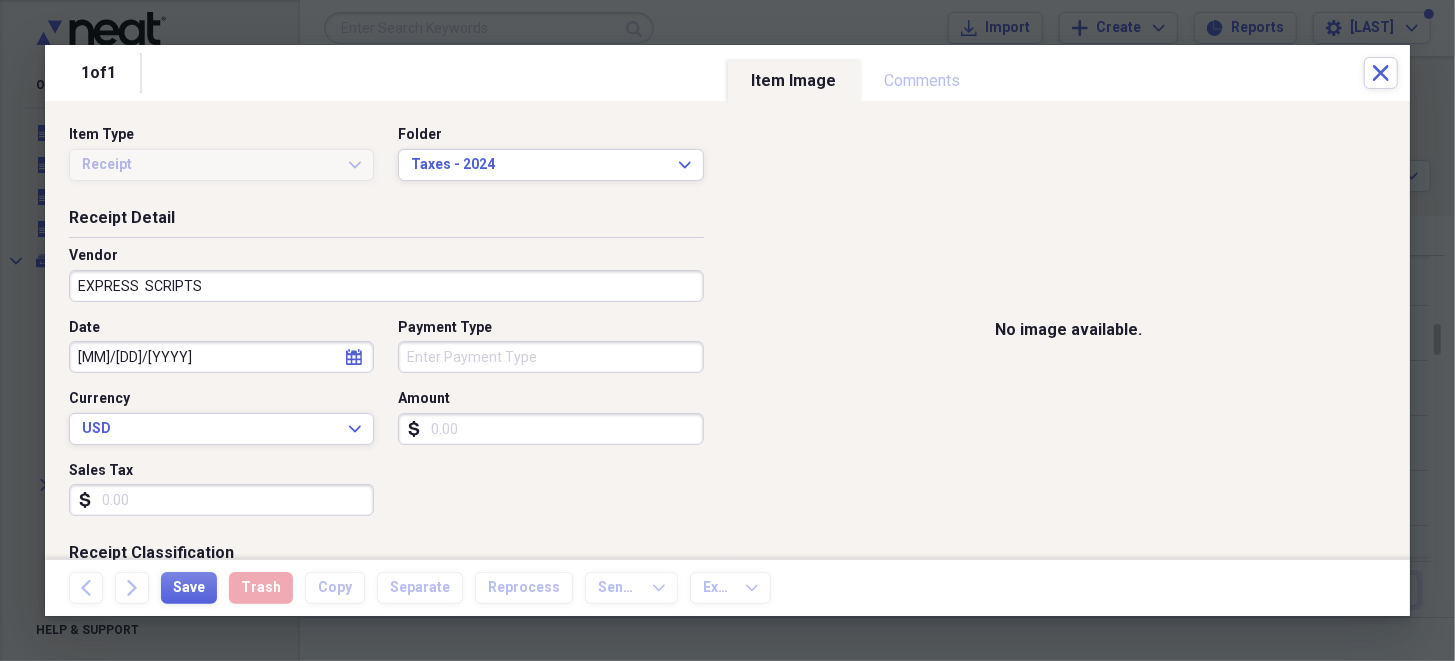 click on "Amount" at bounding box center (550, 429) 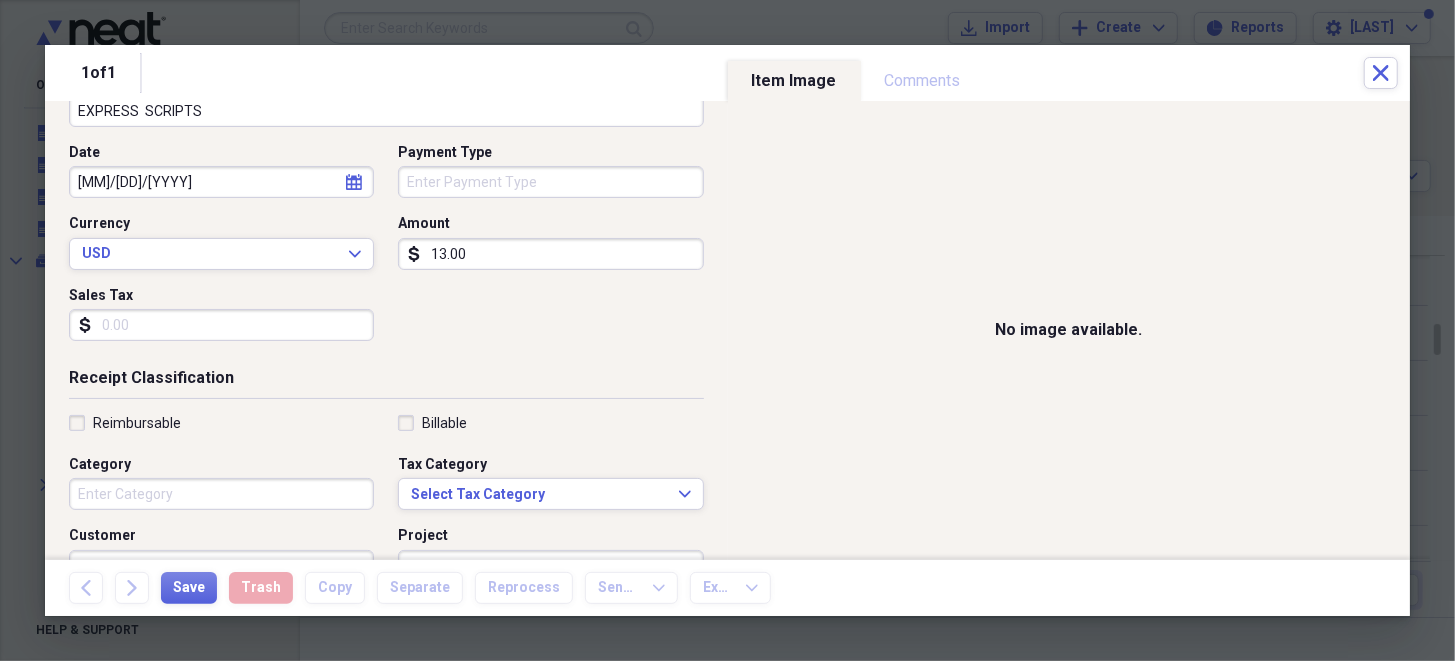 scroll, scrollTop: 199, scrollLeft: 0, axis: vertical 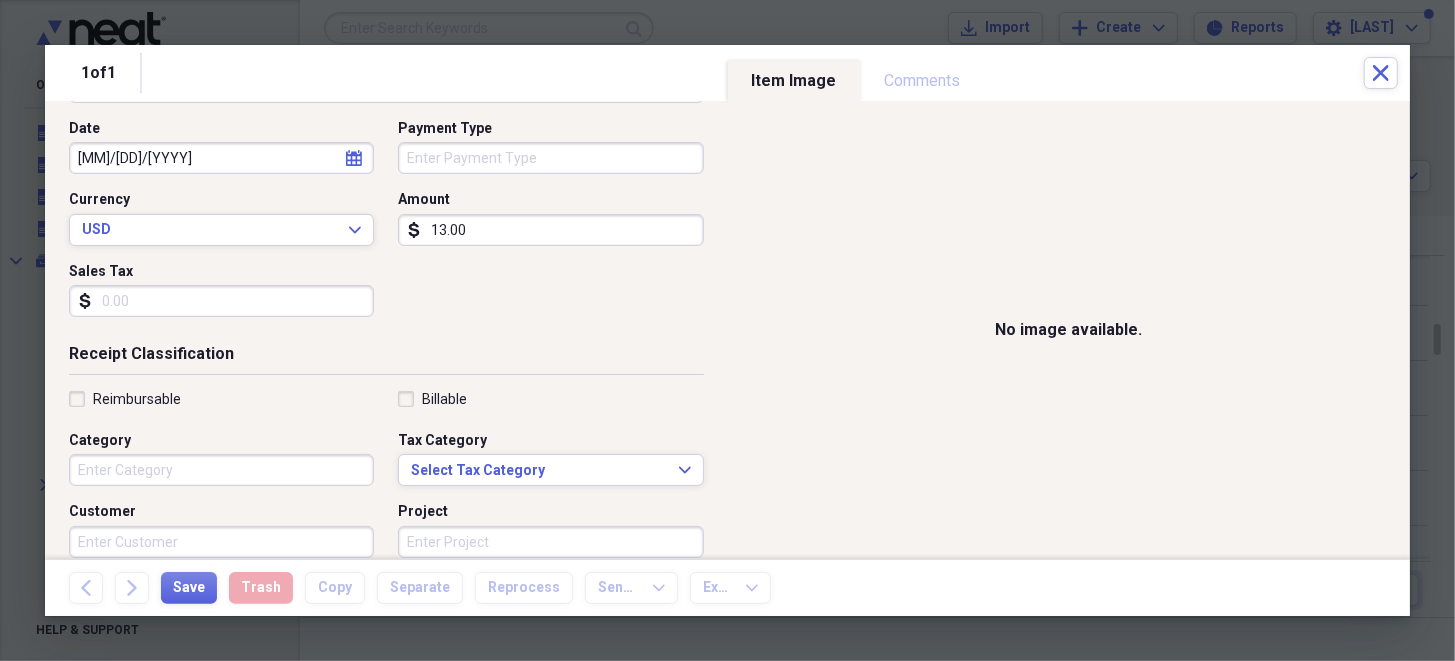 type on "13.00" 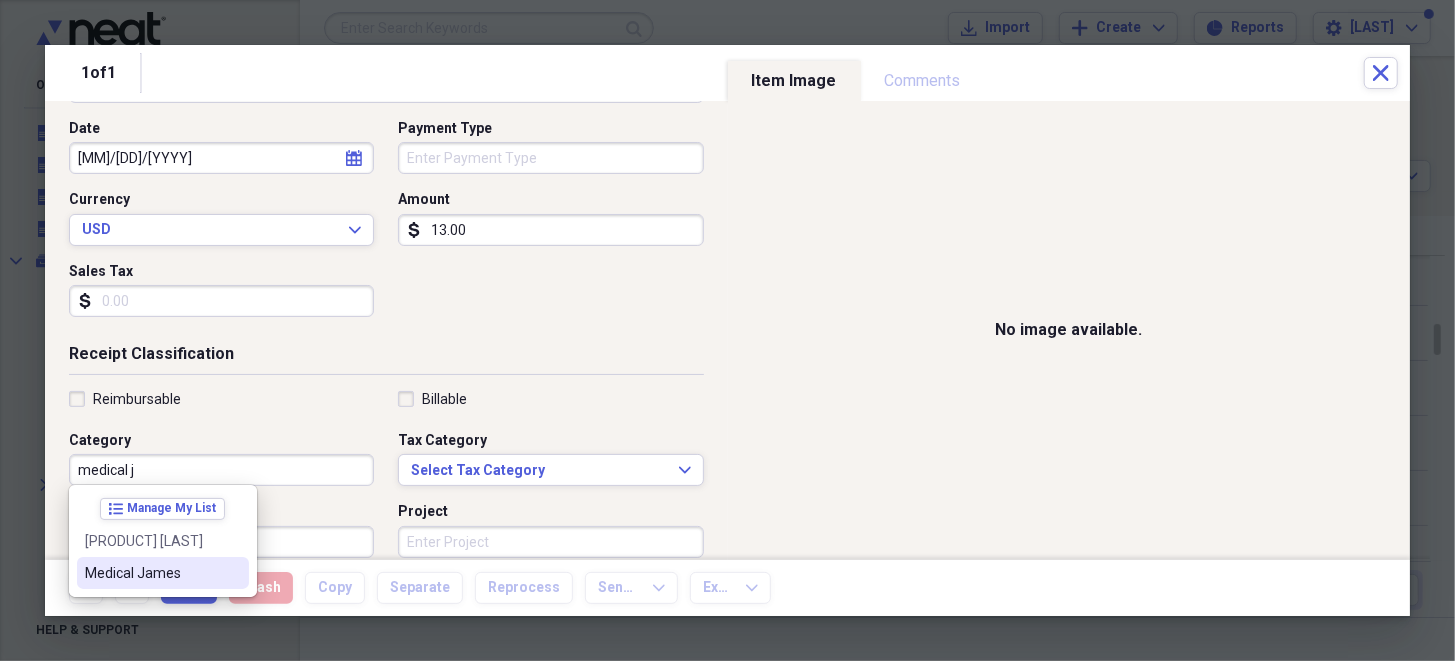 click on "Medical [PERSON]" at bounding box center (151, 573) 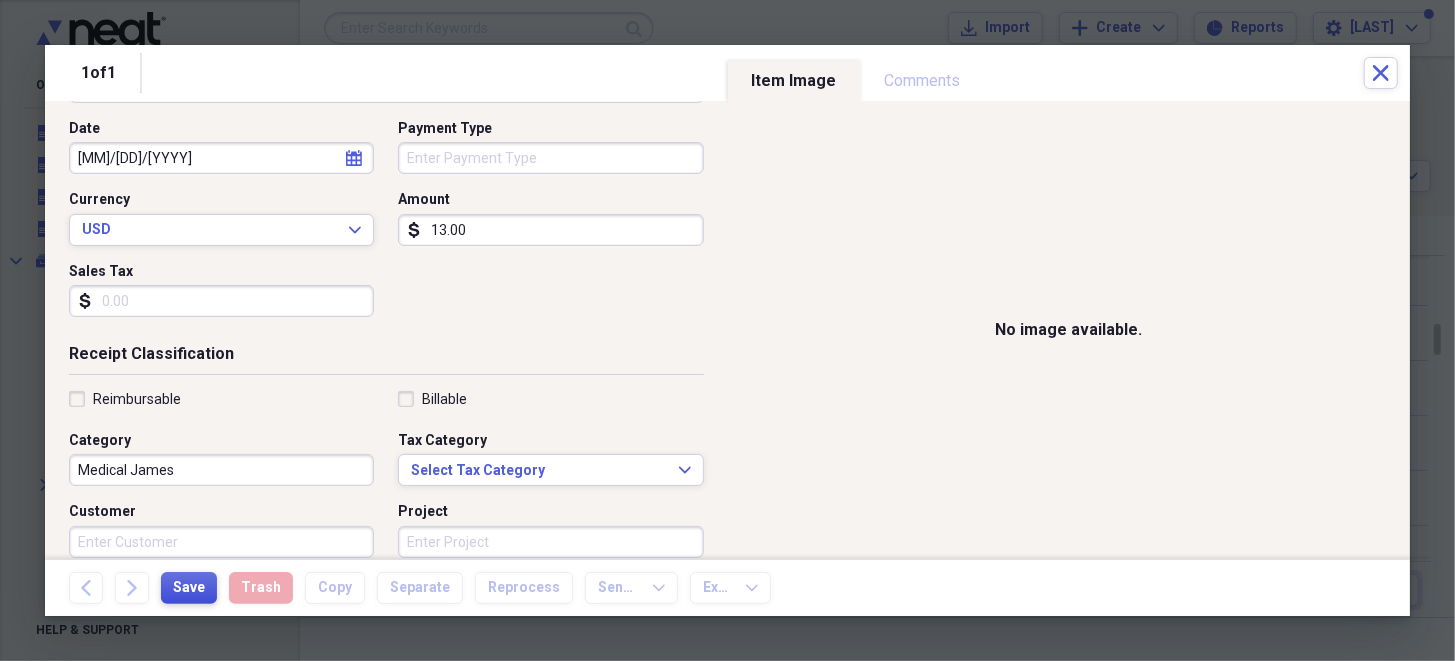 click on "Save" at bounding box center (189, 588) 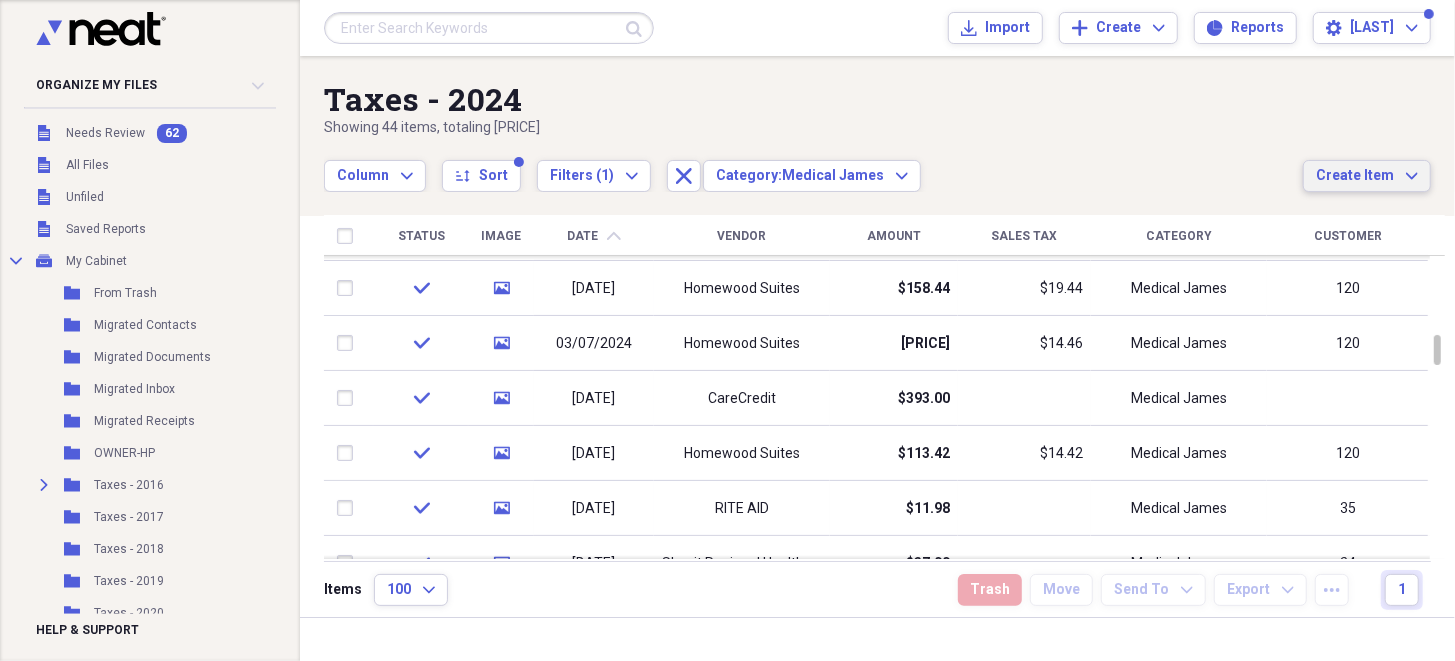 click on "Create Item" at bounding box center (1355, 176) 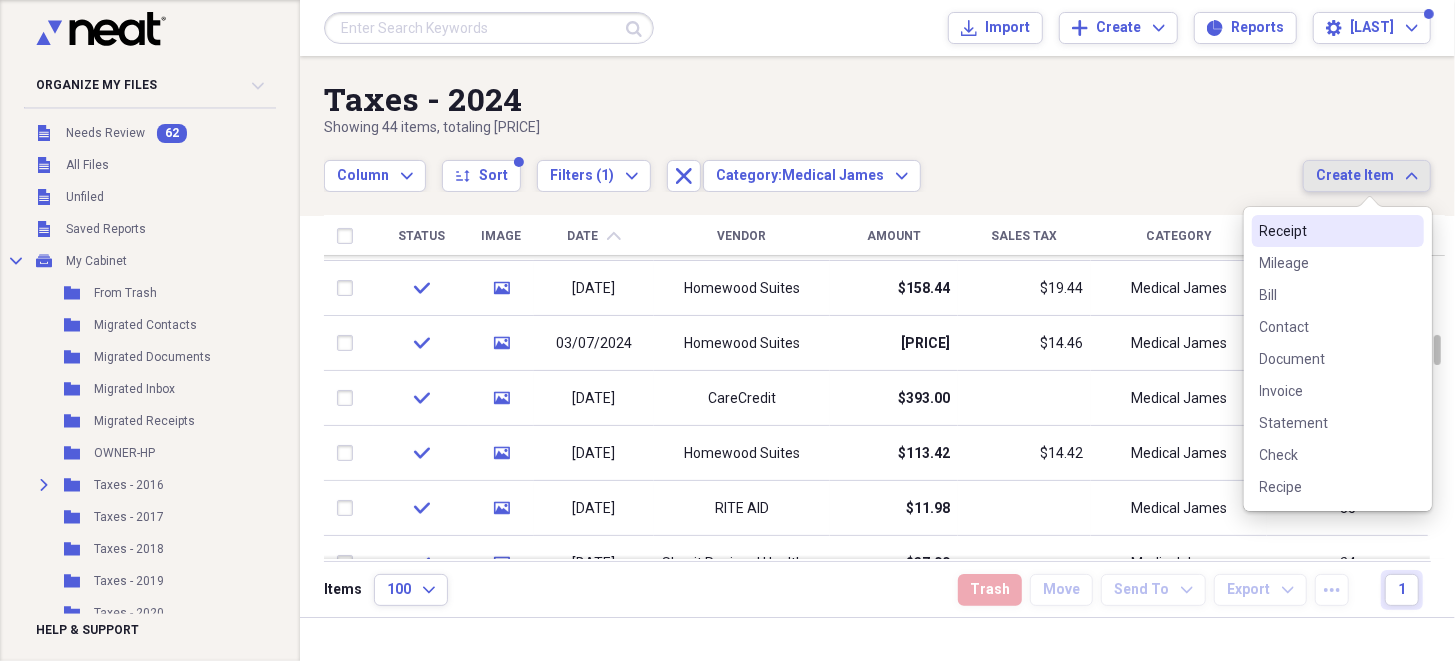click on "Receipt" at bounding box center (1326, 231) 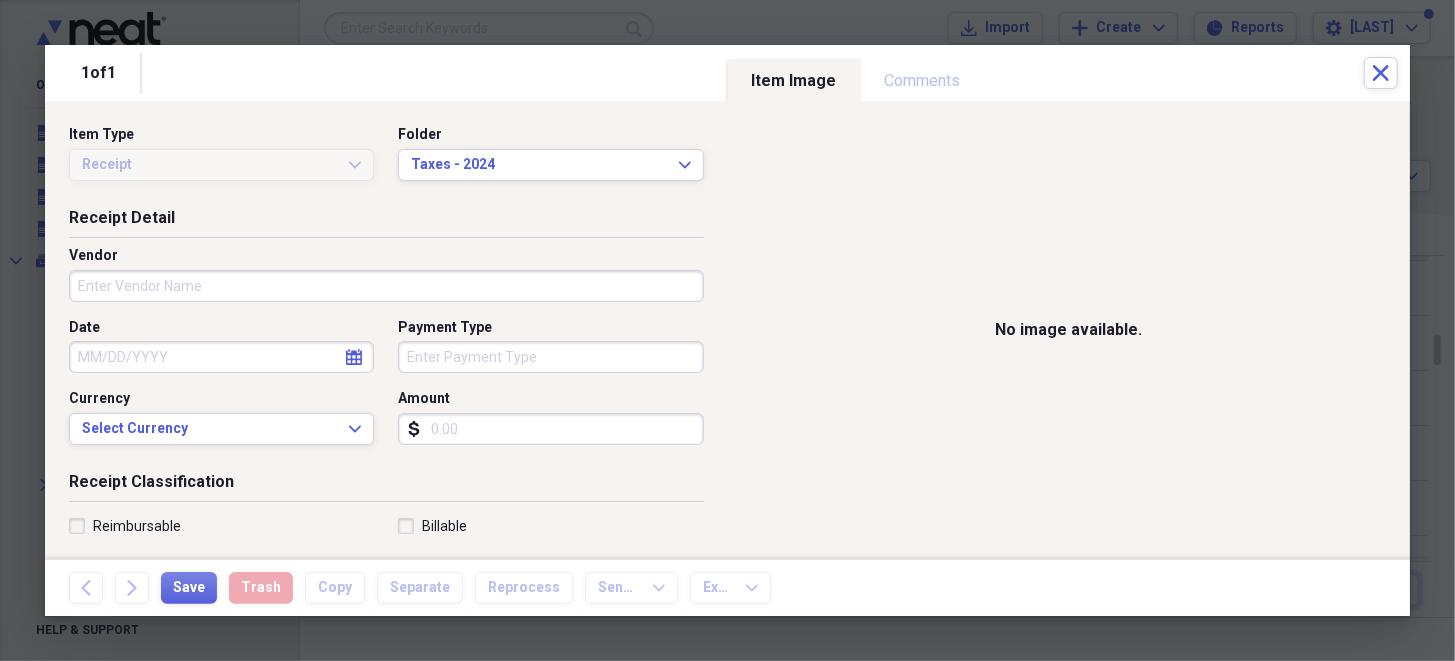 click on "Vendor" at bounding box center (386, 286) 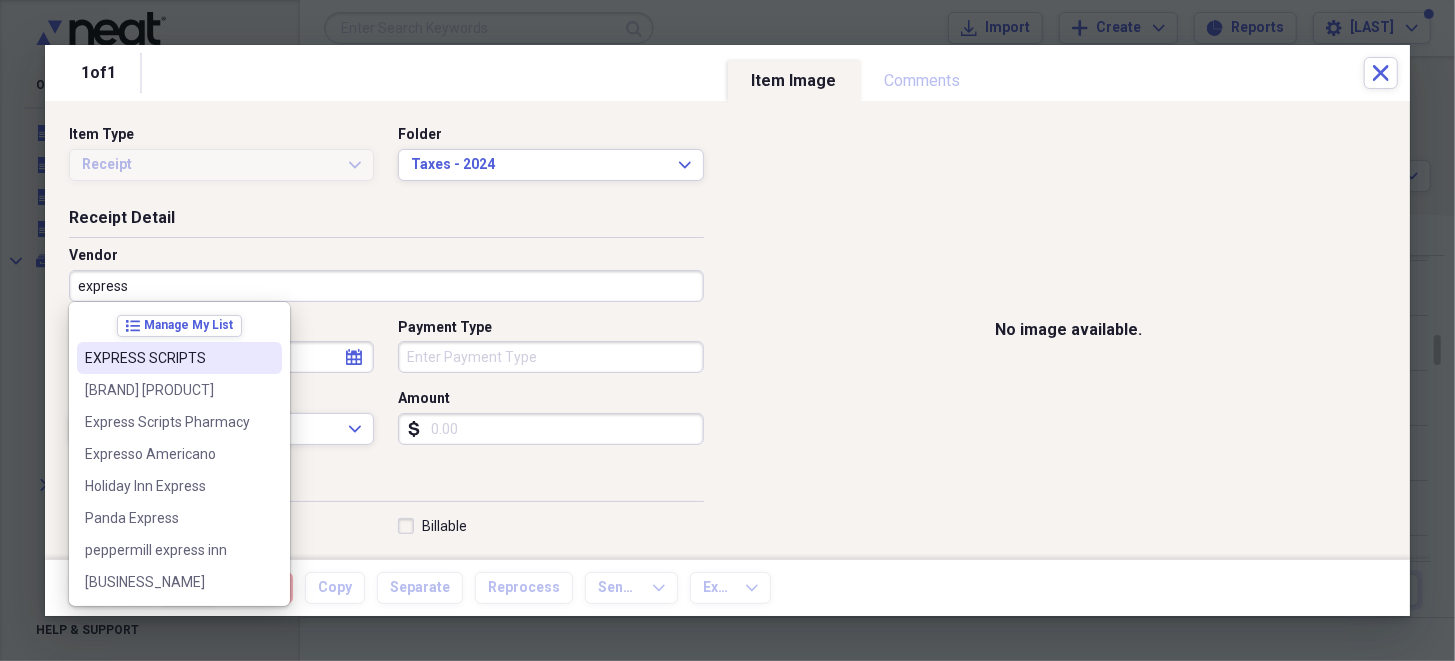 click on "EXPRESS  SCRIPTS" at bounding box center (179, 358) 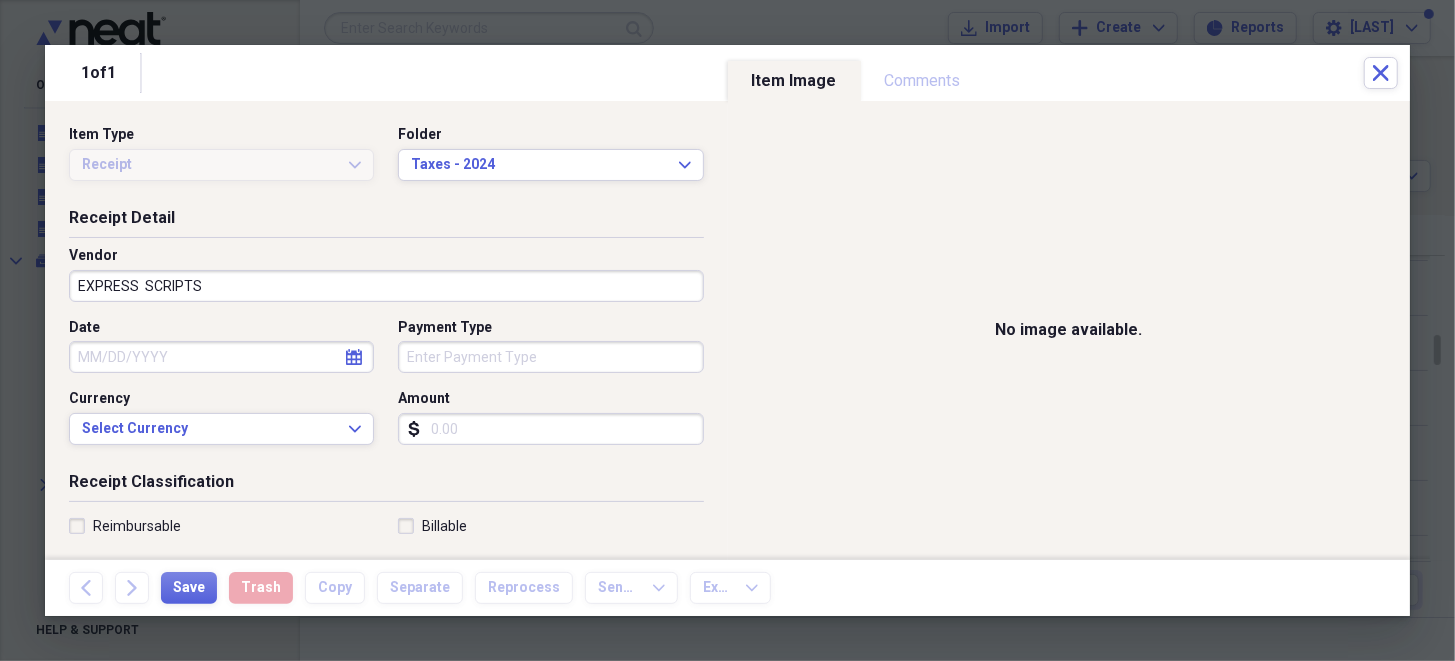 select on "7" 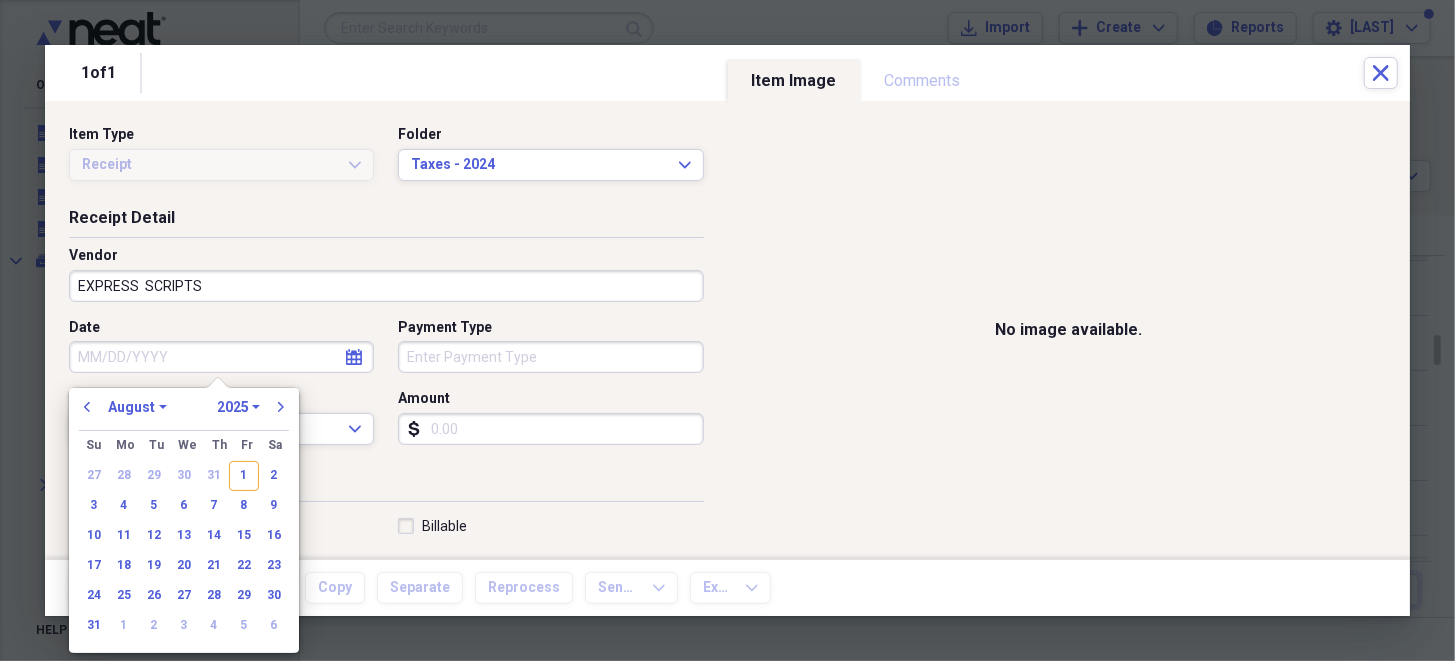 click on "Date" at bounding box center (221, 357) 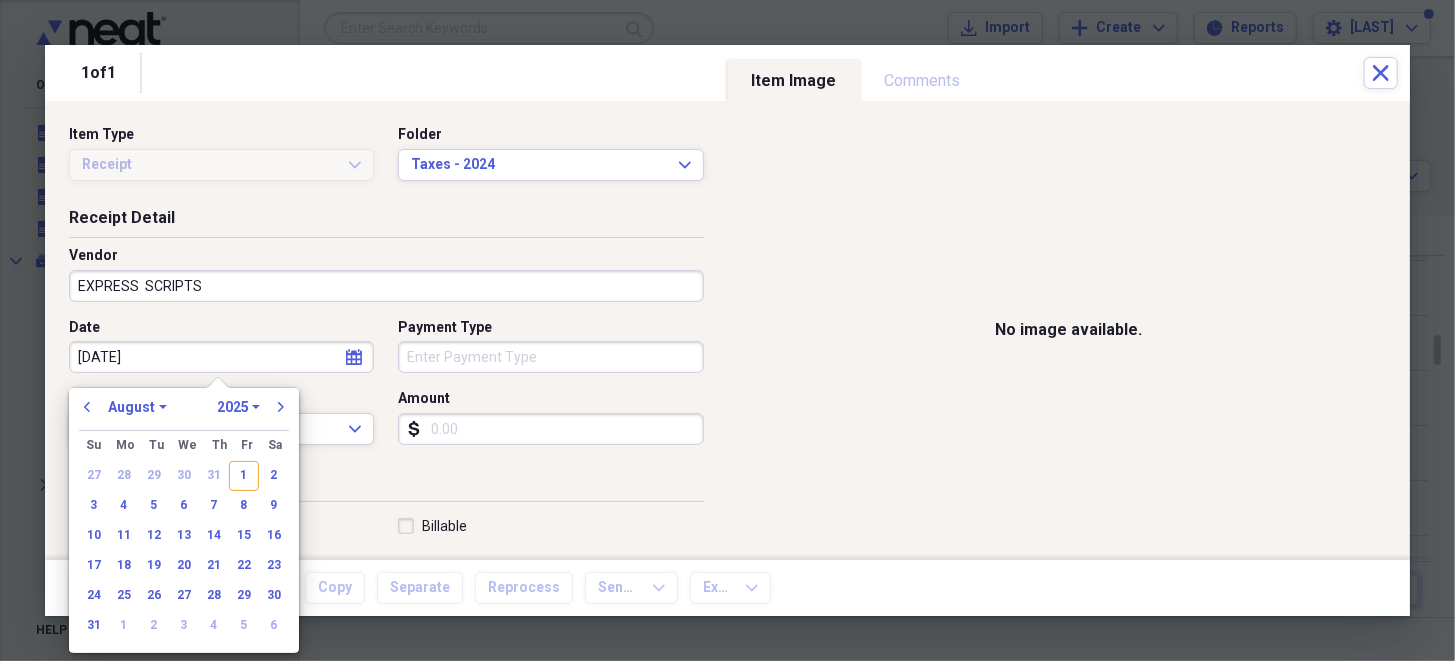 type on "03/12/20" 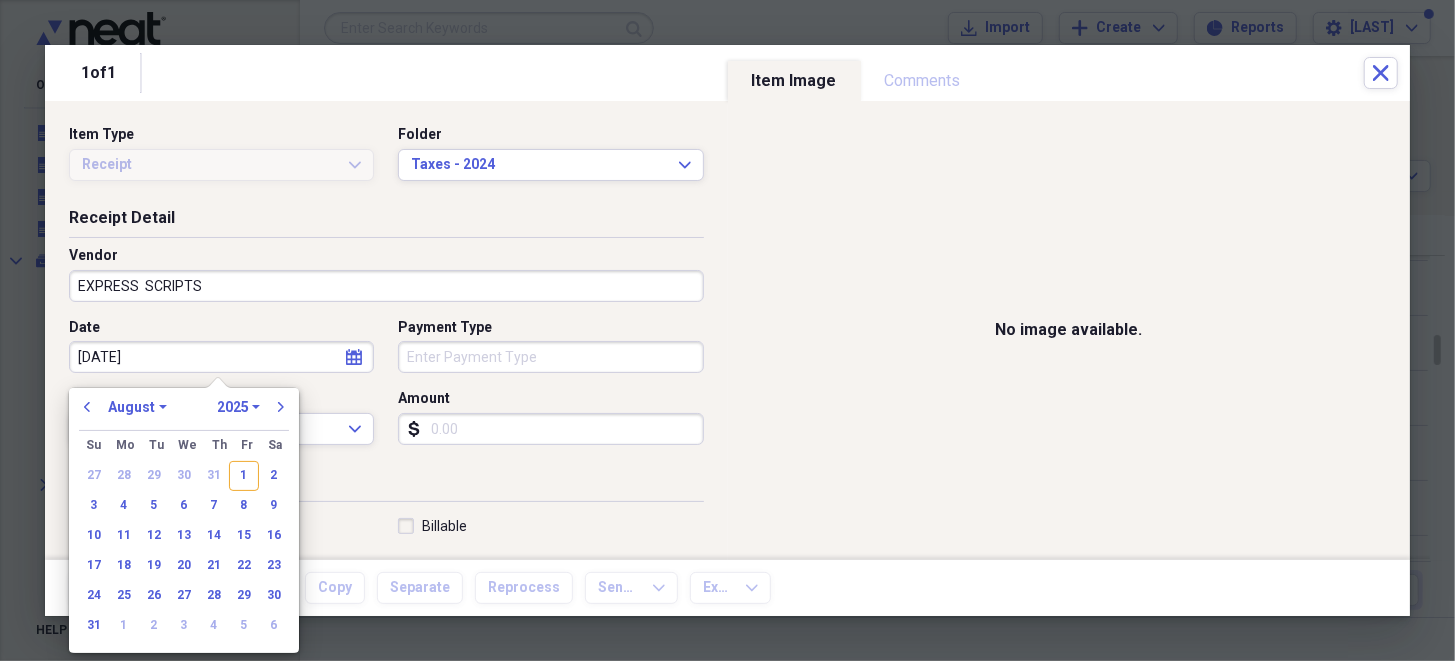 select on "2" 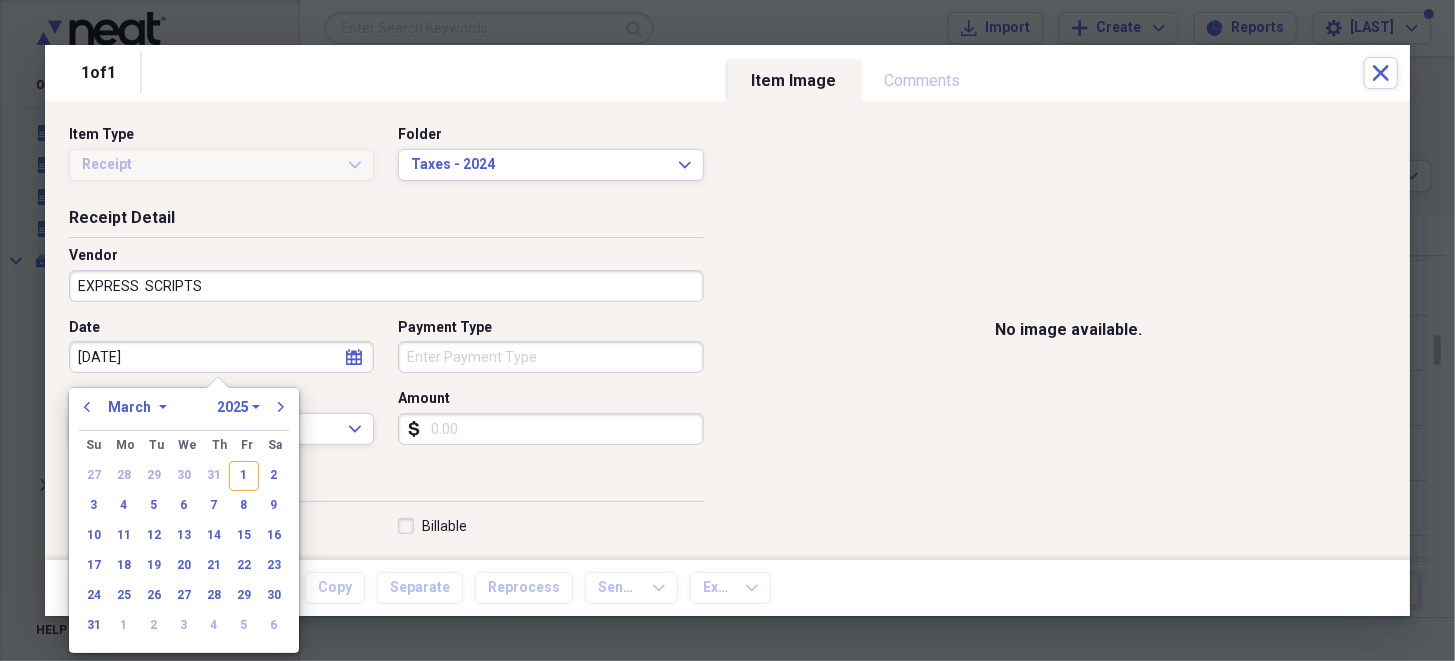 select on "2020" 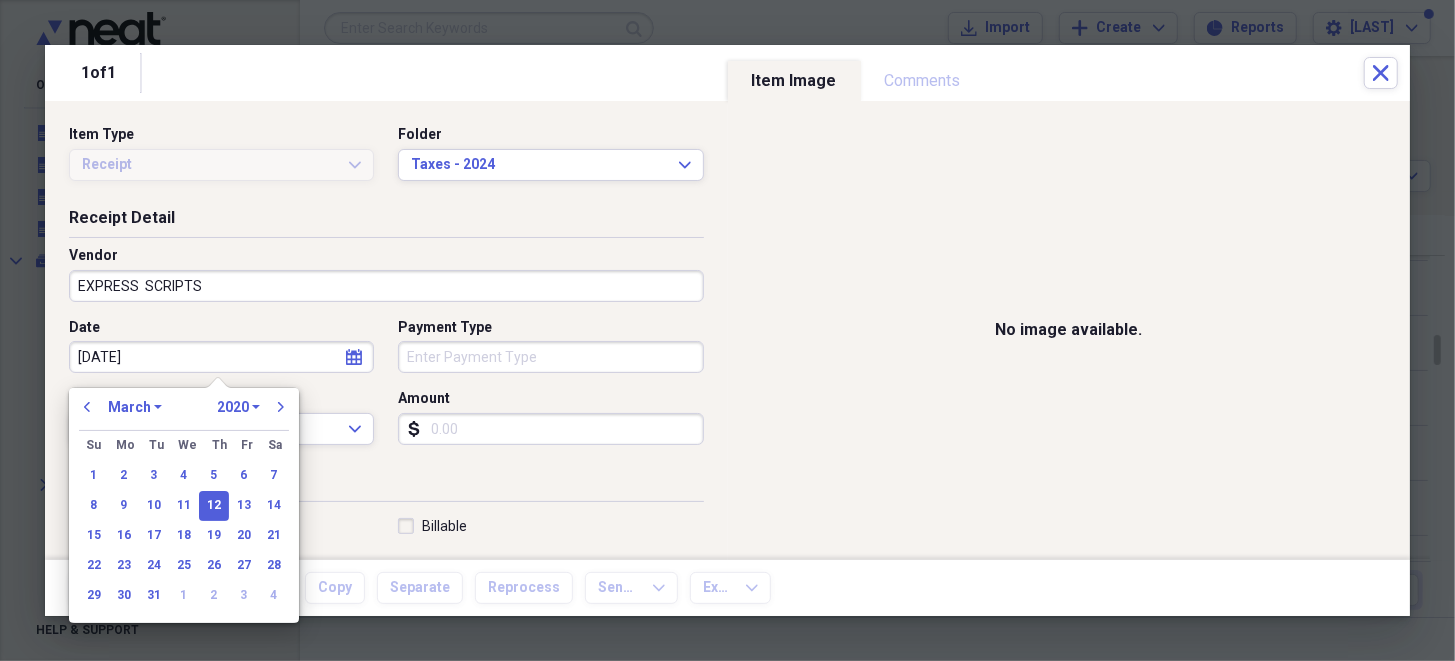 type on "03/12/2024" 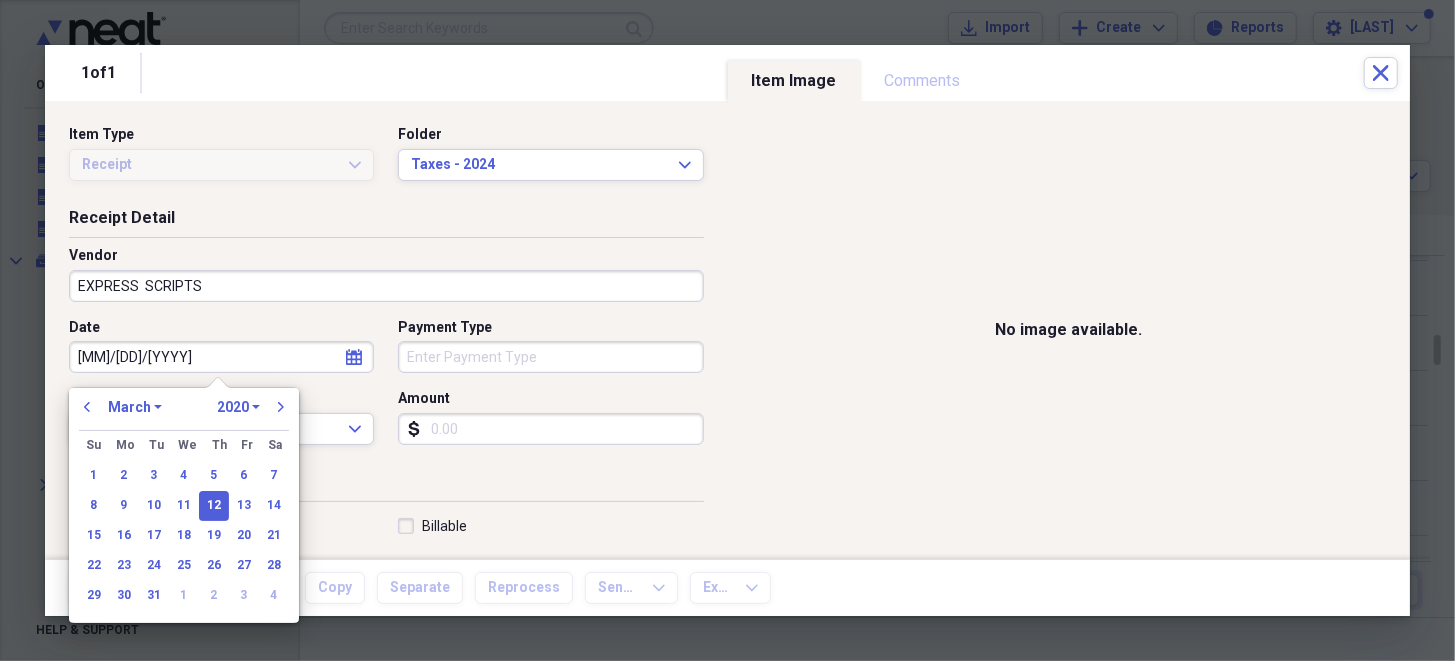 select on "2024" 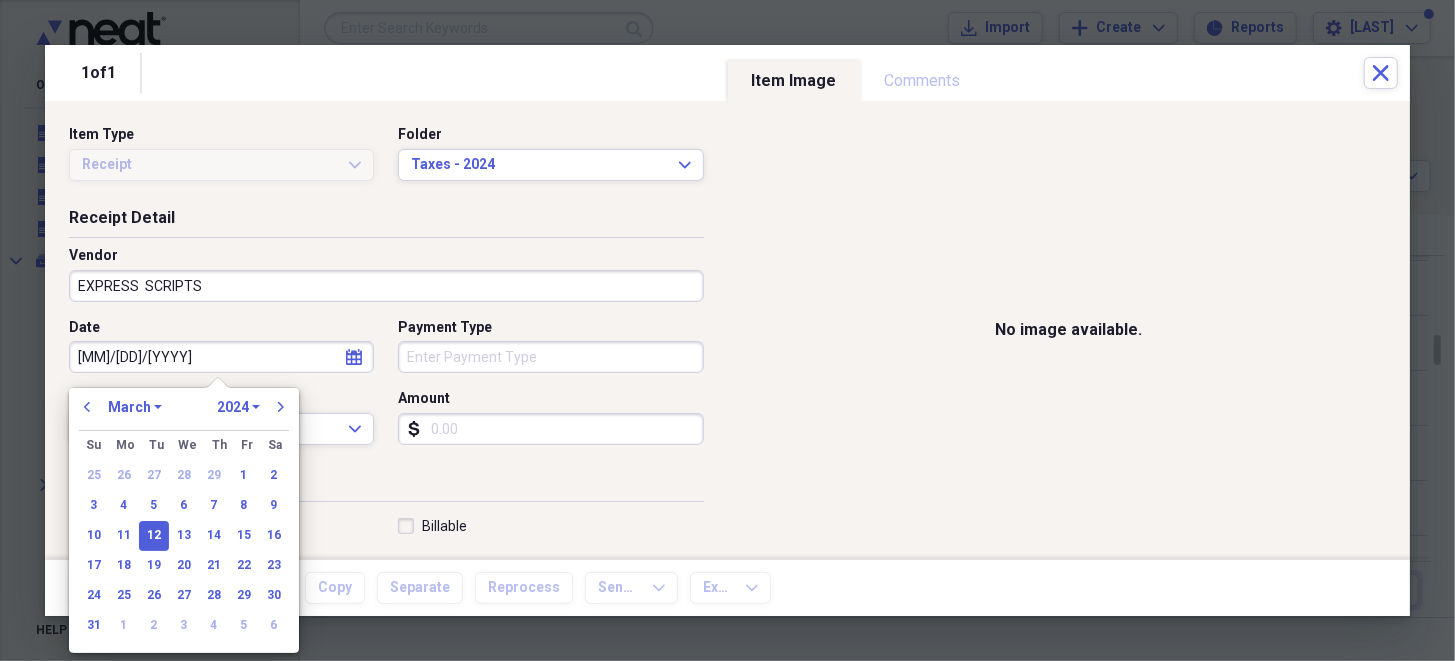 type on "03/12/2024" 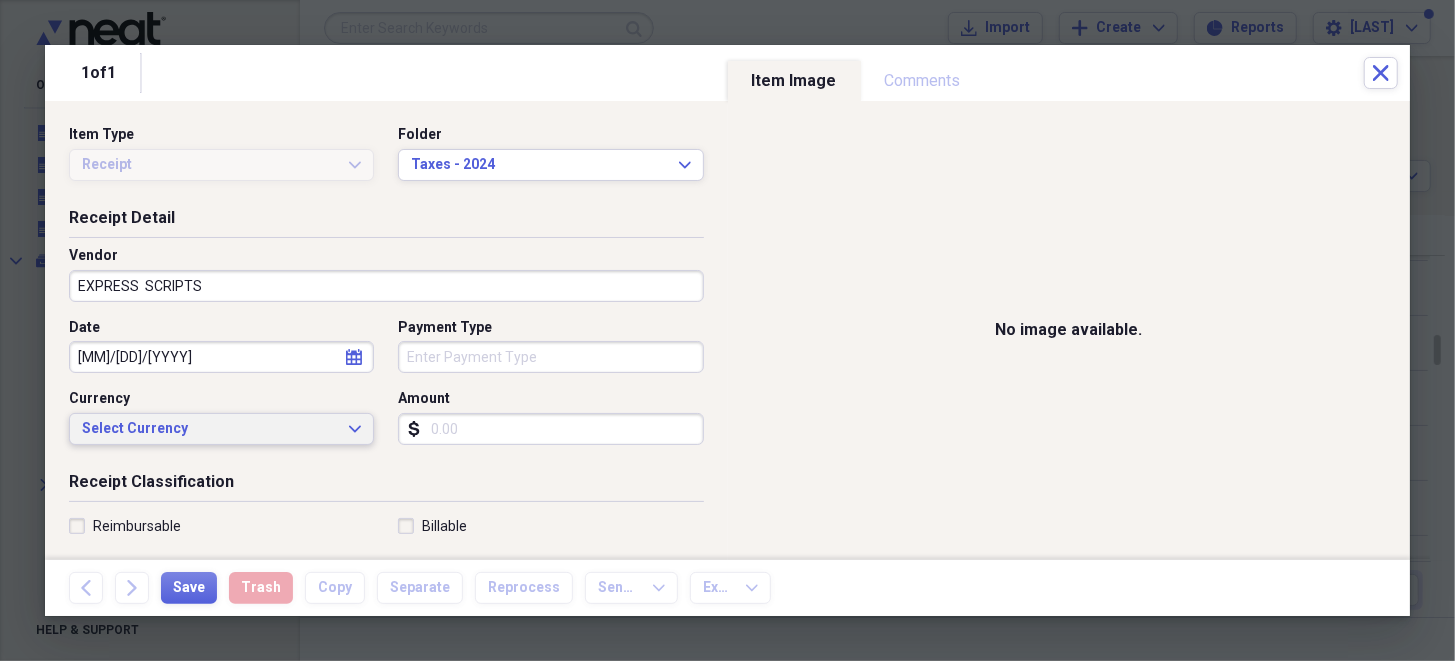 click on "Expand" 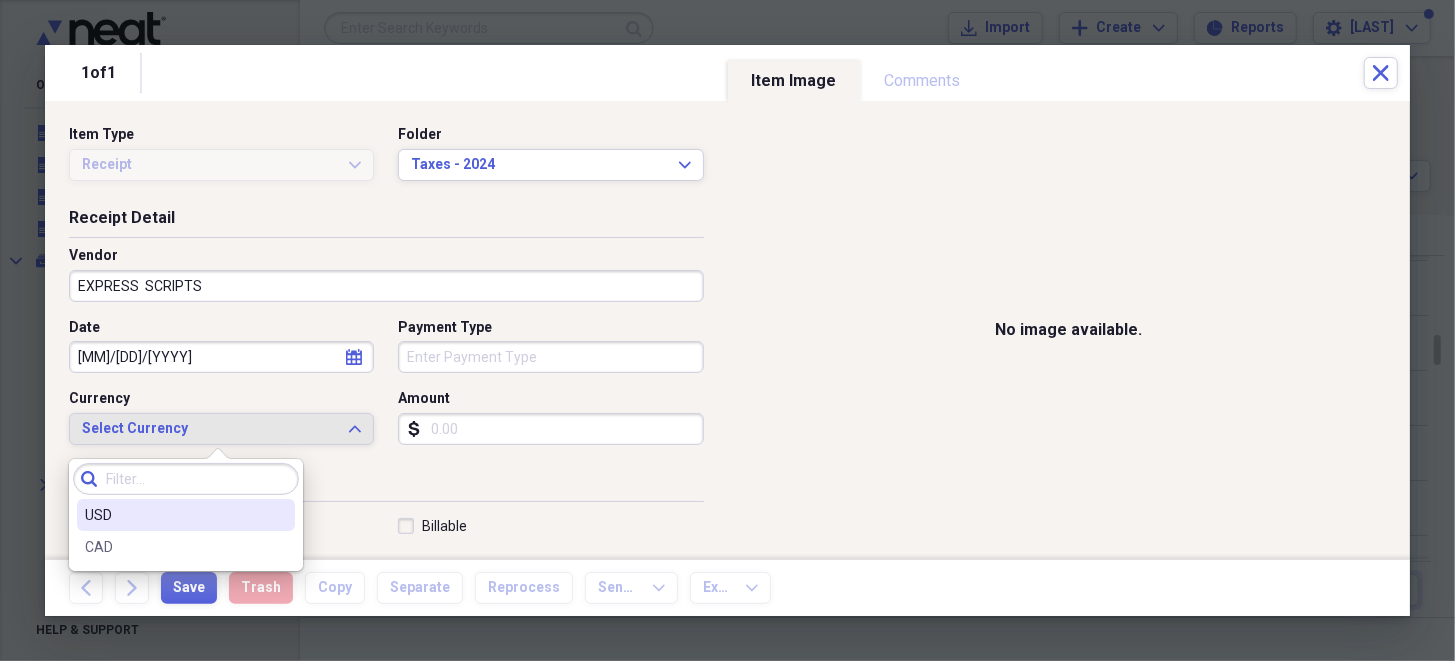 click on "USD" at bounding box center [174, 515] 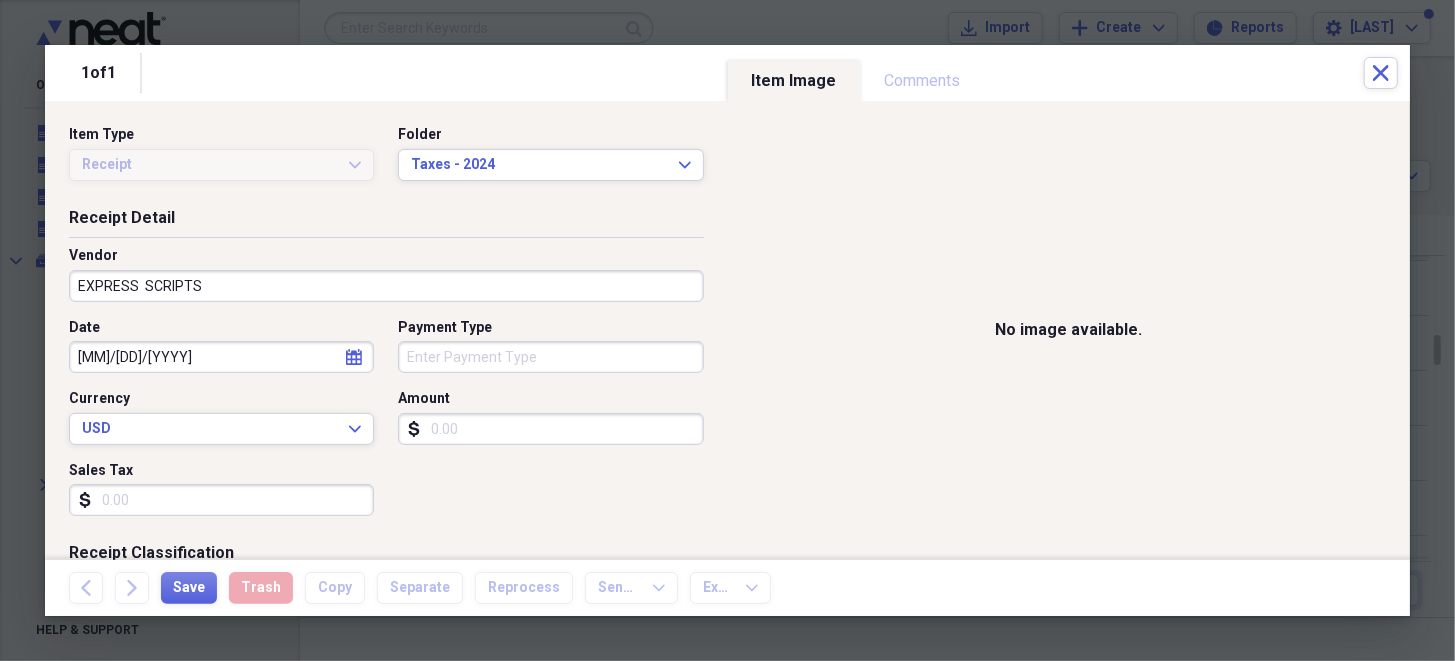 click on "Amount" at bounding box center (550, 429) 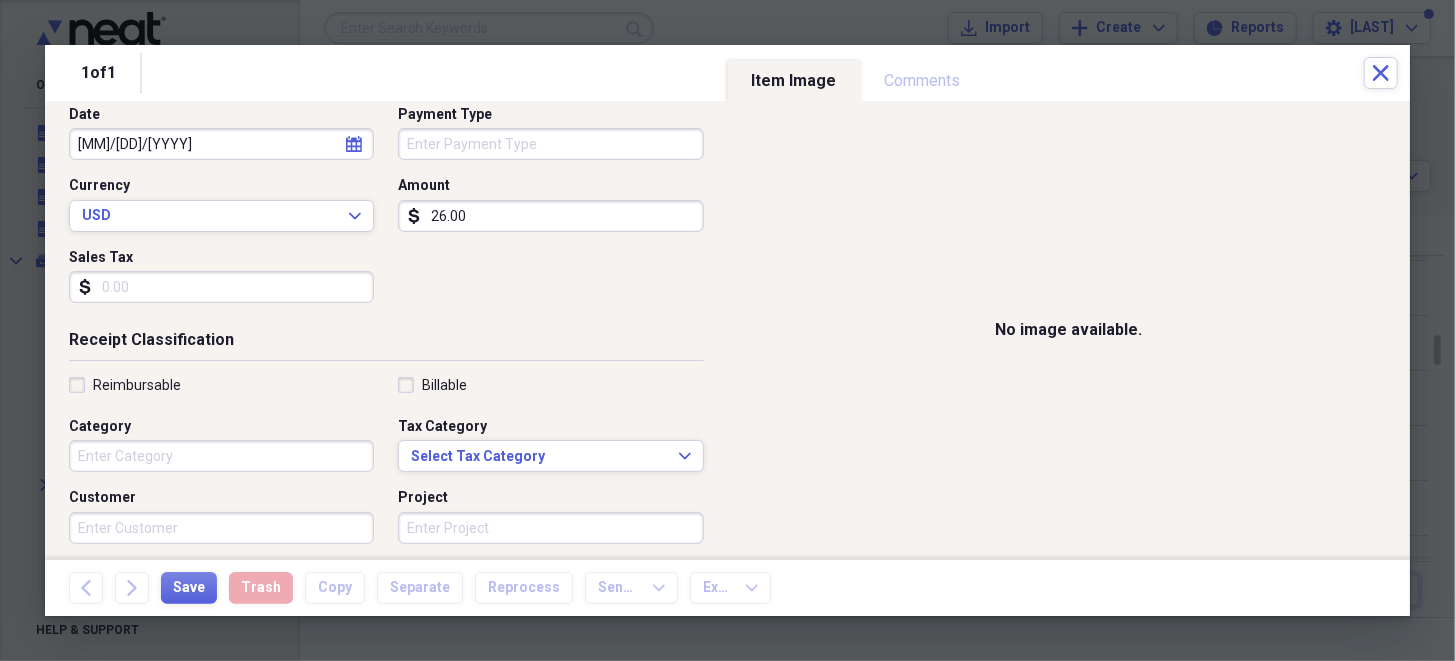 scroll, scrollTop: 300, scrollLeft: 0, axis: vertical 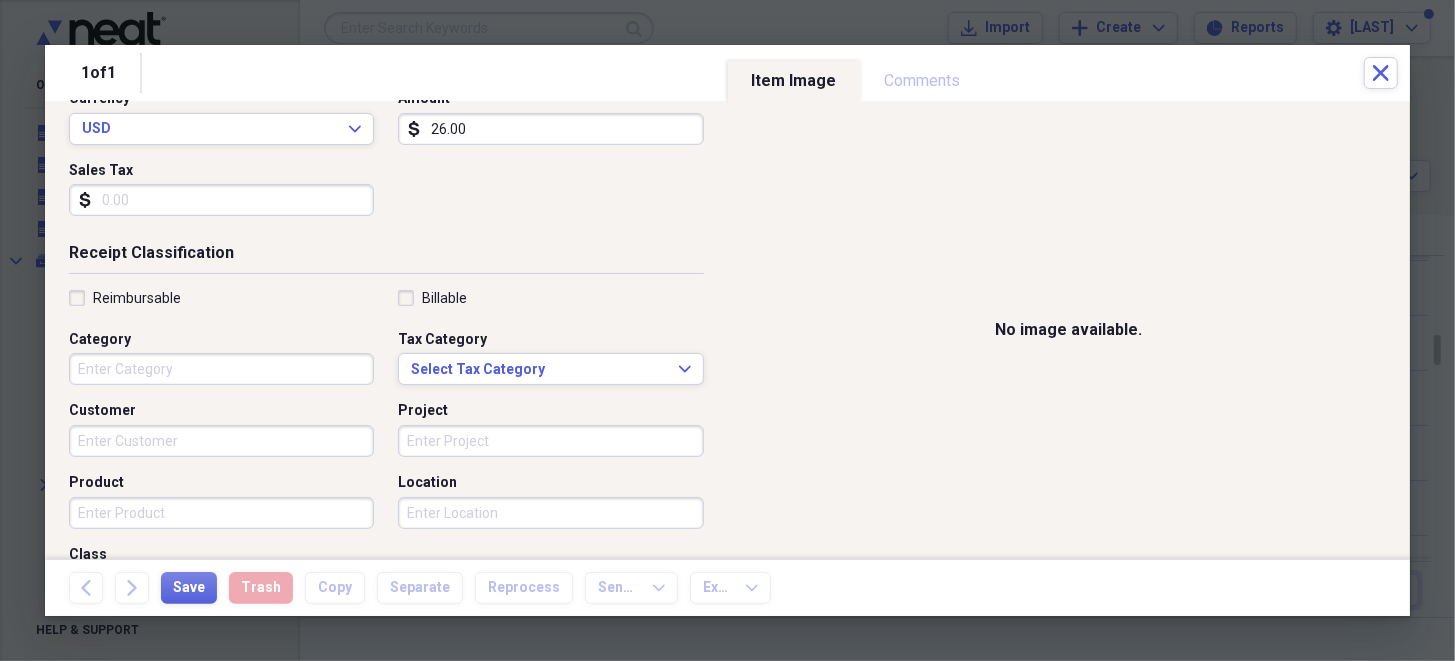 type on "26.00" 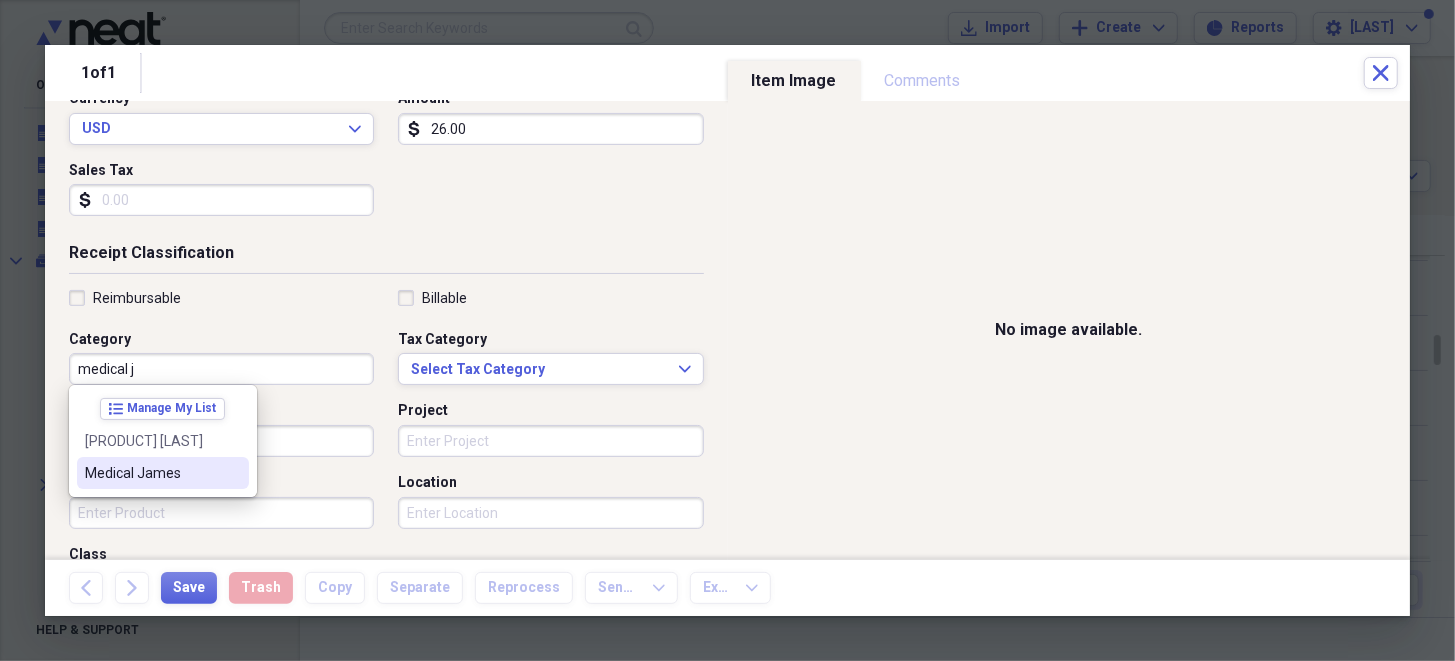 click on "Medical [PERSON]" at bounding box center [151, 473] 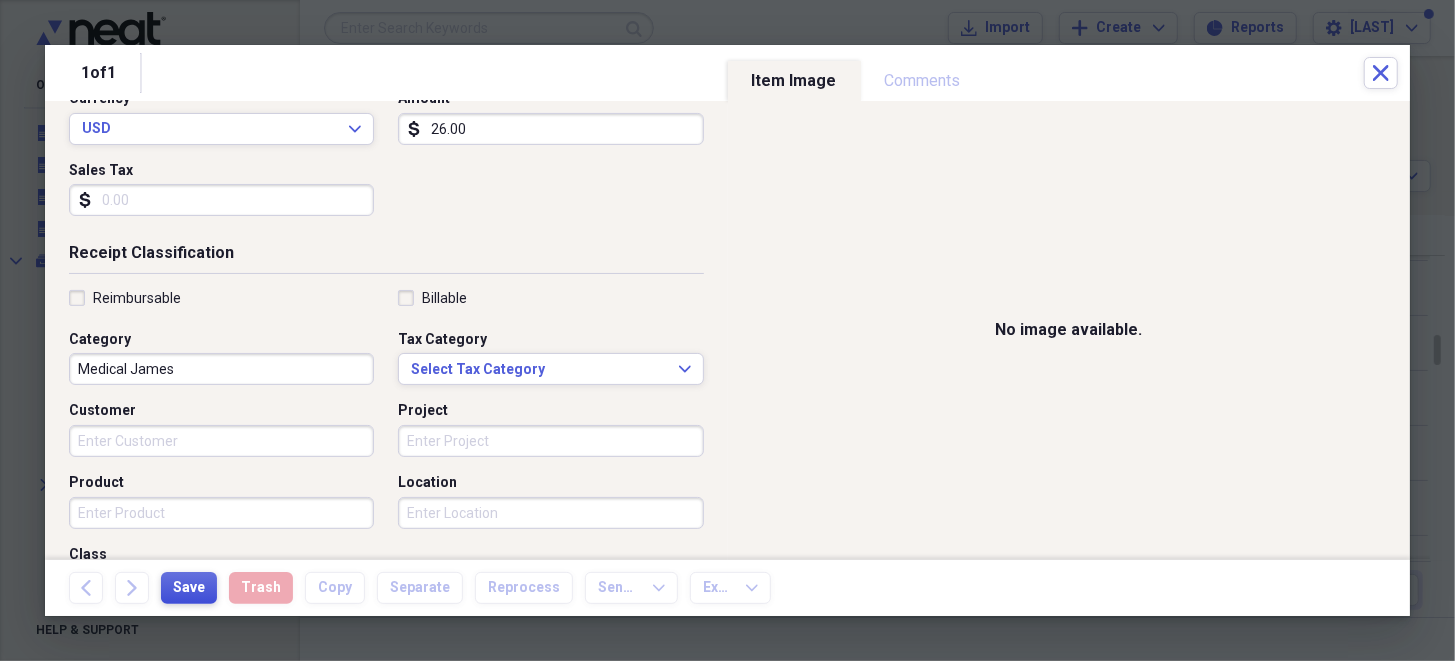 click on "Save" at bounding box center [189, 588] 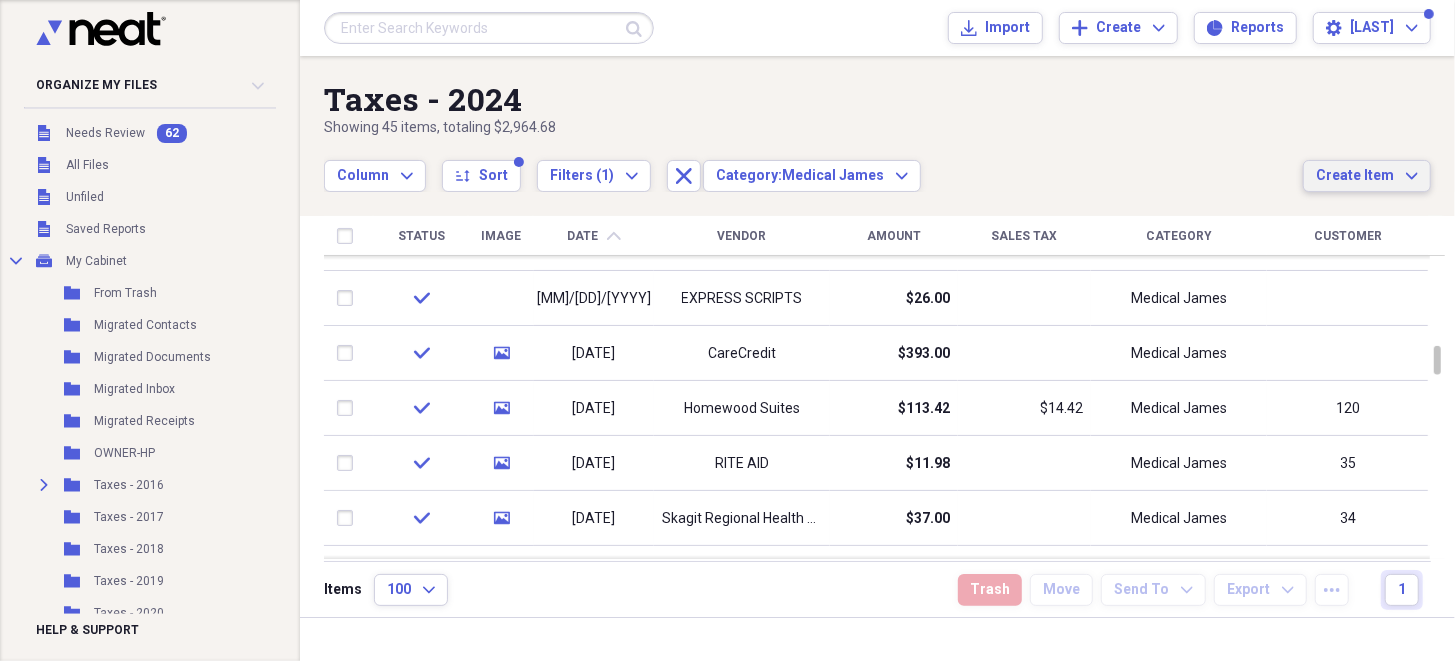 click on "Create Item" at bounding box center [1355, 176] 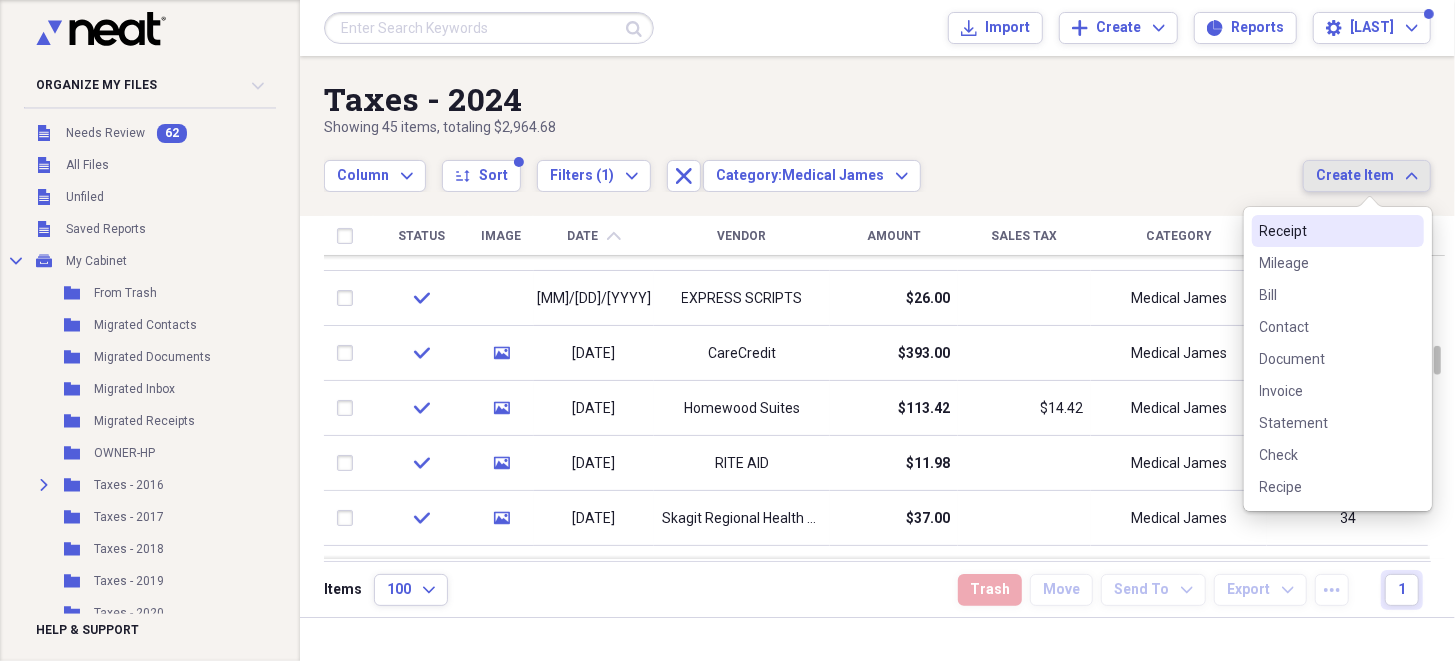 click on "Receipt" at bounding box center (1326, 231) 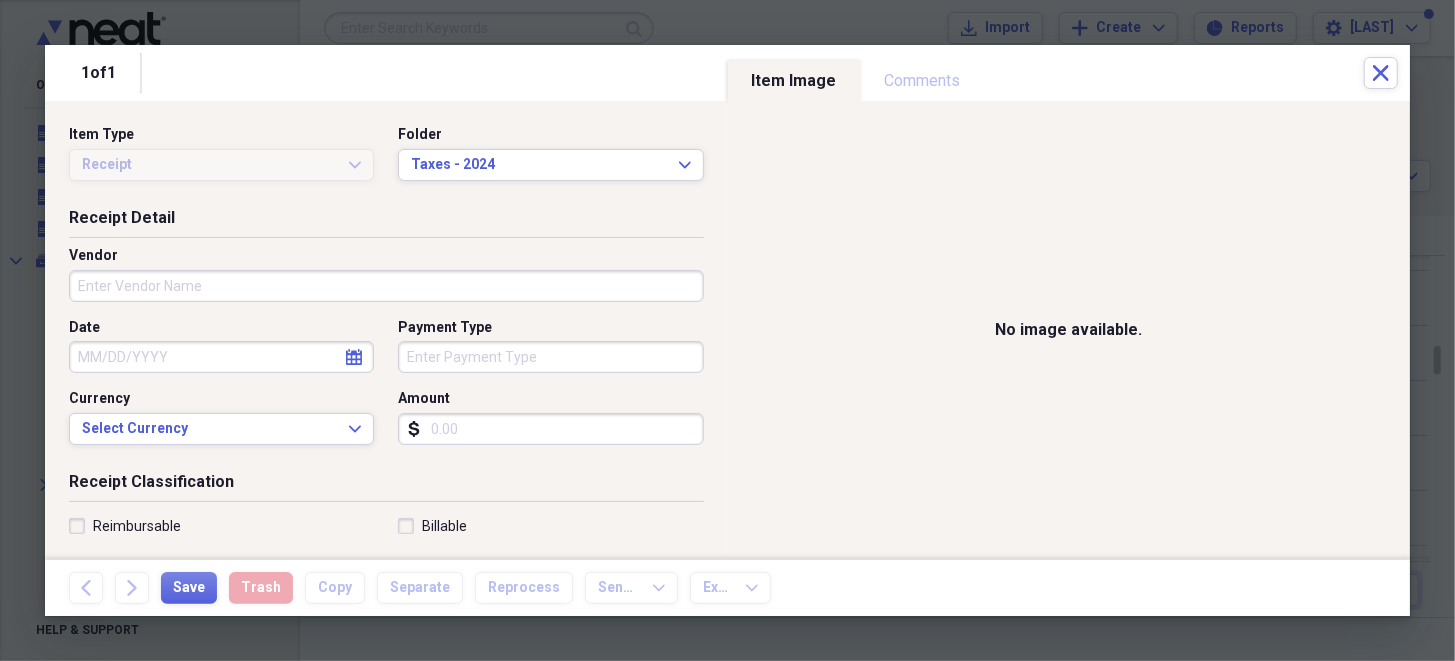 click on "Vendor" at bounding box center [386, 286] 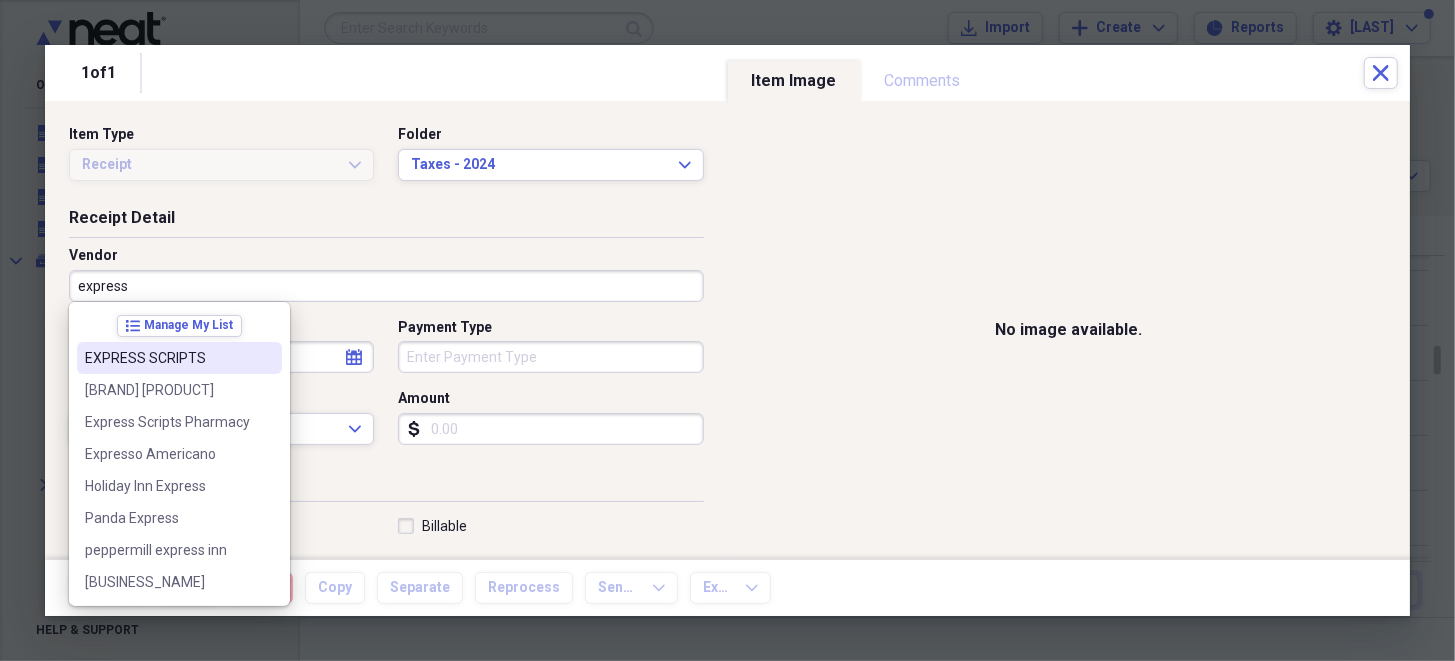 click on "EXPRESS  SCRIPTS" at bounding box center [167, 358] 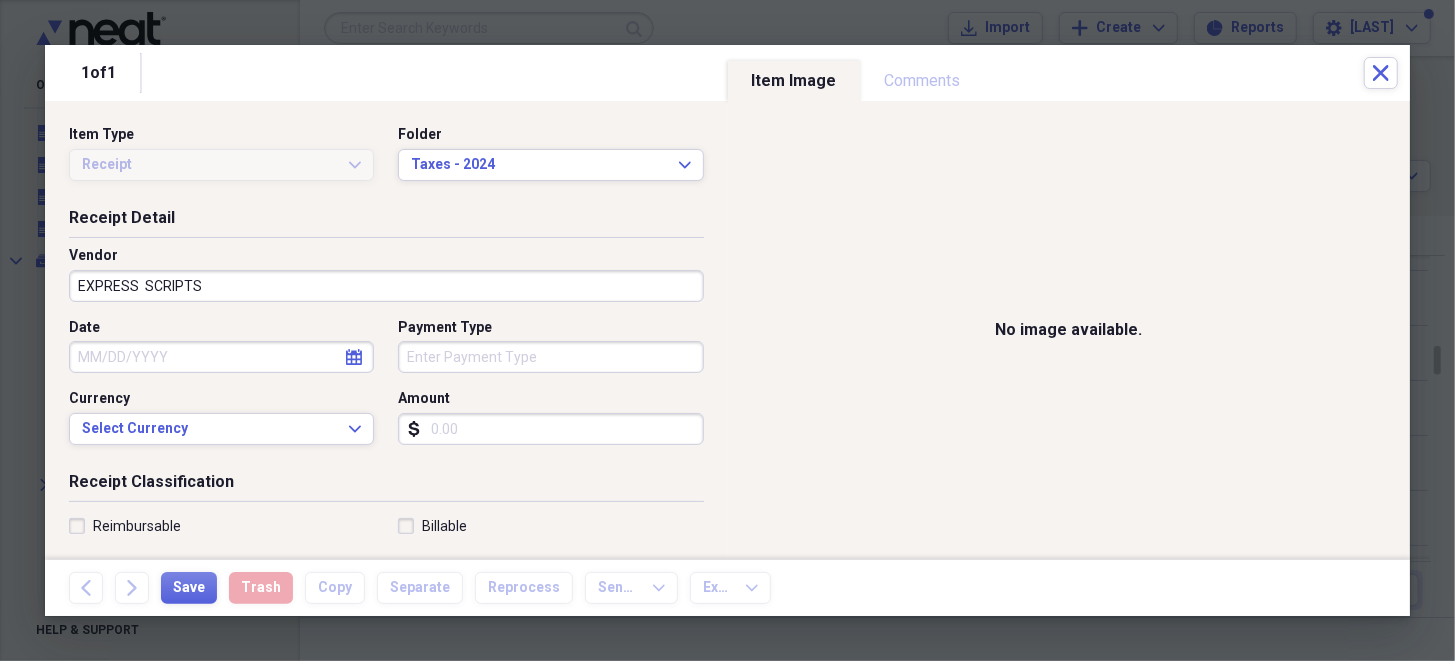 click on "Date" at bounding box center (221, 357) 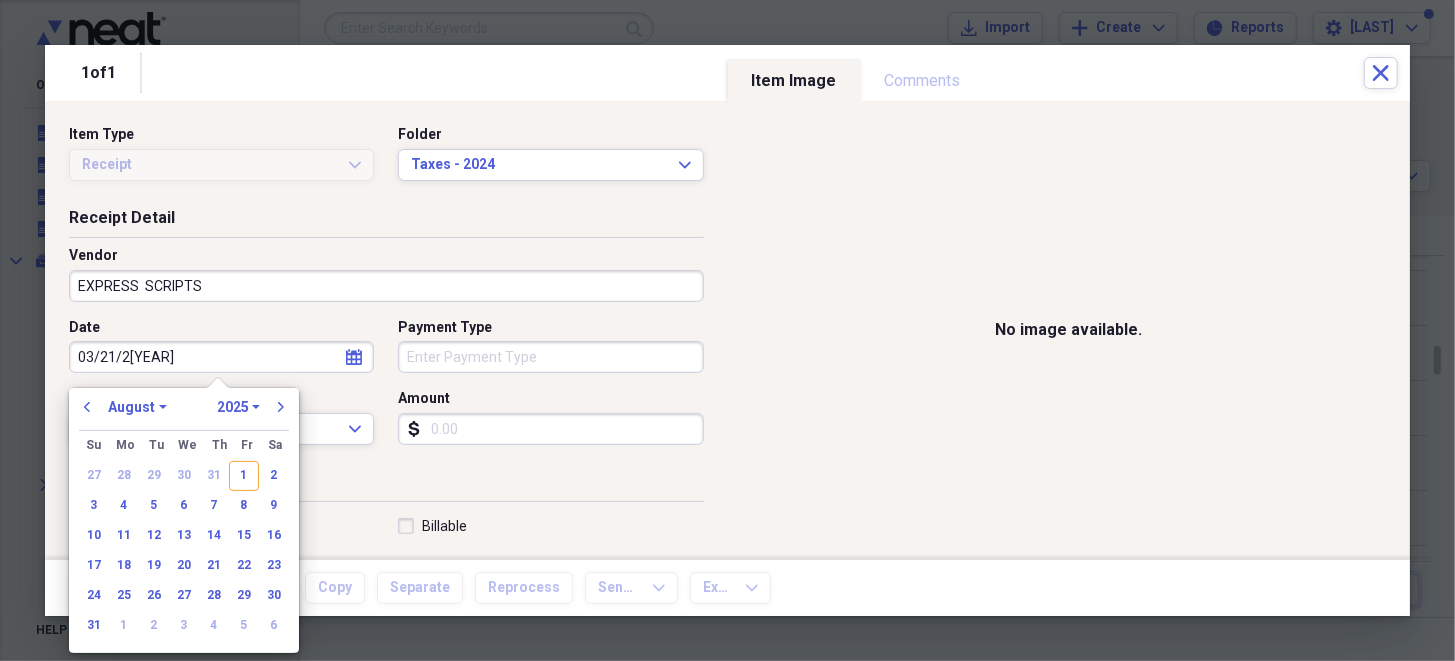 type on "03/21/20" 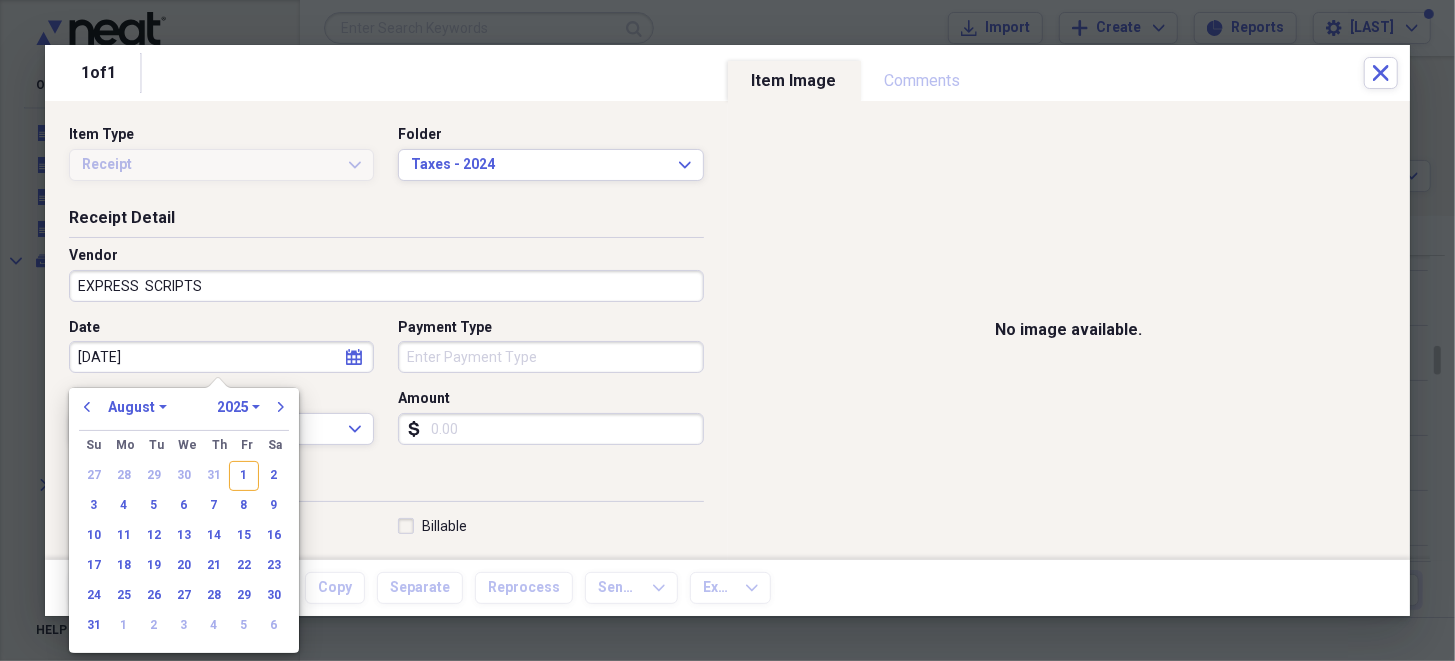 select on "2" 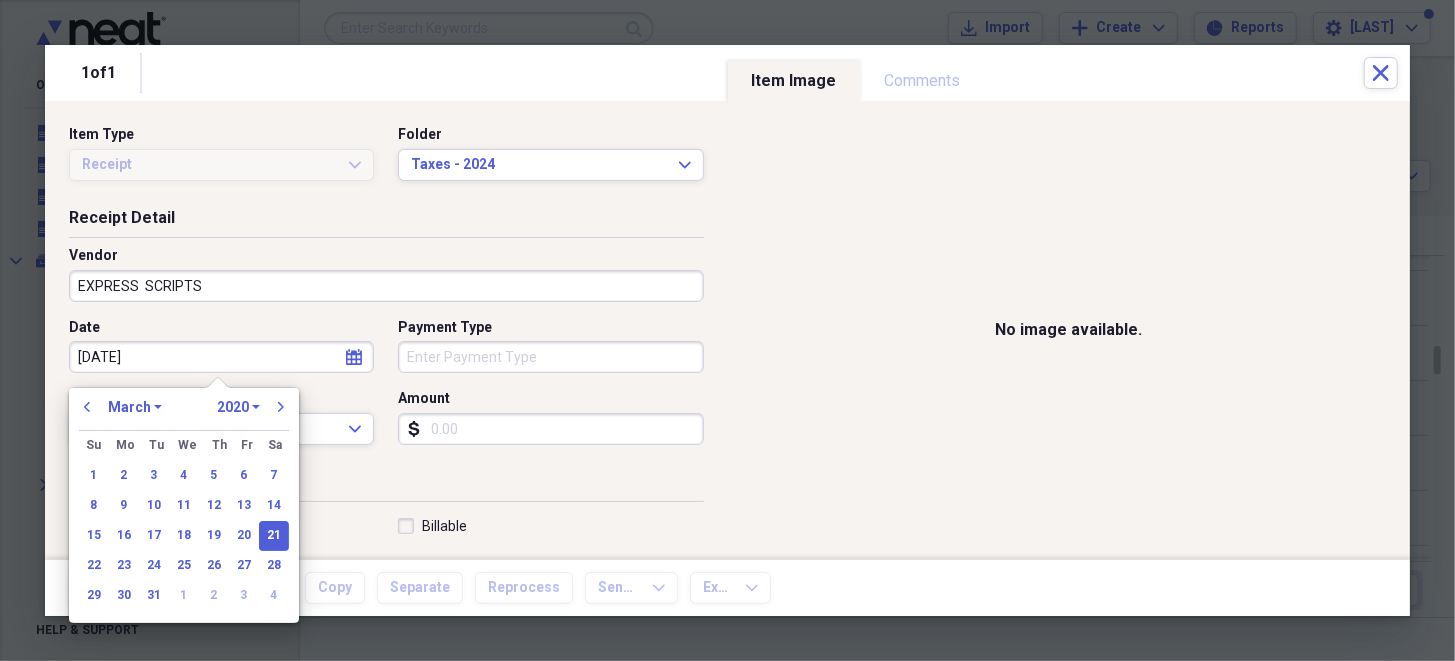 type on "03/21/2024" 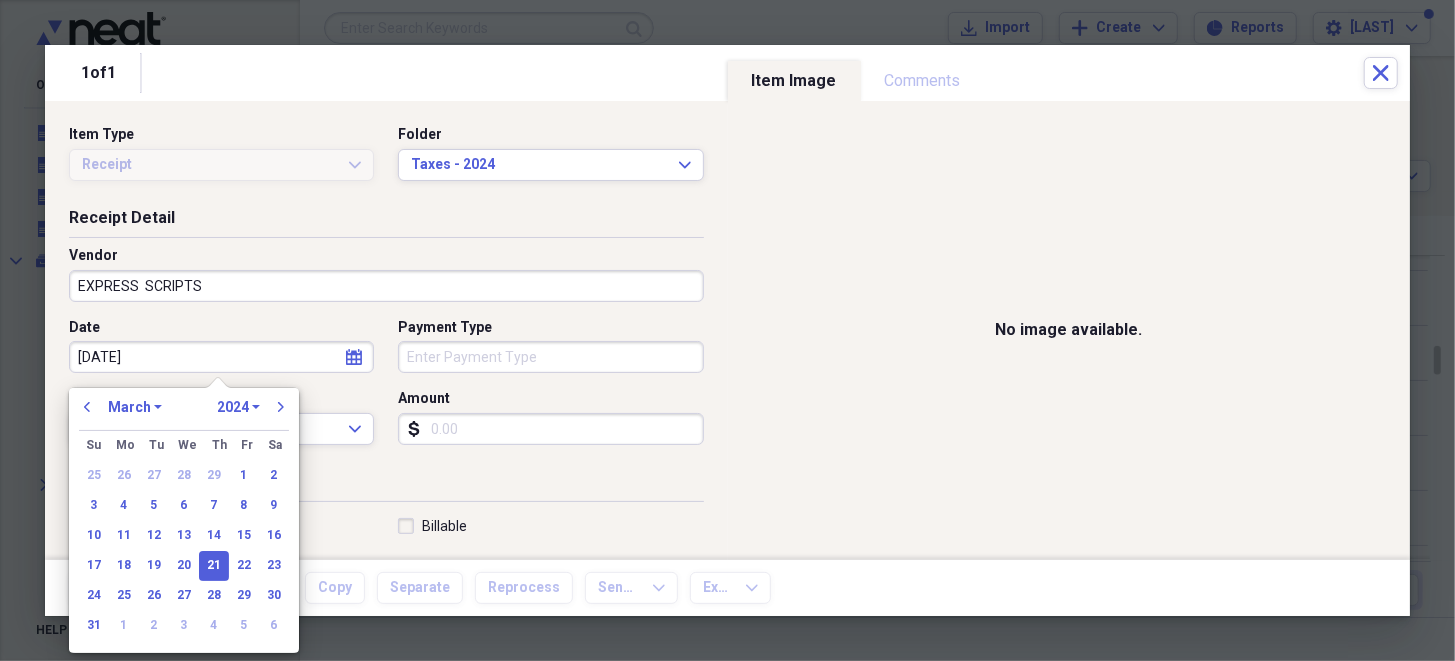 type on "03/21/2024" 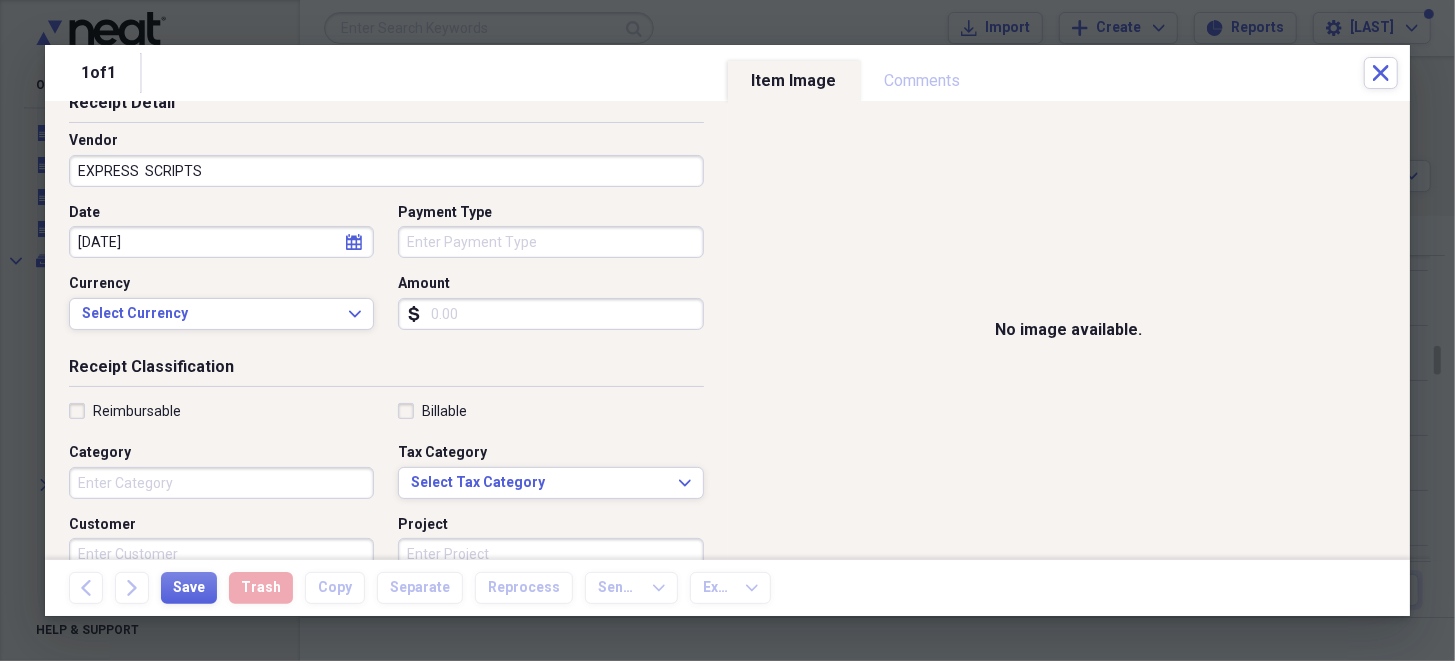 scroll, scrollTop: 102, scrollLeft: 0, axis: vertical 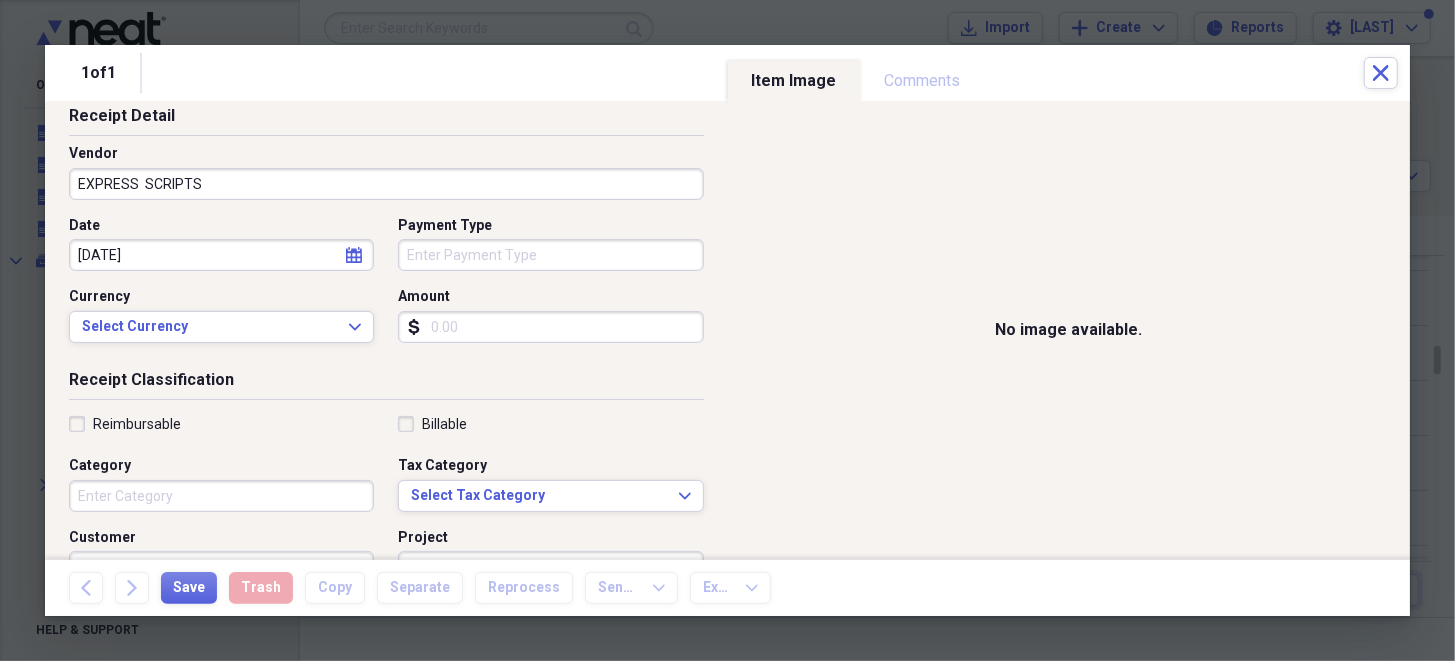 click on "Amount" at bounding box center [550, 327] 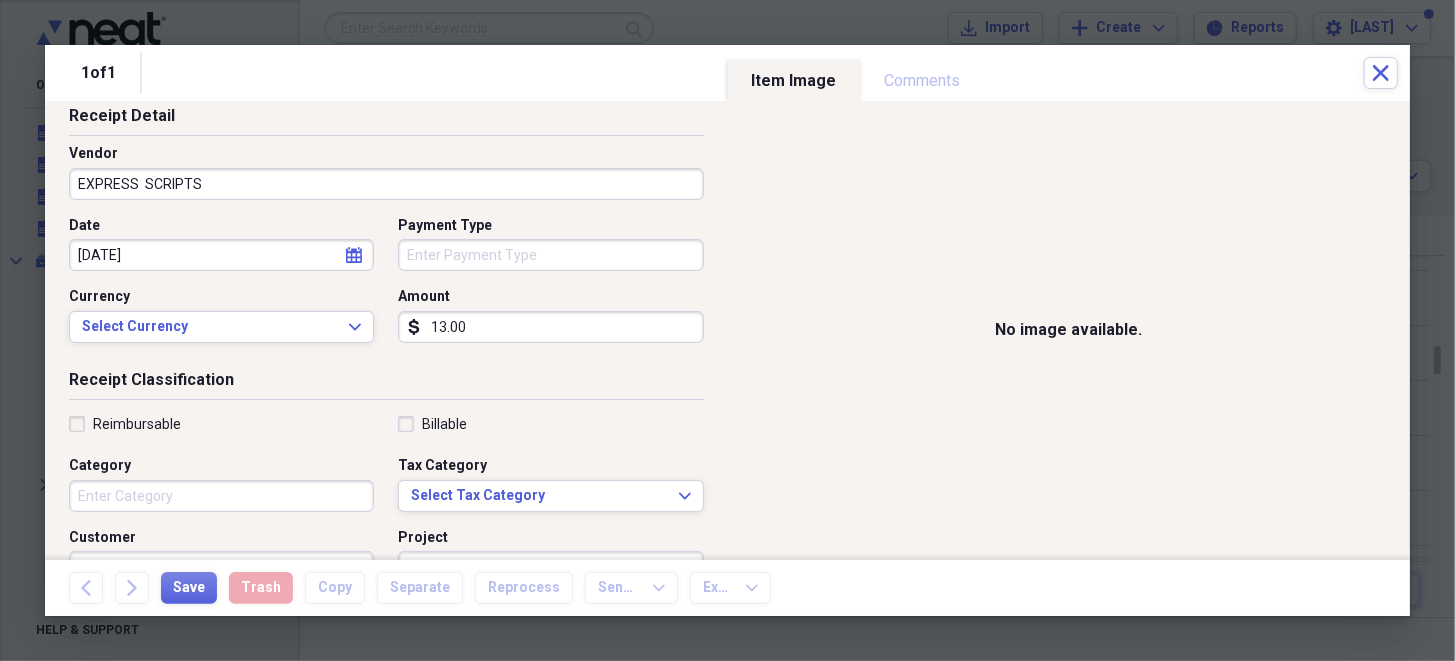 type on "13.00" 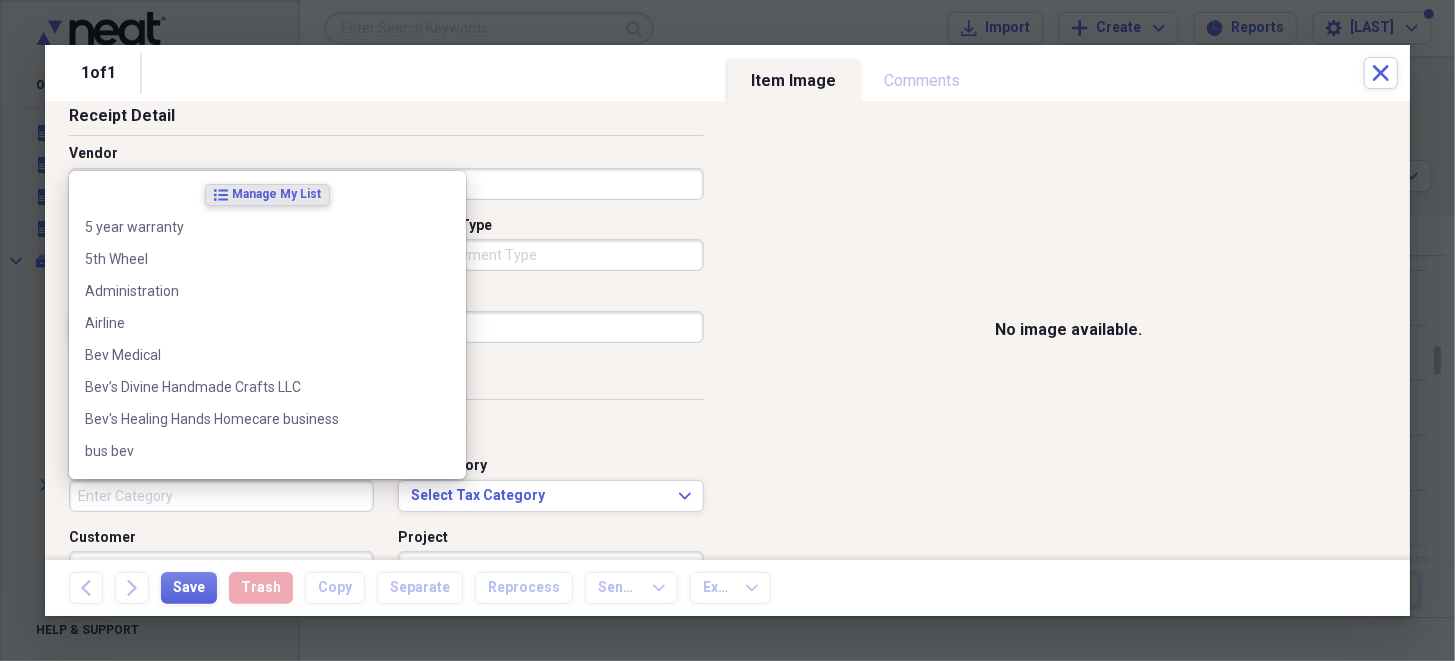 click on "Category" at bounding box center [221, 496] 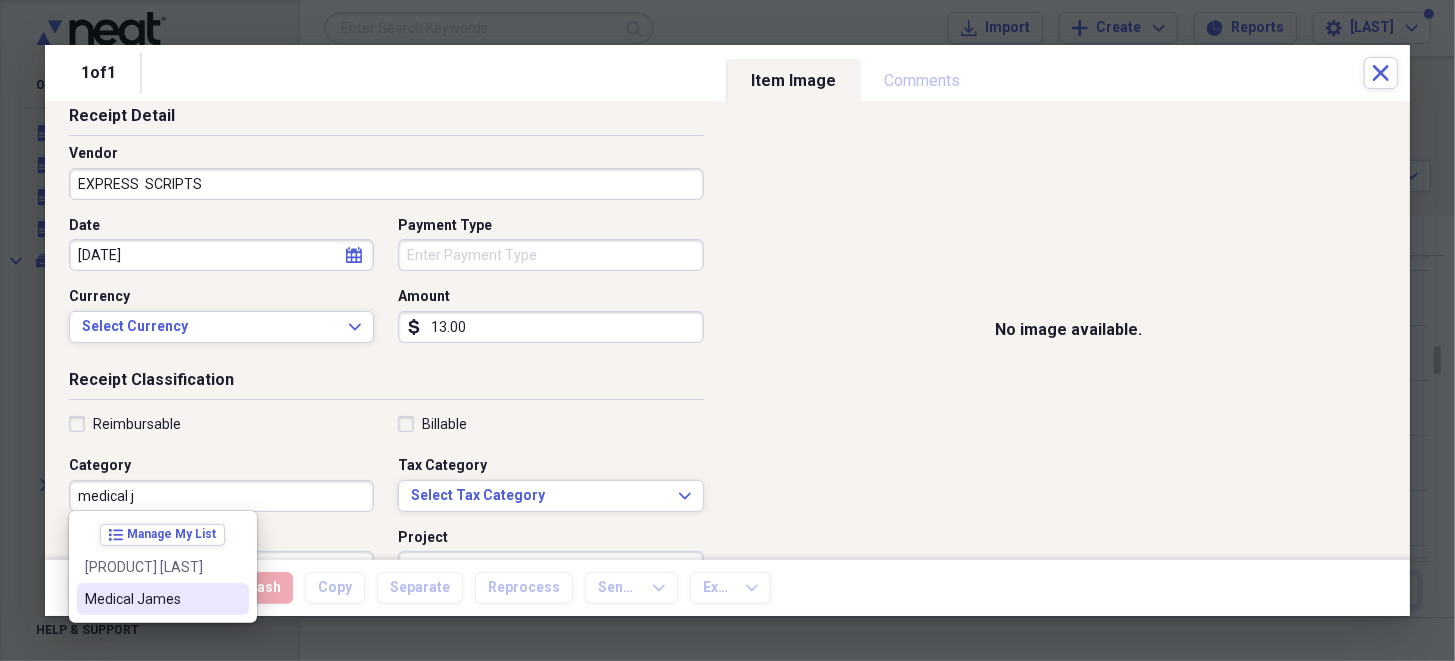 click on "Medical [PERSON]" at bounding box center (151, 599) 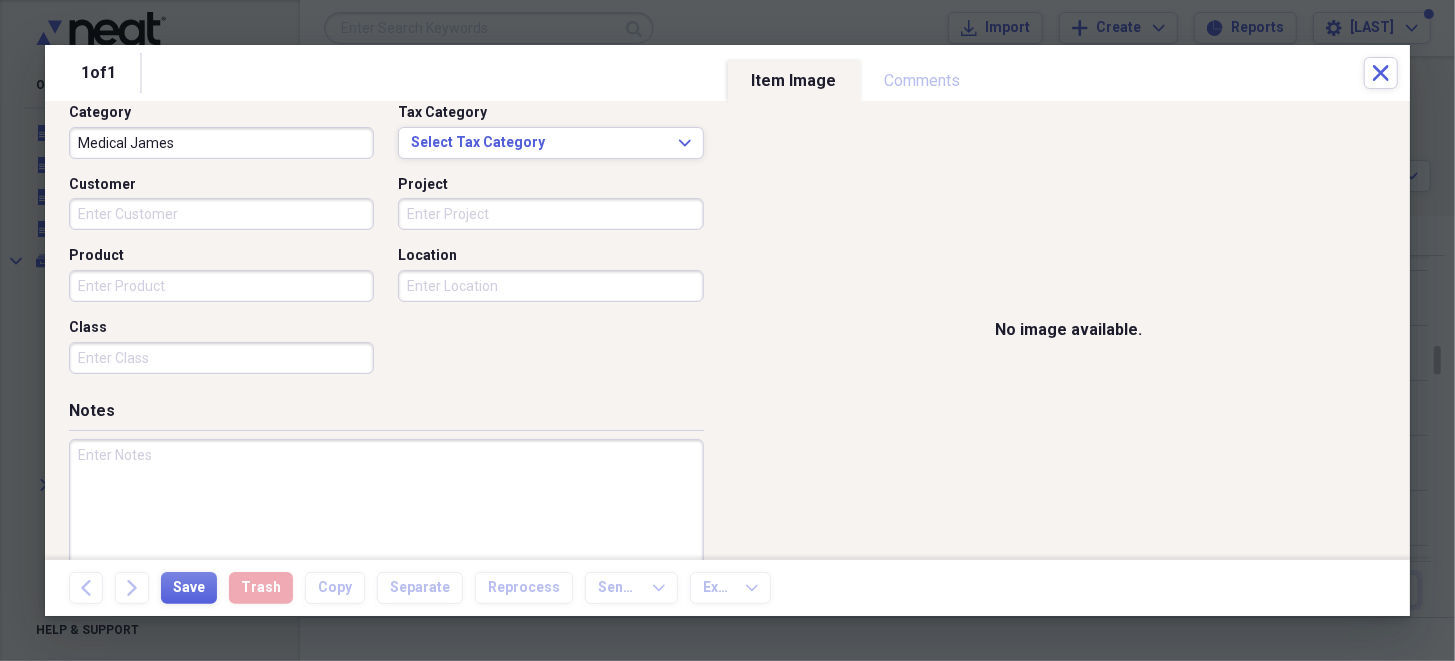 scroll, scrollTop: 487, scrollLeft: 0, axis: vertical 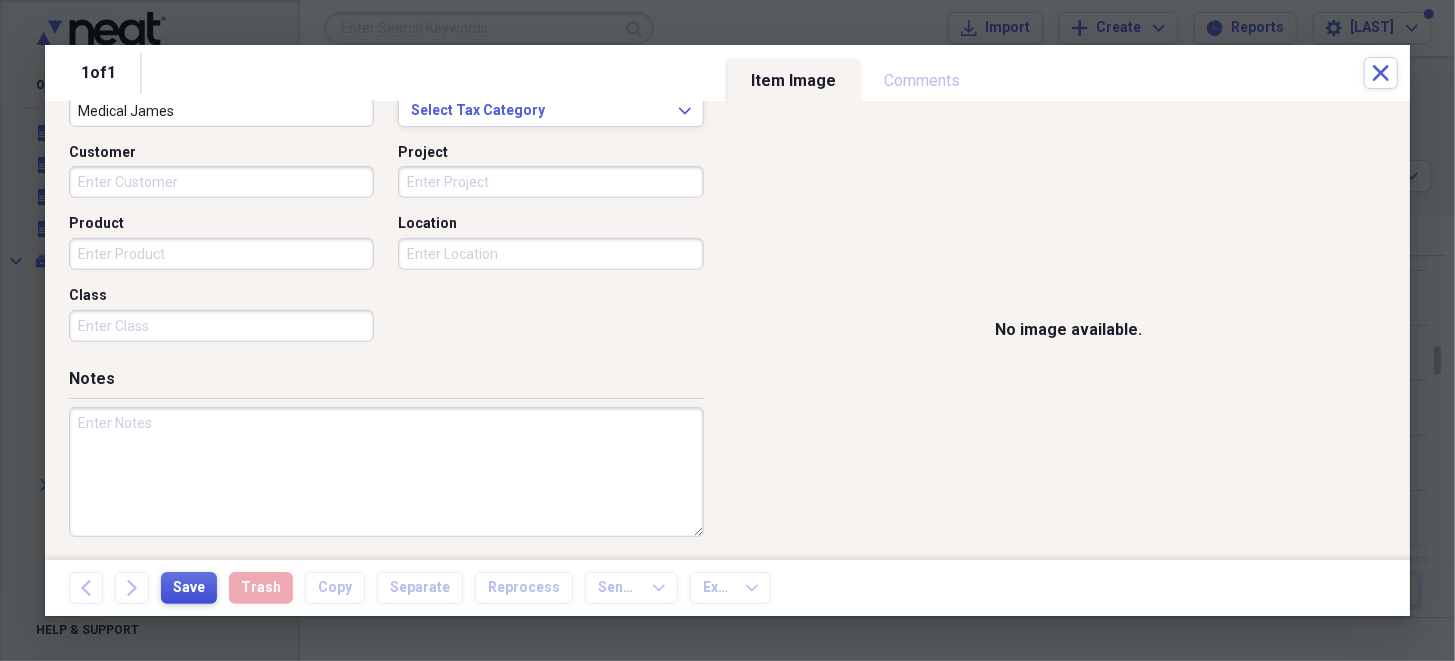 click on "Save" at bounding box center [189, 588] 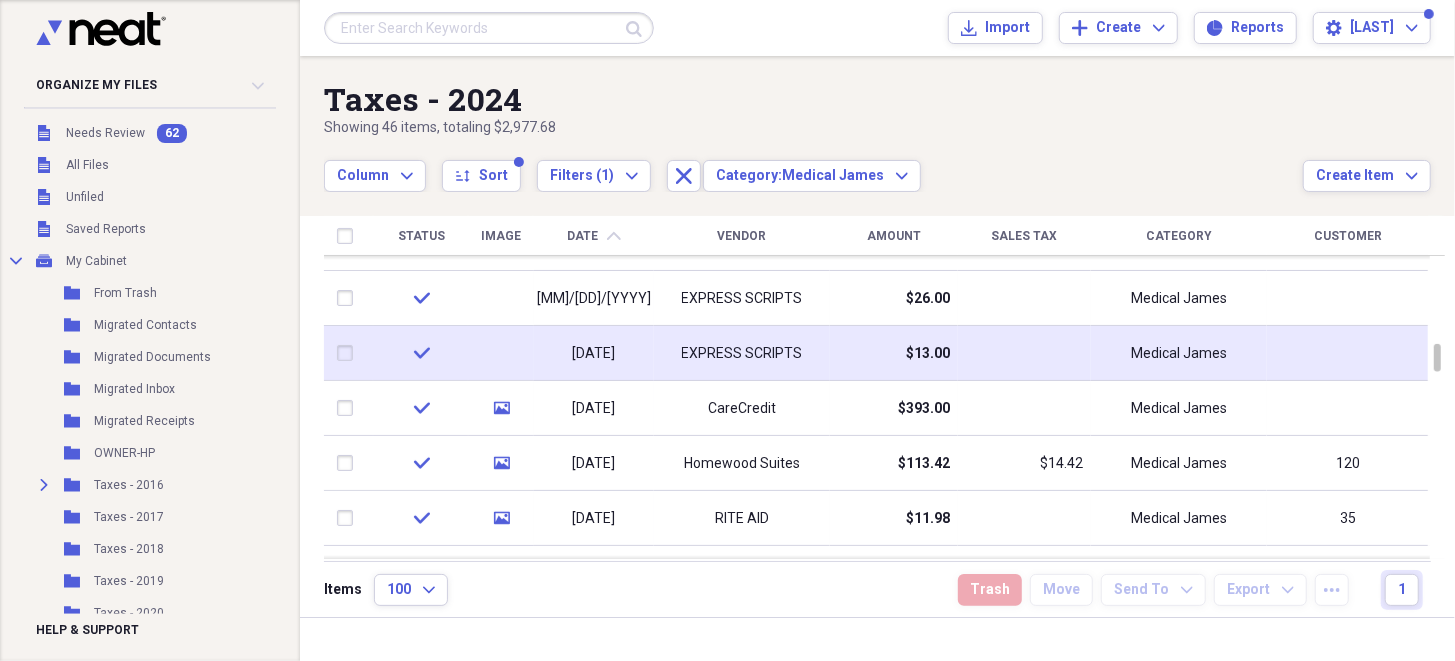 click on "$13.00" at bounding box center [928, 354] 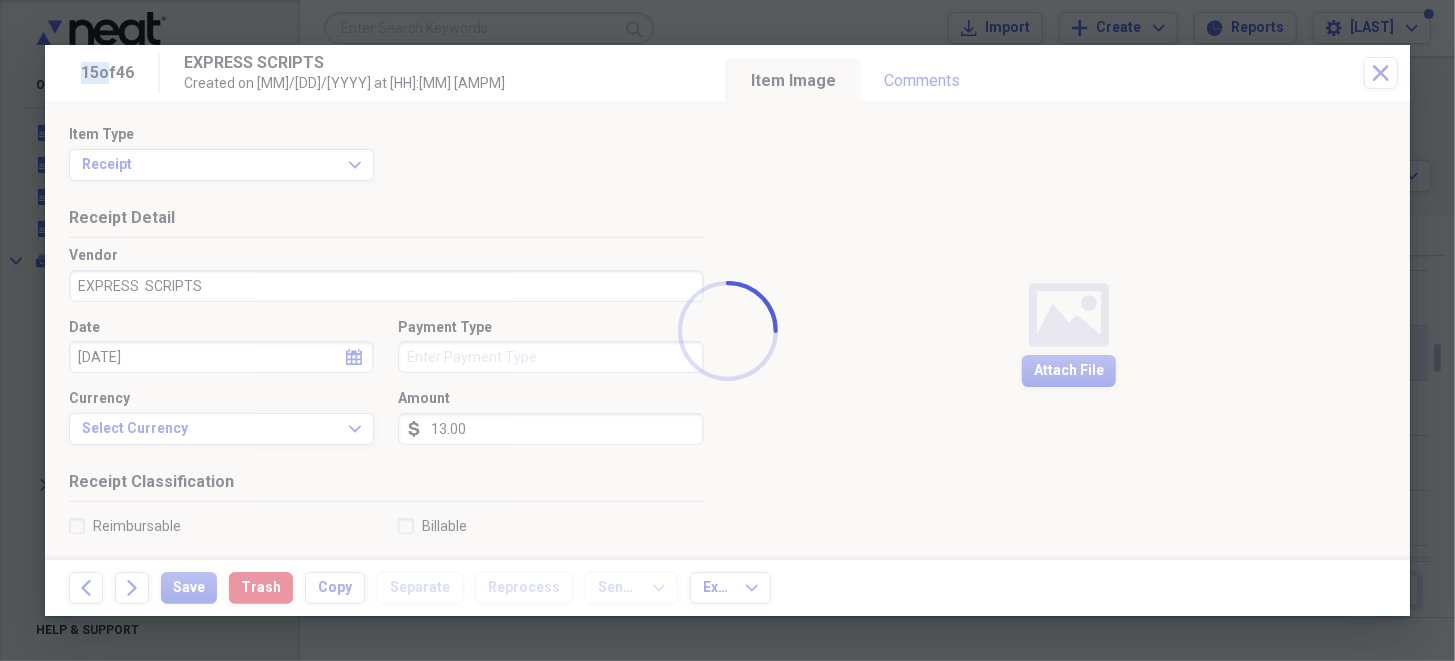 click at bounding box center (727, 330) 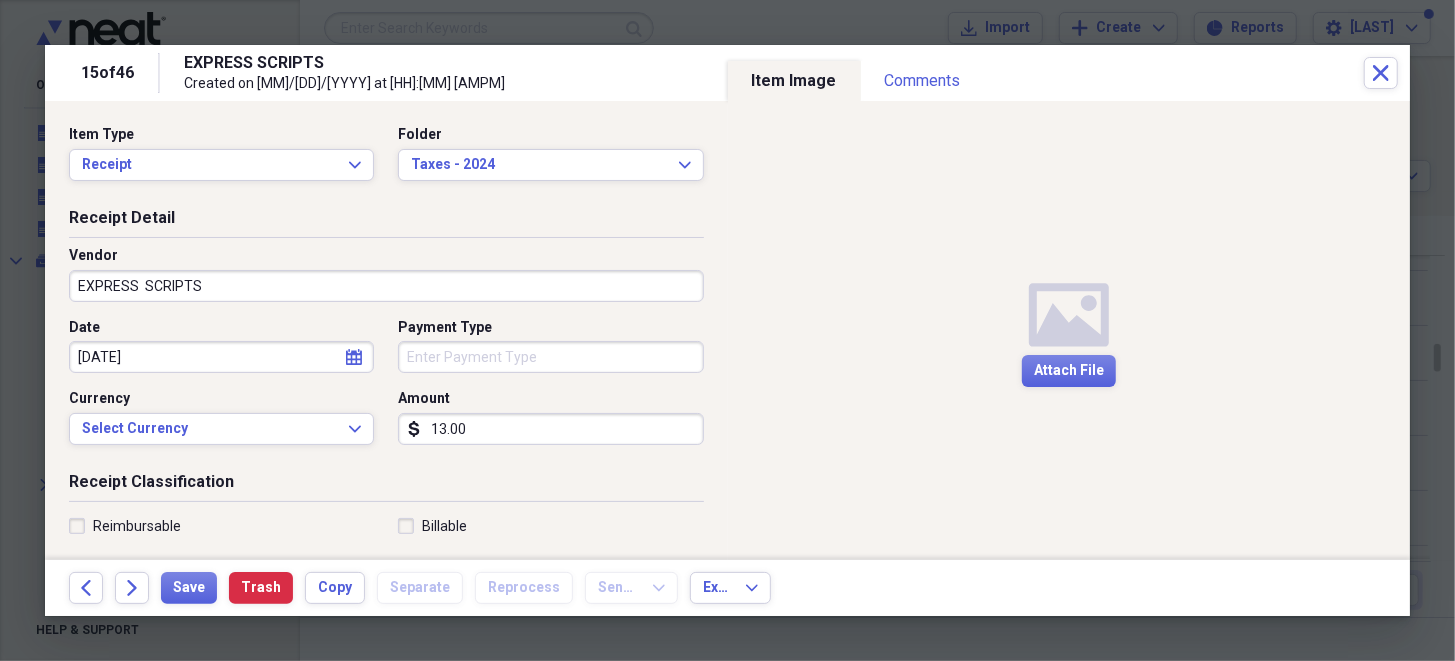 click on "13.00" at bounding box center [550, 429] 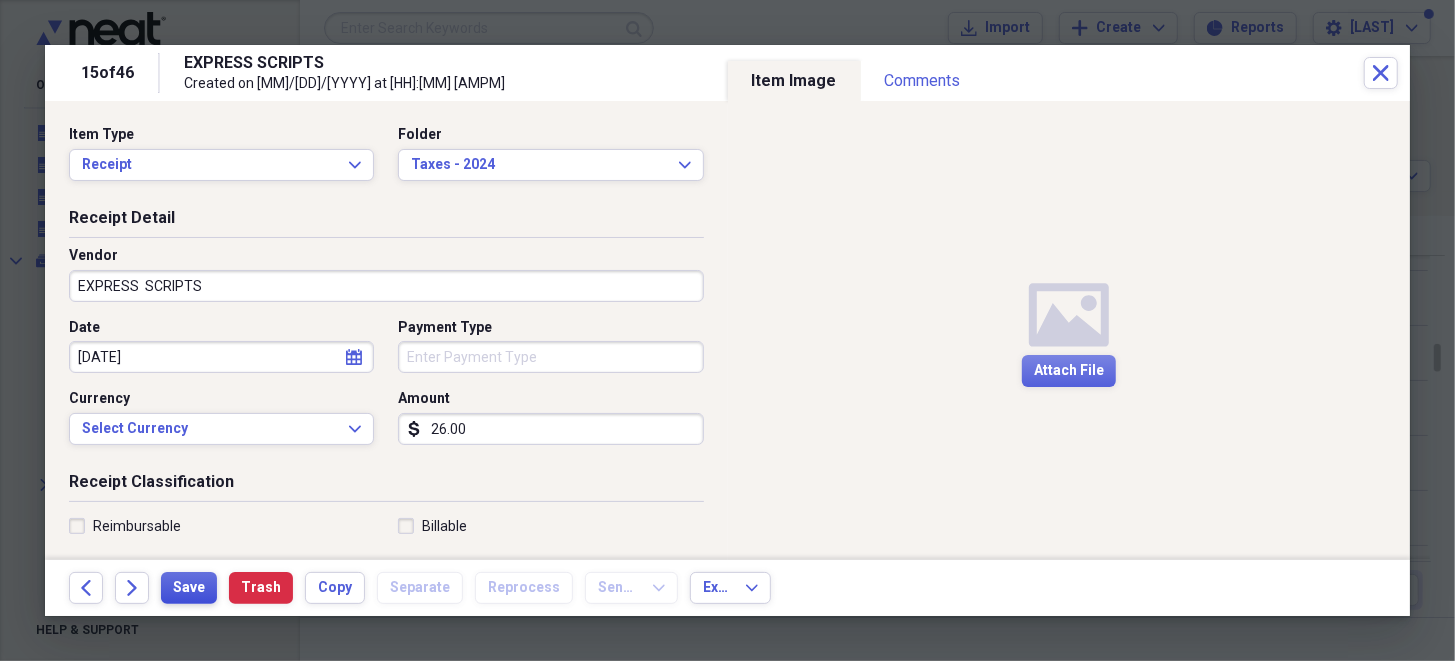 type on "26.00" 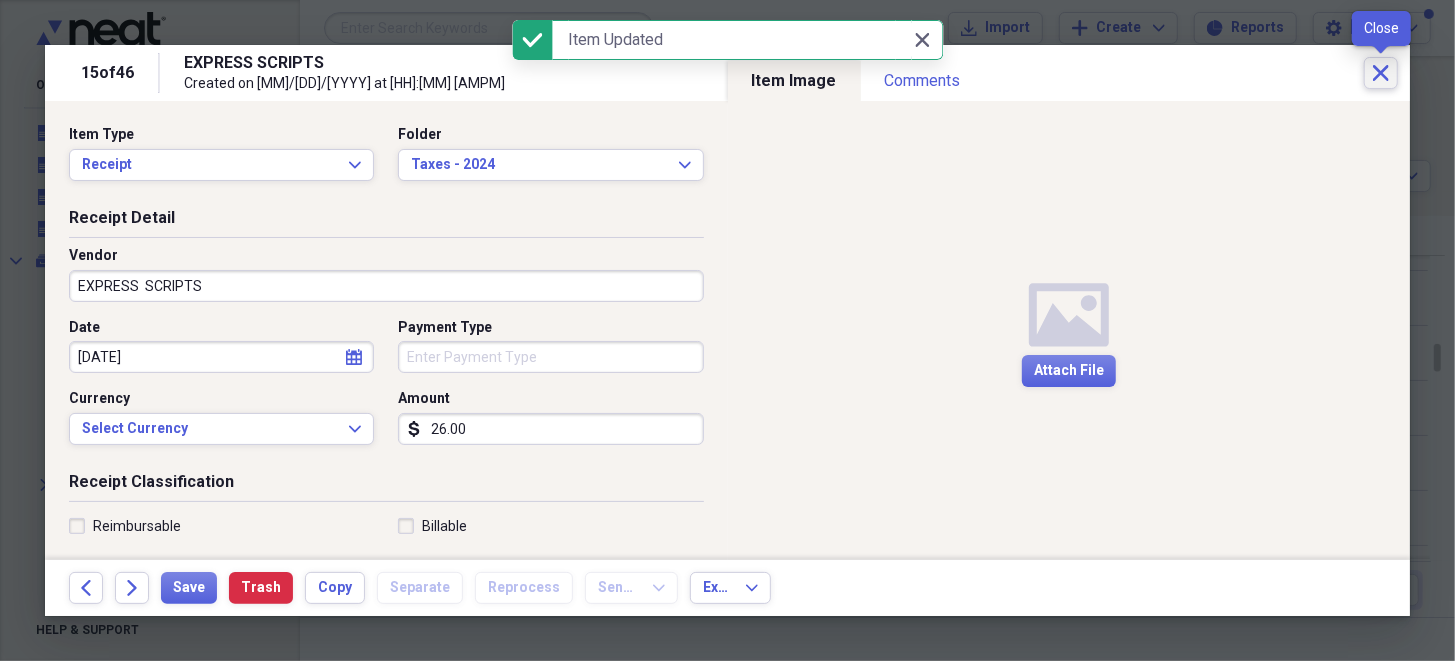 click on "Close" at bounding box center [1381, 73] 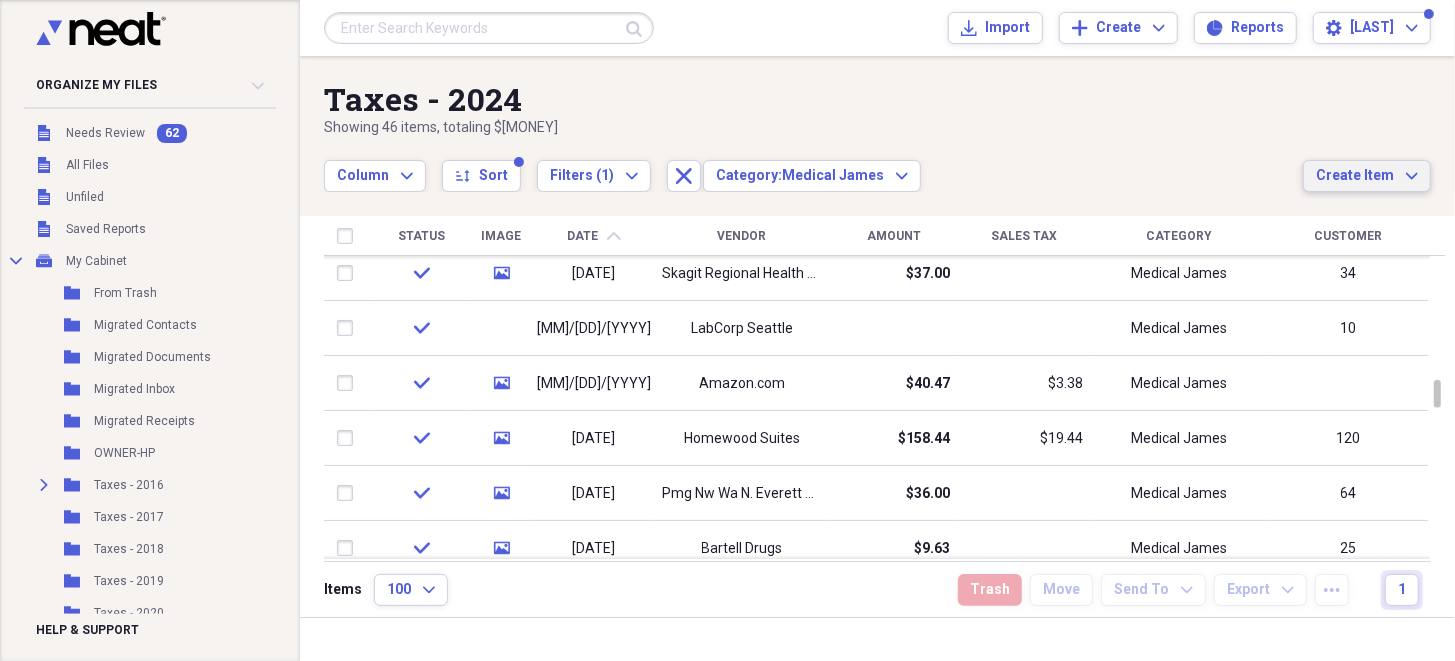 click on "Create Item" at bounding box center (1355, 176) 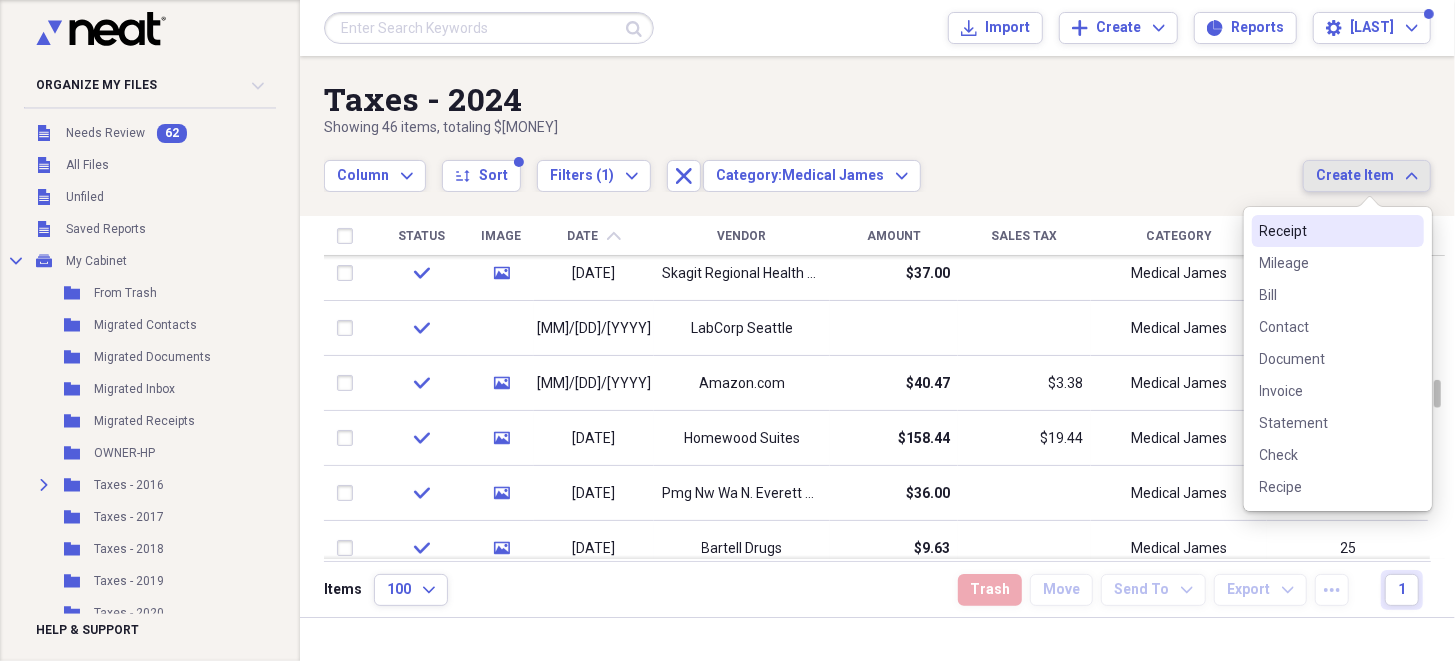 click on "Receipt" at bounding box center (1326, 231) 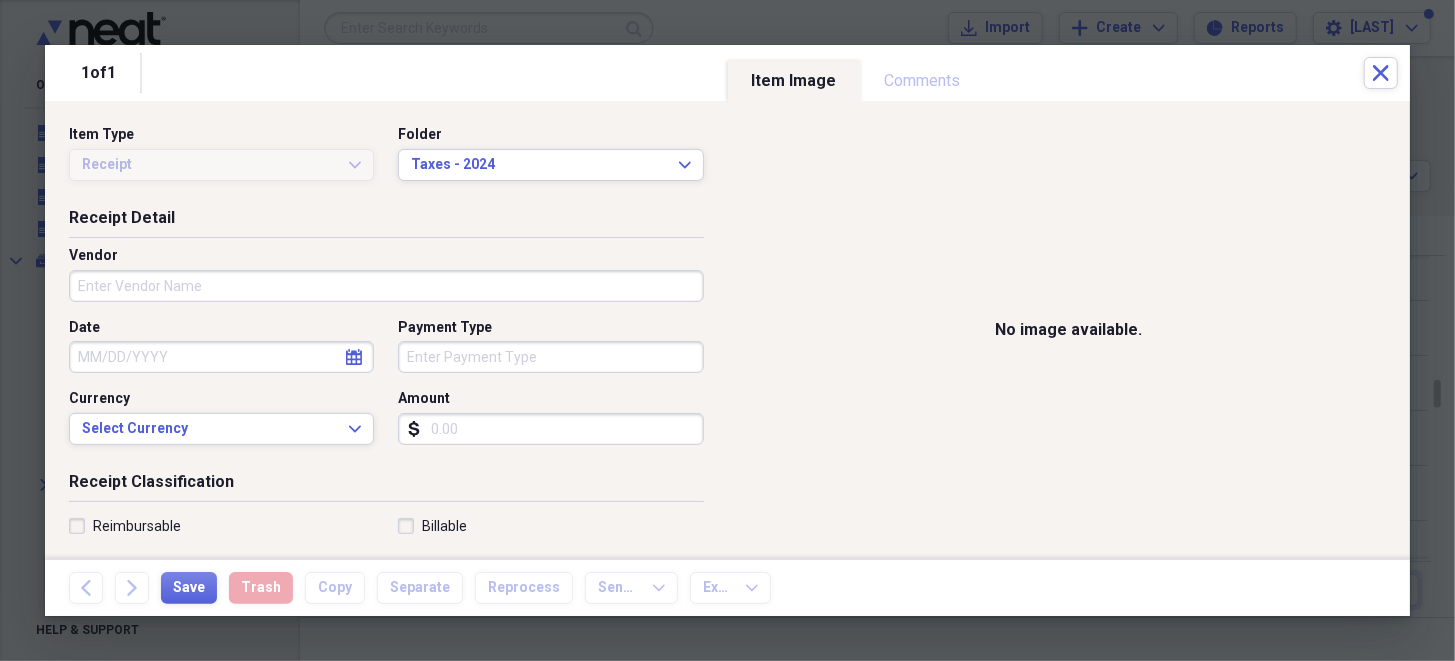click on "Vendor" at bounding box center [386, 286] 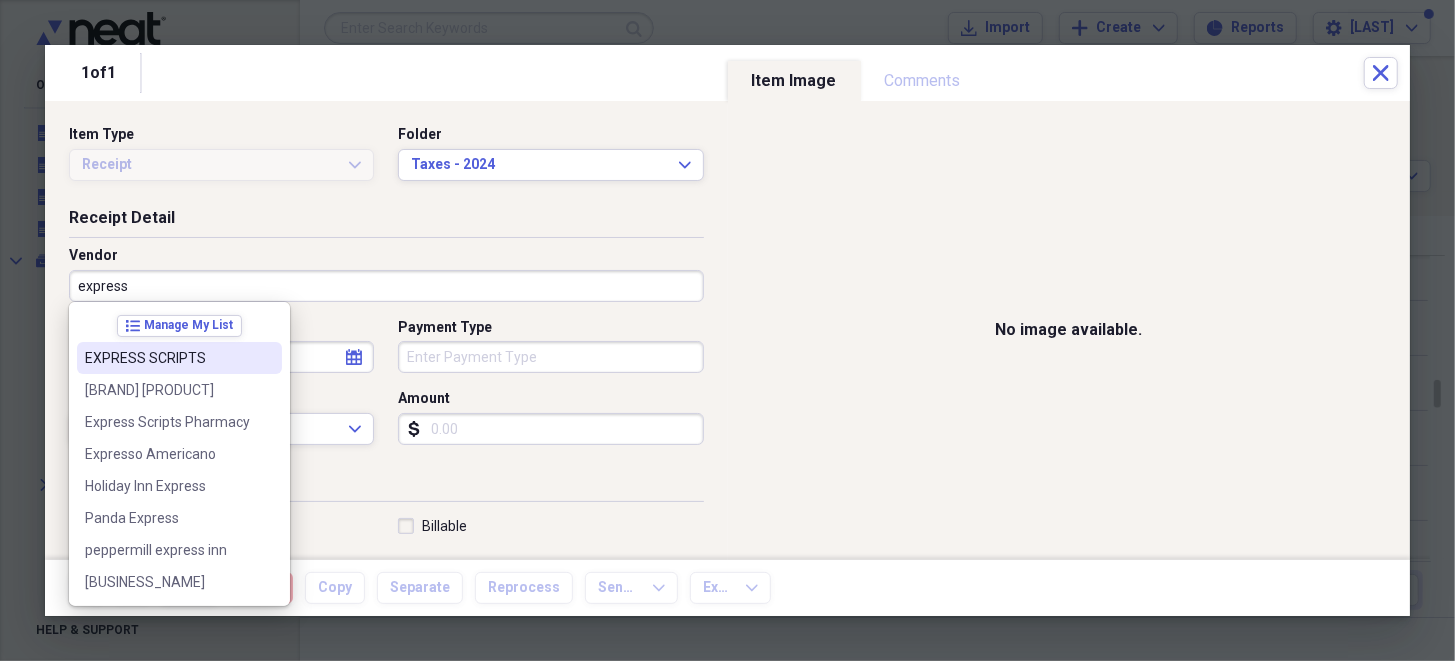 click on "EXPRESS  SCRIPTS" at bounding box center [167, 358] 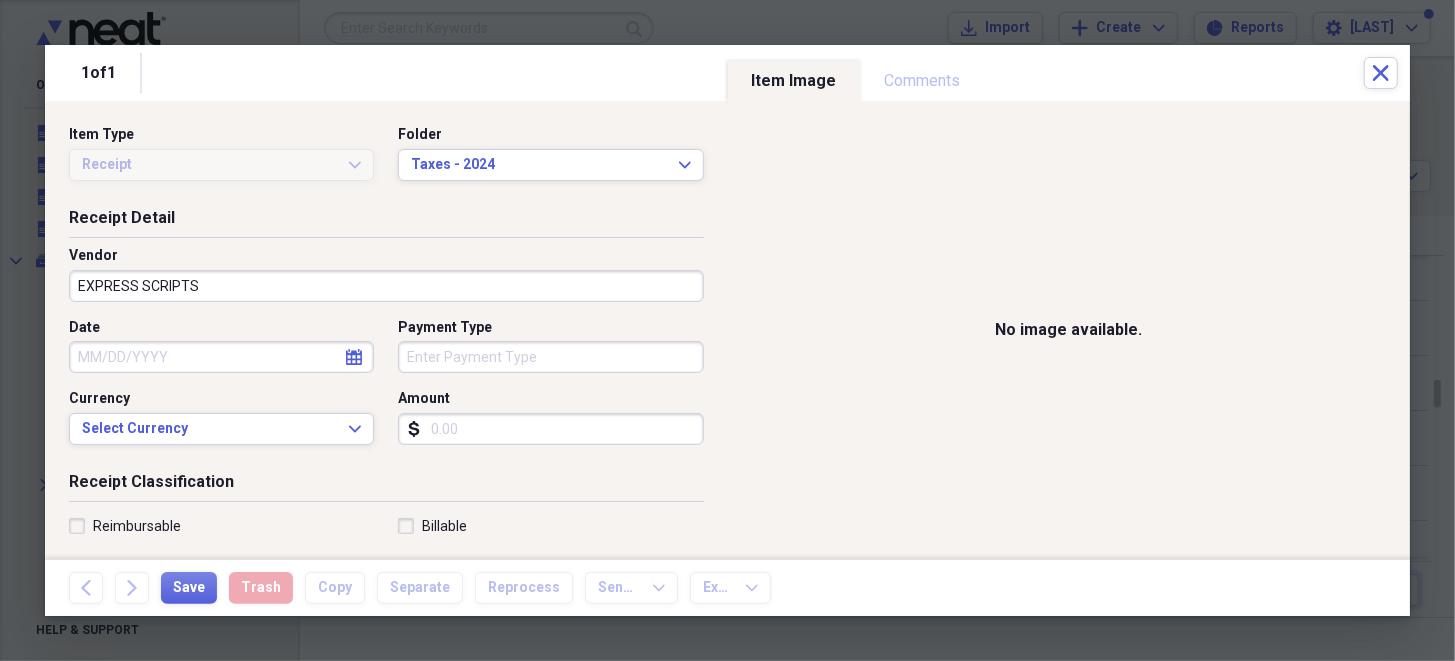 type on "EXPRESS  SCRIPTS" 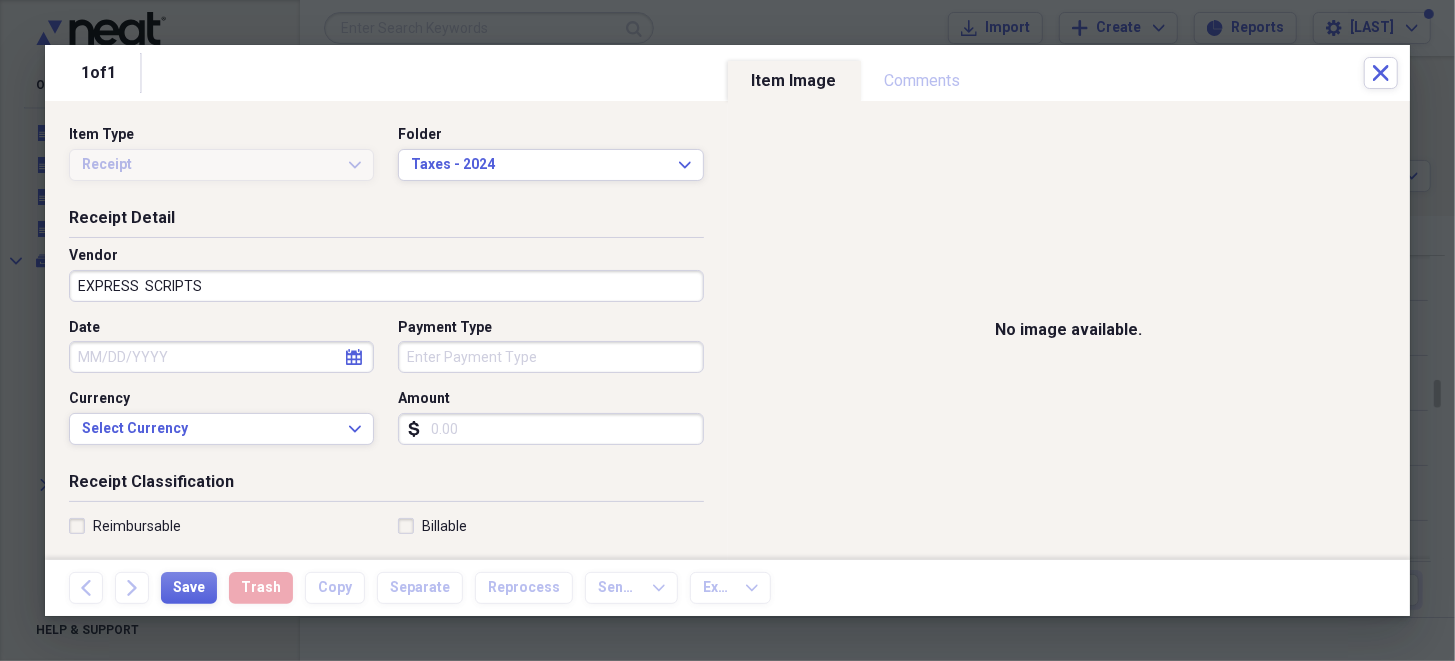 select on "7" 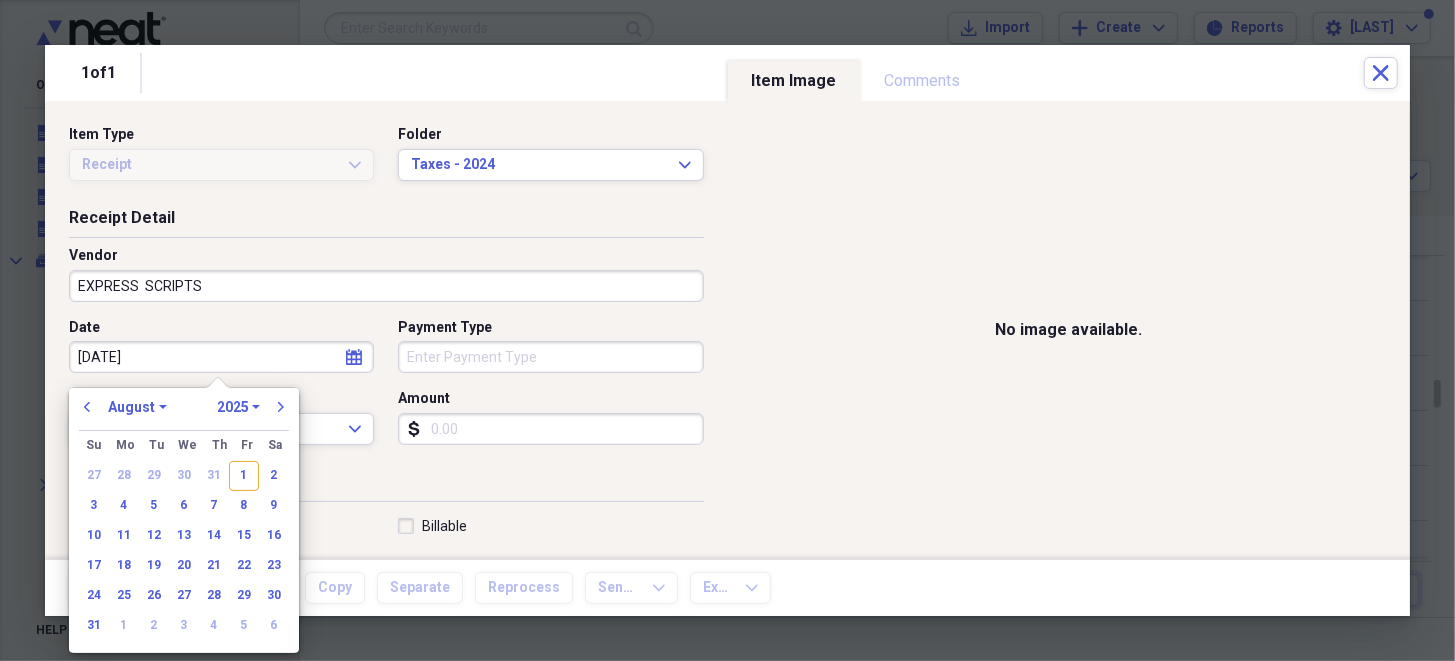 type on "04/05/20" 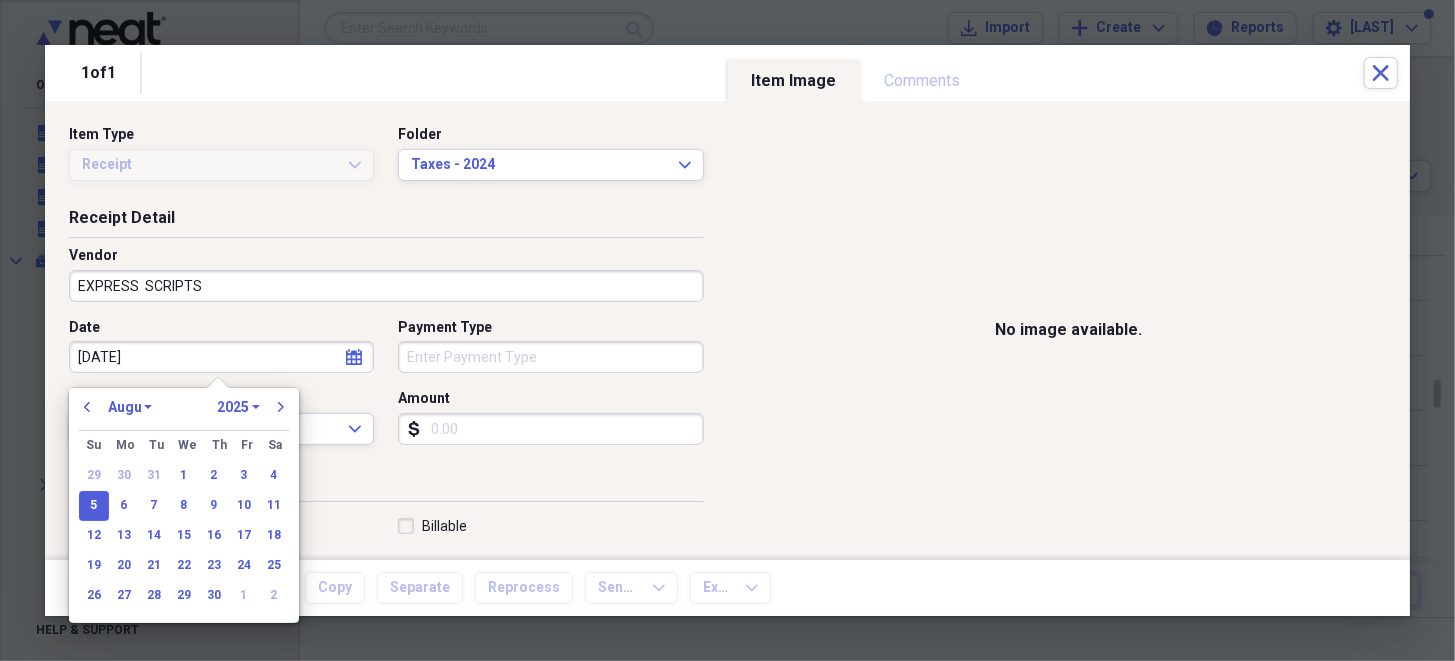 select on "3" 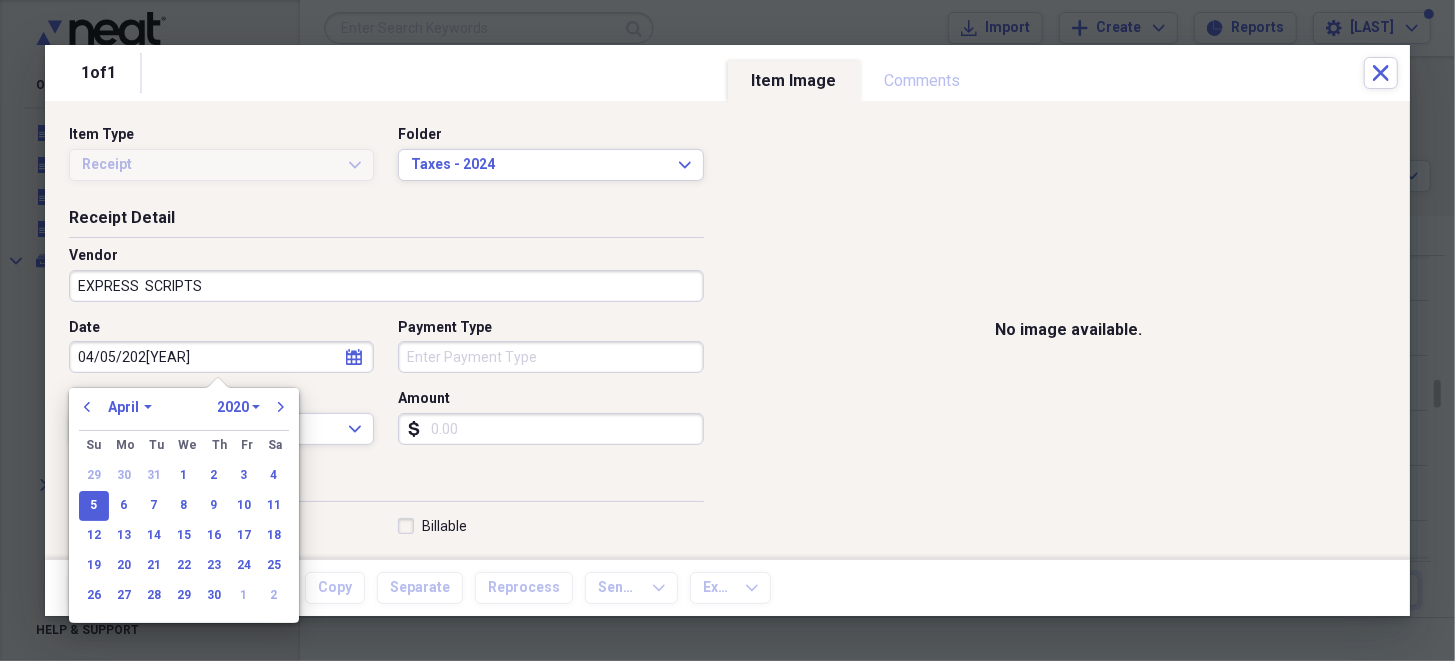 type on "04/05/2024" 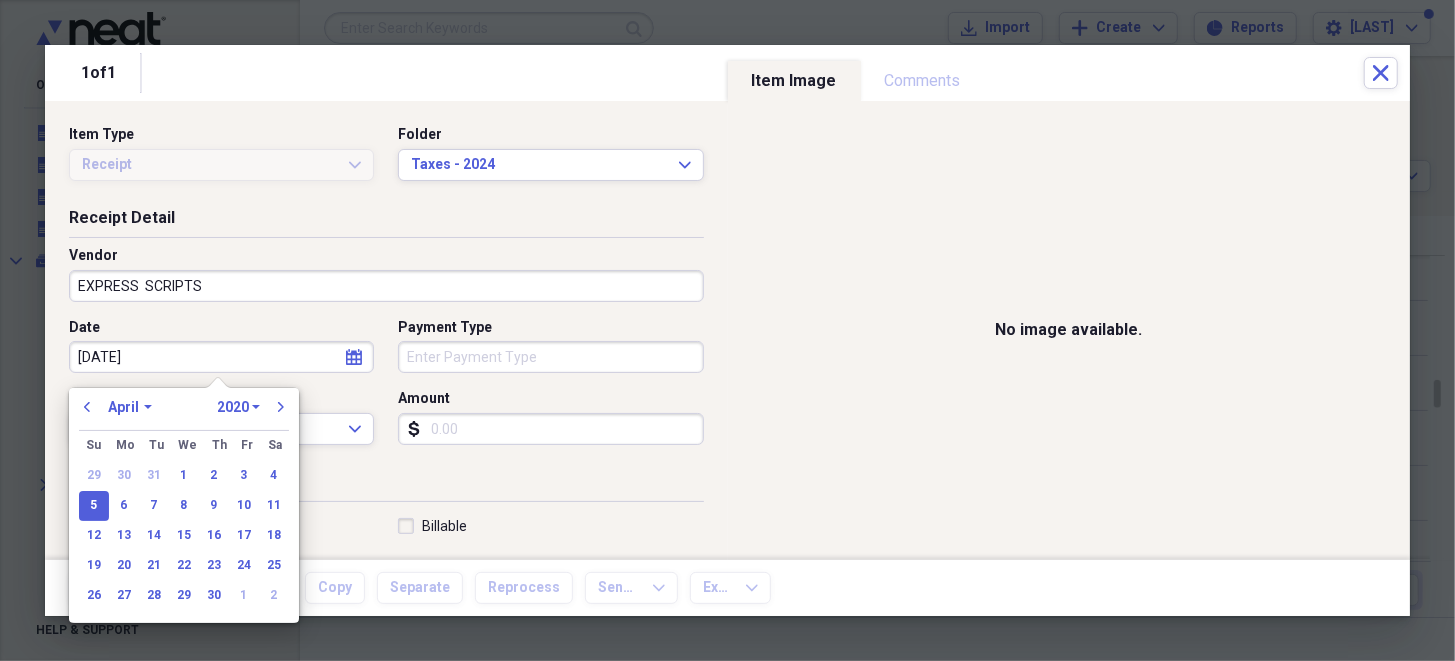 select on "2024" 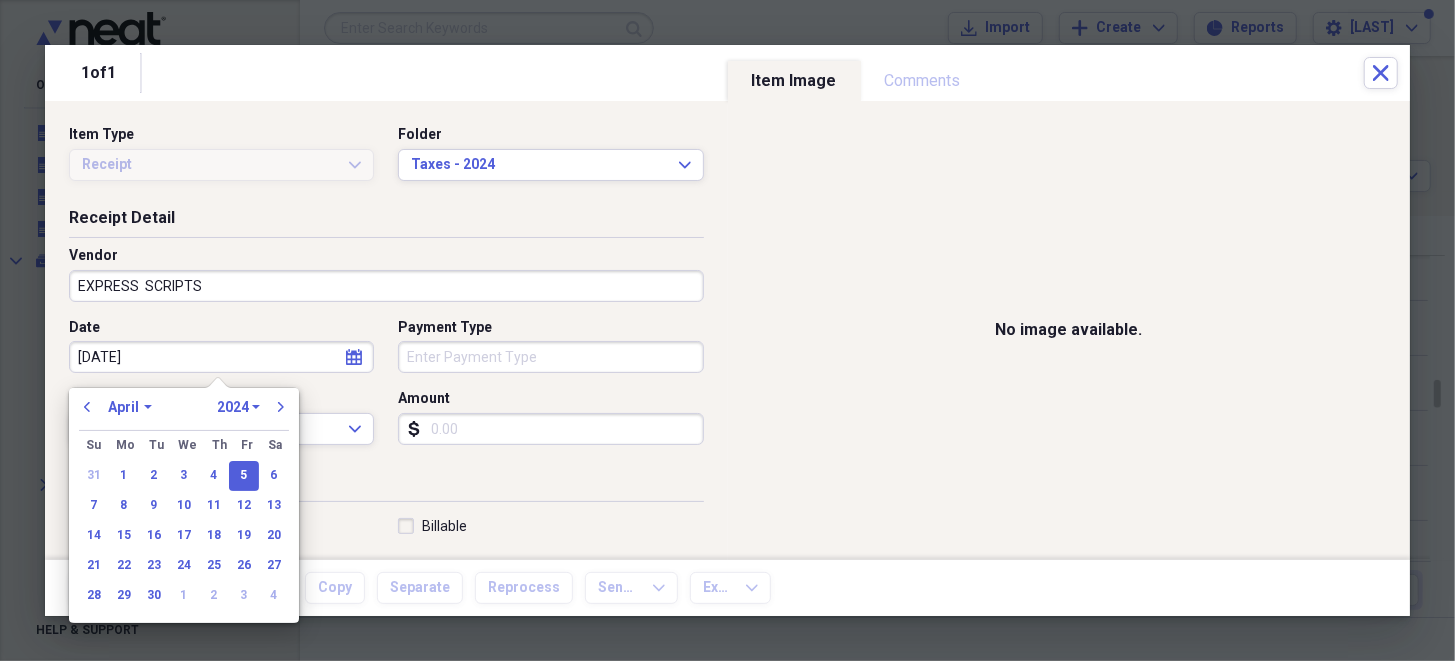type on "04/05/2024" 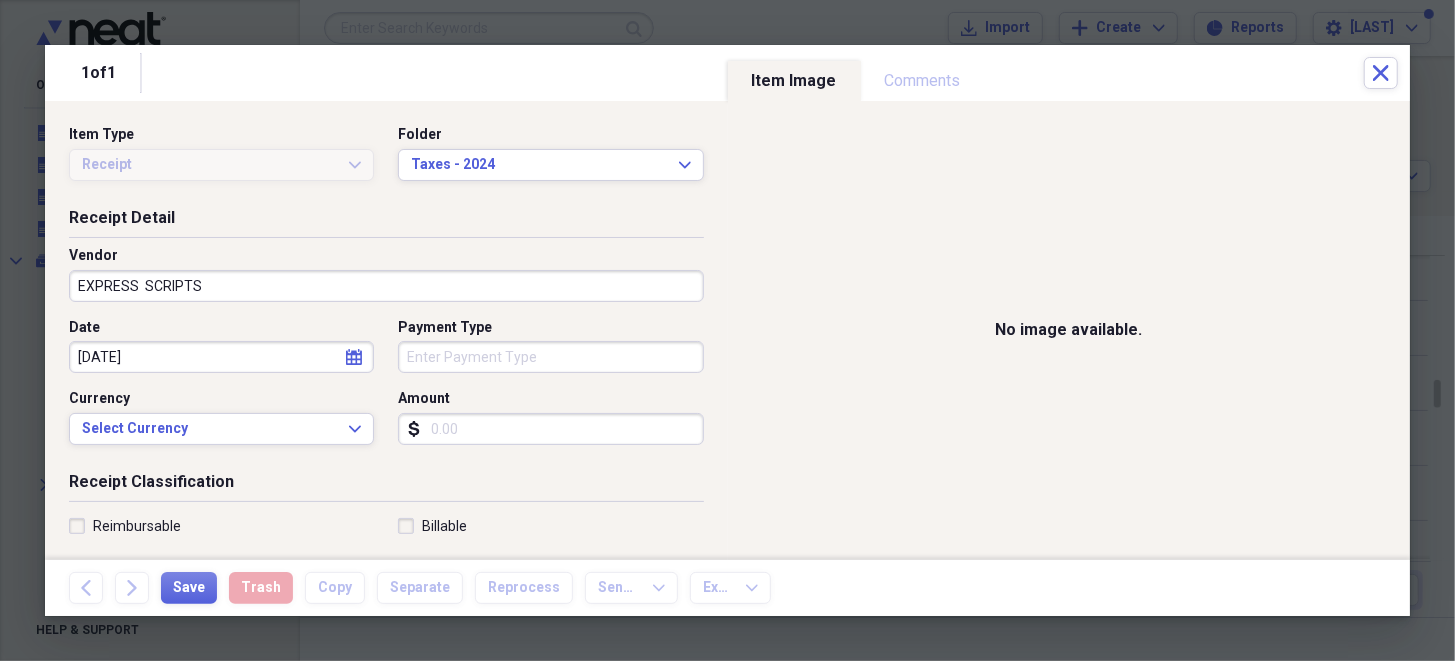 click on "Receipt Detail Vendor EXPRESS  SCRIPTS Date 04/05/2024 calendar Calendar Payment Type Currency Select Currency Expand Amount dollar-sign" at bounding box center [386, 339] 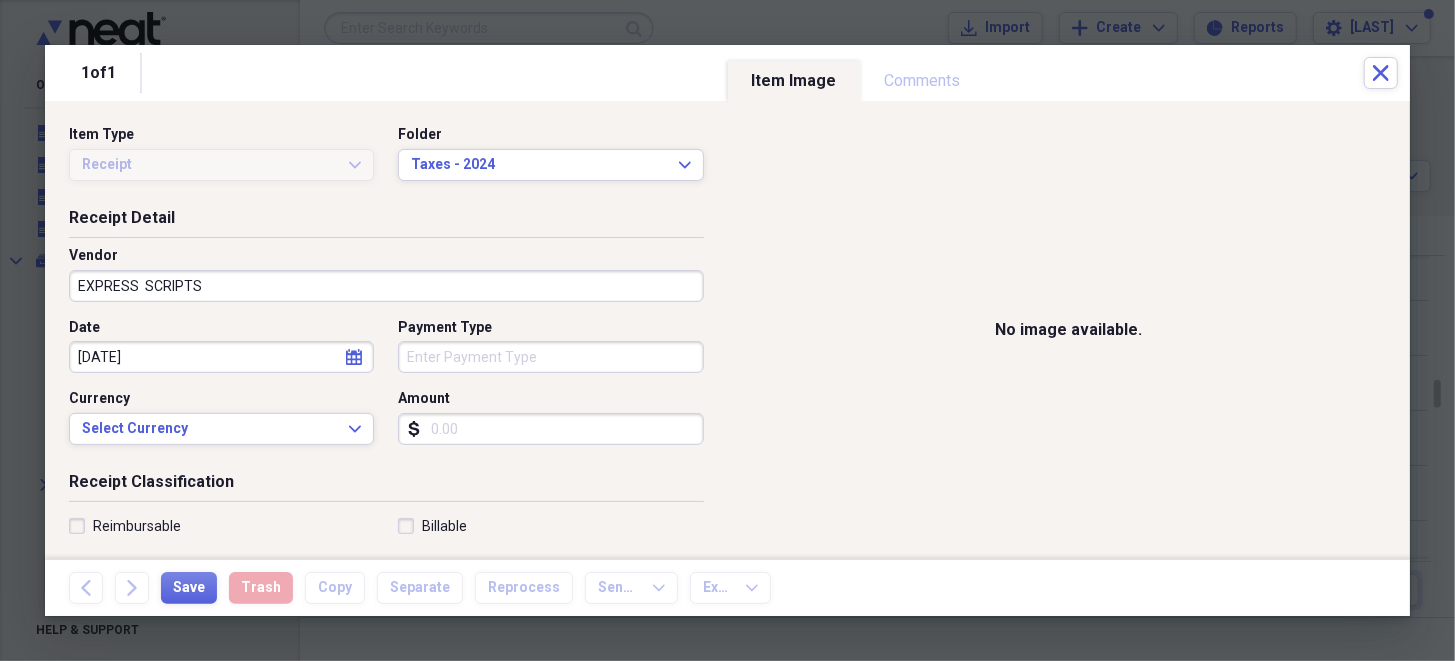 click on "Amount" at bounding box center (550, 429) 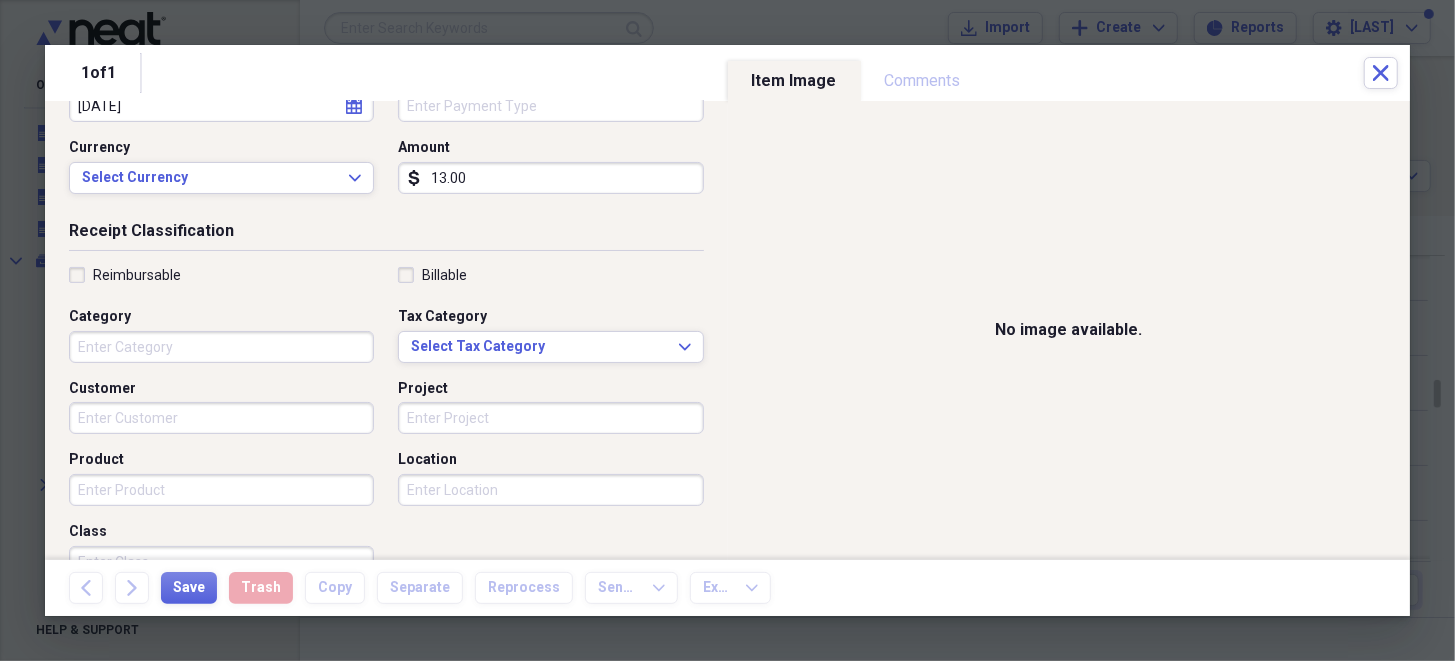 scroll, scrollTop: 300, scrollLeft: 0, axis: vertical 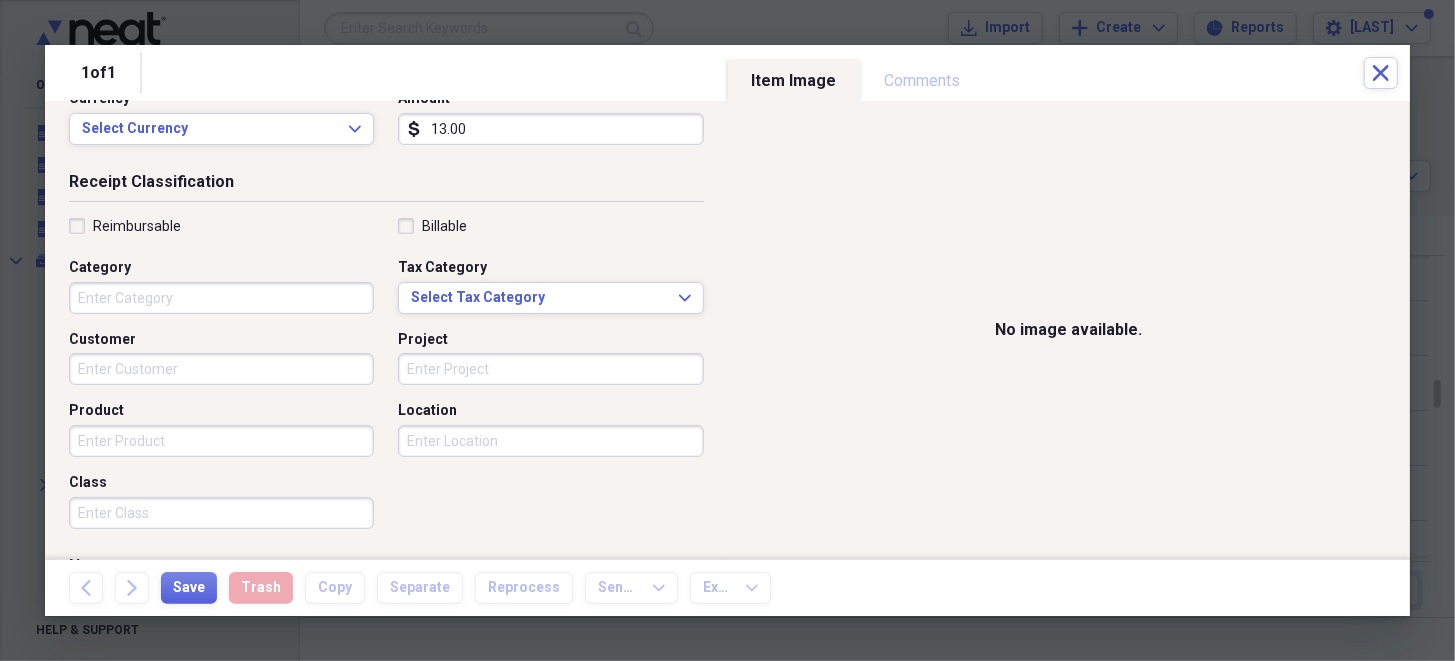 type on "13.00" 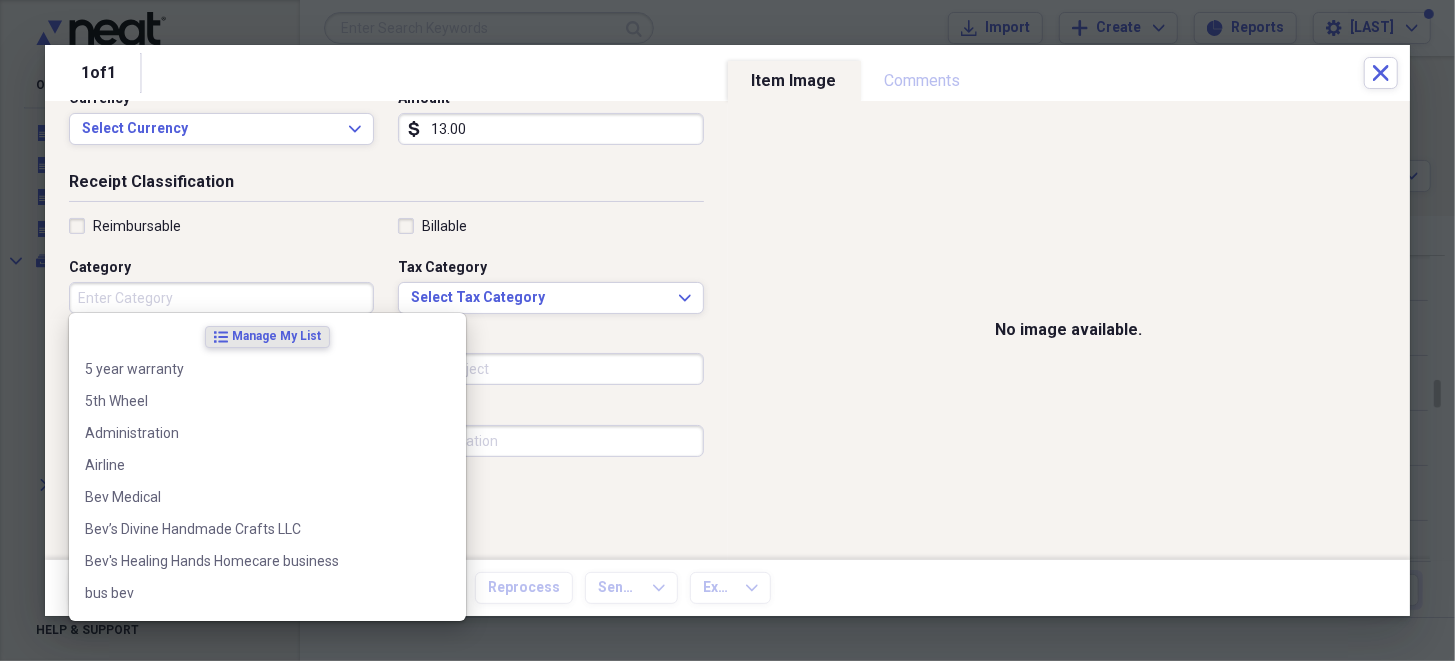 click on "Category" at bounding box center [221, 298] 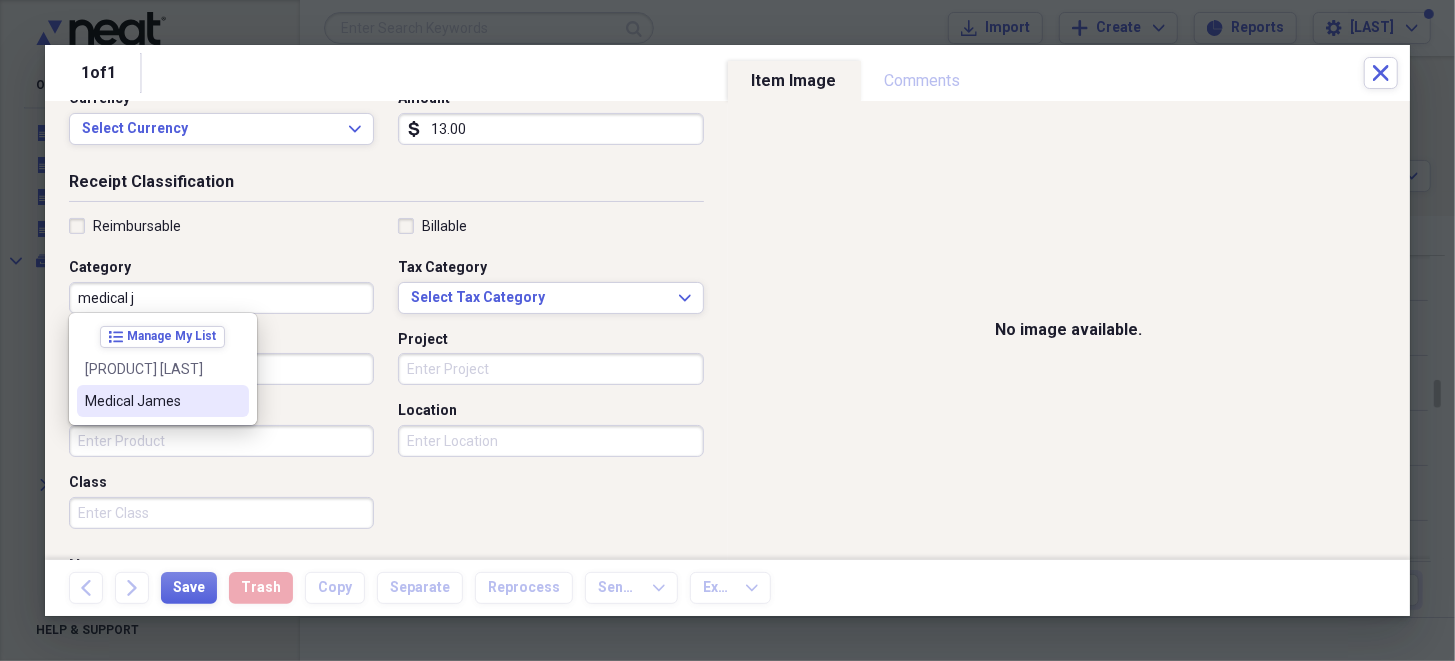 drag, startPoint x: 131, startPoint y: 374, endPoint x: 138, endPoint y: 398, distance: 25 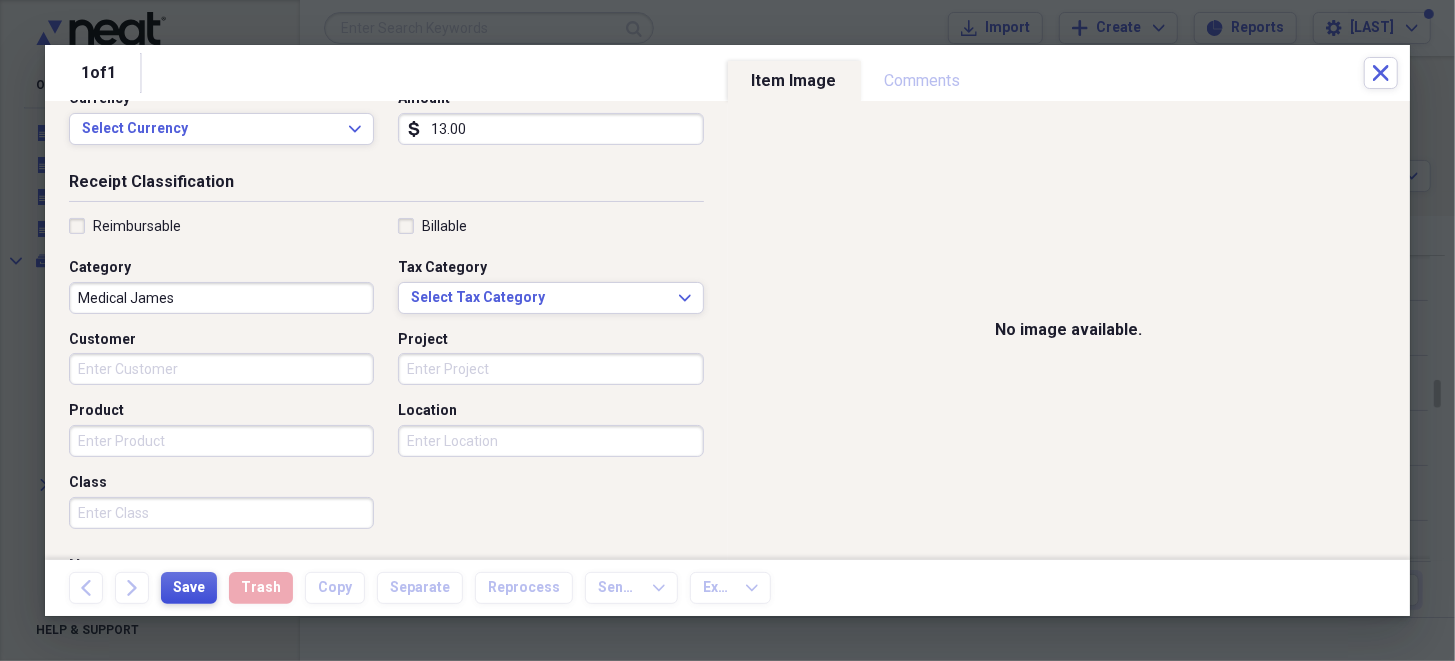 click on "Save" at bounding box center (189, 588) 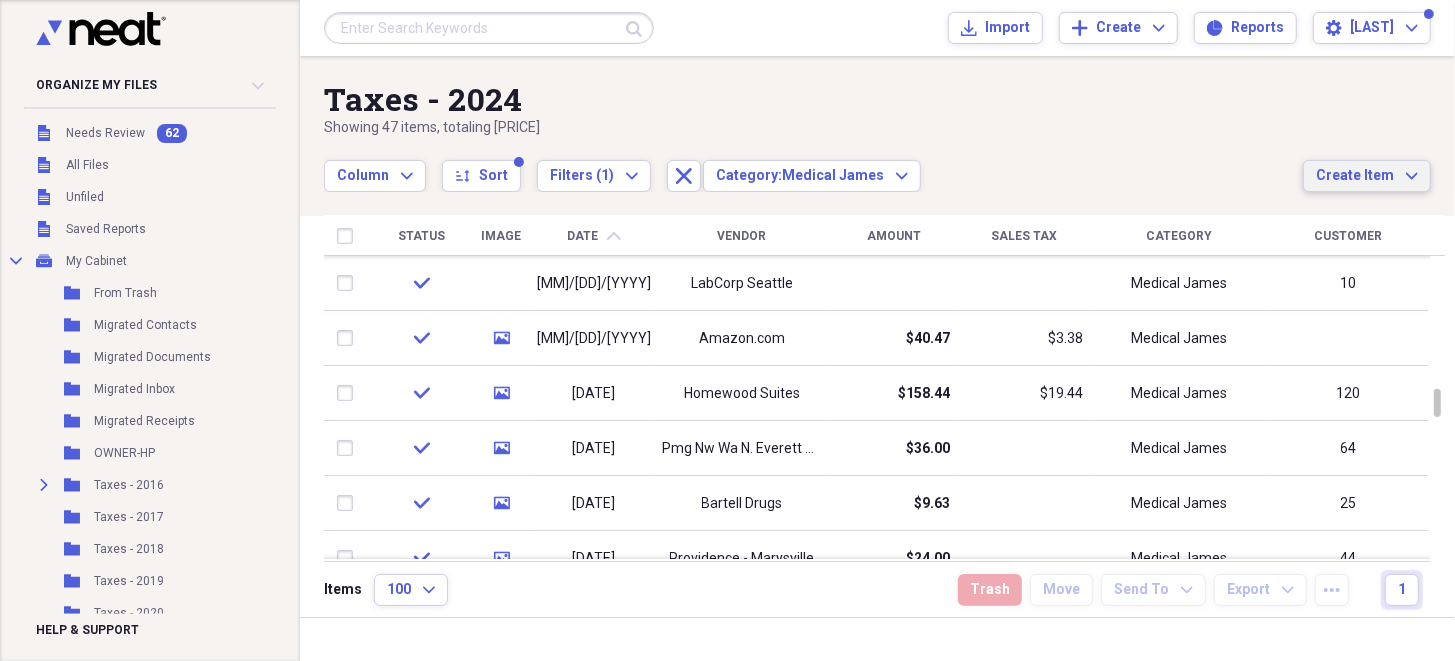 click on "Create Item" at bounding box center (1355, 176) 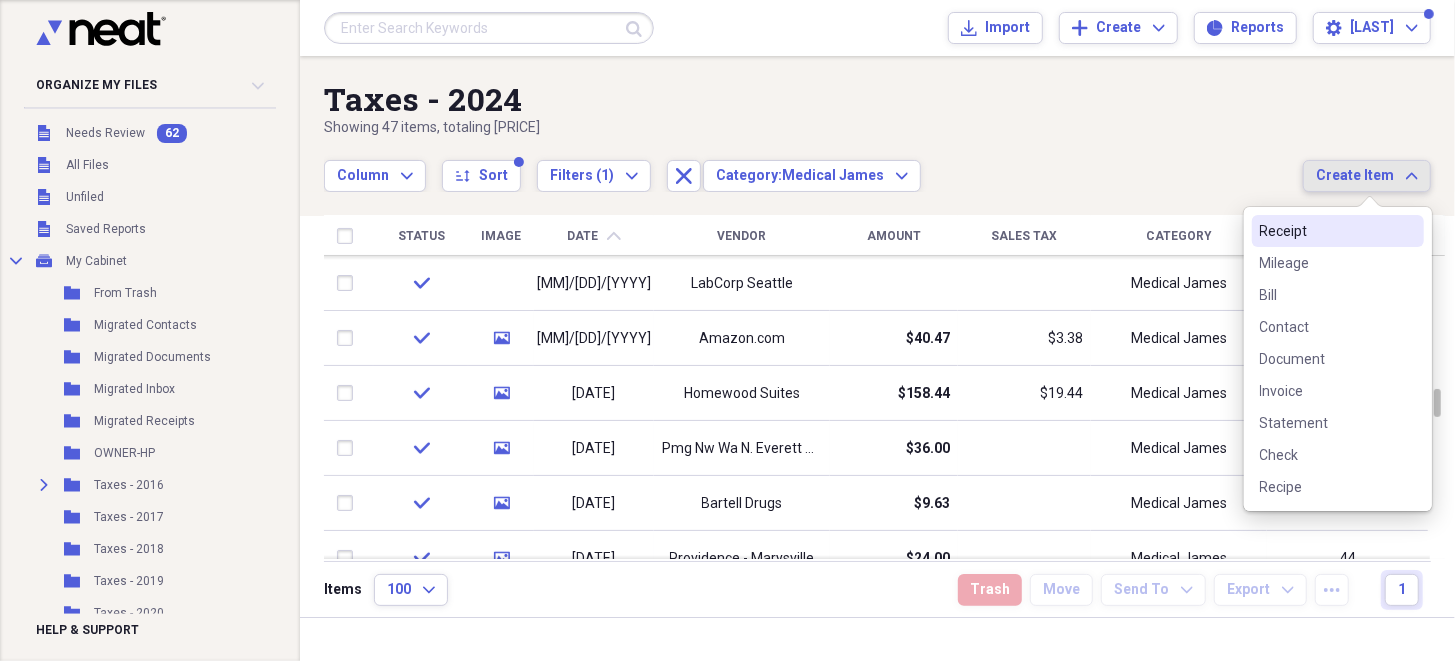 click on "Receipt" at bounding box center (1326, 231) 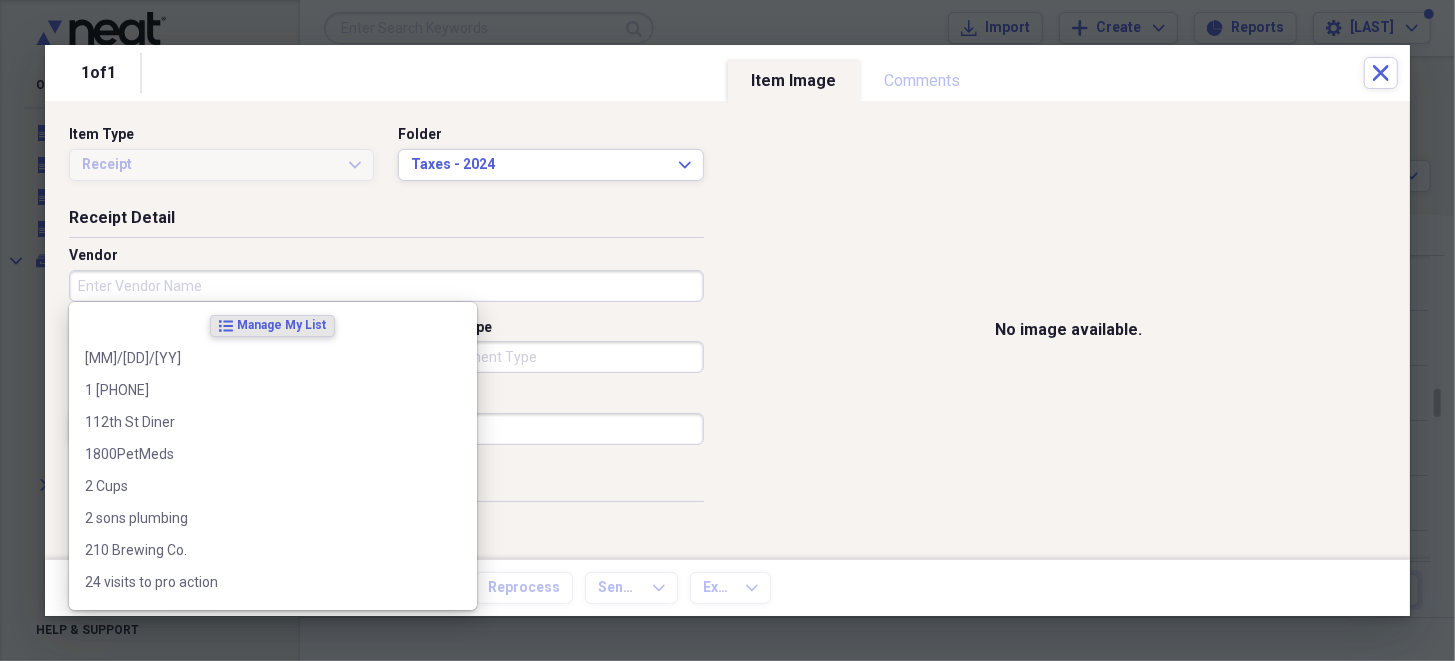 click on "Vendor" at bounding box center (386, 286) 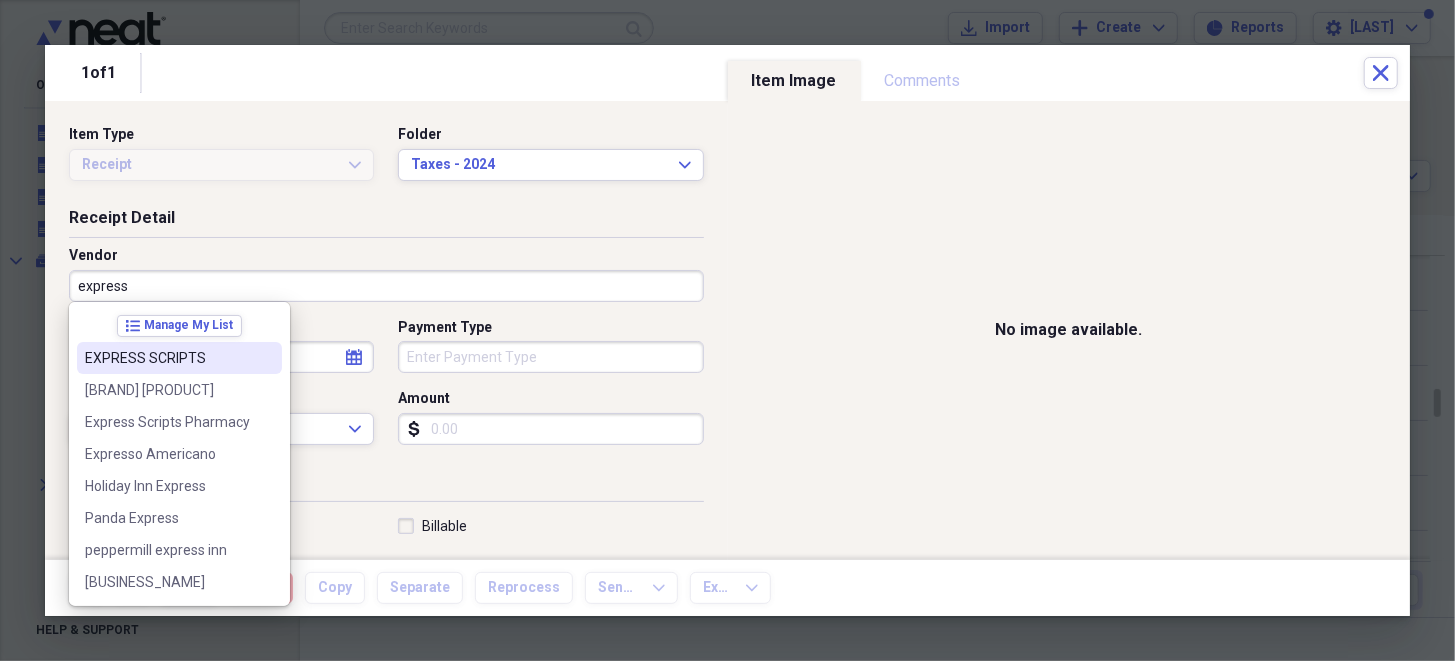 click on "EXPRESS  SCRIPTS" at bounding box center [167, 358] 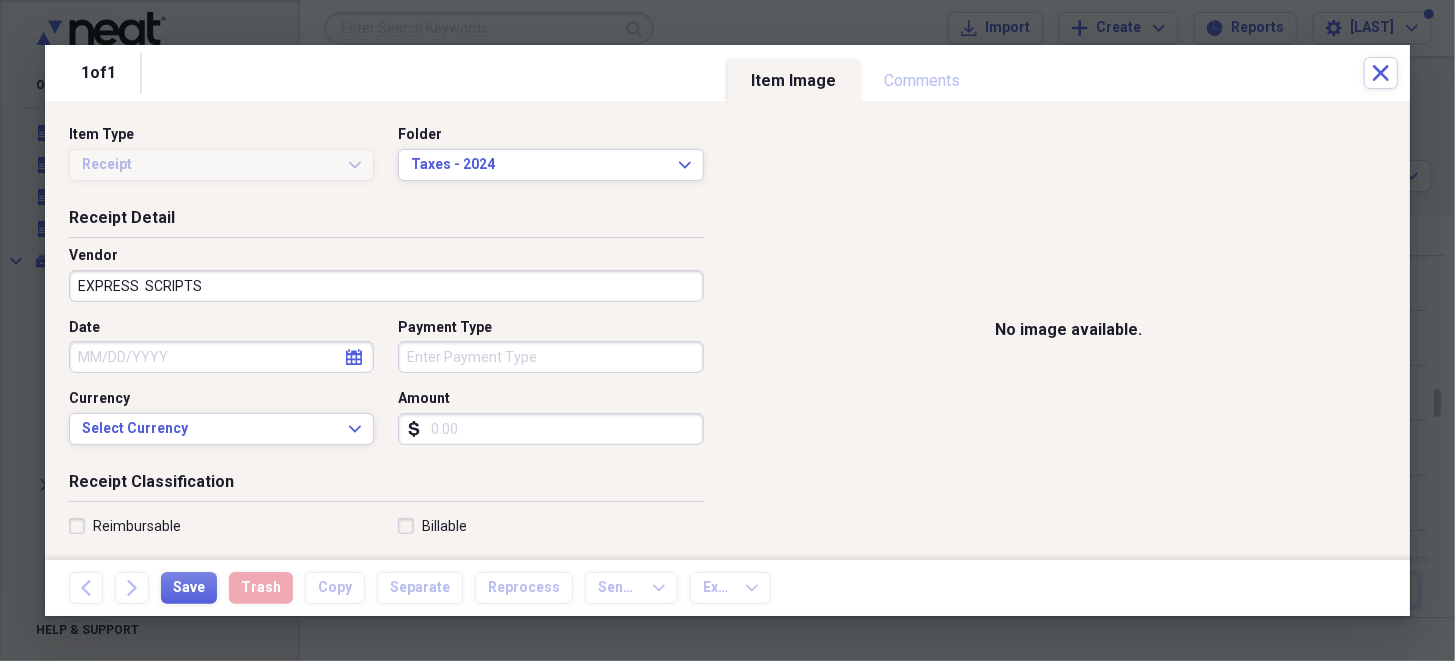 click on "Date" at bounding box center (221, 357) 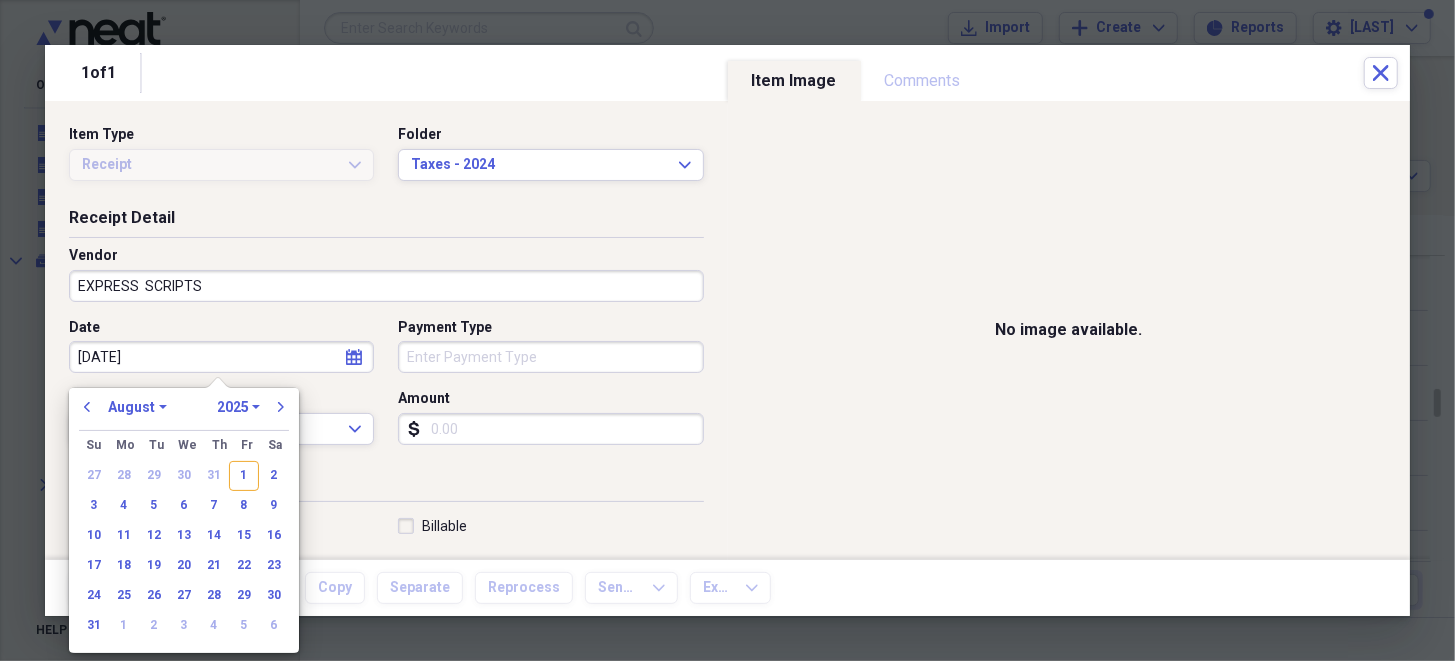 type on "04/19/20" 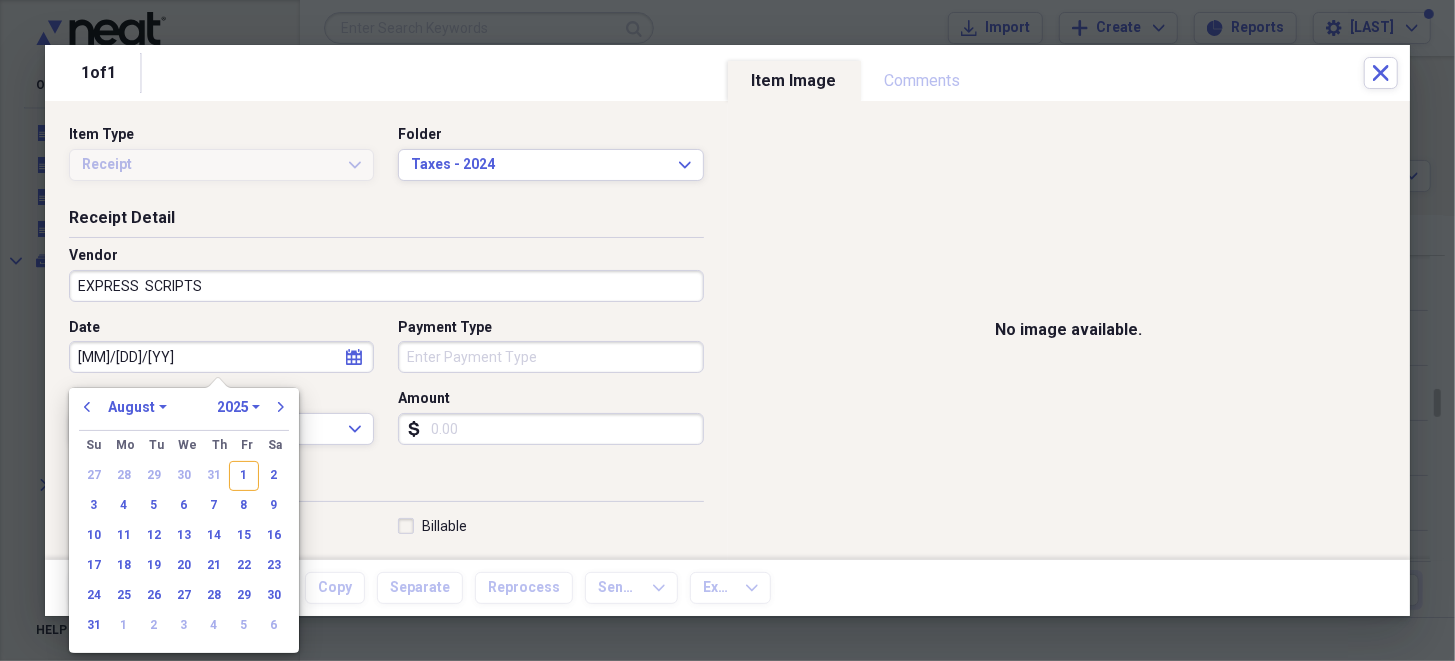 select on "3" 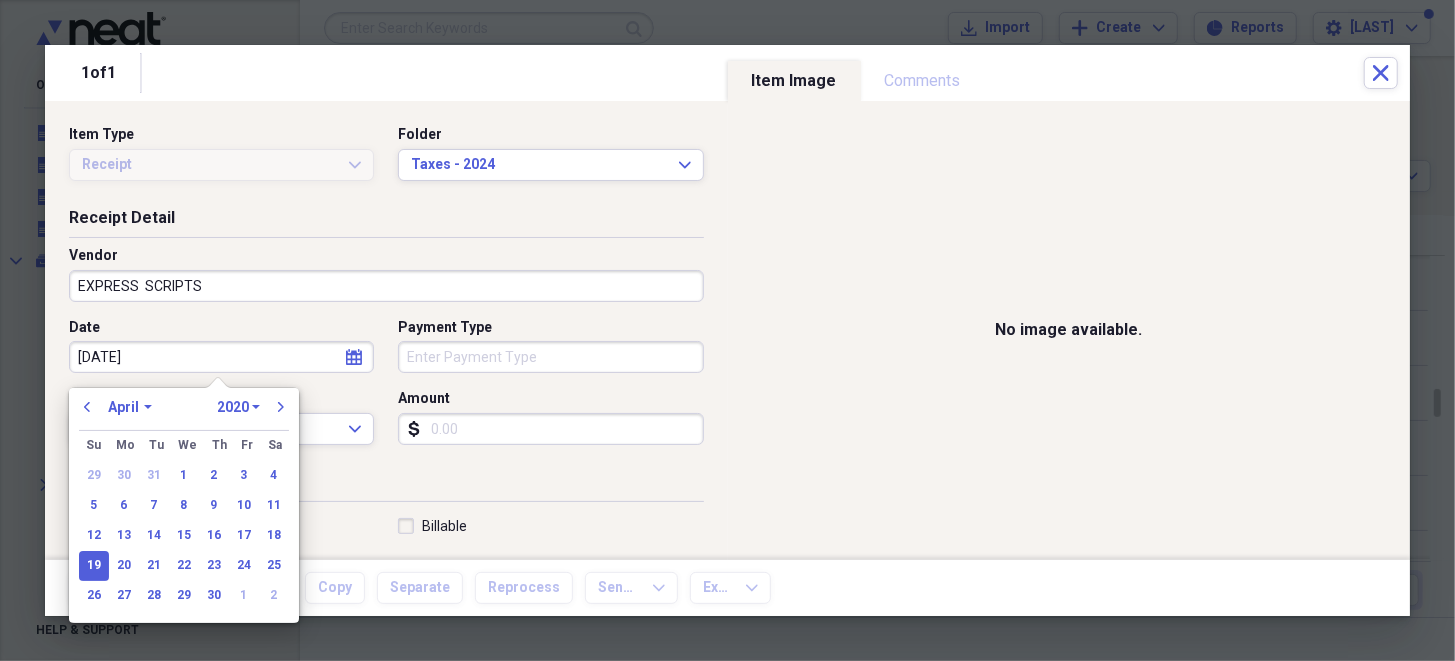 type on "[DATE]" 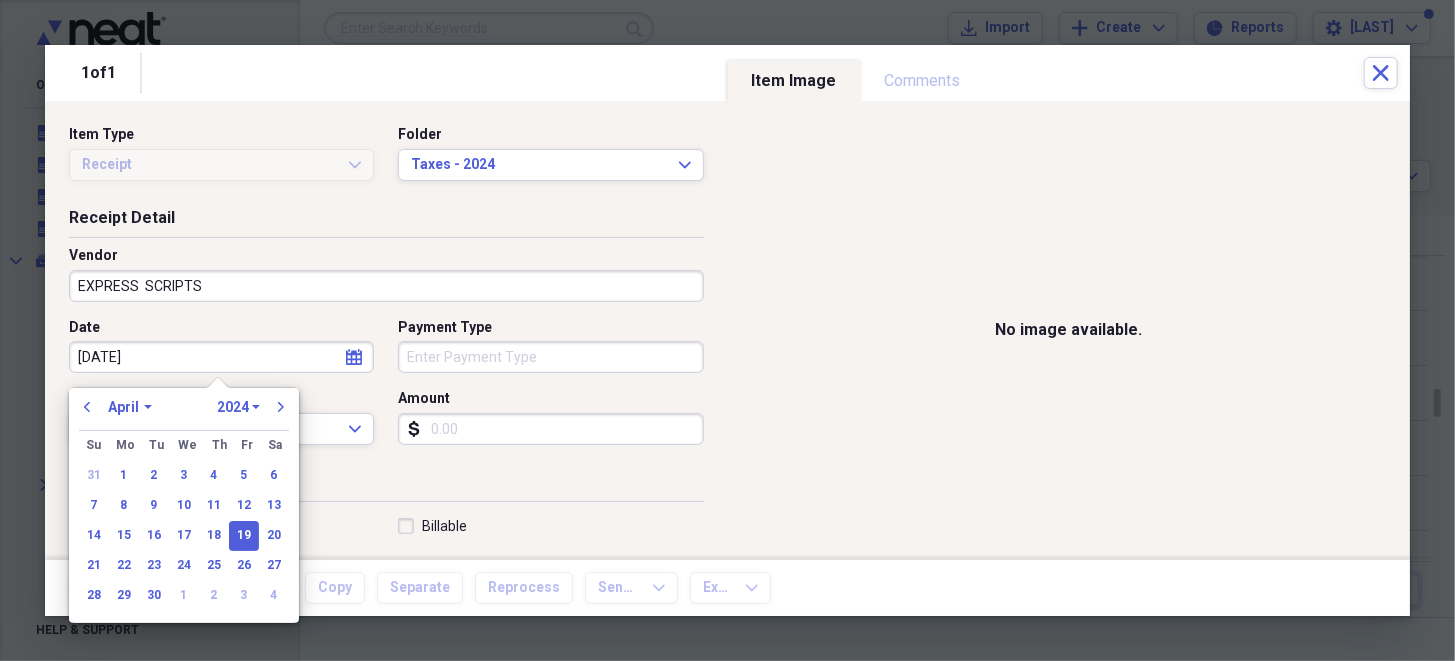 type on "[DATE]" 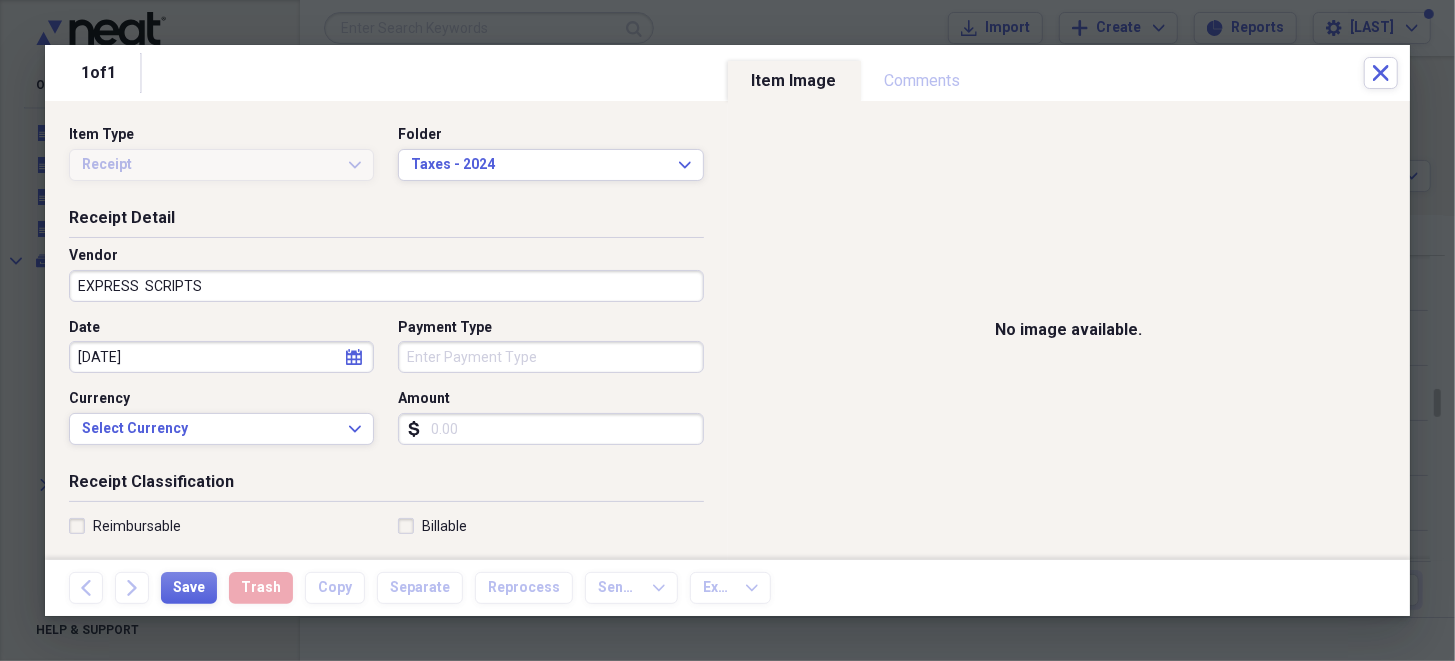 click on "Receipt Classification" at bounding box center [386, 486] 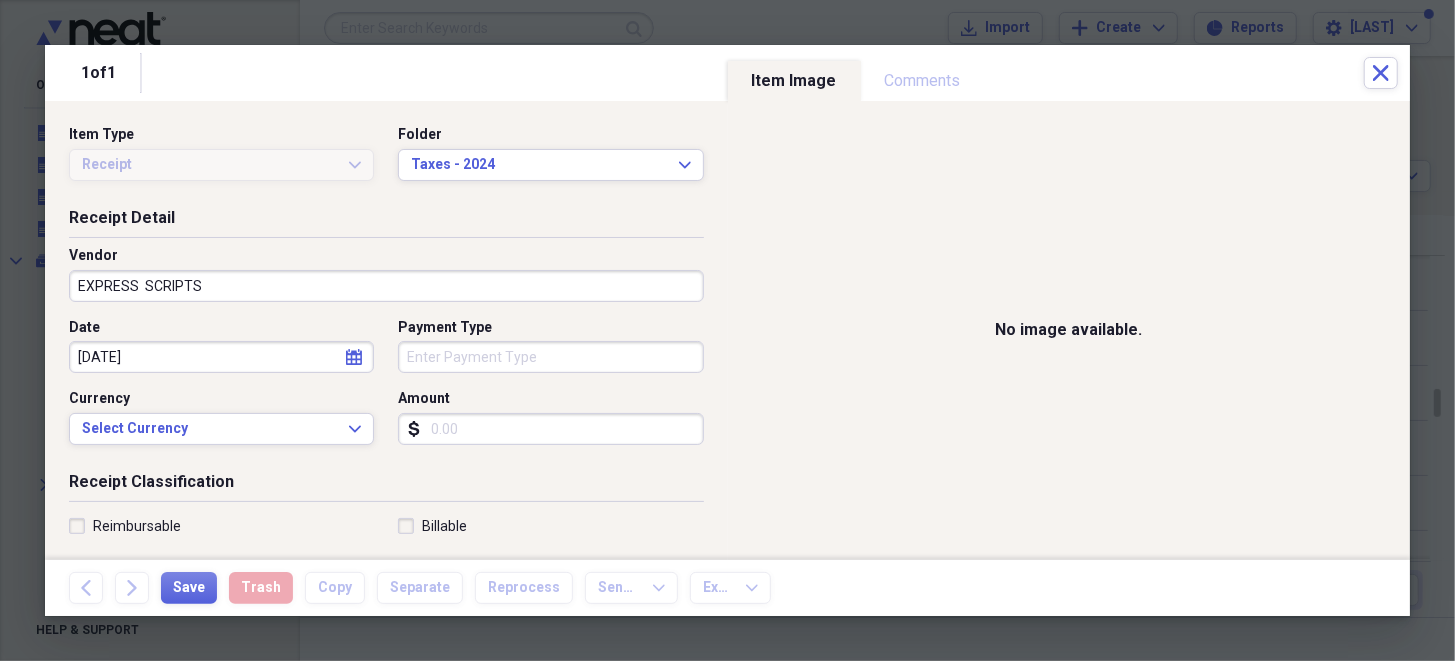 click on "Amount" at bounding box center (550, 429) 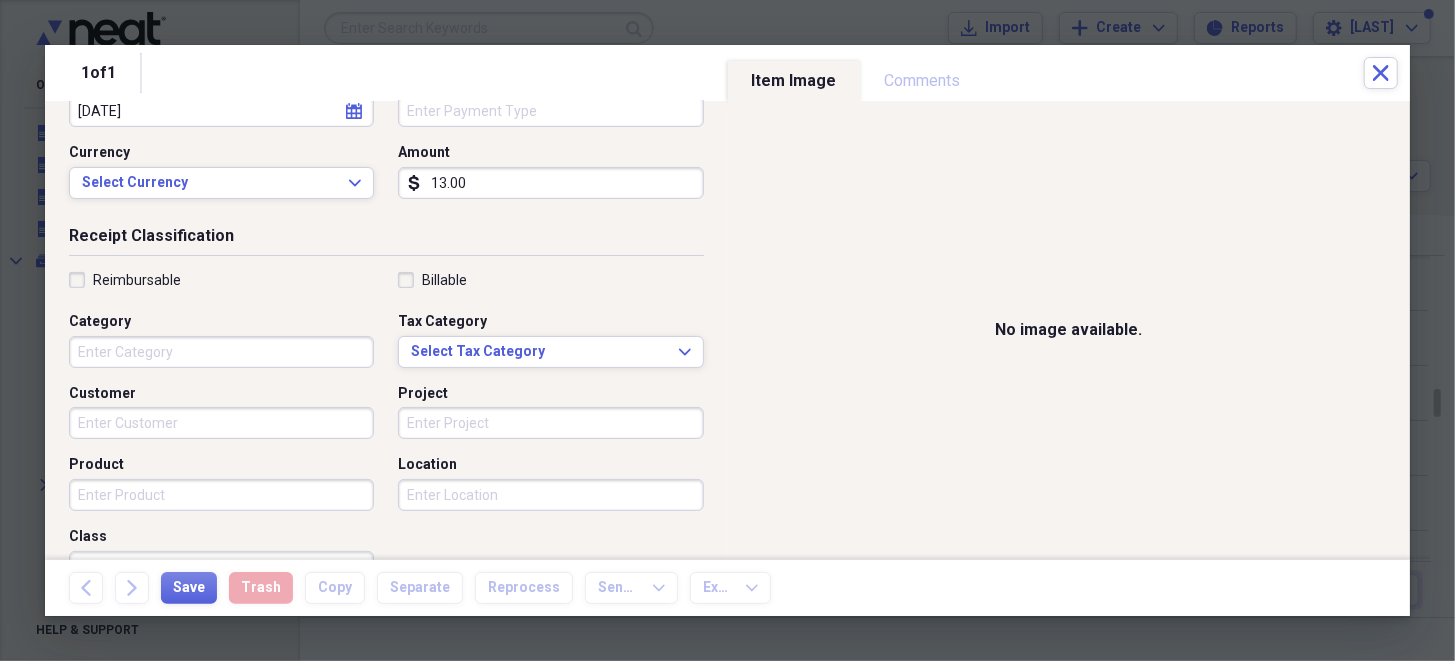 scroll, scrollTop: 300, scrollLeft: 0, axis: vertical 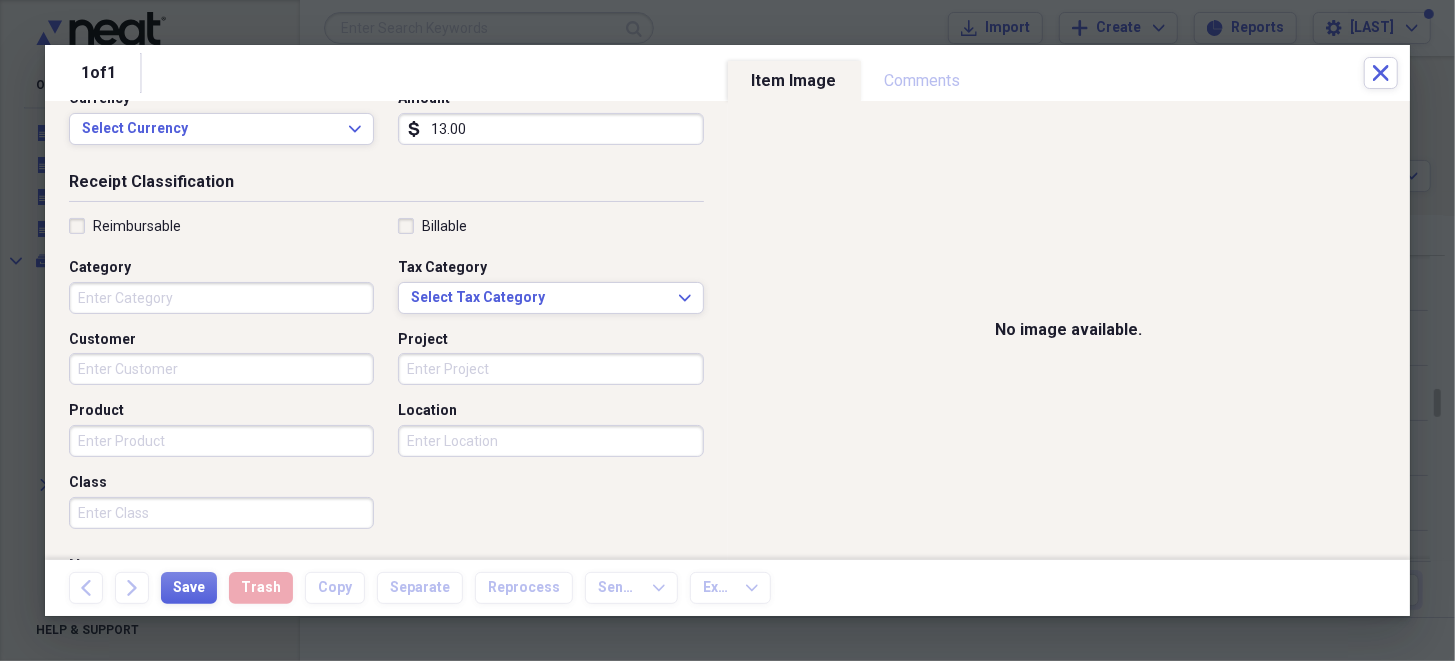 type on "13.00" 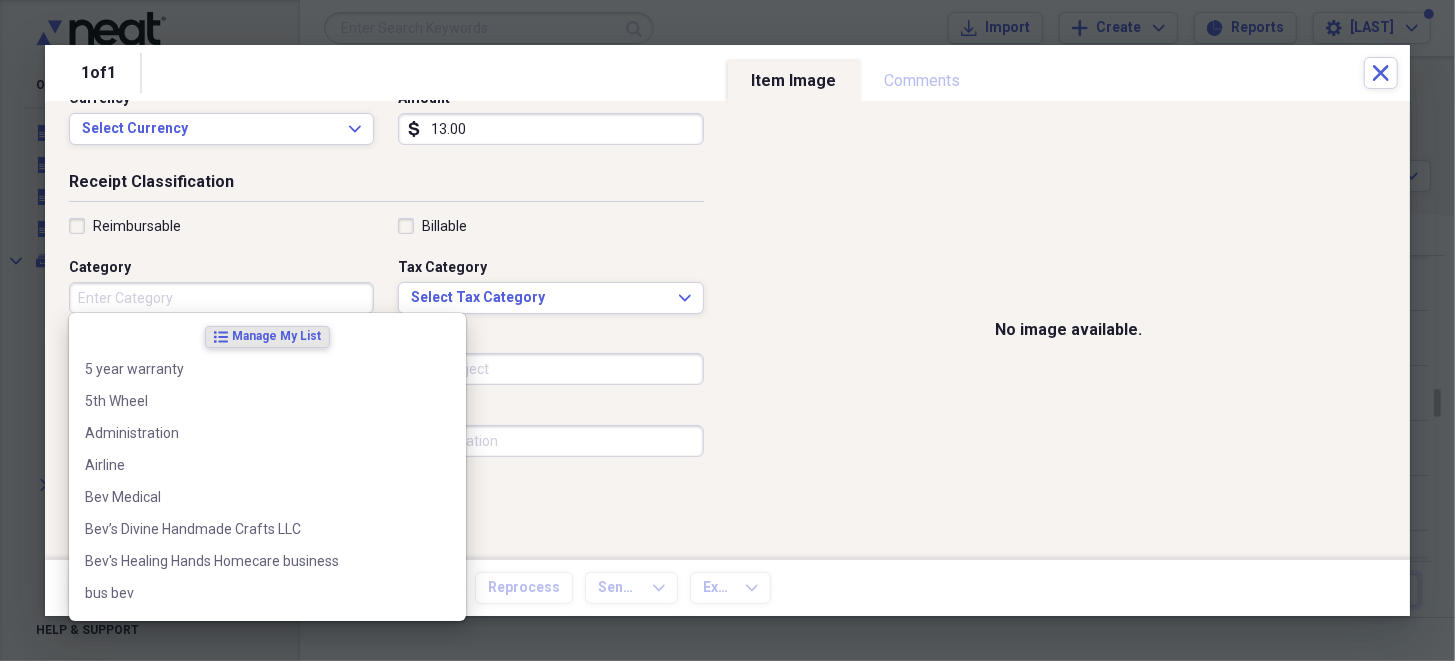 click on "Category" at bounding box center (221, 298) 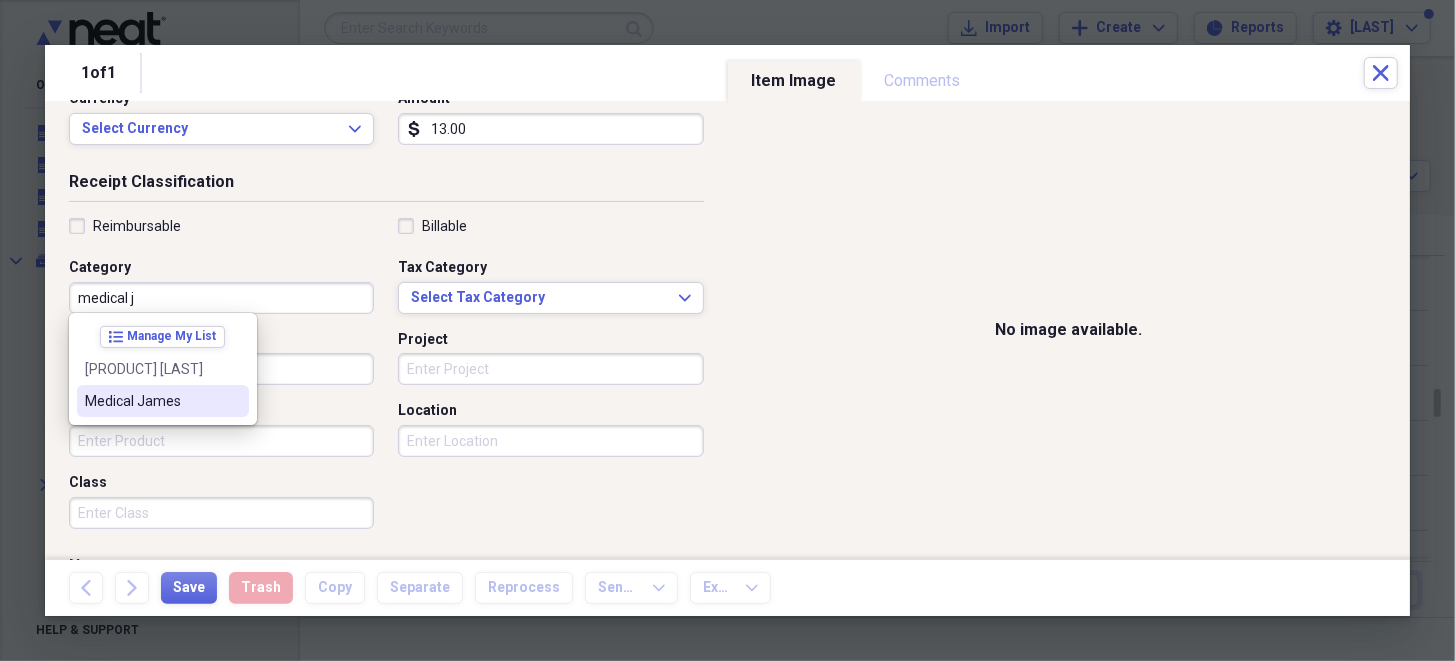 click on "Medical [PERSON]" at bounding box center [151, 401] 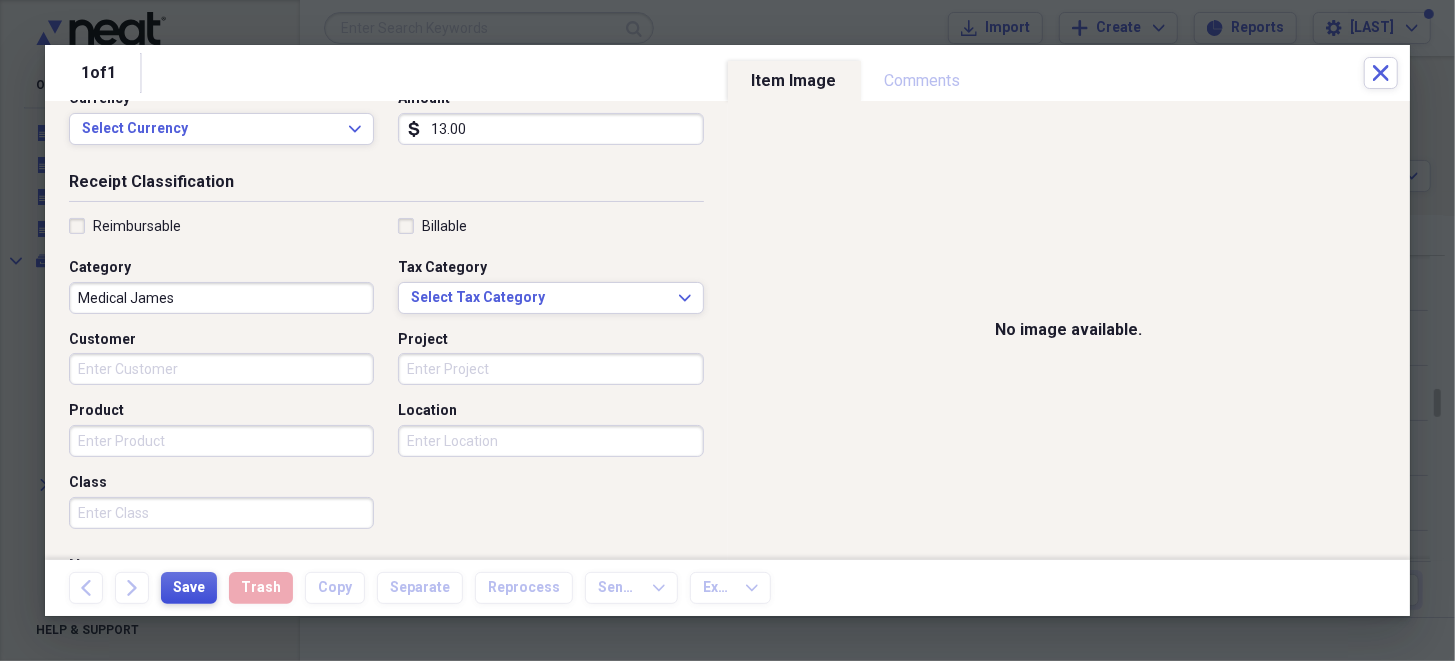 click on "Save" at bounding box center (189, 588) 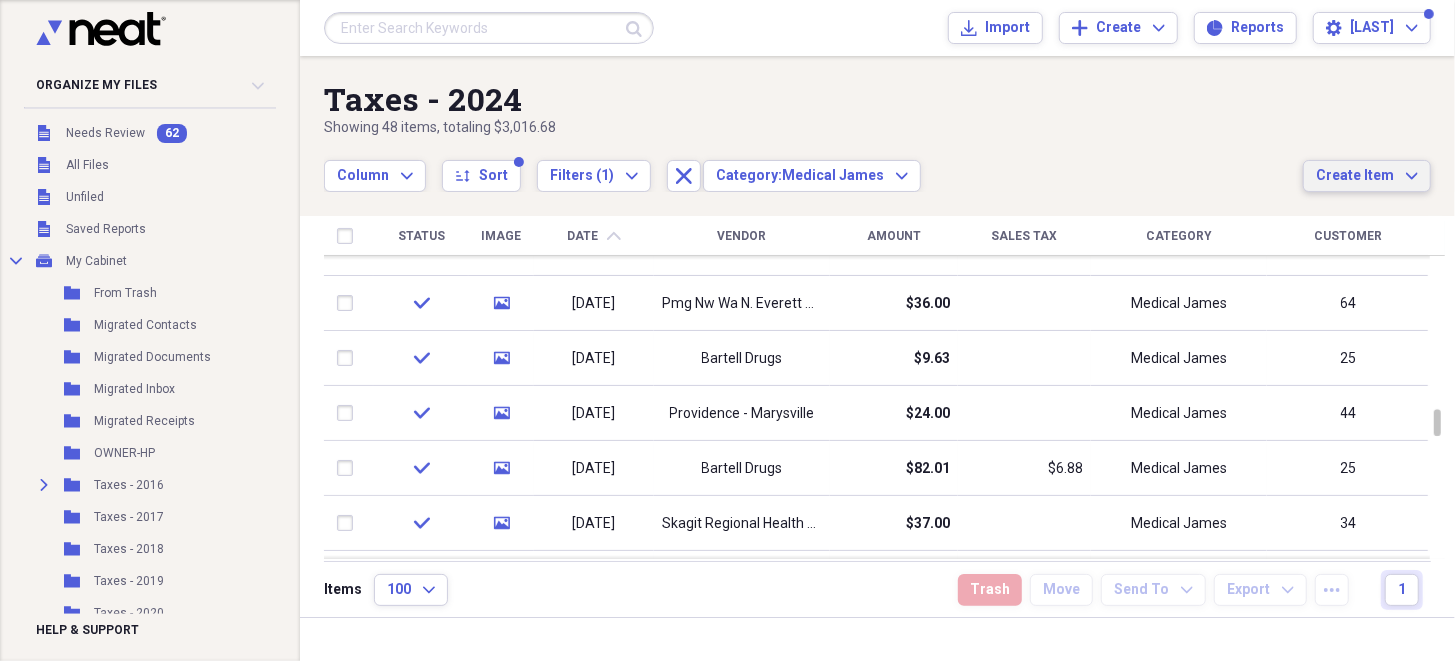 click on "Create Item" at bounding box center [1355, 176] 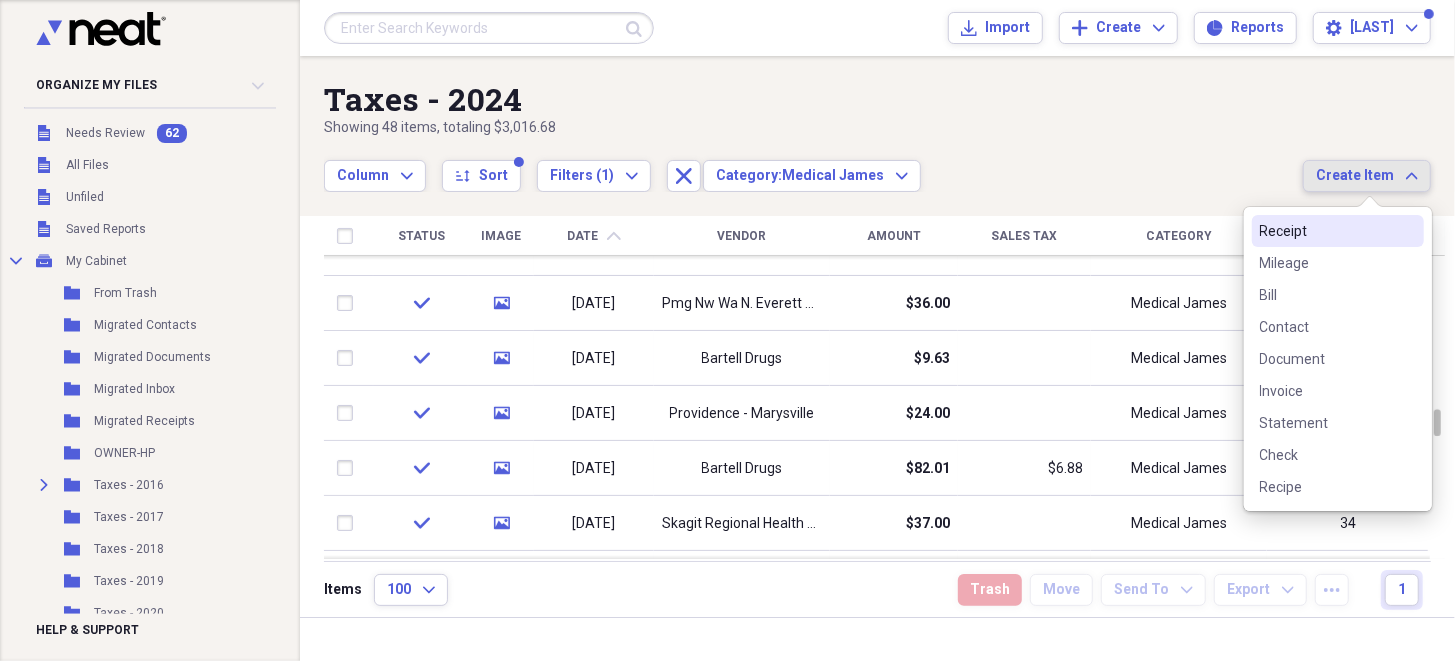 click on "Receipt" at bounding box center (1326, 231) 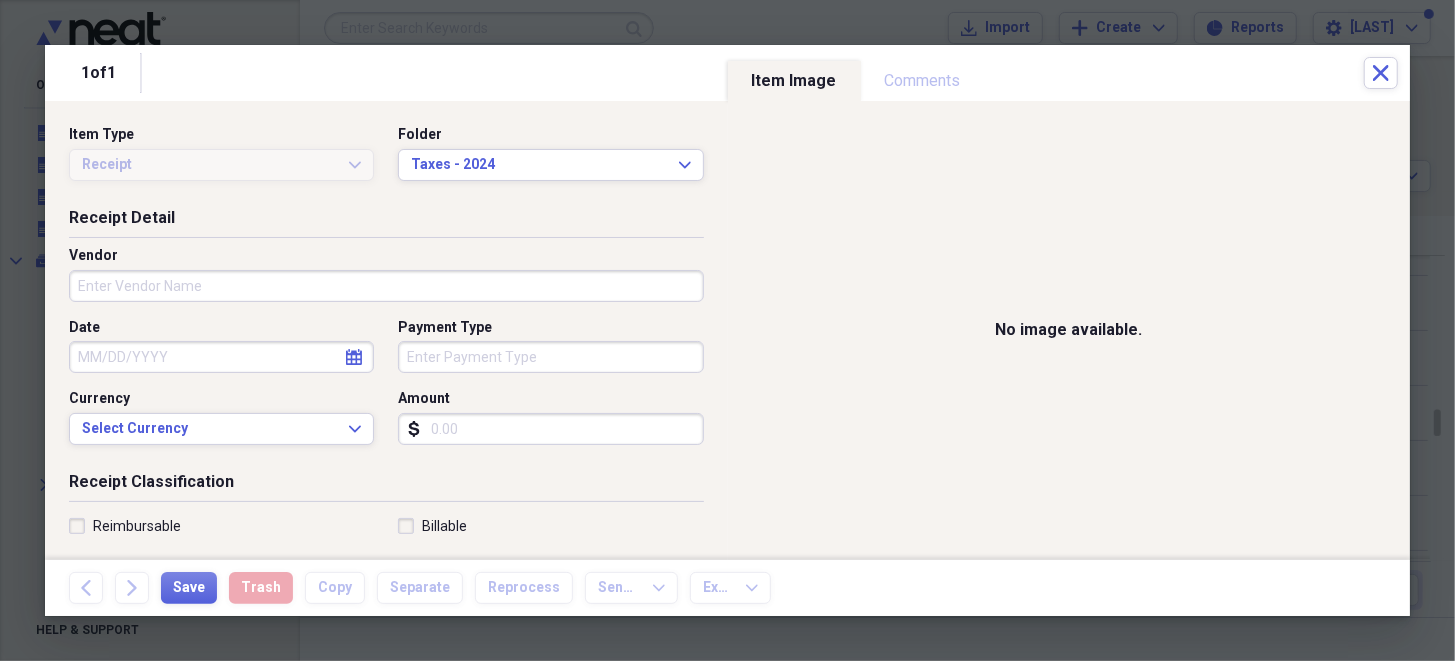 click on "Vendor" at bounding box center (386, 286) 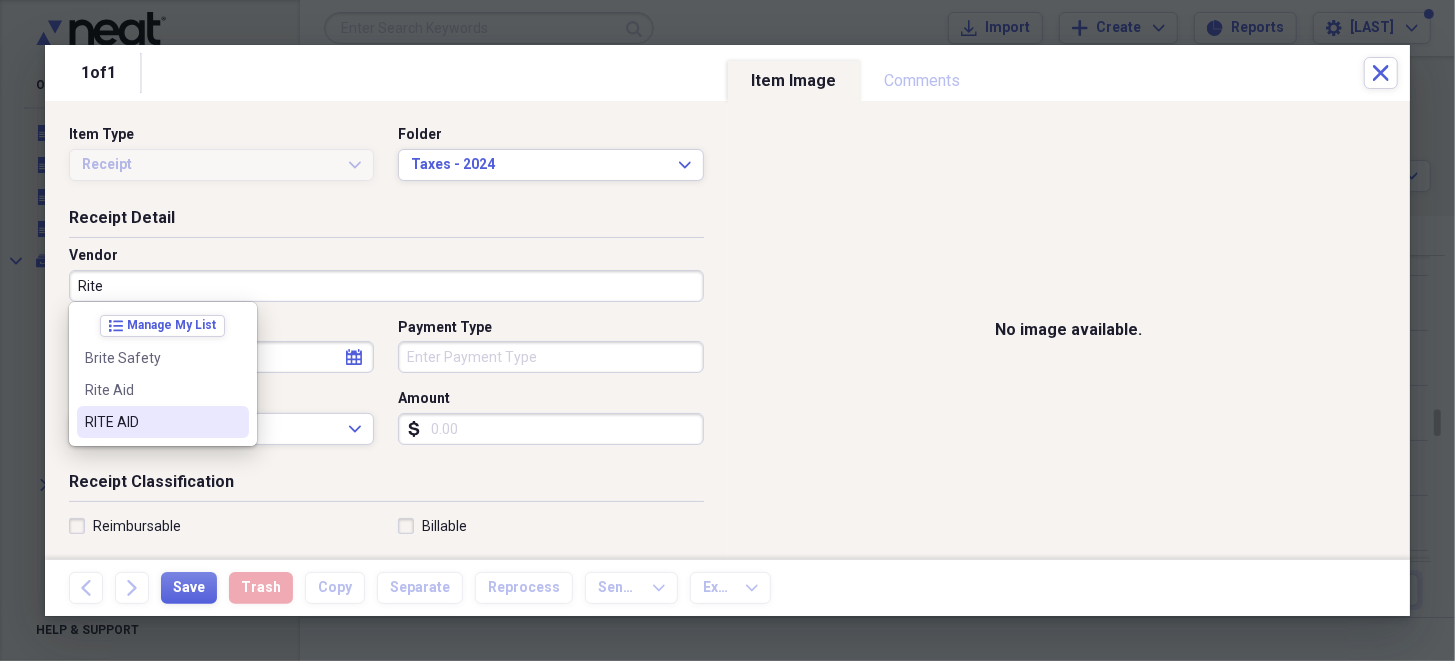click on "RITE AID" at bounding box center (151, 422) 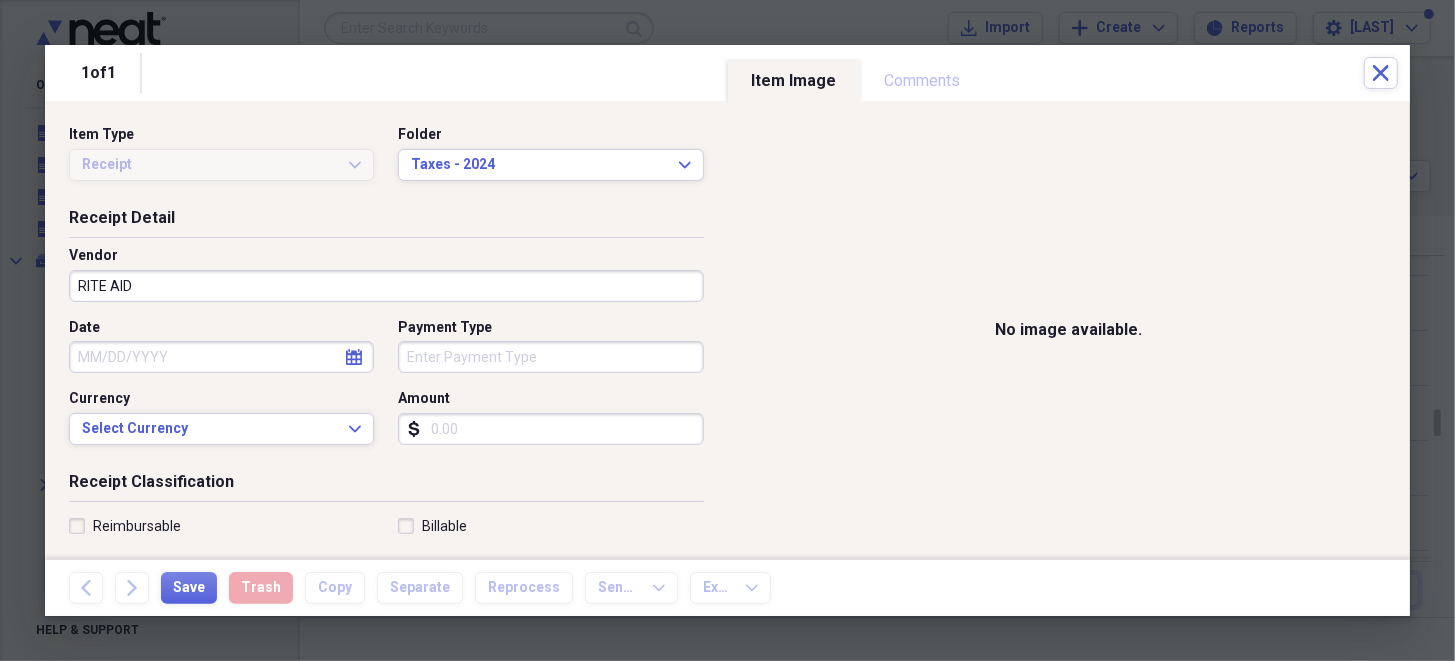 select on "7" 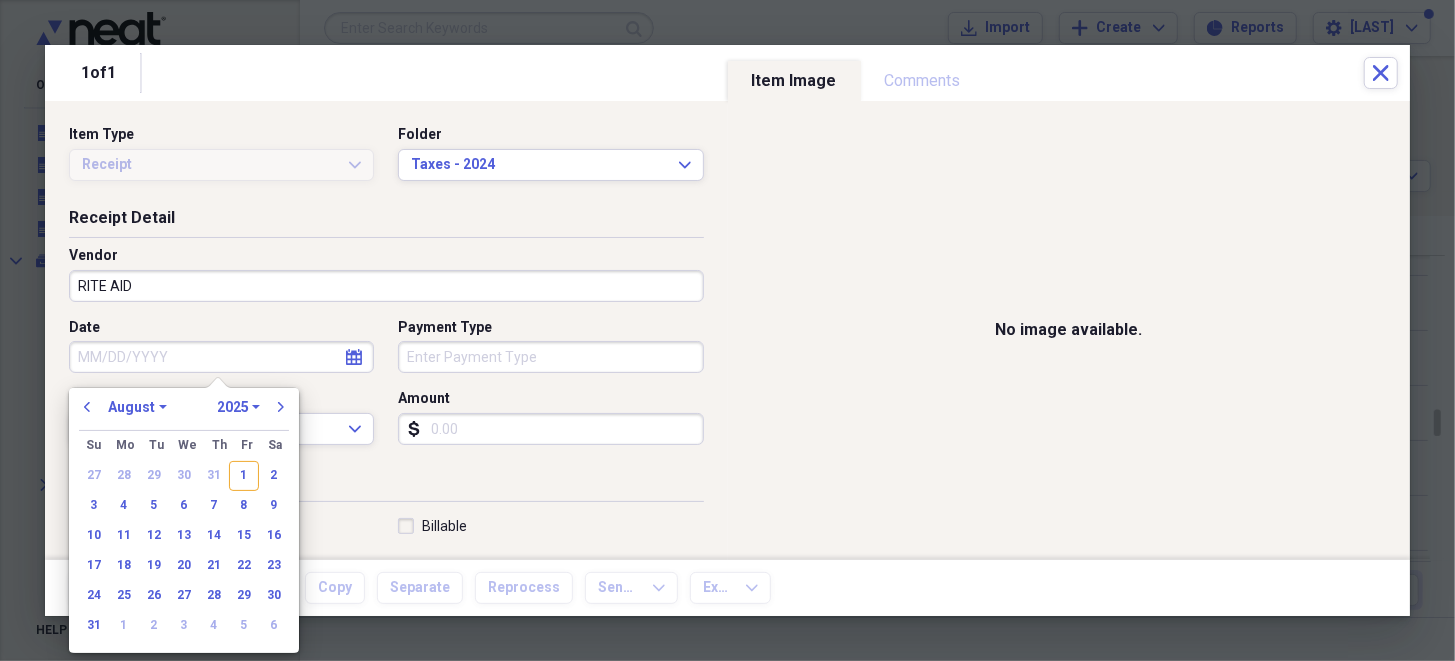 click on "Date" at bounding box center (221, 357) 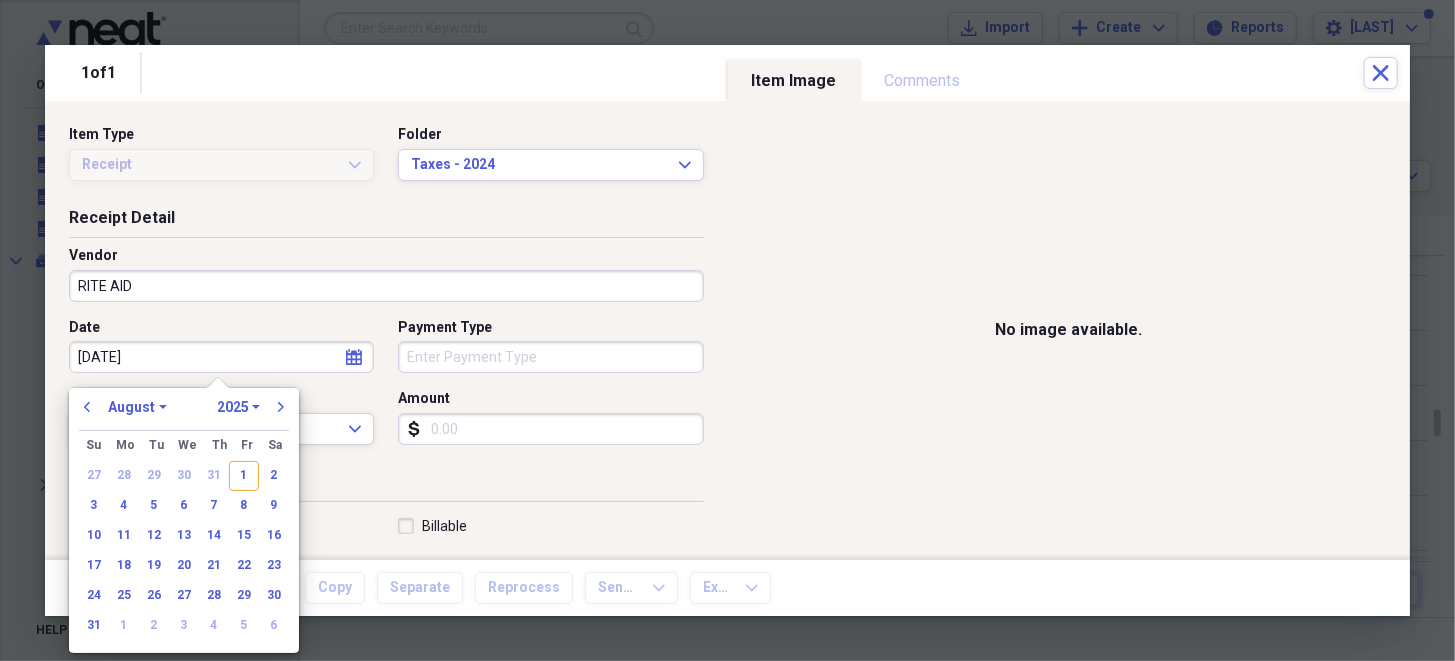 type on "04/23/20" 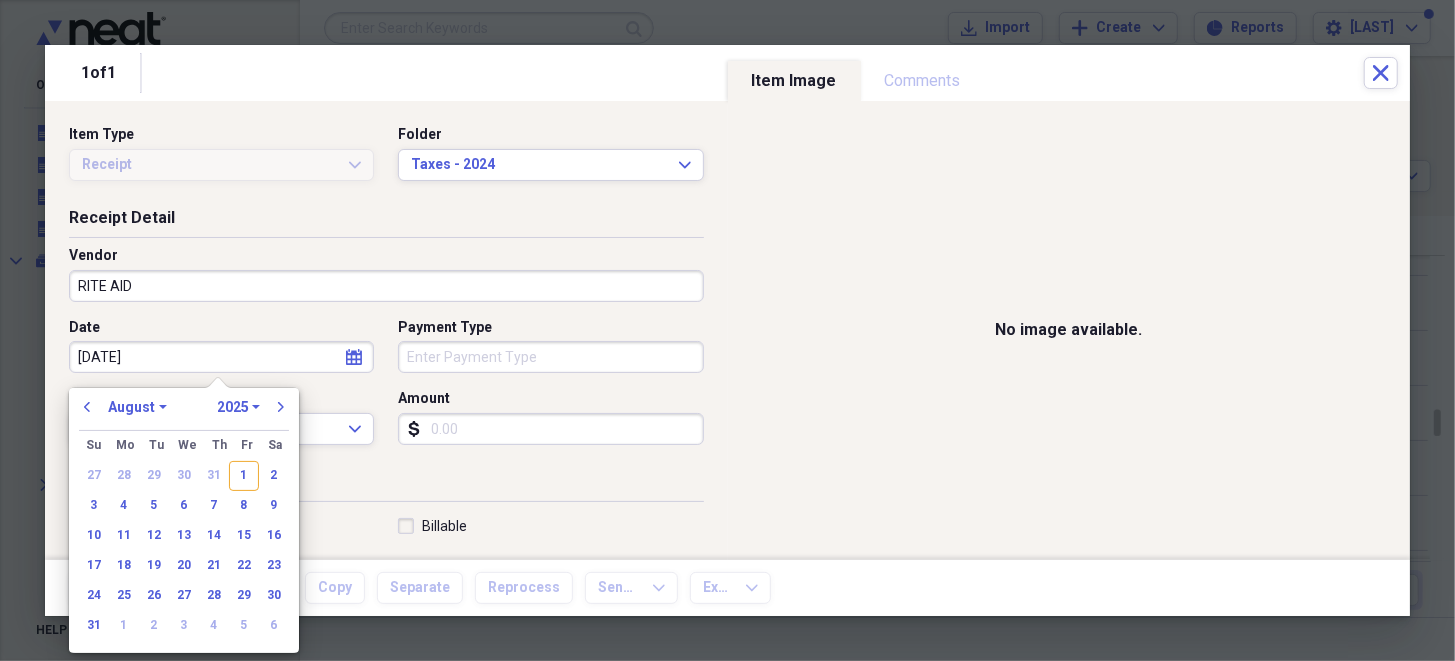 select on "3" 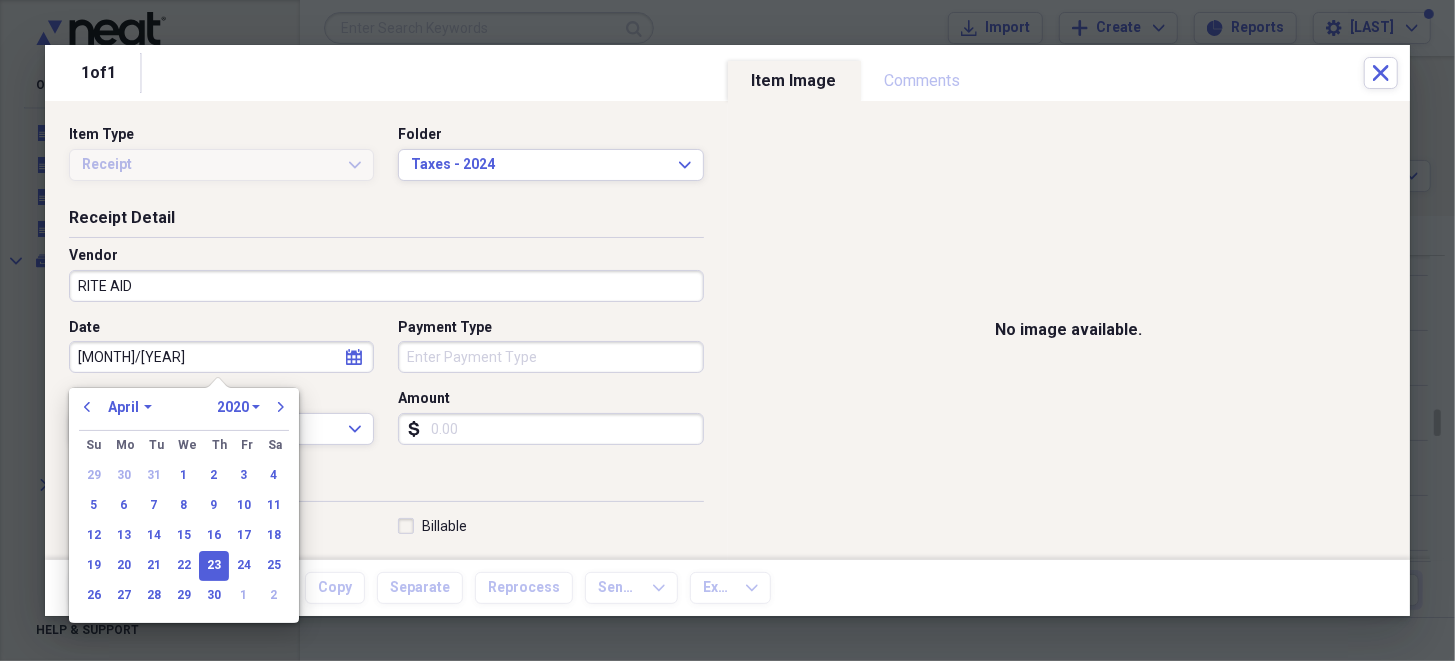 type on "[DATE]" 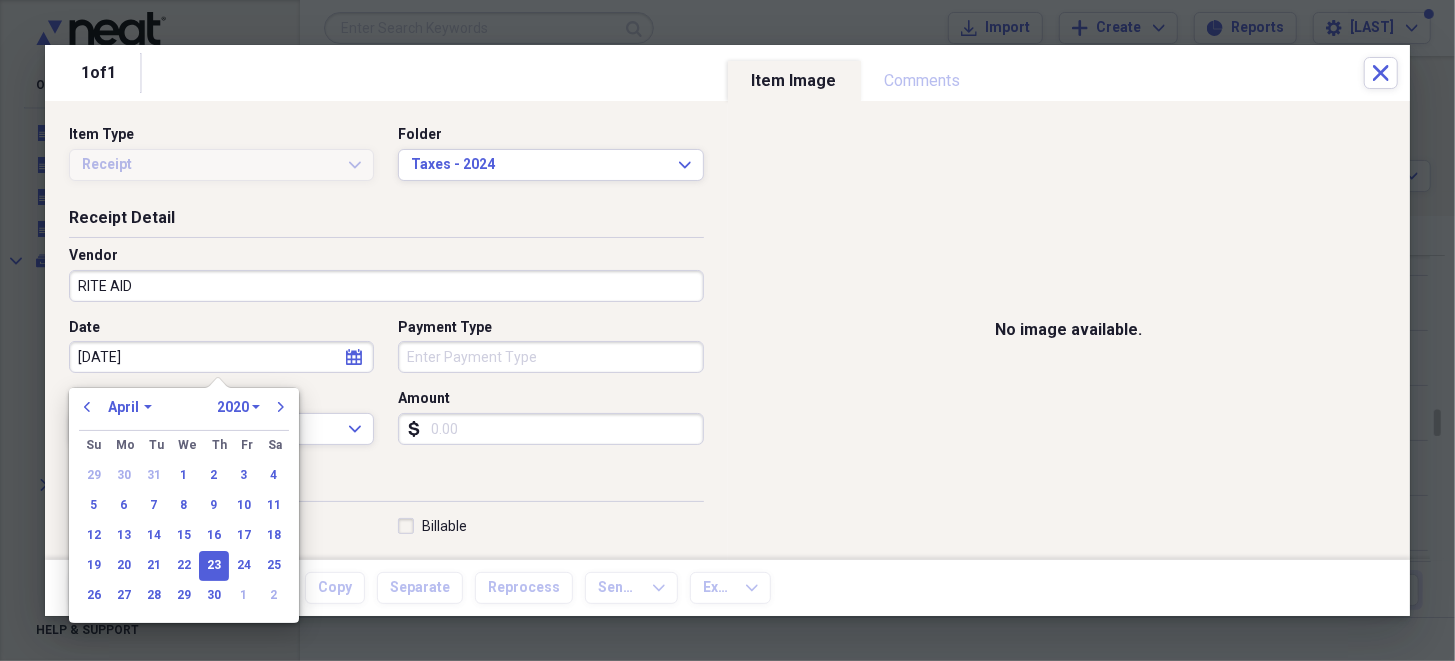 select on "2024" 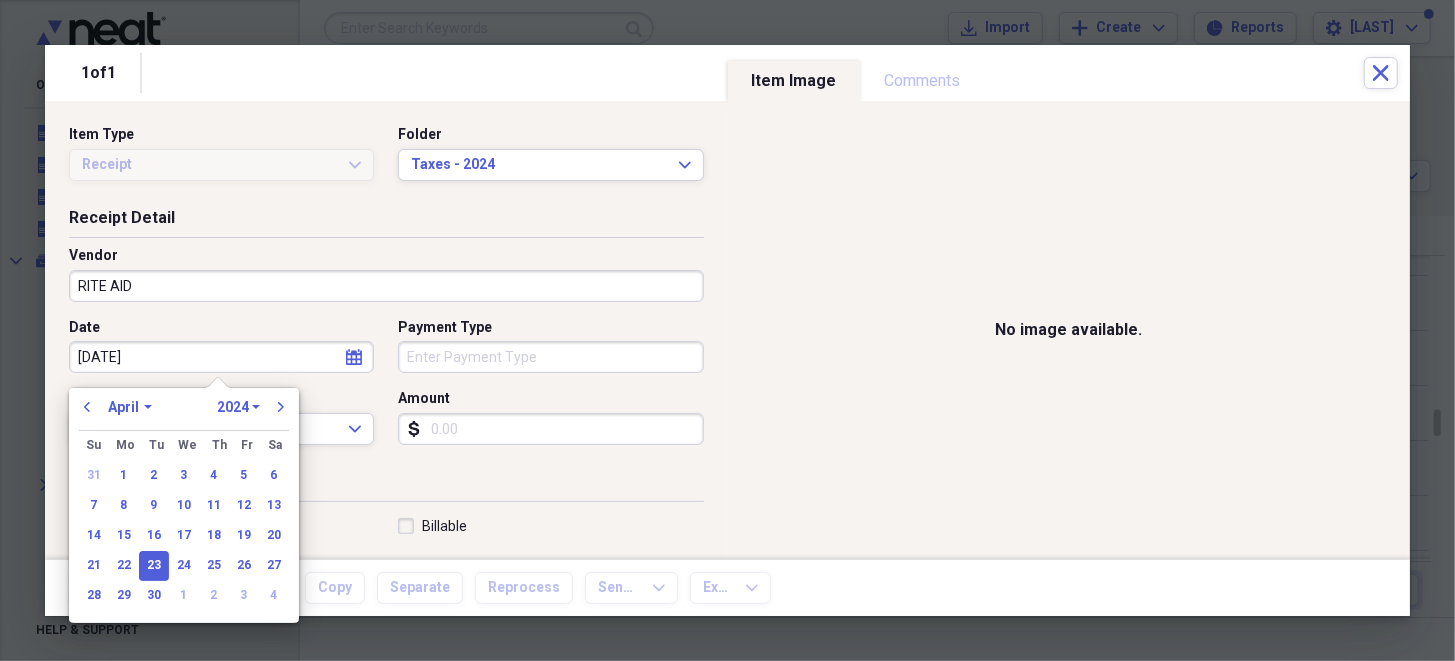 type on "[DATE]" 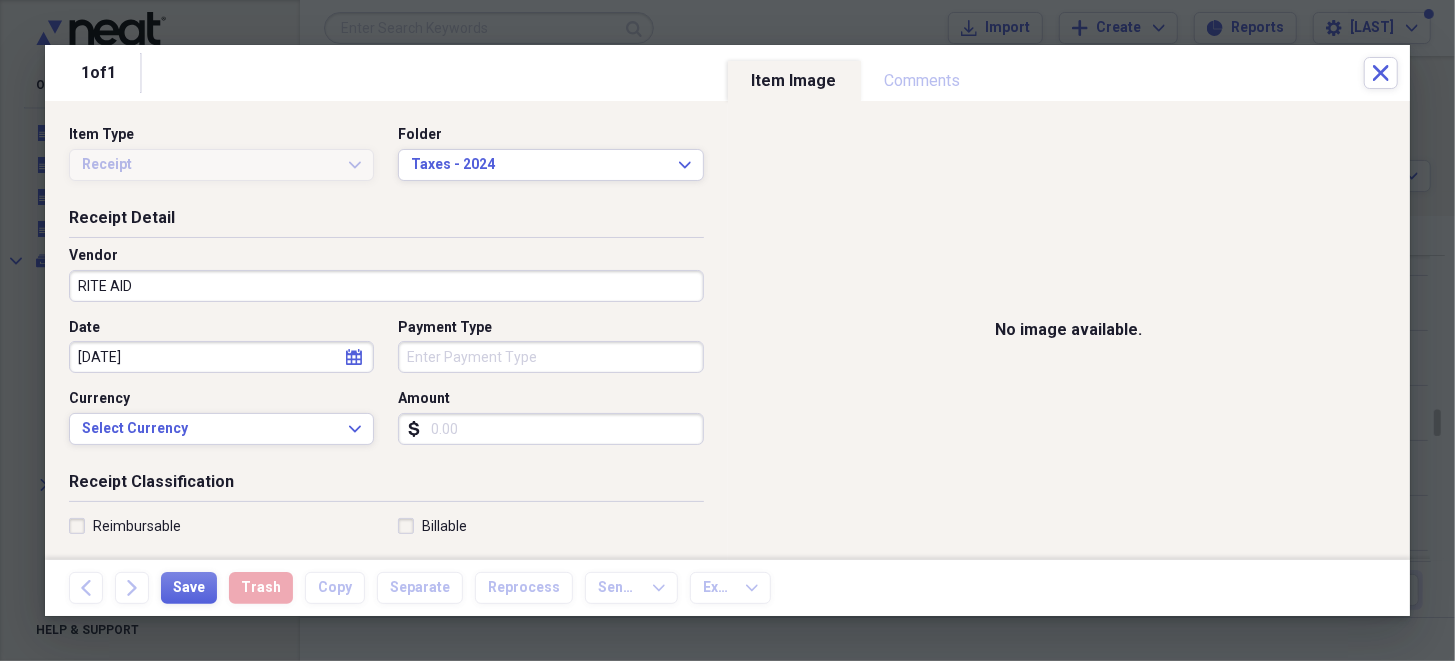 click on "Receipt Classification" at bounding box center (386, 486) 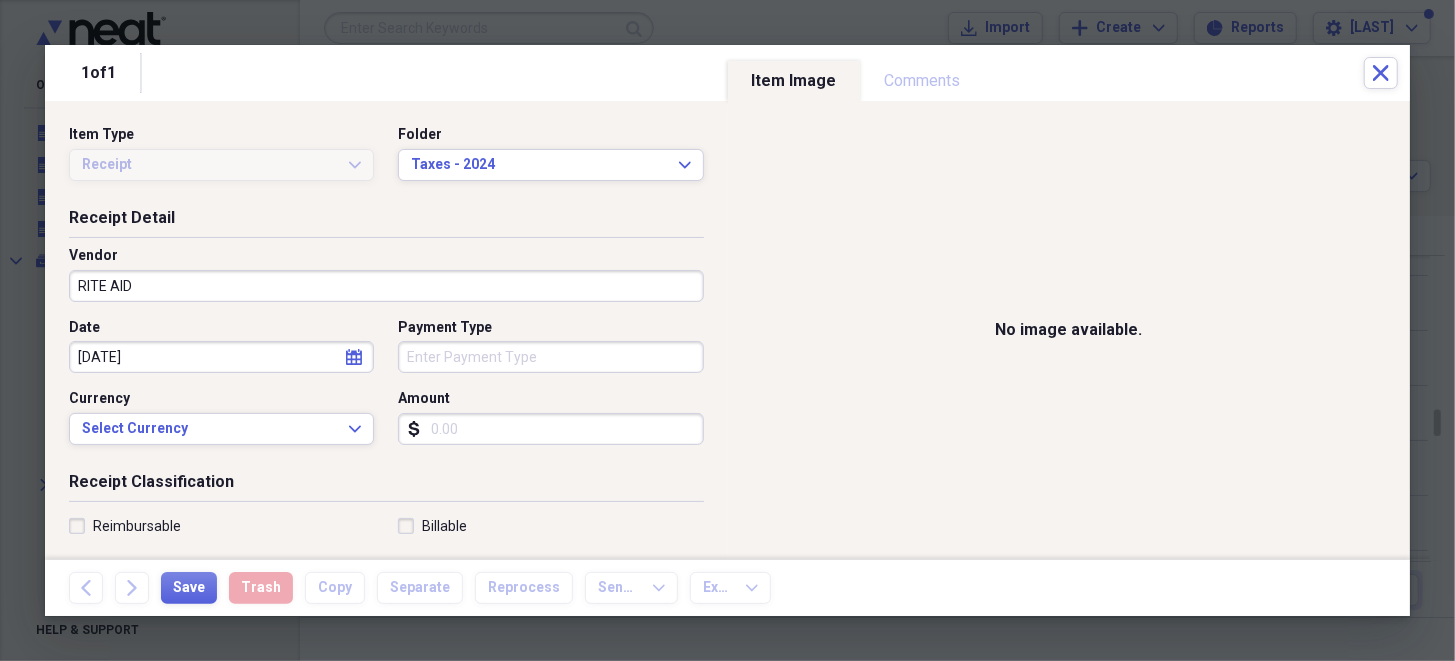 click on "Amount" at bounding box center (550, 429) 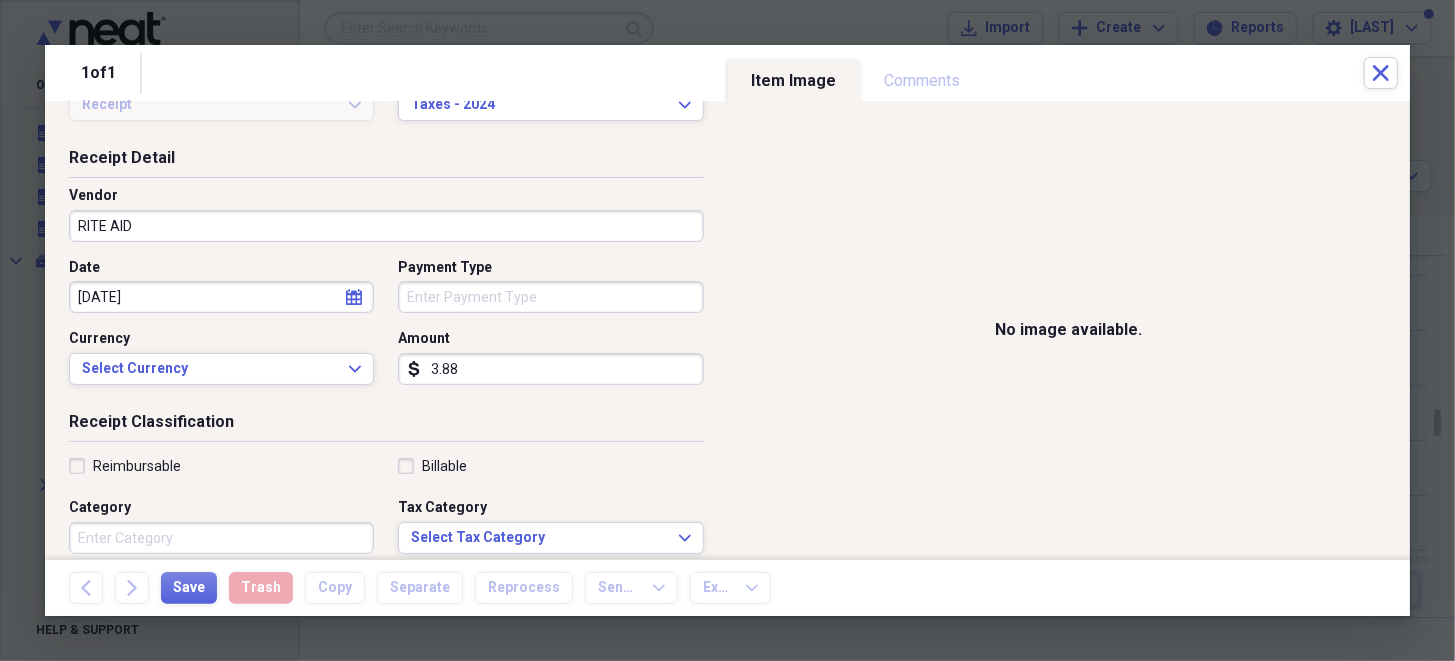 scroll, scrollTop: 199, scrollLeft: 0, axis: vertical 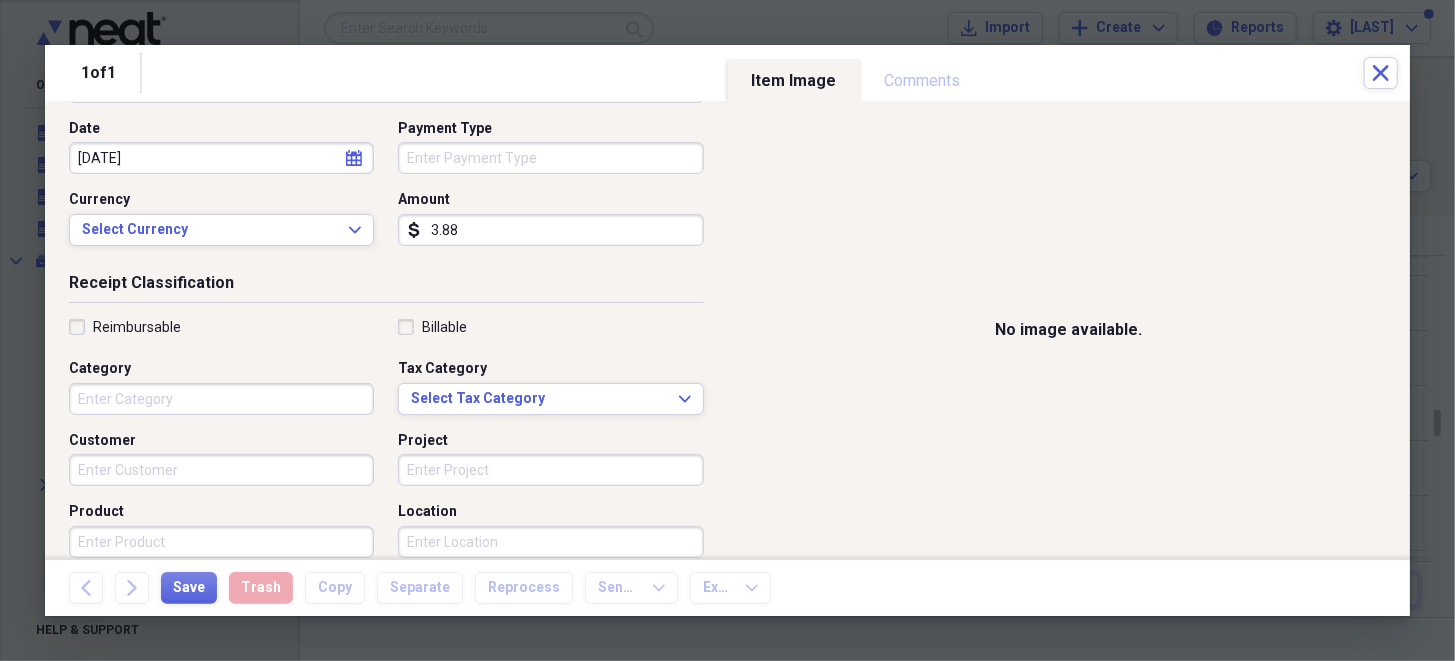 type on "3.88" 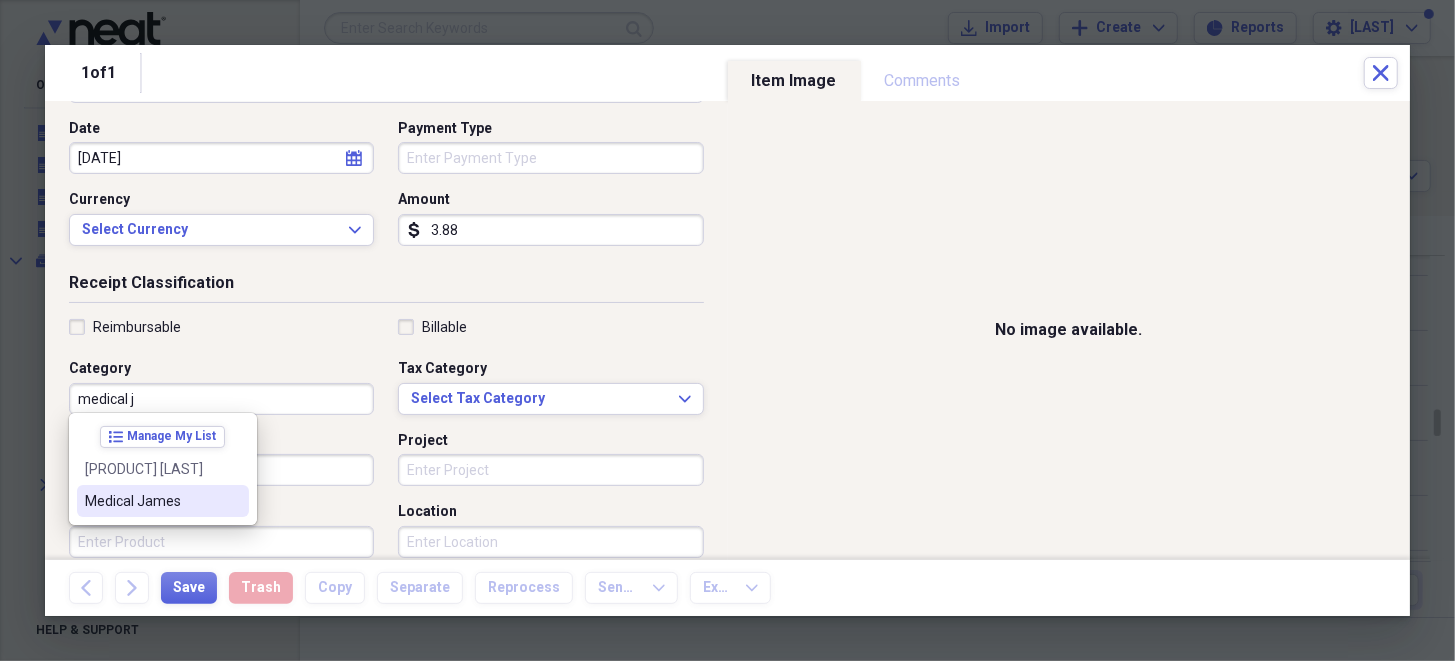 click on "Medical [PERSON]" at bounding box center (163, 501) 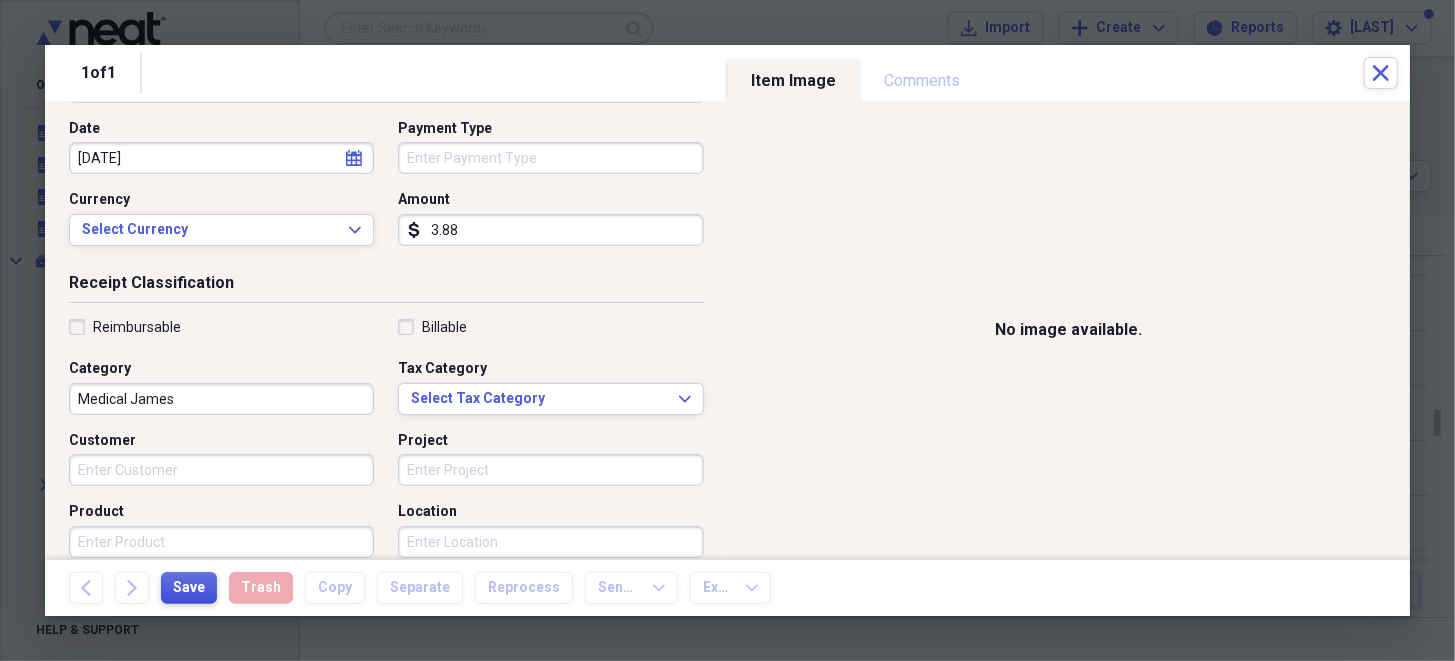 click on "Save" at bounding box center (189, 588) 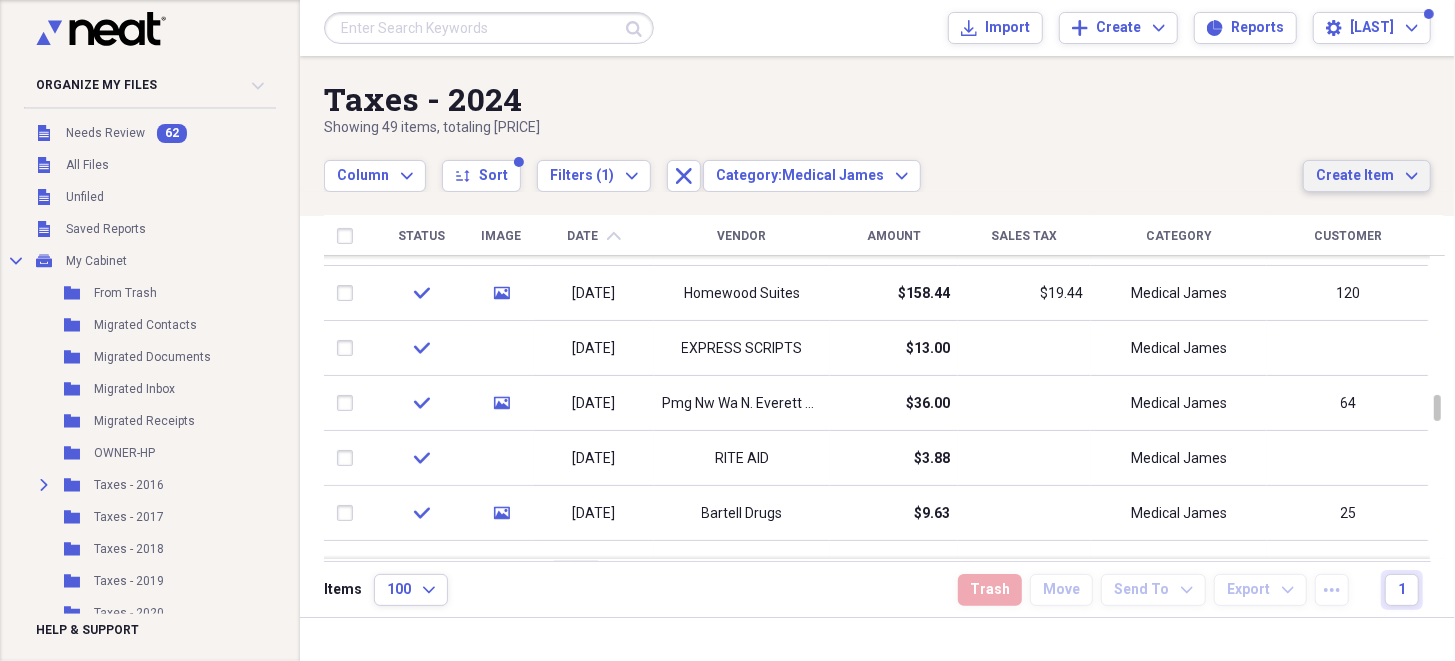 click on "Create Item" at bounding box center (1355, 176) 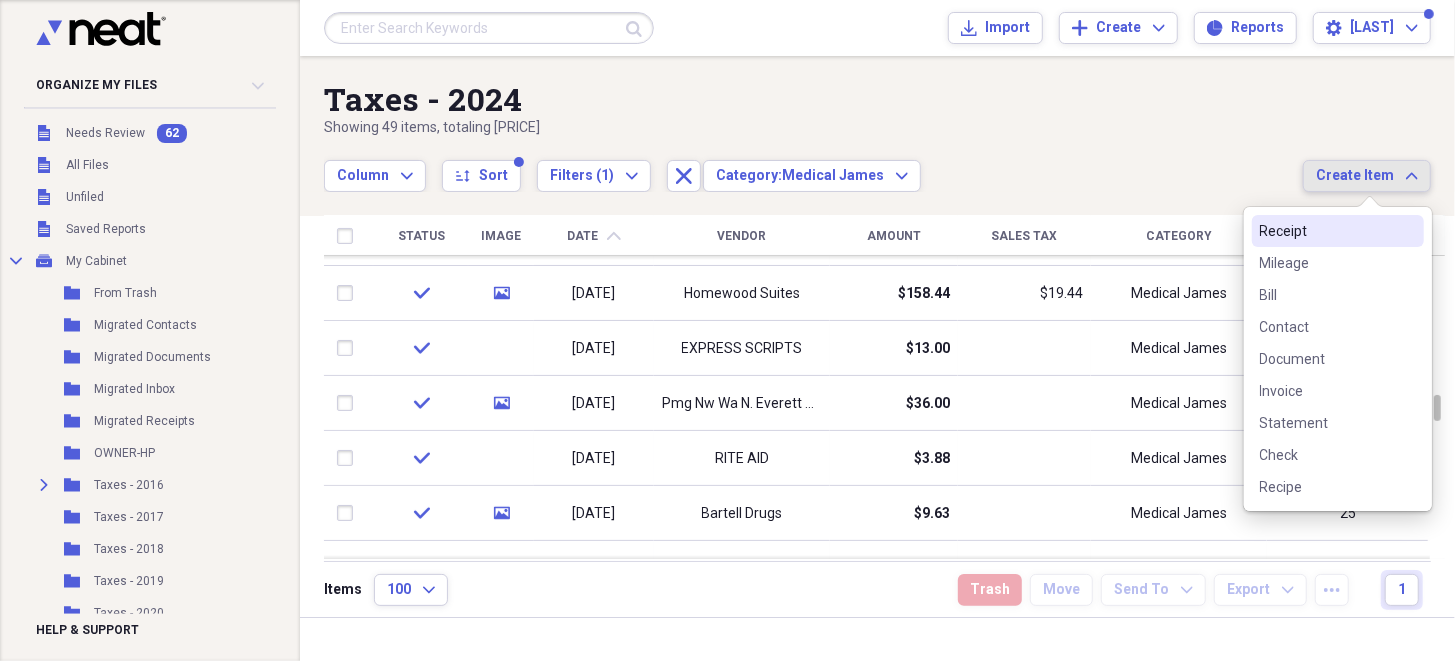 click on "Receipt" at bounding box center (1326, 231) 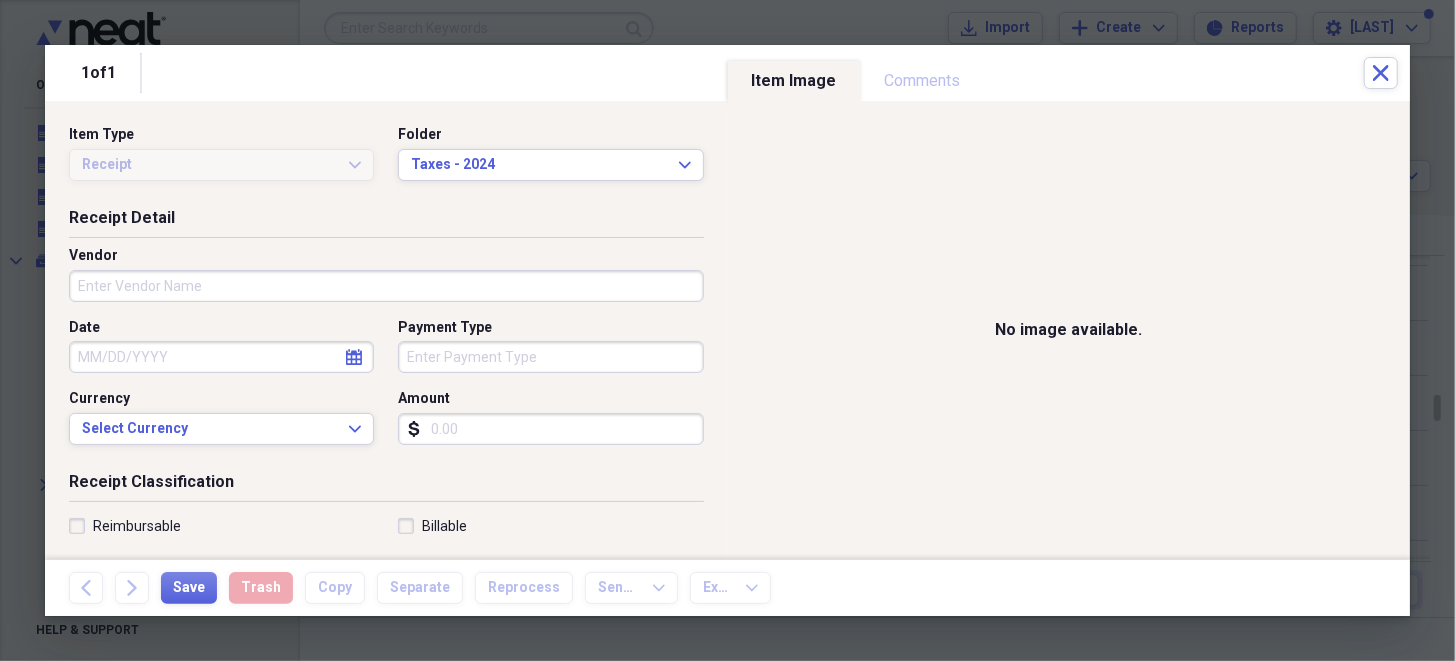 click on "Vendor" at bounding box center (386, 286) 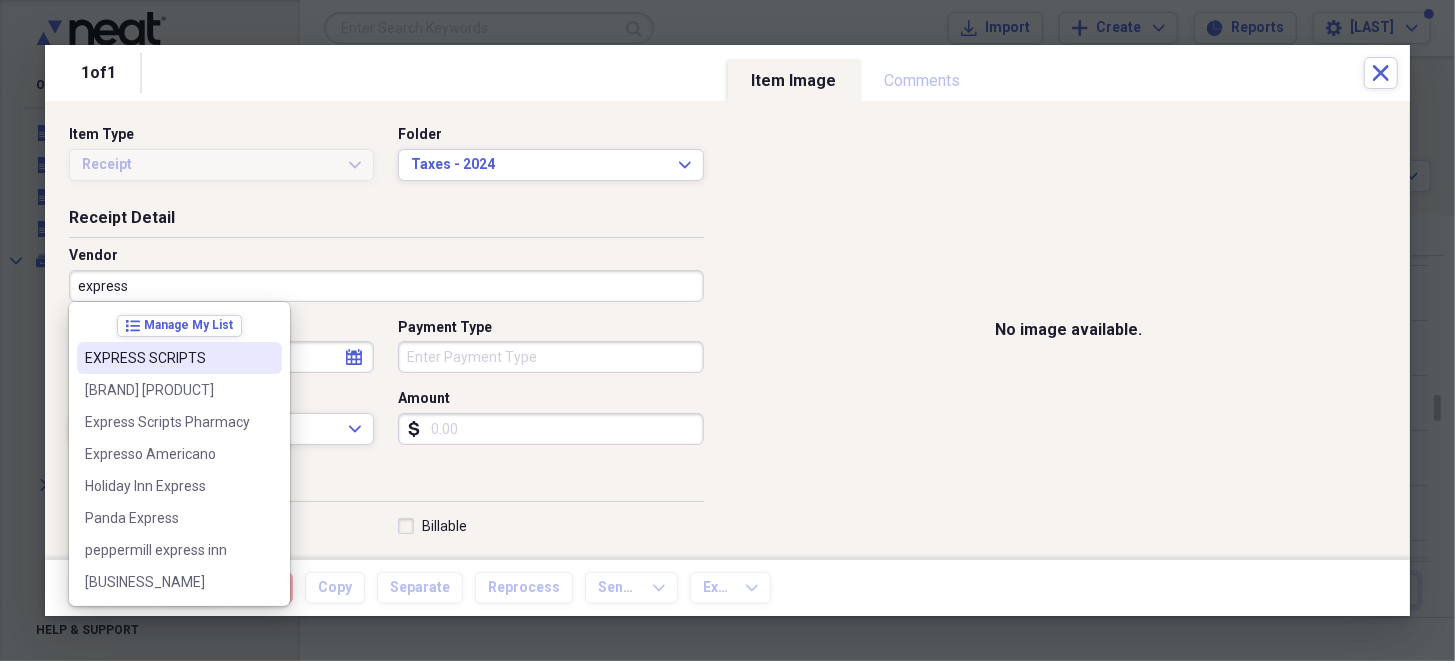click on "EXPRESS  SCRIPTS" at bounding box center [167, 358] 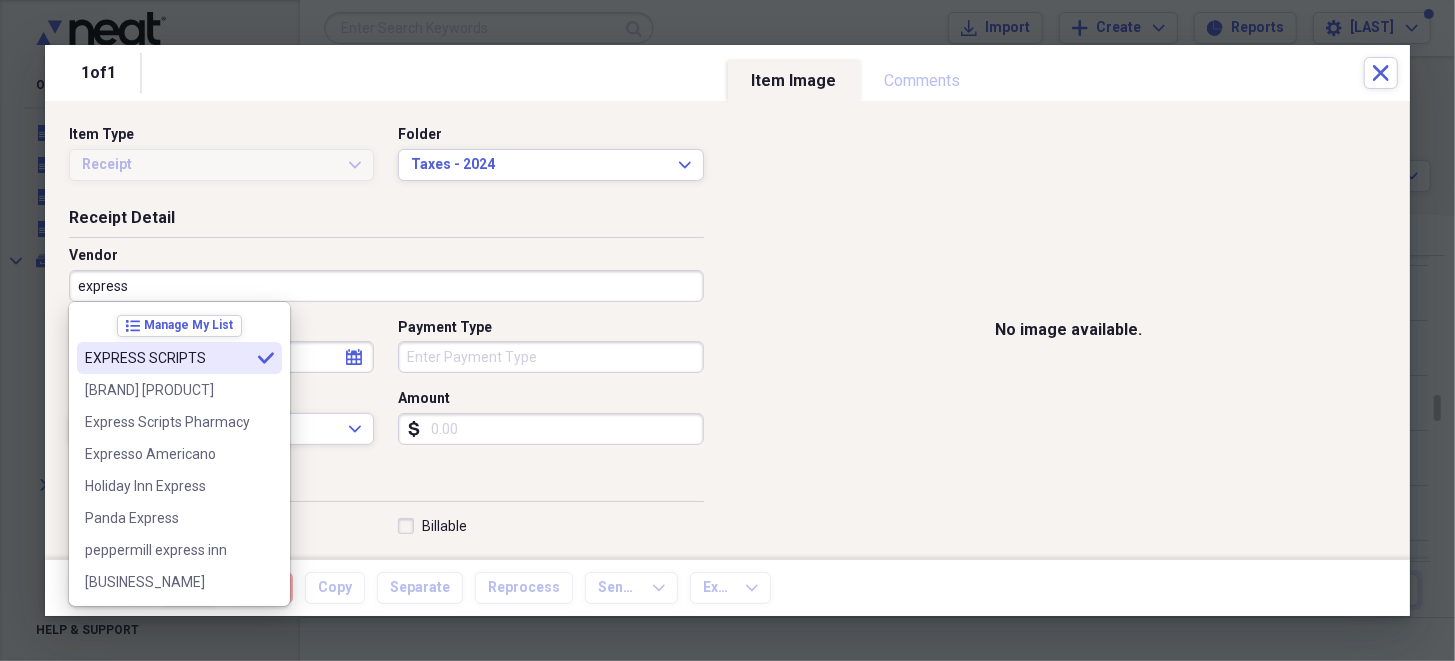 type on "EXPRESS  SCRIPTS" 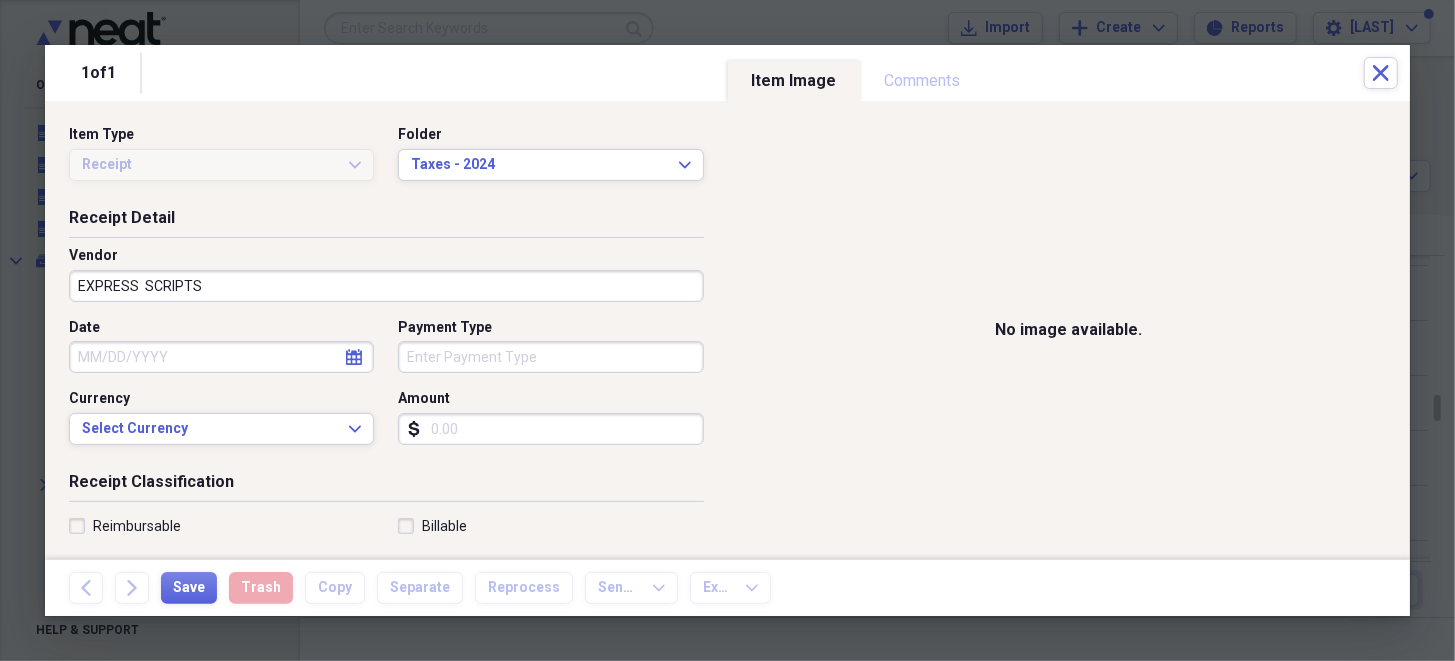 select on "7" 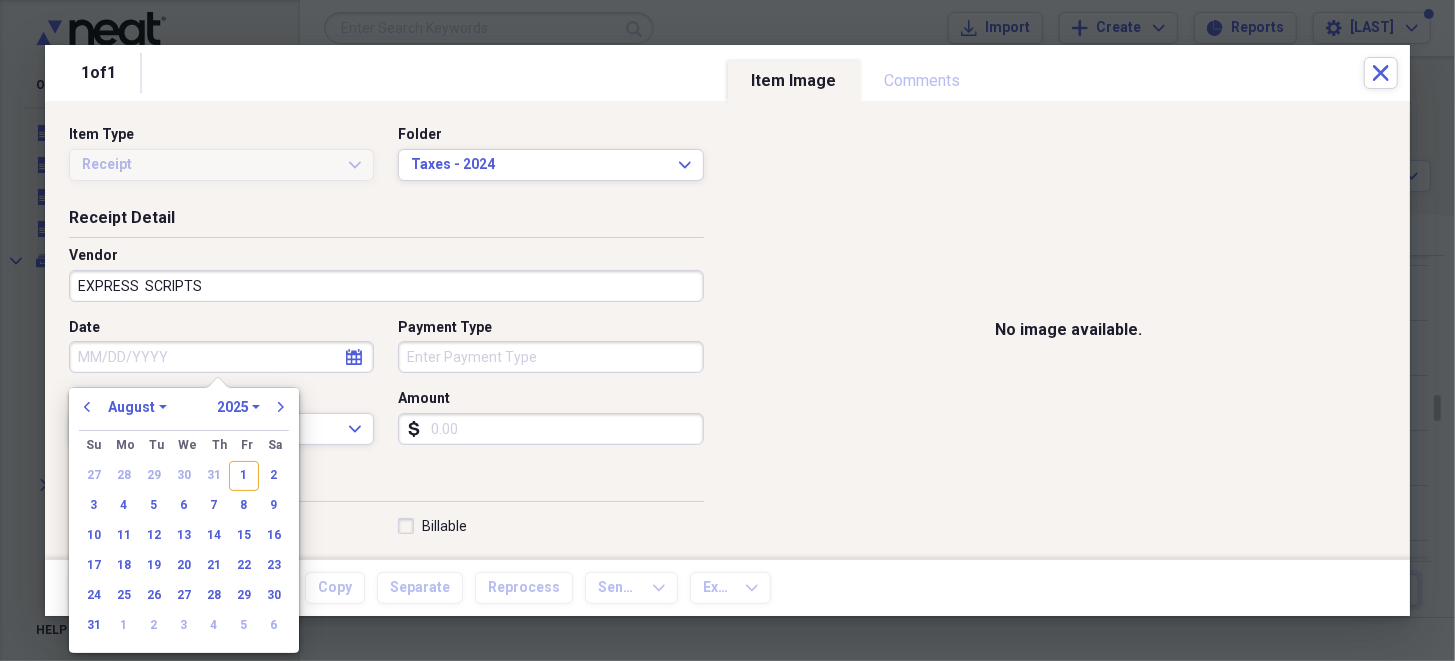 click on "Date" at bounding box center (221, 357) 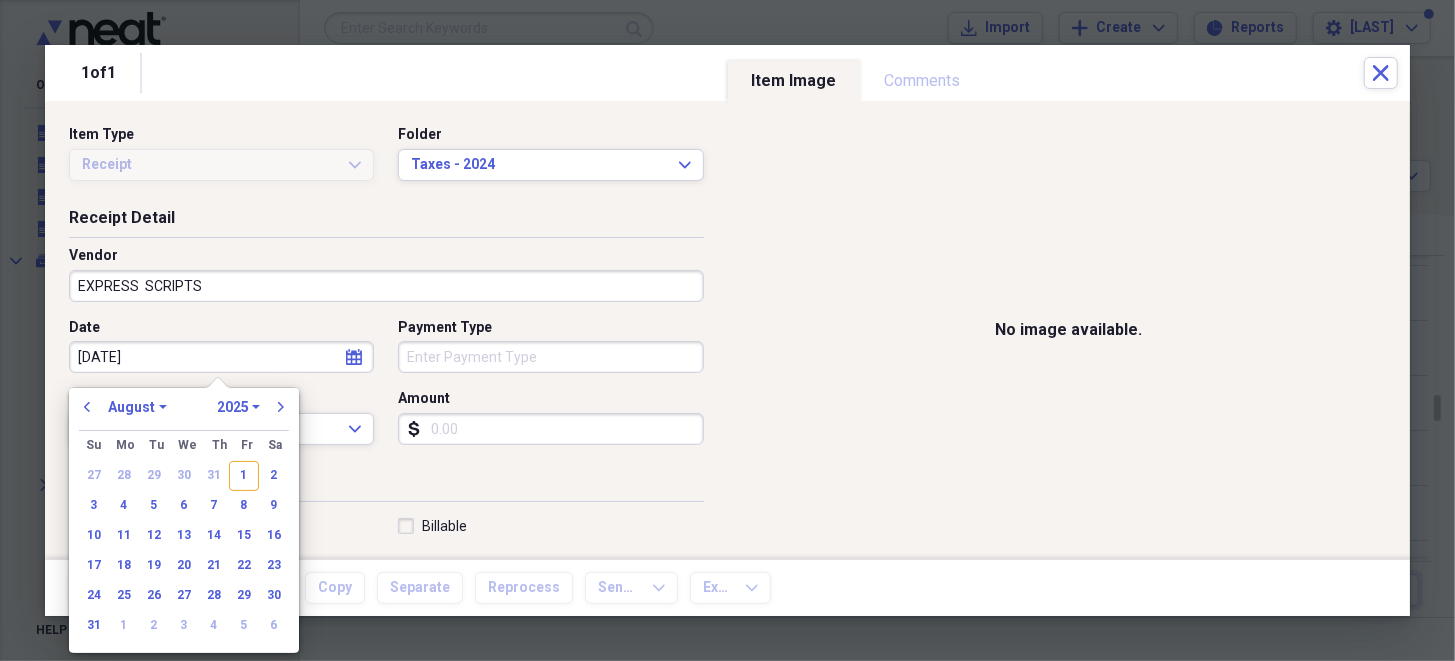 type on "04/23/20" 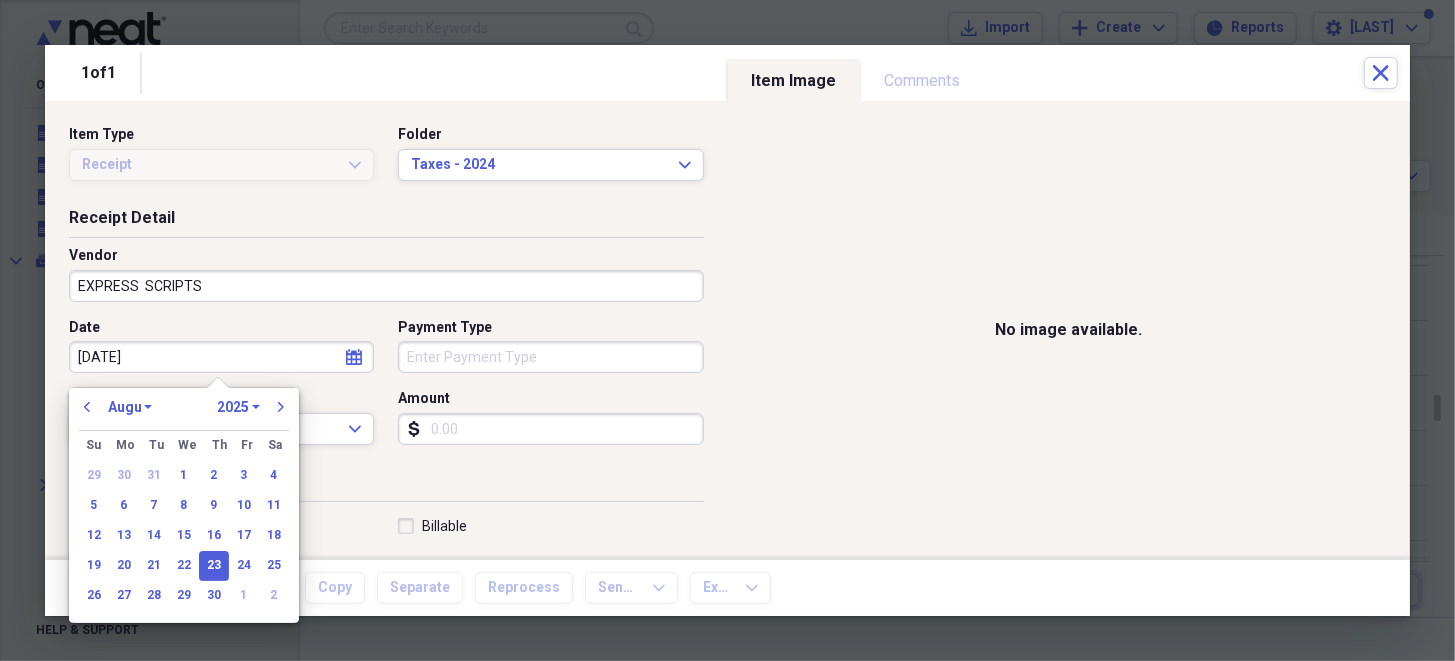 select on "3" 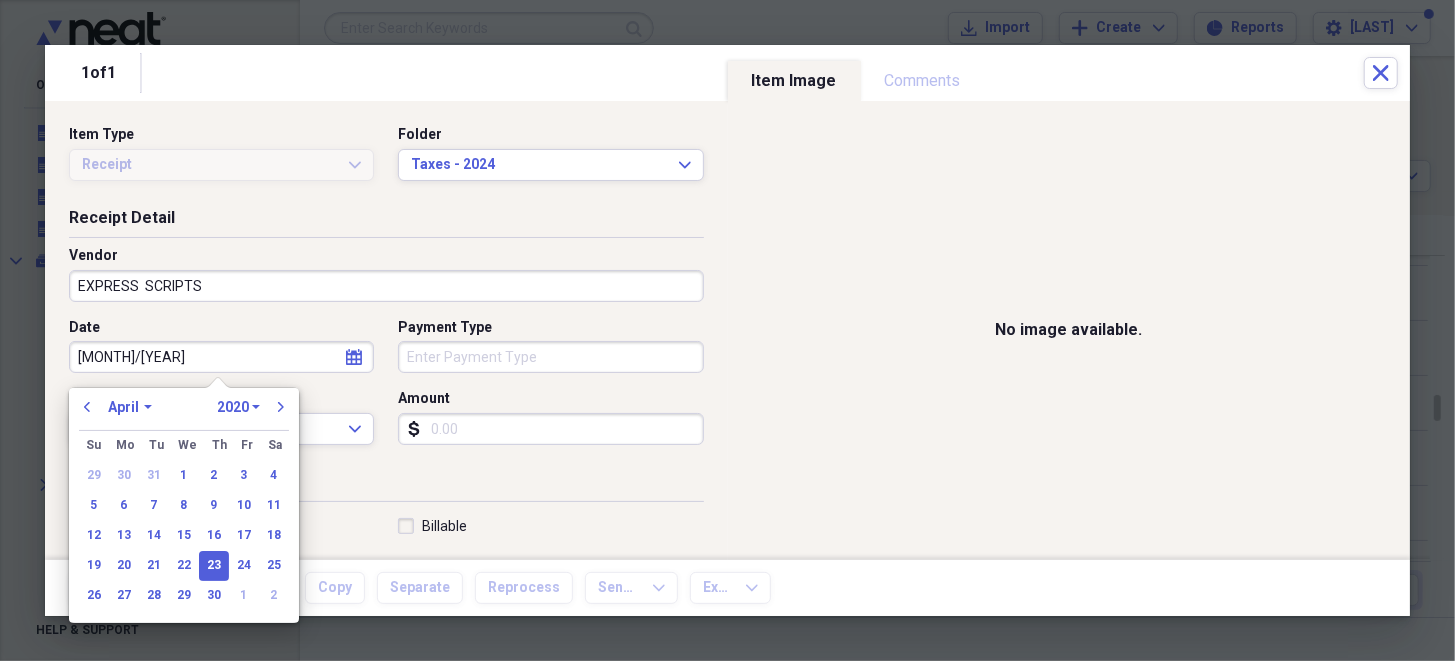 type on "[DATE]" 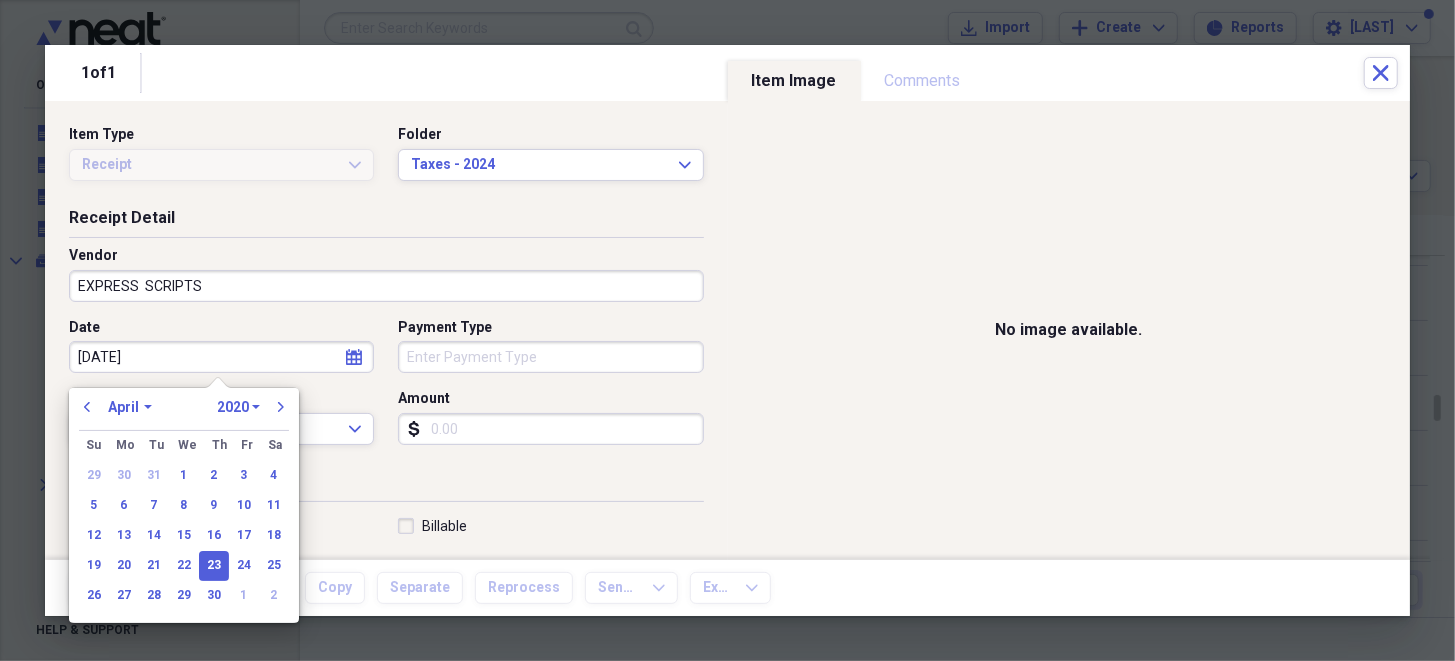 select on "2024" 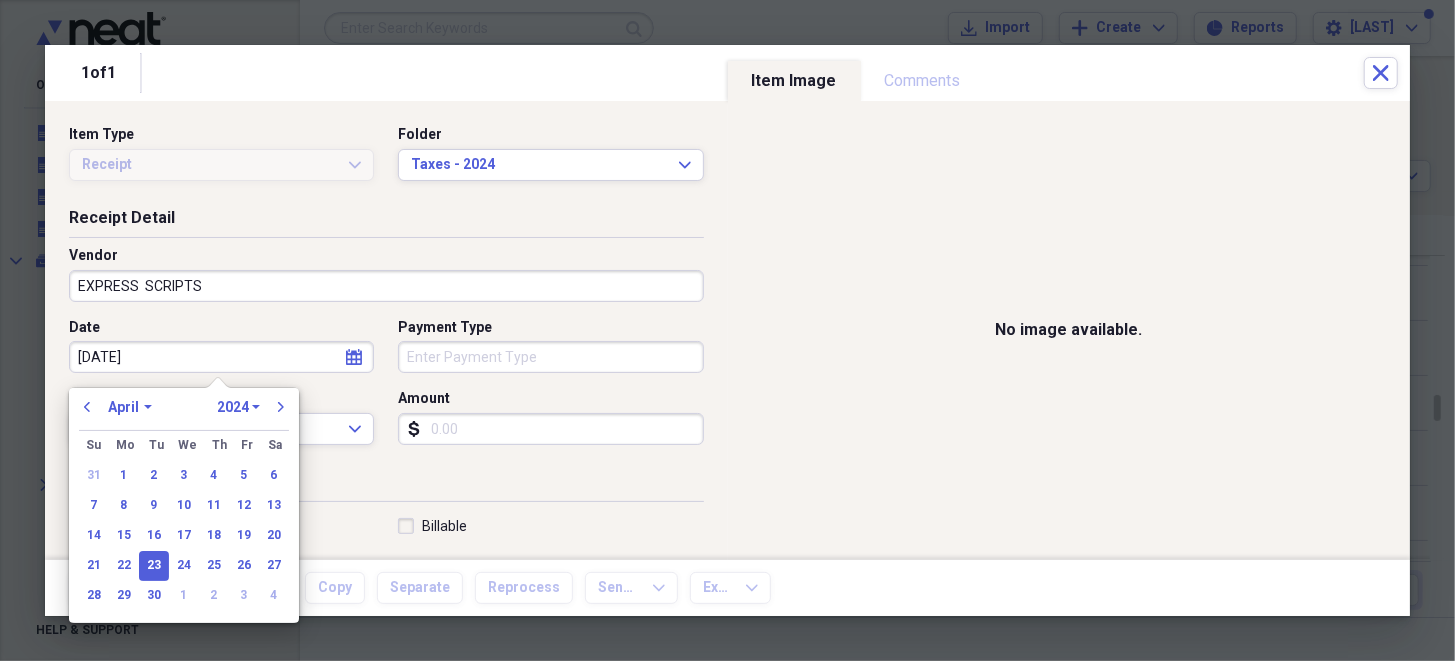 type on "[DATE]" 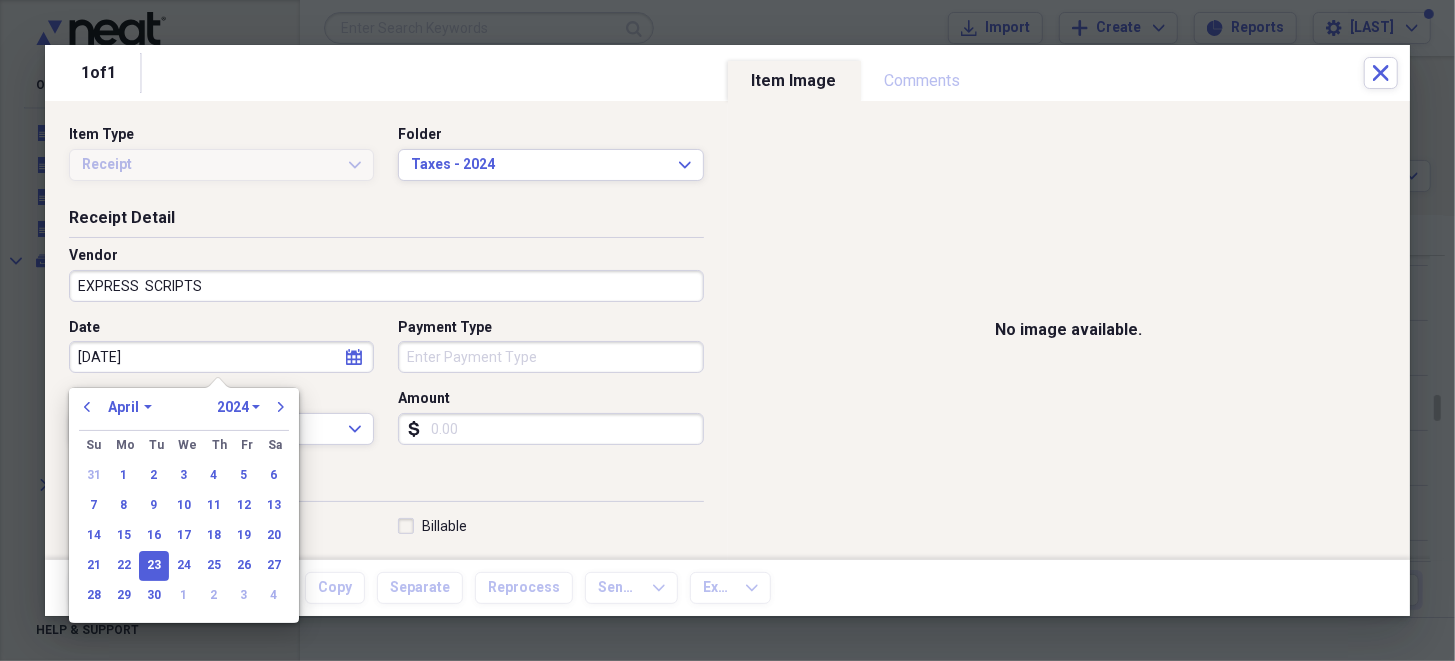 type 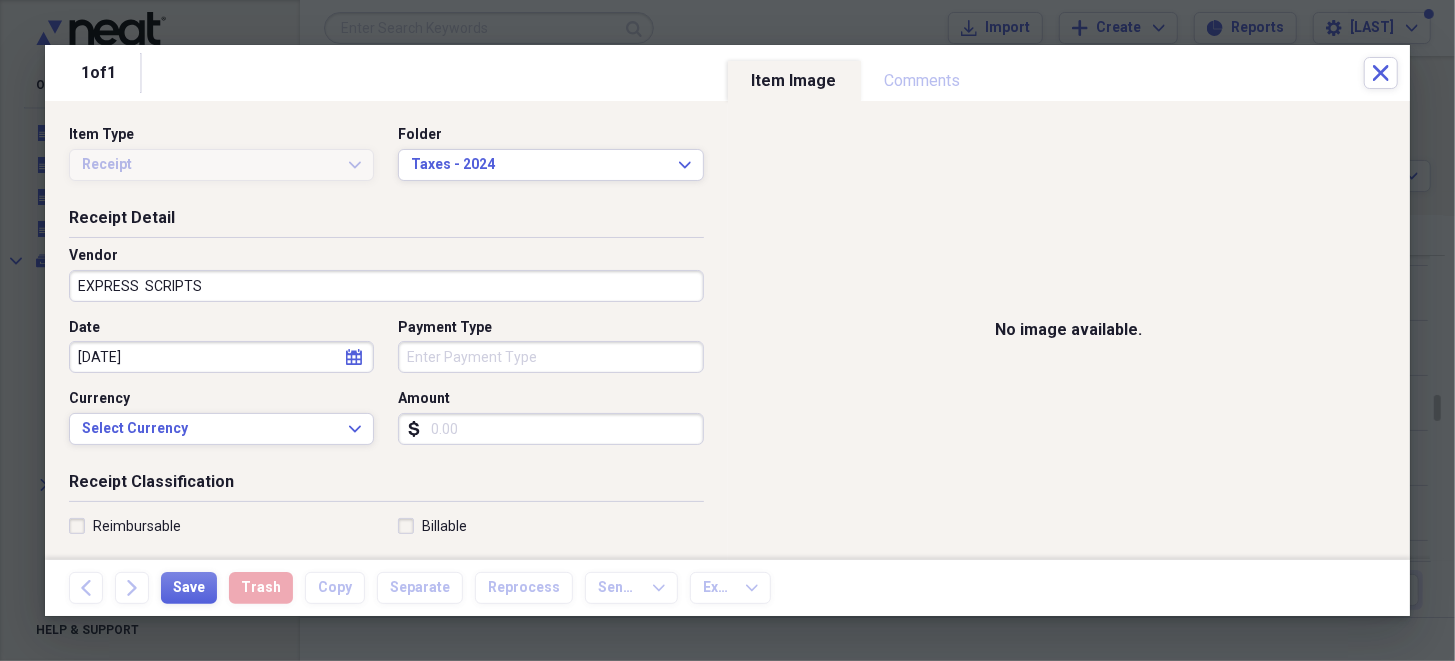 click on "Receipt Classification" at bounding box center (386, 486) 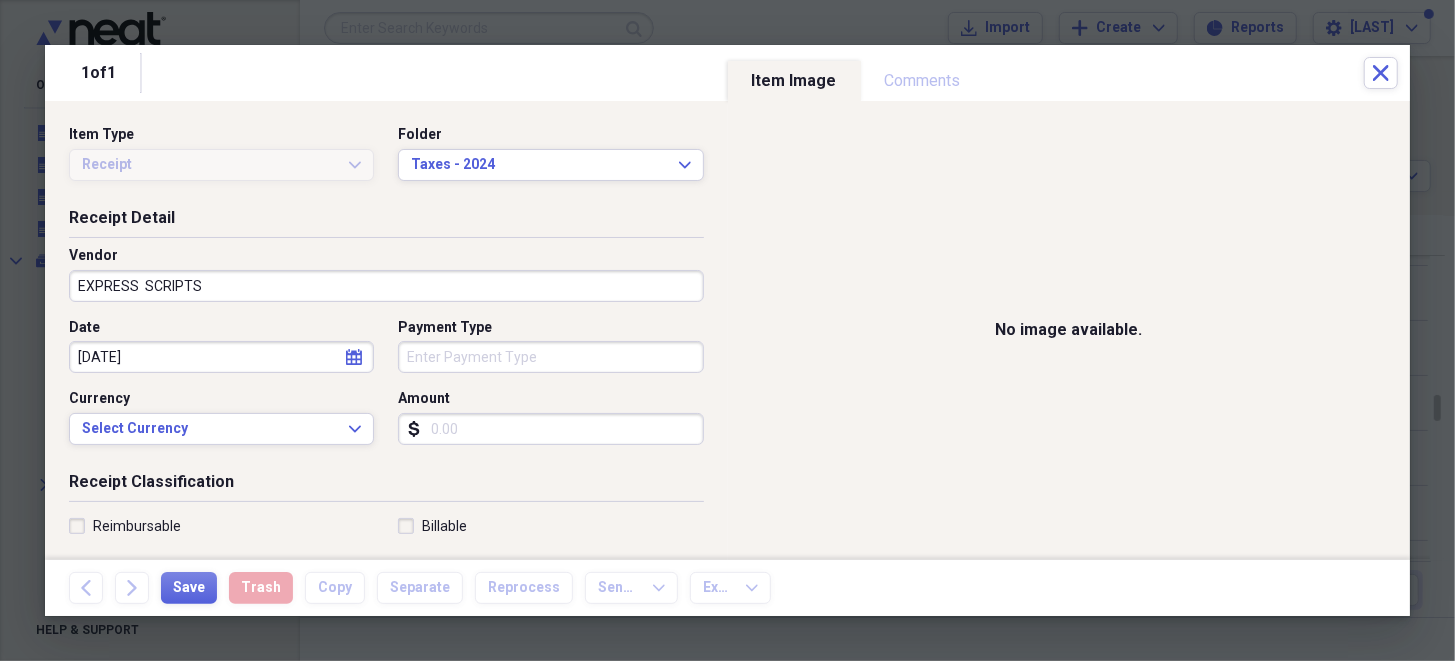 click on "Amount" at bounding box center [550, 429] 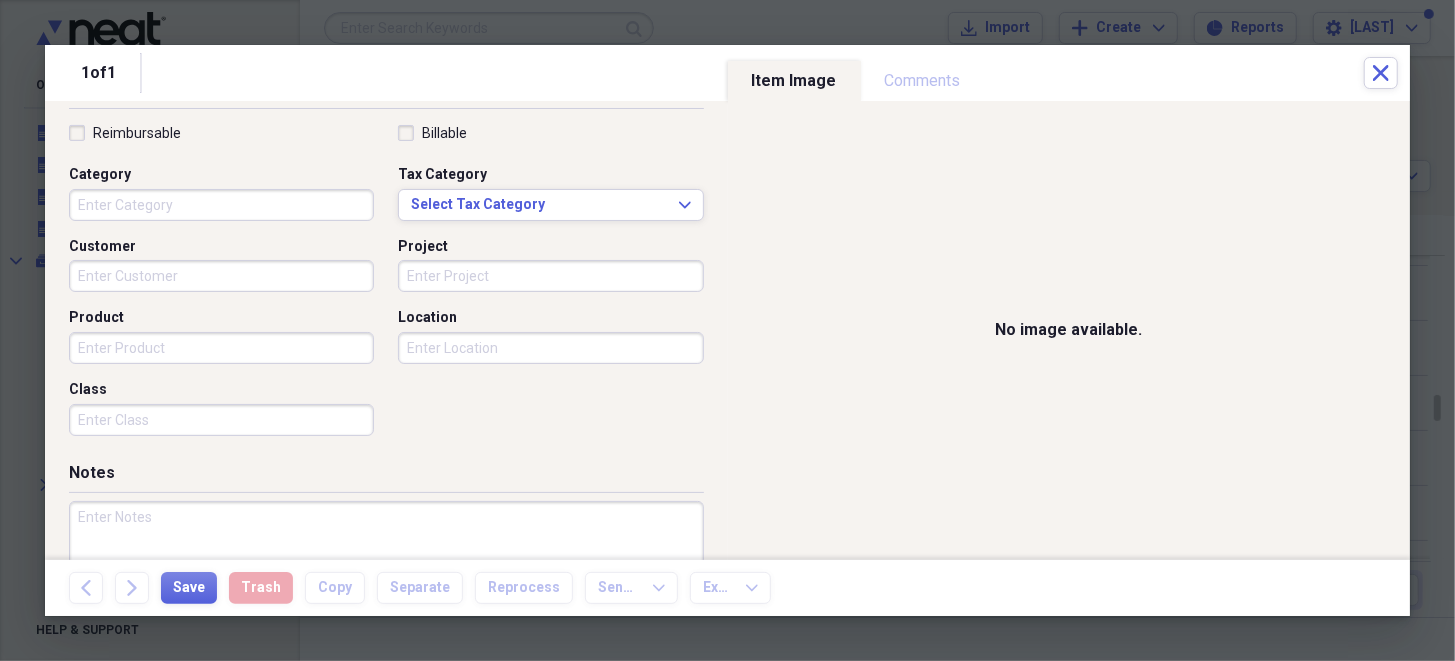 scroll, scrollTop: 399, scrollLeft: 0, axis: vertical 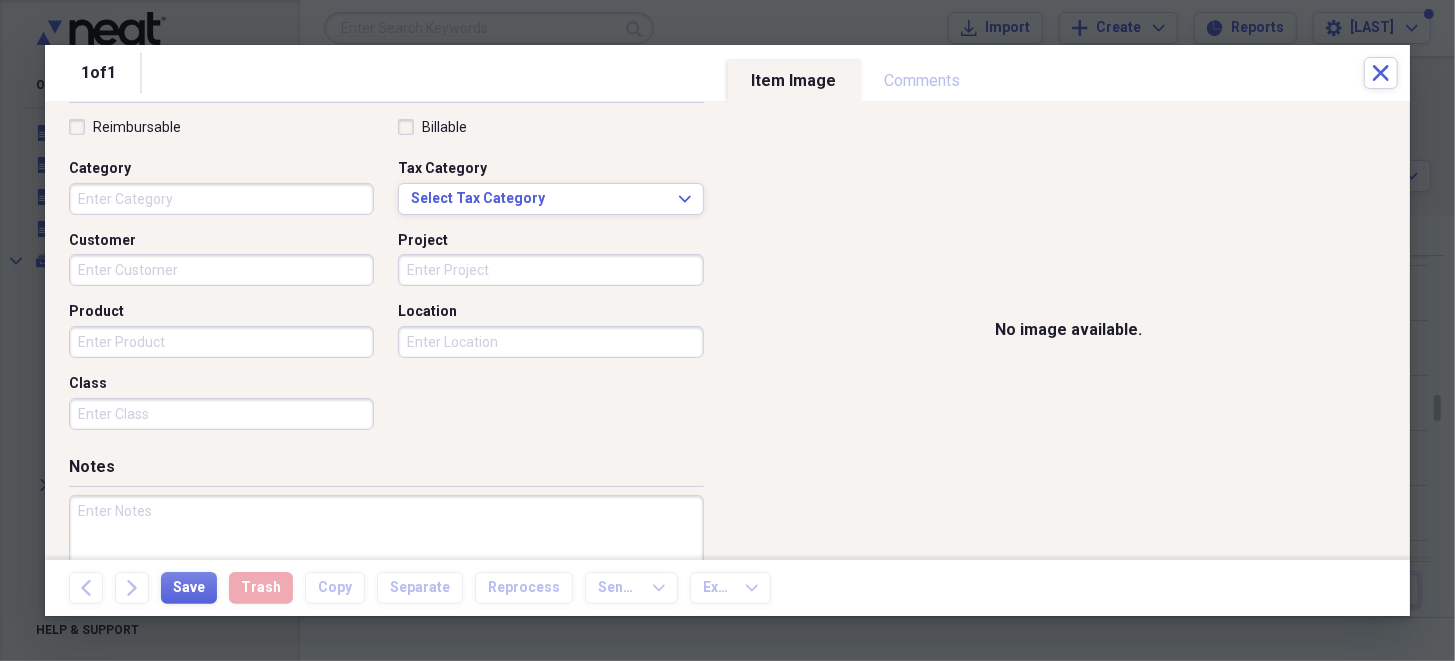 type on "13.00" 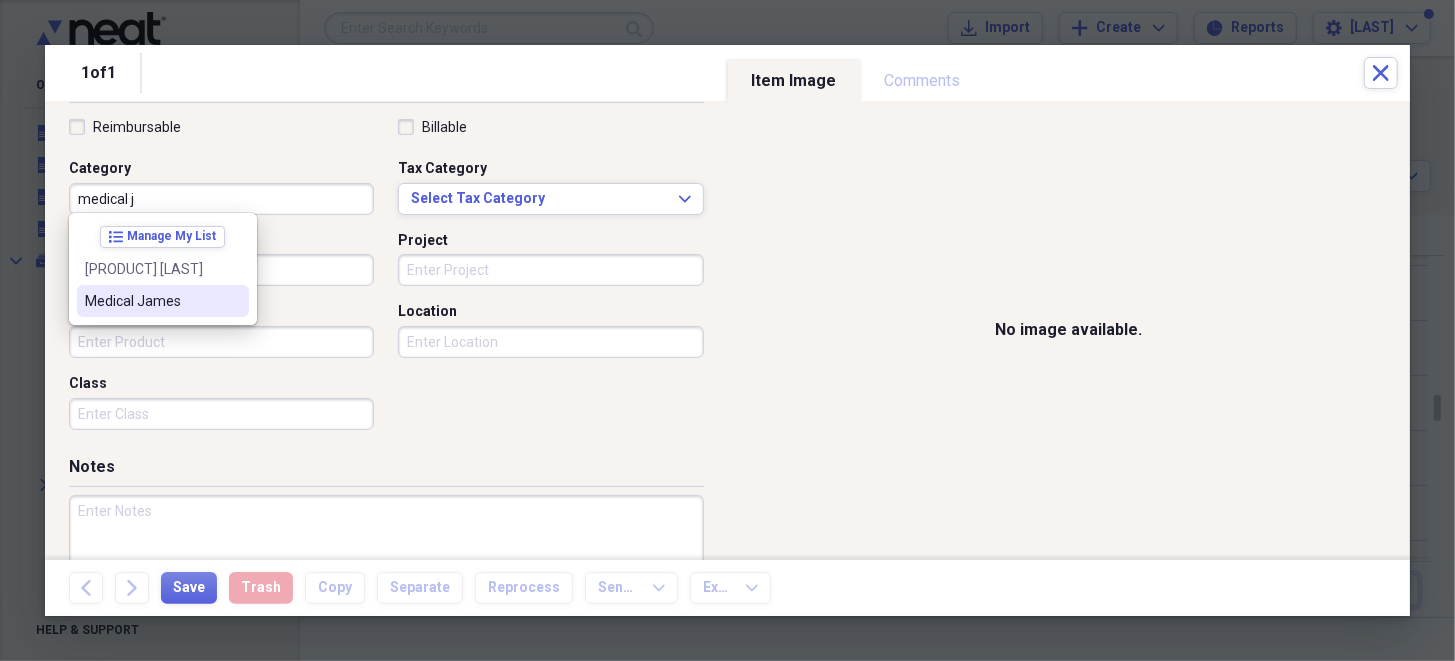 click on "Medical [PERSON]" at bounding box center (151, 301) 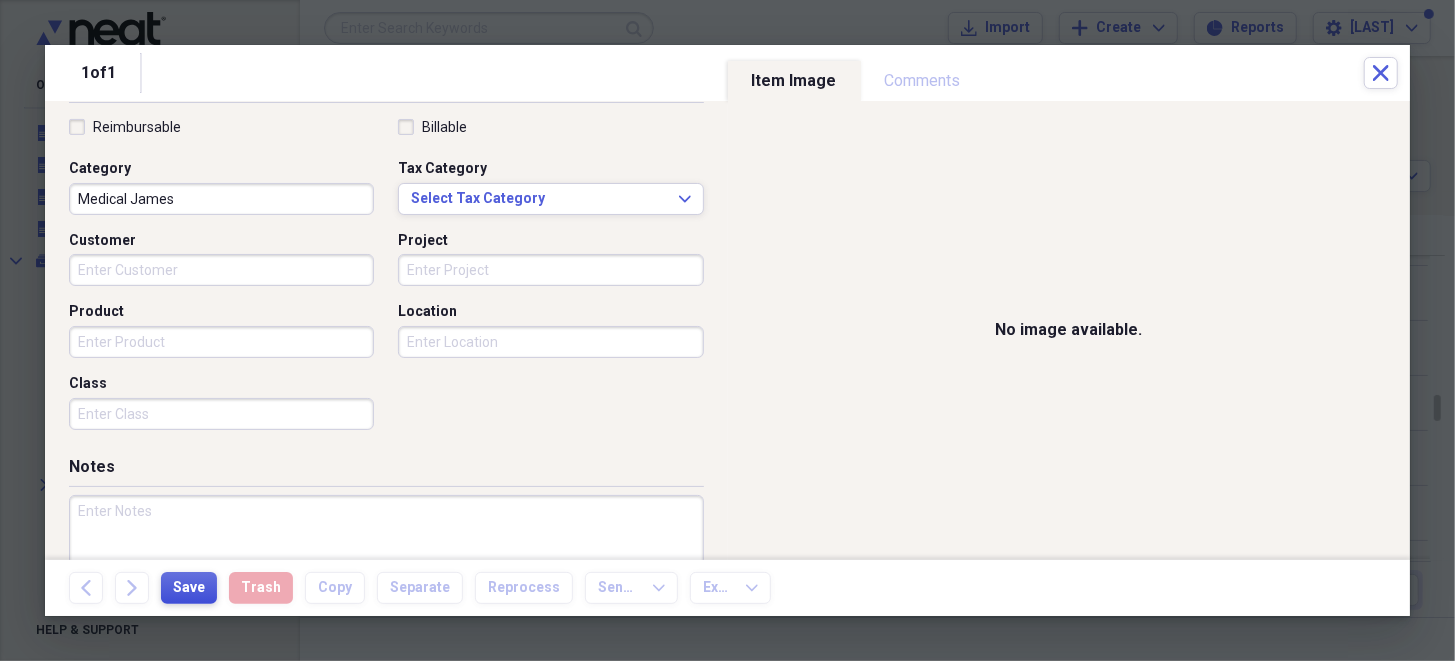 click on "Save" at bounding box center [189, 588] 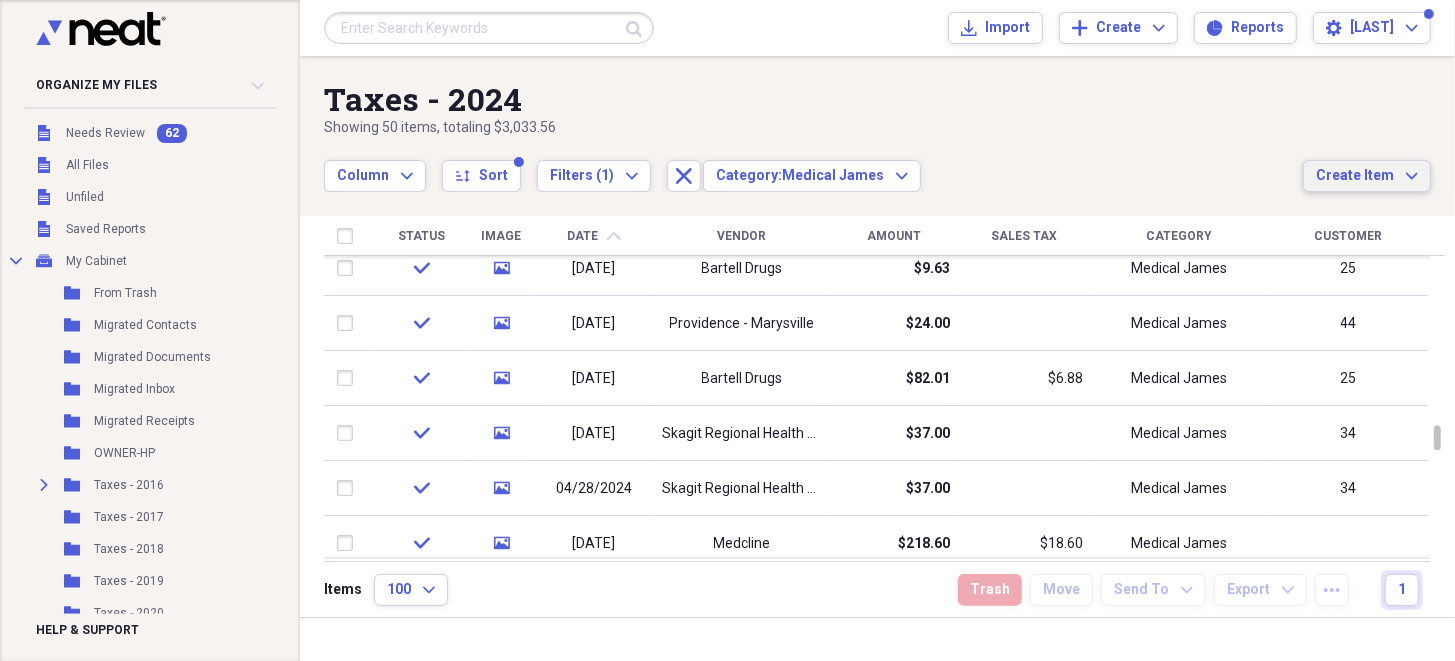 click on "Create Item" at bounding box center (1355, 176) 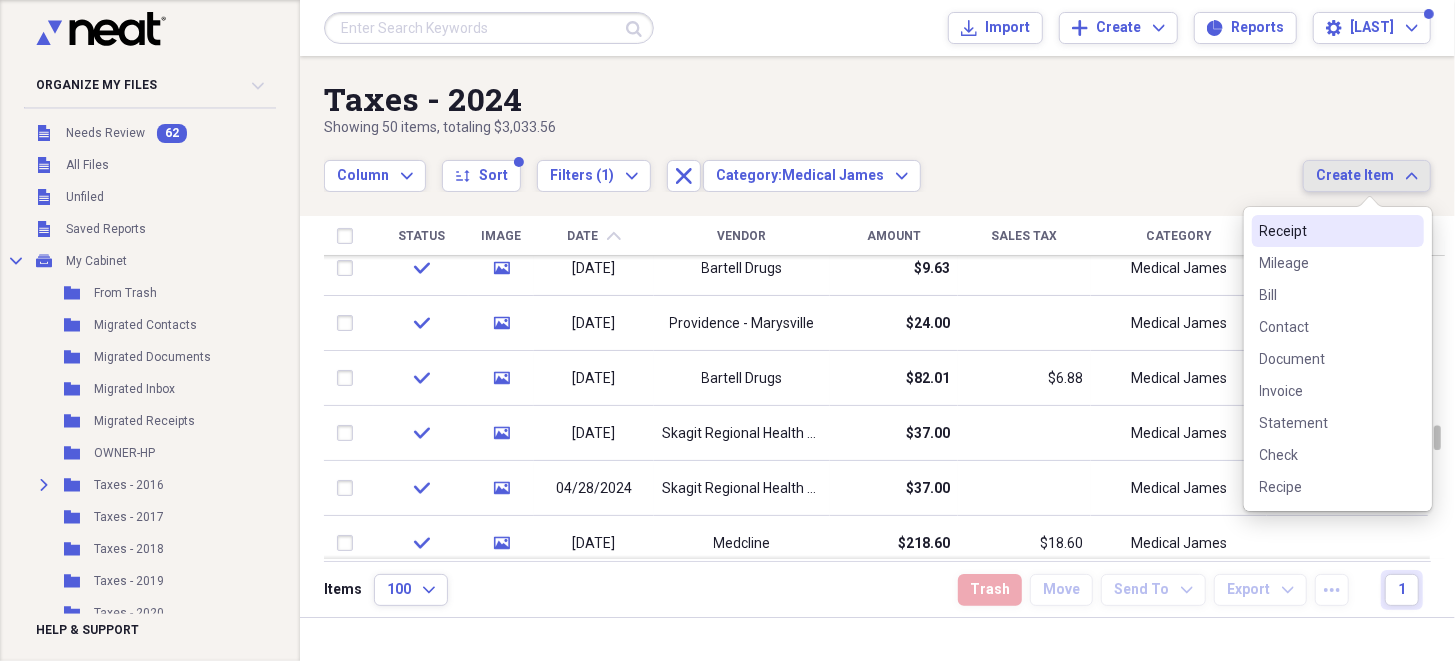 click on "Receipt" at bounding box center [1326, 231] 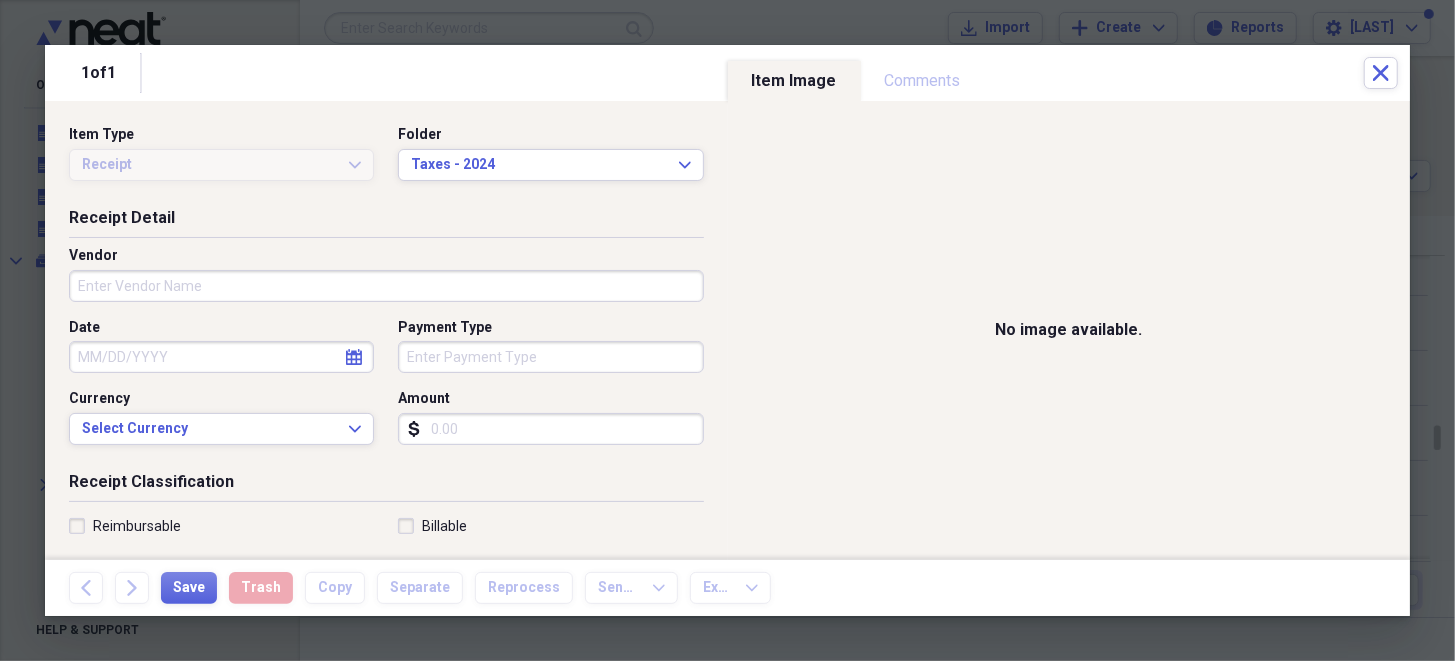 click on "Vendor" at bounding box center (386, 286) 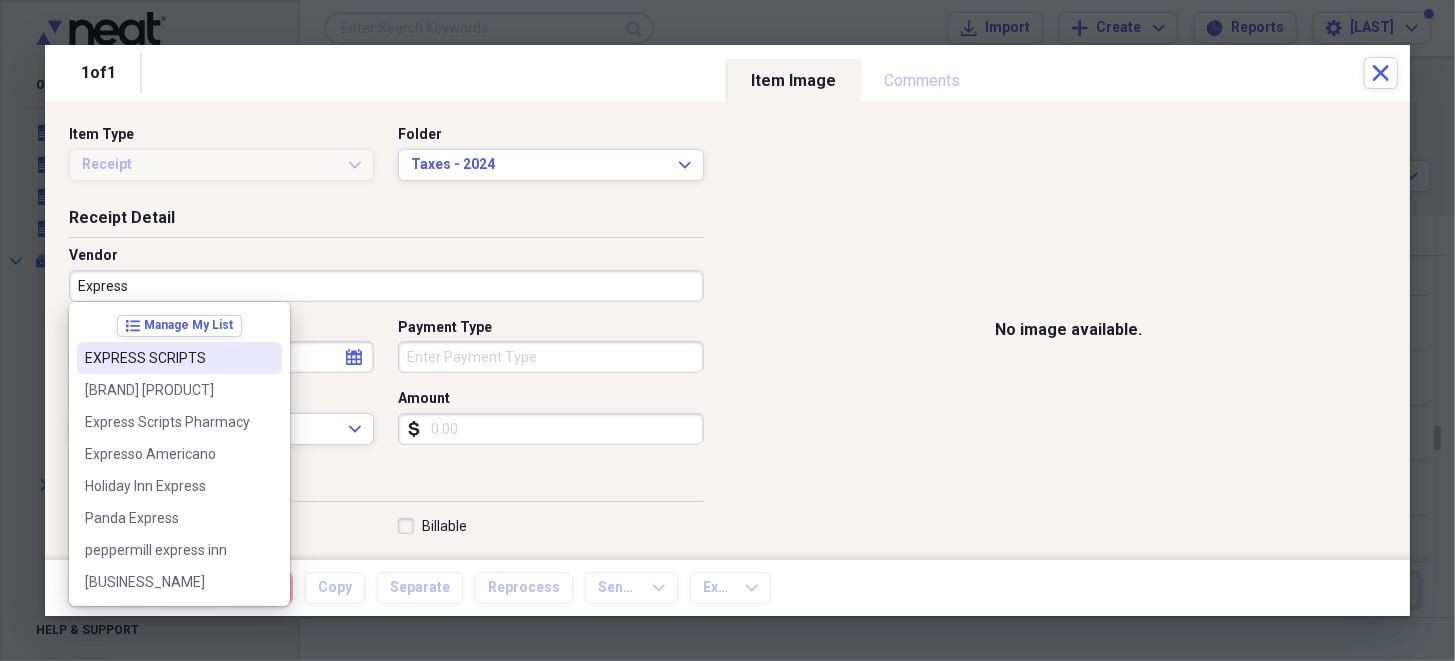 click on "EXPRESS  SCRIPTS" at bounding box center (167, 358) 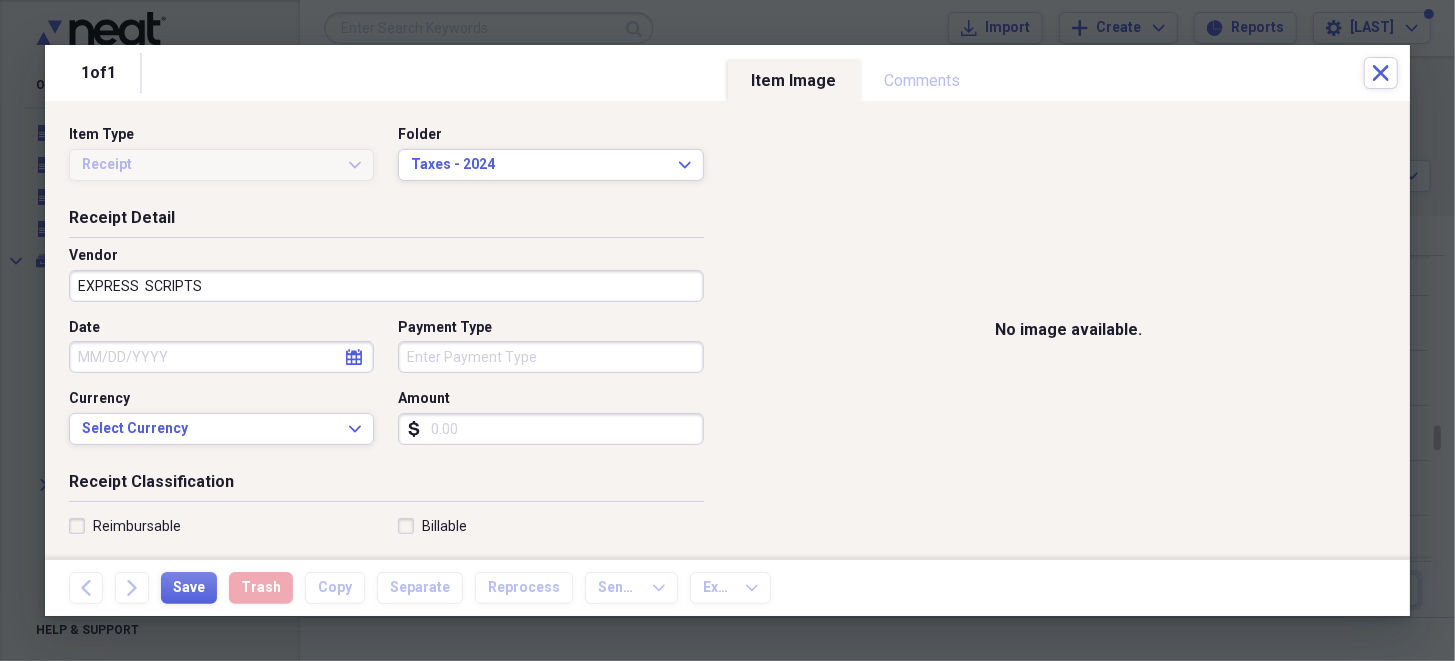 select on "7" 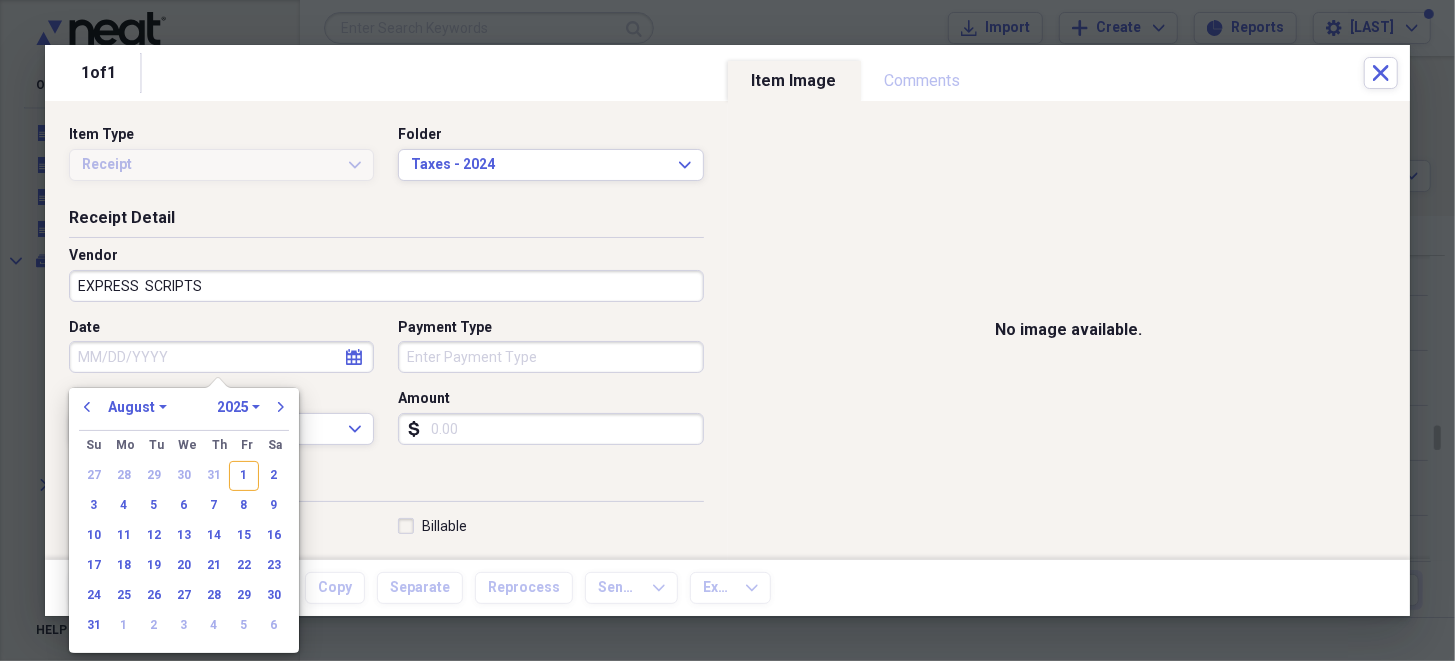 click on "Date" at bounding box center (221, 357) 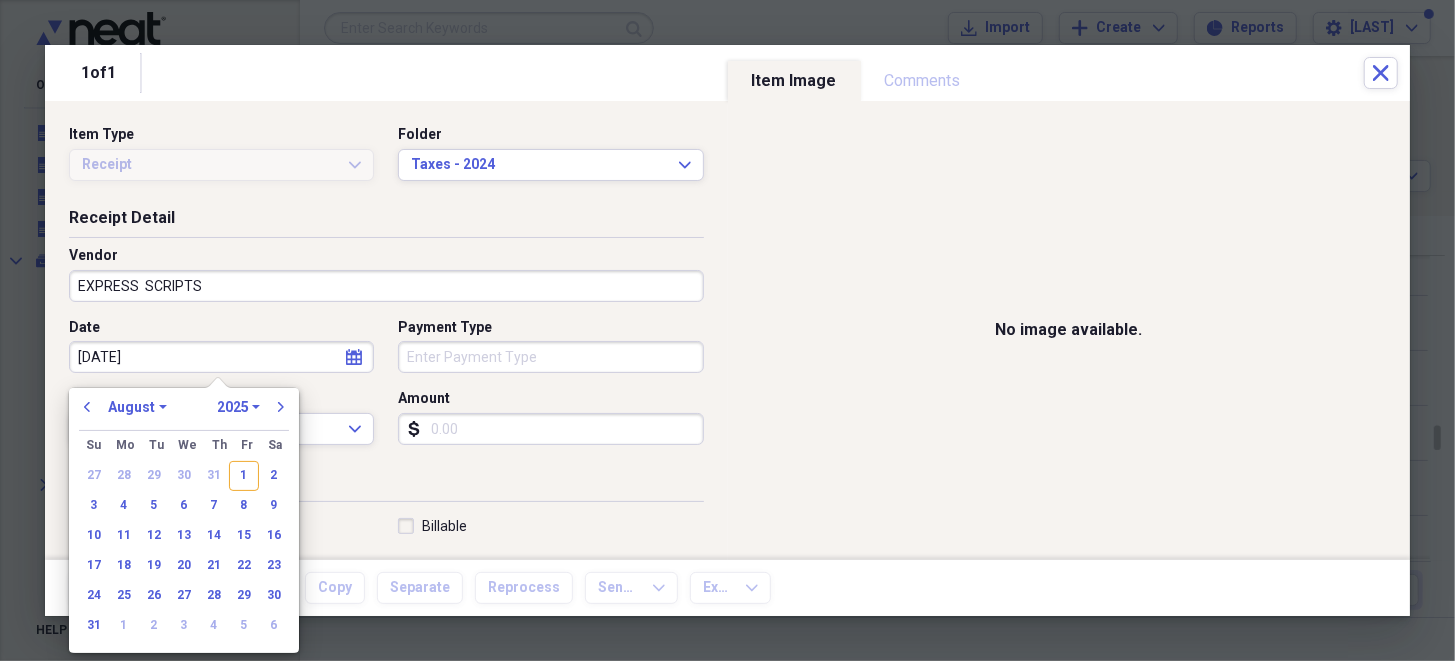 type on "04/28/20" 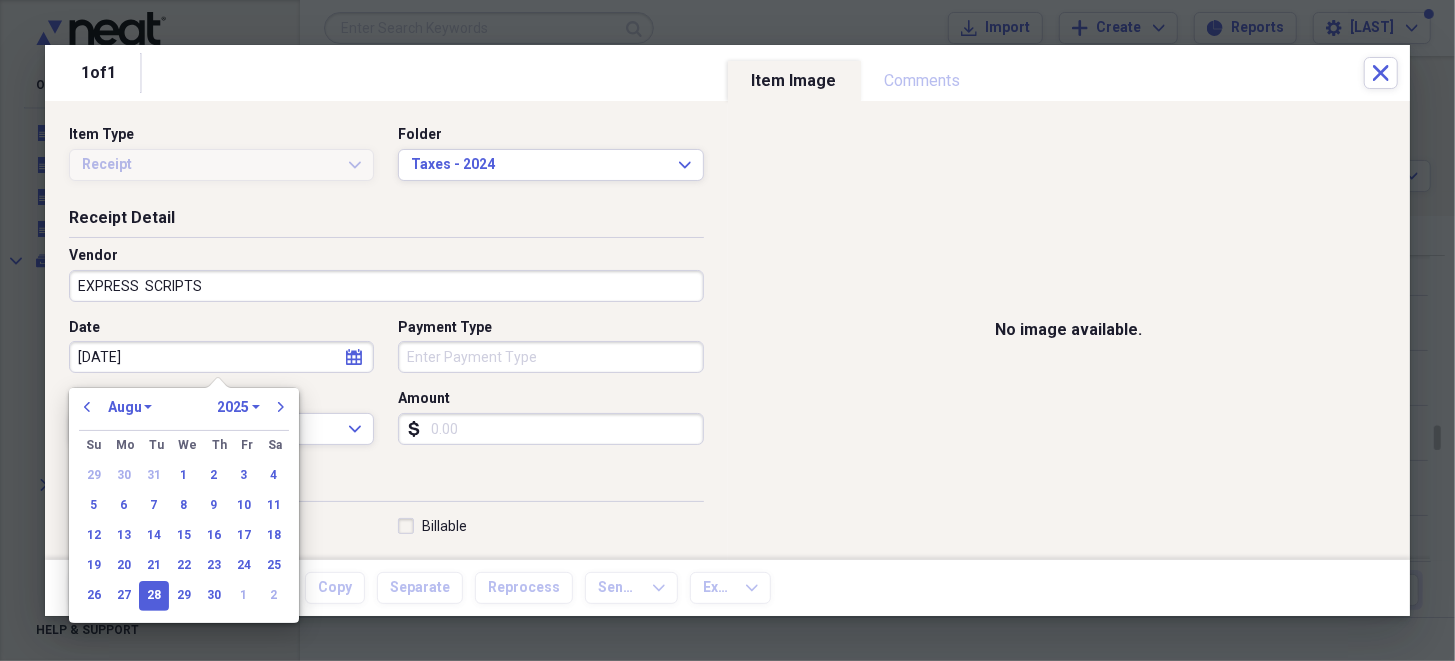 select on "3" 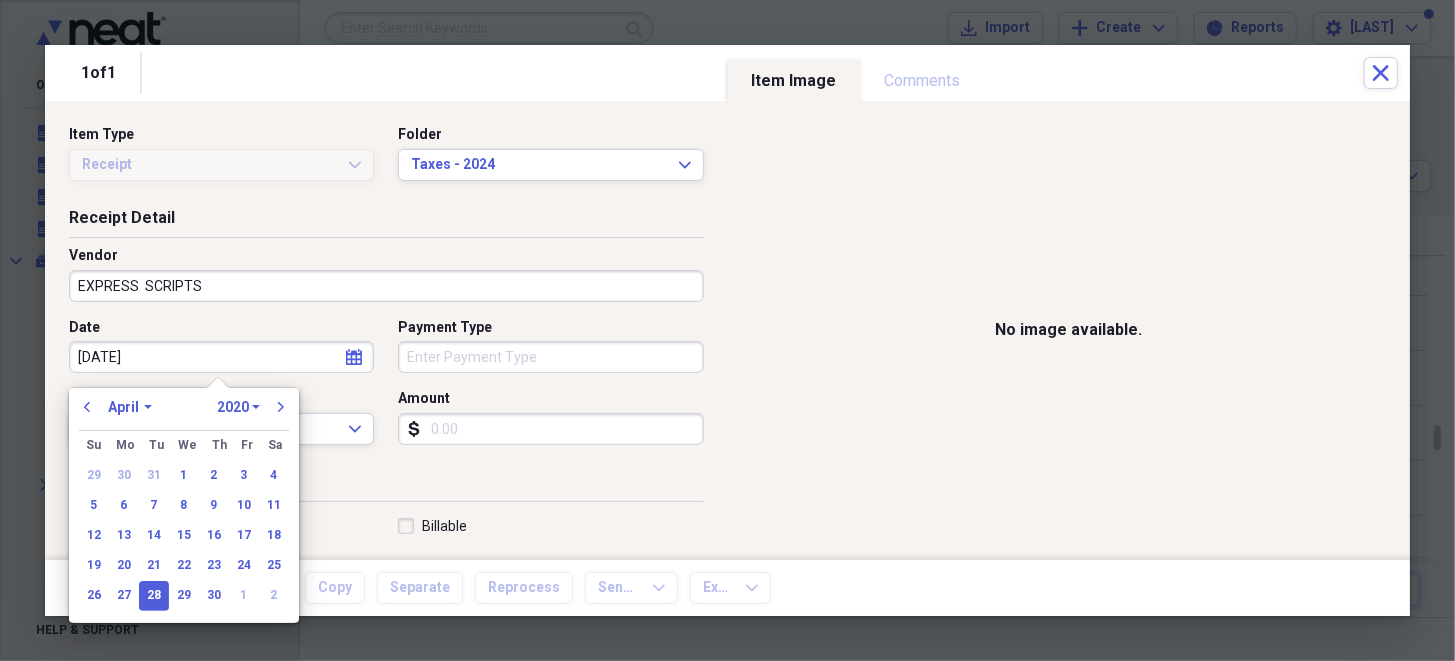 type on "[DATE]" 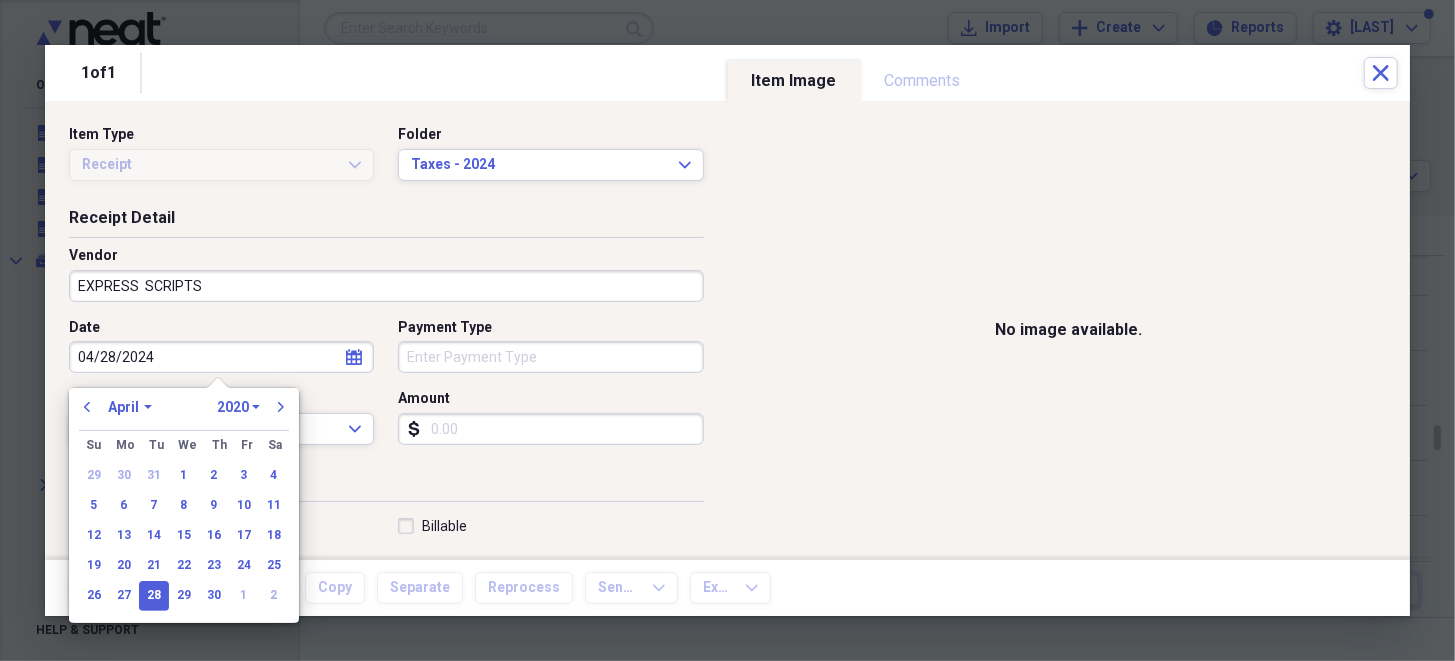 select on "2024" 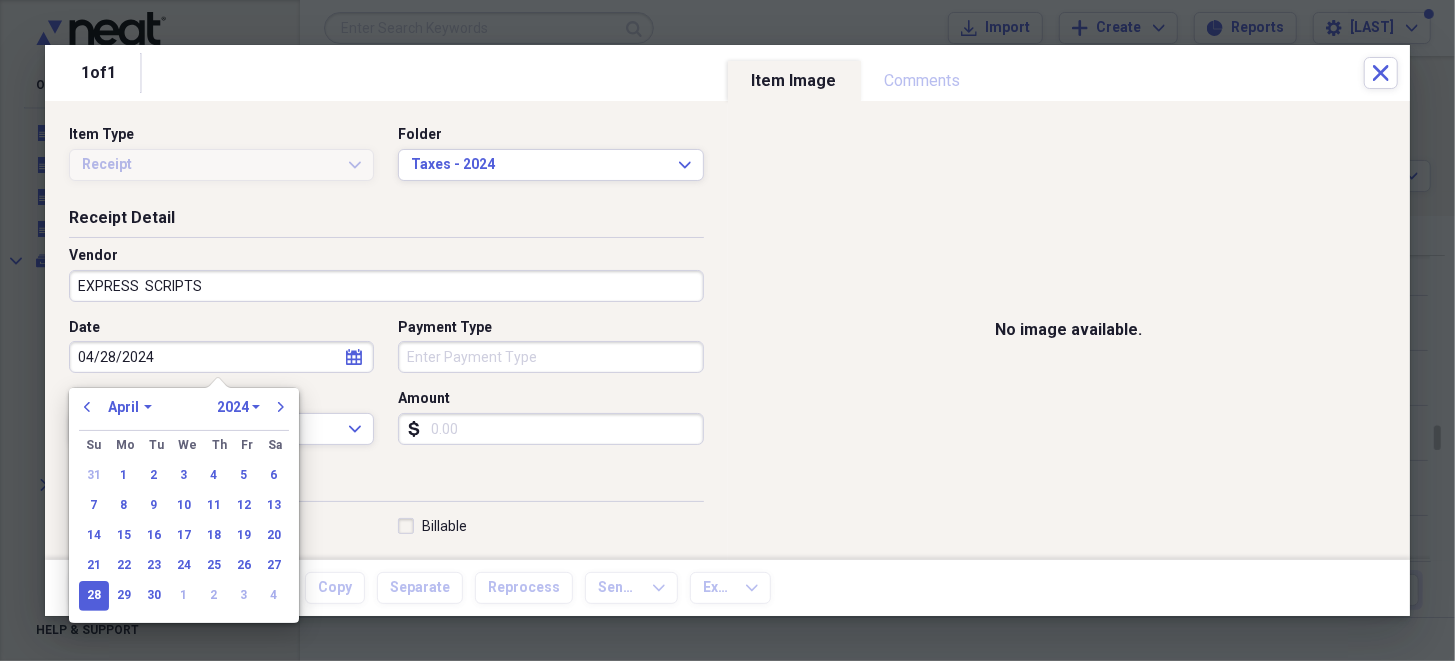 type on "[DATE]" 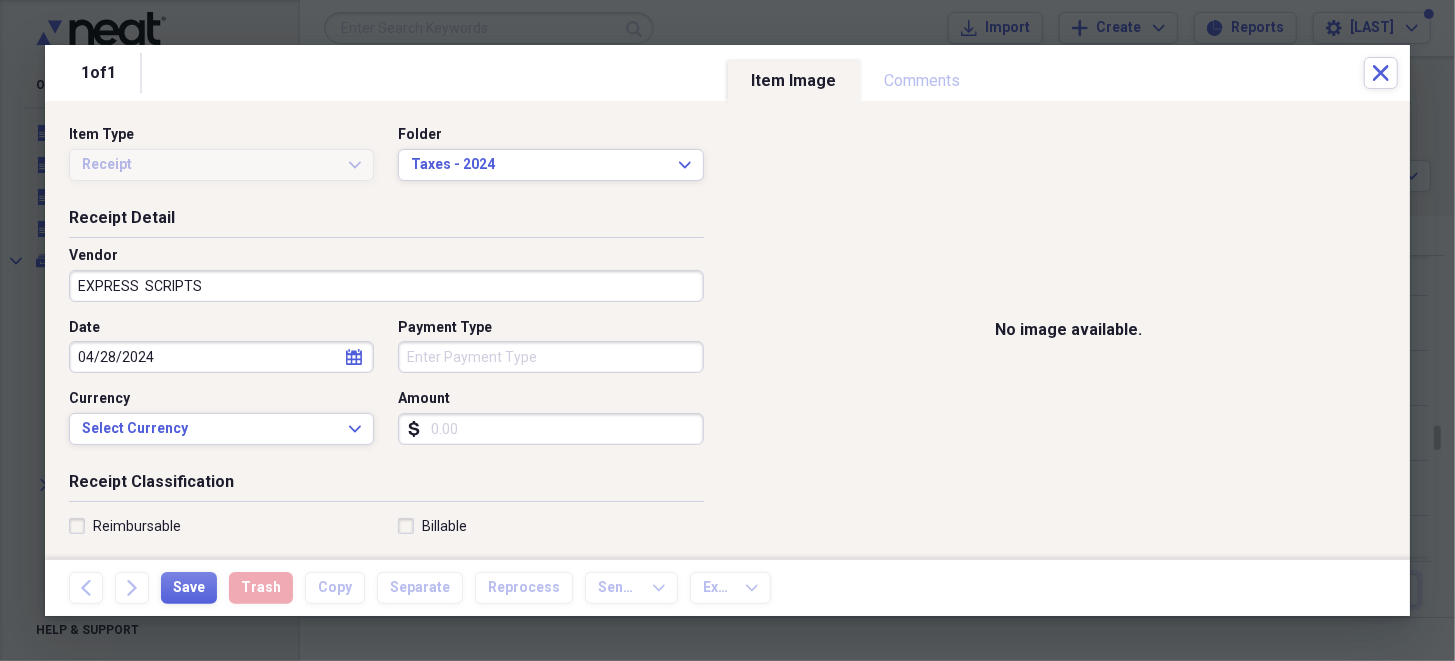 click on "Amount" at bounding box center [550, 429] 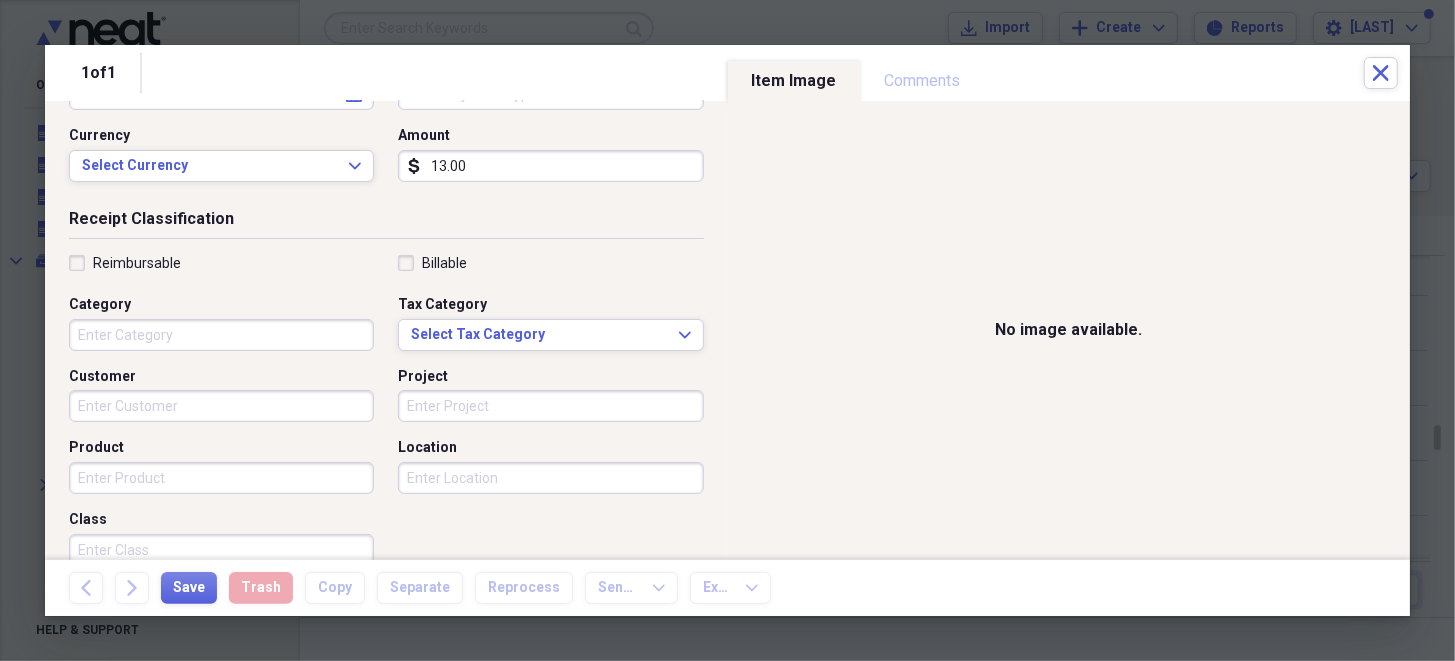 scroll, scrollTop: 300, scrollLeft: 0, axis: vertical 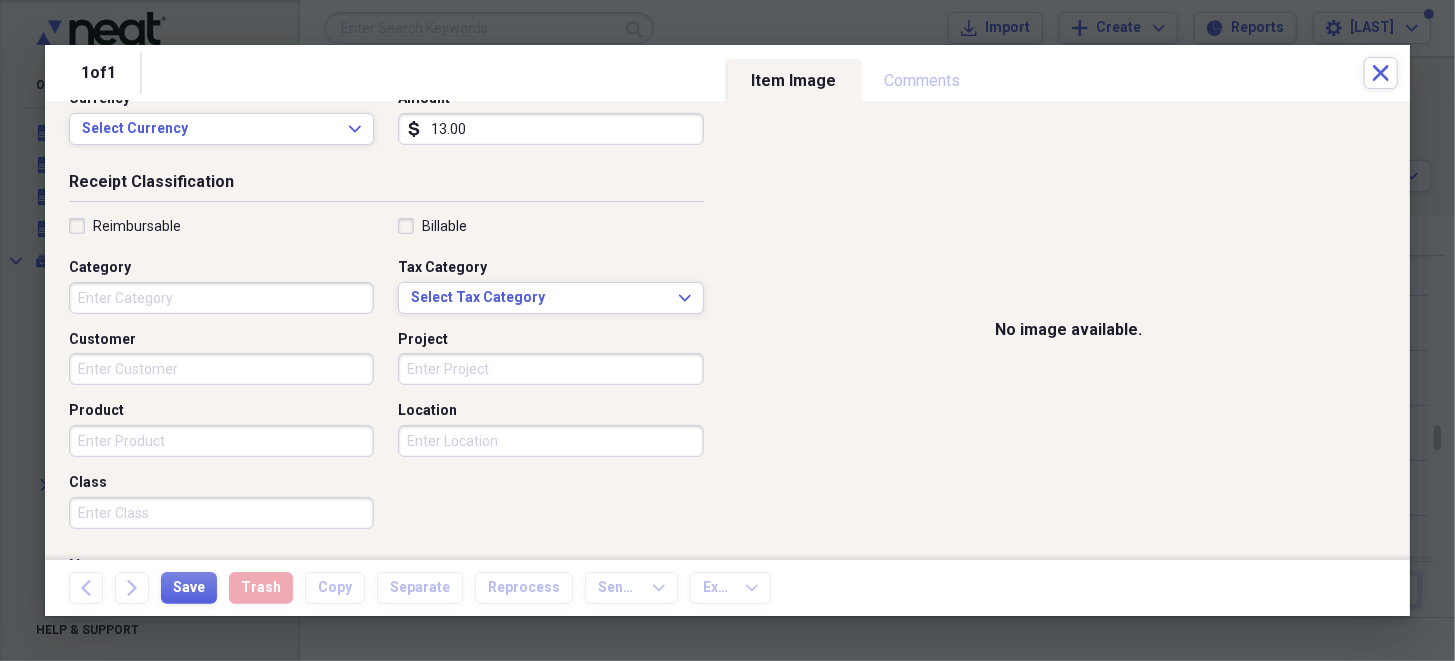 type on "13.00" 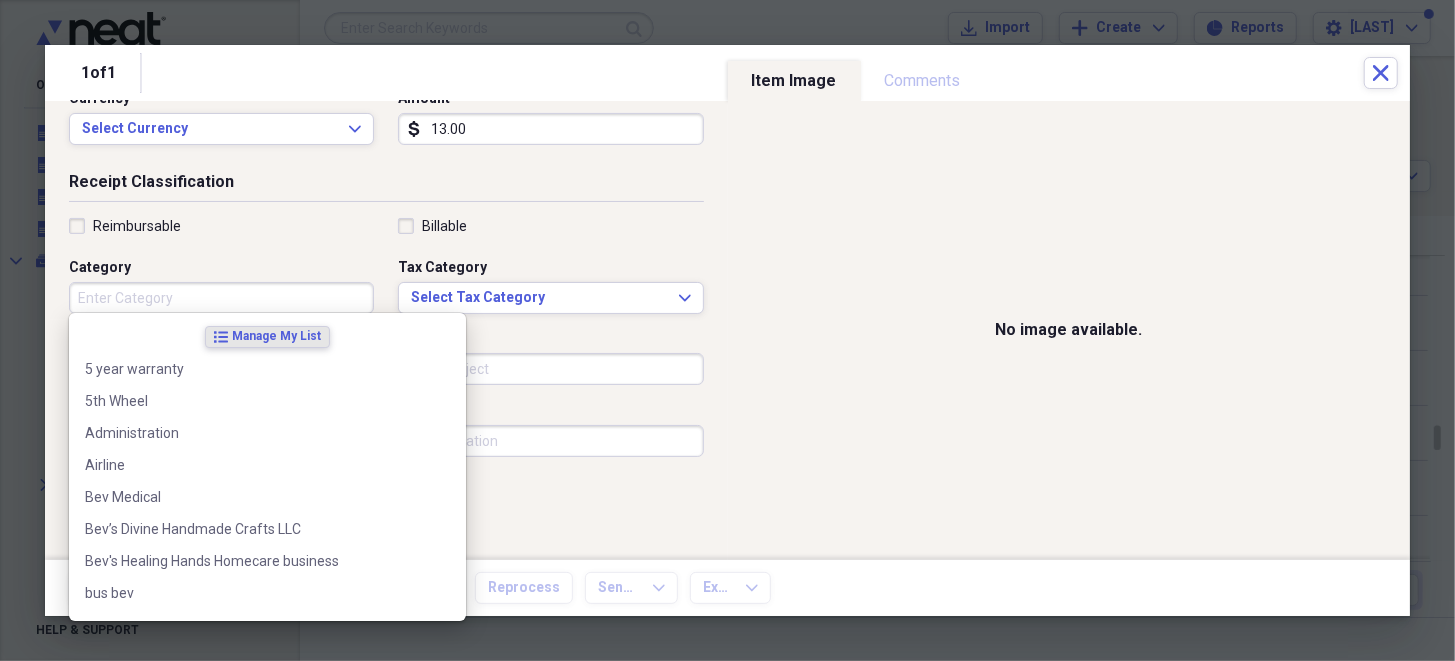 click on "Category" at bounding box center [221, 298] 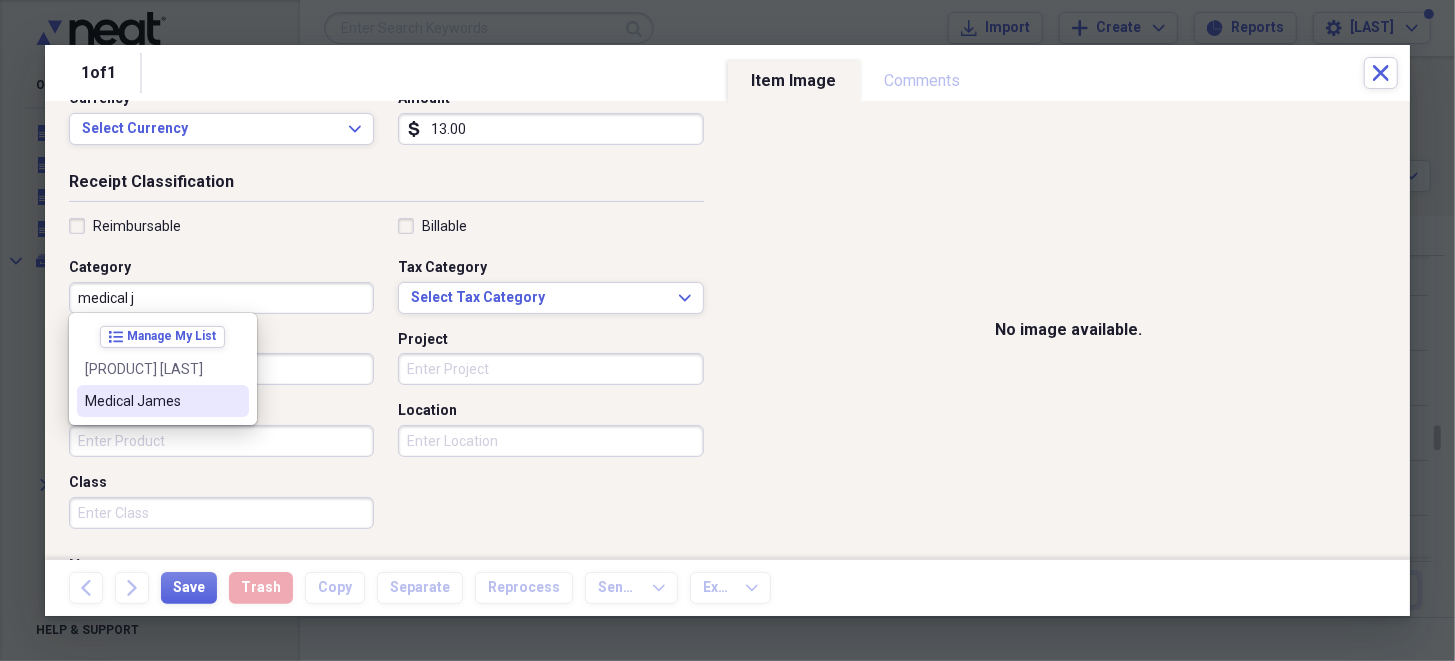 click on "Medical [PERSON]" at bounding box center [151, 401] 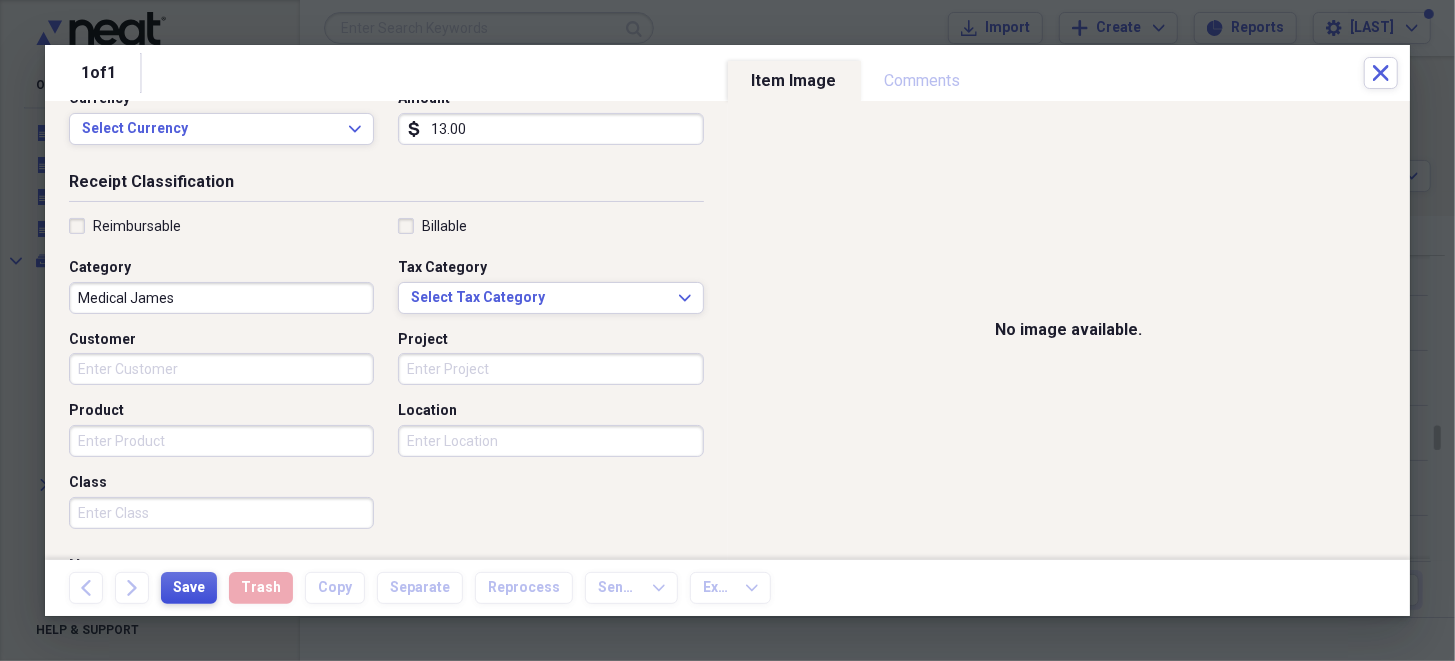 click on "Save" at bounding box center [189, 588] 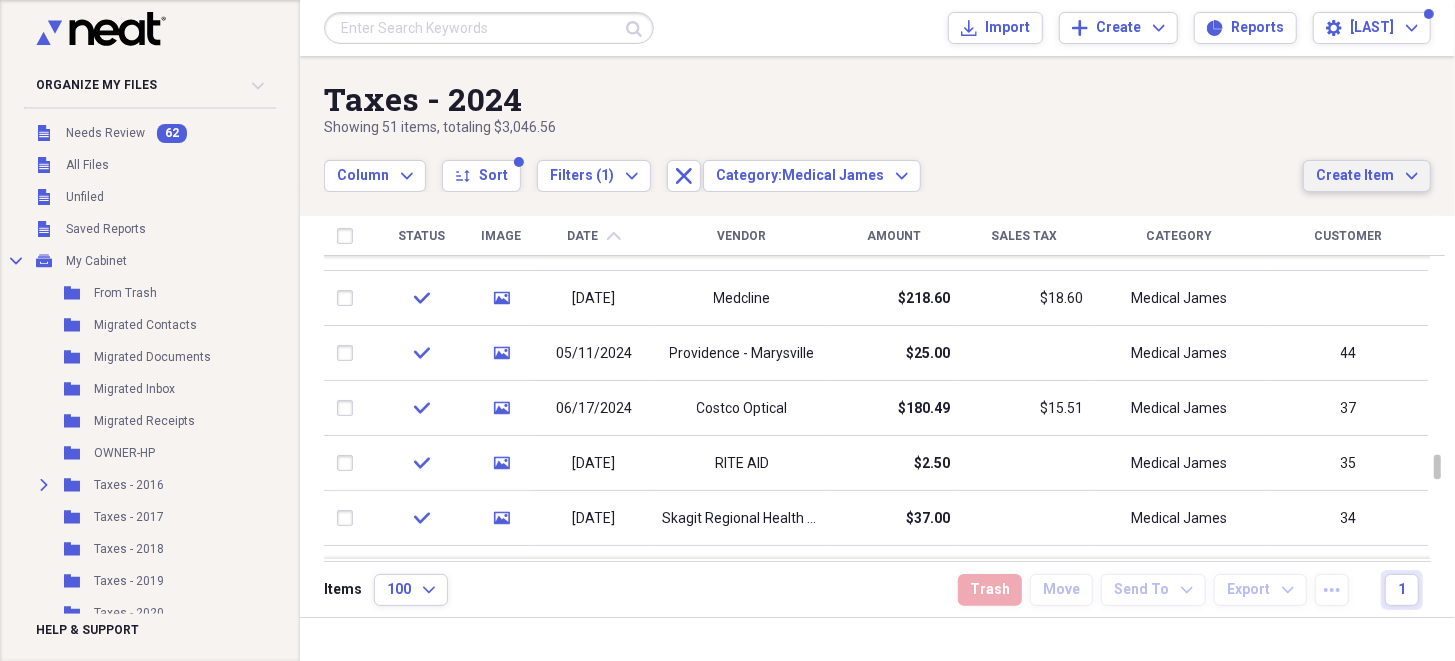 click on "Create Item" at bounding box center [1355, 176] 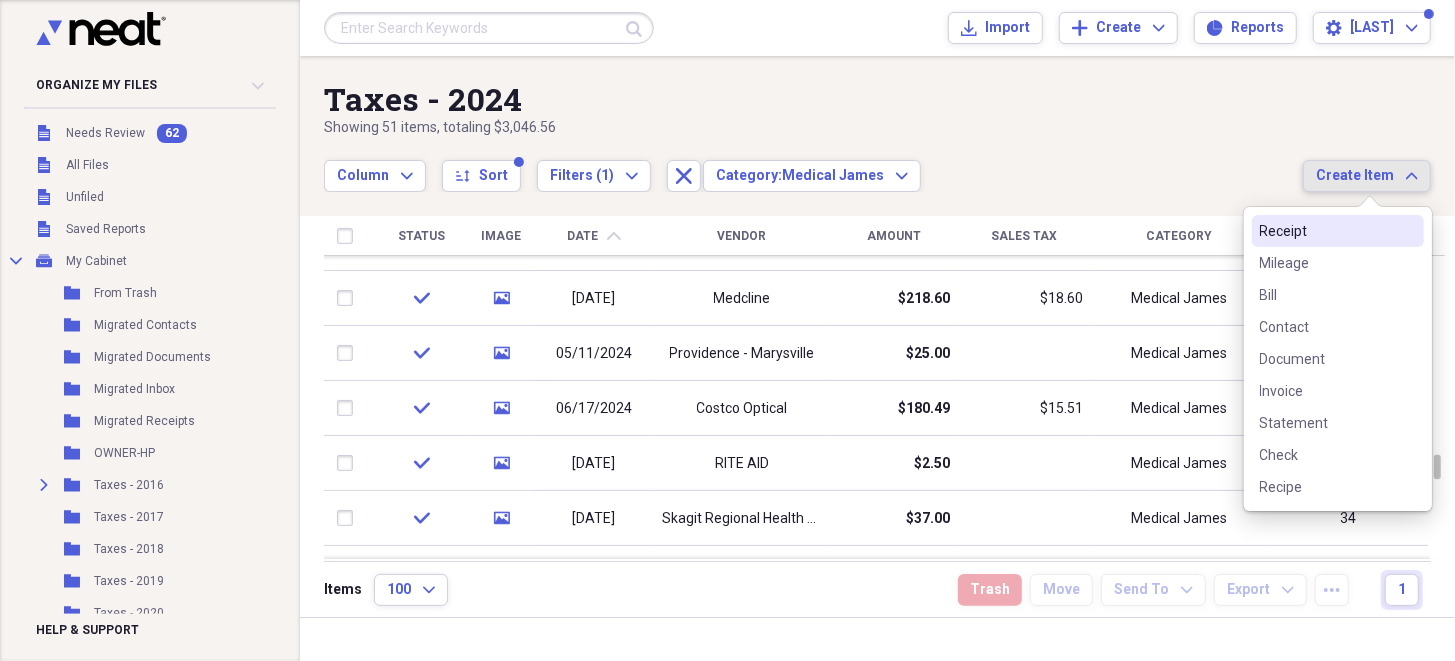 click on "Receipt" at bounding box center (1326, 231) 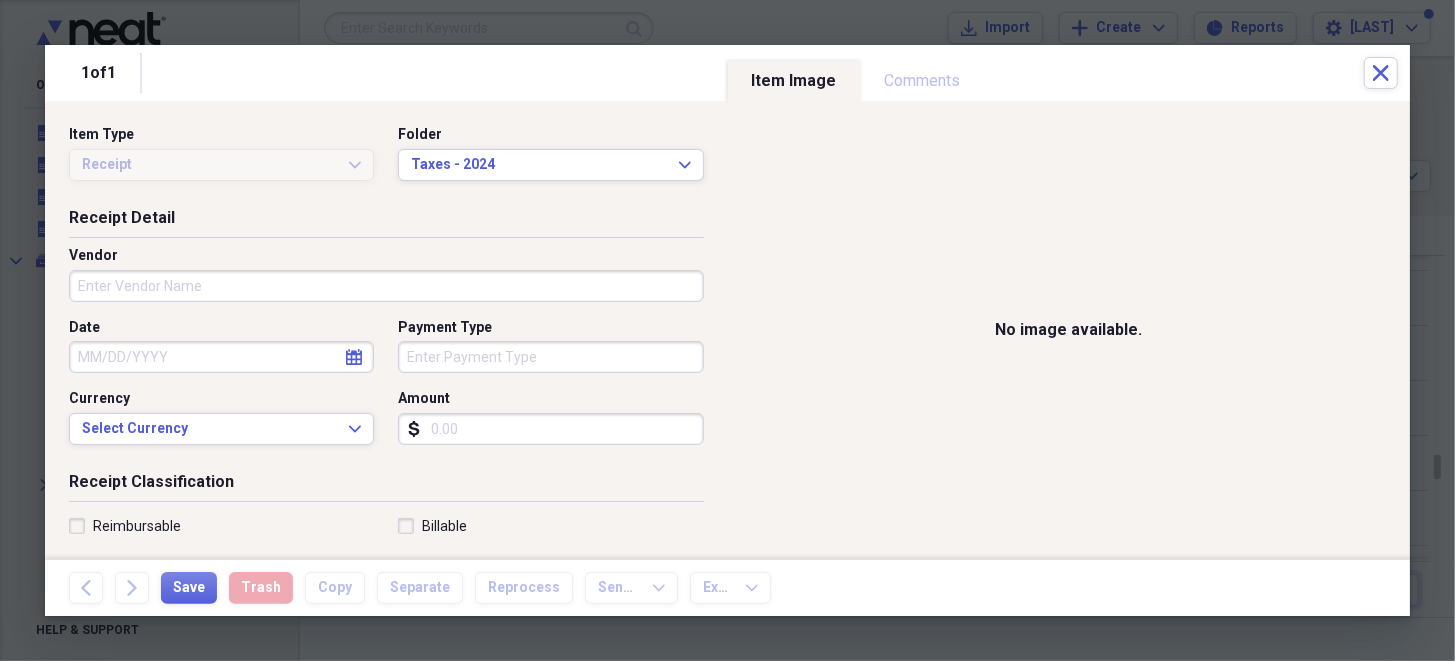 click on "Vendor" at bounding box center [386, 286] 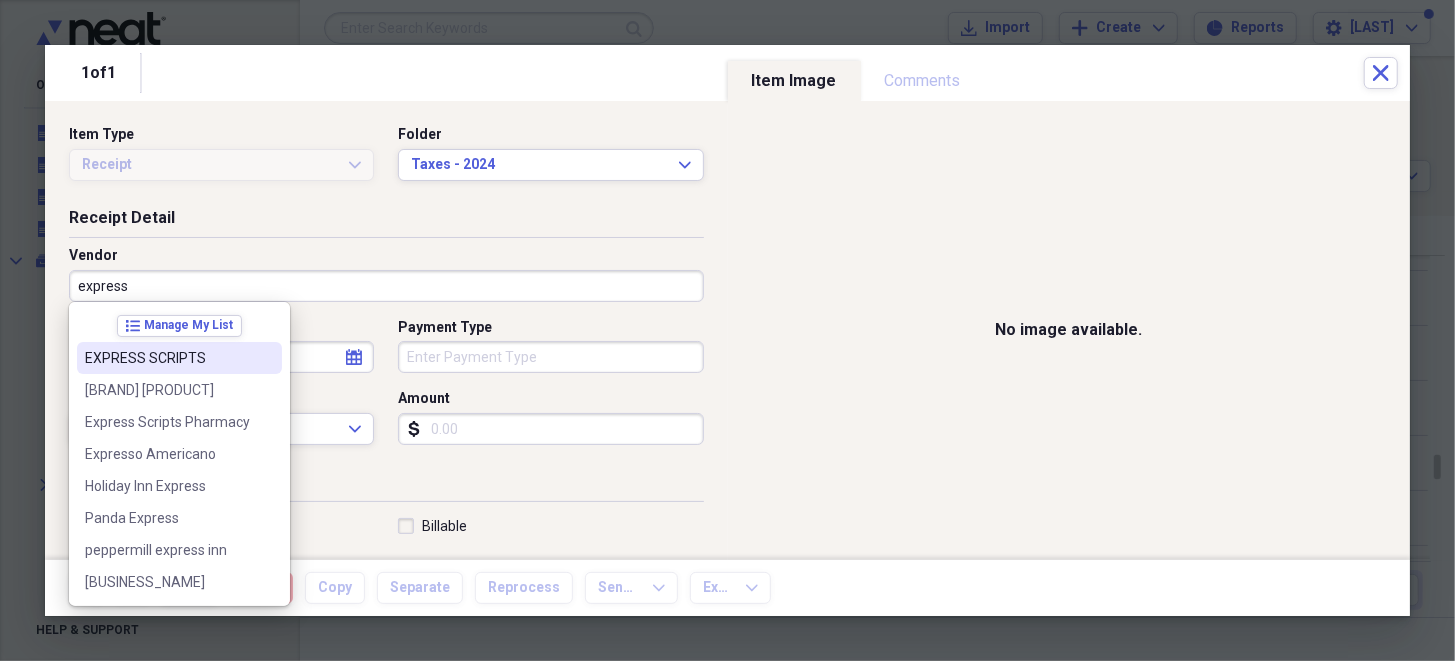 click on "EXPRESS  SCRIPTS" at bounding box center (167, 358) 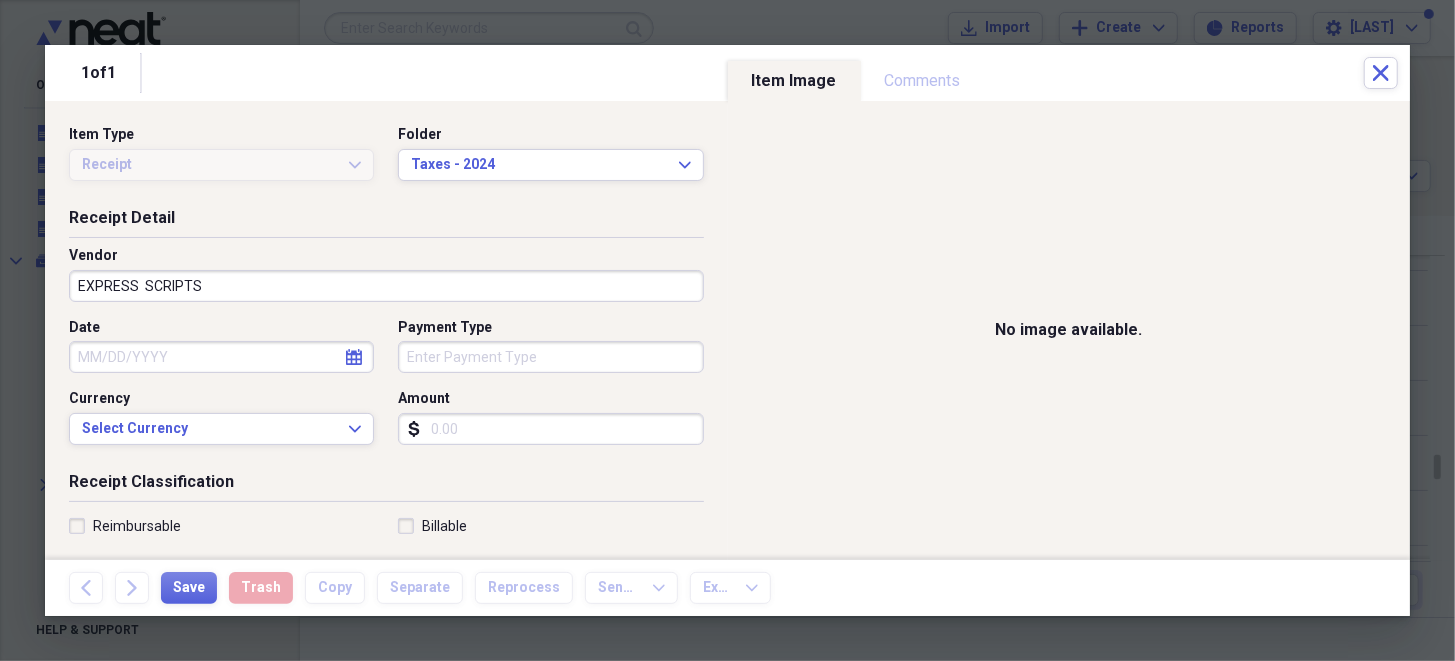 click on "Date" at bounding box center [221, 357] 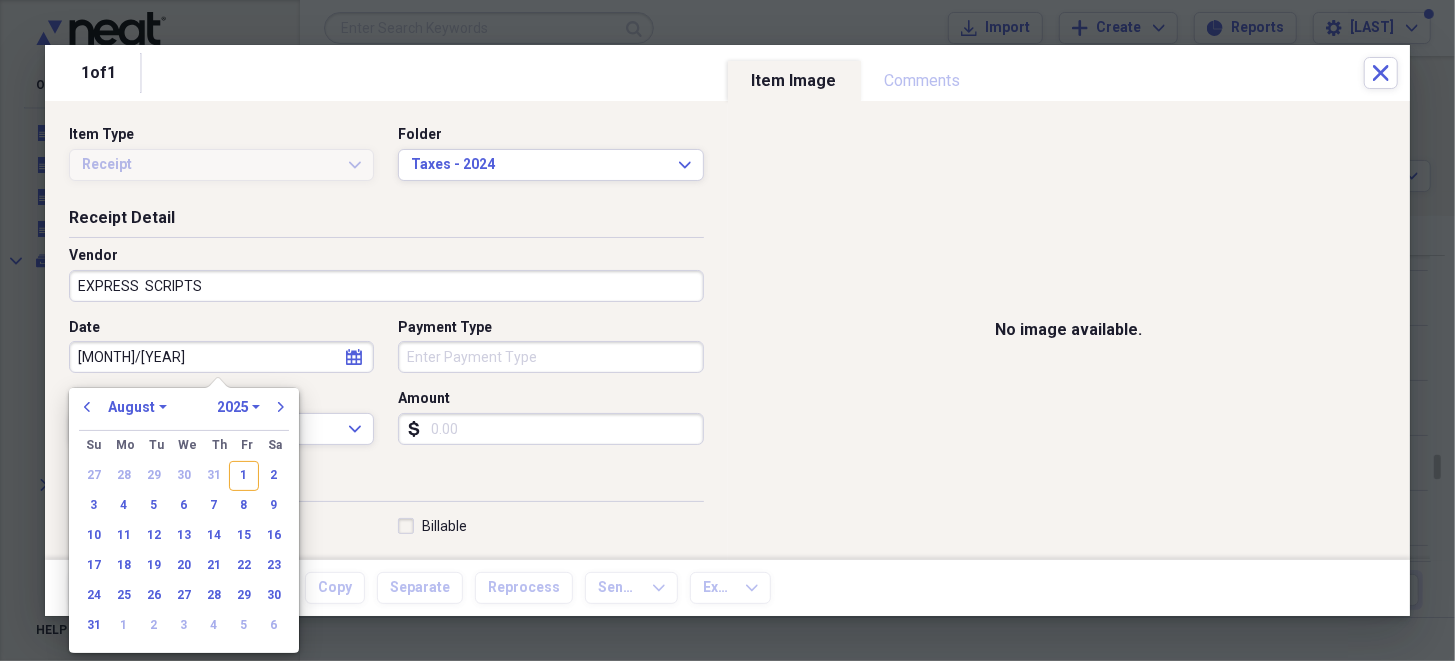 type on "05/16/20" 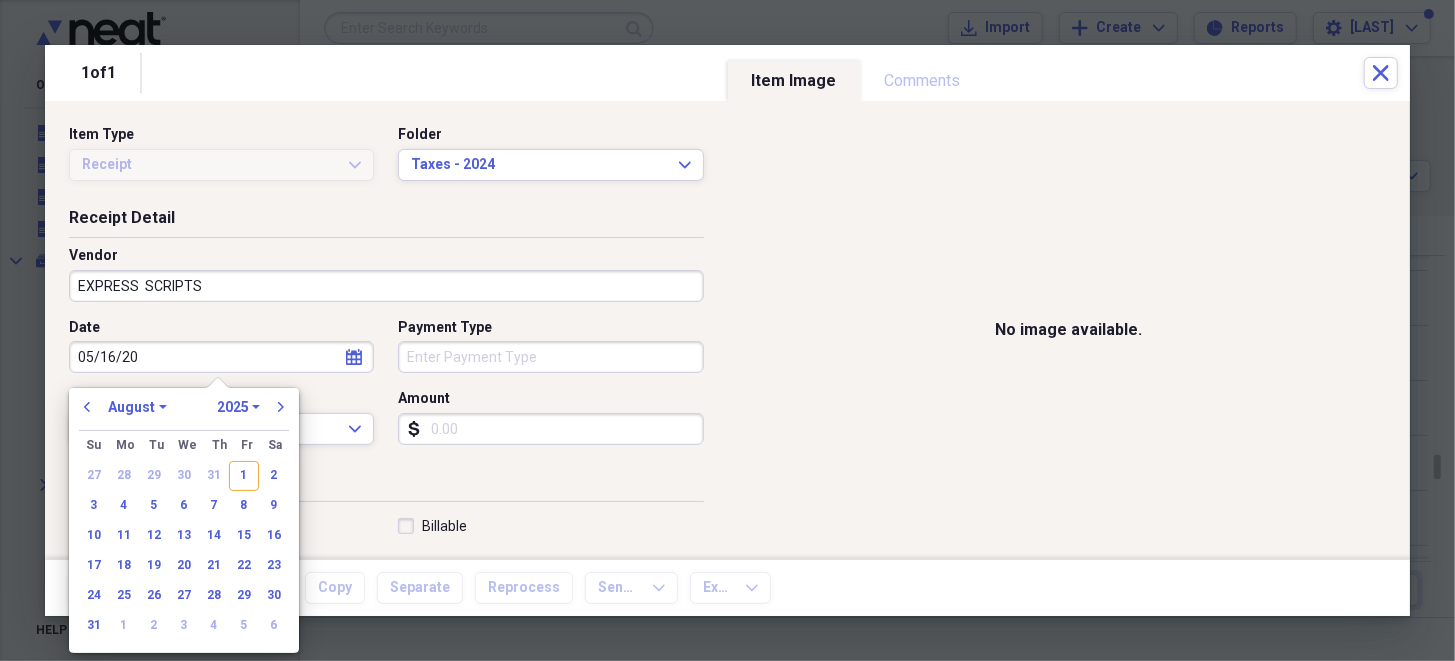 select on "4" 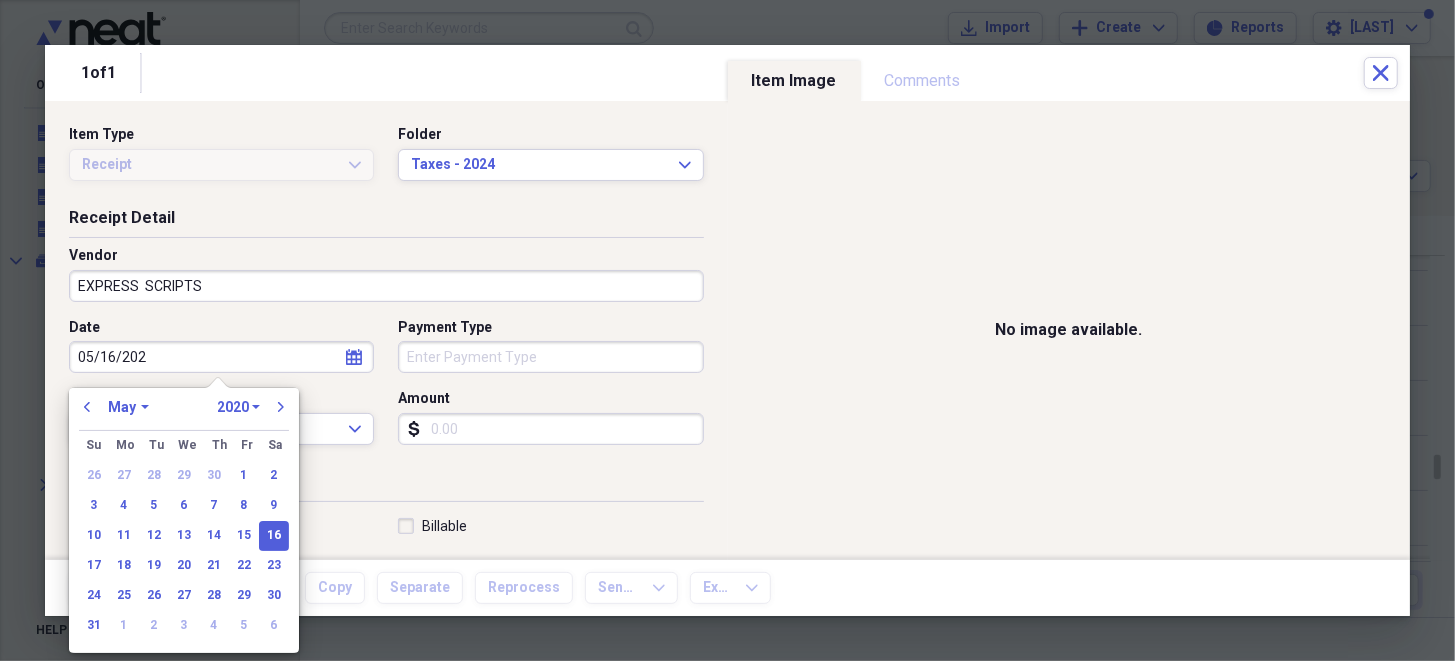 type on "05/16/2024" 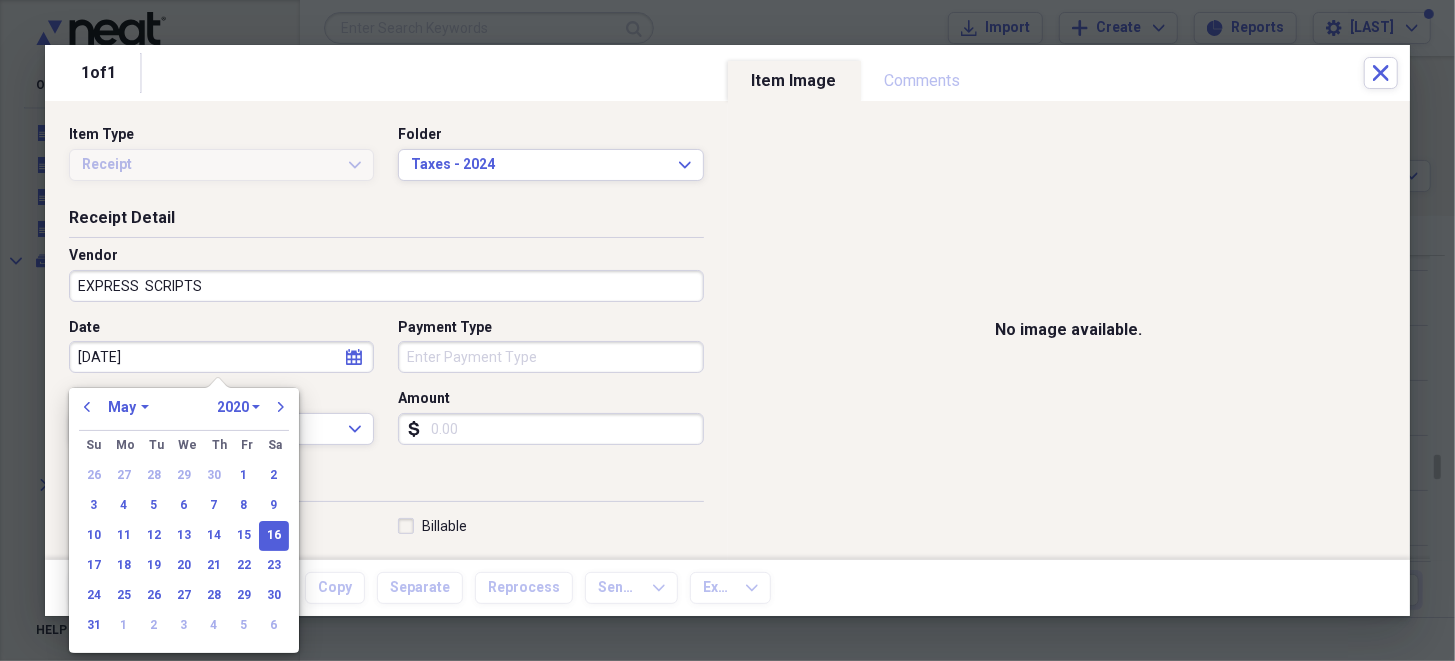 select on "2024" 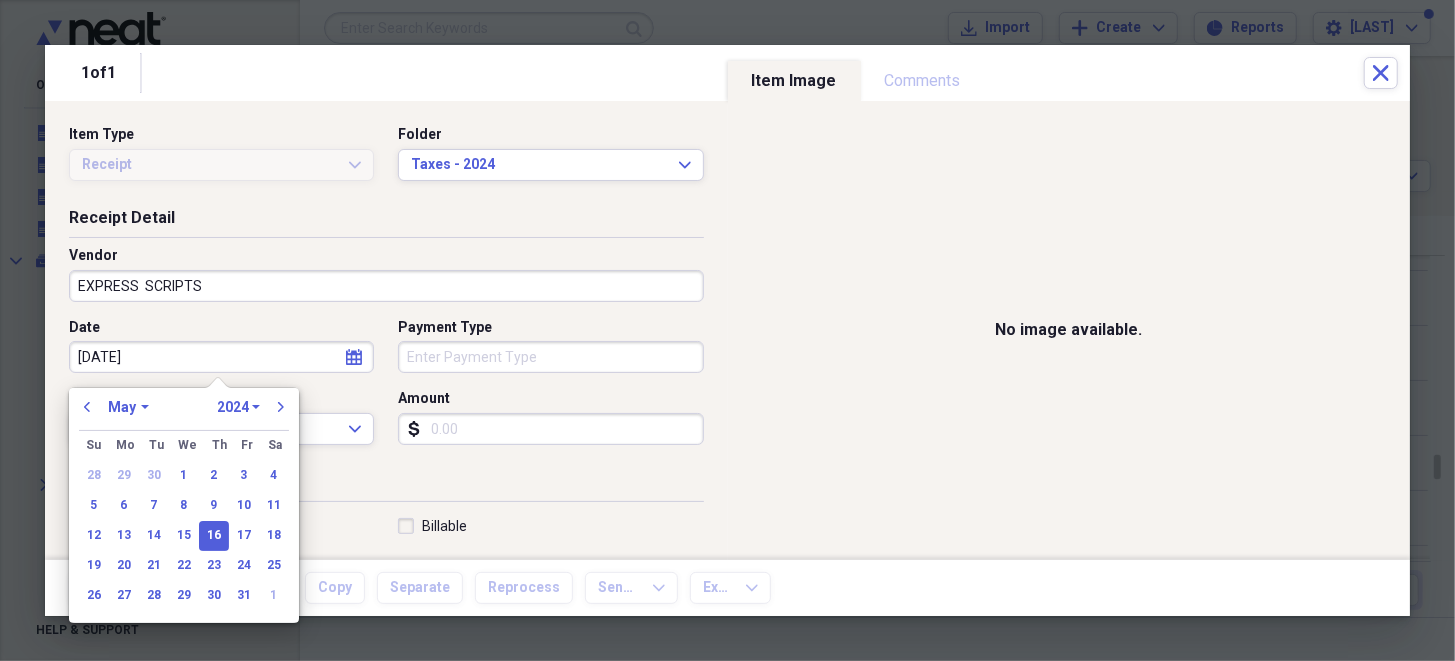 type on "05/16/2024" 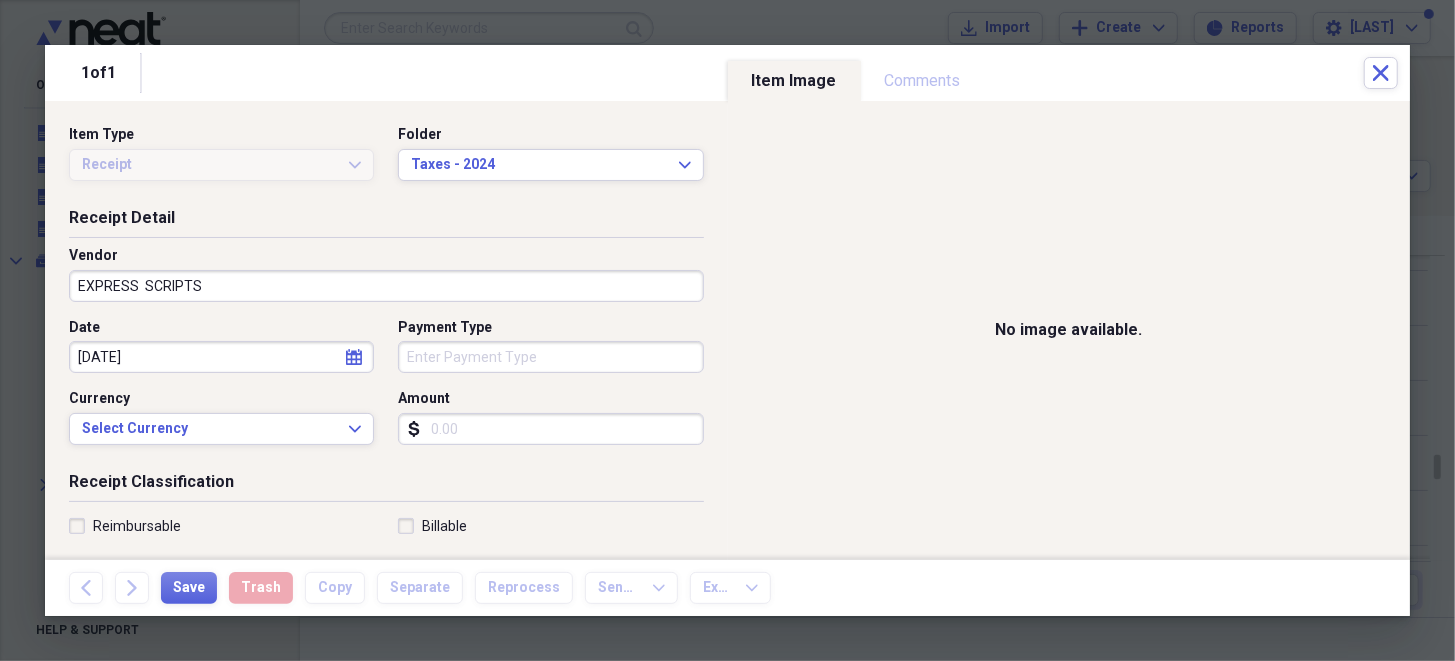 click on "Receipt Classification" at bounding box center (386, 486) 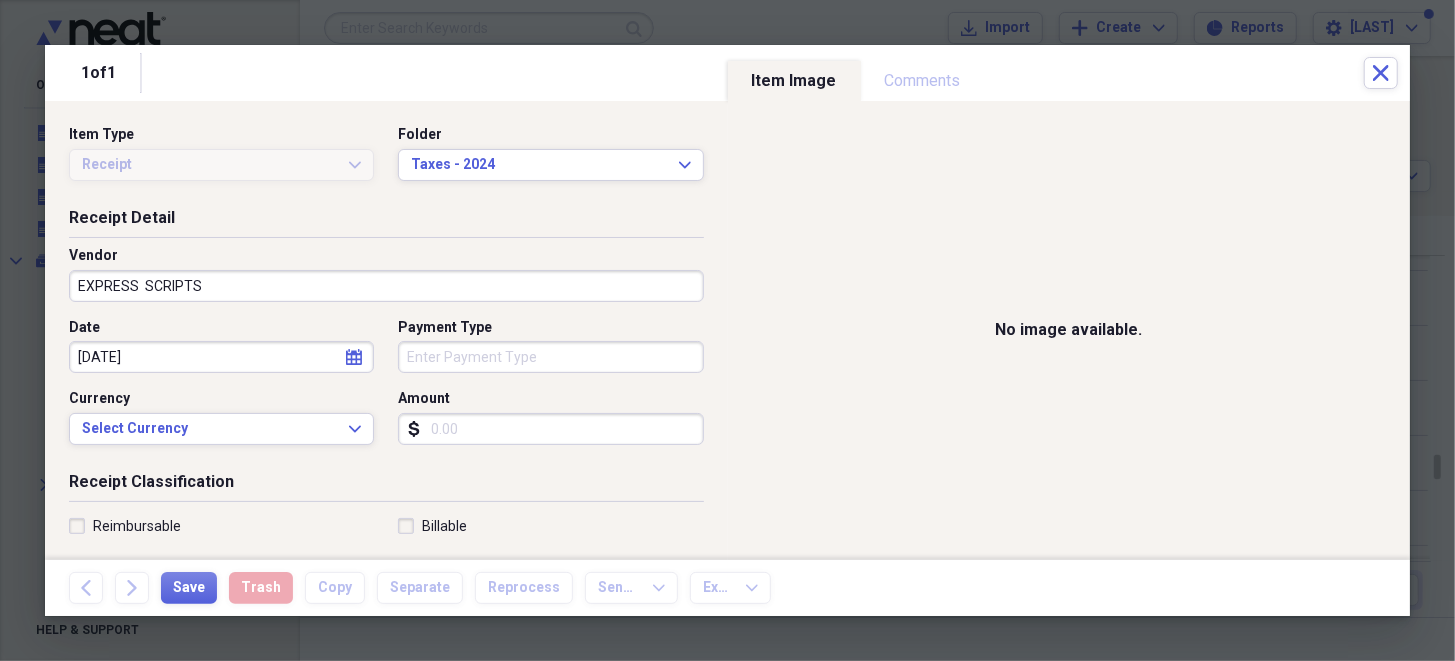 click on "Amount" at bounding box center (550, 429) 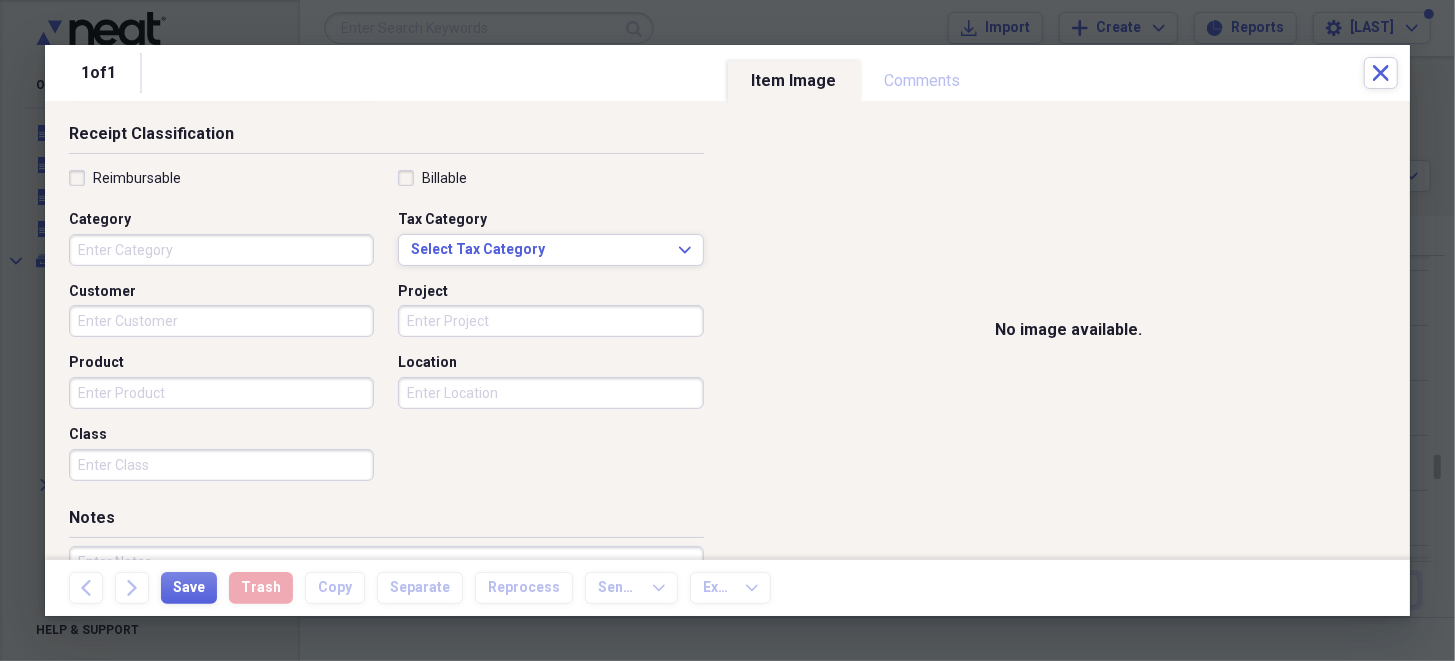 scroll, scrollTop: 399, scrollLeft: 0, axis: vertical 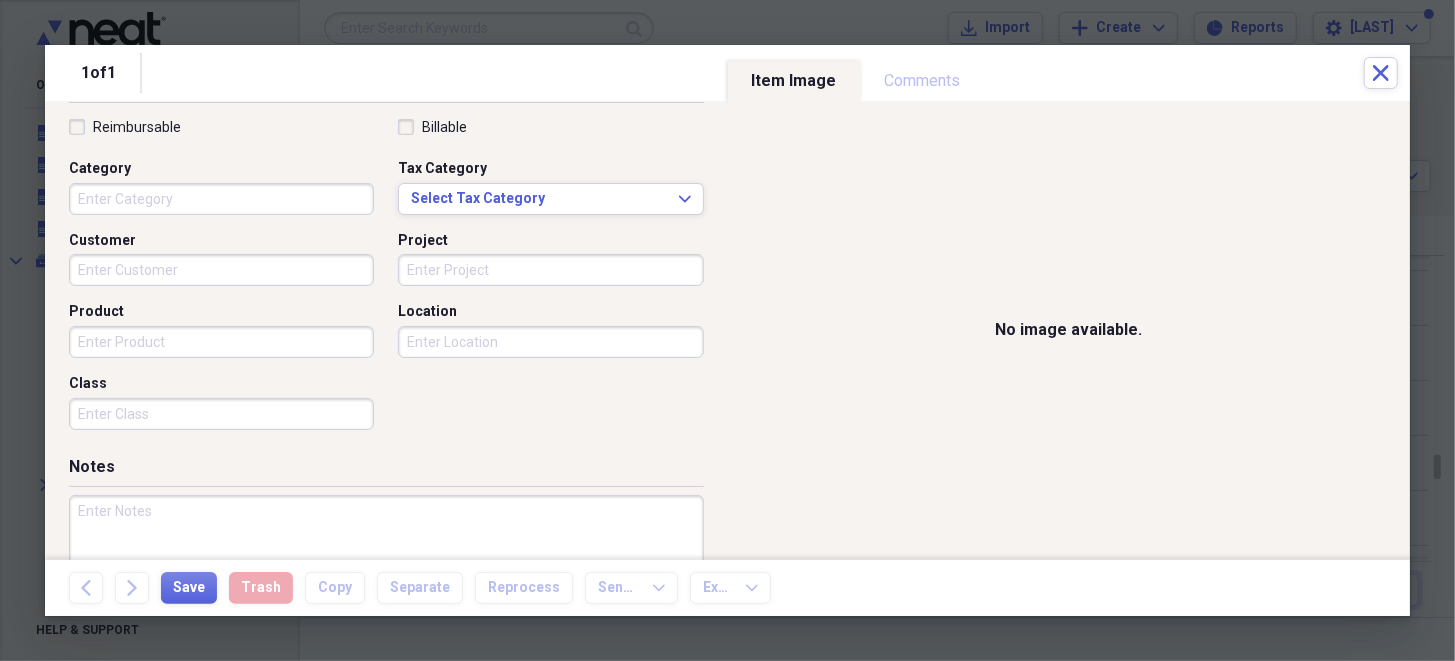type on "38.00" 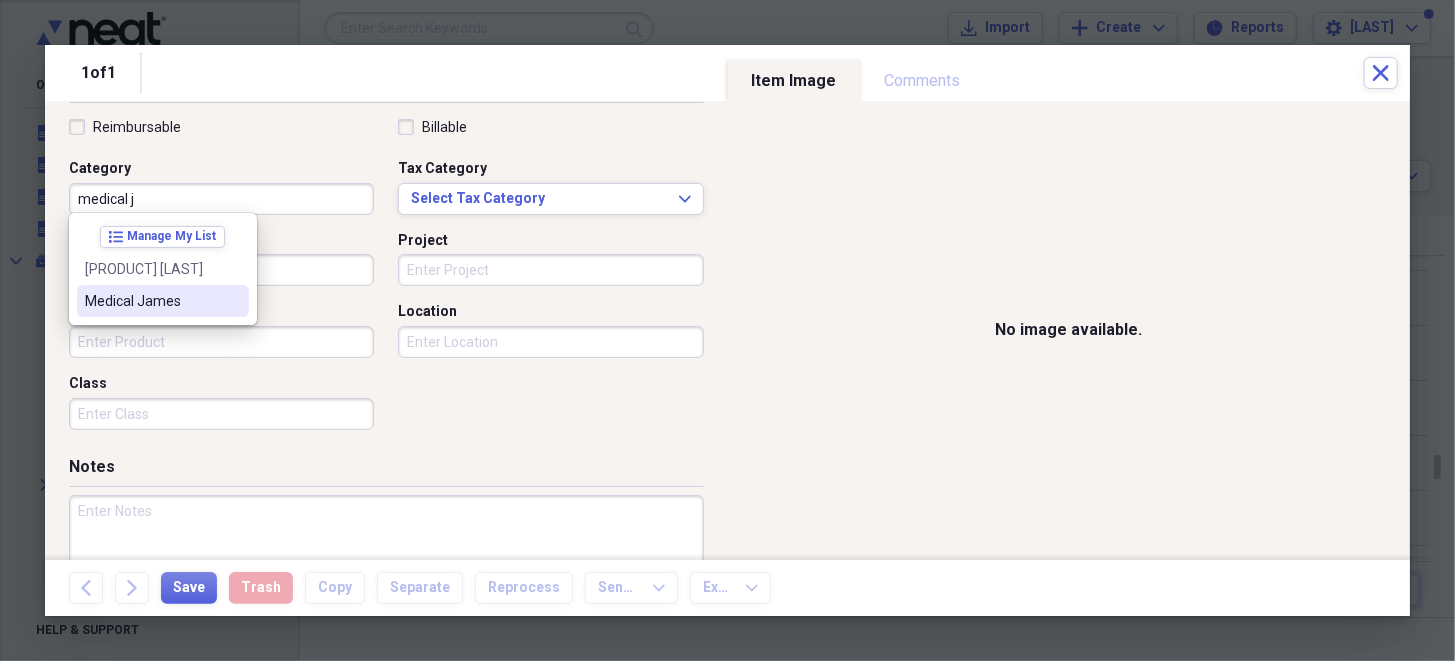 click on "Medical [PERSON]" at bounding box center [151, 301] 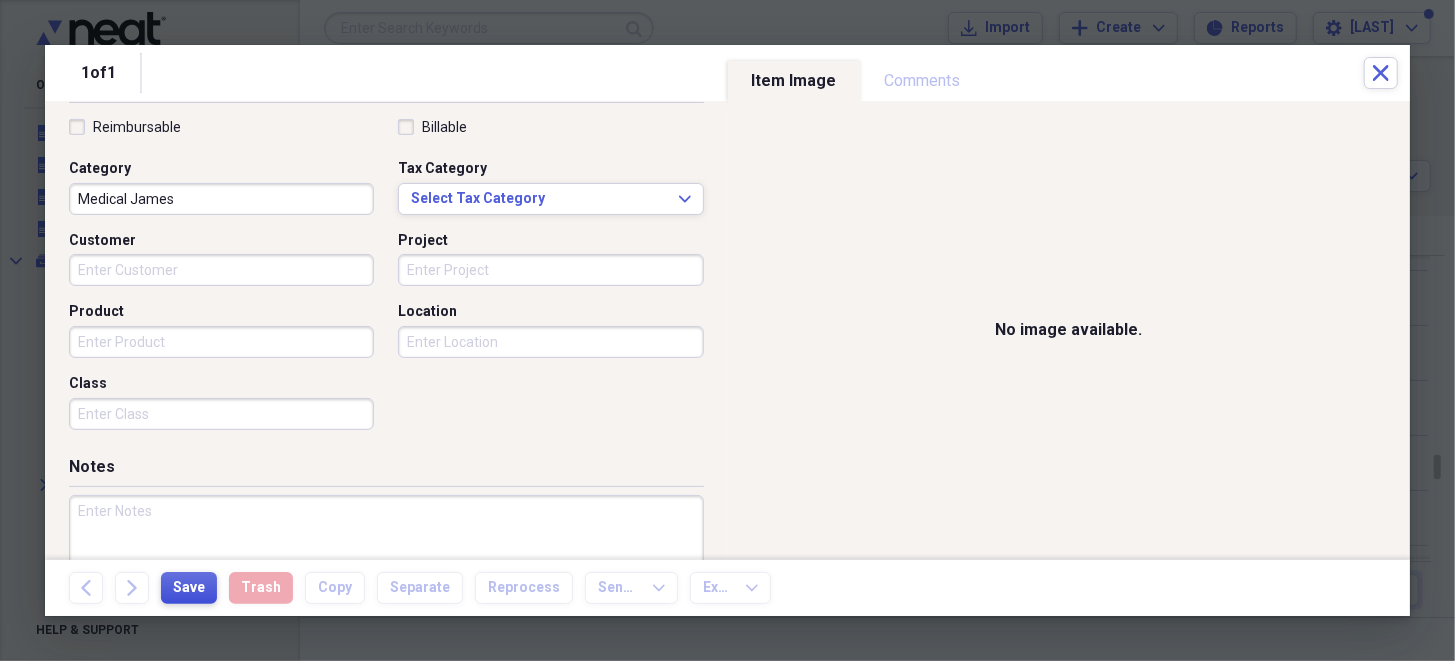 click on "Save" at bounding box center [189, 588] 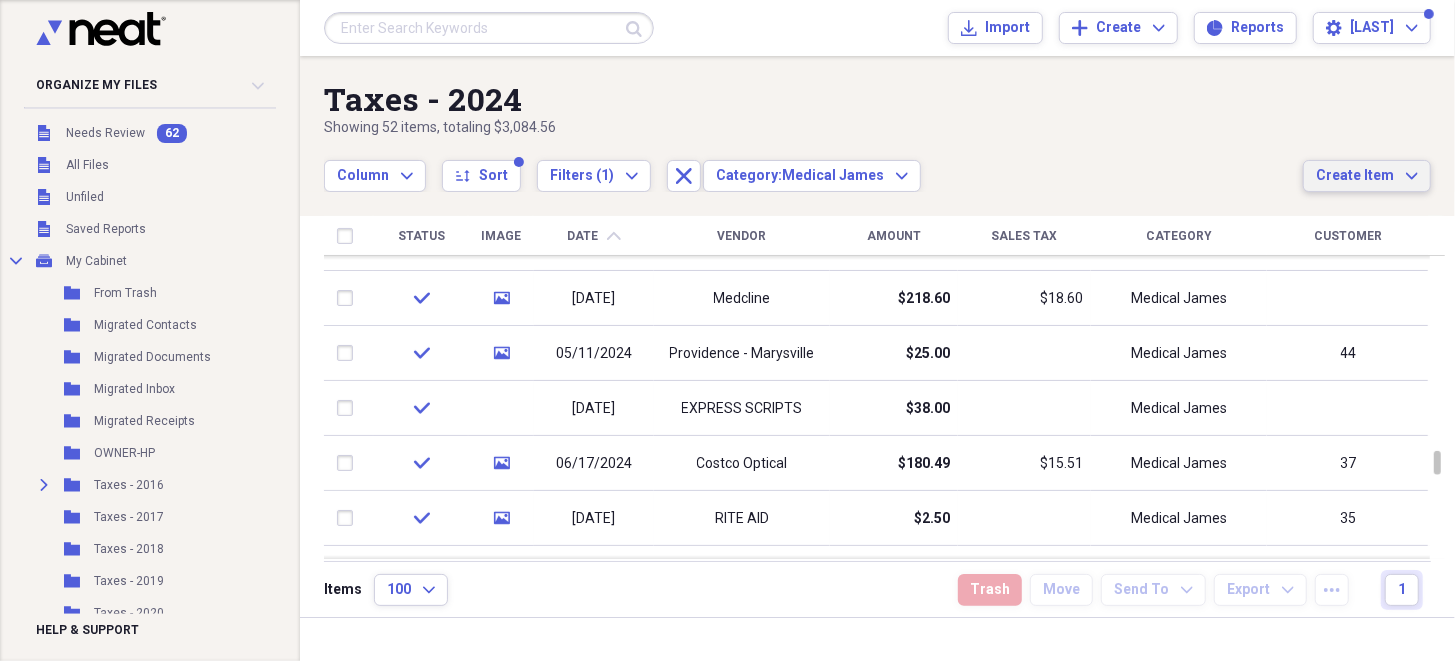 click on "Create Item" at bounding box center (1355, 176) 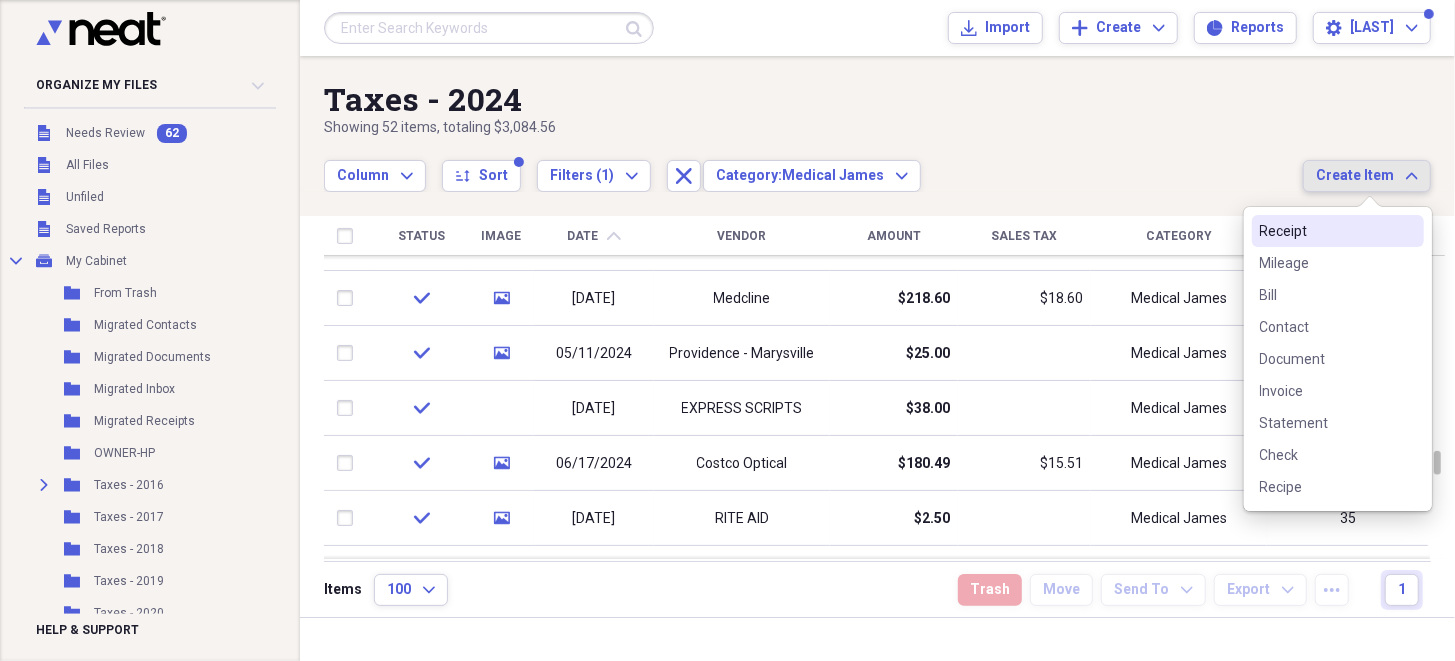 click on "Receipt" at bounding box center (1326, 231) 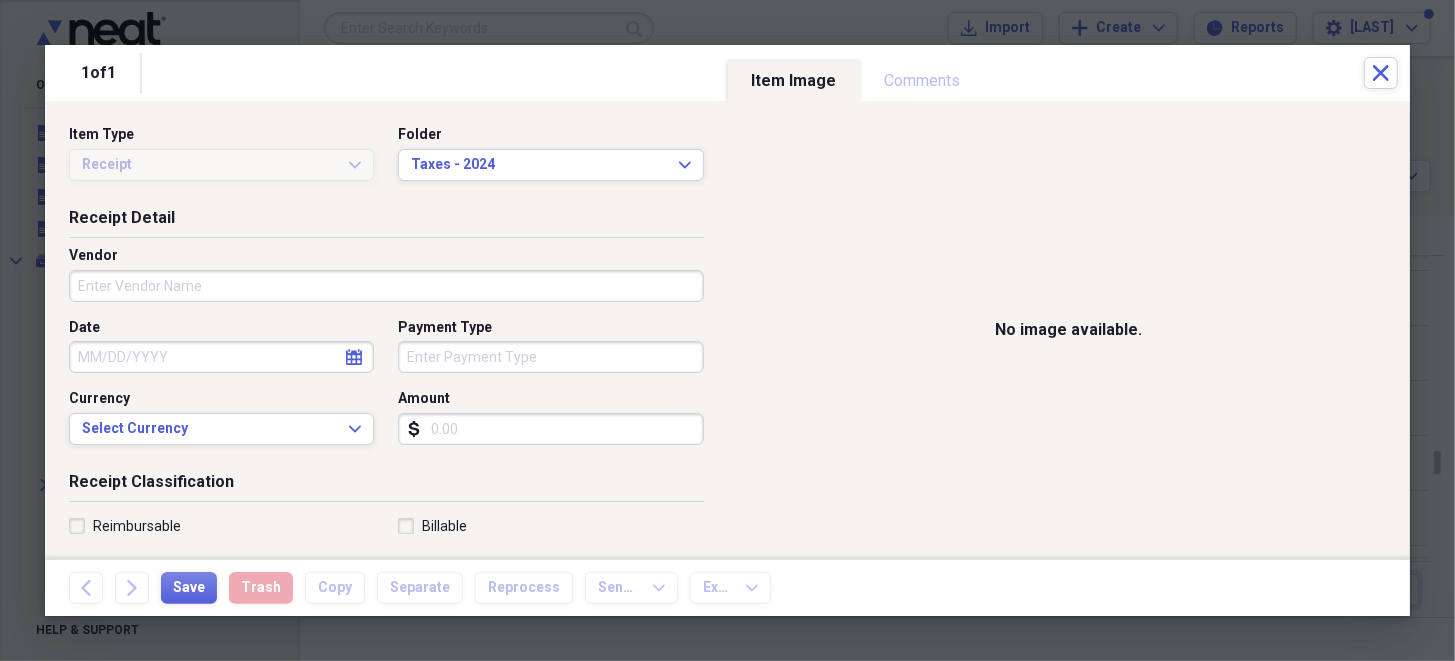 click on "Vendor" at bounding box center [386, 286] 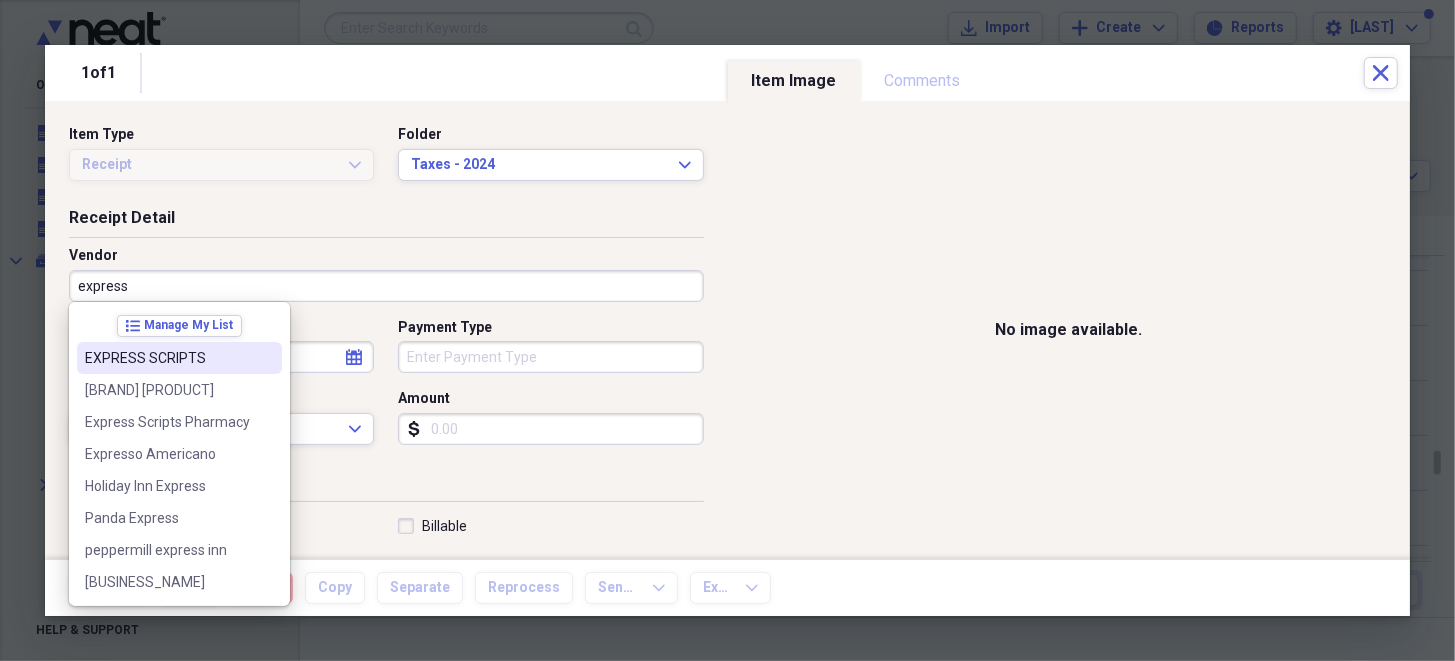 click on "EXPRESS  SCRIPTS" at bounding box center [167, 358] 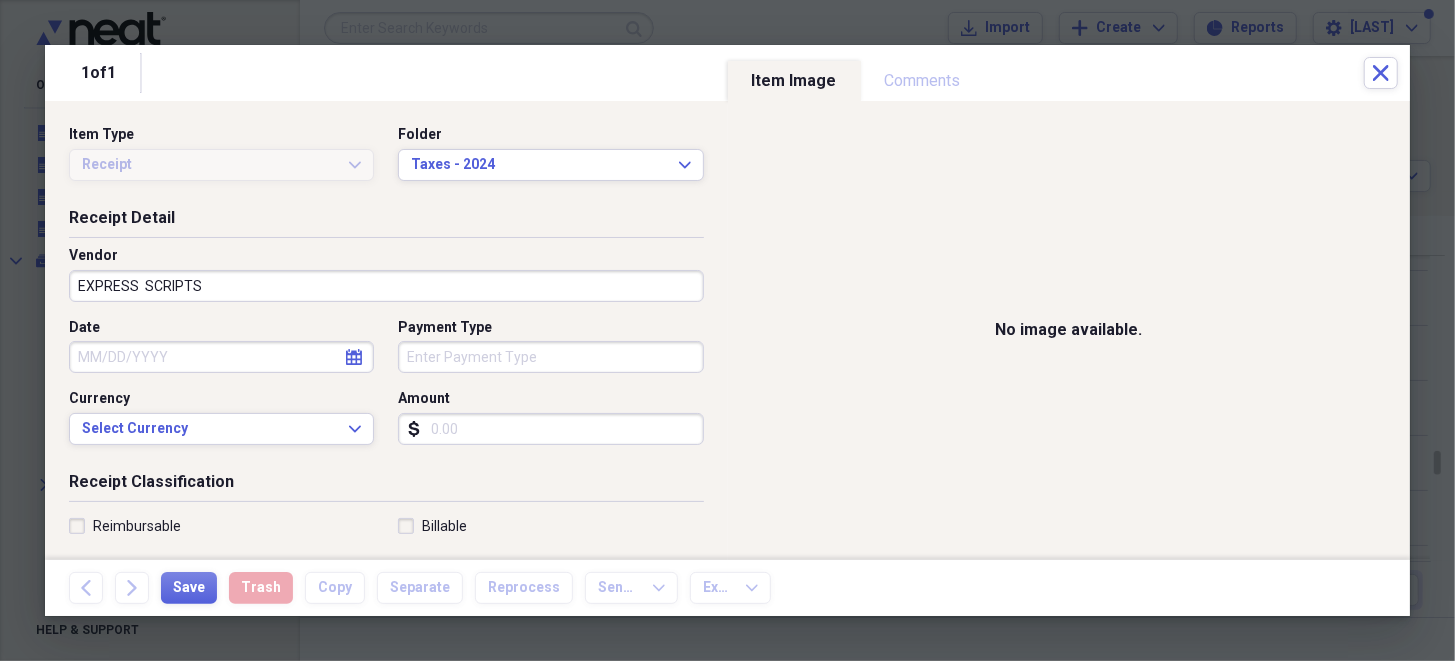 select on "7" 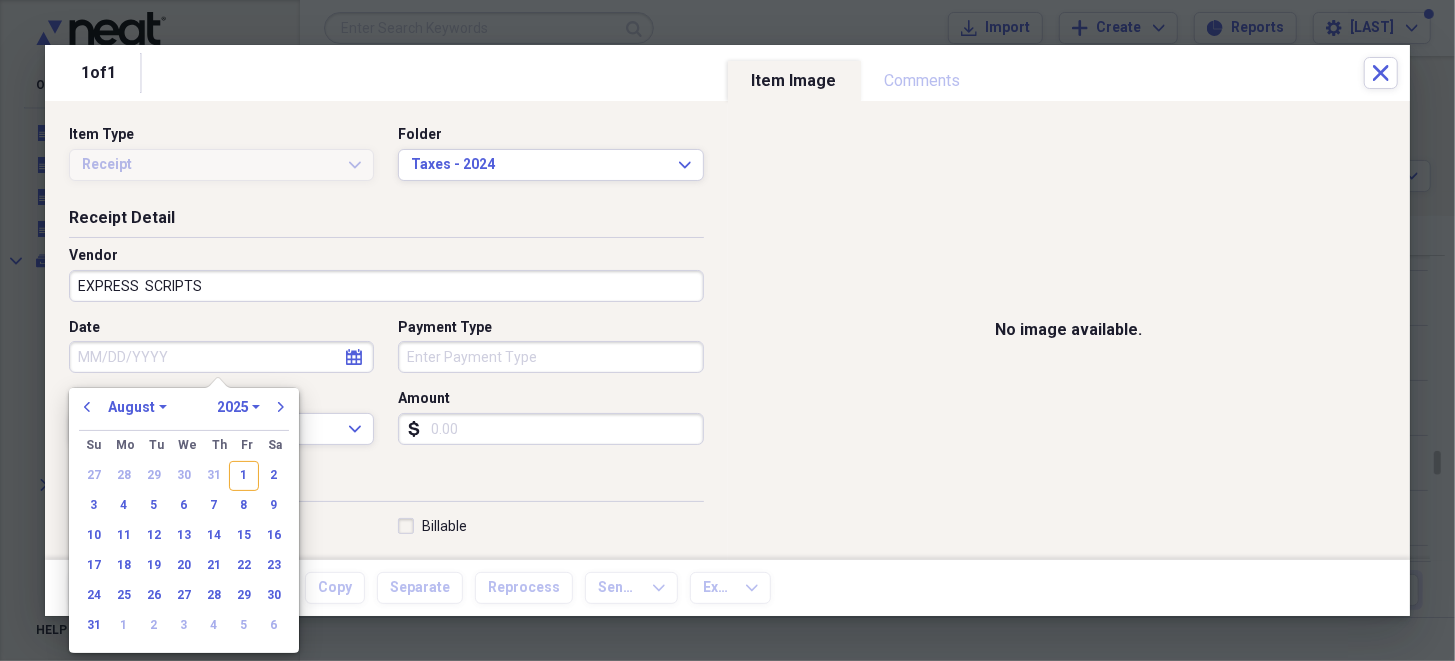 click on "Date" at bounding box center [221, 357] 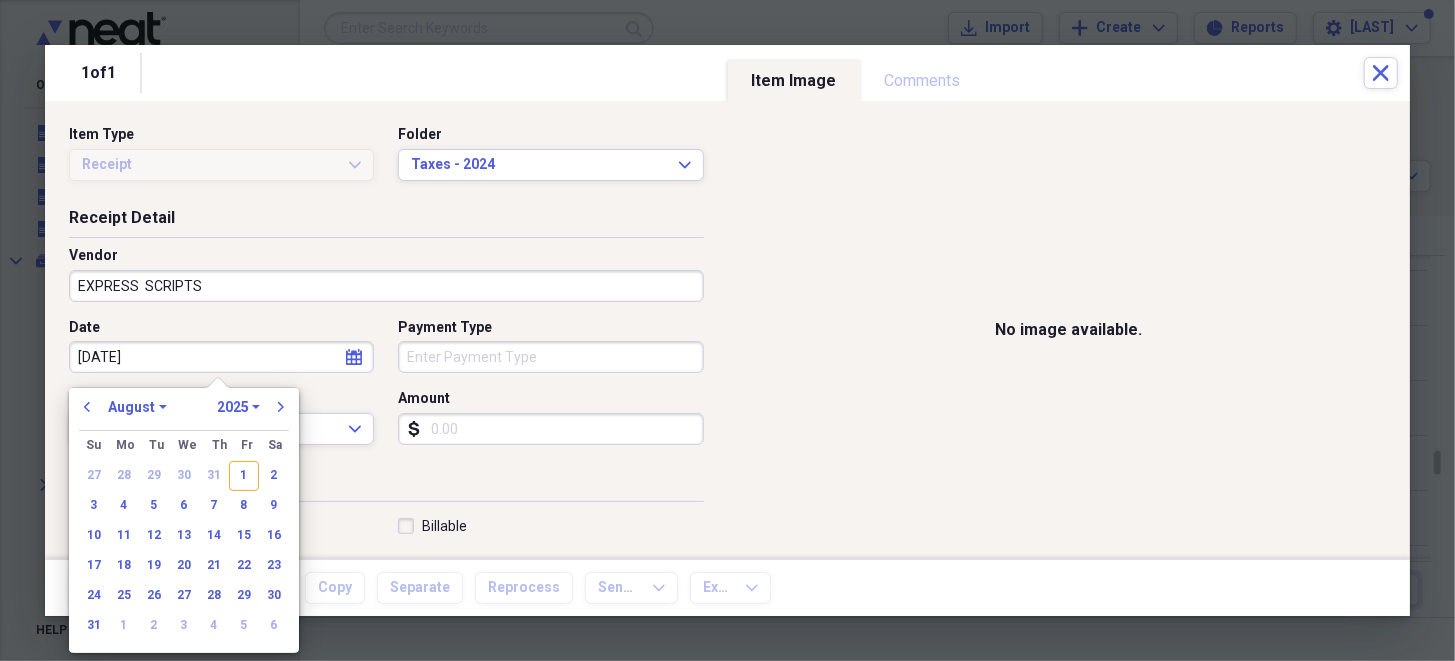 type on "05/17/20" 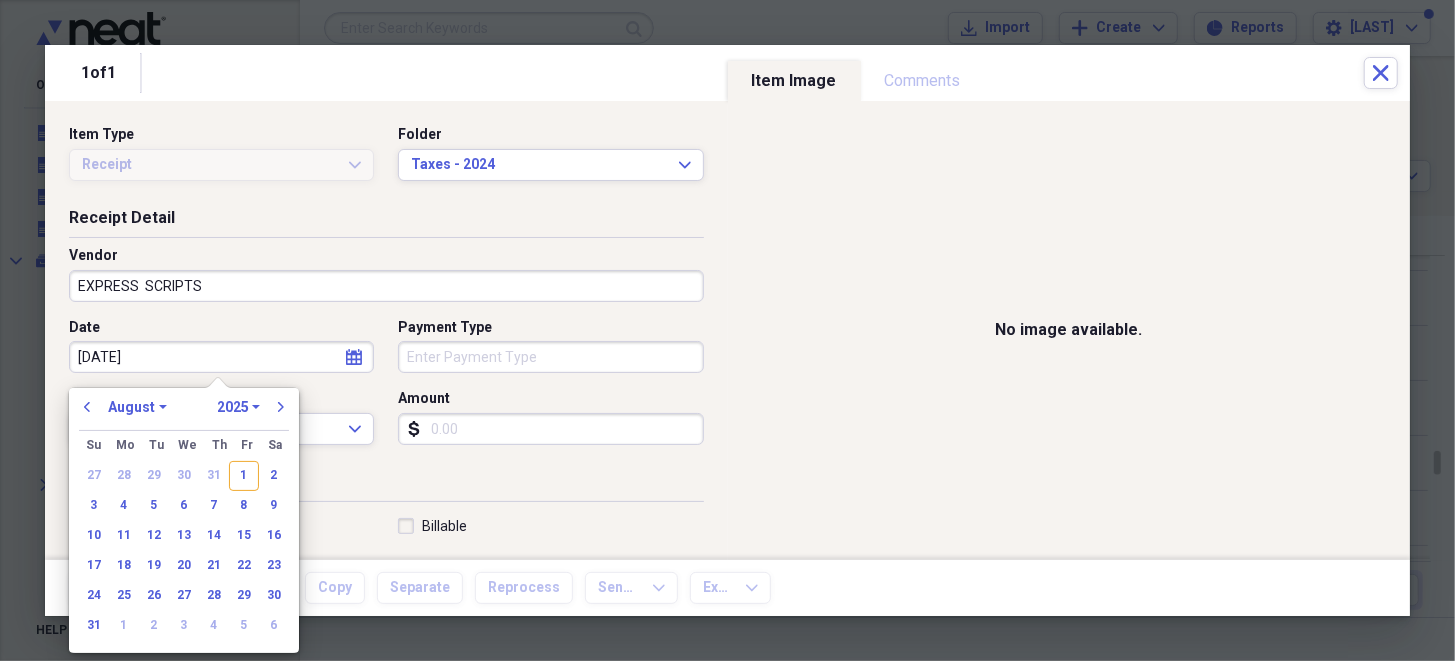 select on "4" 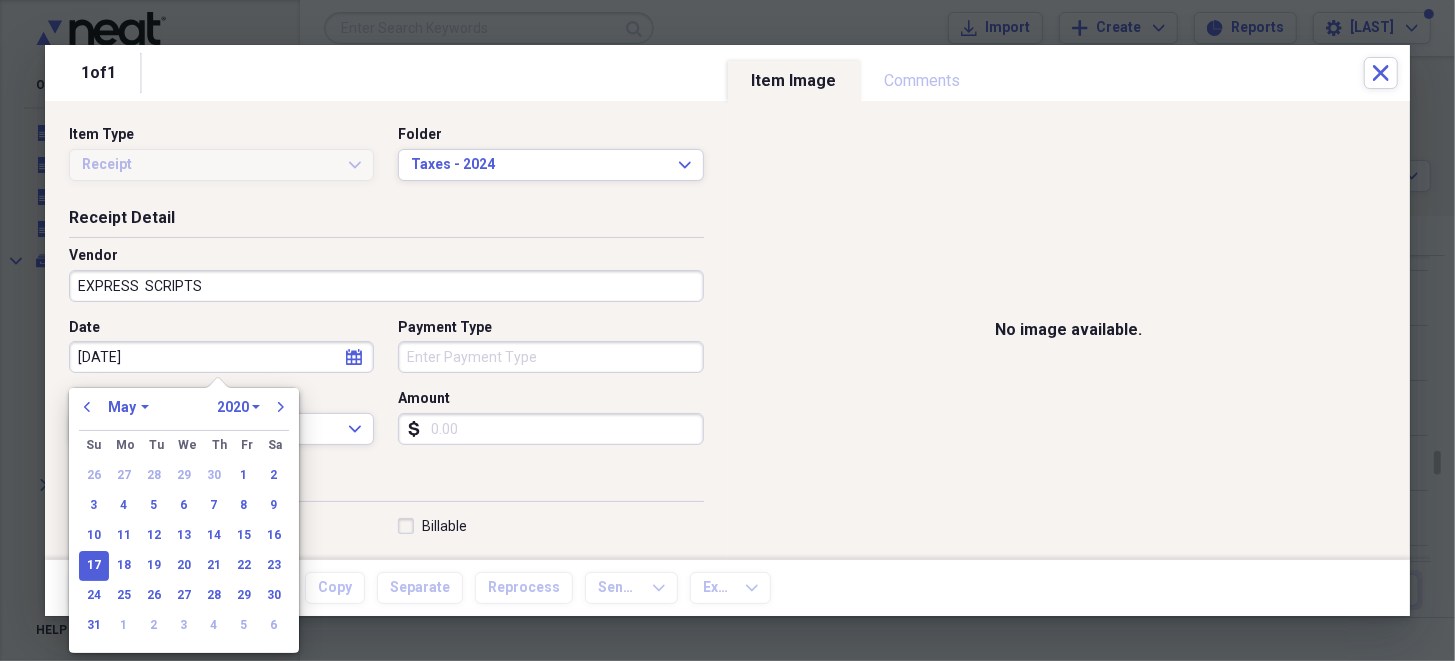 type on "05/17/2024" 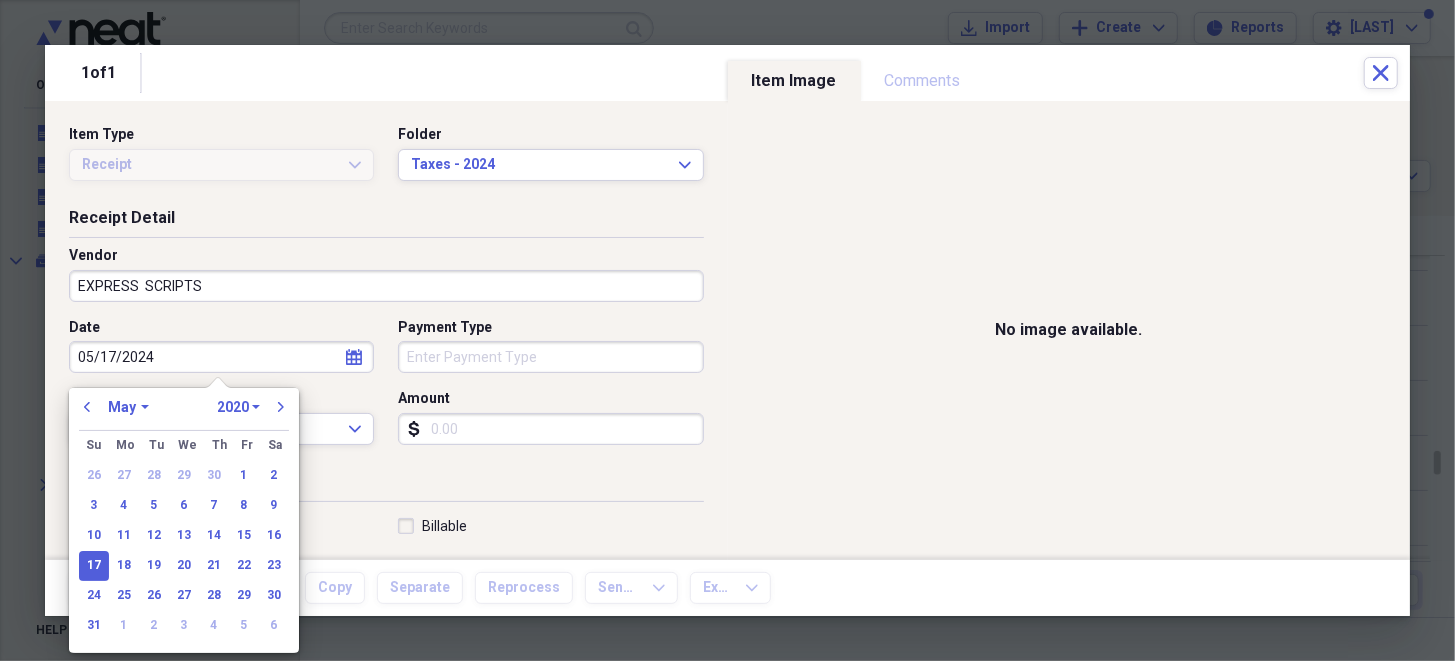 select on "2024" 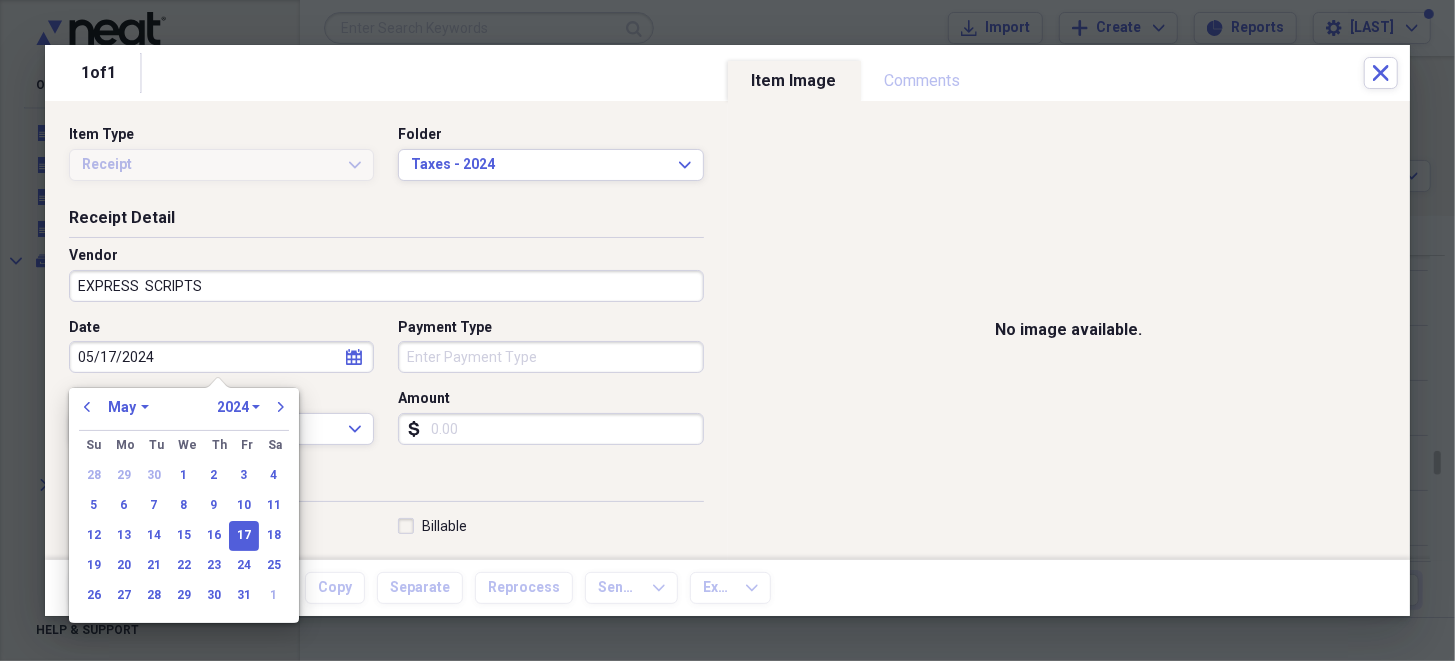 type on "05/17/2024" 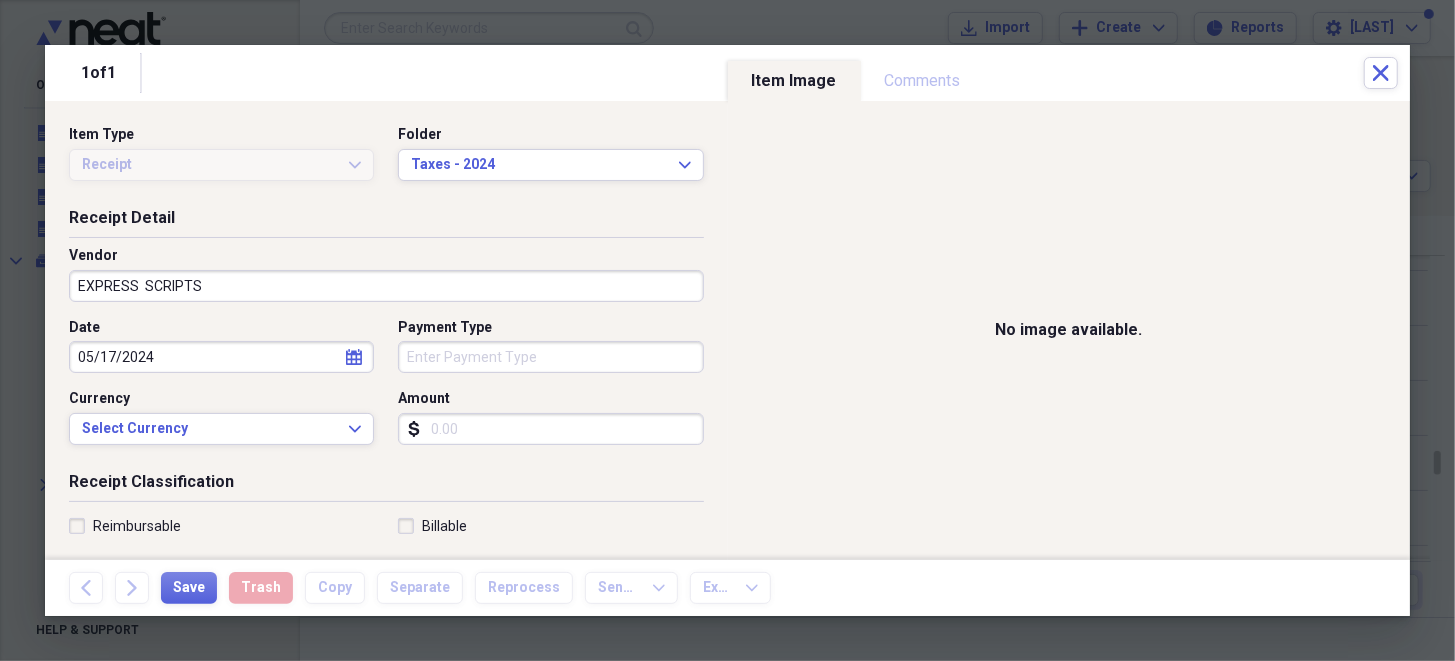 click on "Receipt Classification Reimbursable Billable Category Tax Category Select Tax Category Expand Customer Project Product Location Class" at bounding box center [386, 663] 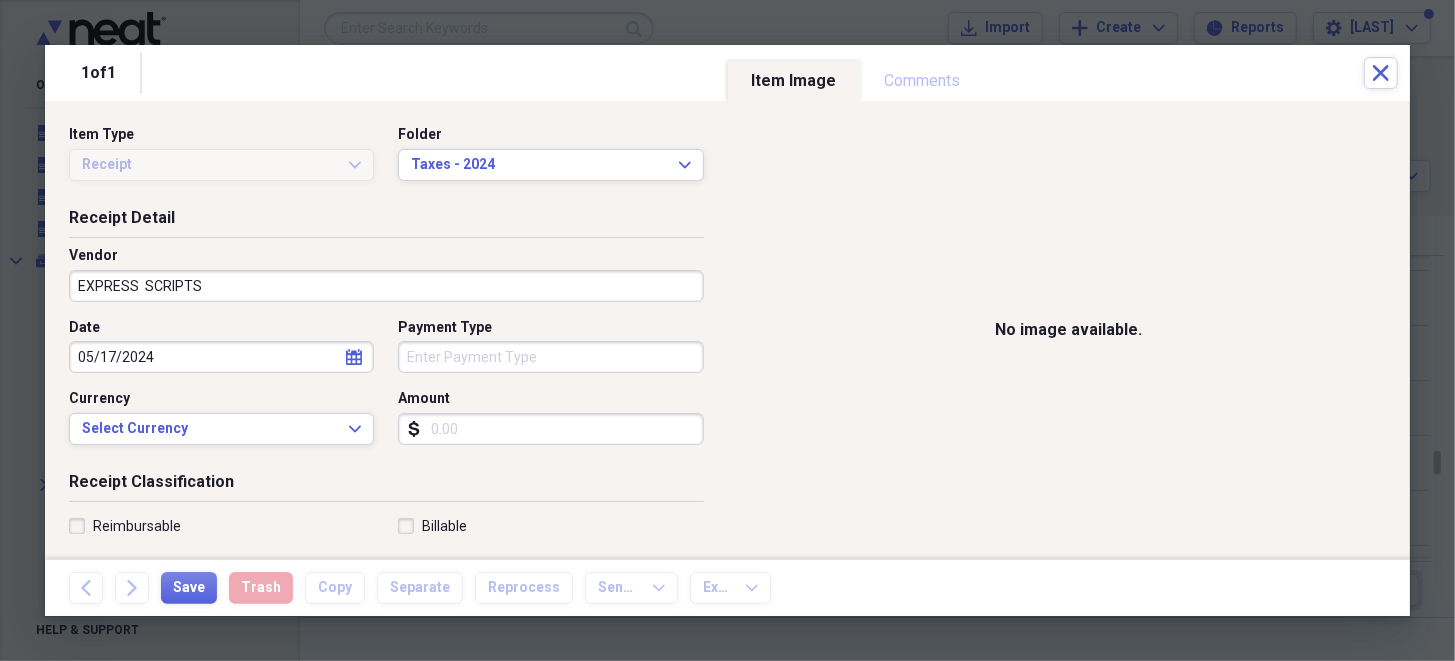 click on "Amount" at bounding box center [550, 429] 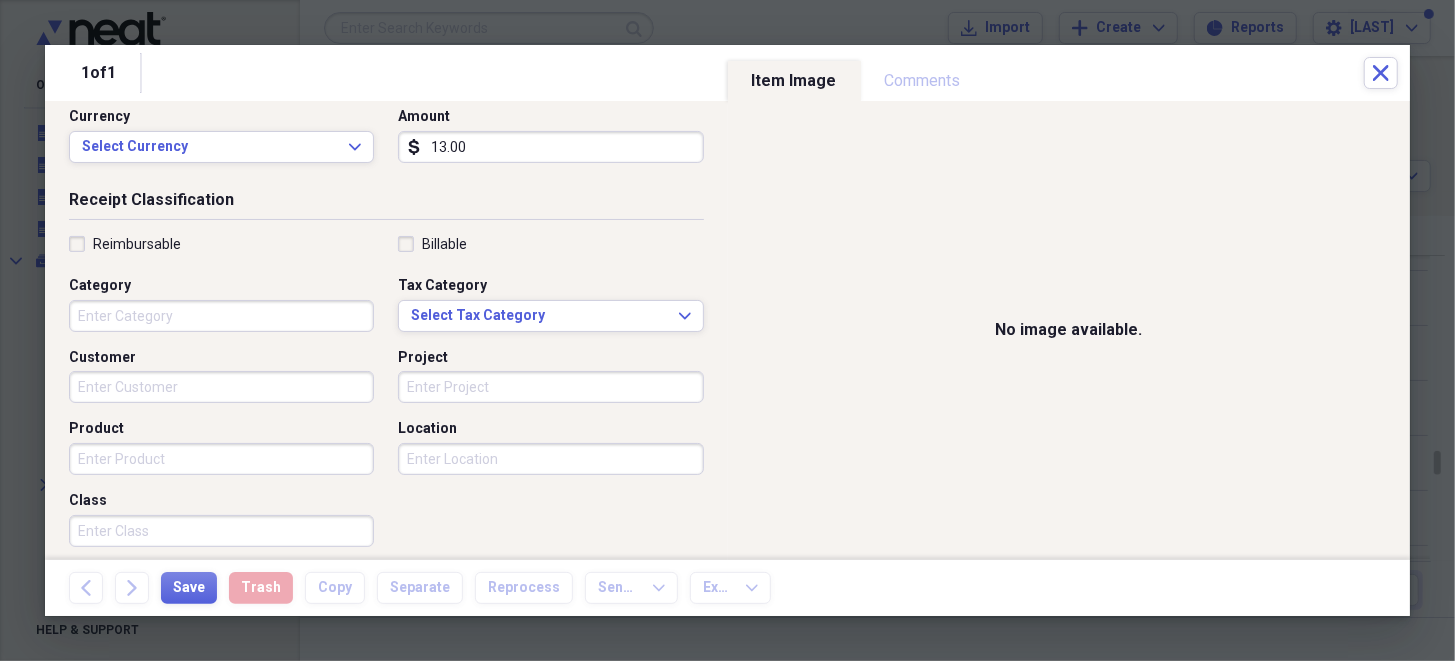 scroll, scrollTop: 300, scrollLeft: 0, axis: vertical 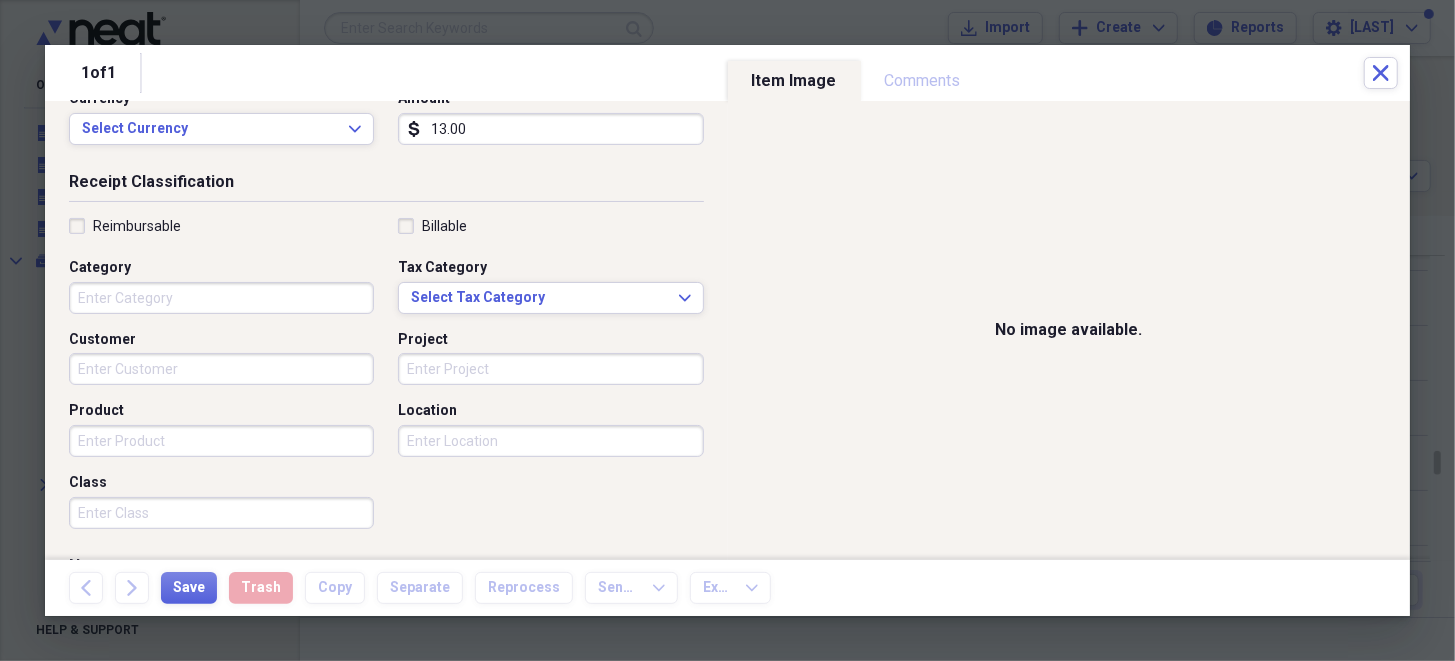 type on "13.00" 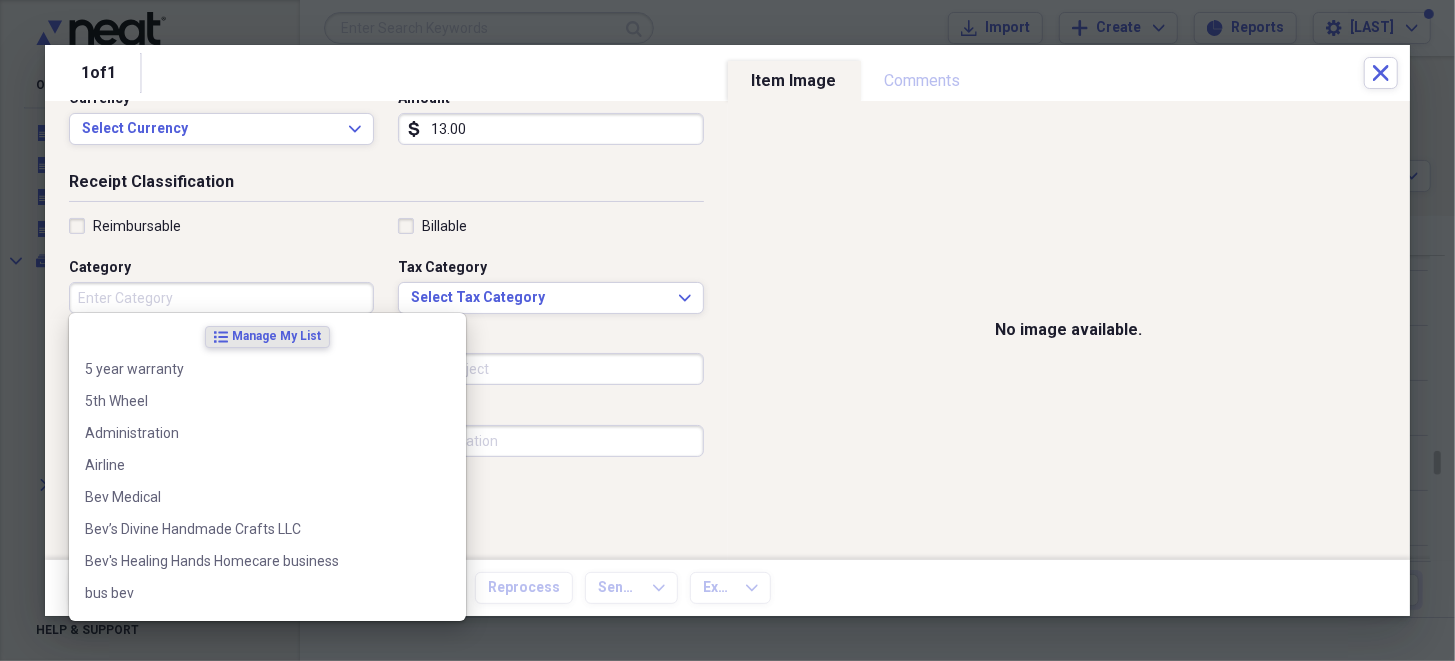 click on "Category" at bounding box center [221, 298] 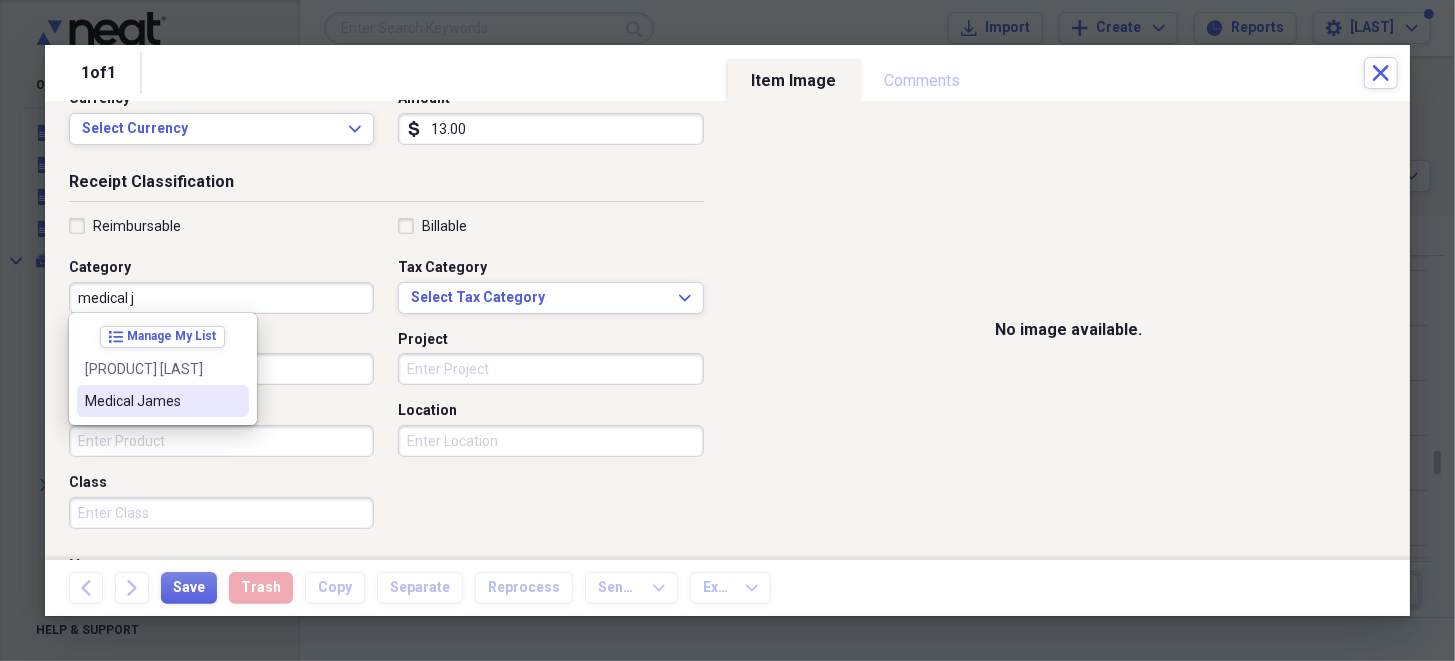 click on "Medical [PERSON]" at bounding box center (151, 401) 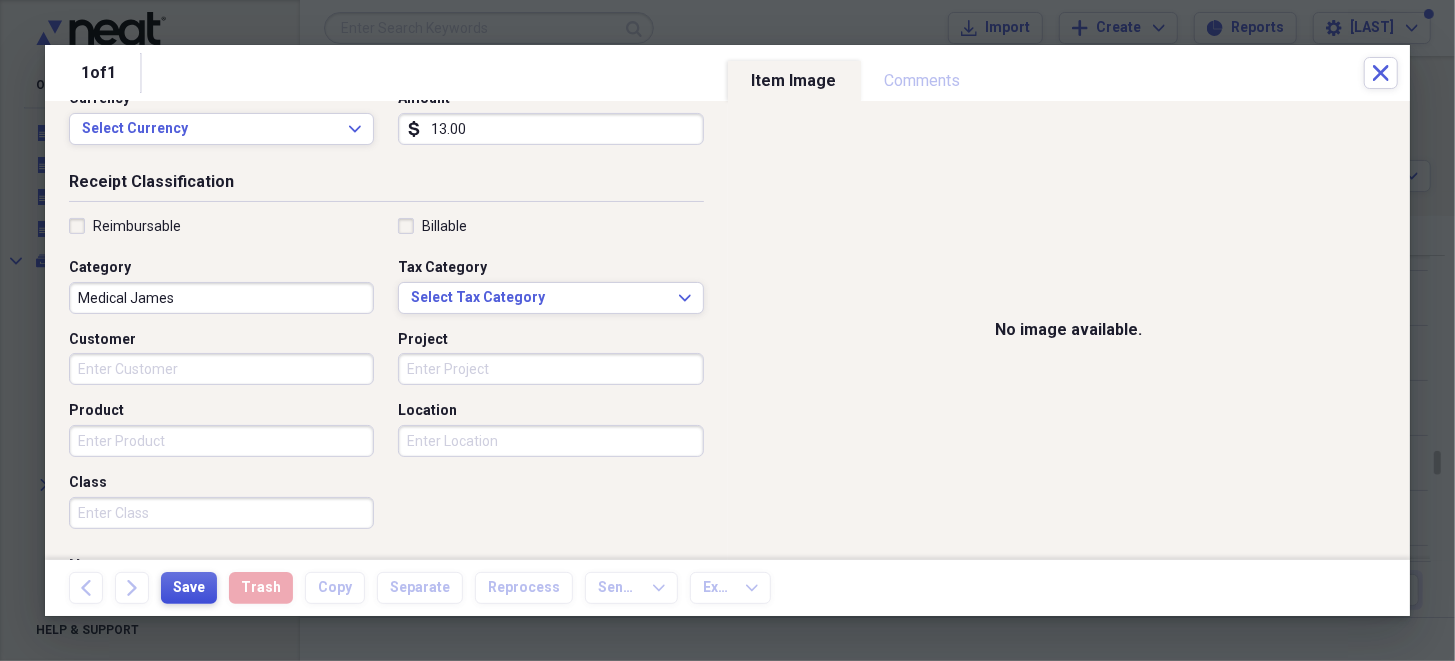 click on "Save" at bounding box center (189, 588) 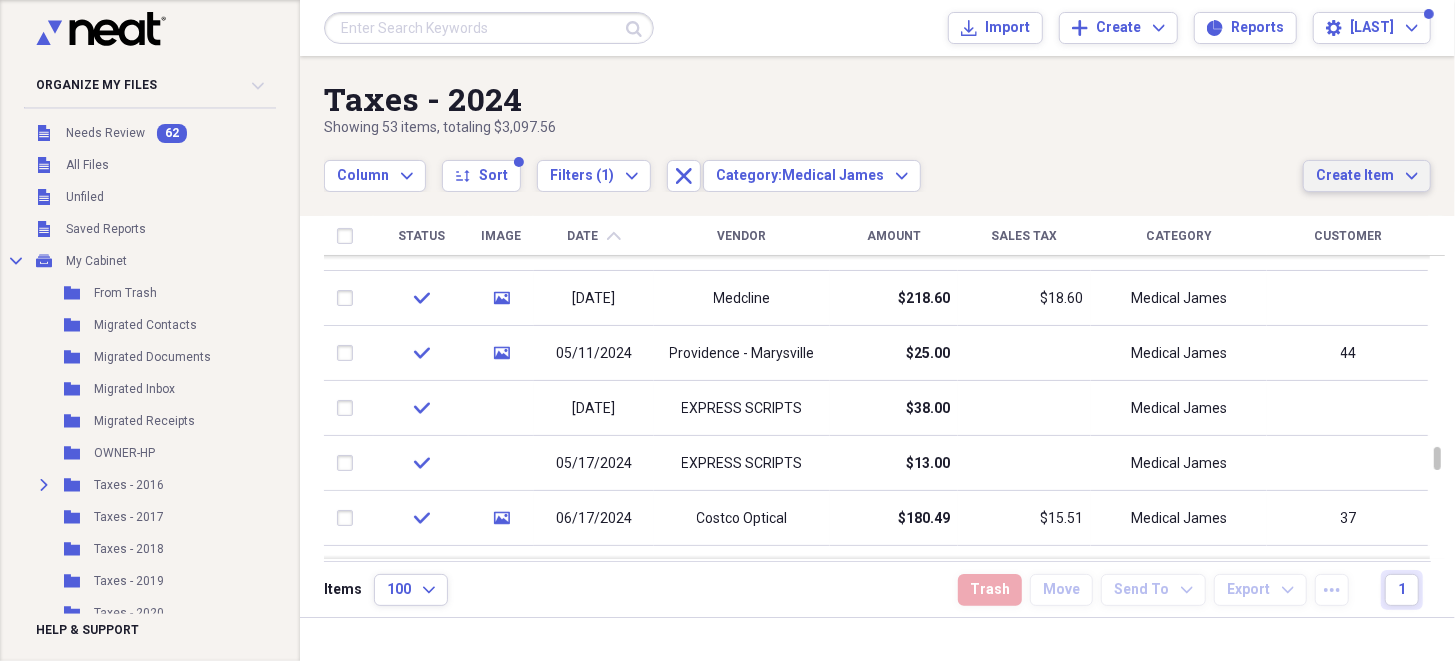 click on "Create Item" at bounding box center (1355, 176) 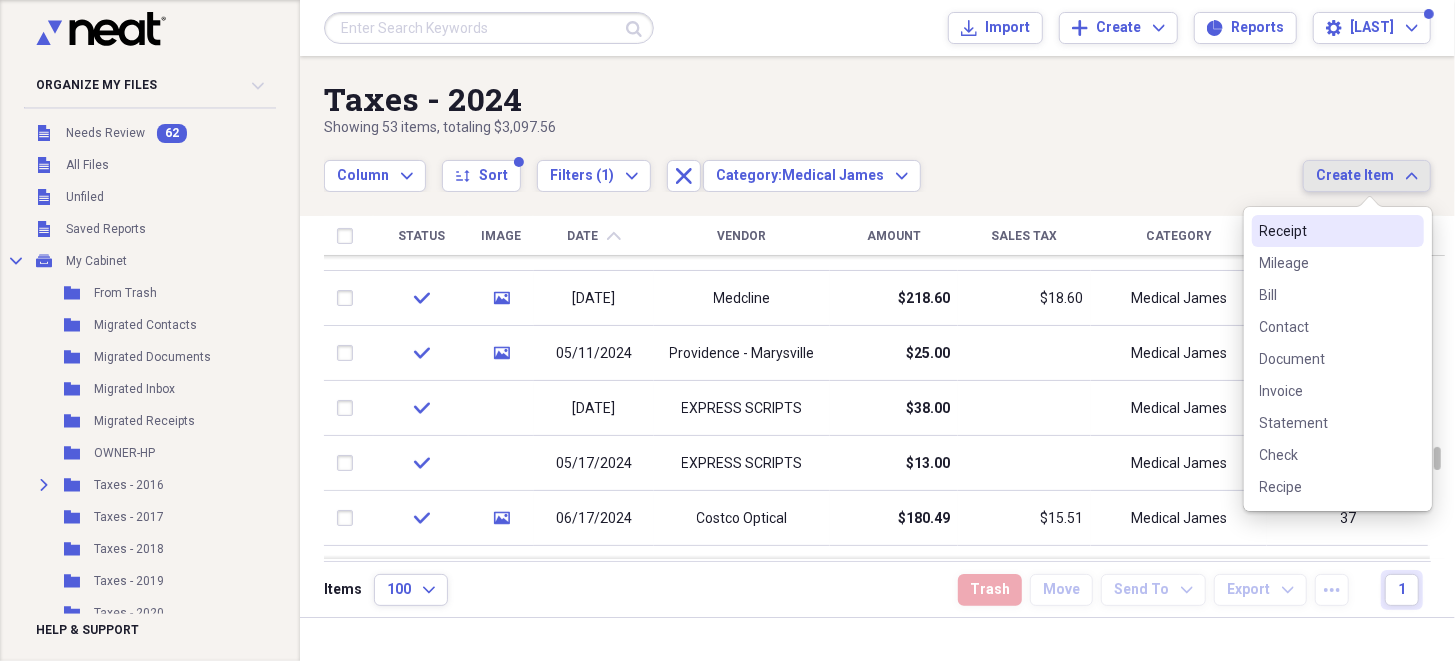 click on "Receipt" at bounding box center (1326, 231) 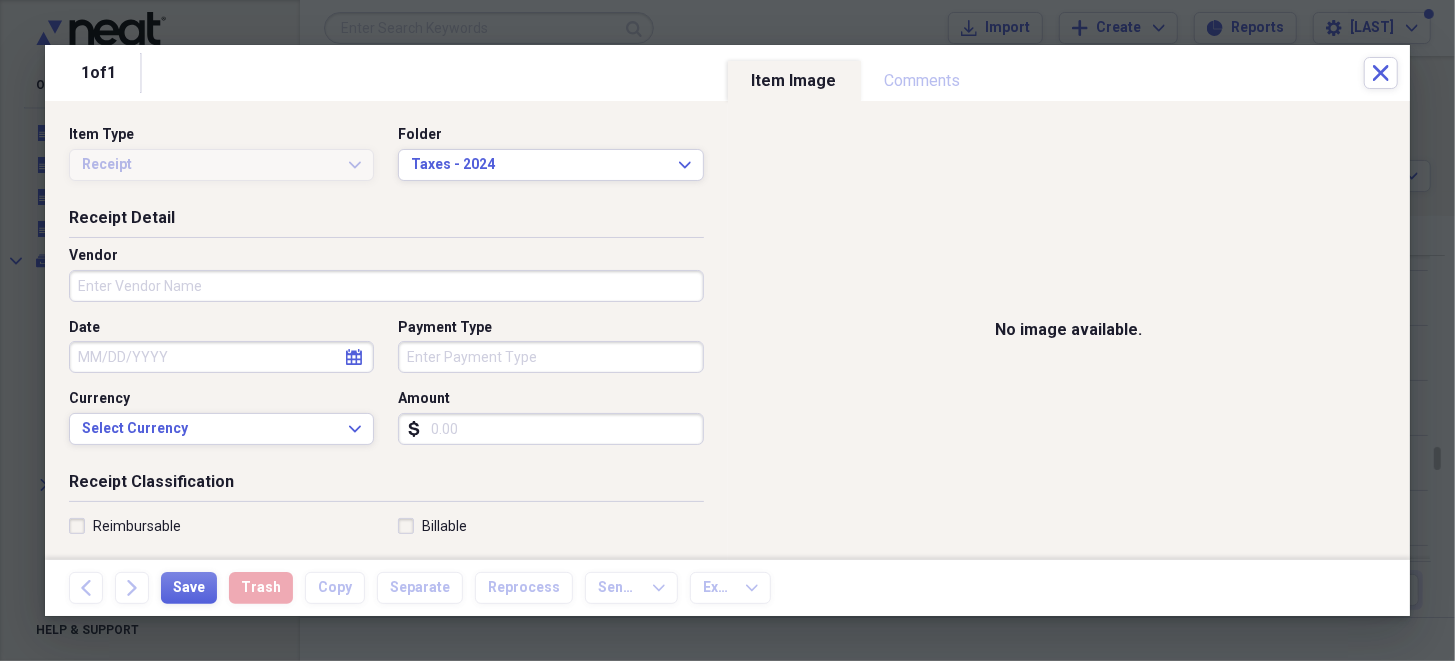 click on "Vendor" at bounding box center [386, 286] 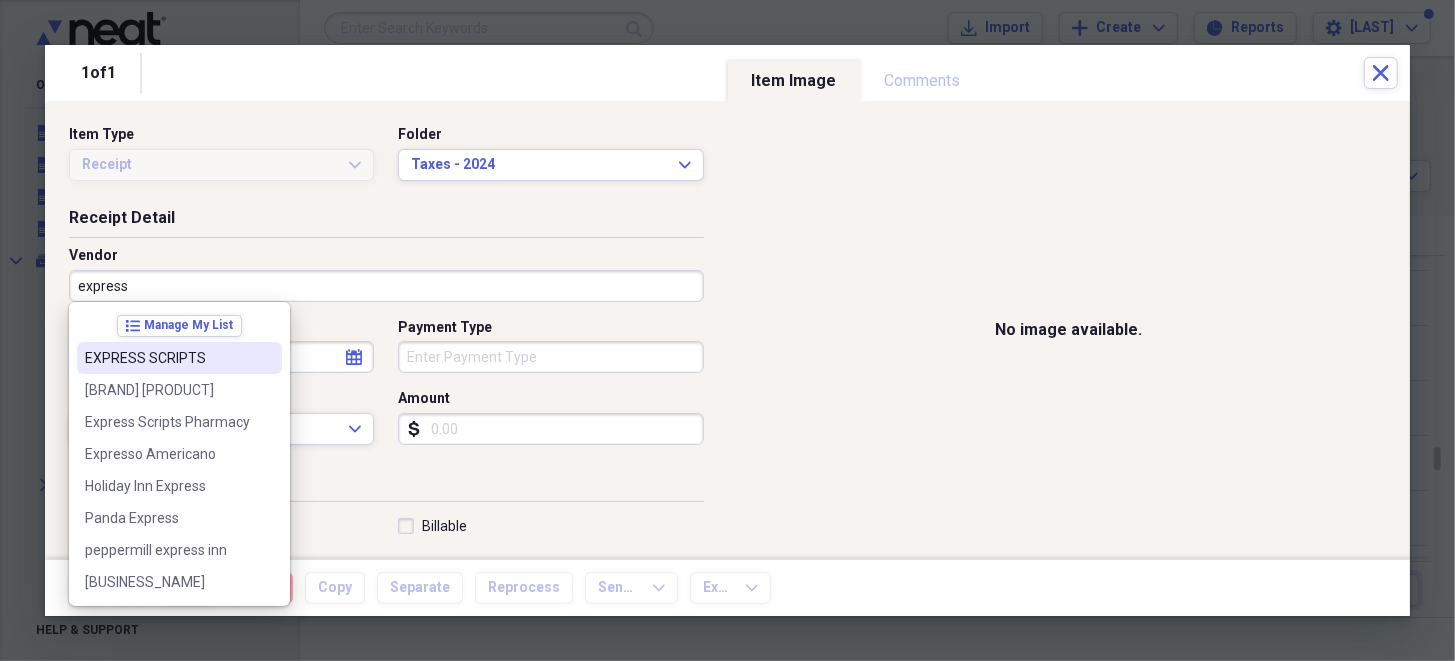 click on "EXPRESS  SCRIPTS" at bounding box center (167, 358) 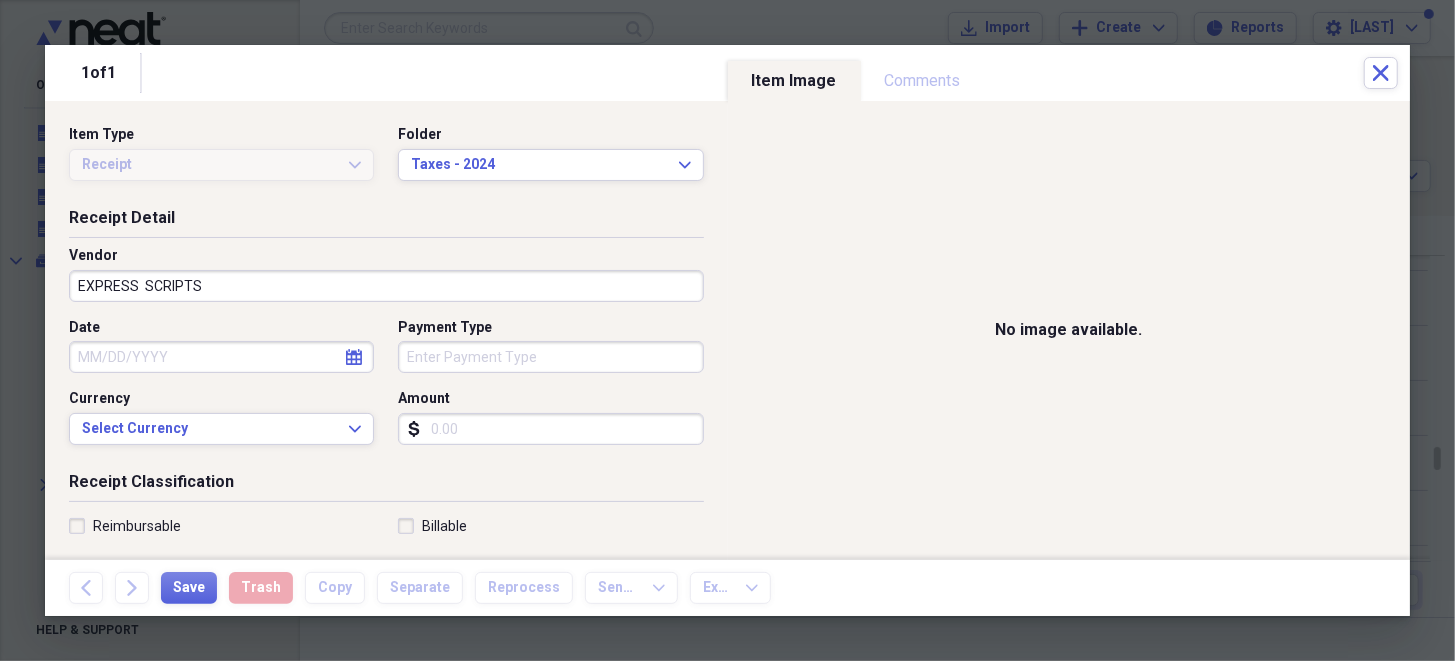 select on "7" 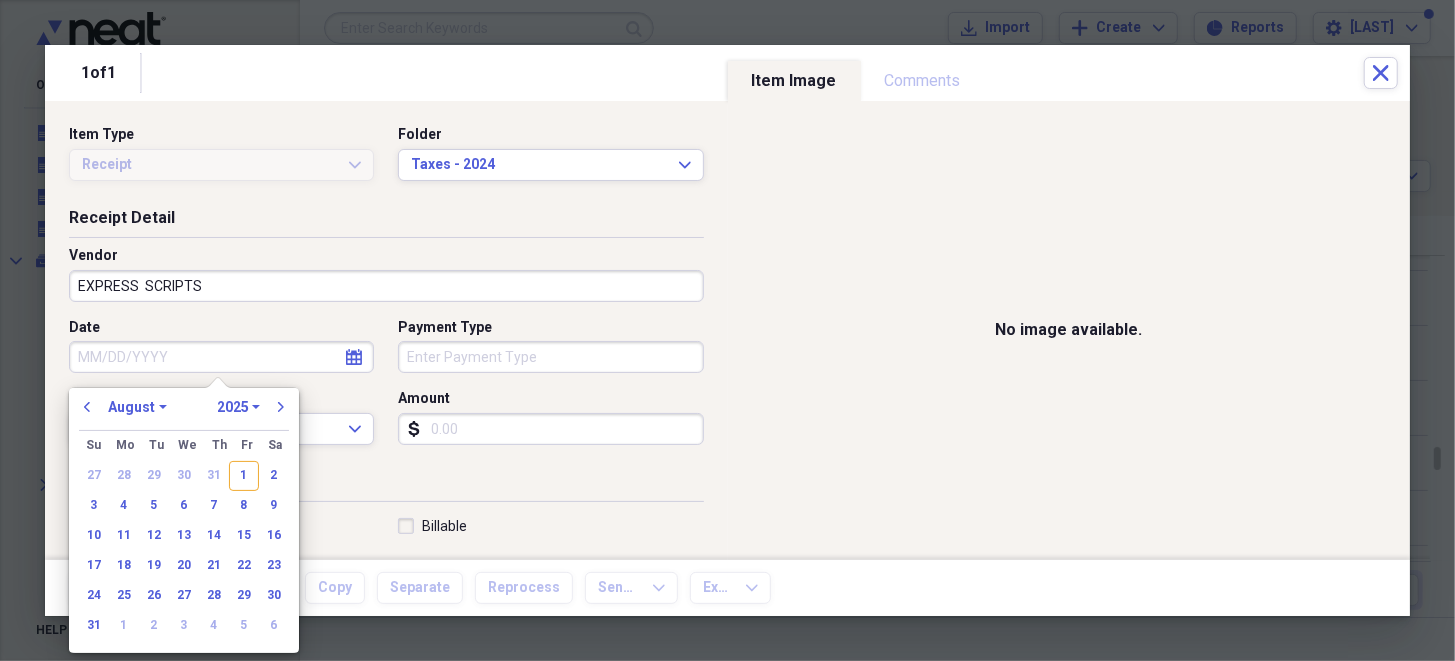 click on "Date" at bounding box center [221, 357] 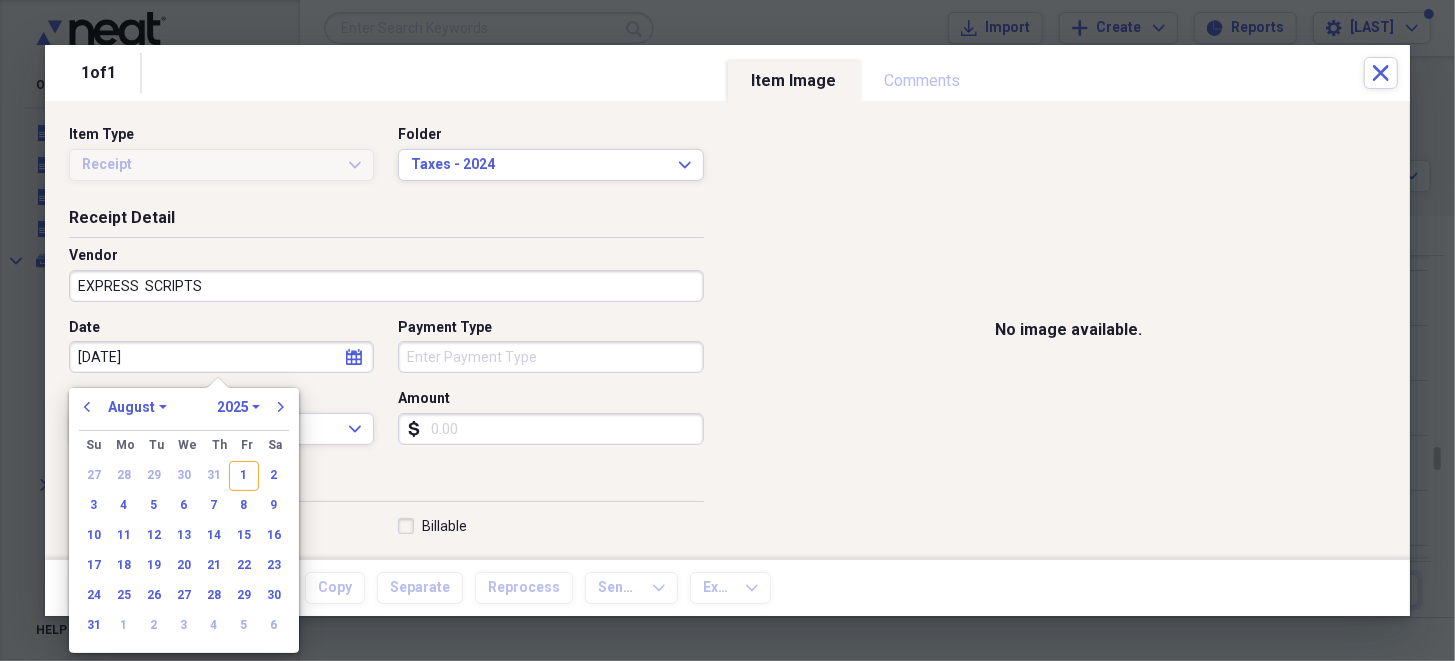 type on "05/27/20" 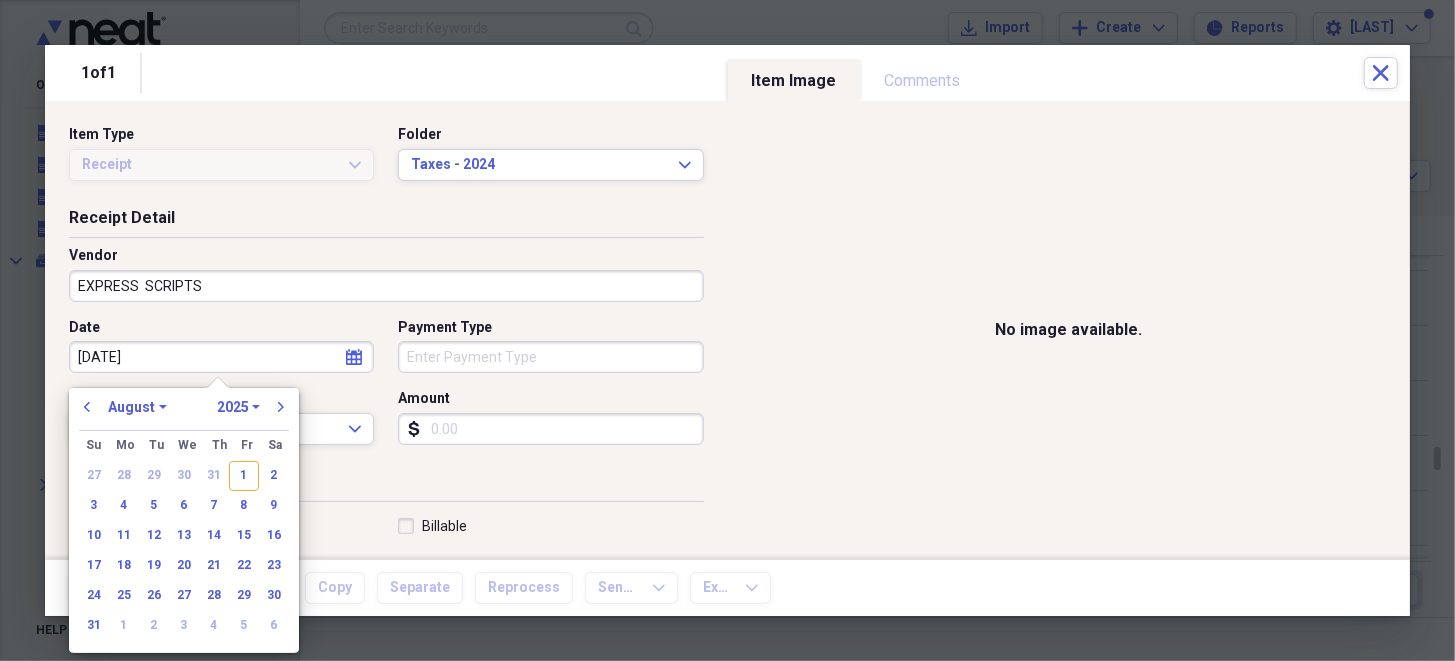 select on "4" 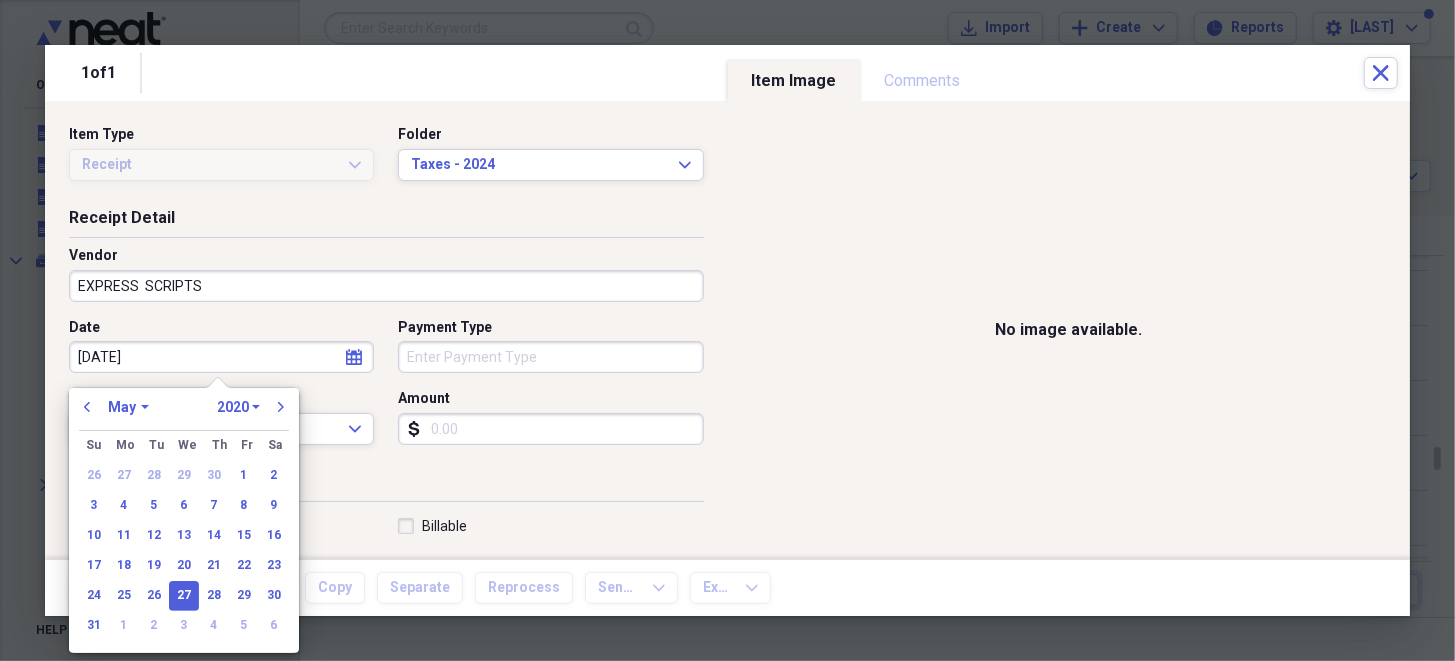 type on "05/27/2024" 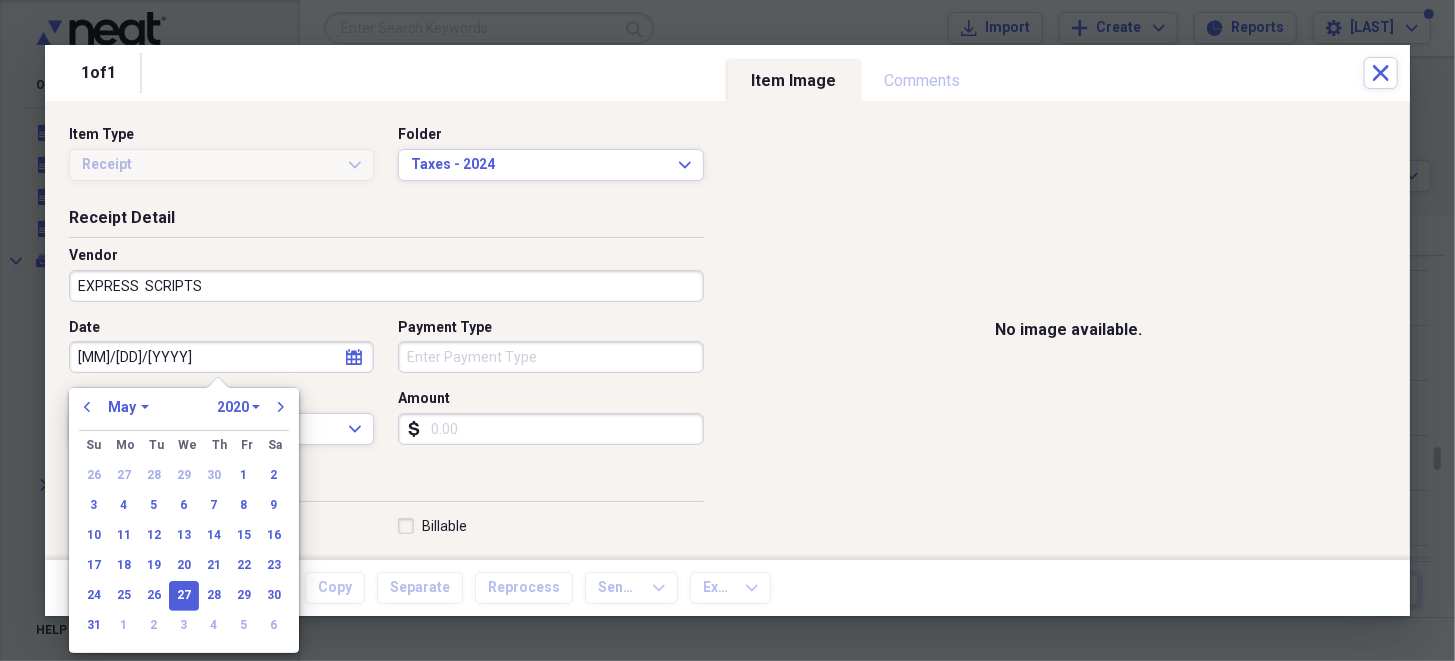 select on "2024" 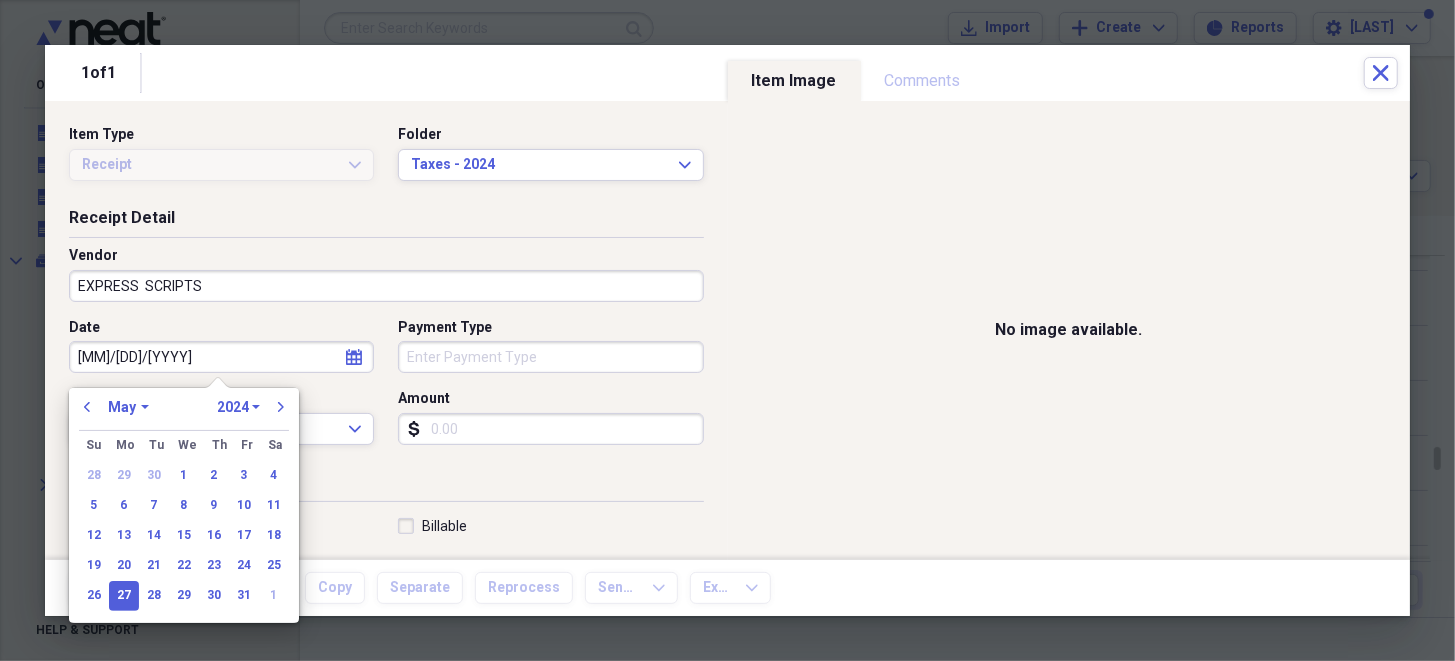 type on "05/27/2024" 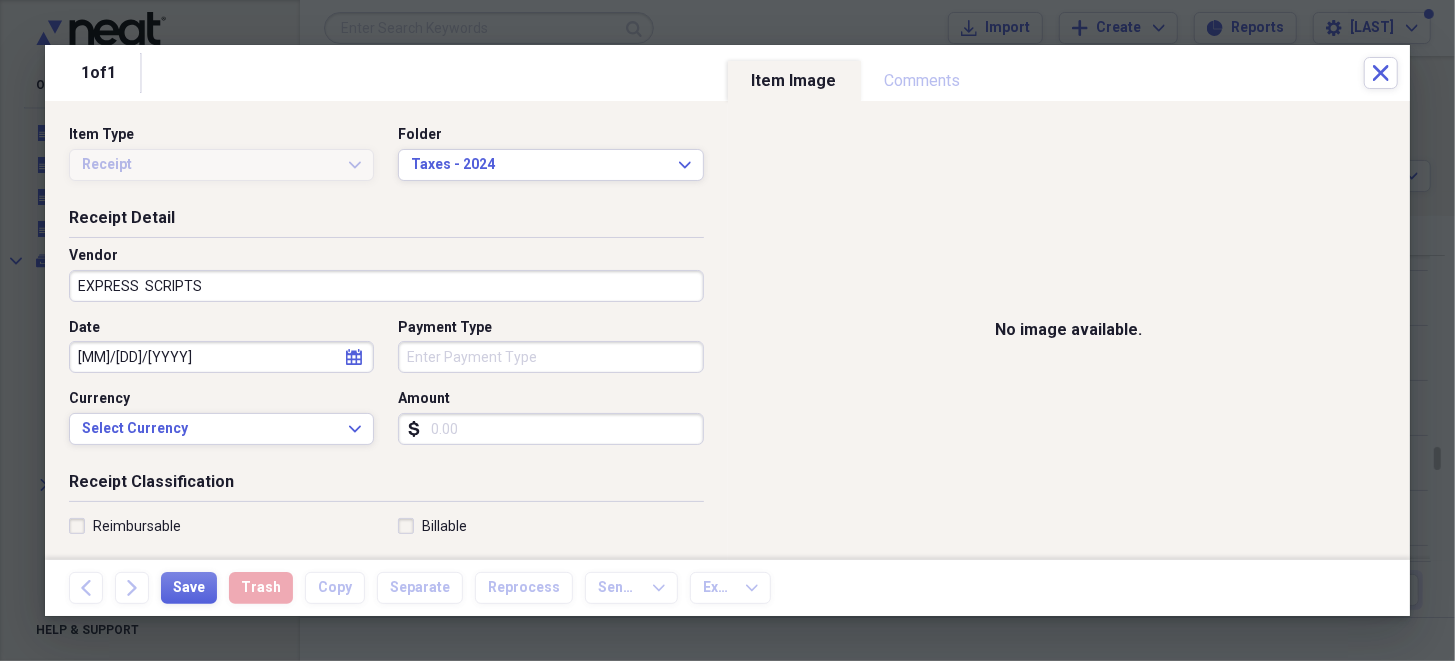 click on "Receipt Classification" at bounding box center [386, 486] 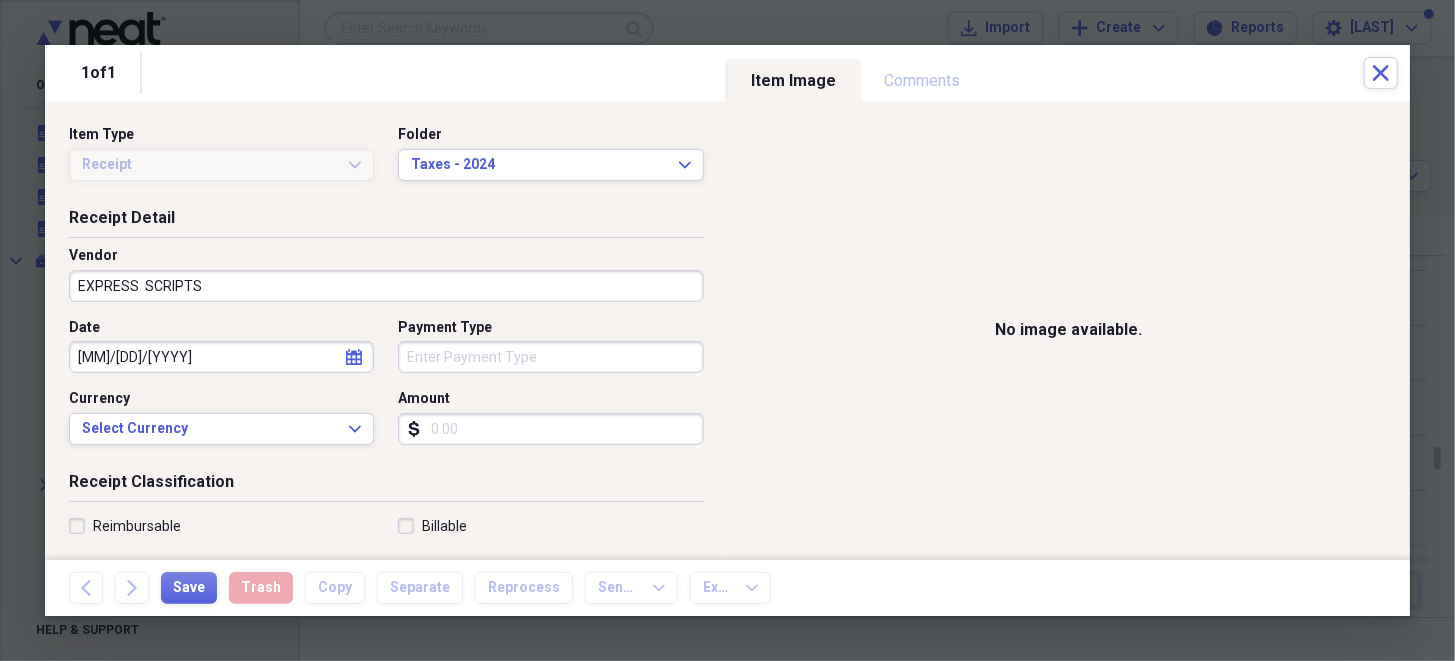 click on "Amount" at bounding box center (550, 429) 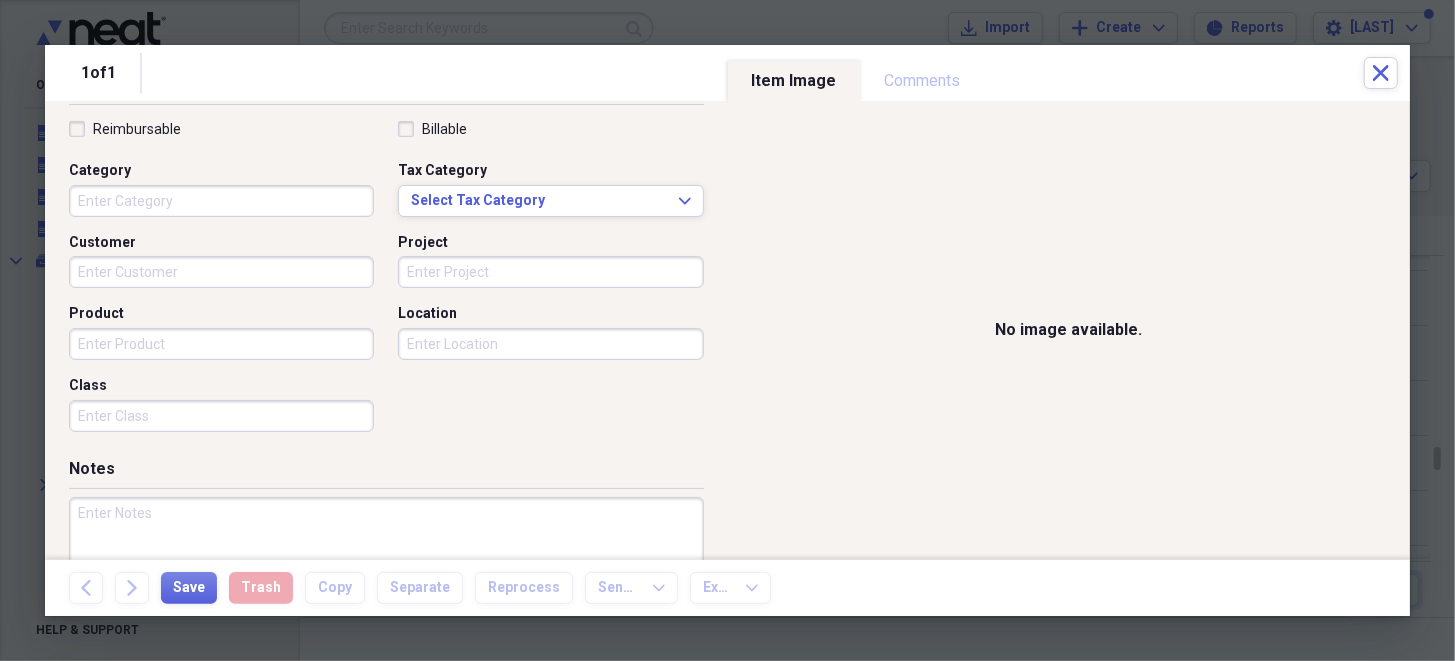 scroll, scrollTop: 399, scrollLeft: 0, axis: vertical 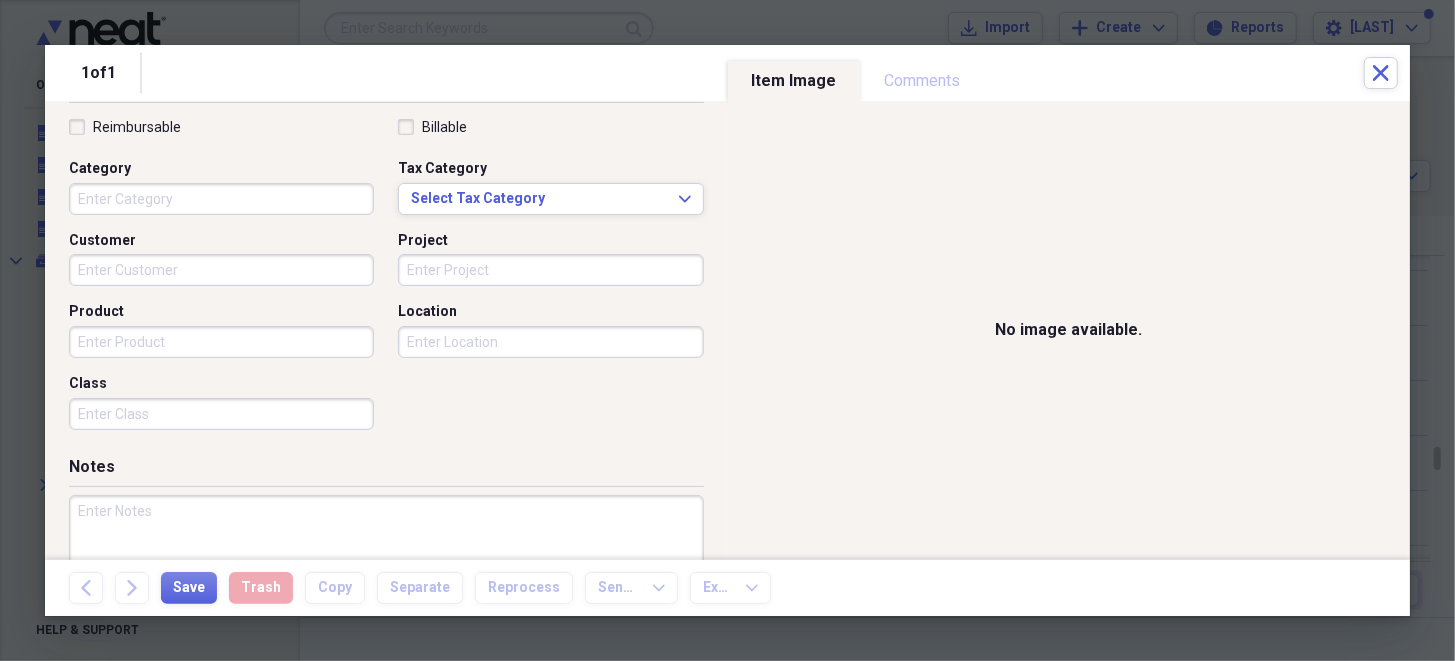 type on "13.00" 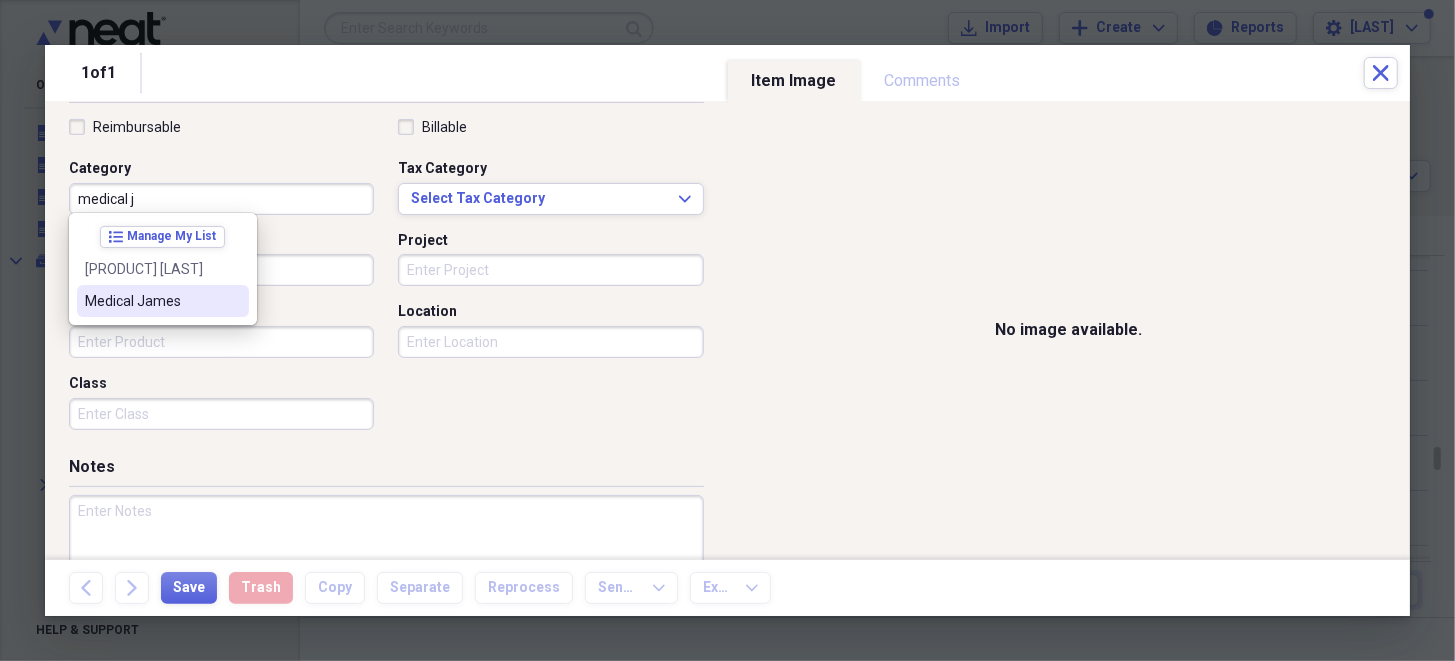 click on "Medical [PERSON]" at bounding box center (151, 301) 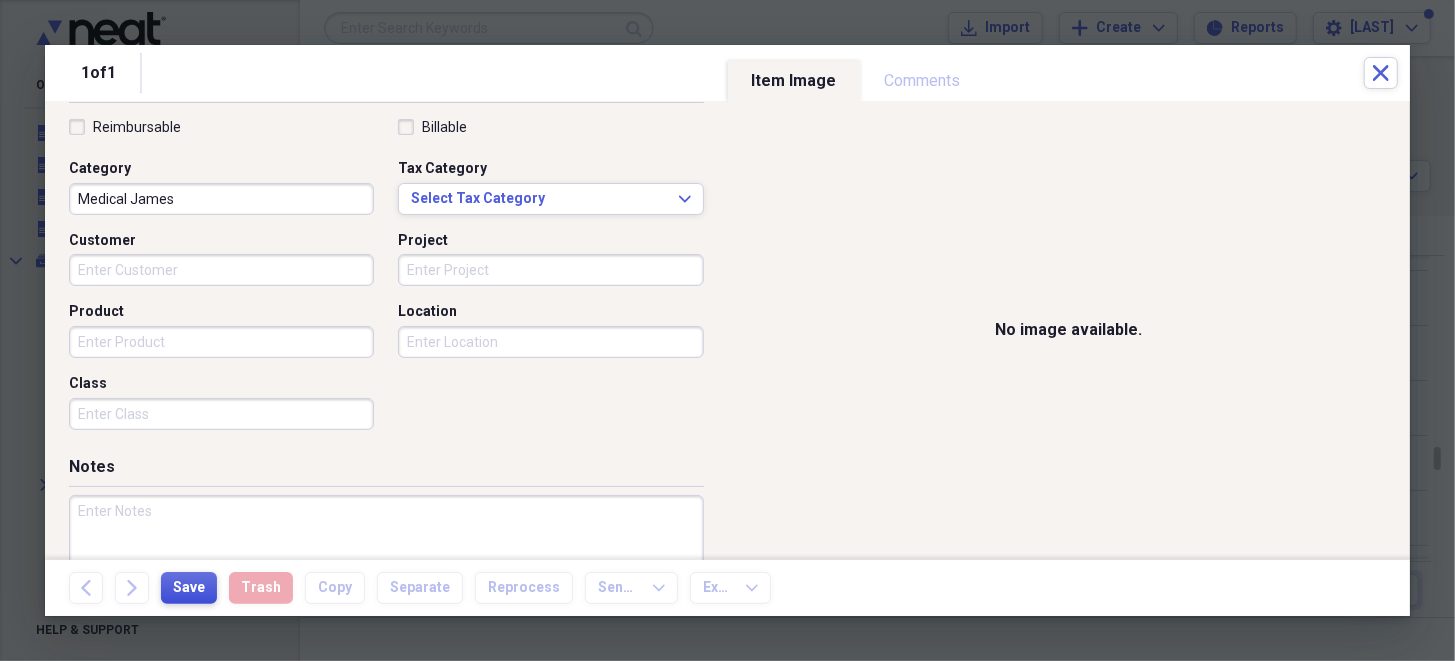 click on "Save" at bounding box center [189, 588] 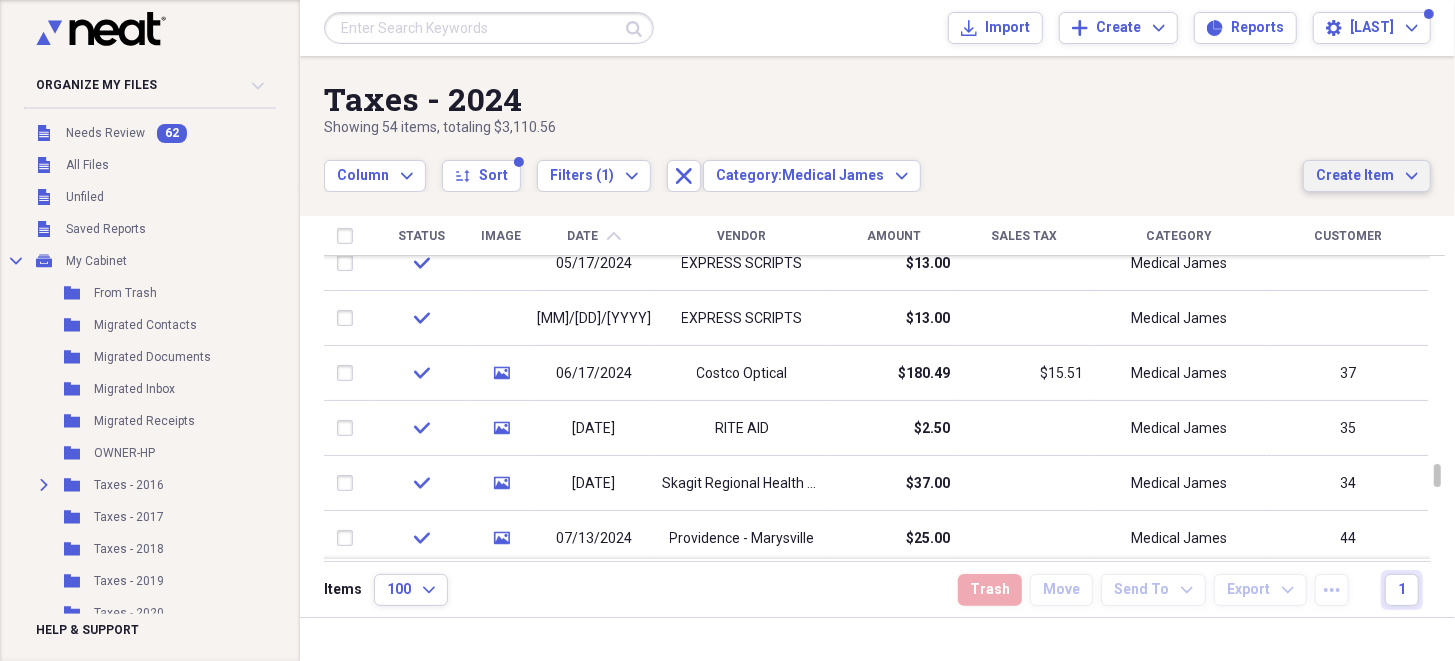 click on "Create Item" at bounding box center (1355, 176) 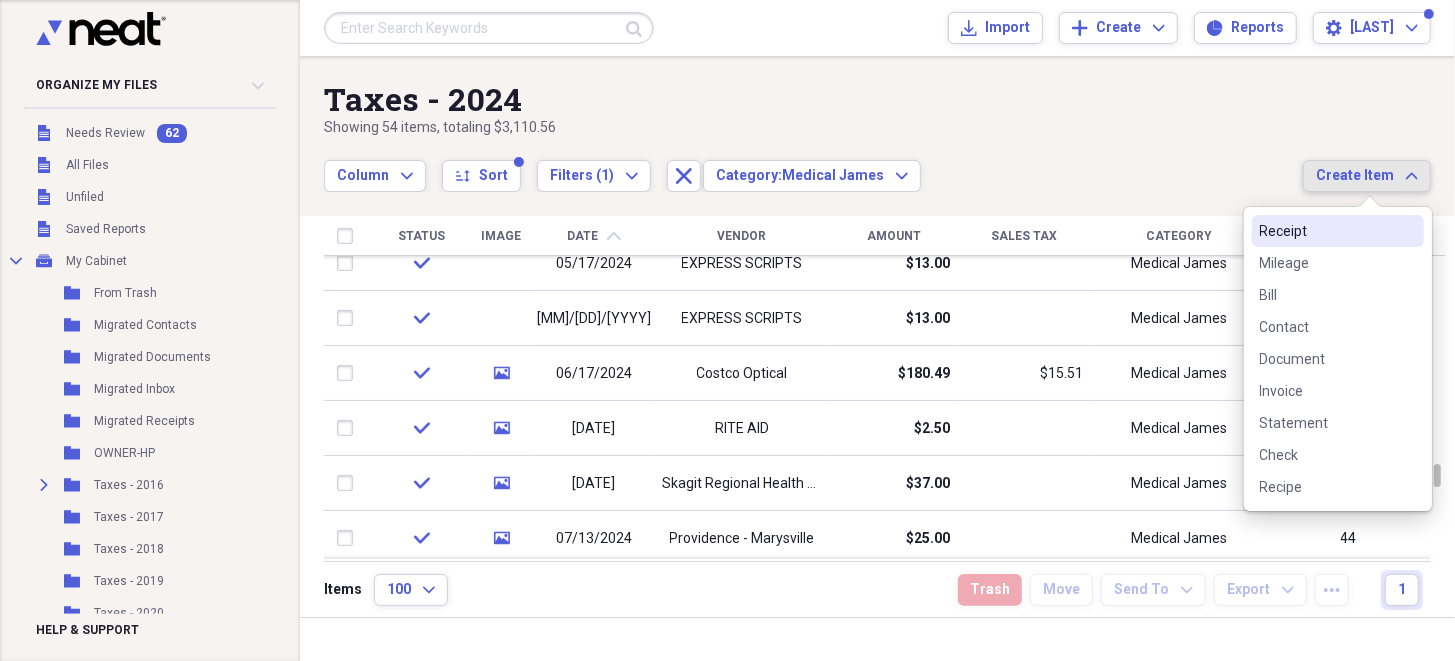 click on "Receipt" at bounding box center [1326, 231] 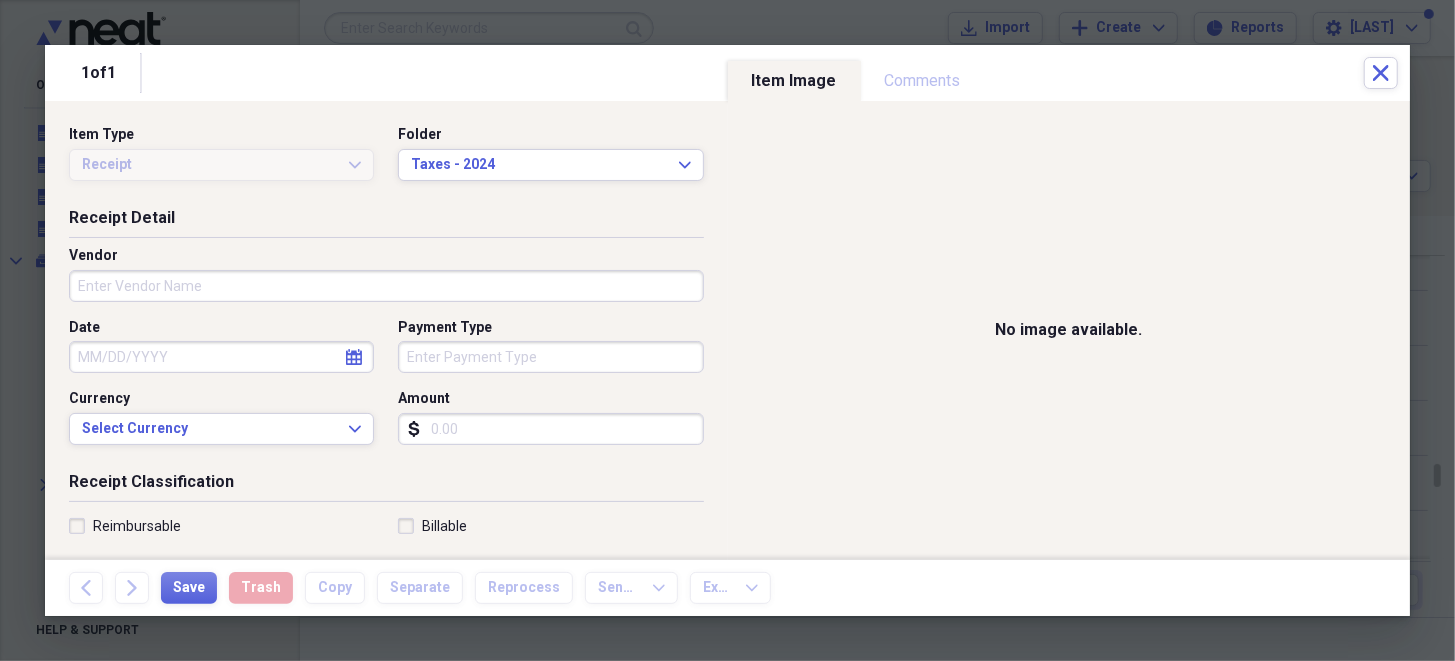 click on "Vendor" at bounding box center (386, 286) 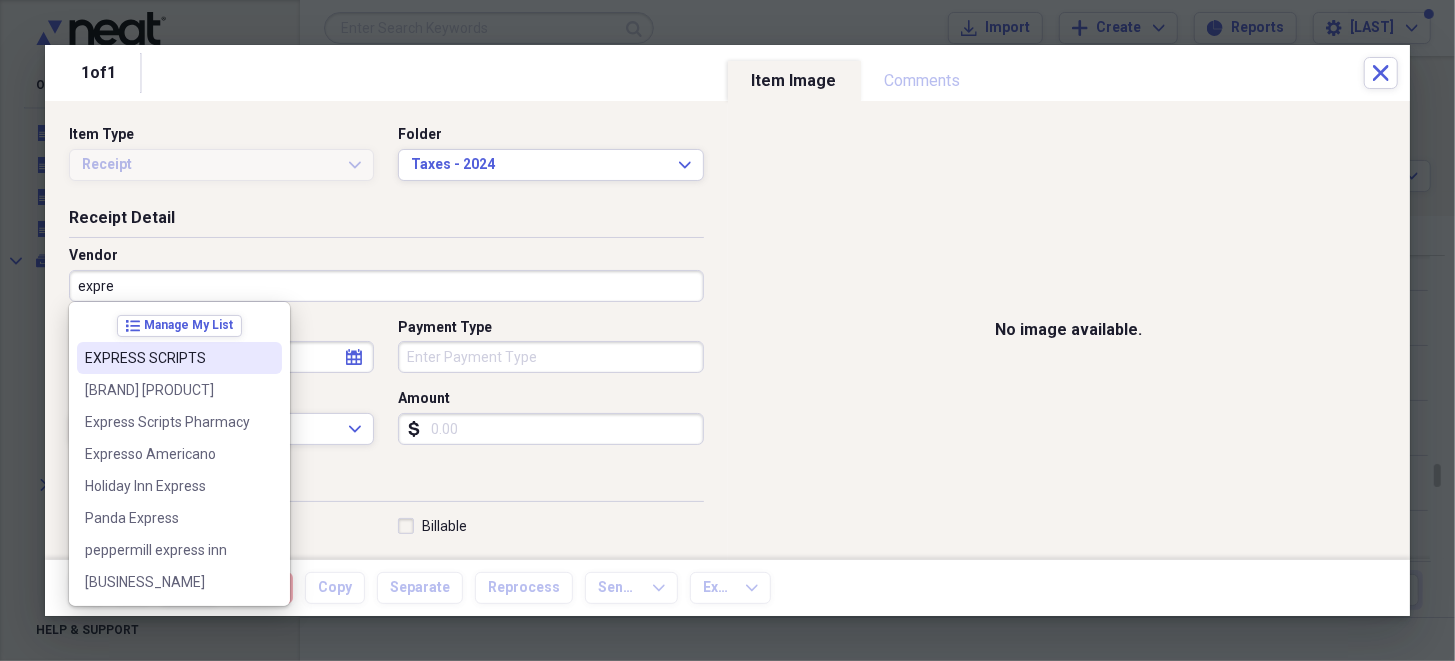click on "EXPRESS  SCRIPTS" at bounding box center [167, 358] 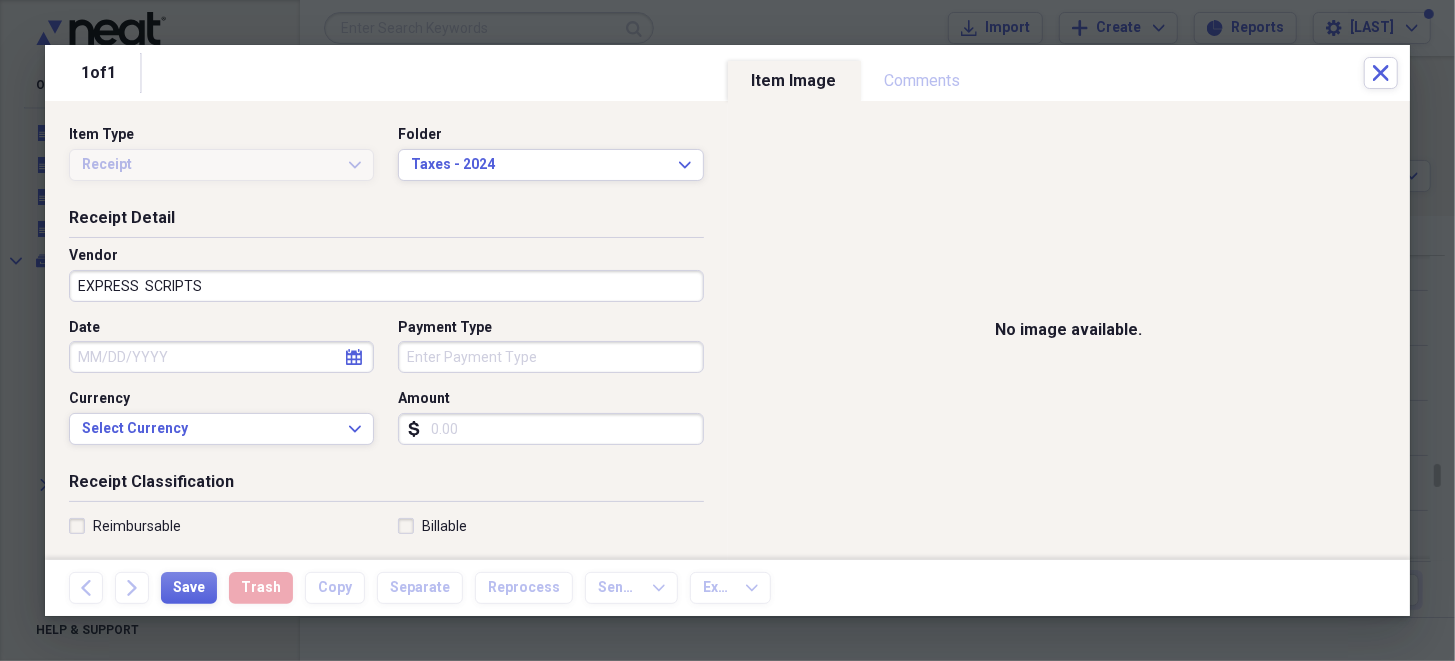 select on "7" 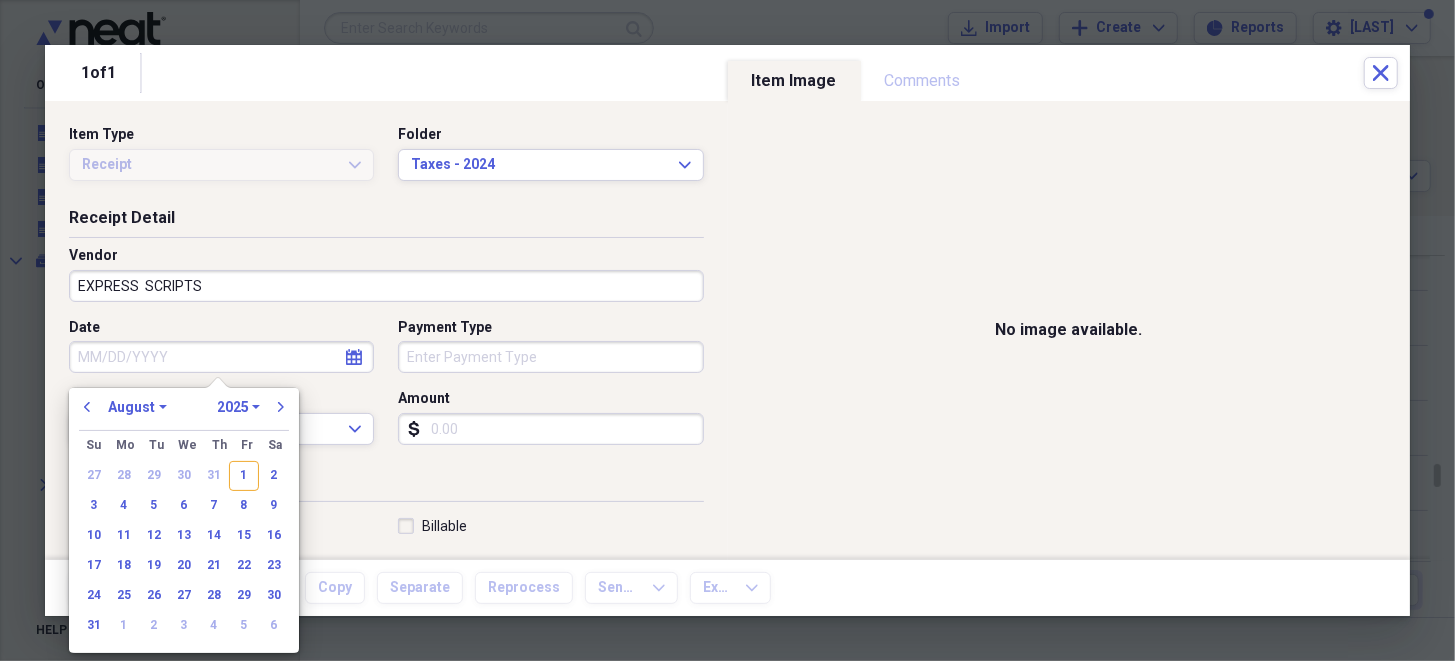 click on "Date" at bounding box center (221, 357) 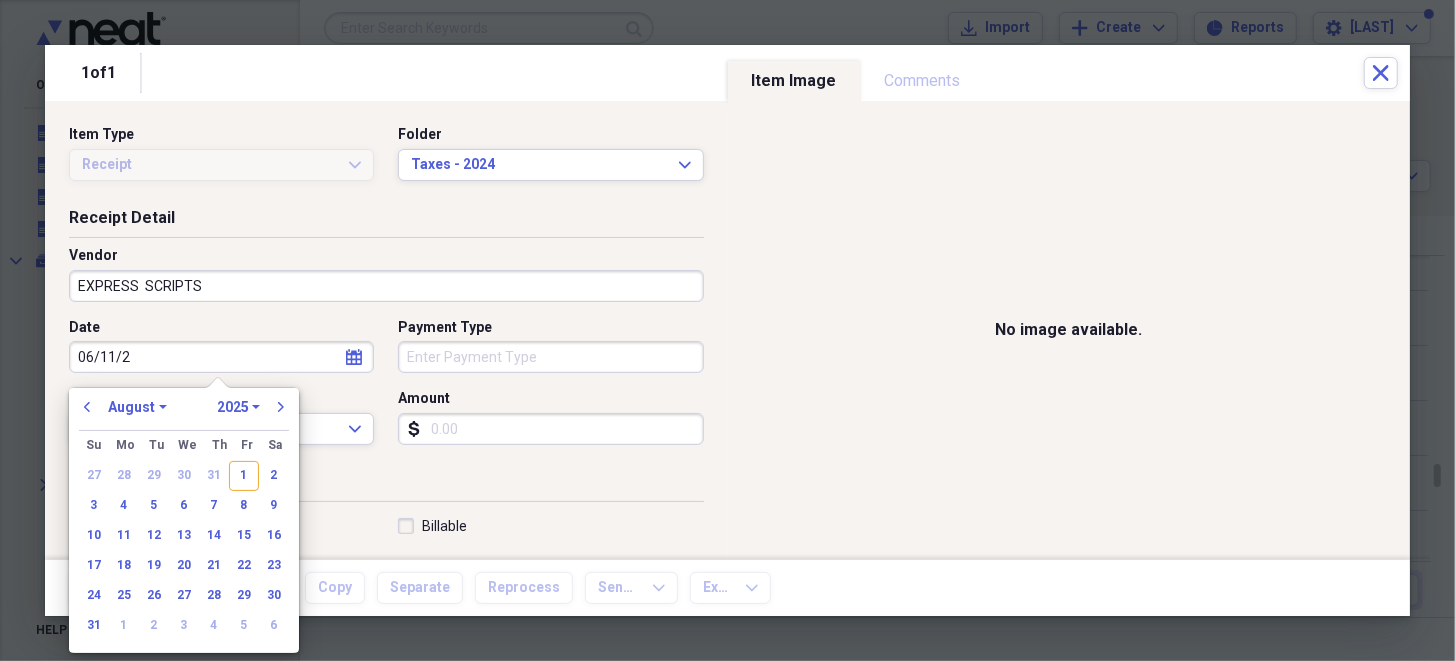 type on "06/11/20" 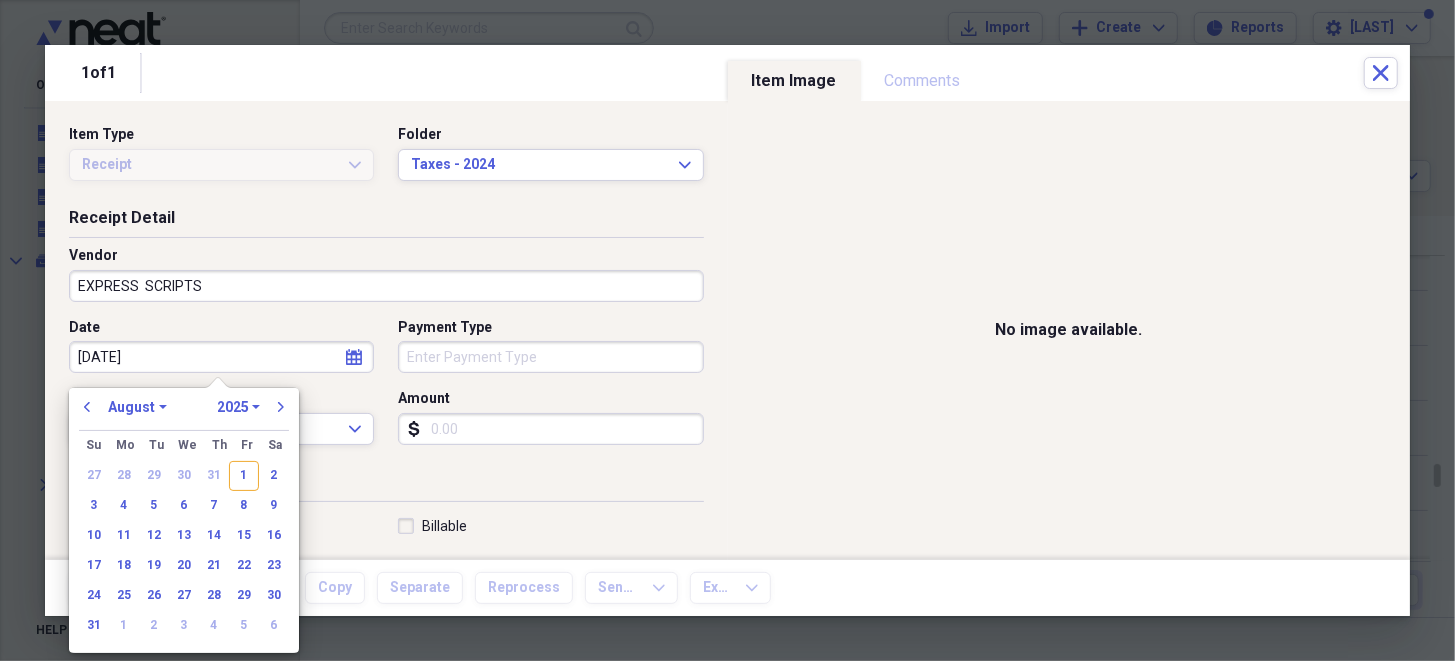 select on "5" 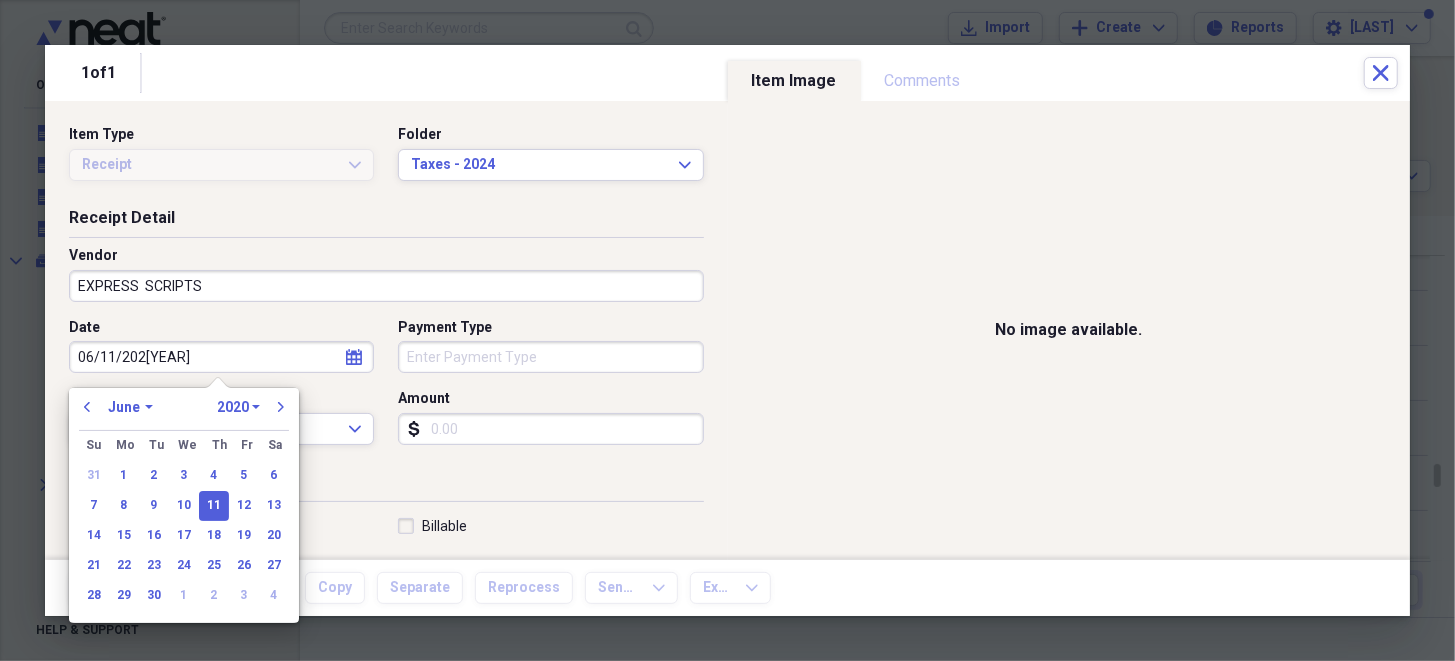 type on "06/11/2024" 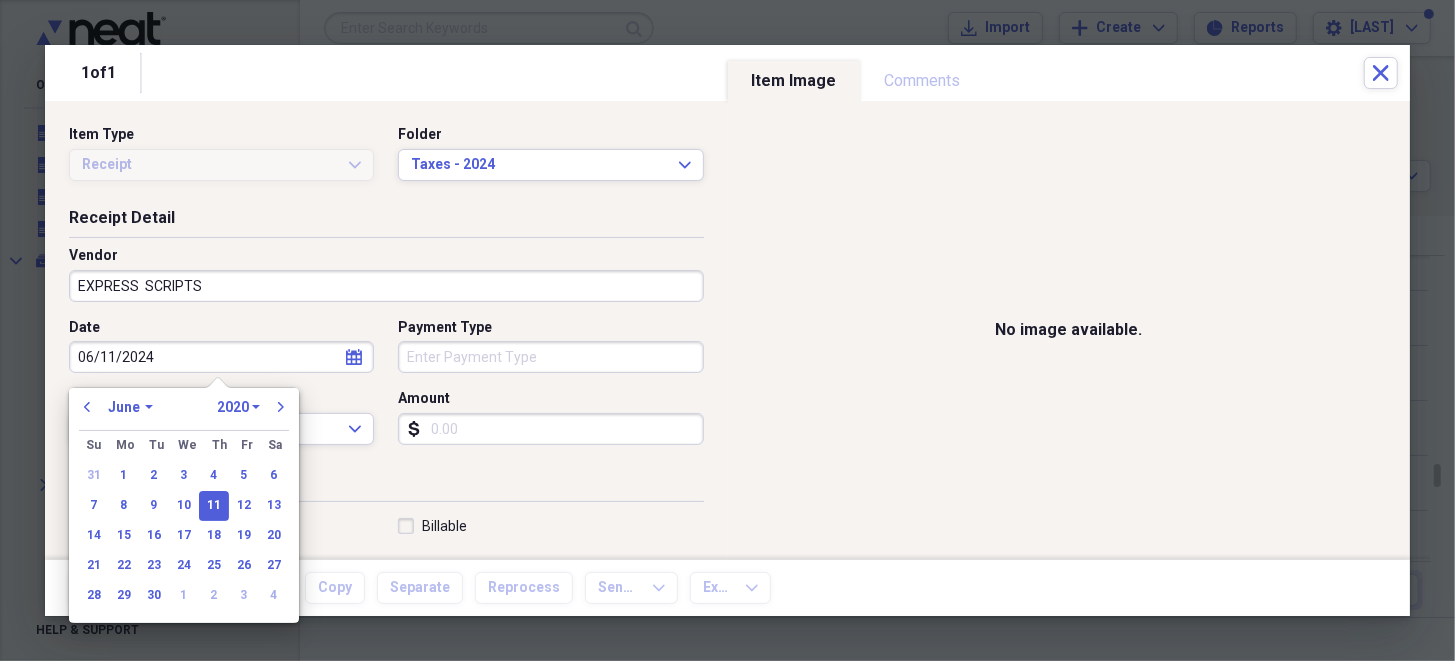 select on "2024" 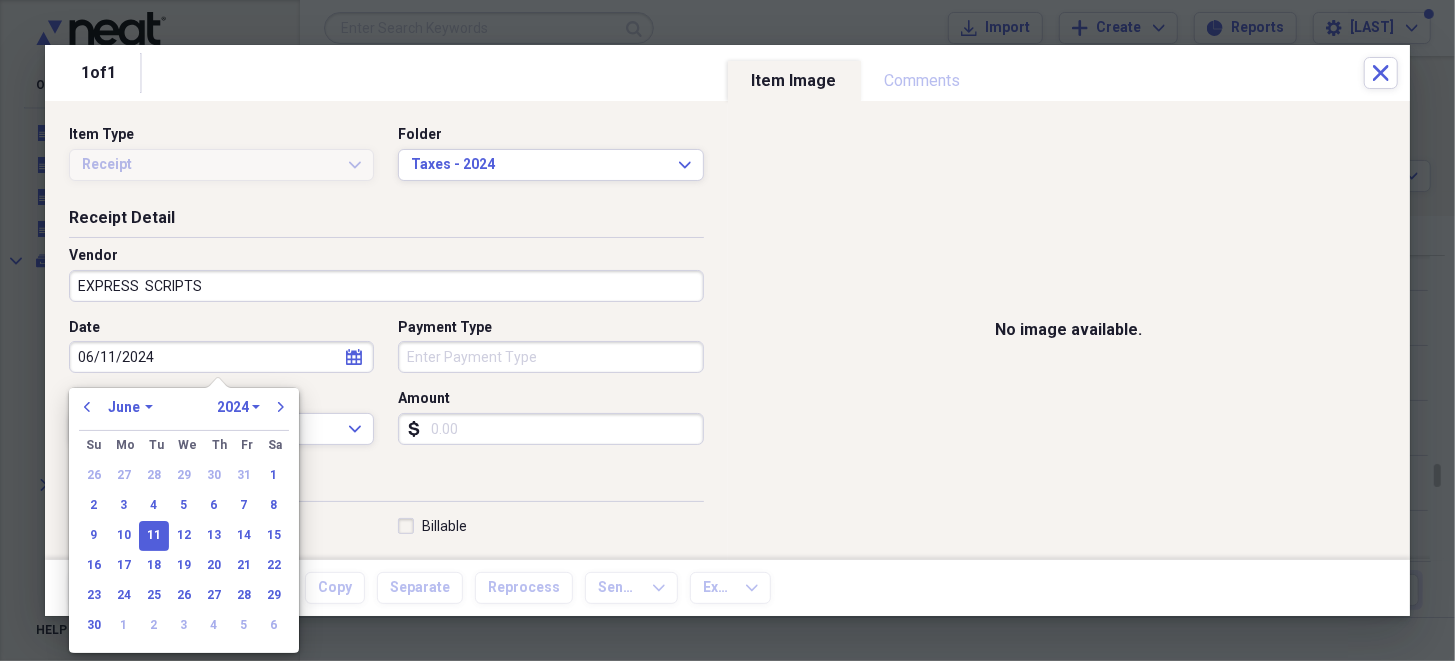 type on "06/11/2024" 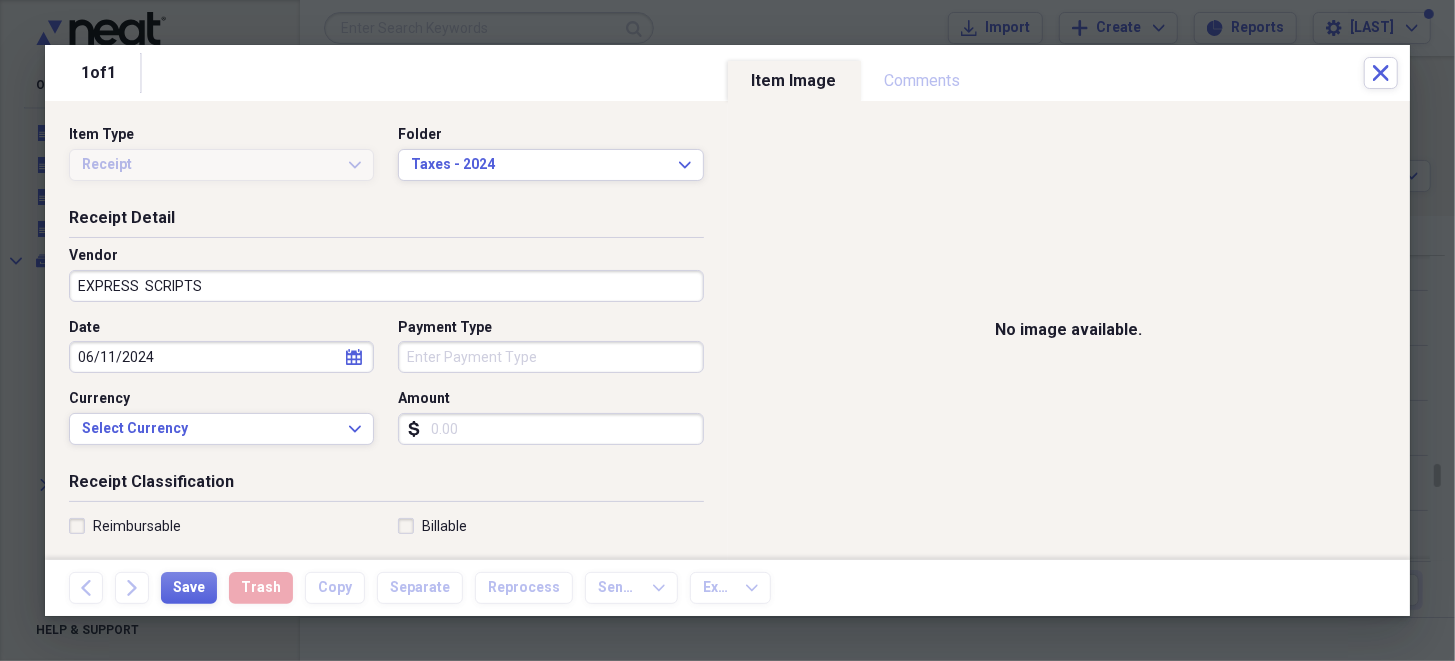 click on "Amount" at bounding box center (550, 429) 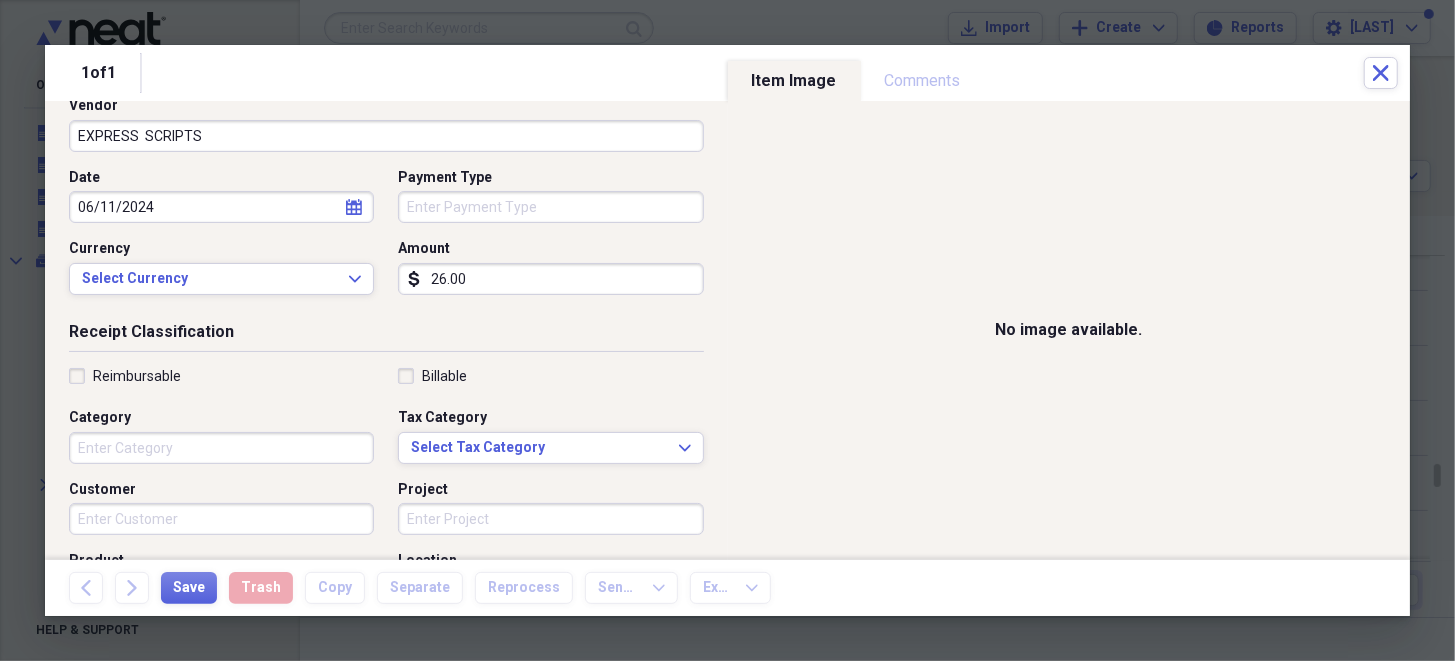 scroll, scrollTop: 199, scrollLeft: 0, axis: vertical 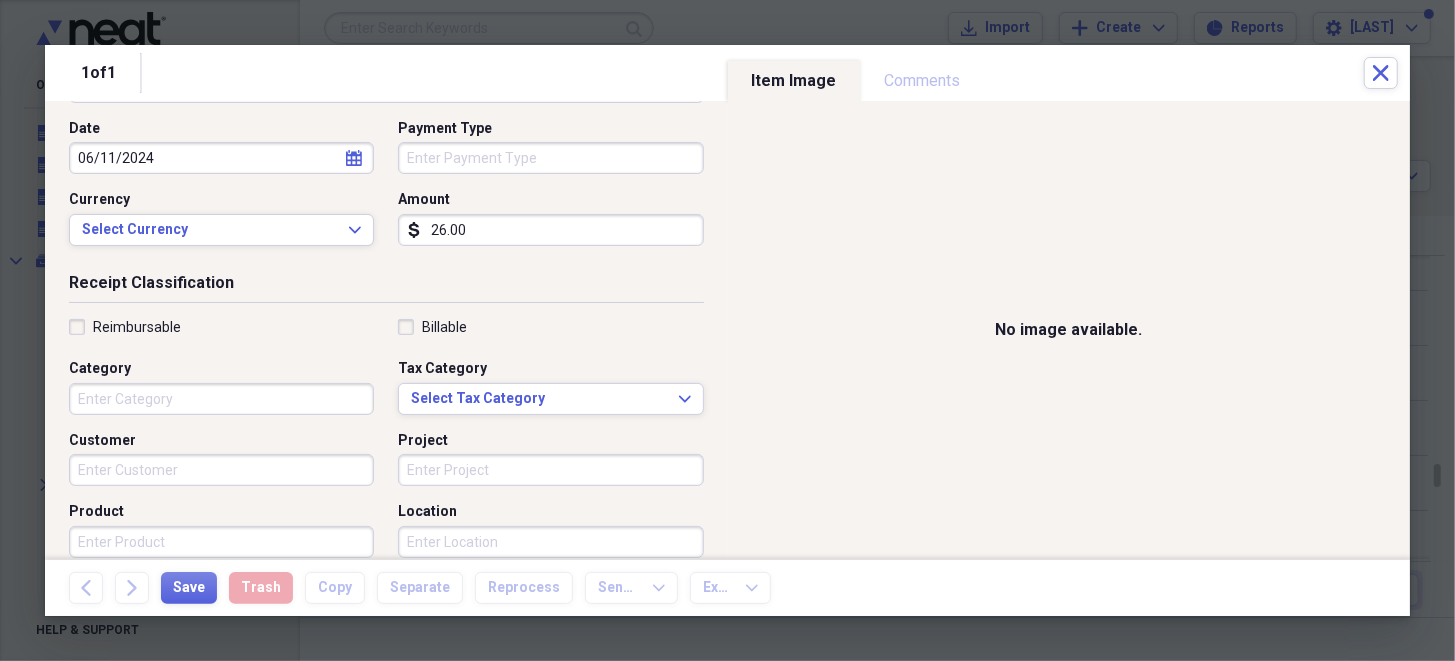 type on "26.00" 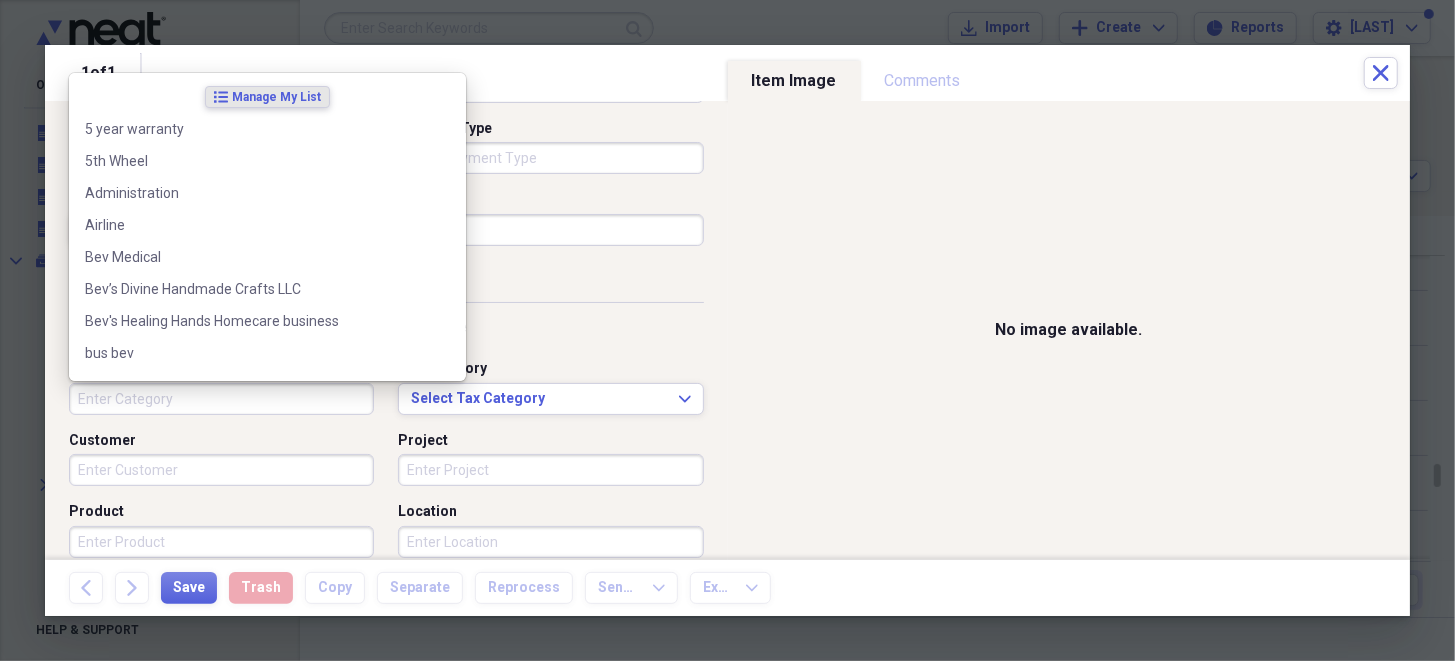 click on "Category" at bounding box center [221, 399] 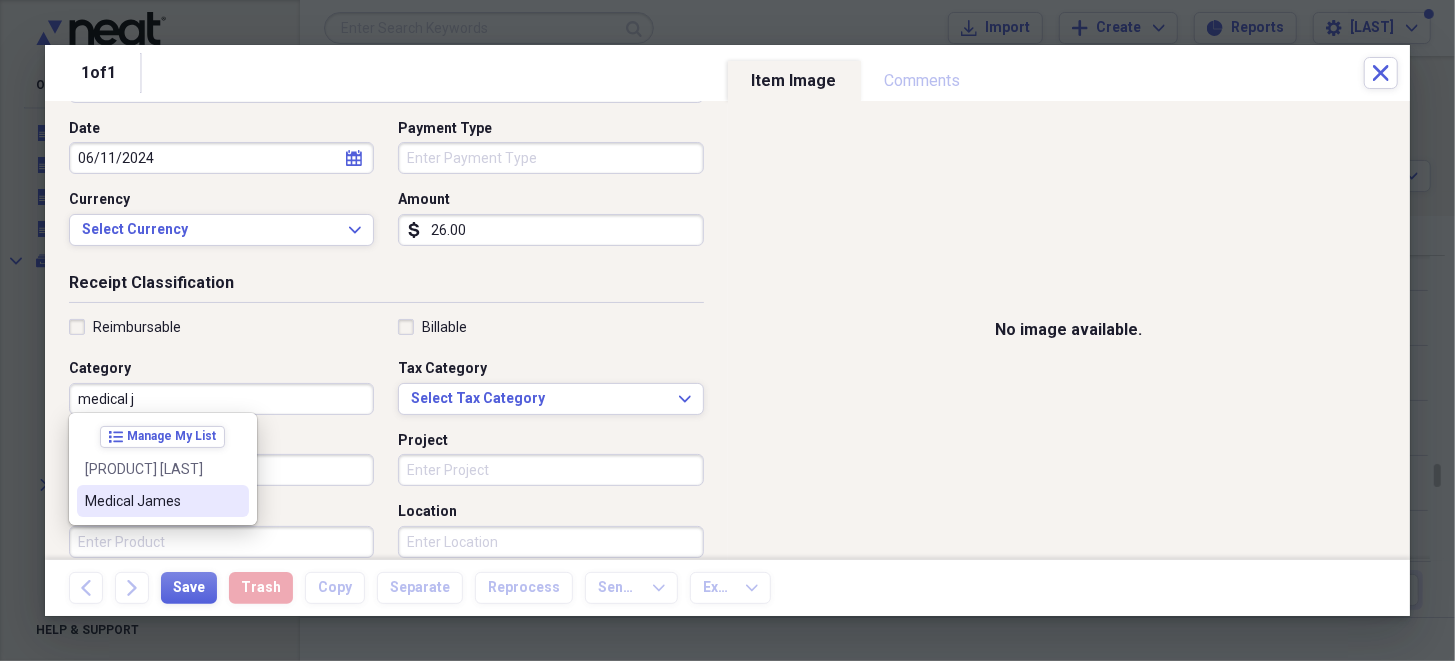 click on "Medical [PERSON]" at bounding box center (151, 501) 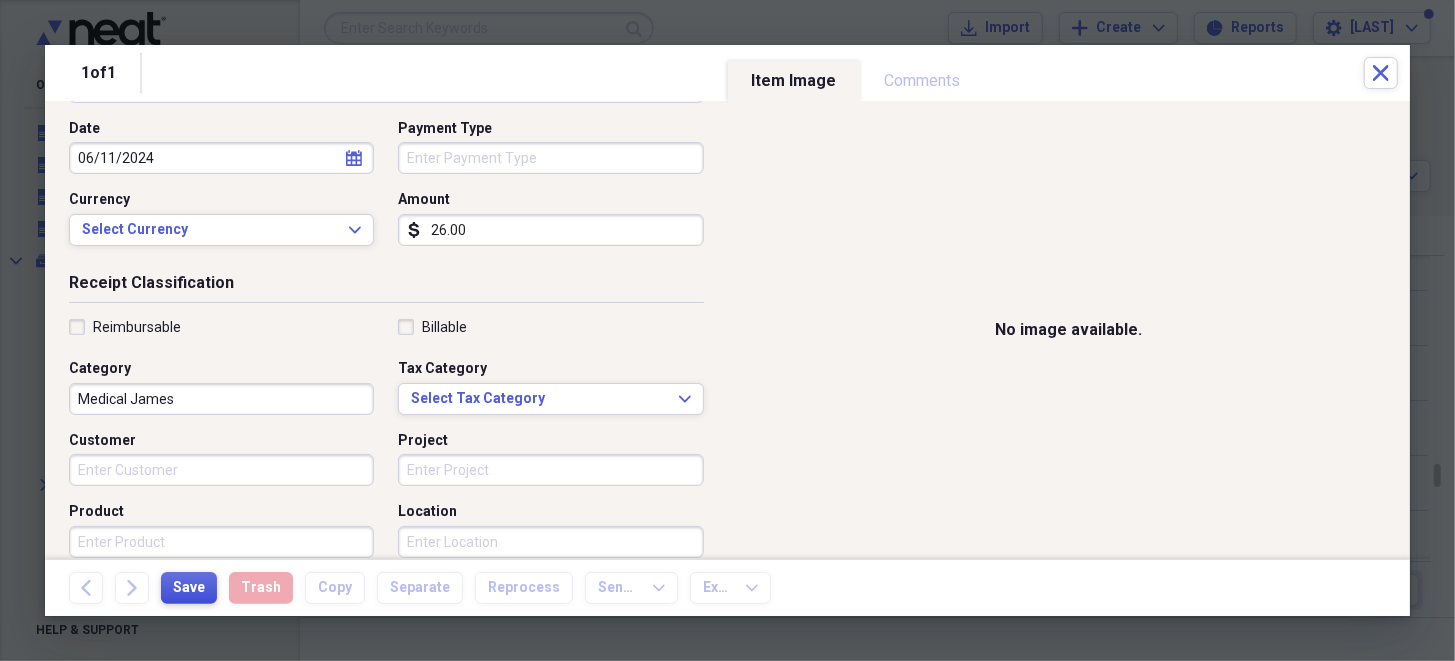 click on "Save" at bounding box center (189, 588) 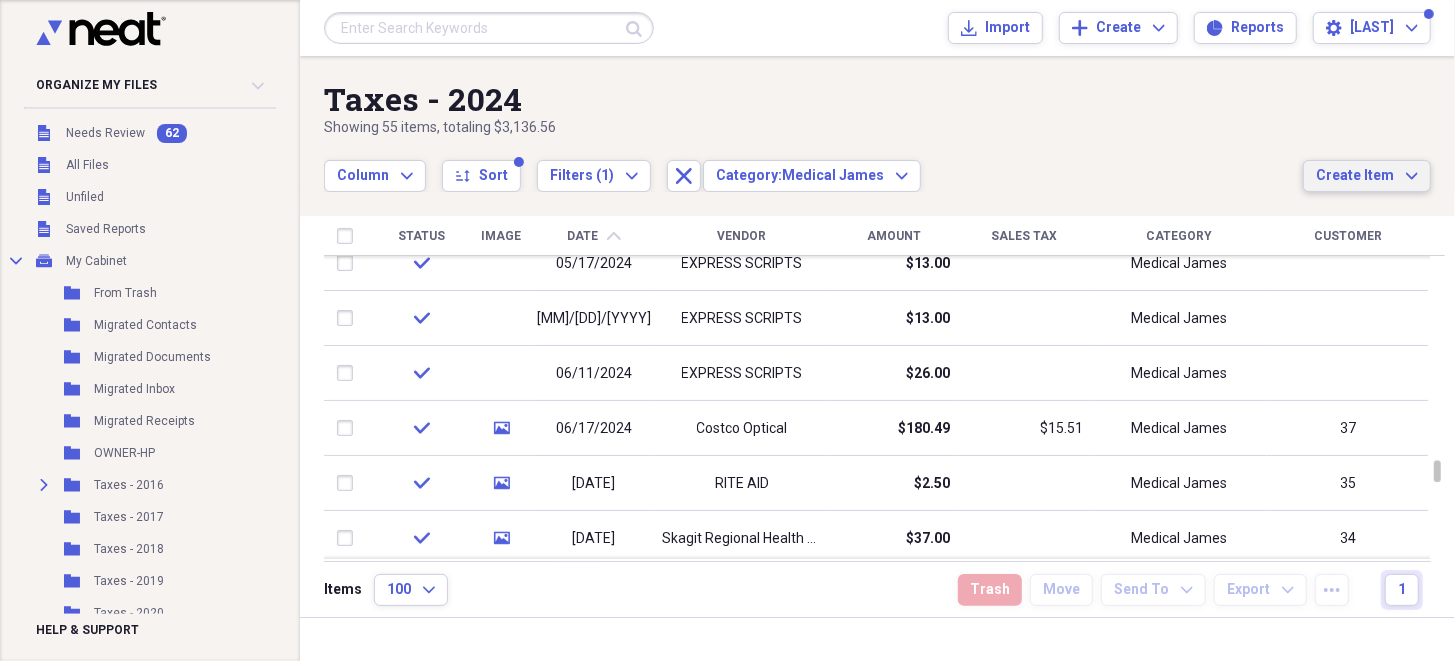 click on "Create Item" at bounding box center [1355, 176] 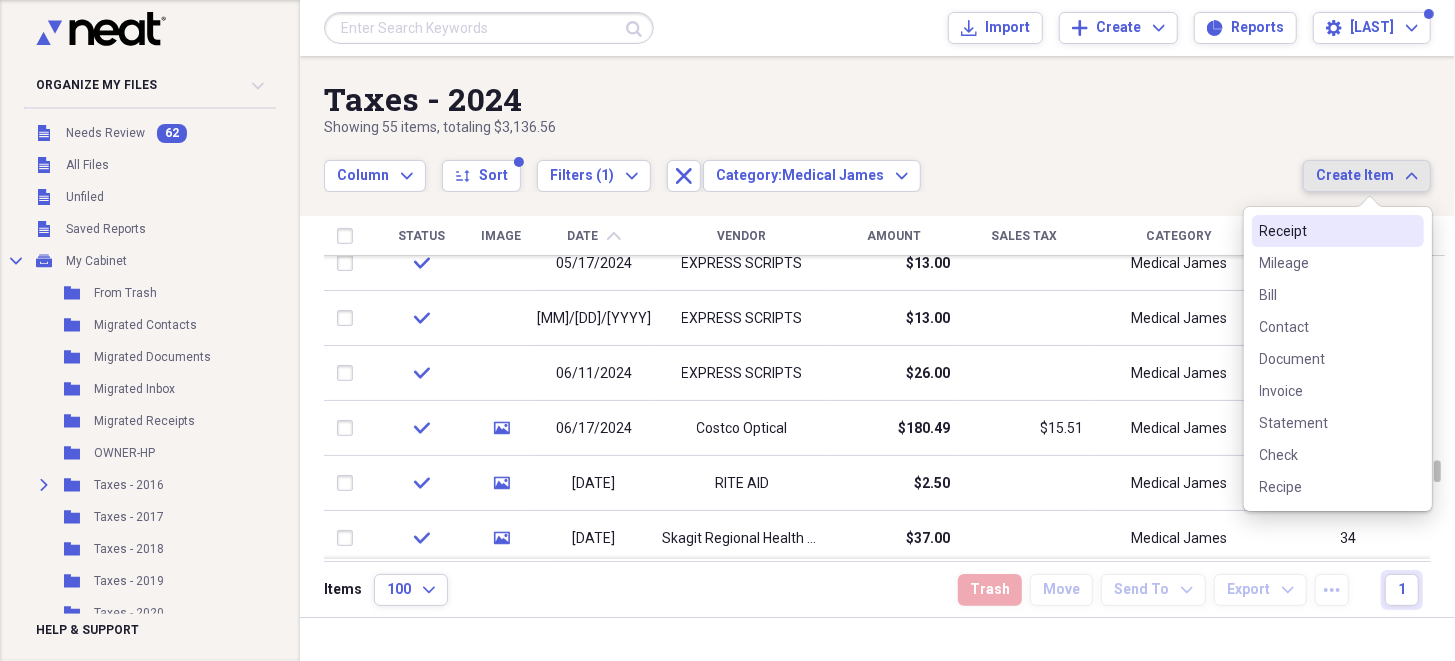 click on "Receipt" at bounding box center [1326, 231] 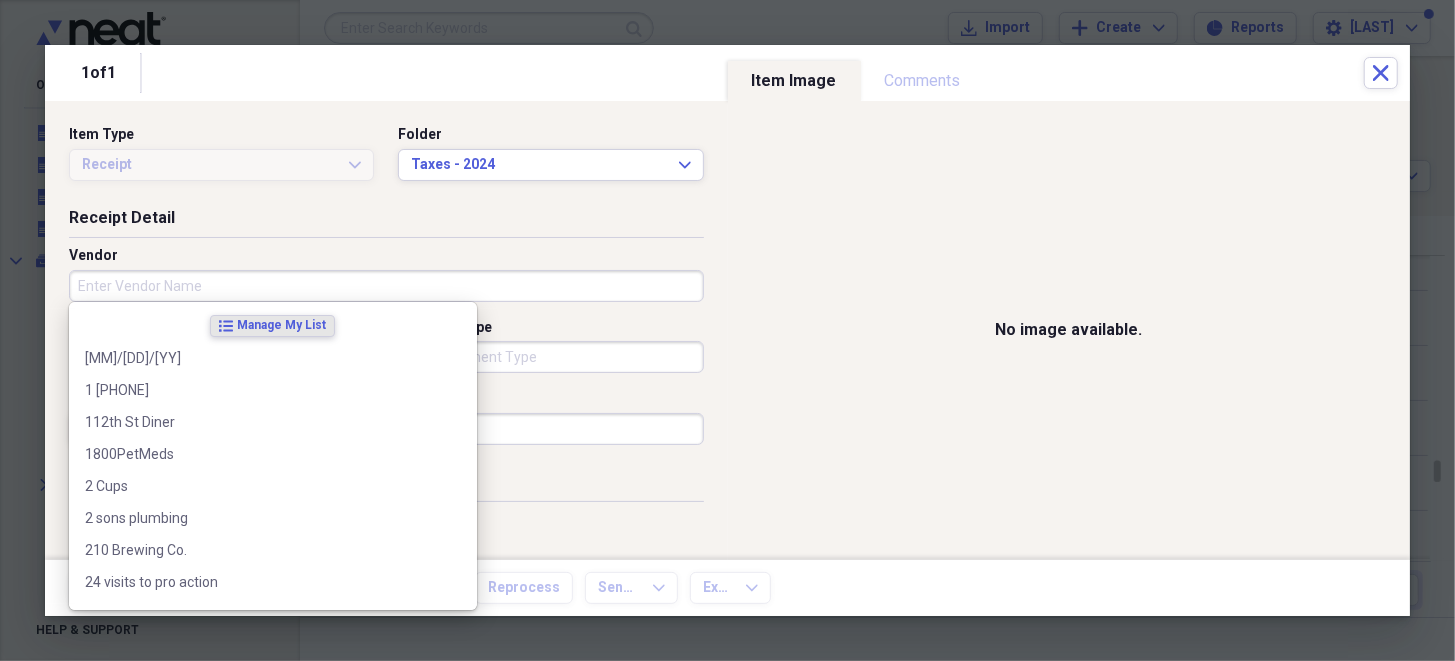 click on "Vendor" at bounding box center [386, 286] 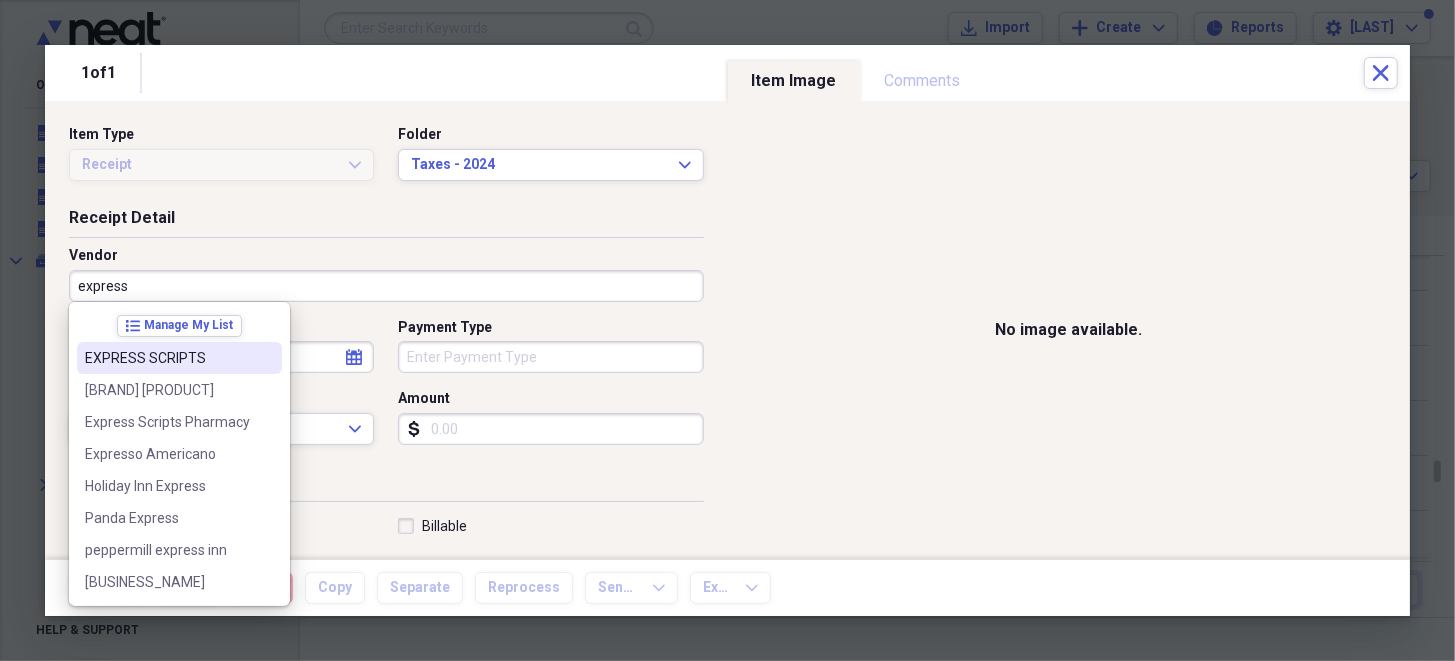 click on "EXPRESS  SCRIPTS" at bounding box center (167, 358) 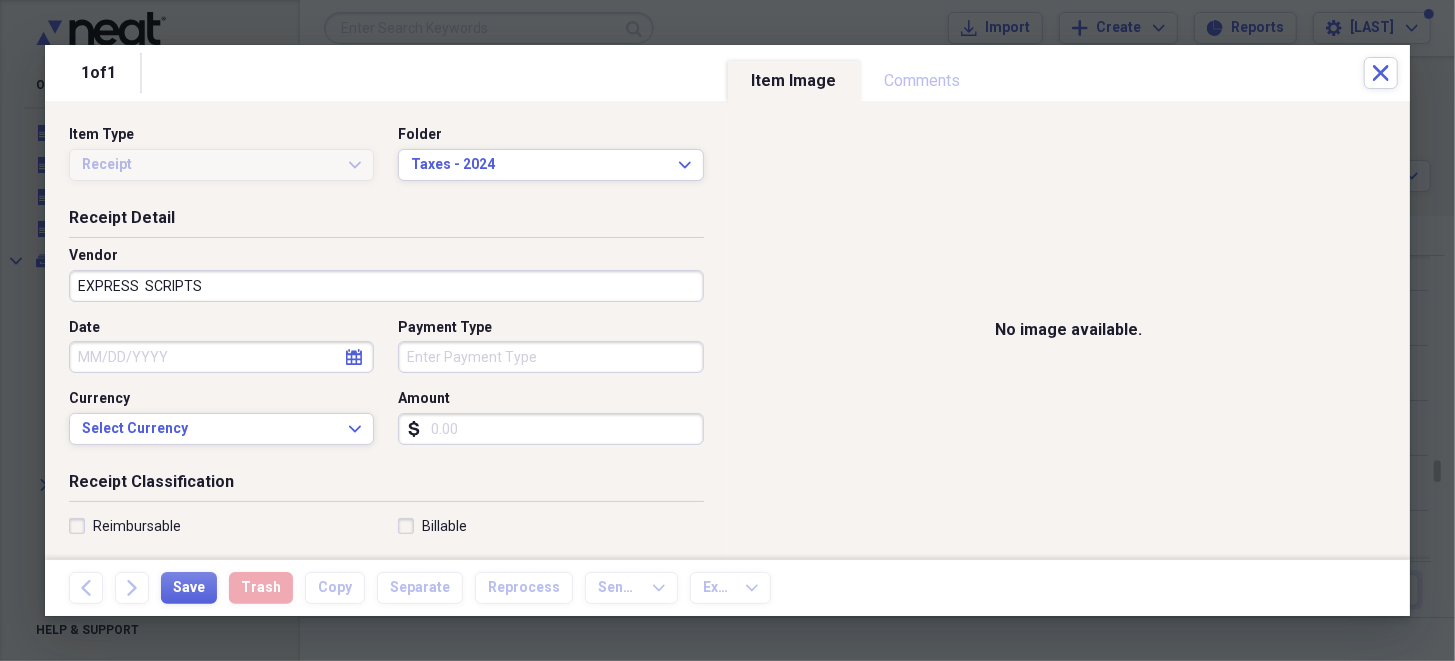 select on "7" 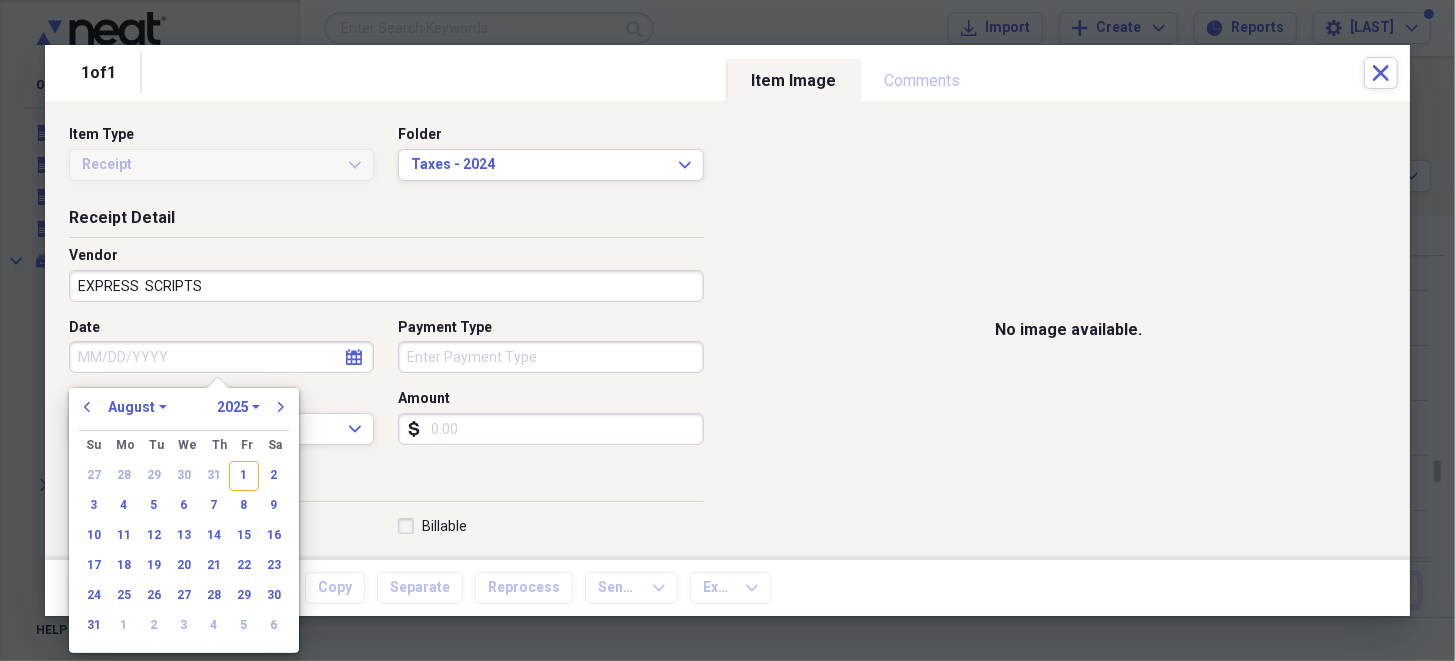 click on "Date" at bounding box center (221, 357) 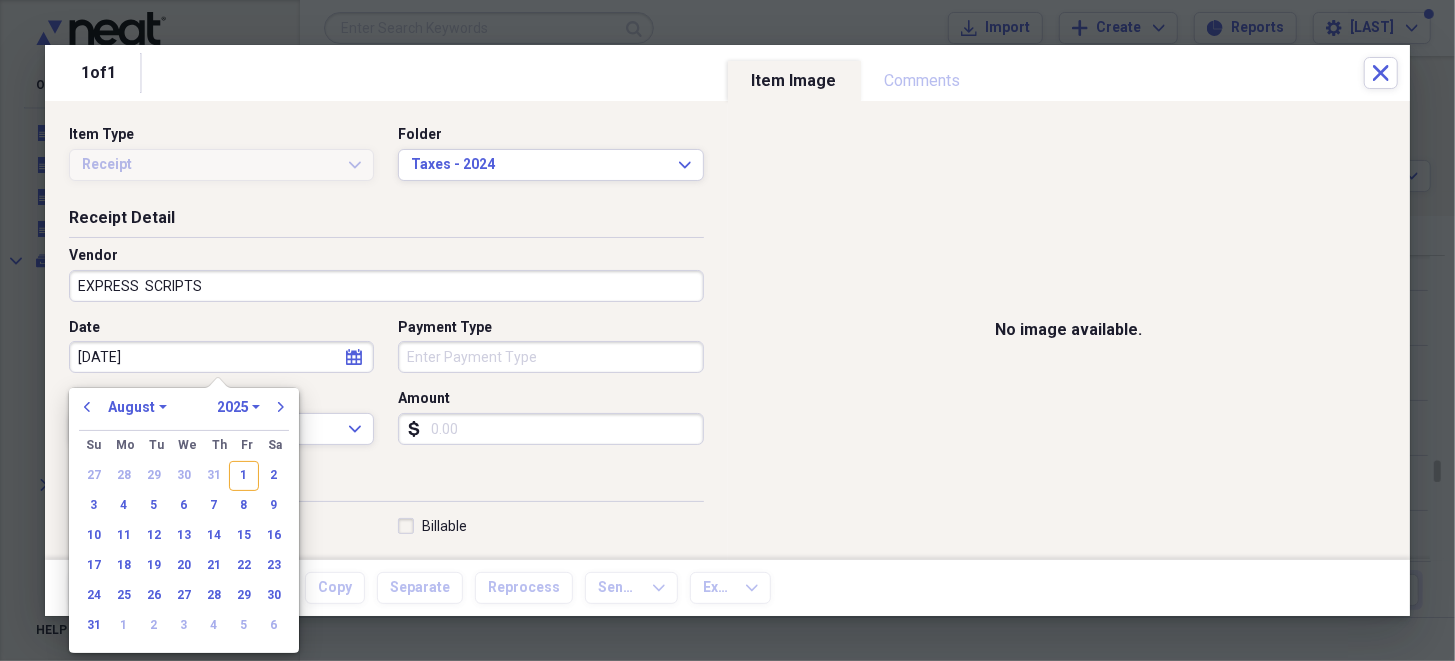type on "06/19/20" 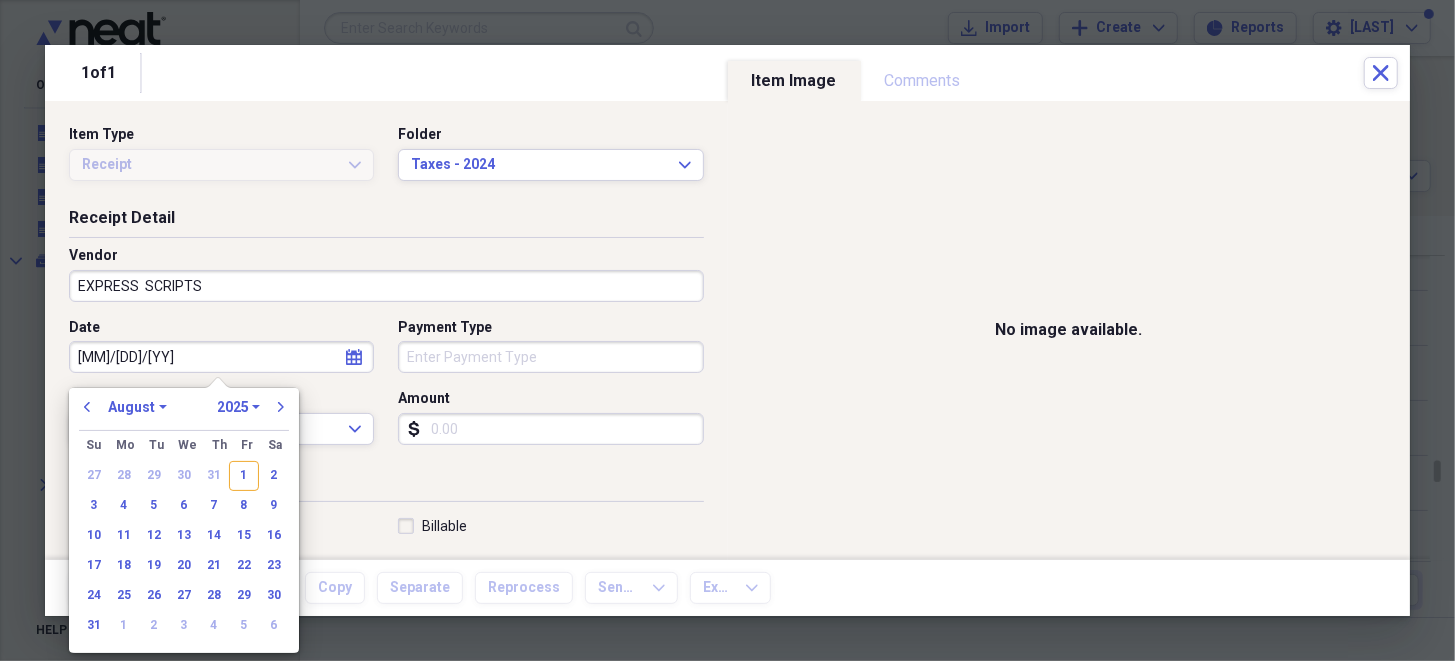 select on "5" 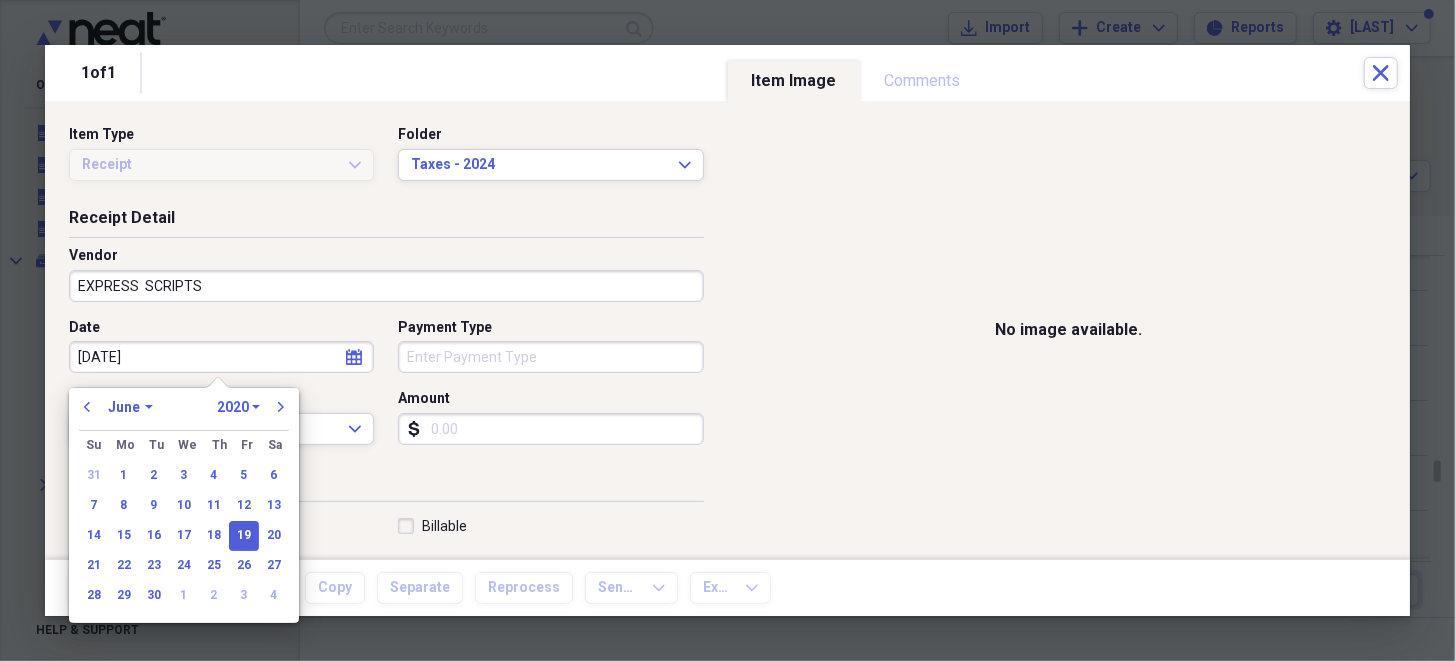 type 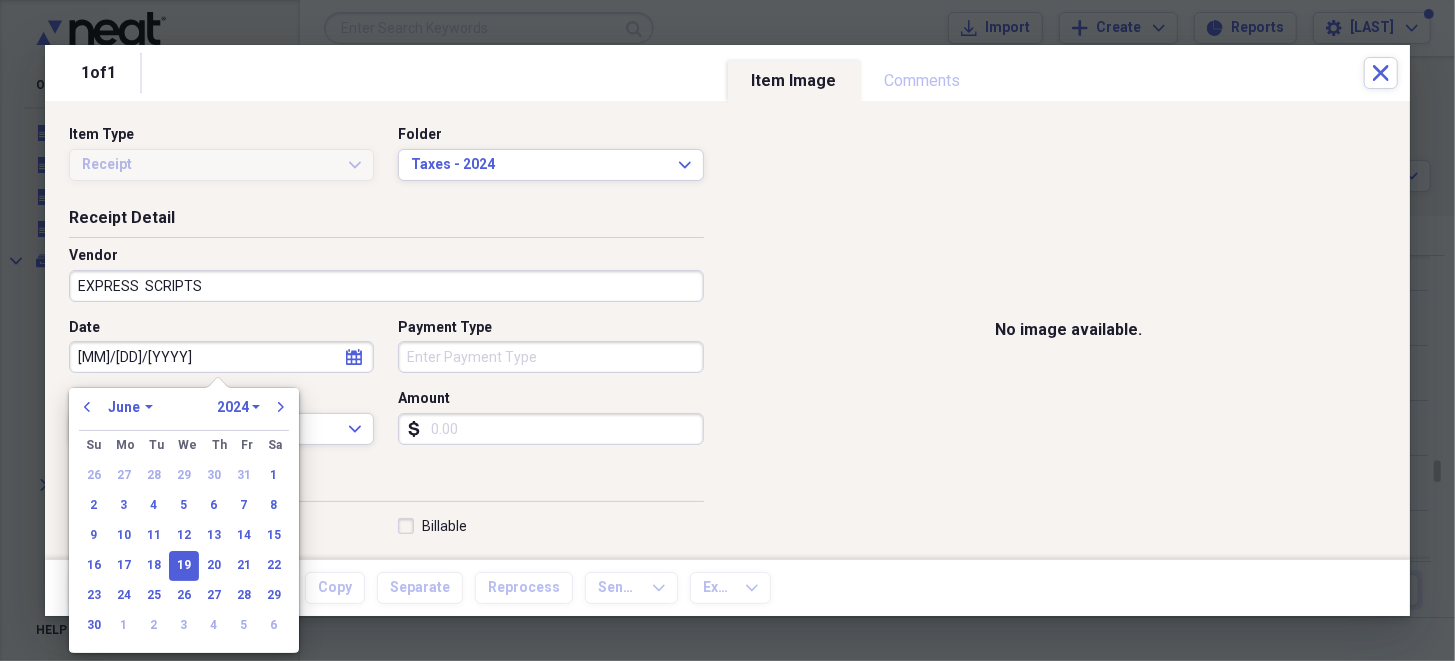 click on "Receipt Classification" at bounding box center [386, 486] 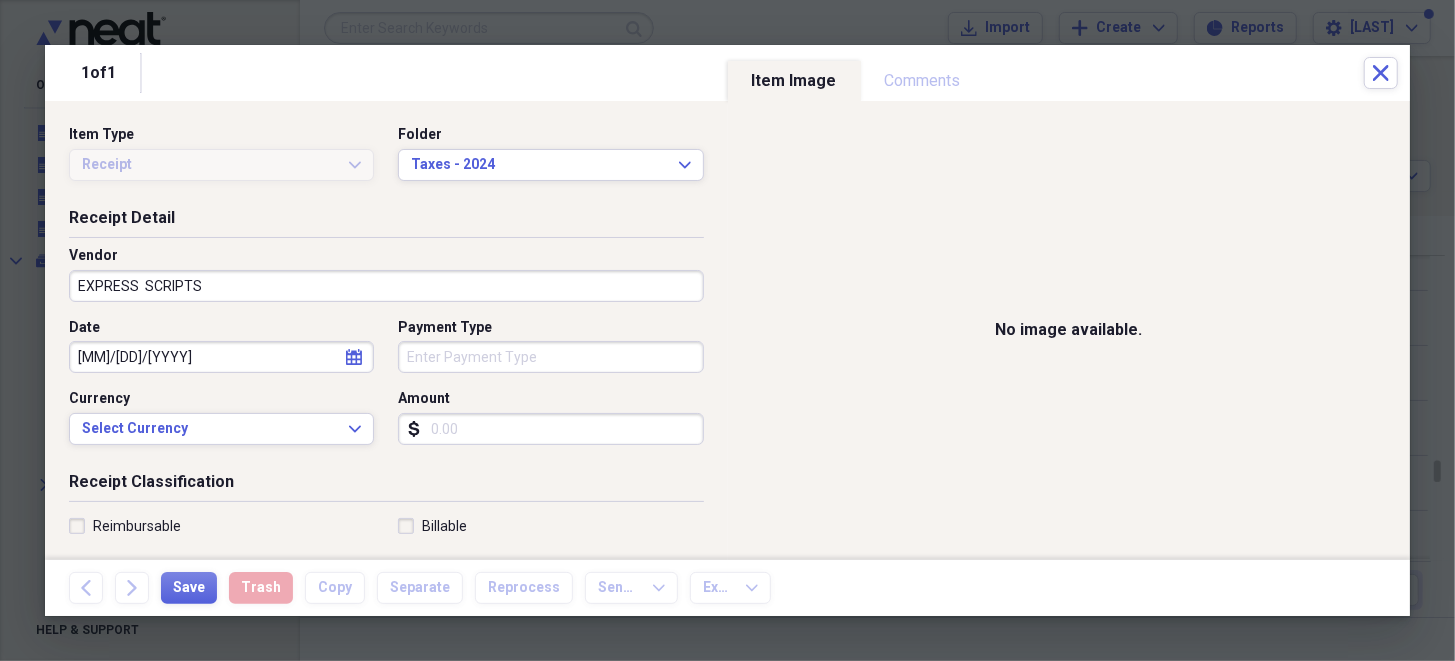 click on "Amount" at bounding box center [550, 429] 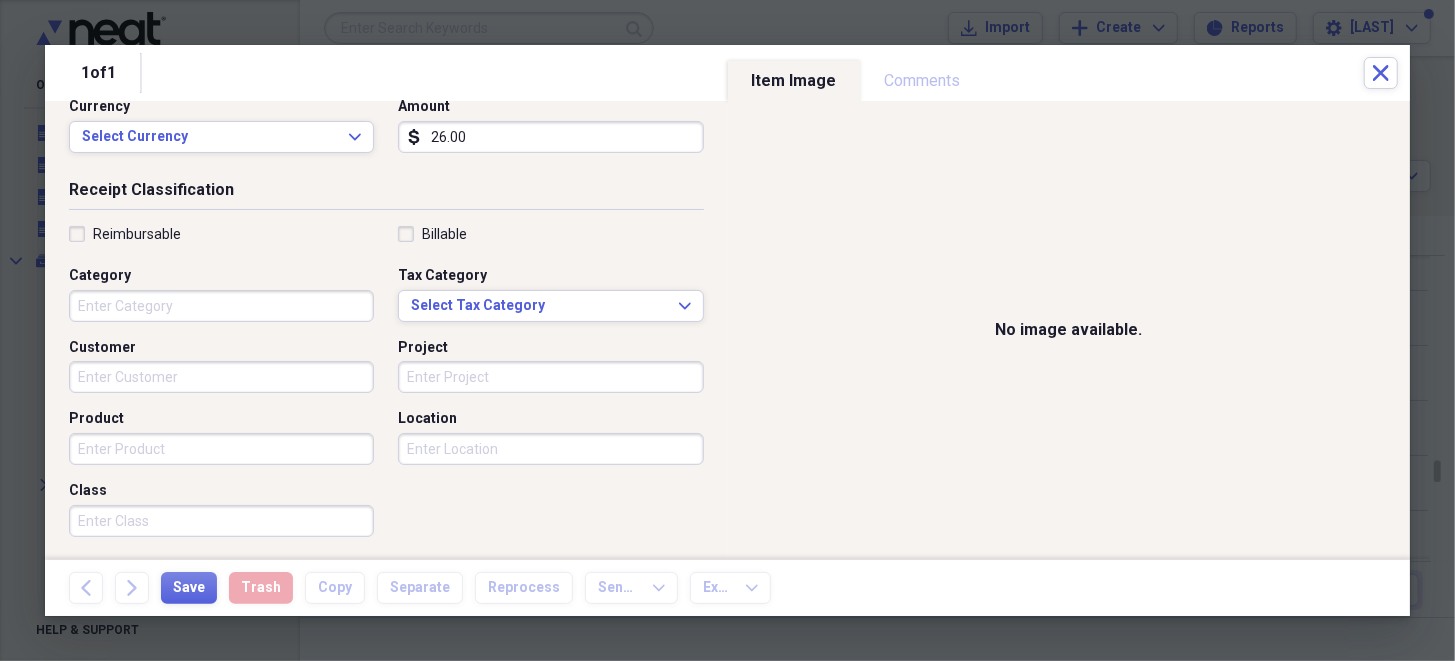 scroll, scrollTop: 300, scrollLeft: 0, axis: vertical 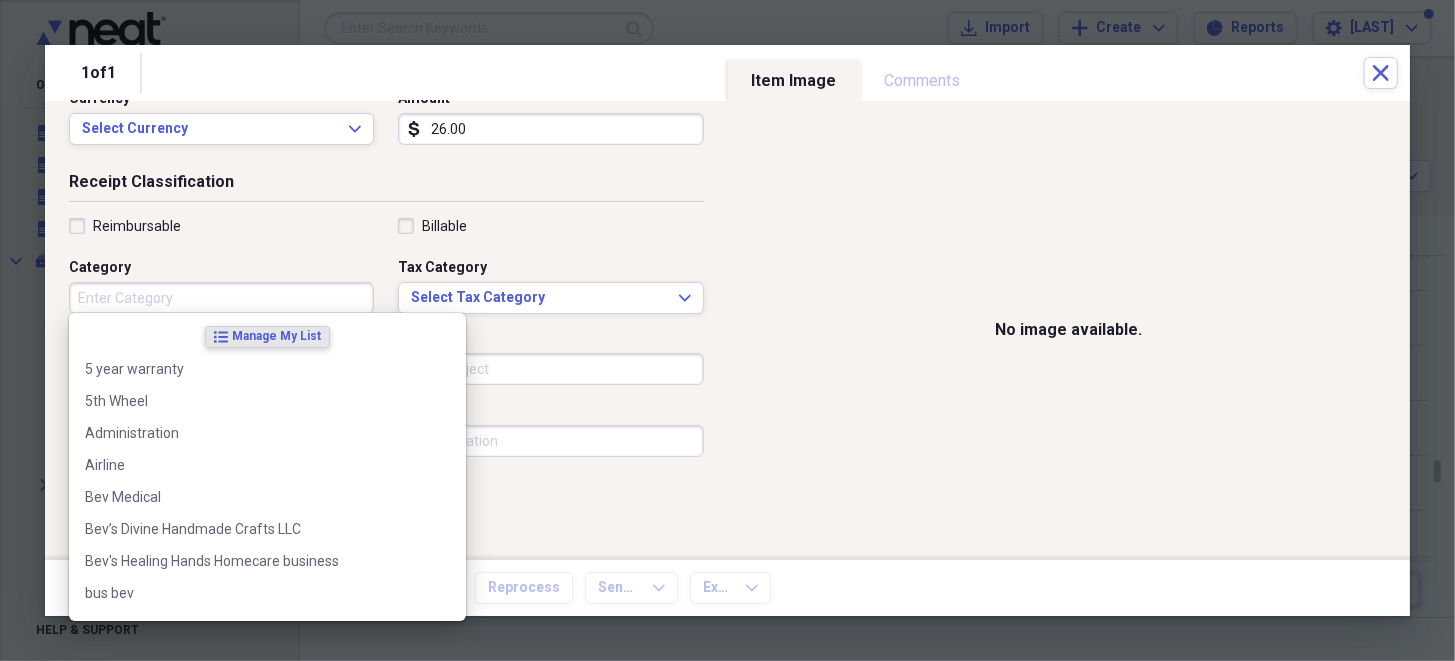 click on "Category" at bounding box center (221, 298) 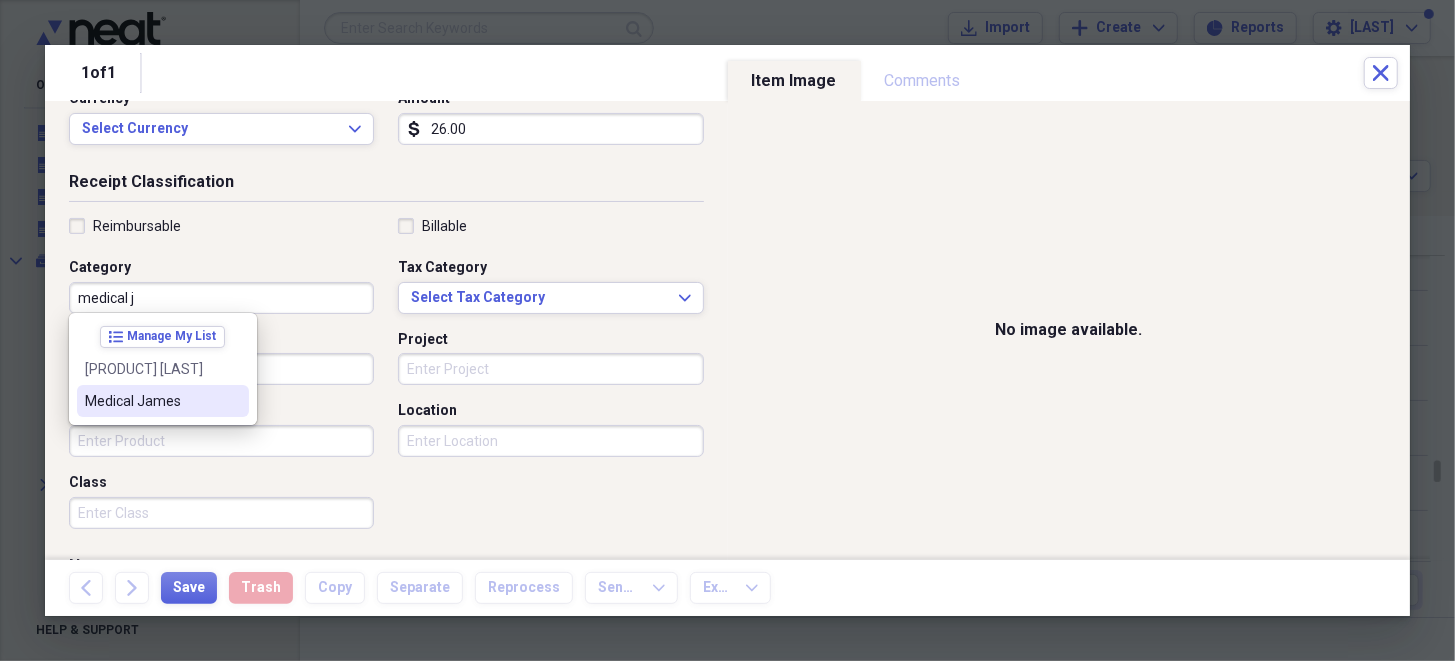 click on "Medical [PERSON]" at bounding box center [151, 401] 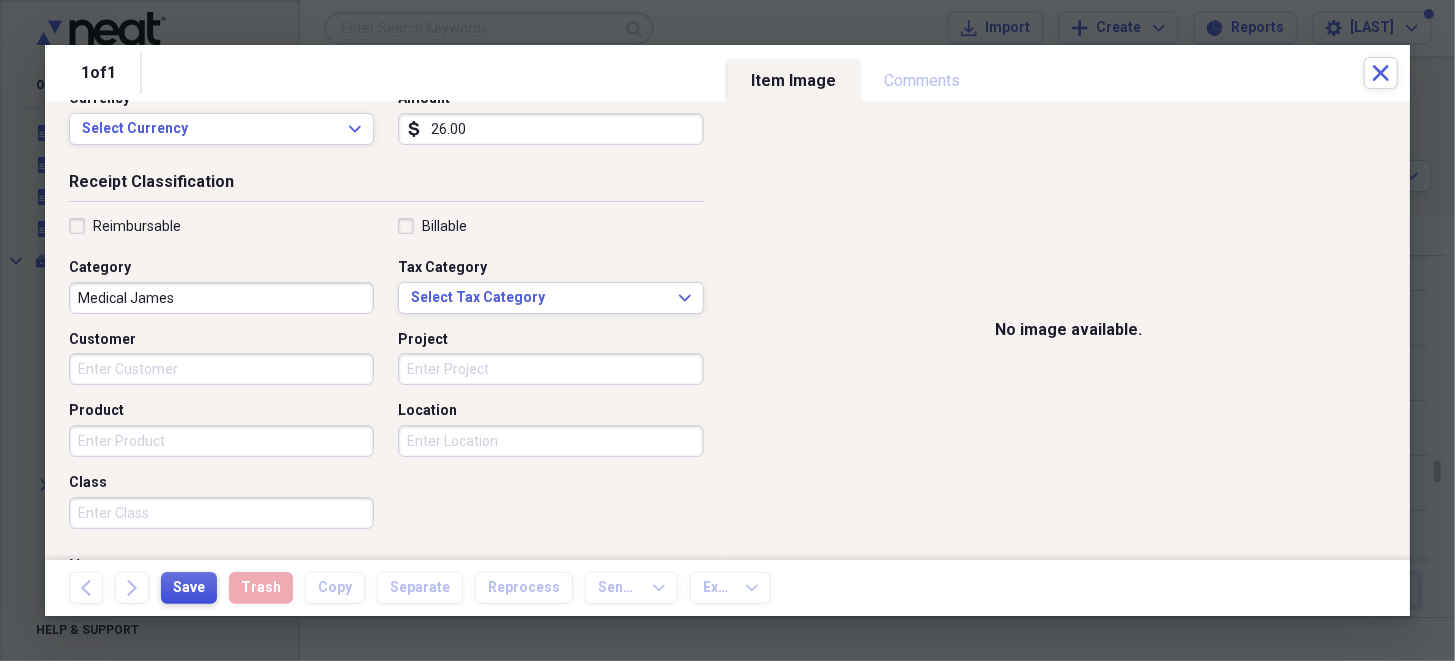 click on "Save" at bounding box center (189, 588) 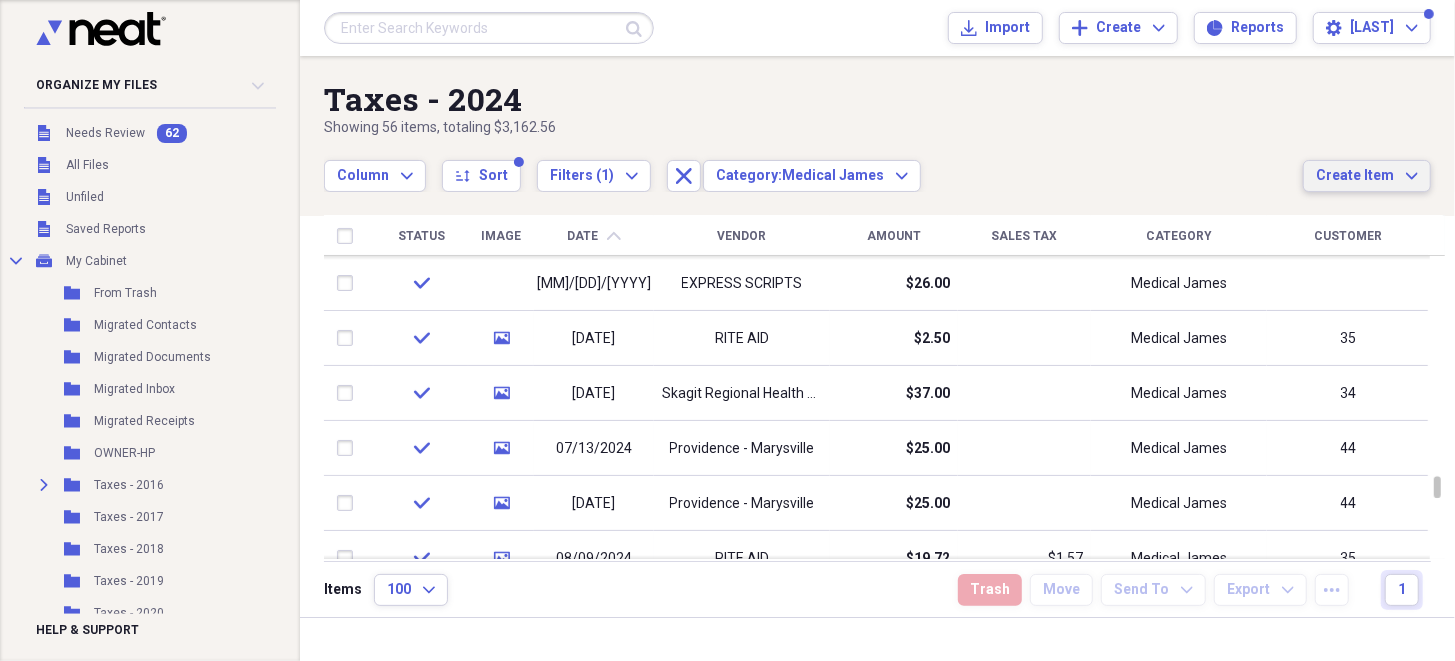 click on "Create Item" at bounding box center (1355, 176) 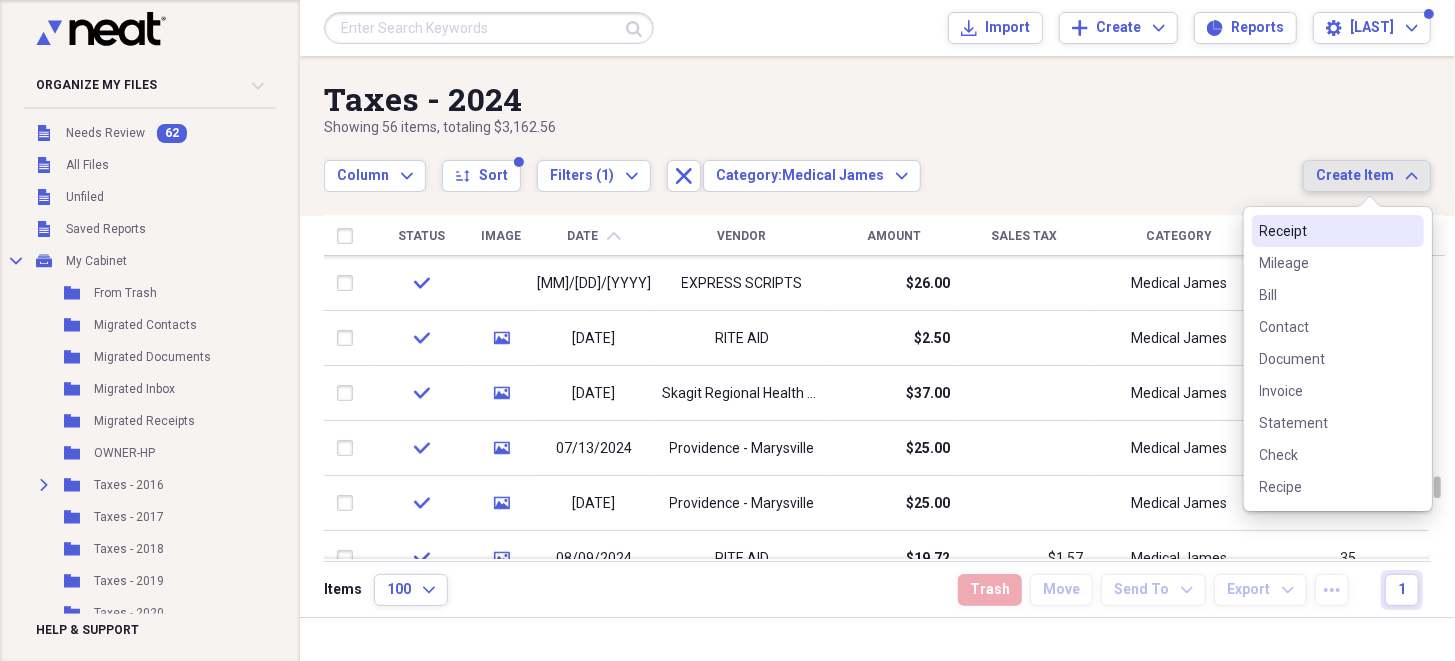 click on "Receipt" at bounding box center [1326, 231] 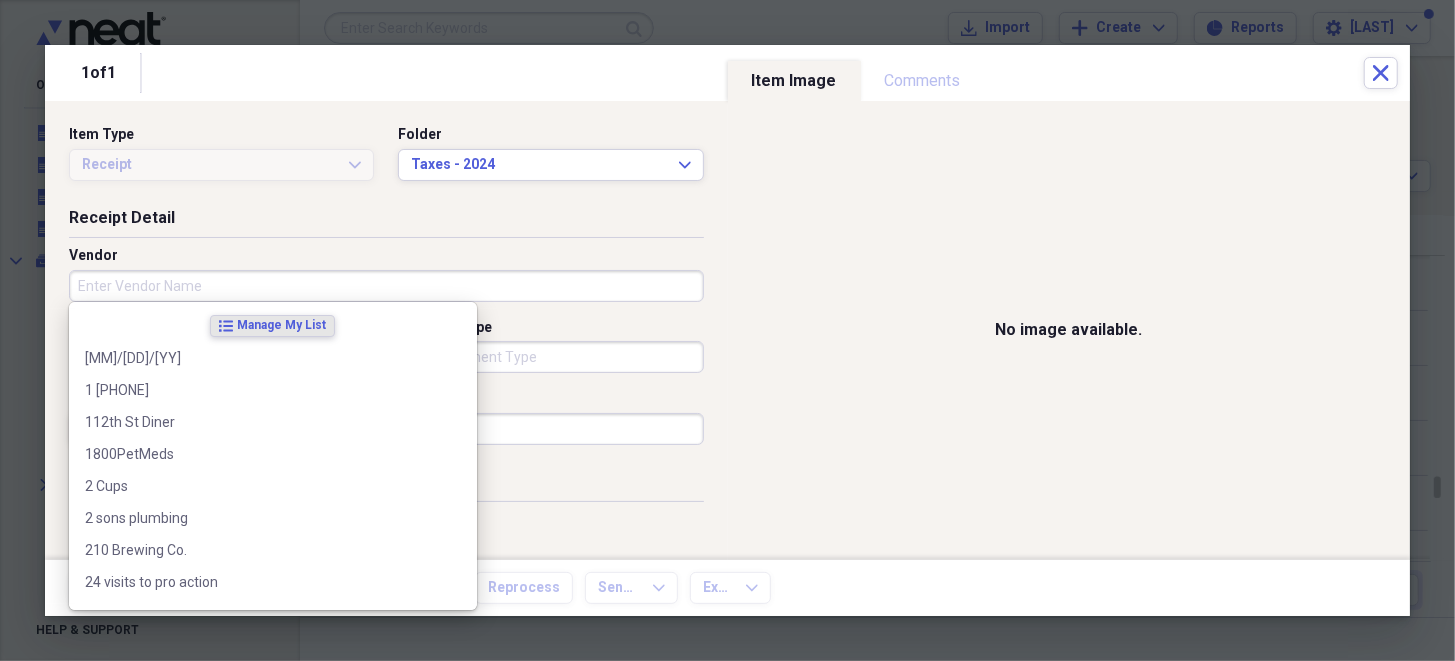 click on "Vendor" at bounding box center (386, 286) 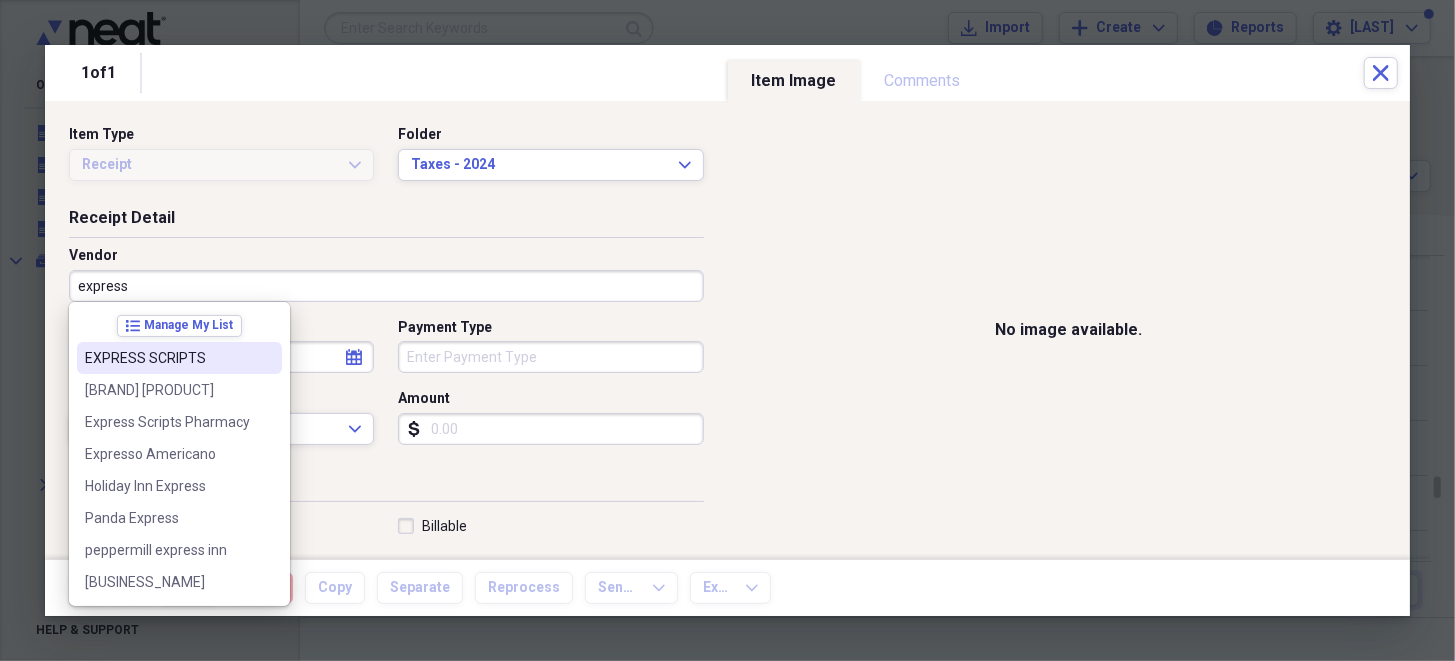 click on "EXPRESS  SCRIPTS" at bounding box center (167, 358) 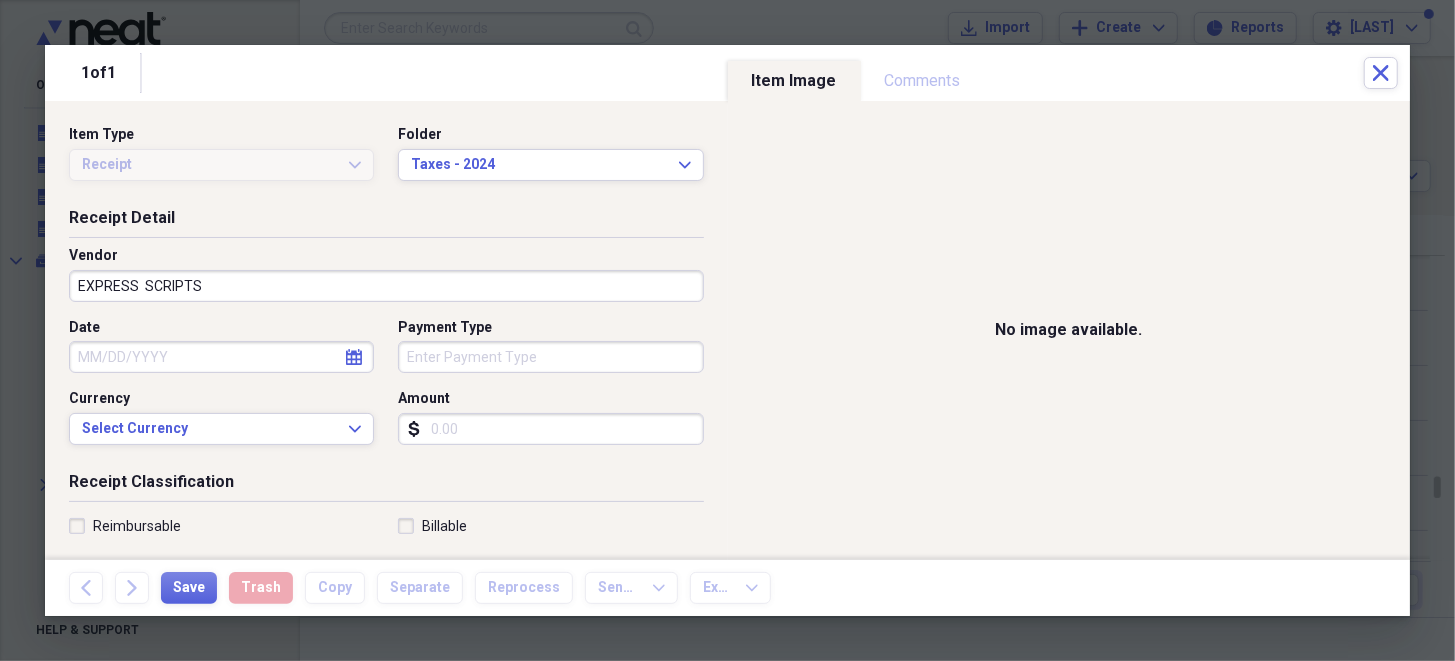 click on "Date" at bounding box center (221, 357) 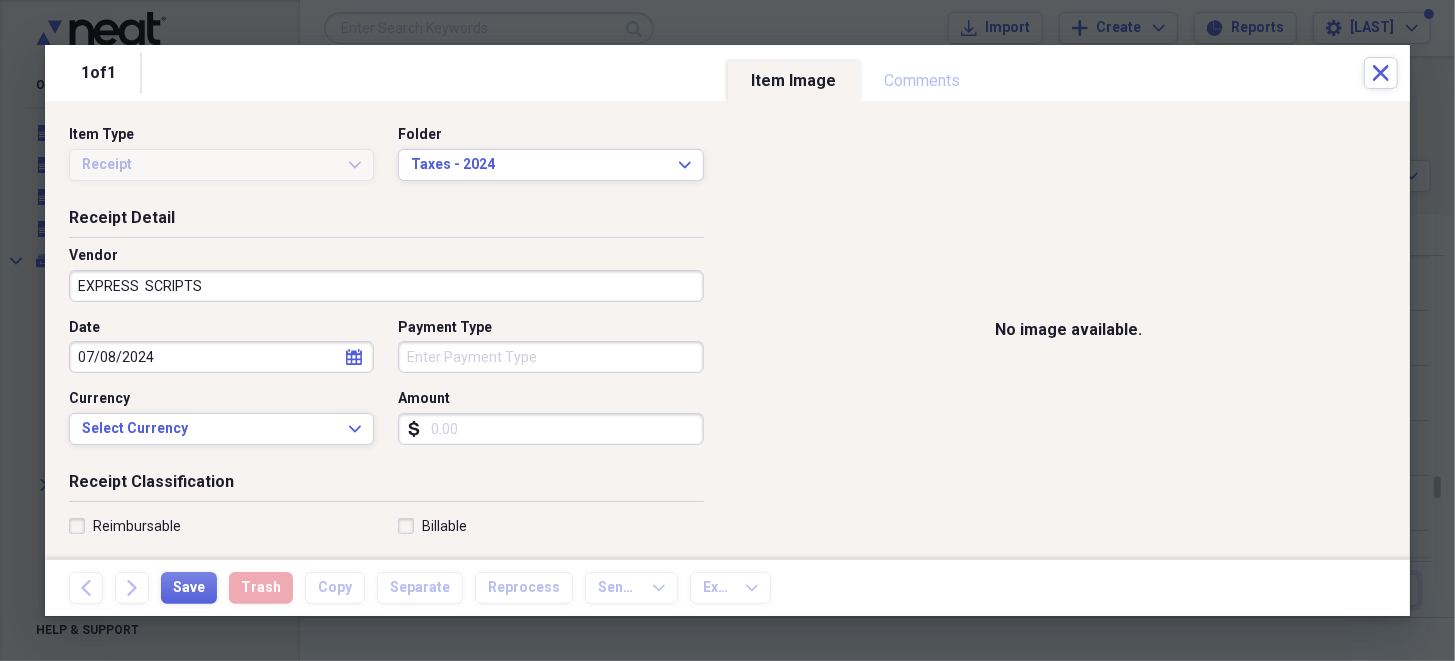 click on "Receipt Classification" at bounding box center [386, 486] 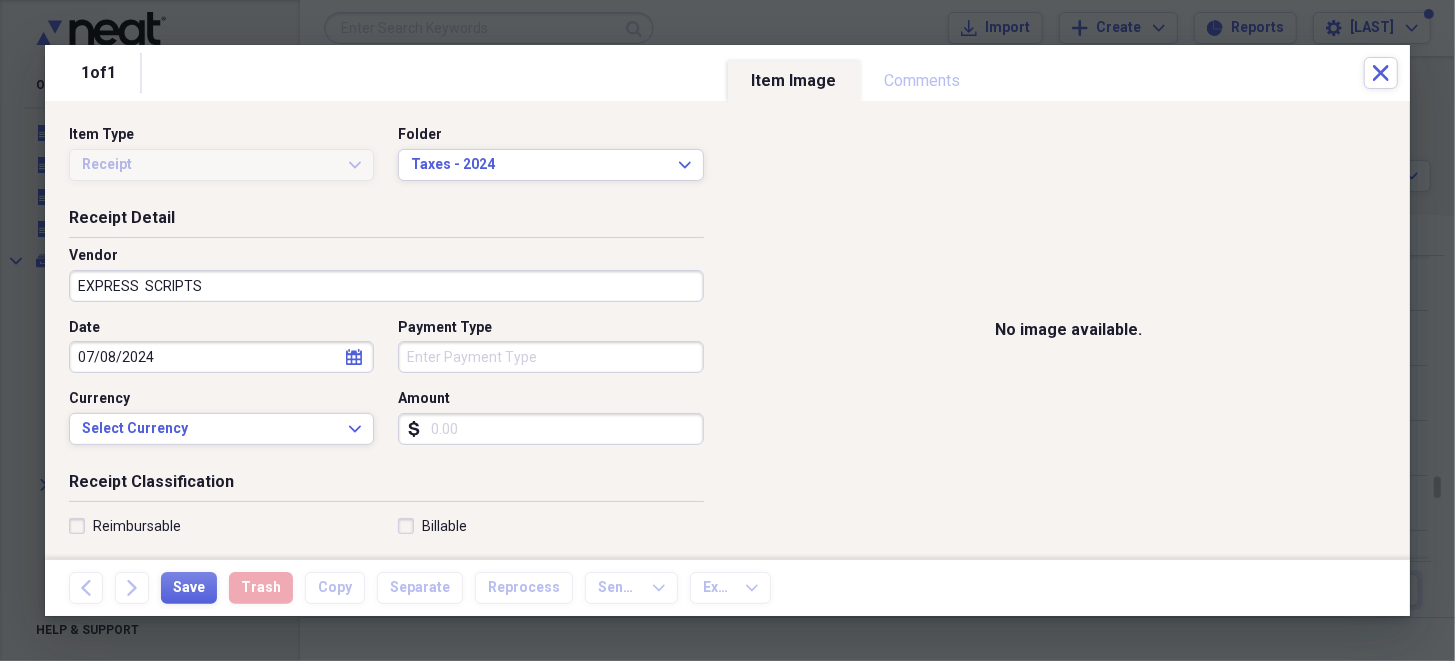 click on "Amount" at bounding box center [550, 429] 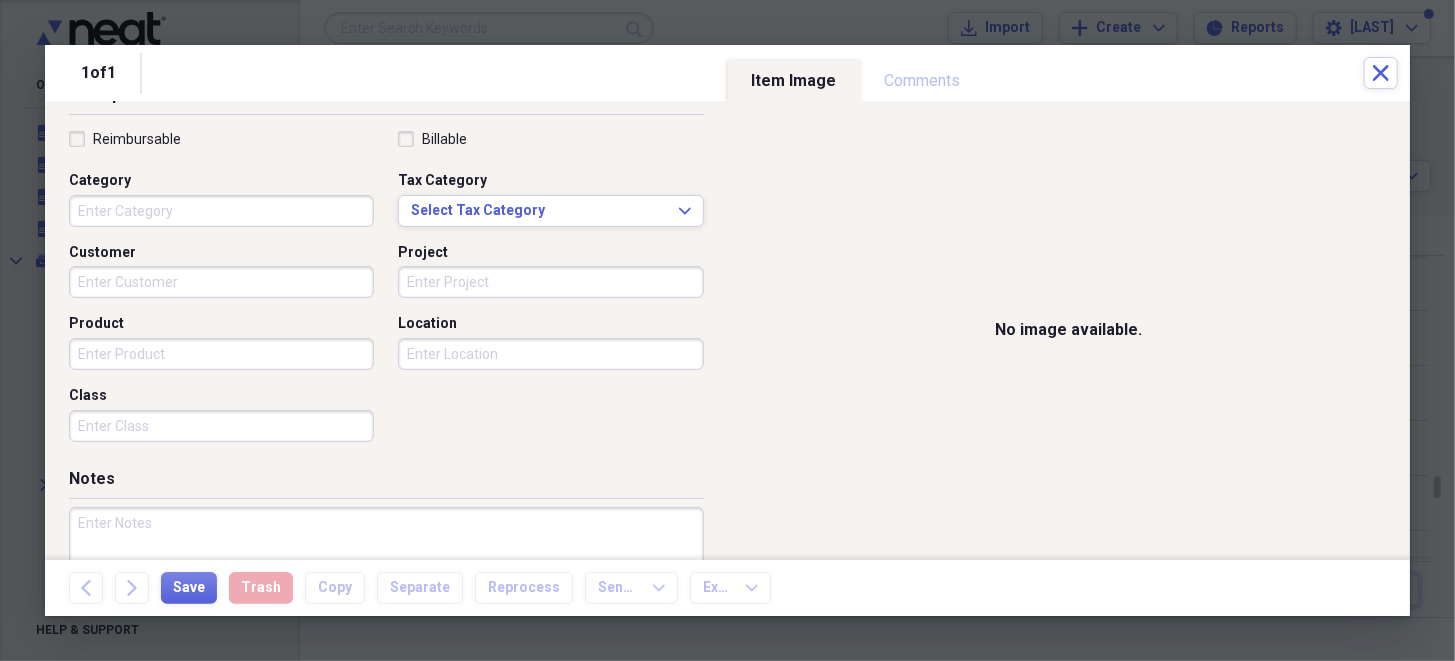 scroll, scrollTop: 399, scrollLeft: 0, axis: vertical 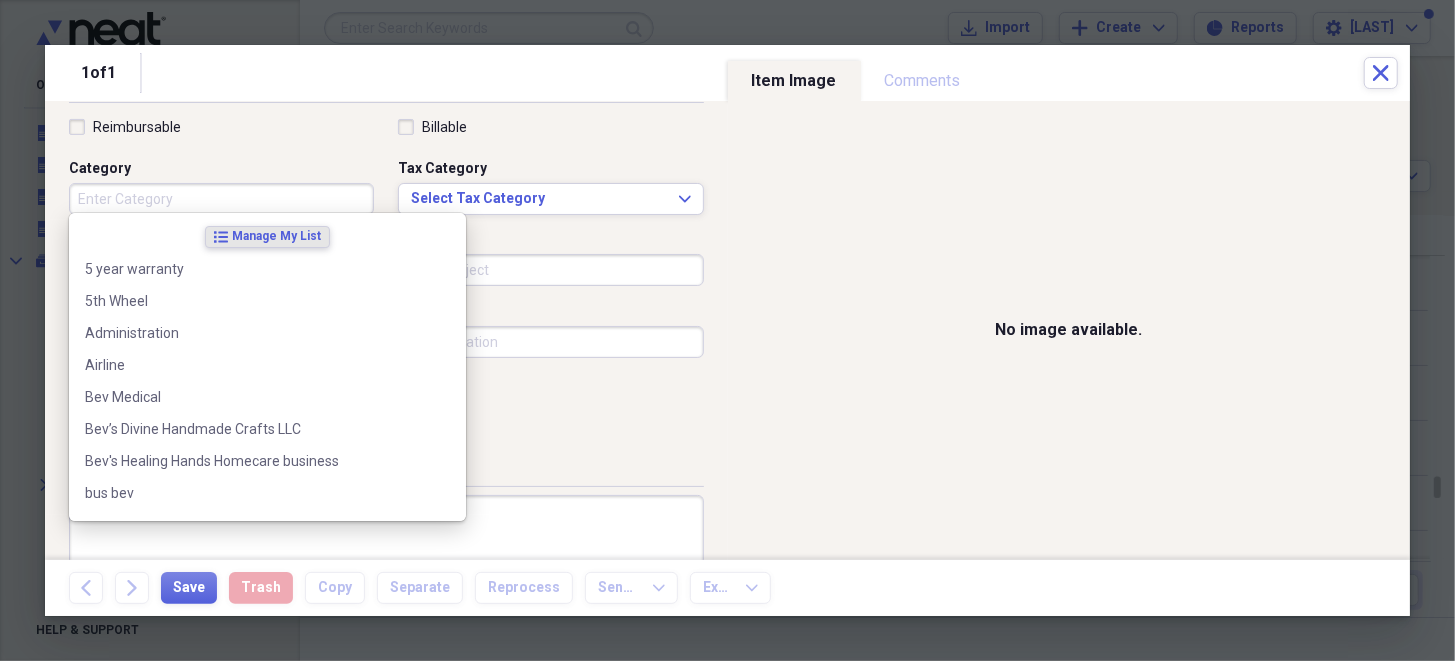 click on "Category" at bounding box center [221, 199] 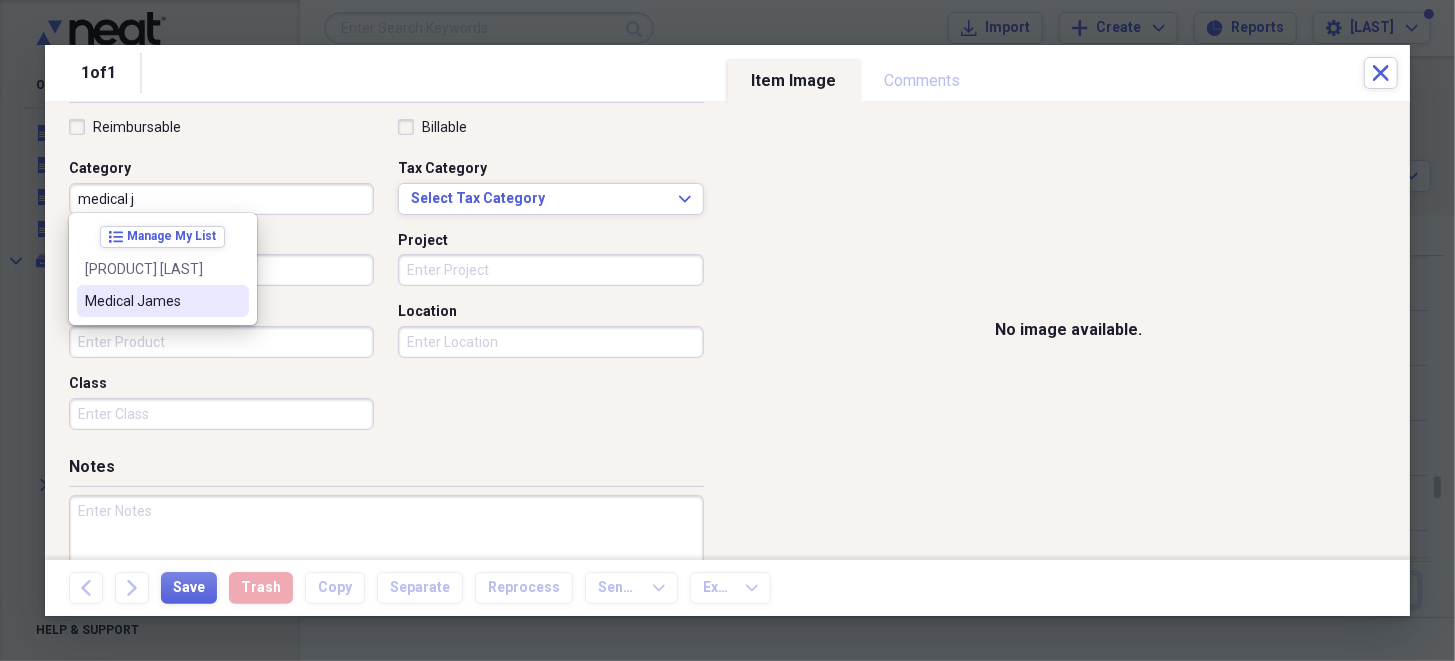 click on "Medical [PERSON]" at bounding box center [151, 301] 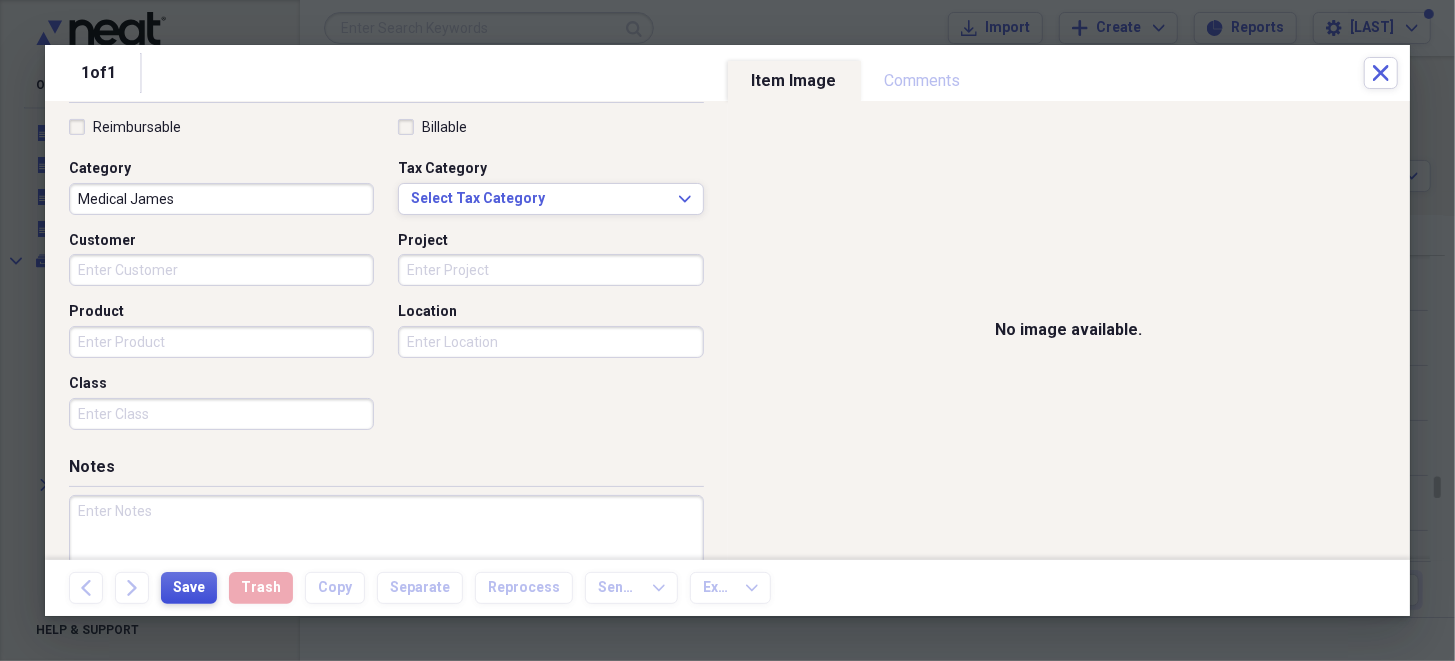 click on "Save" at bounding box center (189, 588) 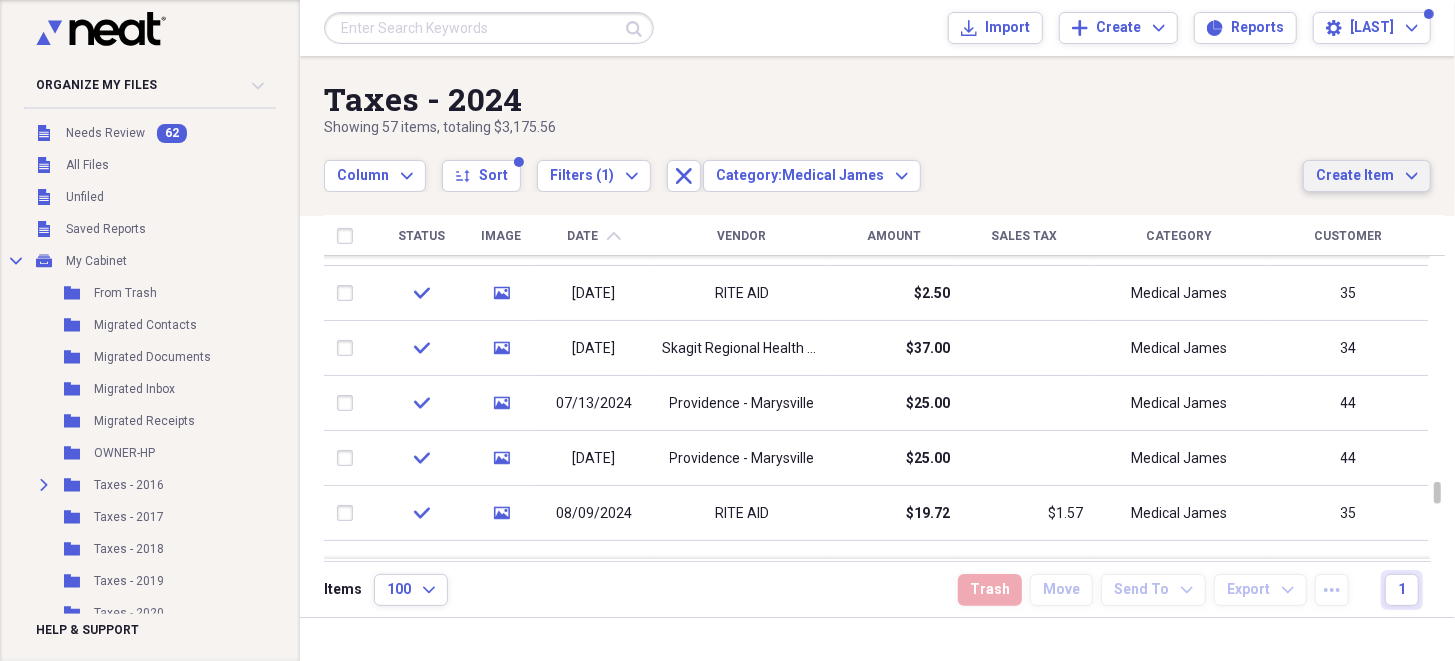 click on "Create Item" at bounding box center (1355, 176) 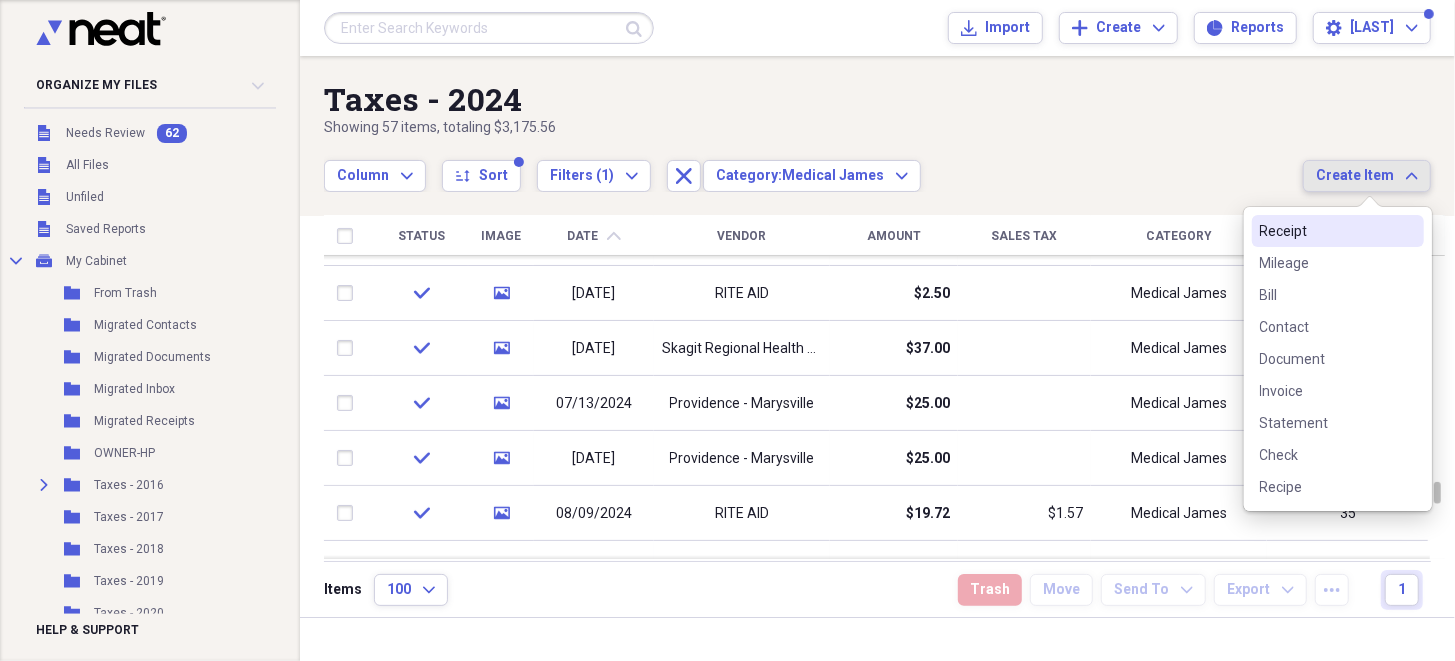click on "Receipt" at bounding box center [1326, 231] 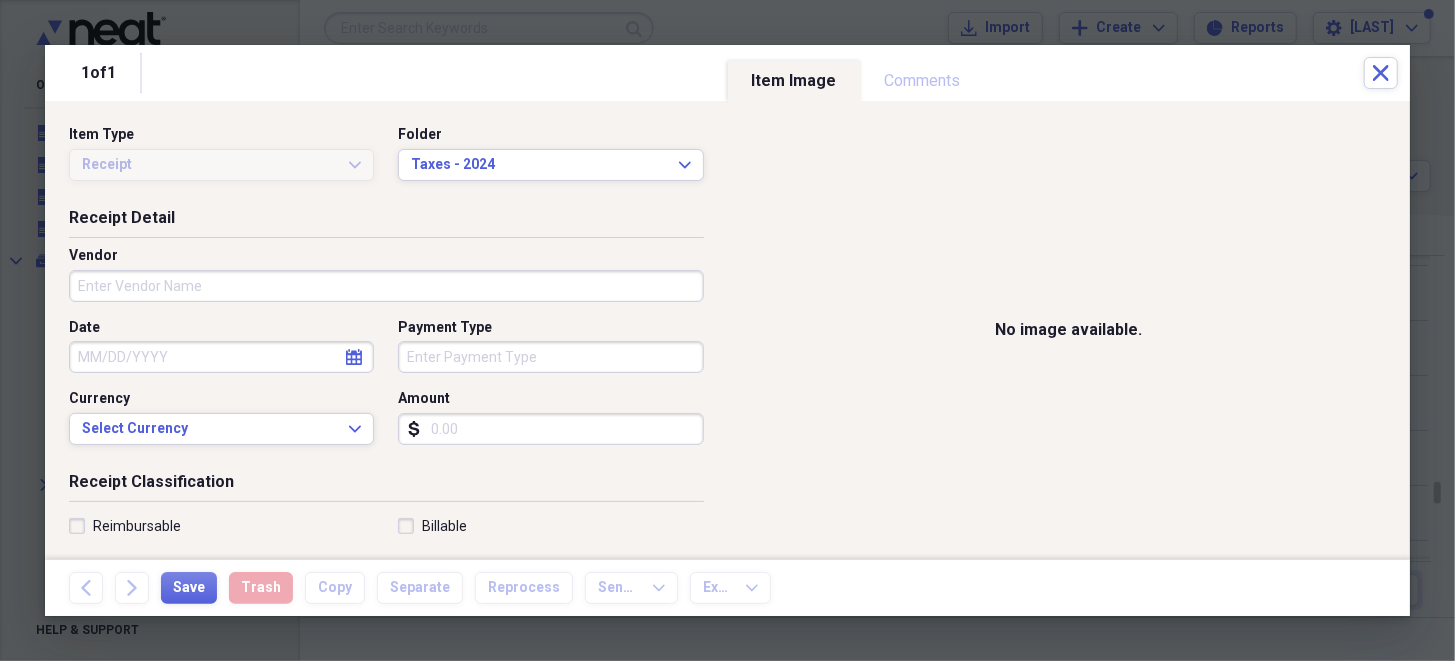 click on "Vendor" at bounding box center [386, 286] 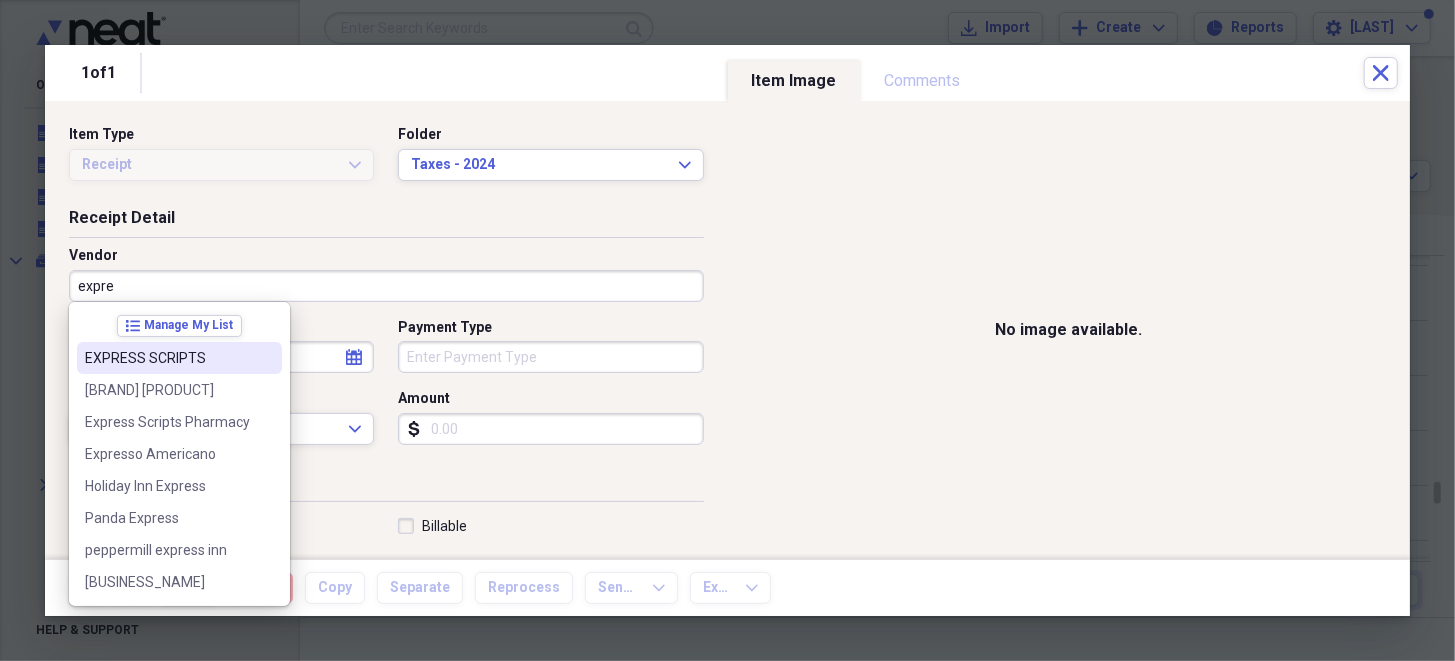 click on "EXPRESS  SCRIPTS" at bounding box center [167, 358] 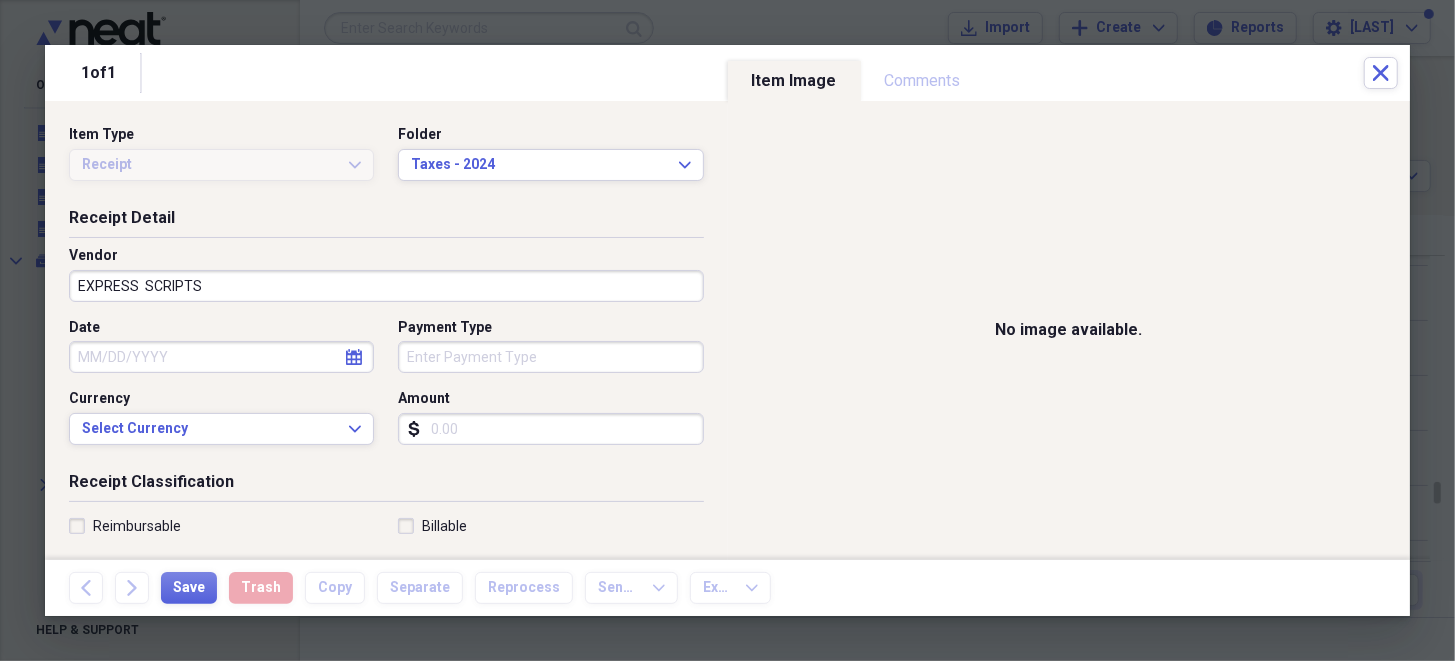 click on "Date" at bounding box center [221, 357] 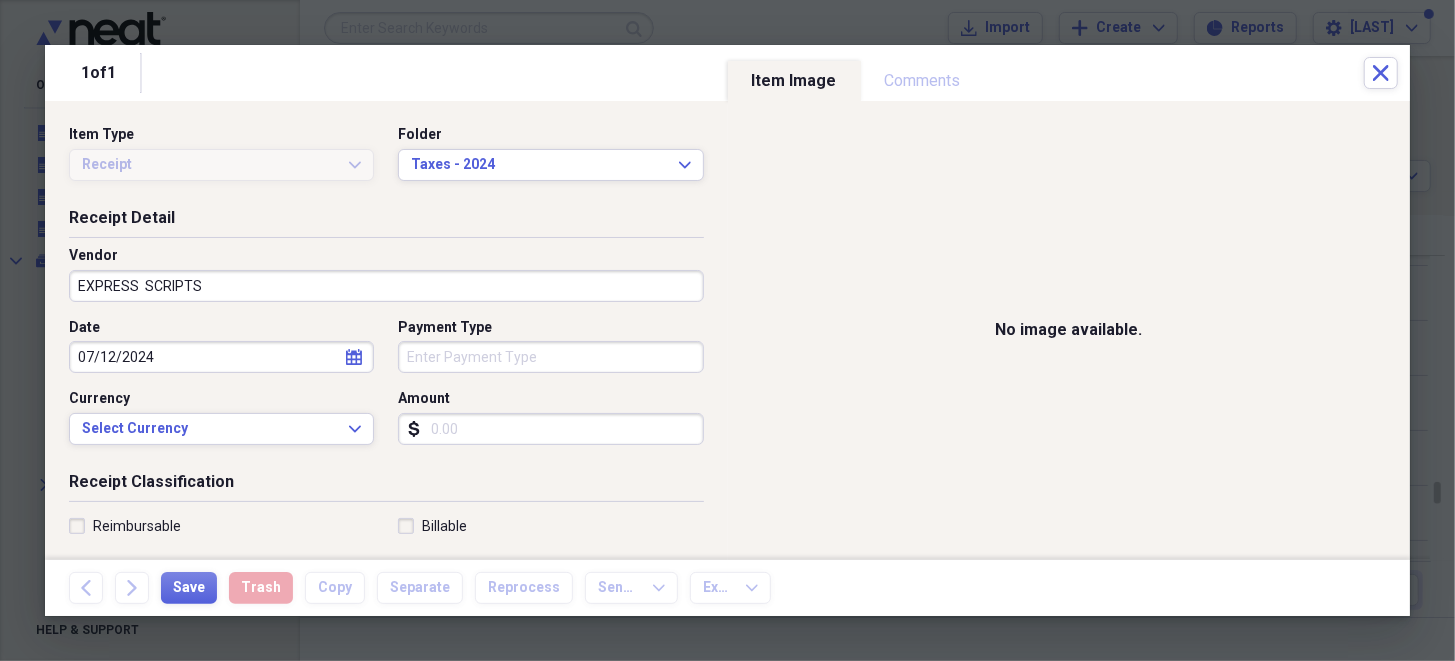 click on "Amount" at bounding box center (550, 429) 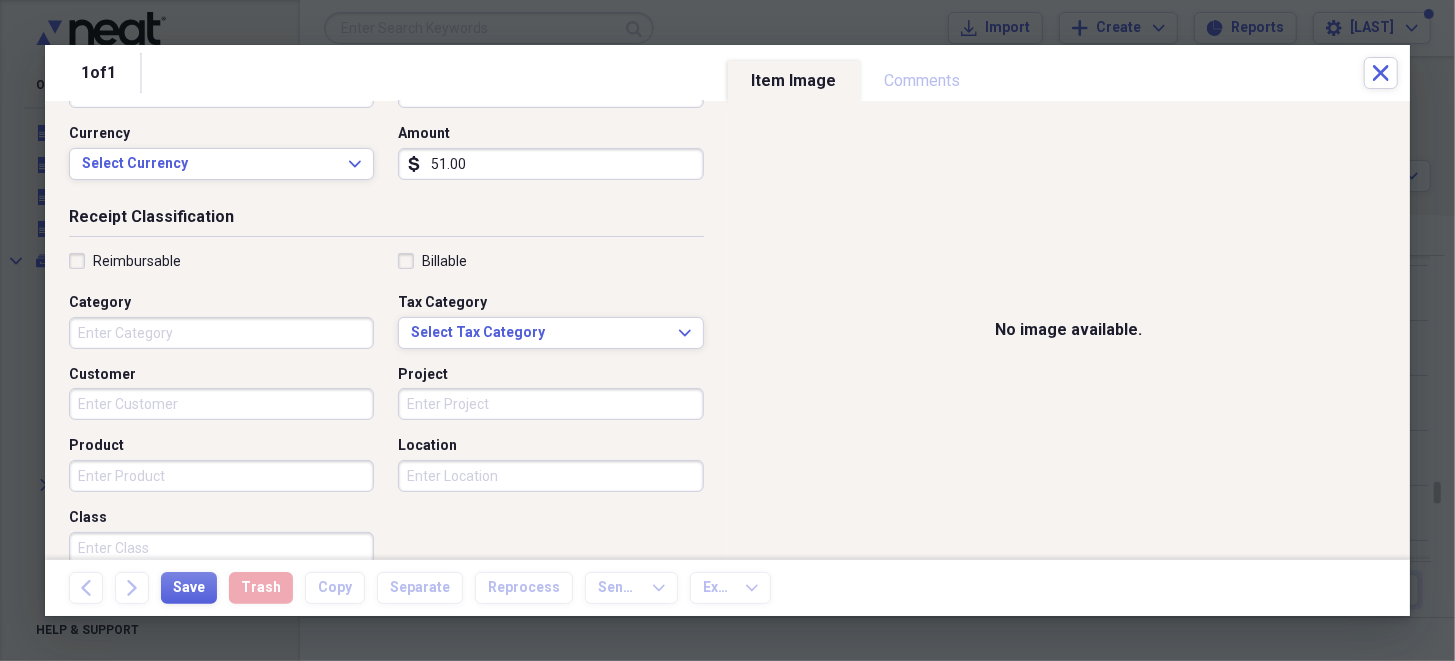 scroll, scrollTop: 300, scrollLeft: 0, axis: vertical 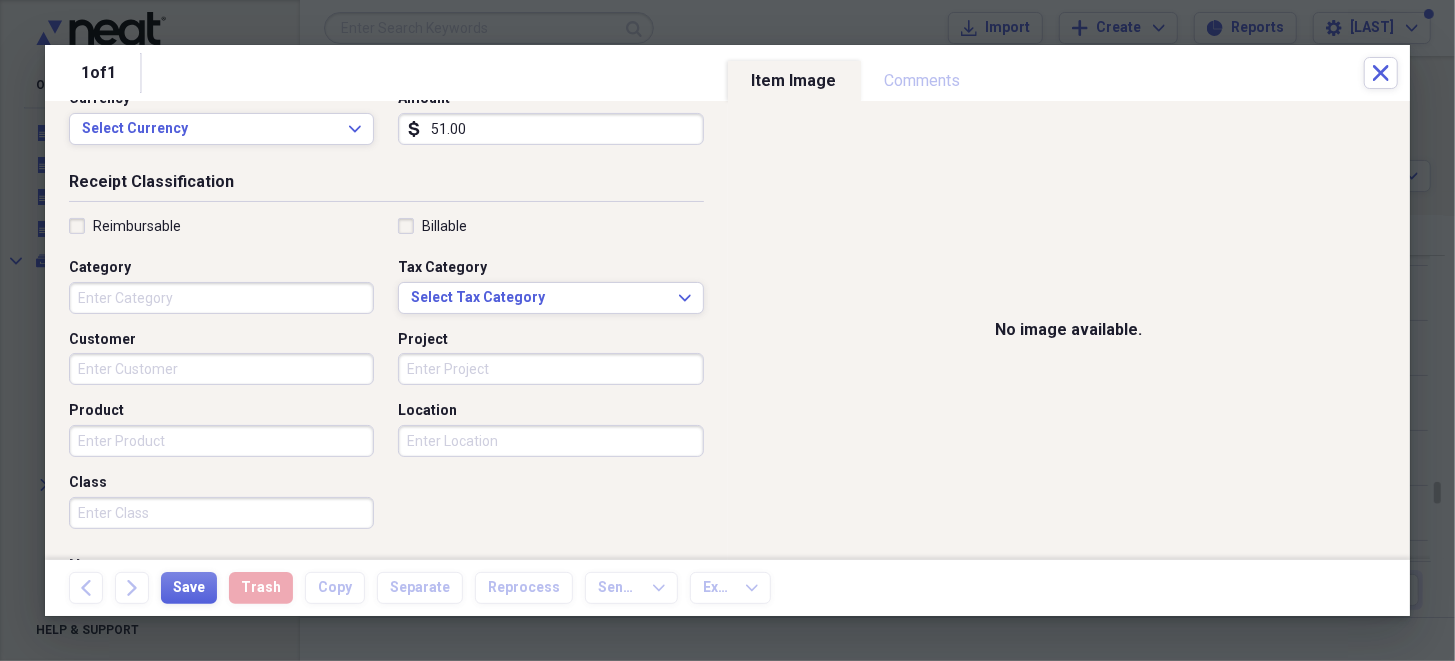 click on "Category" at bounding box center [221, 298] 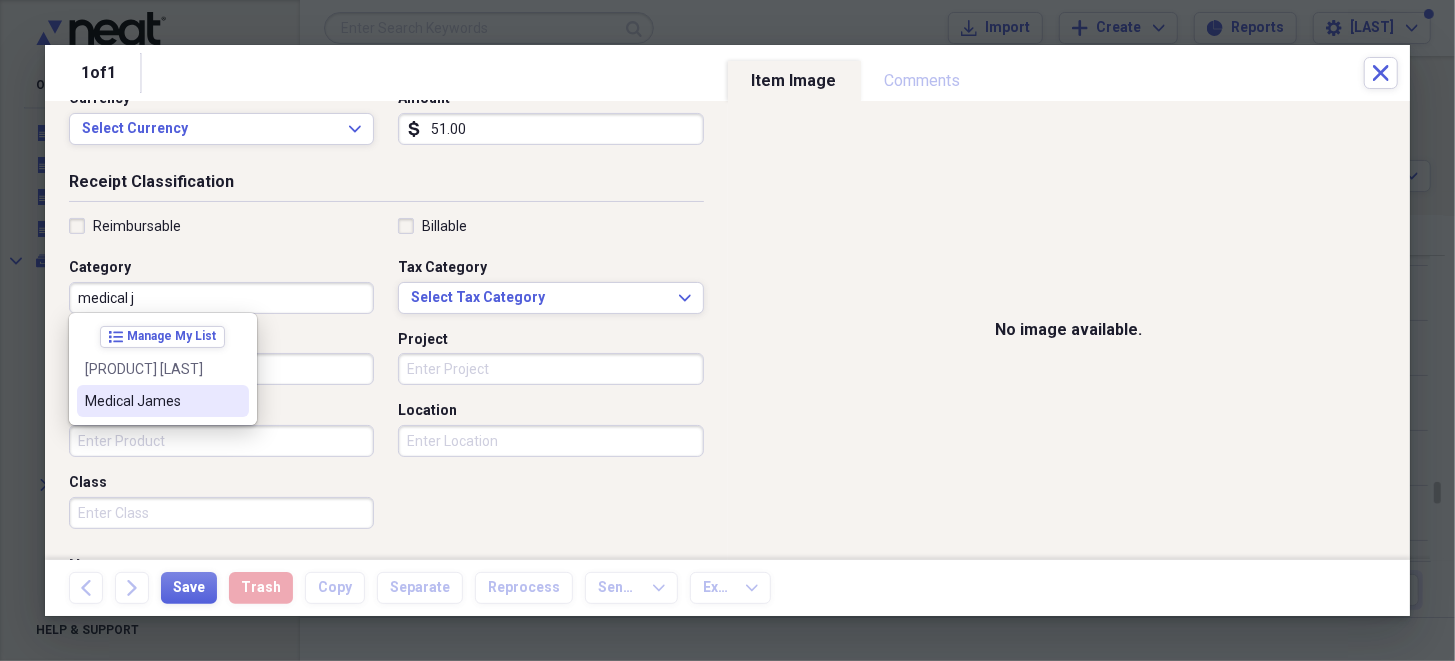 click on "Medical [PERSON]" at bounding box center [151, 401] 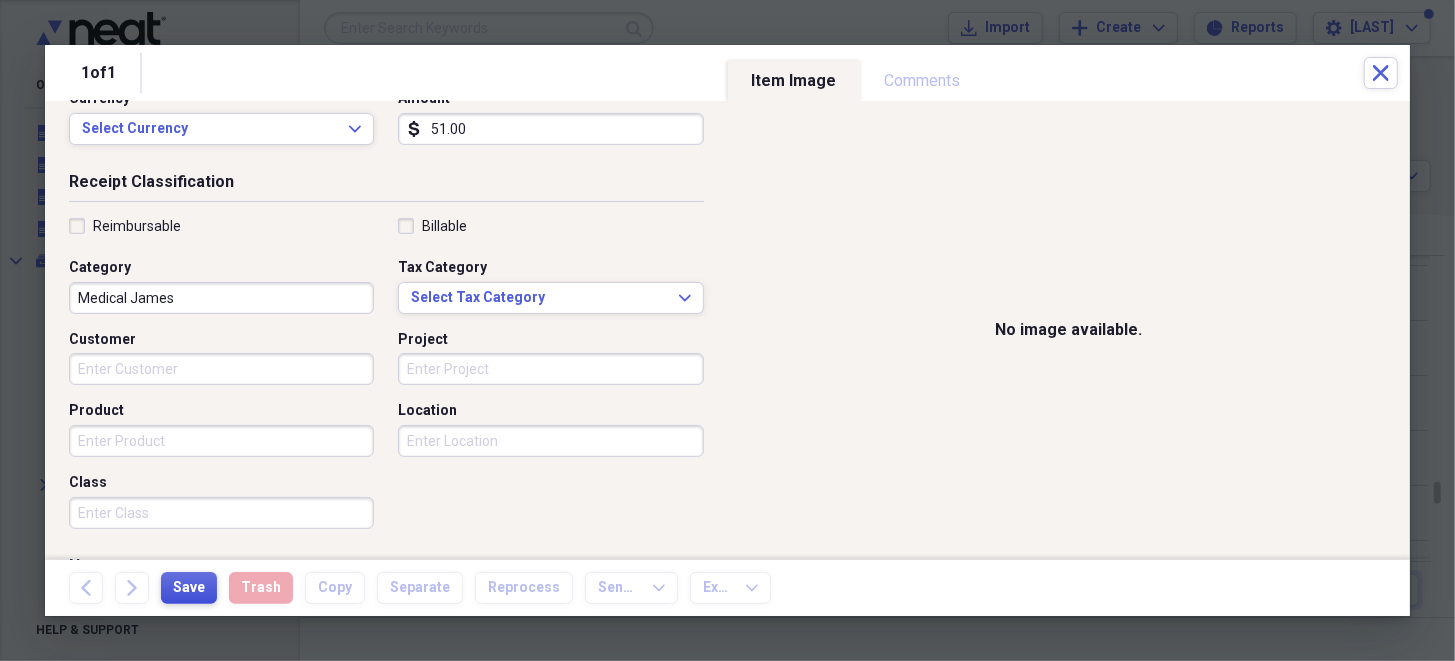click on "Save" at bounding box center (189, 588) 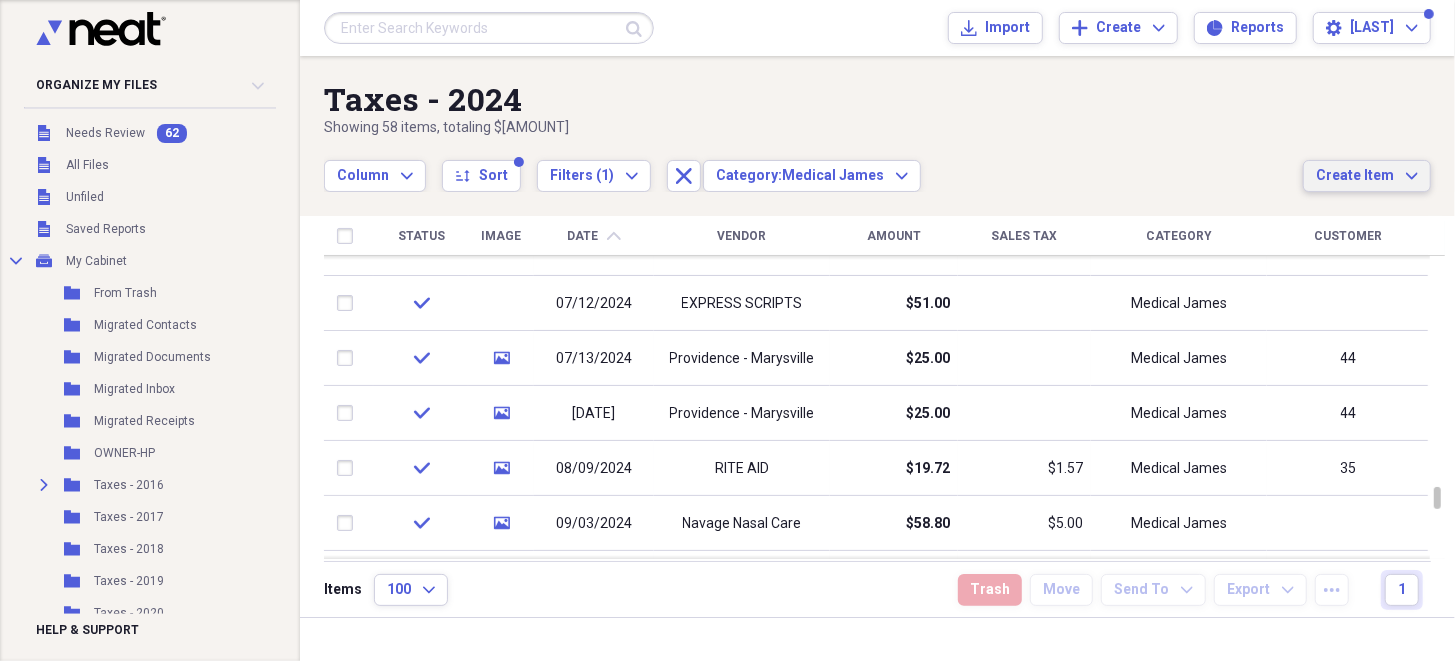click on "Create Item" at bounding box center [1355, 176] 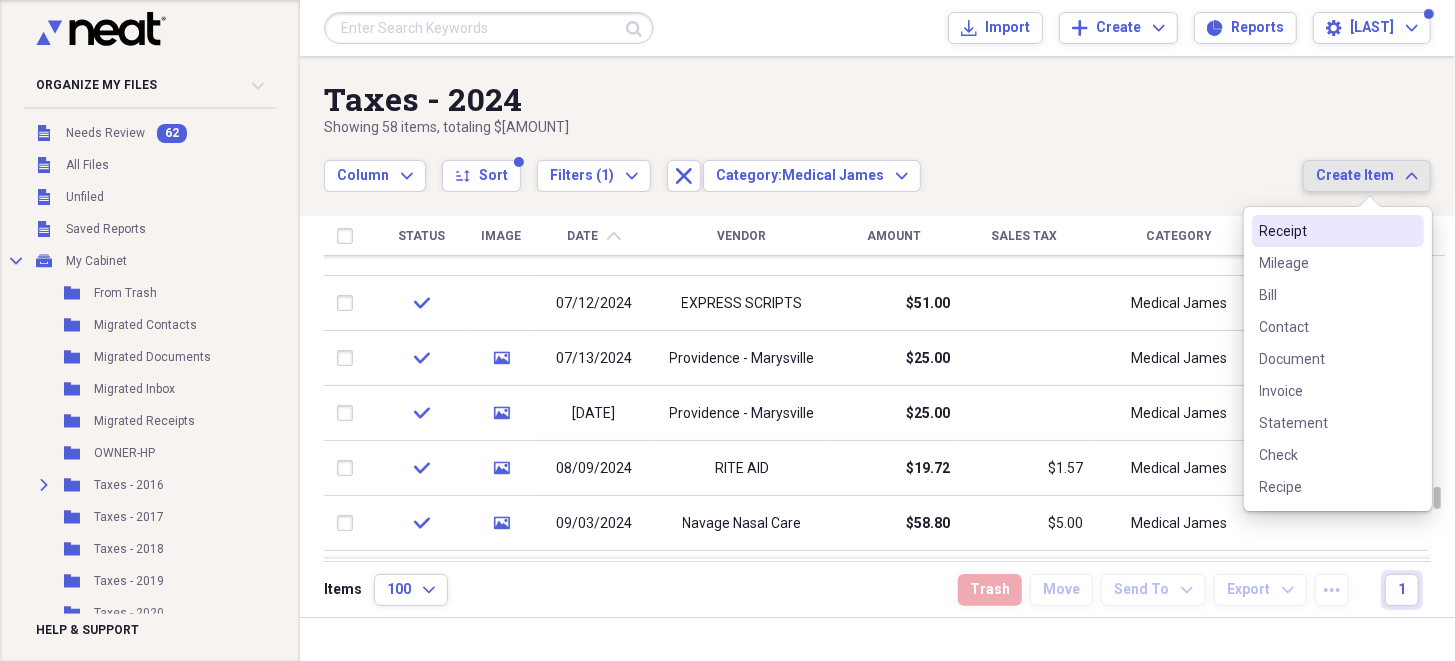 click on "Receipt" at bounding box center [1326, 231] 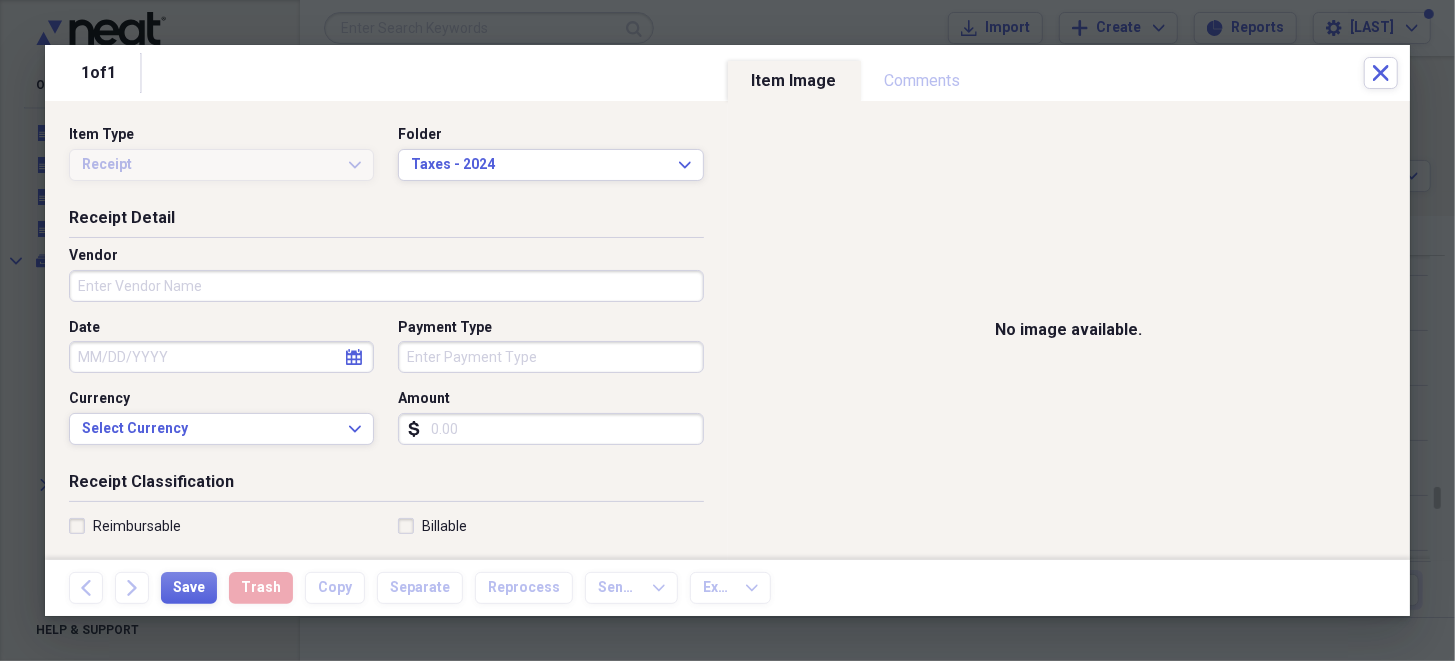 click on "Vendor" at bounding box center [386, 286] 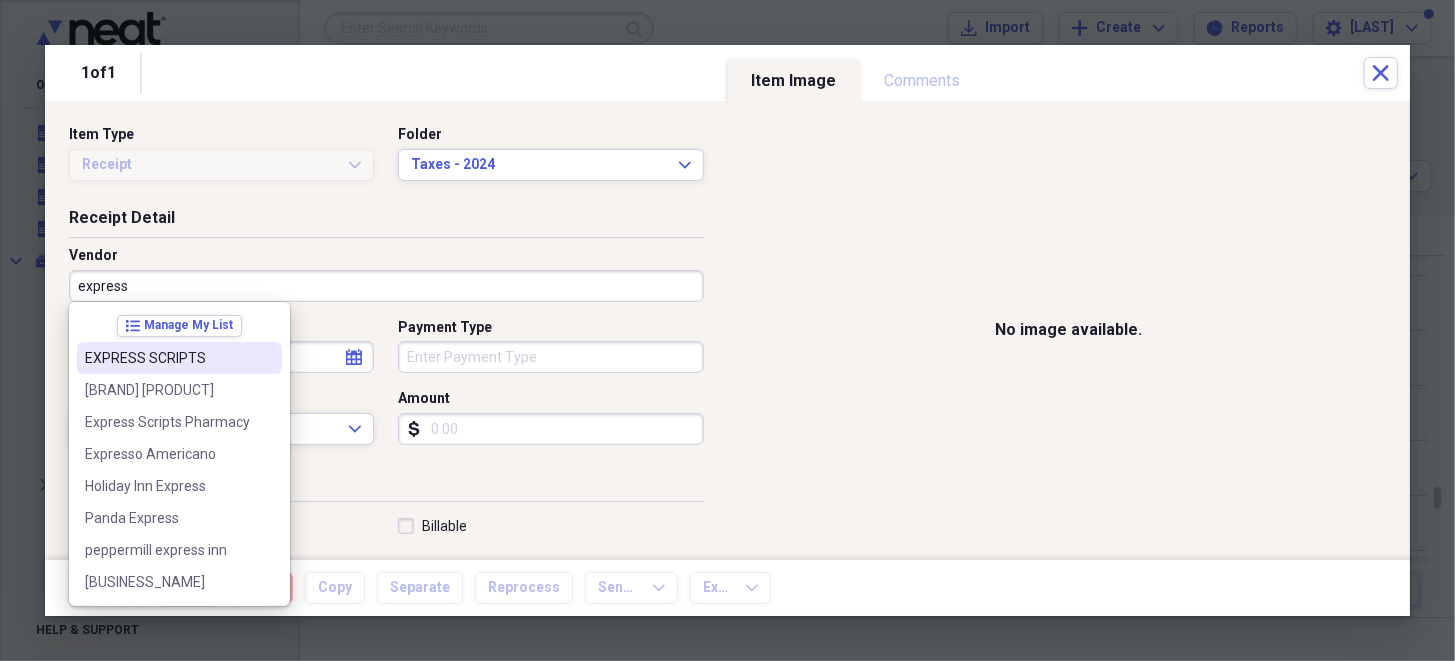 click on "EXPRESS  SCRIPTS" at bounding box center (167, 358) 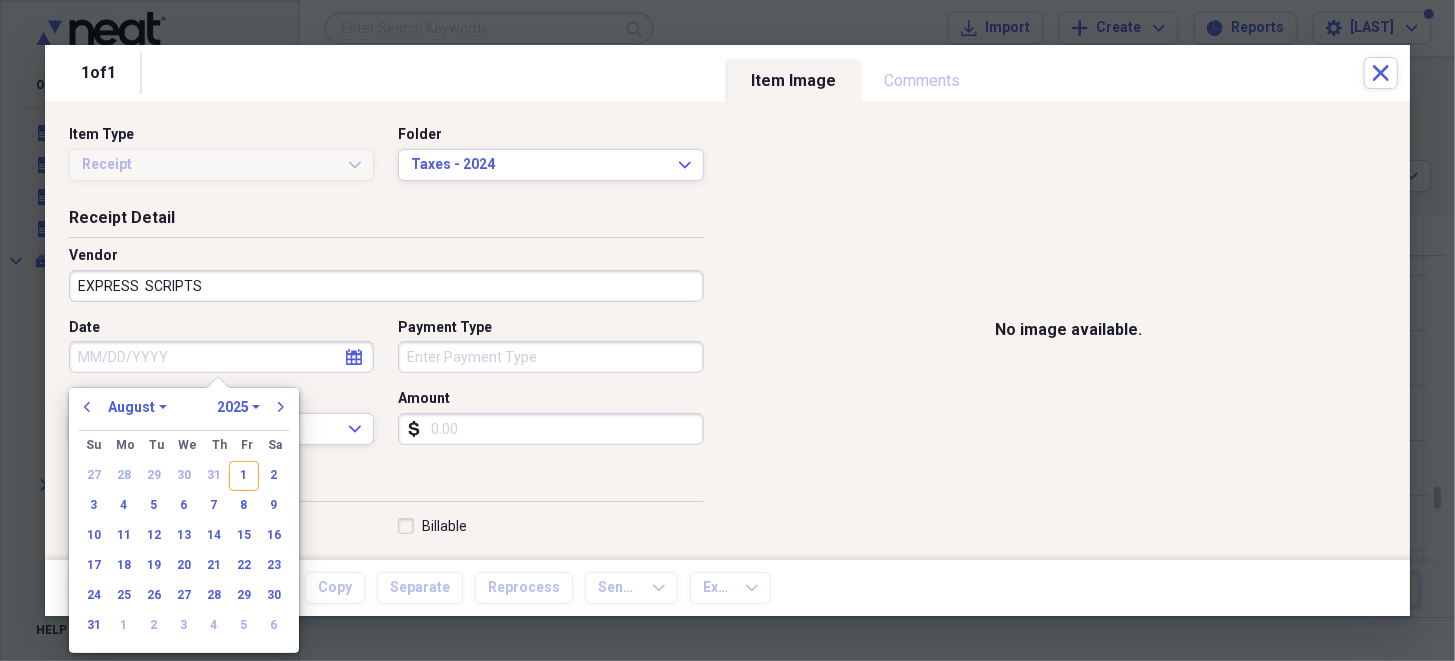 click on "Date" at bounding box center [221, 357] 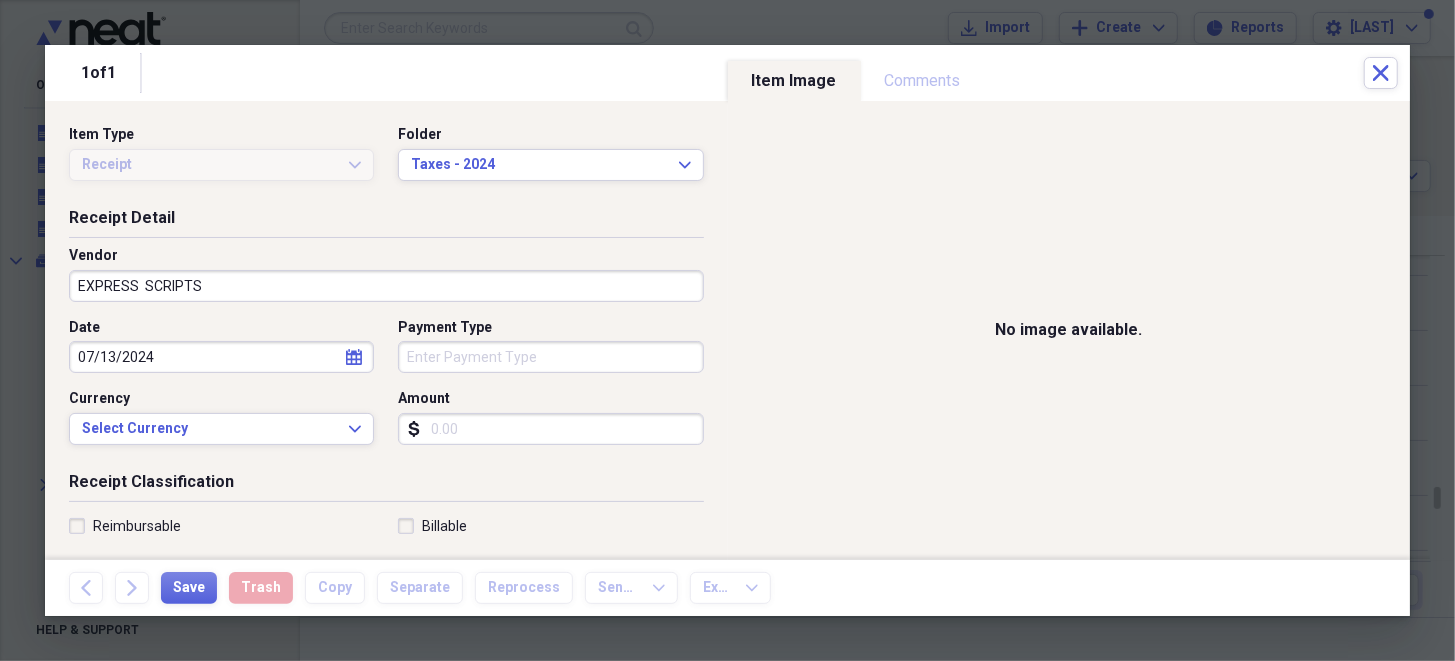 click on "Receipt Classification" at bounding box center [386, 486] 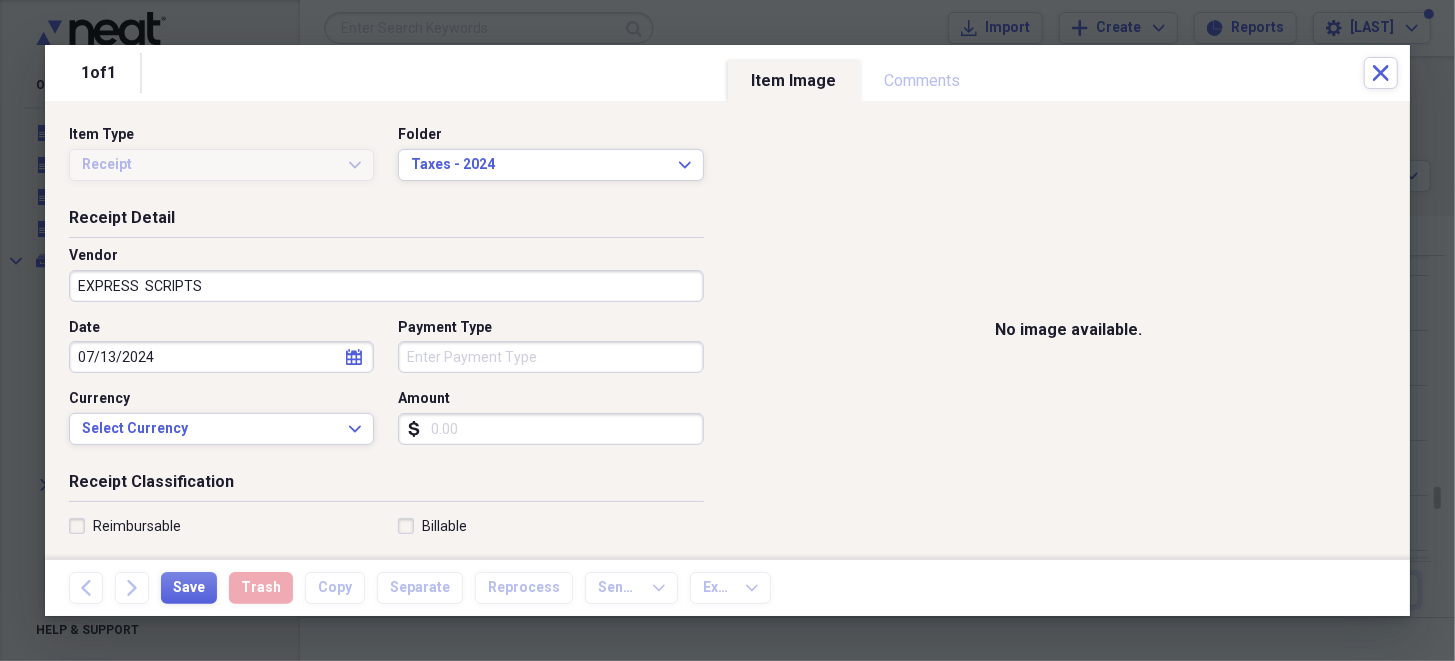 click on "Amount" at bounding box center (550, 429) 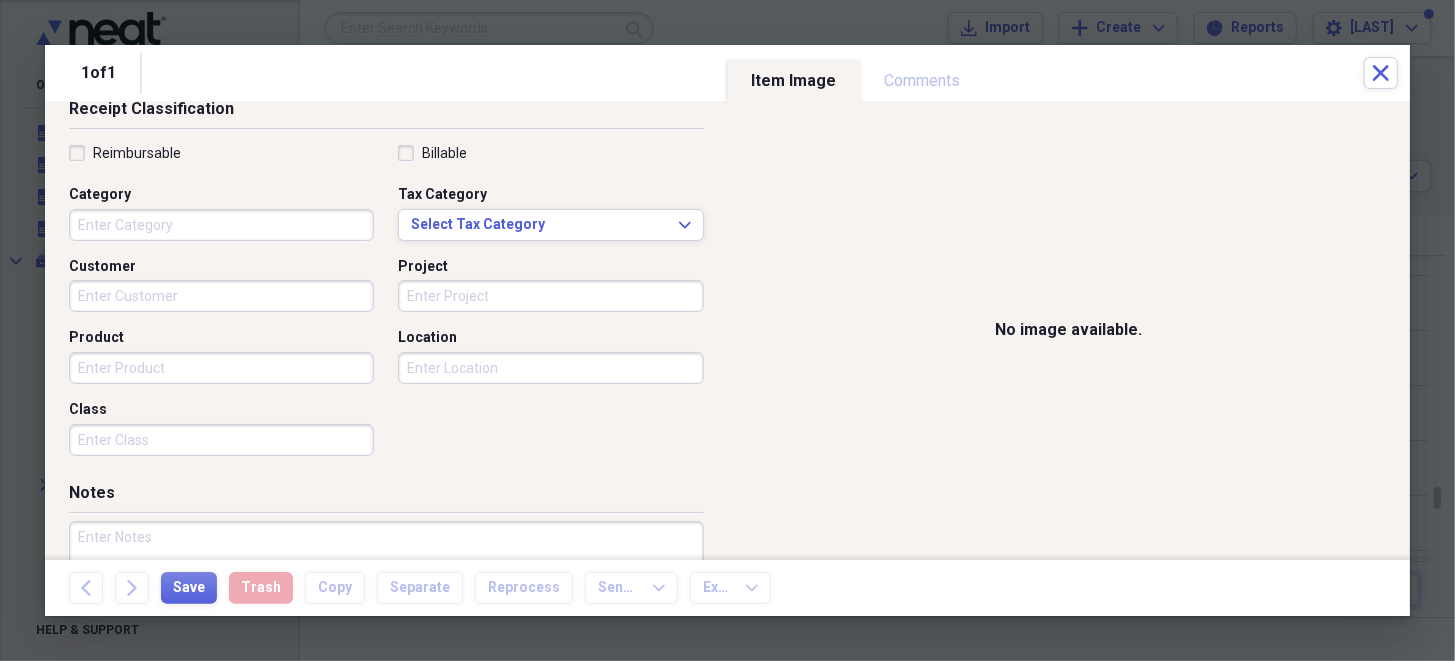 scroll, scrollTop: 399, scrollLeft: 0, axis: vertical 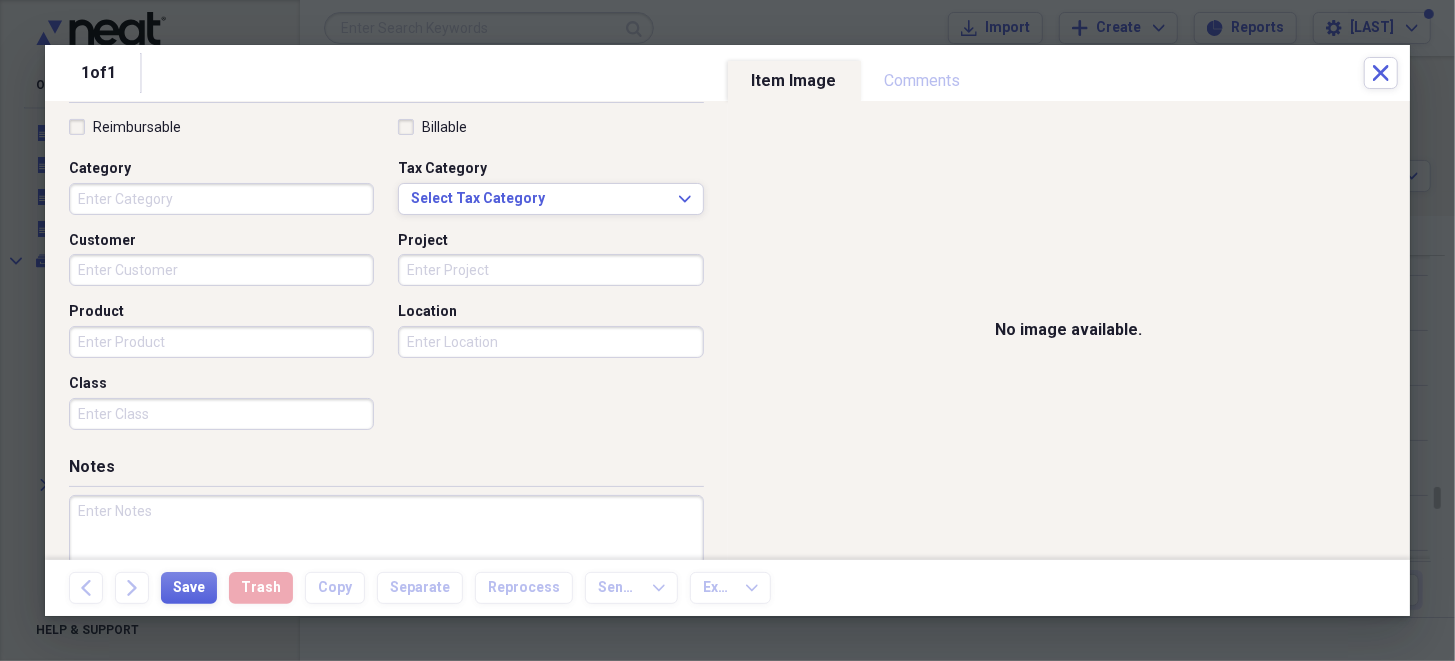 click on "Category" at bounding box center [221, 199] 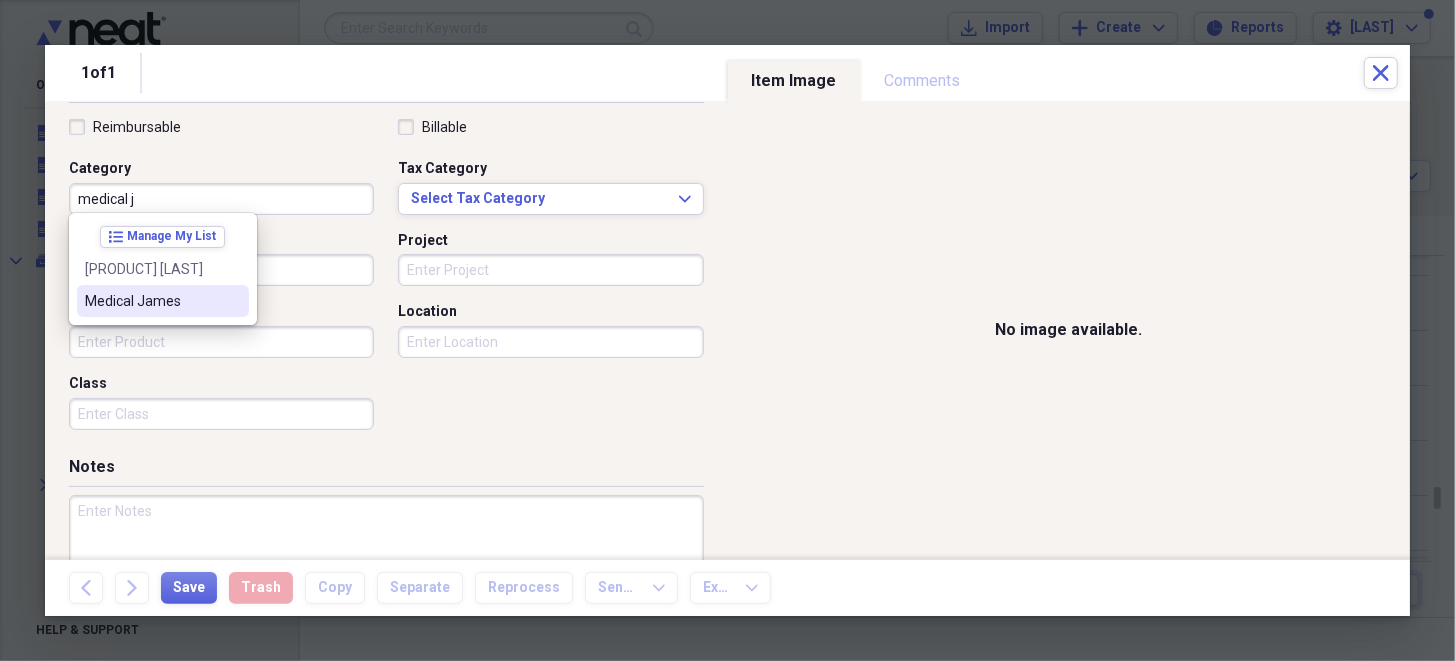 click on "Medical [PERSON]" at bounding box center (151, 301) 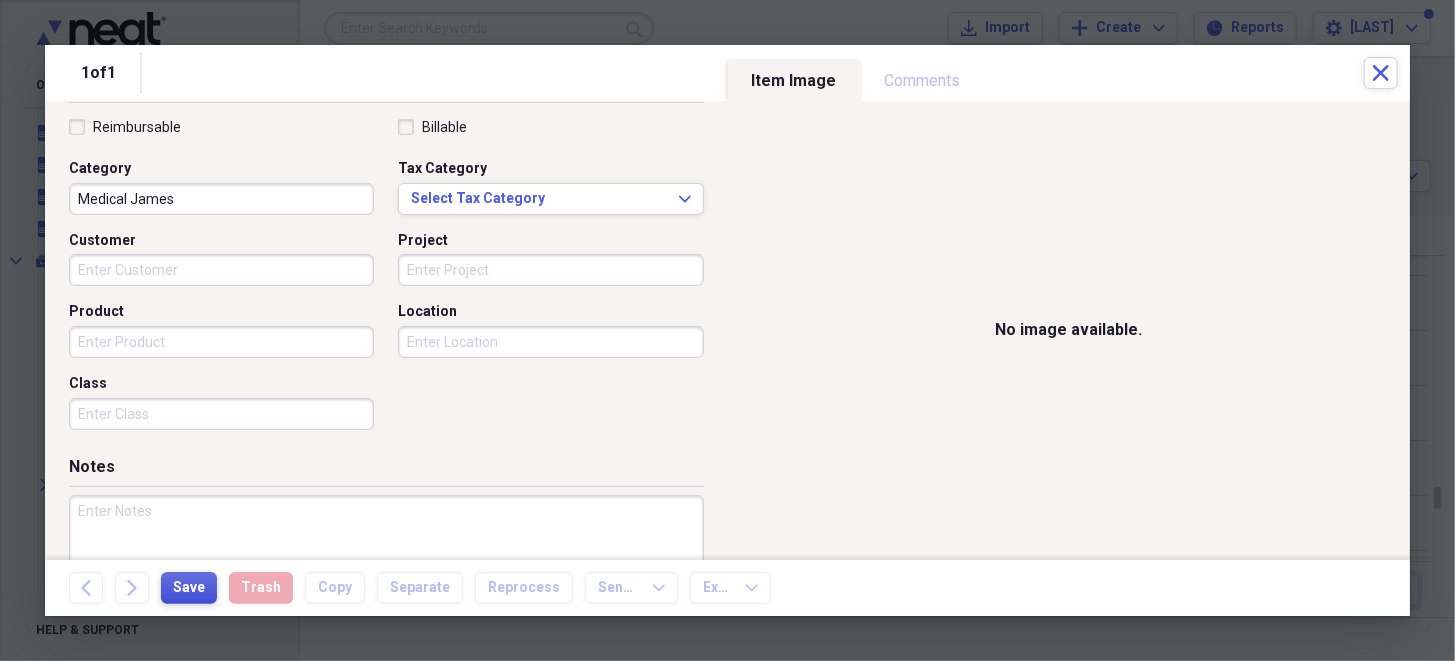 click on "Save" at bounding box center (189, 588) 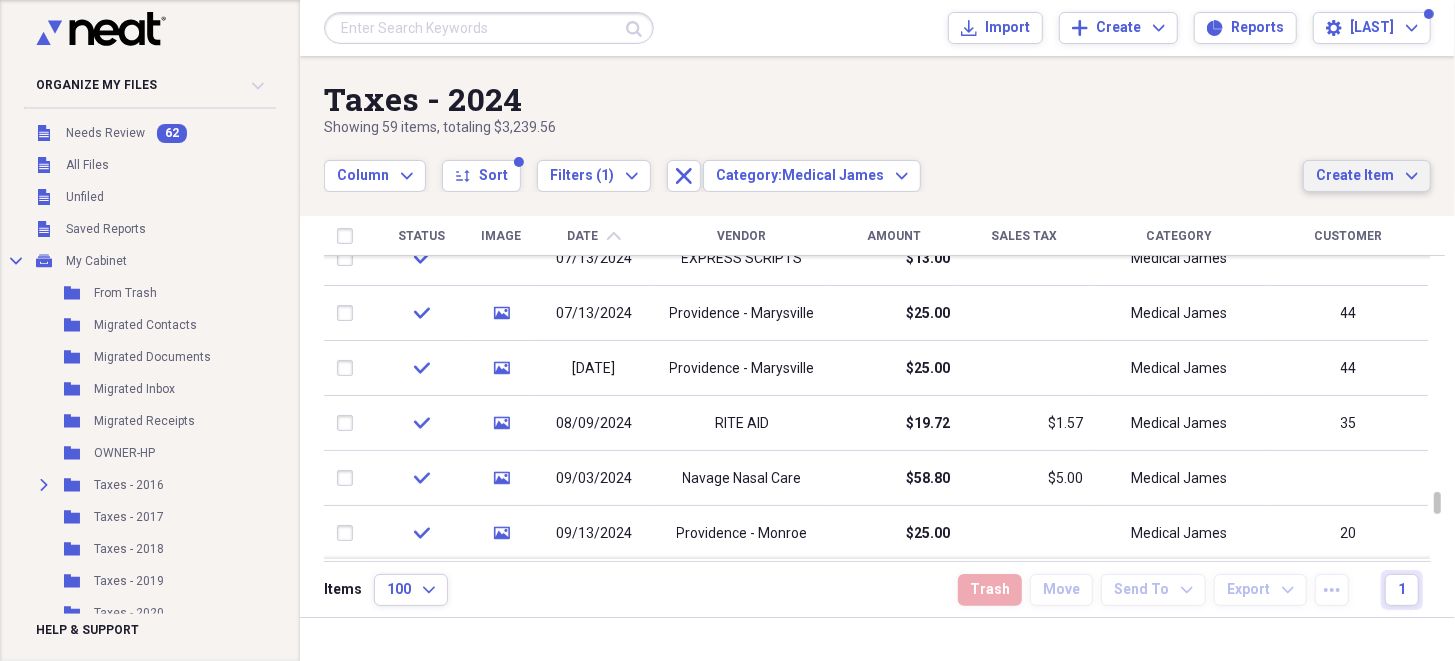 click on "Create Item" at bounding box center [1355, 176] 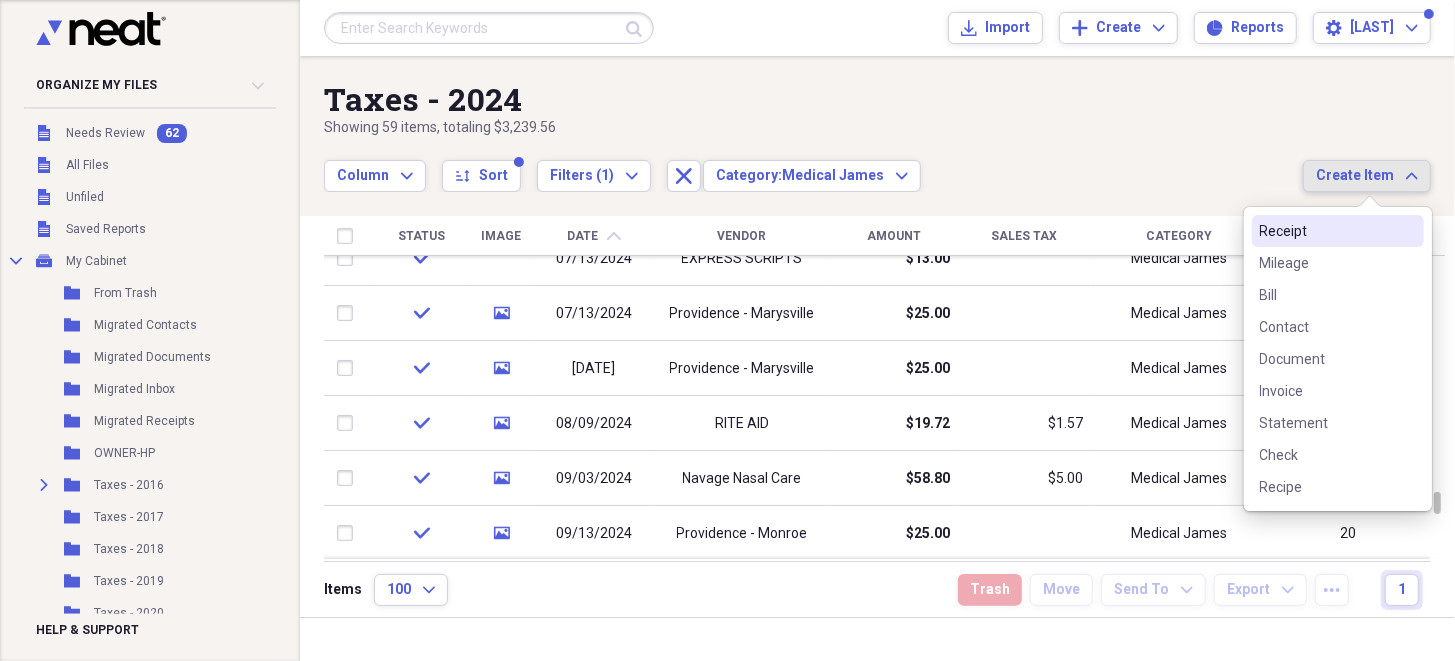 click on "Receipt" at bounding box center (1326, 231) 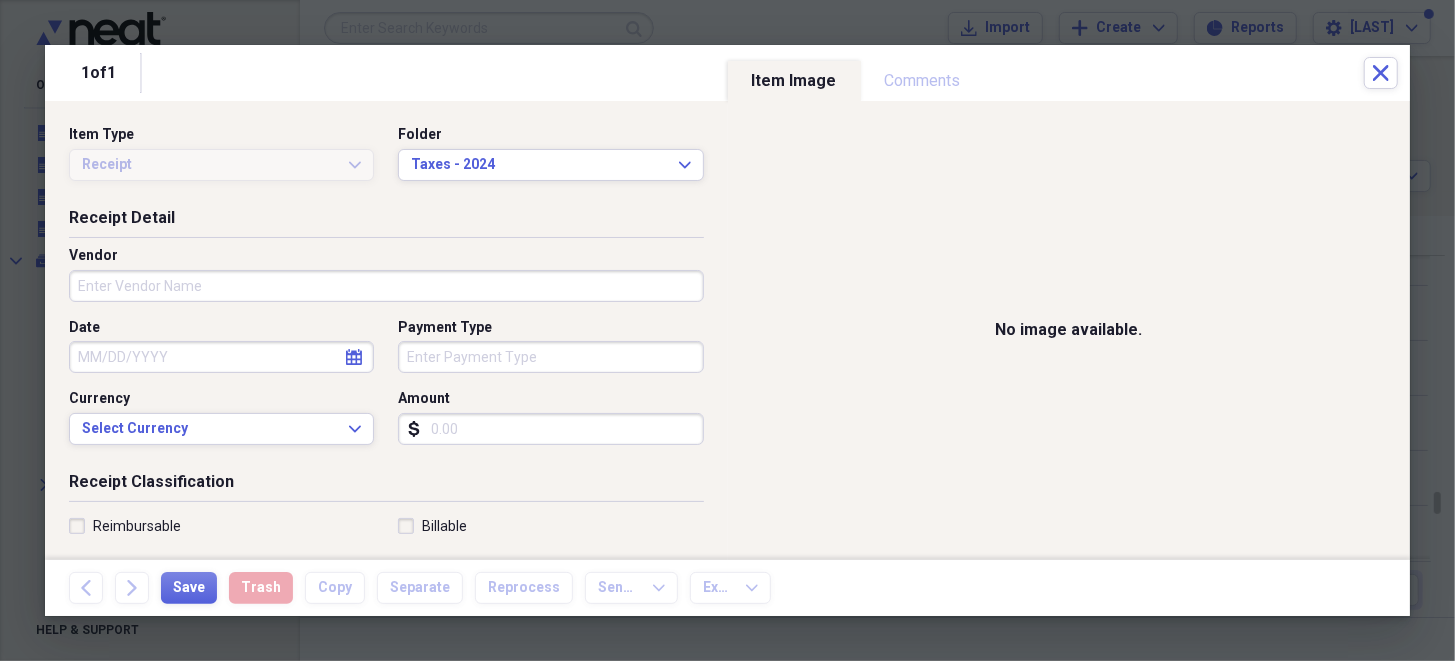 click on "Vendor" at bounding box center (386, 286) 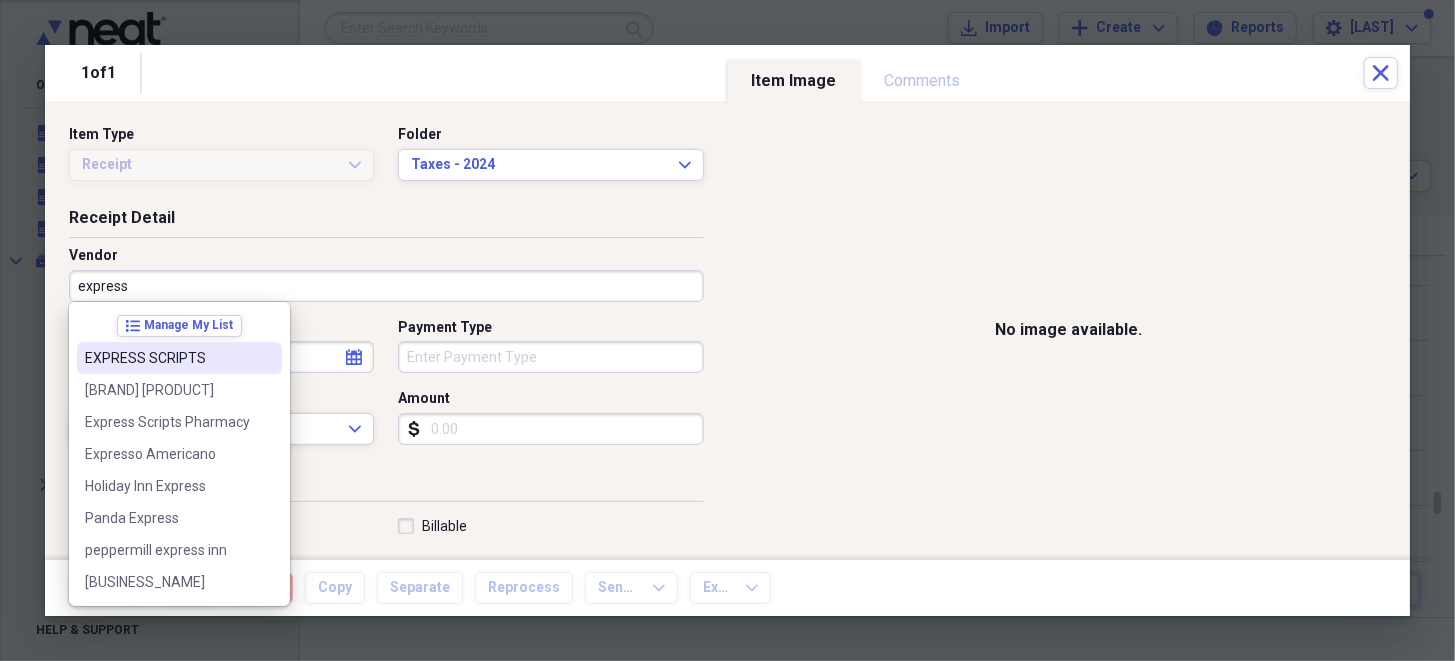 click on "EXPRESS  SCRIPTS" at bounding box center [167, 358] 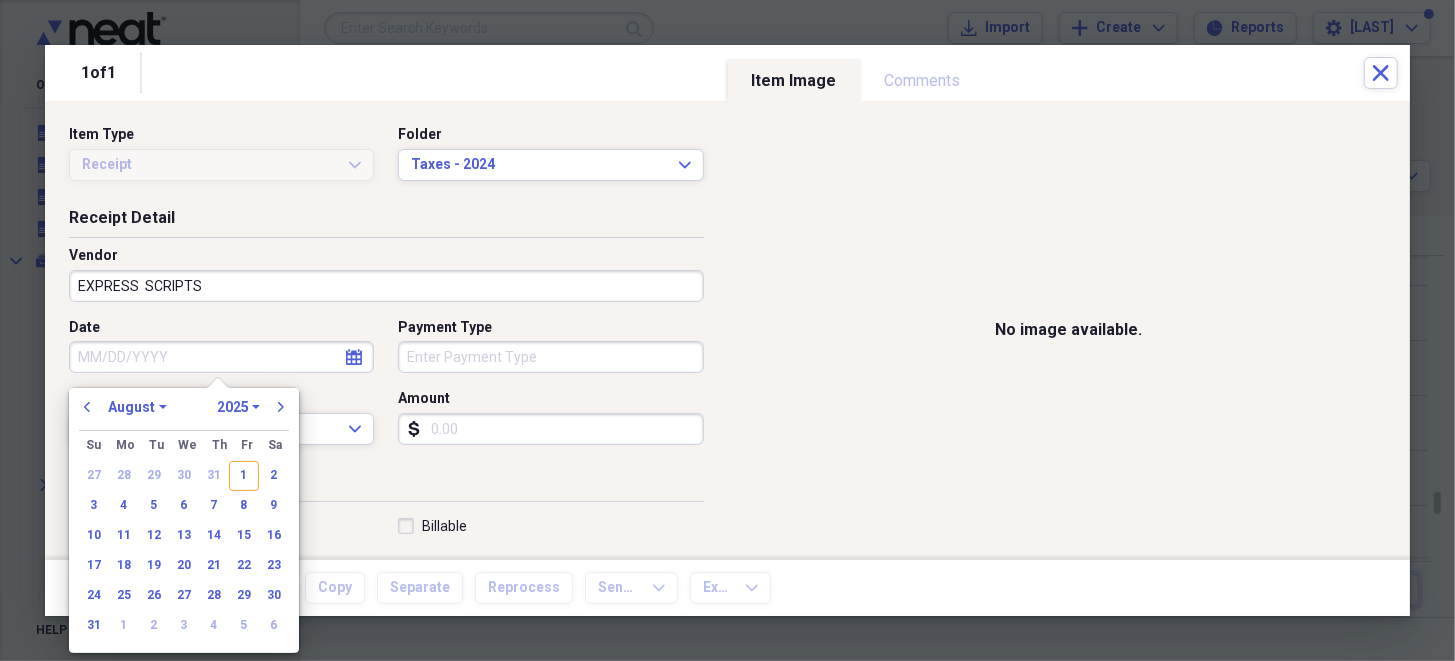 click on "Date" at bounding box center [221, 357] 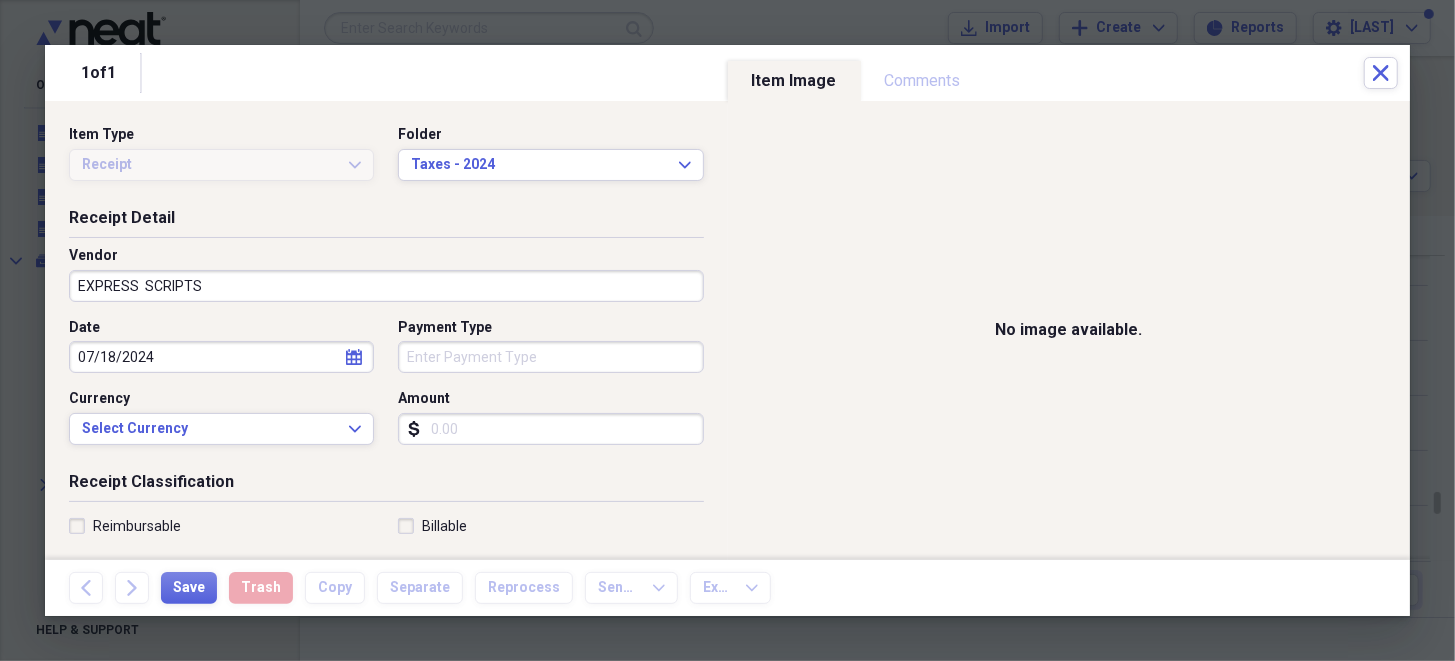 click on "Receipt Classification" at bounding box center [386, 486] 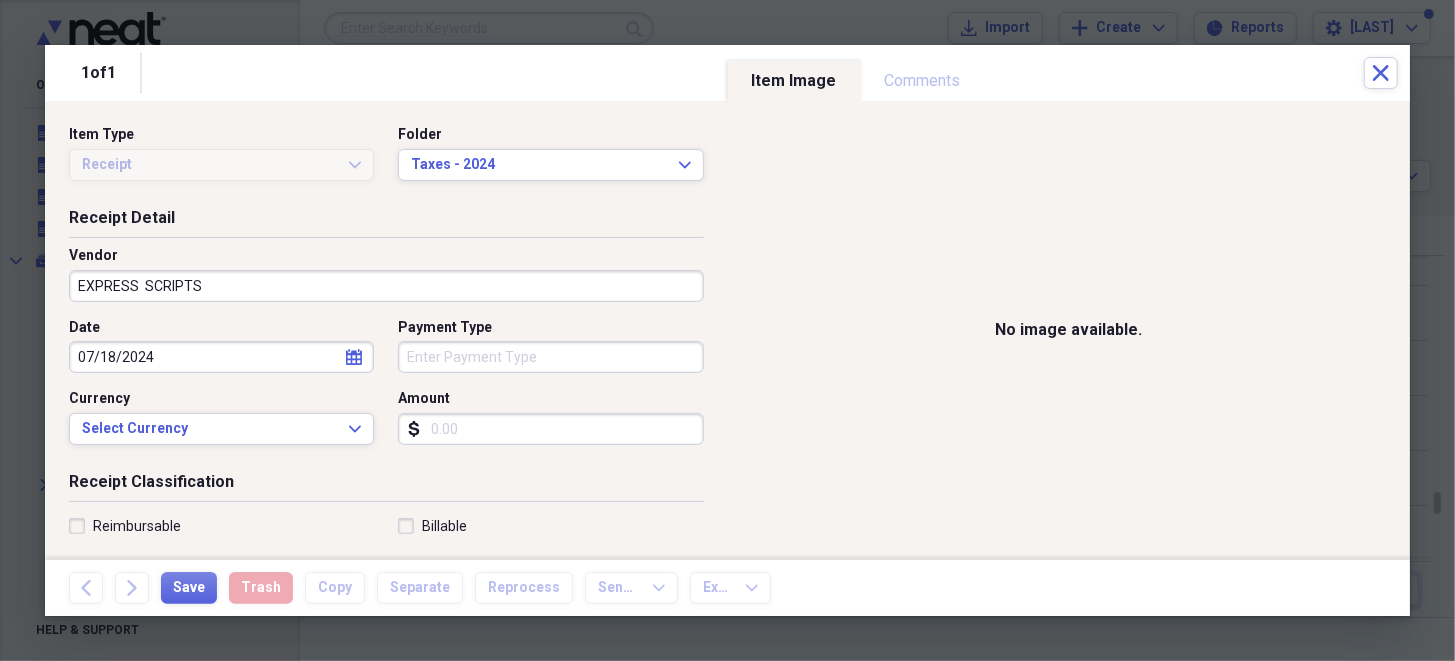 click on "Amount" at bounding box center [550, 429] 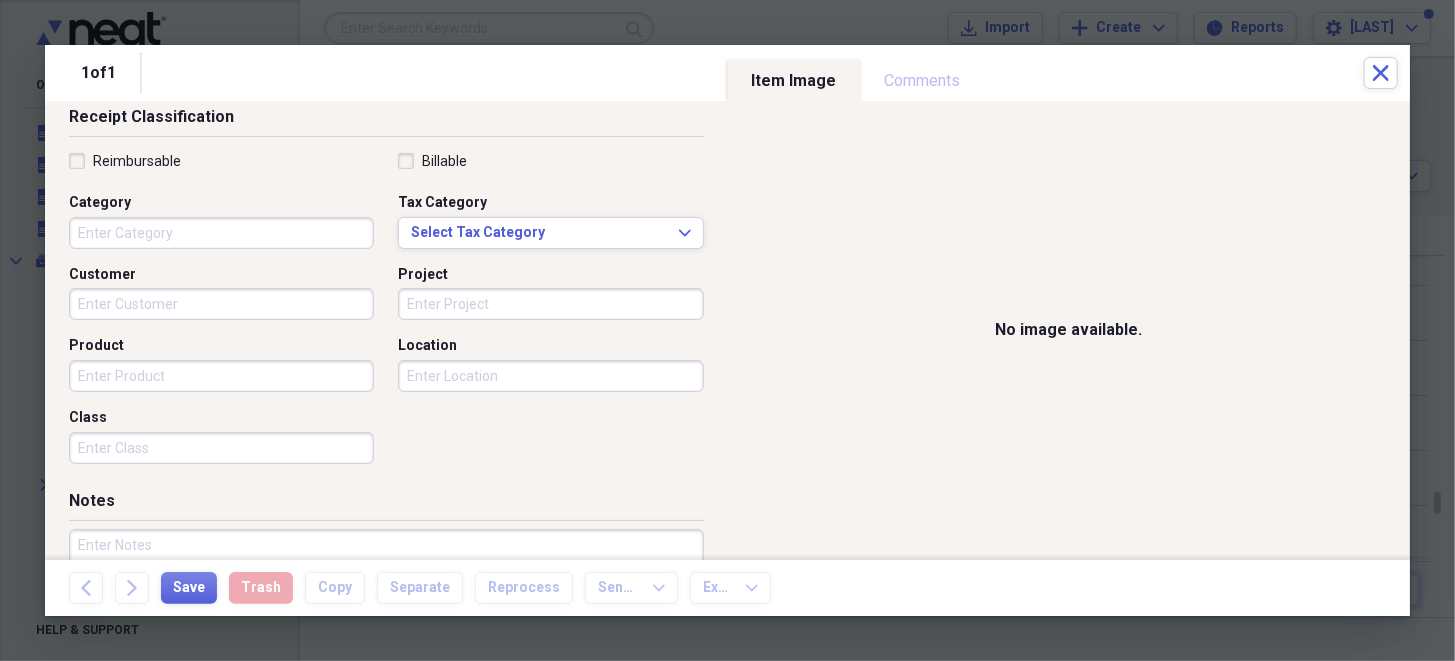 scroll, scrollTop: 399, scrollLeft: 0, axis: vertical 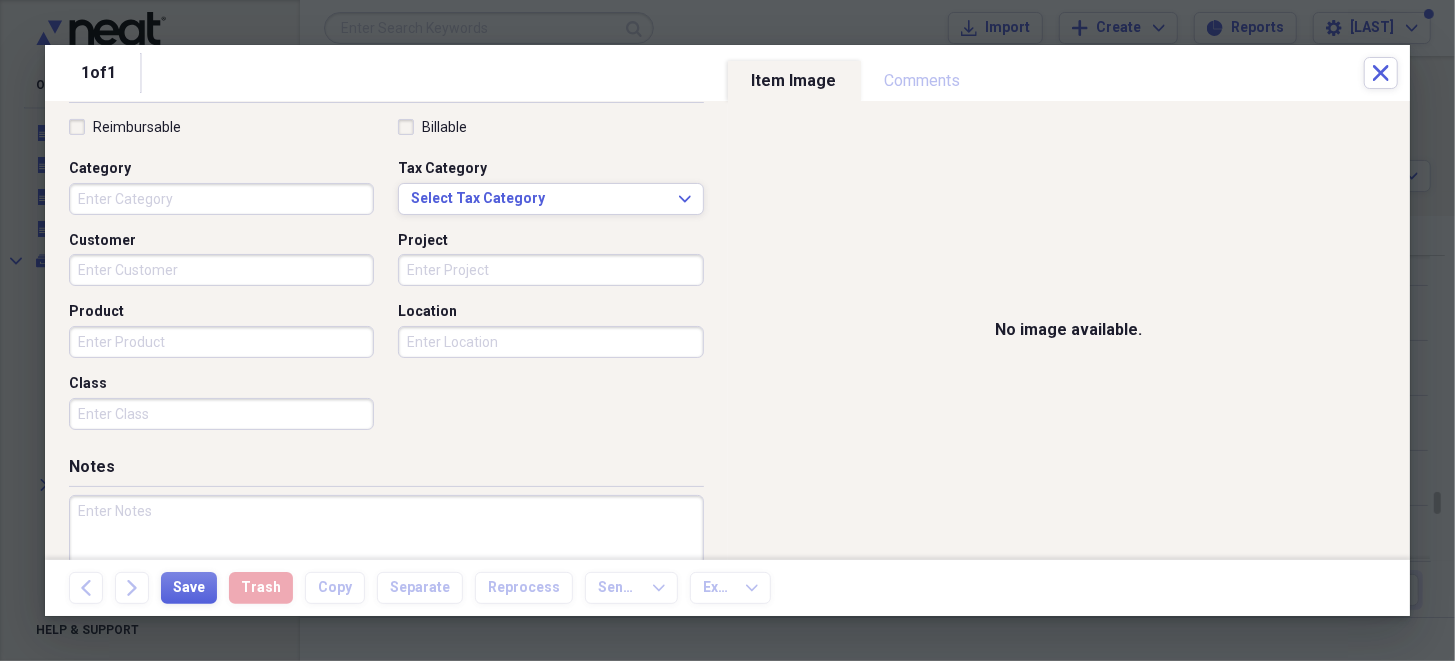 click on "Category" at bounding box center [221, 199] 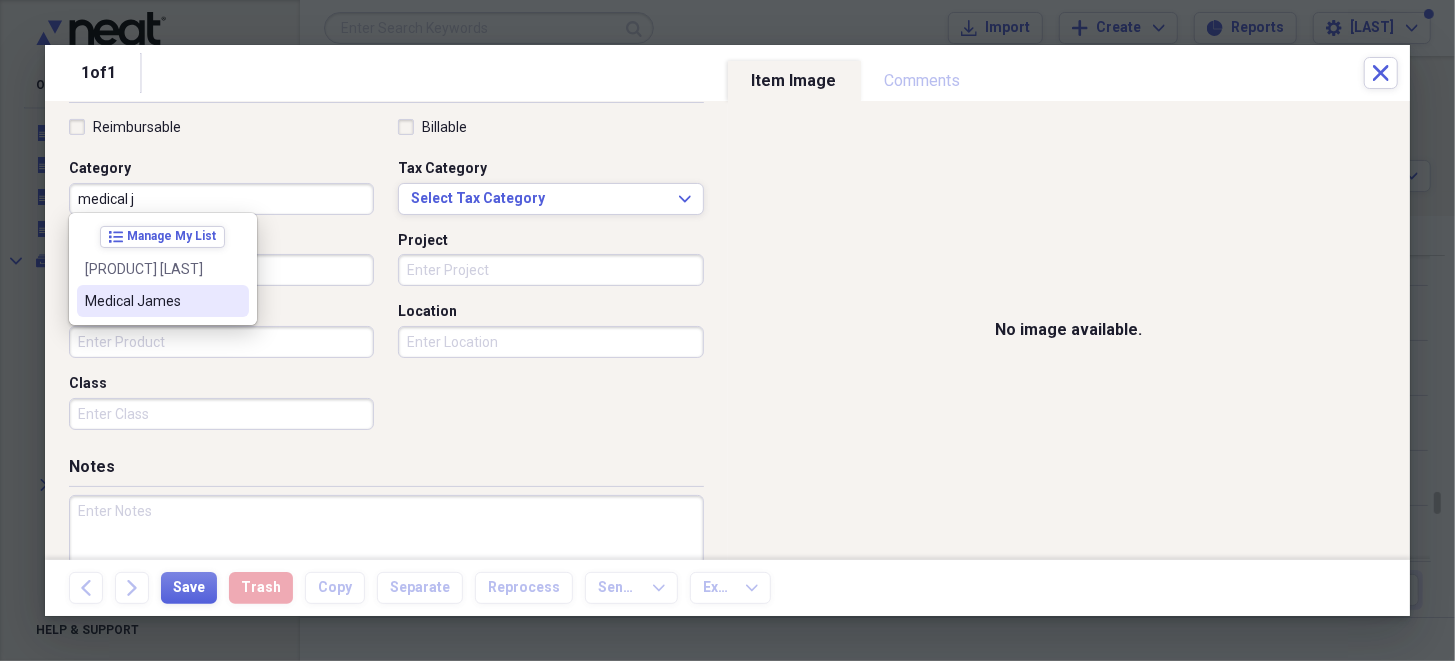 click on "Medical [PERSON]" at bounding box center (151, 301) 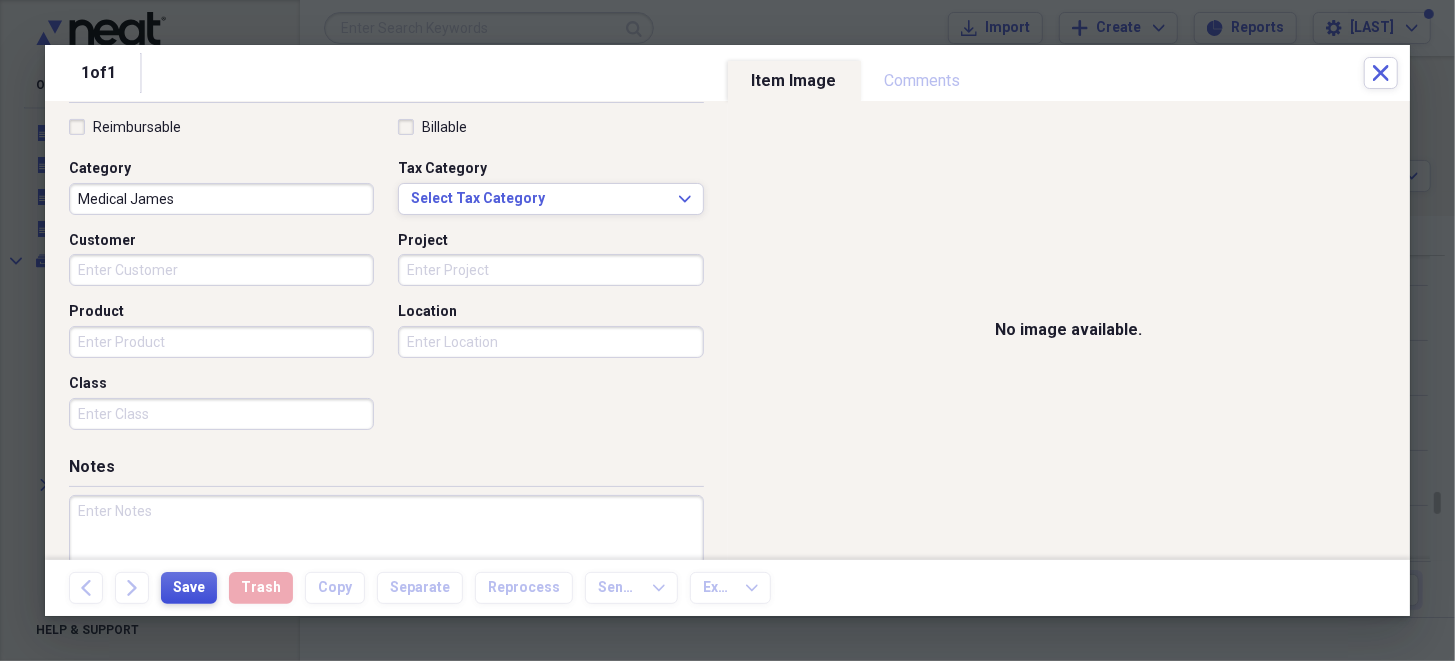 click on "Save" at bounding box center (189, 588) 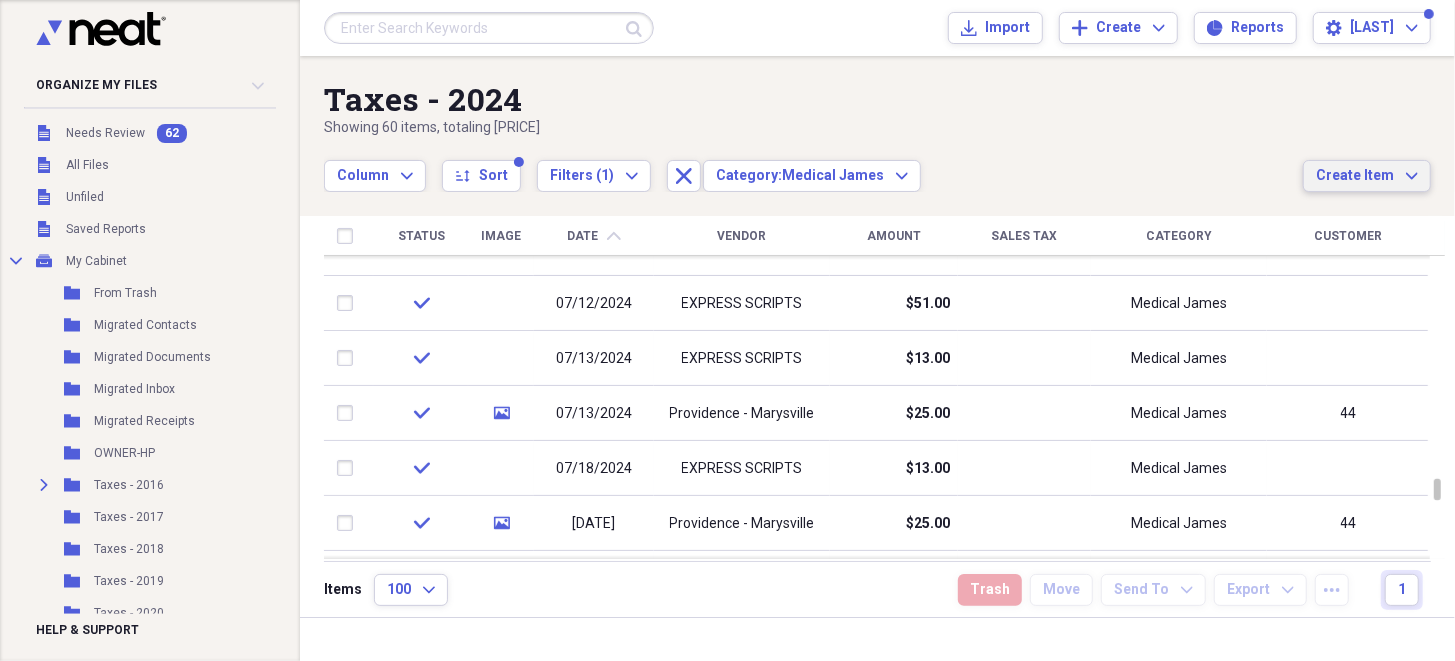 click on "Create Item" at bounding box center [1355, 176] 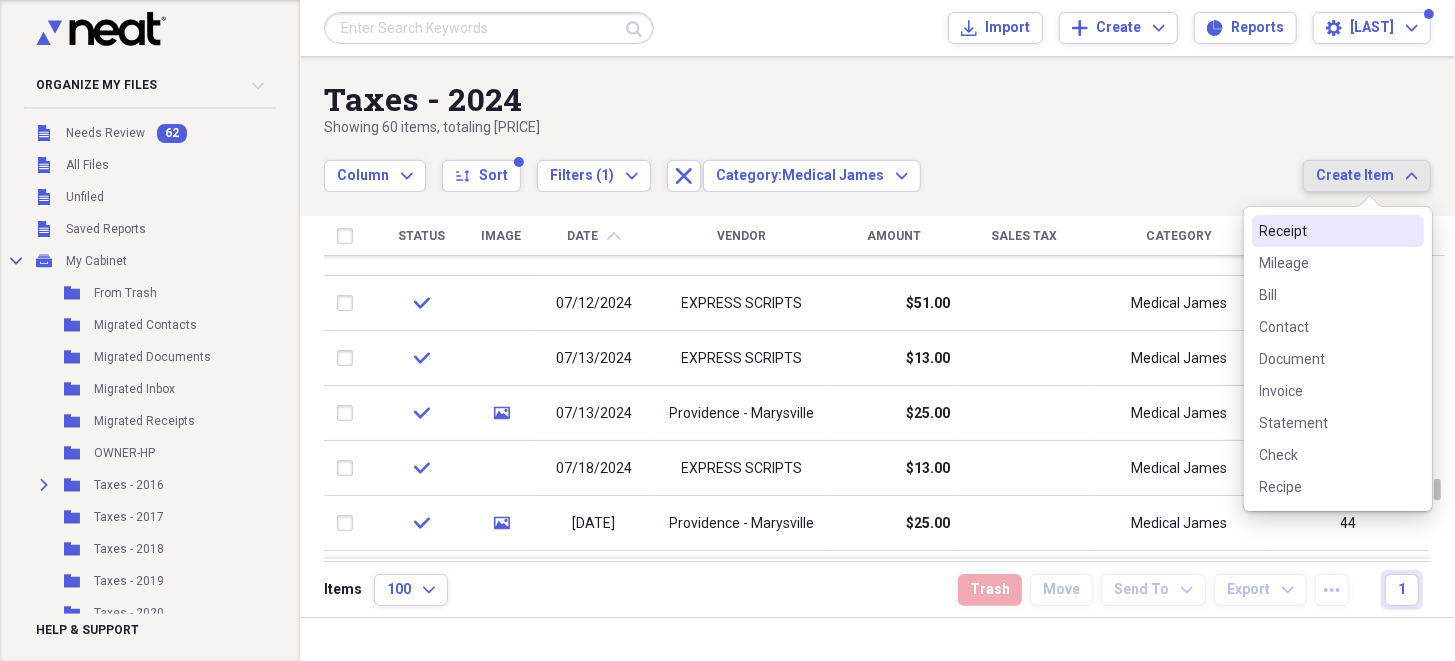 click on "Receipt" at bounding box center [1326, 231] 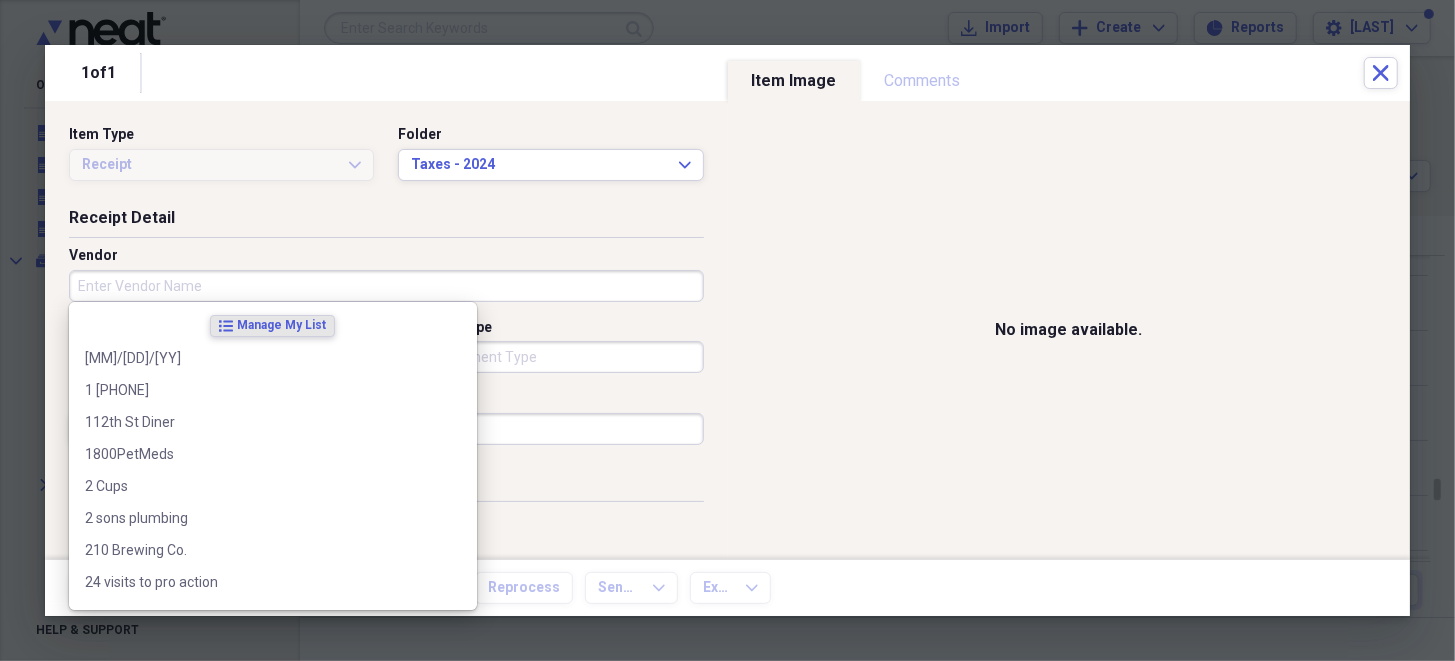 click on "Vendor" at bounding box center (386, 286) 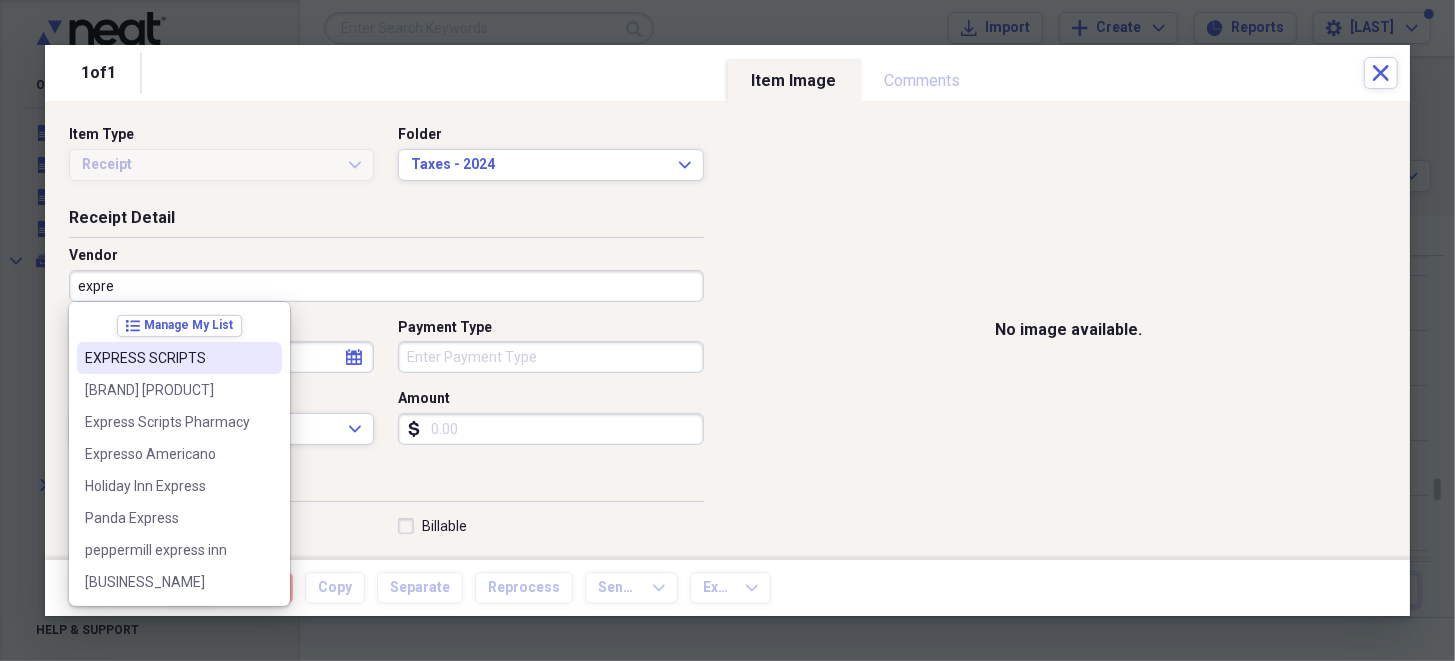 click on "EXPRESS  SCRIPTS" at bounding box center (167, 358) 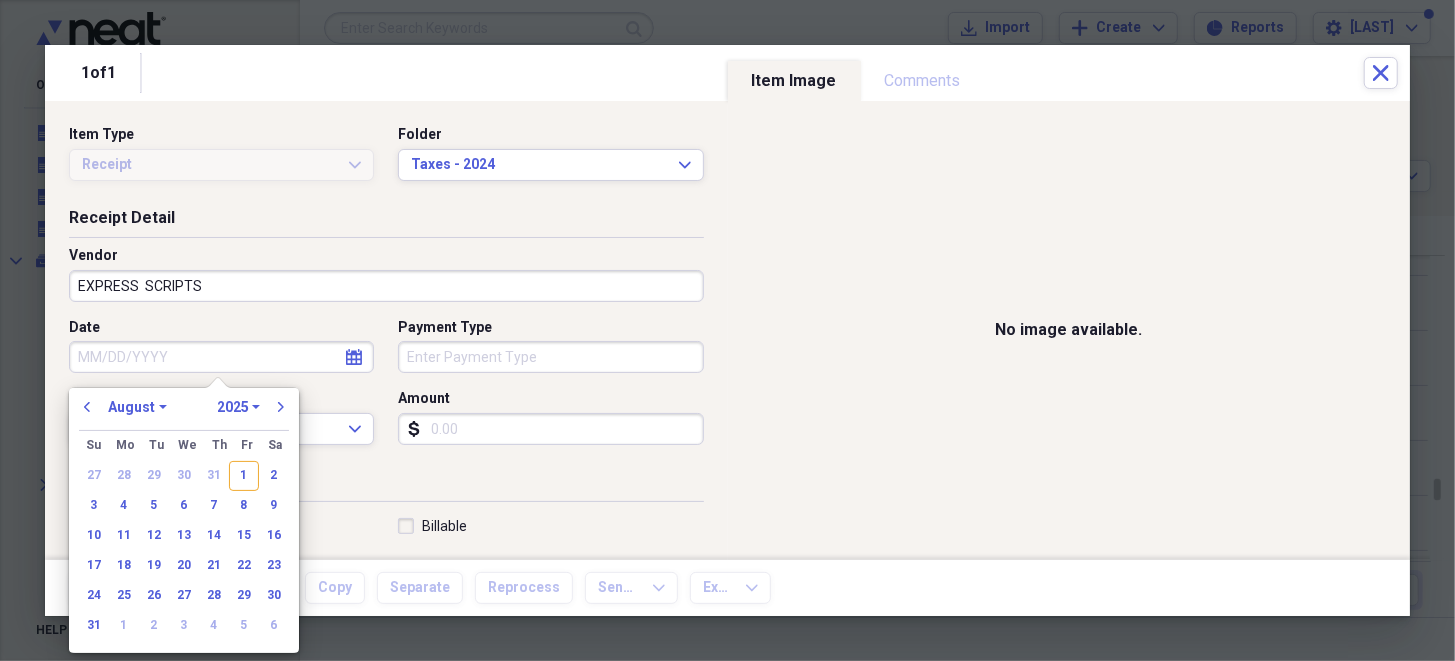 click on "Date" at bounding box center (221, 357) 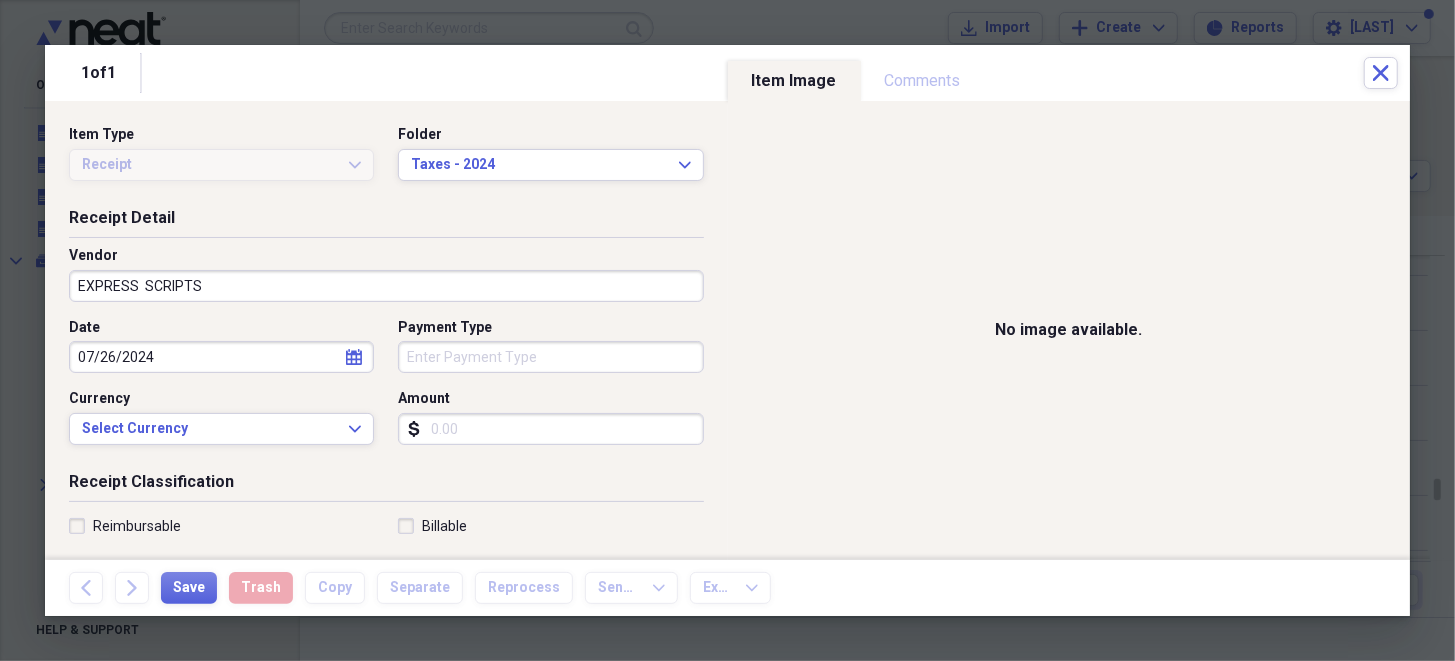 click on "Amount" at bounding box center [550, 429] 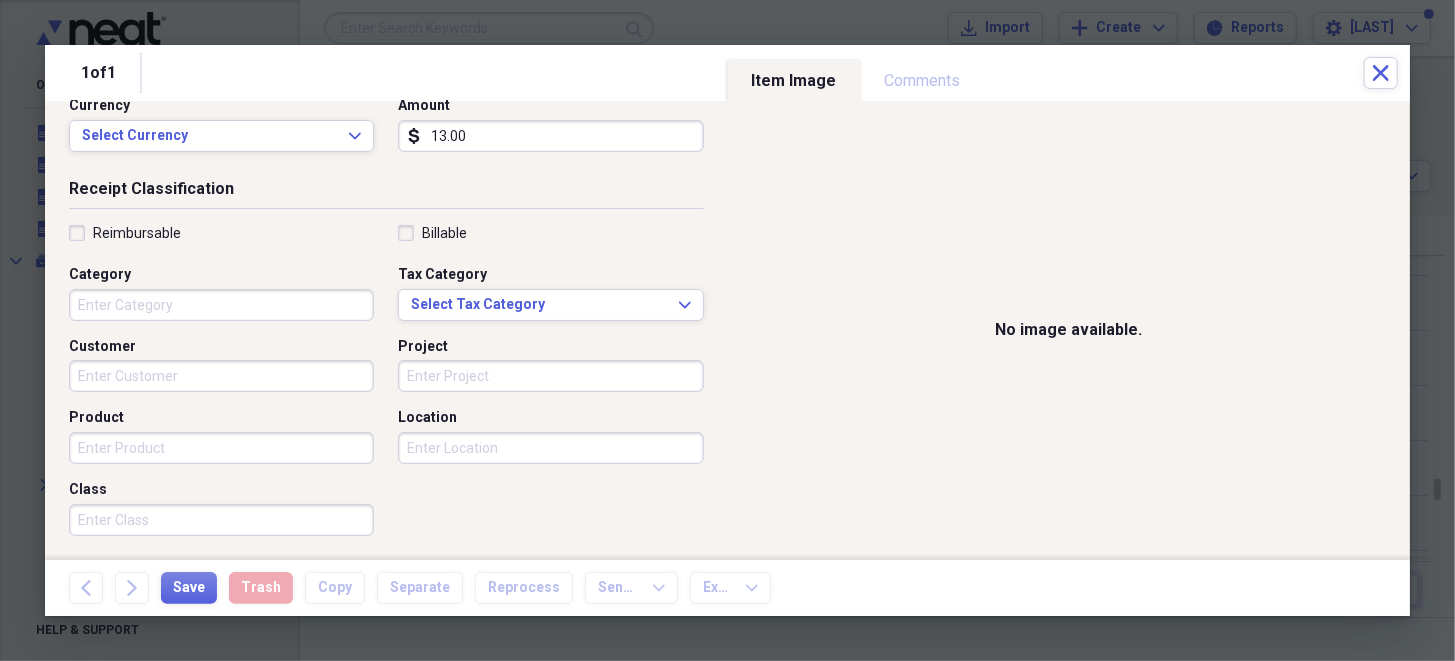 scroll, scrollTop: 399, scrollLeft: 0, axis: vertical 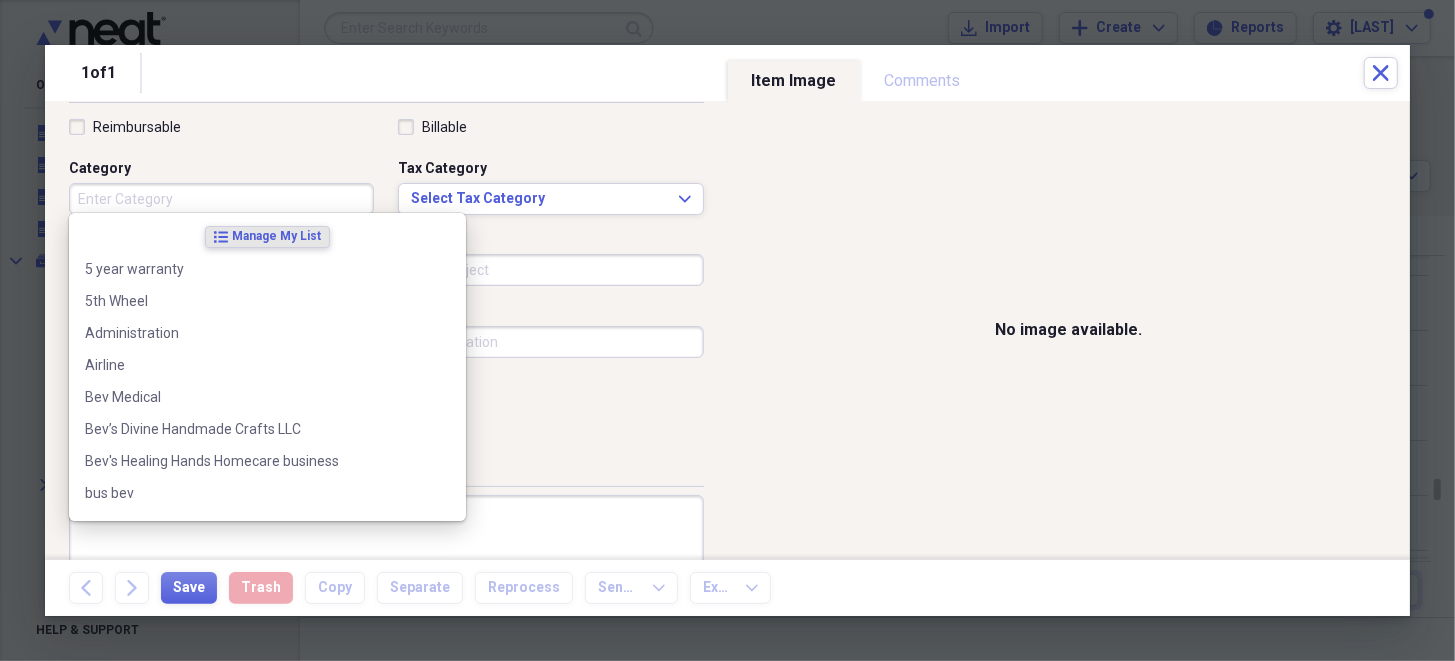 click on "Category" at bounding box center [221, 199] 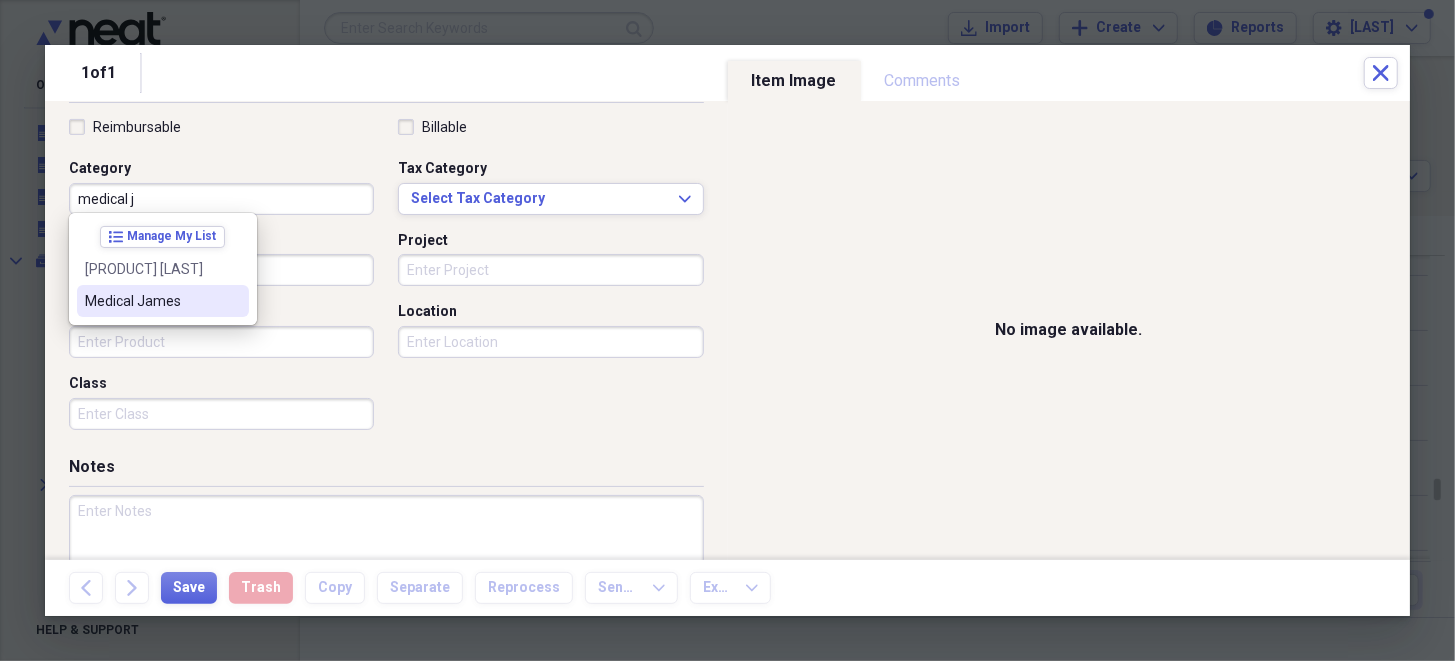 click on "Medical [PERSON]" at bounding box center [151, 301] 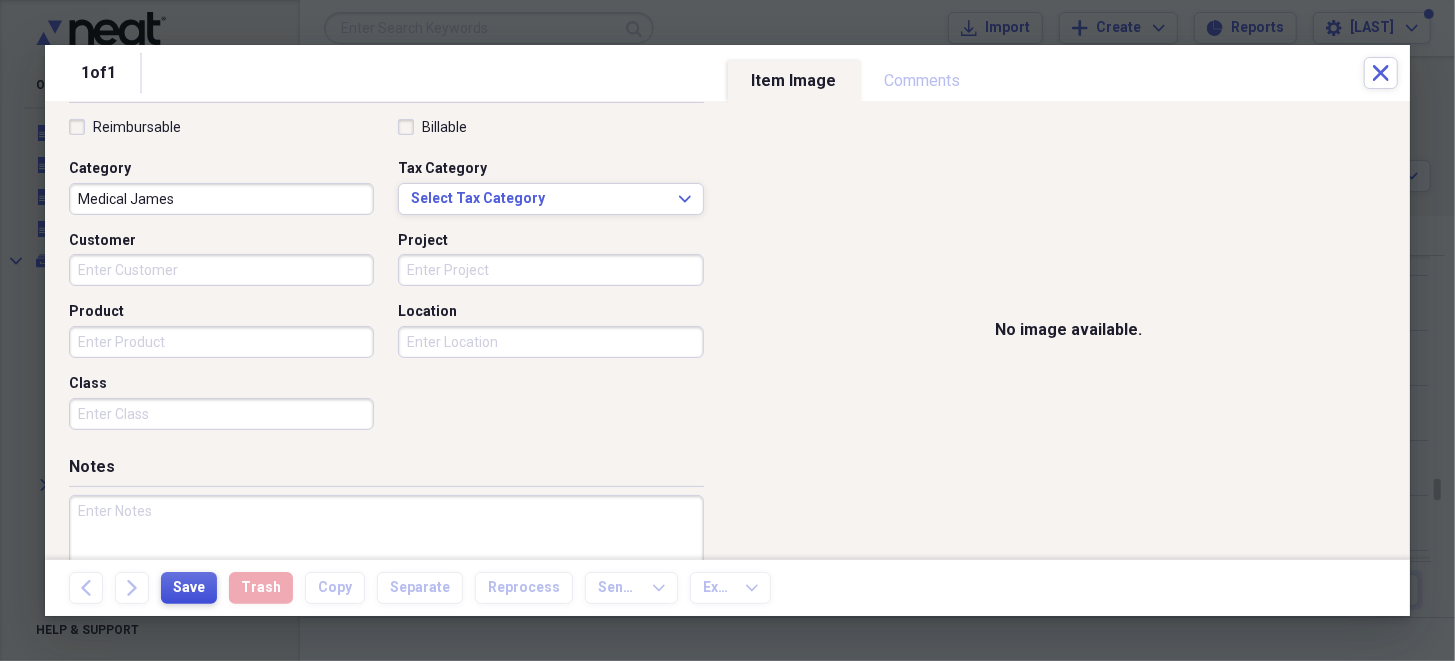 click on "Save" at bounding box center (189, 588) 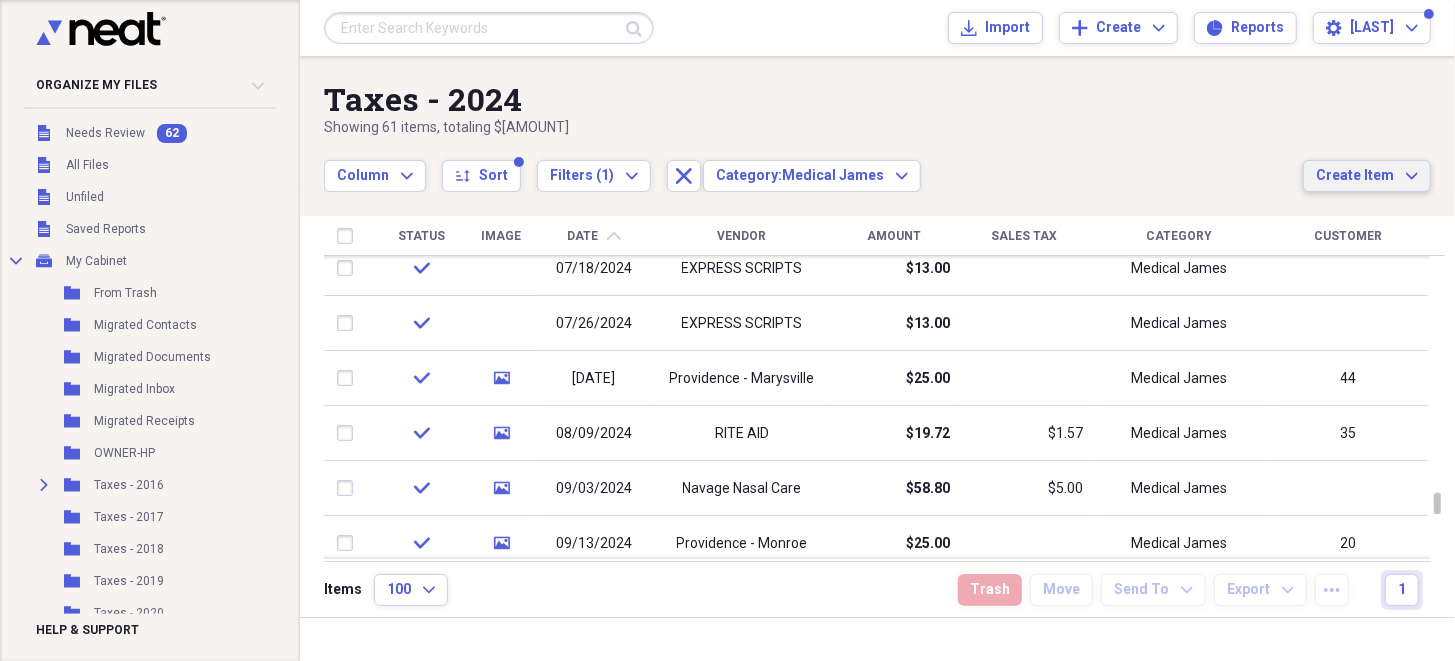 click on "Create Item" at bounding box center (1355, 176) 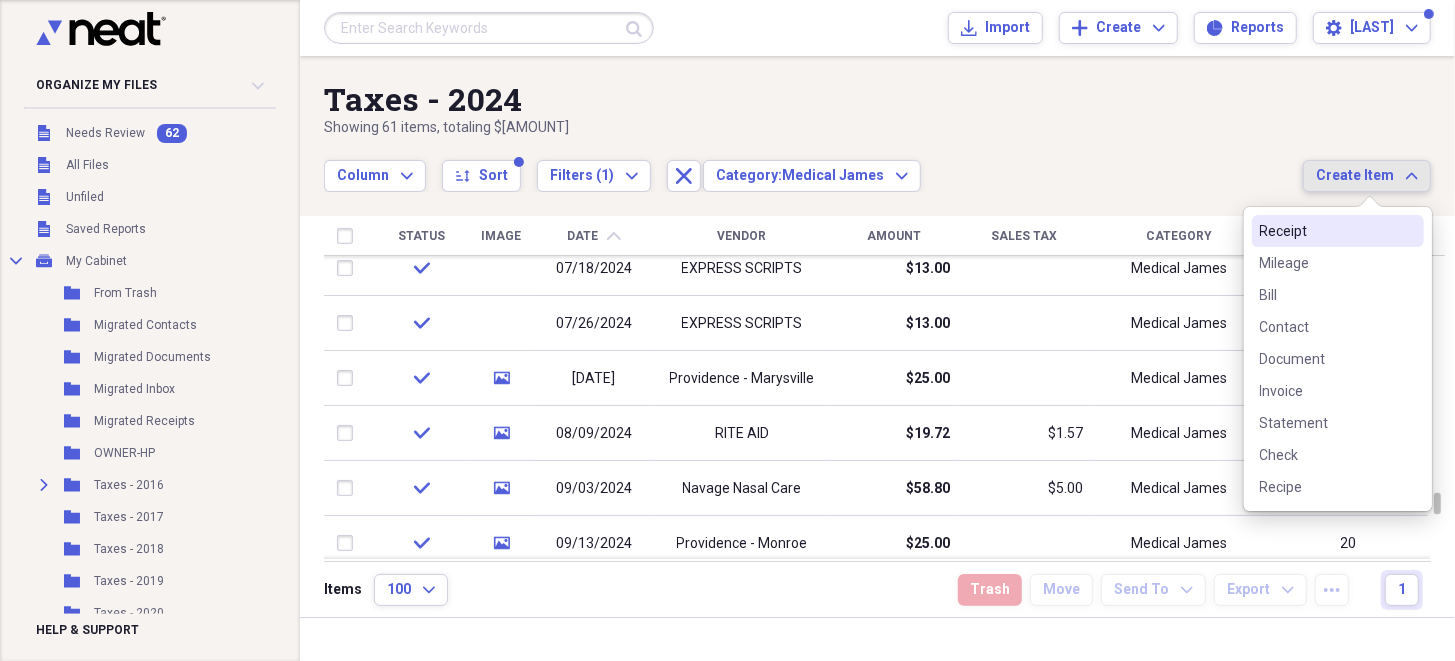 click on "Receipt" at bounding box center [1326, 231] 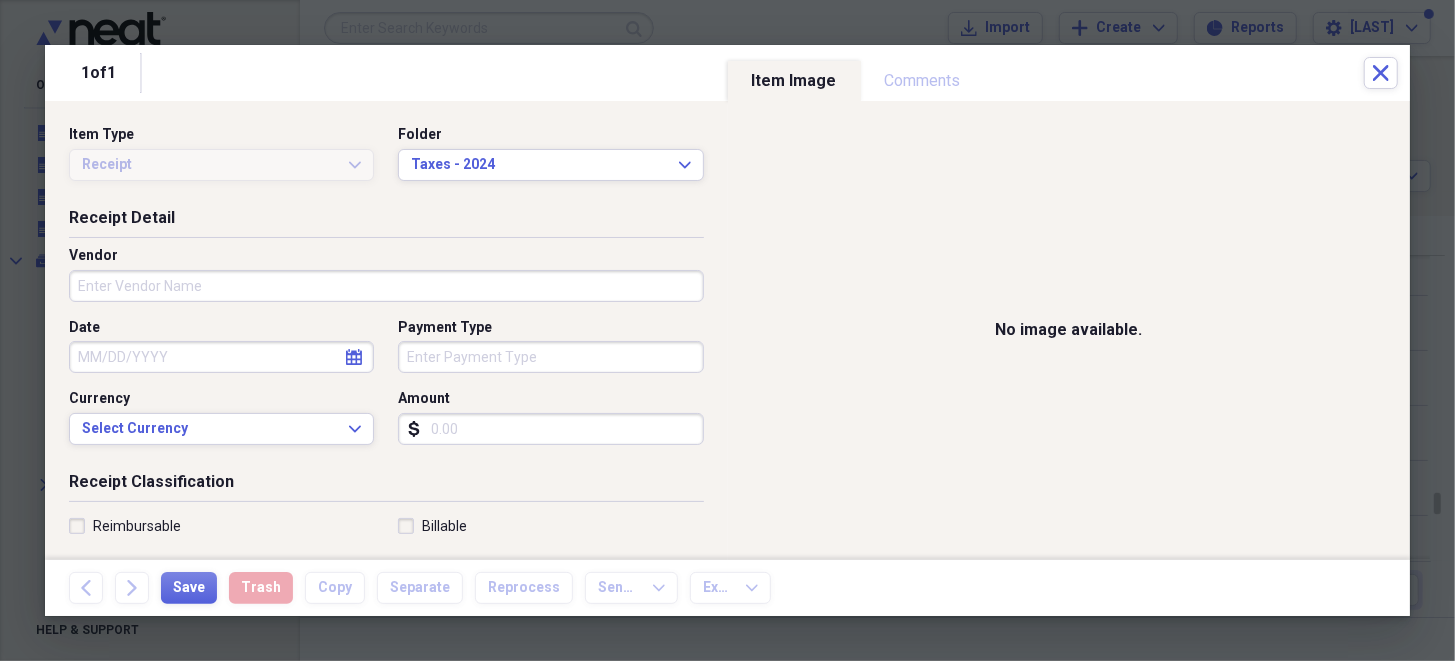 click on "Vendor" at bounding box center (386, 286) 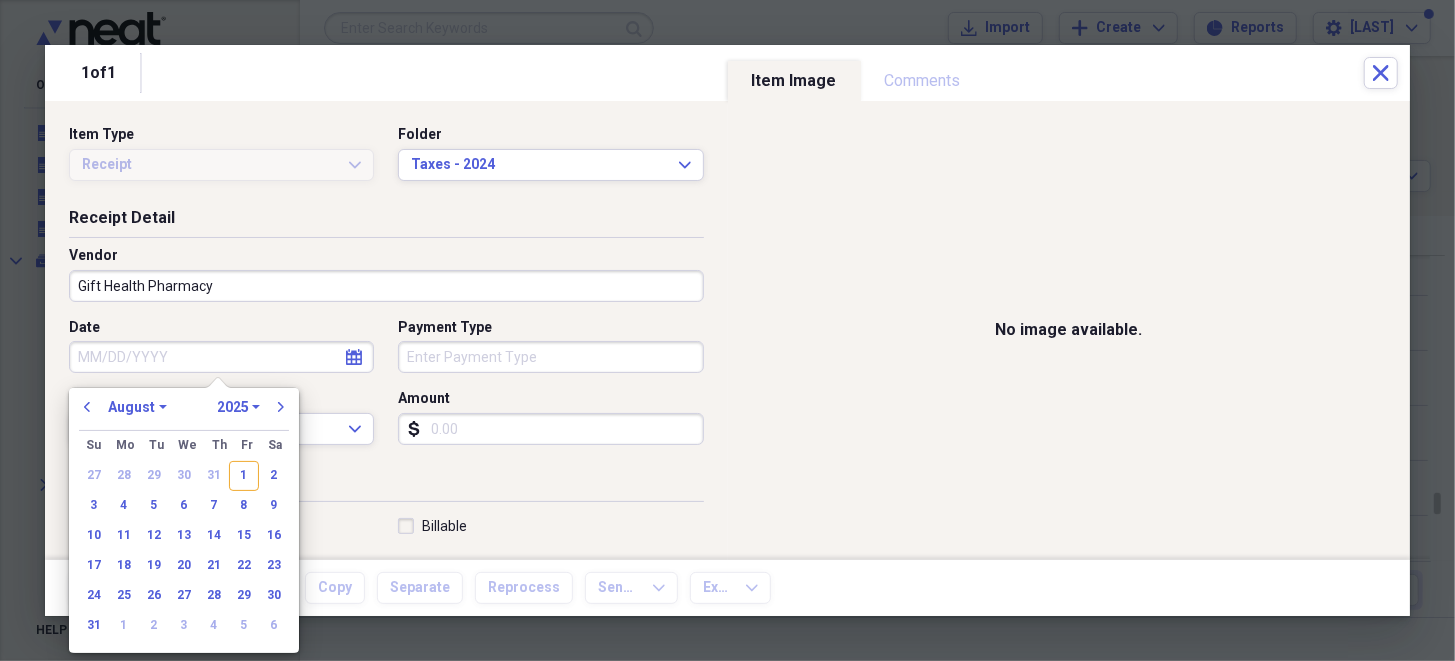 click on "Date" at bounding box center (221, 357) 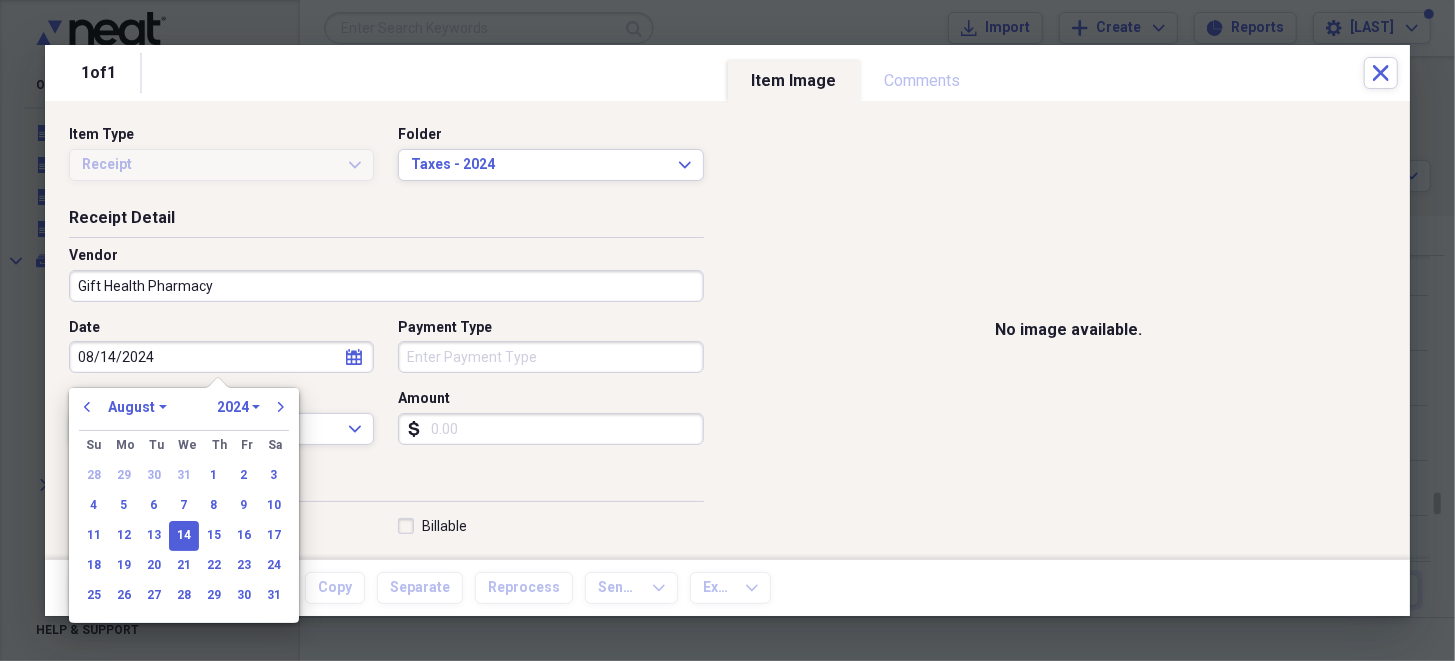 click on "Amount" at bounding box center [550, 429] 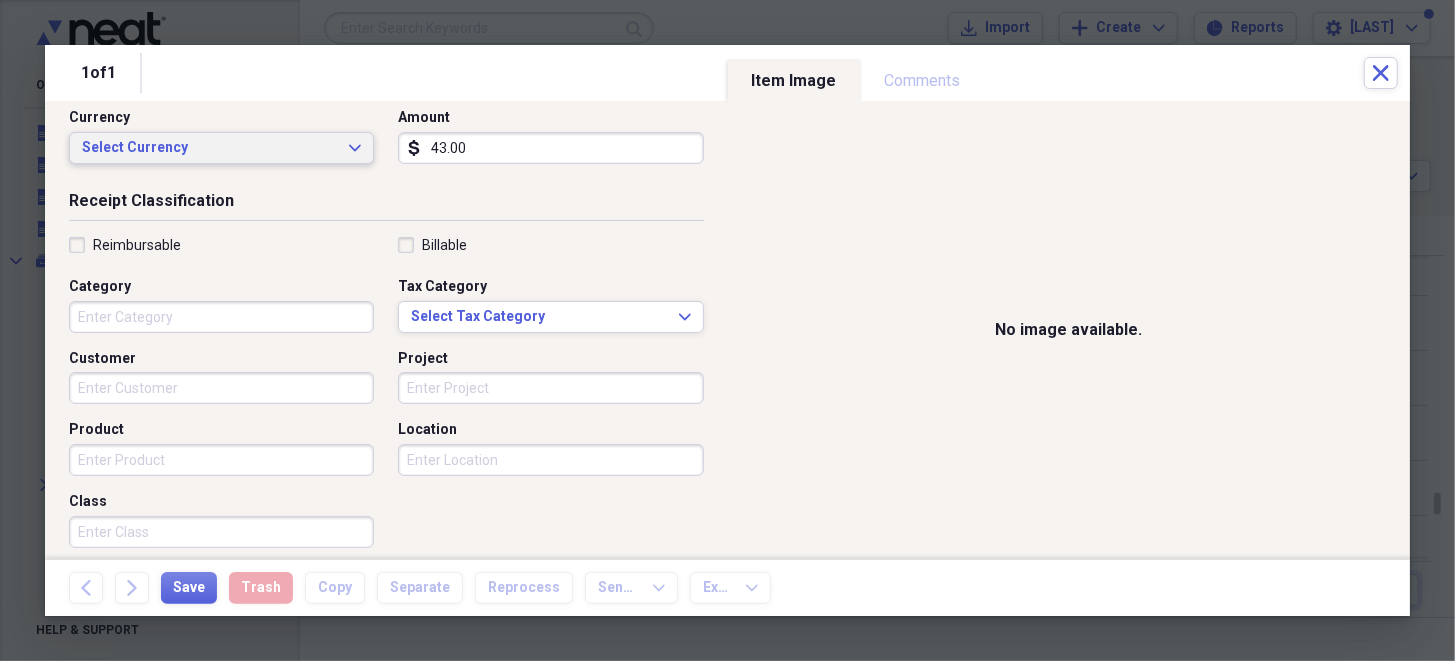 scroll, scrollTop: 300, scrollLeft: 0, axis: vertical 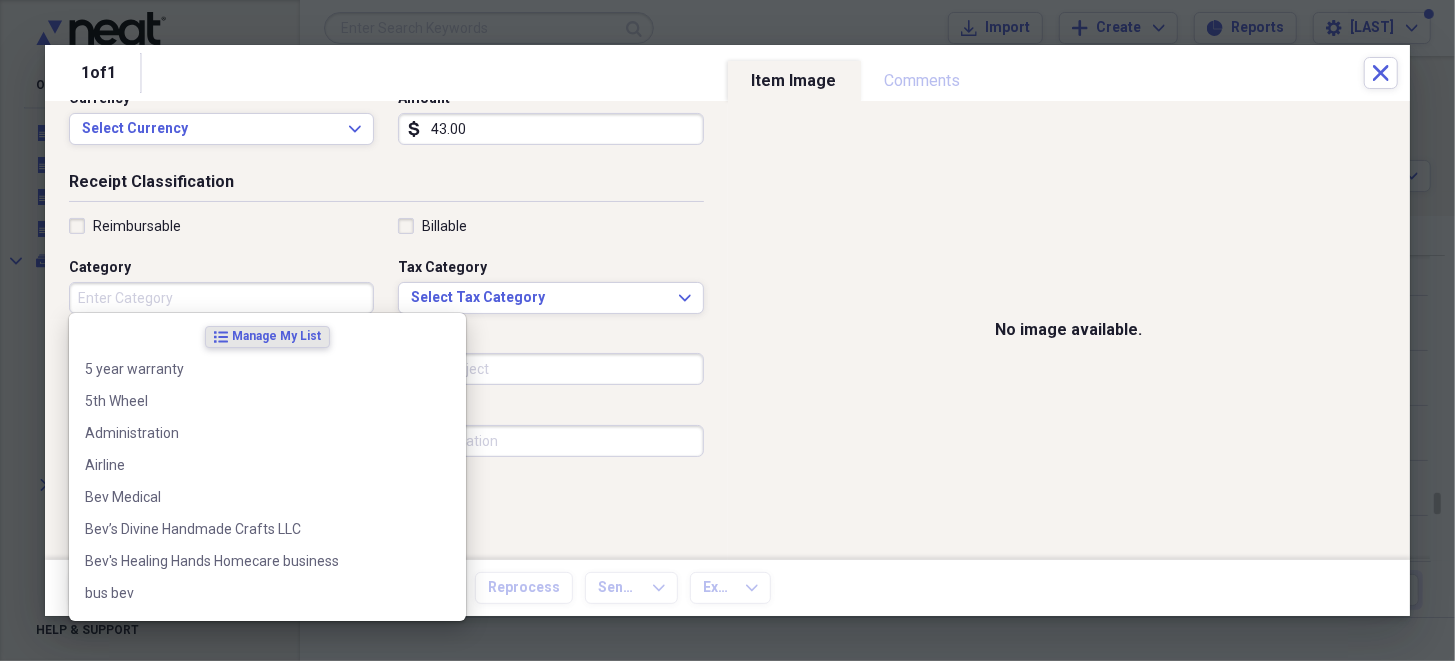 click on "Category" at bounding box center (221, 298) 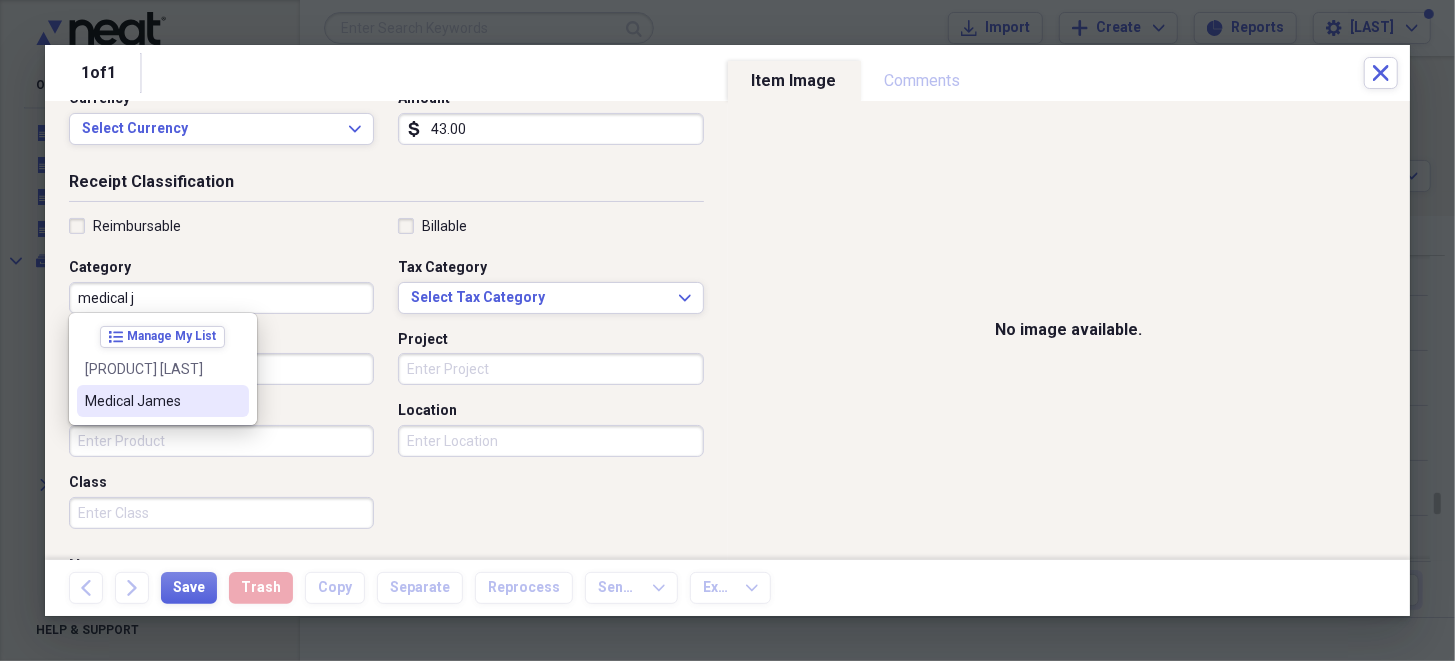 click on "Medical [PERSON]" at bounding box center [151, 401] 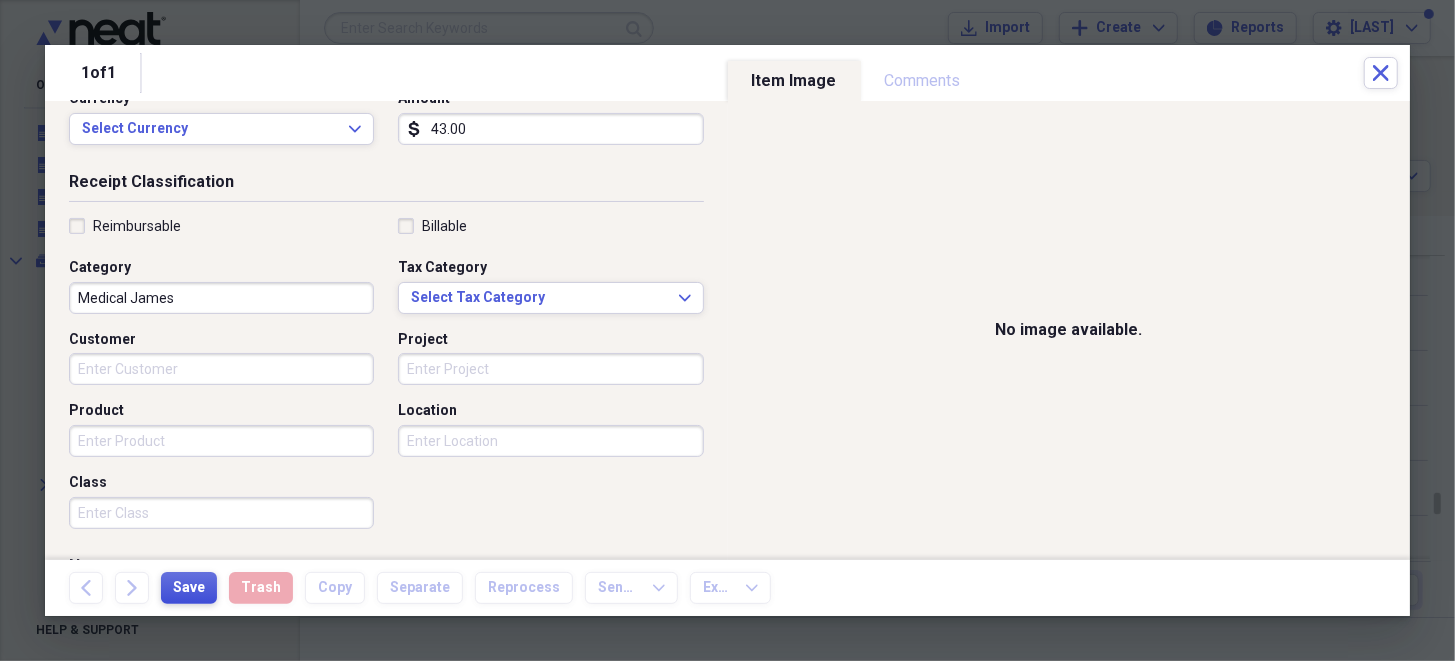 click on "Save" at bounding box center (189, 588) 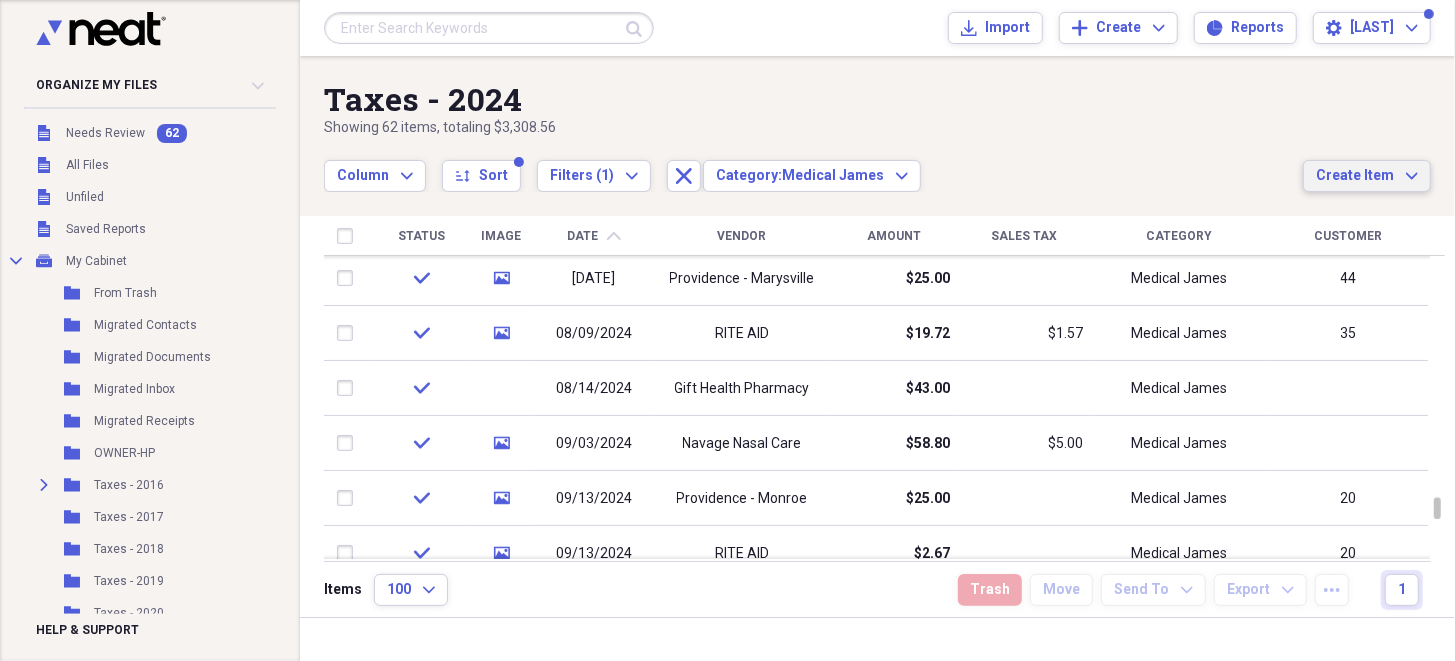 click on "Create Item" at bounding box center [1355, 176] 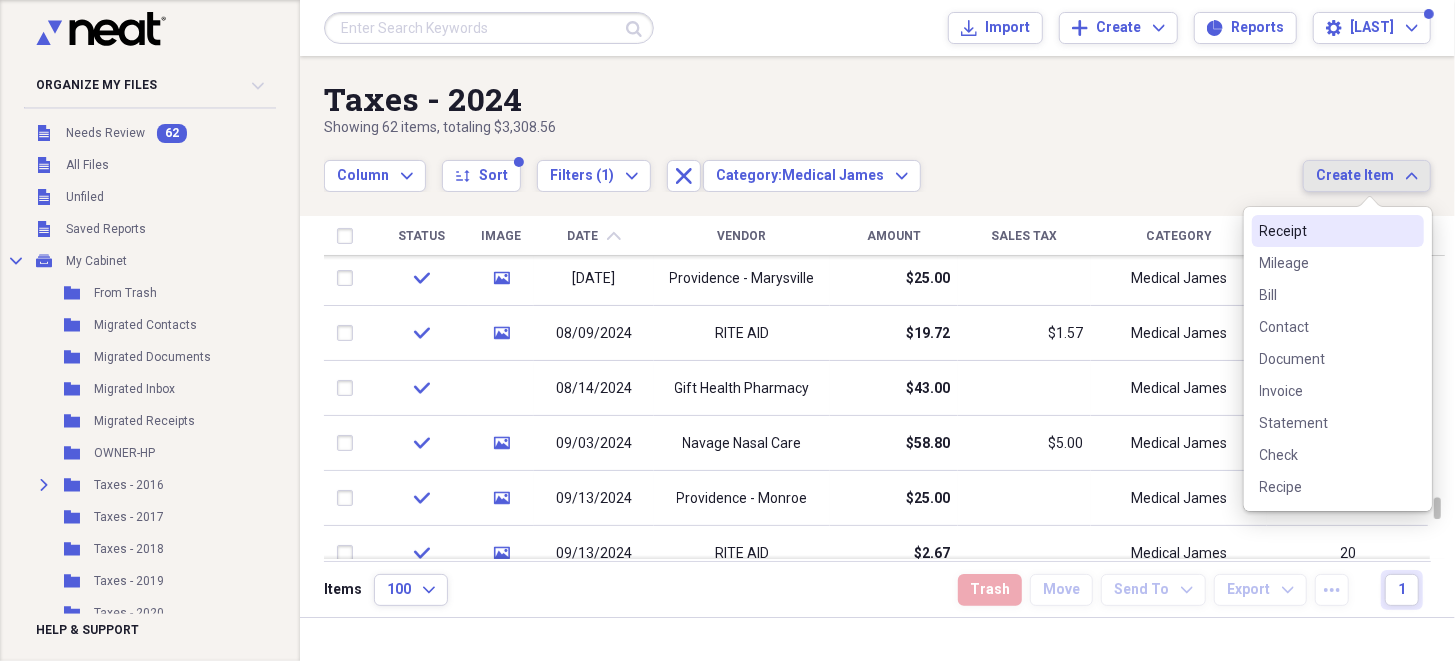 click on "Receipt" at bounding box center (1326, 231) 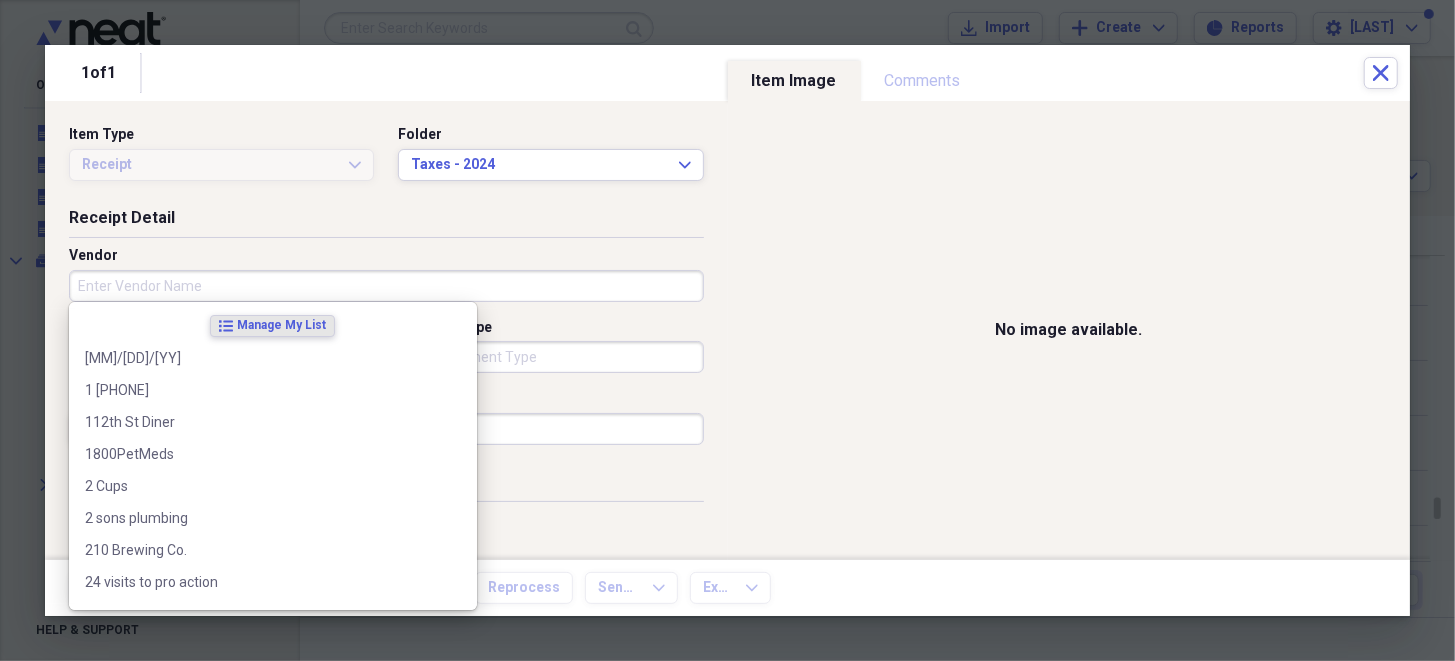 click on "Vendor" at bounding box center (386, 286) 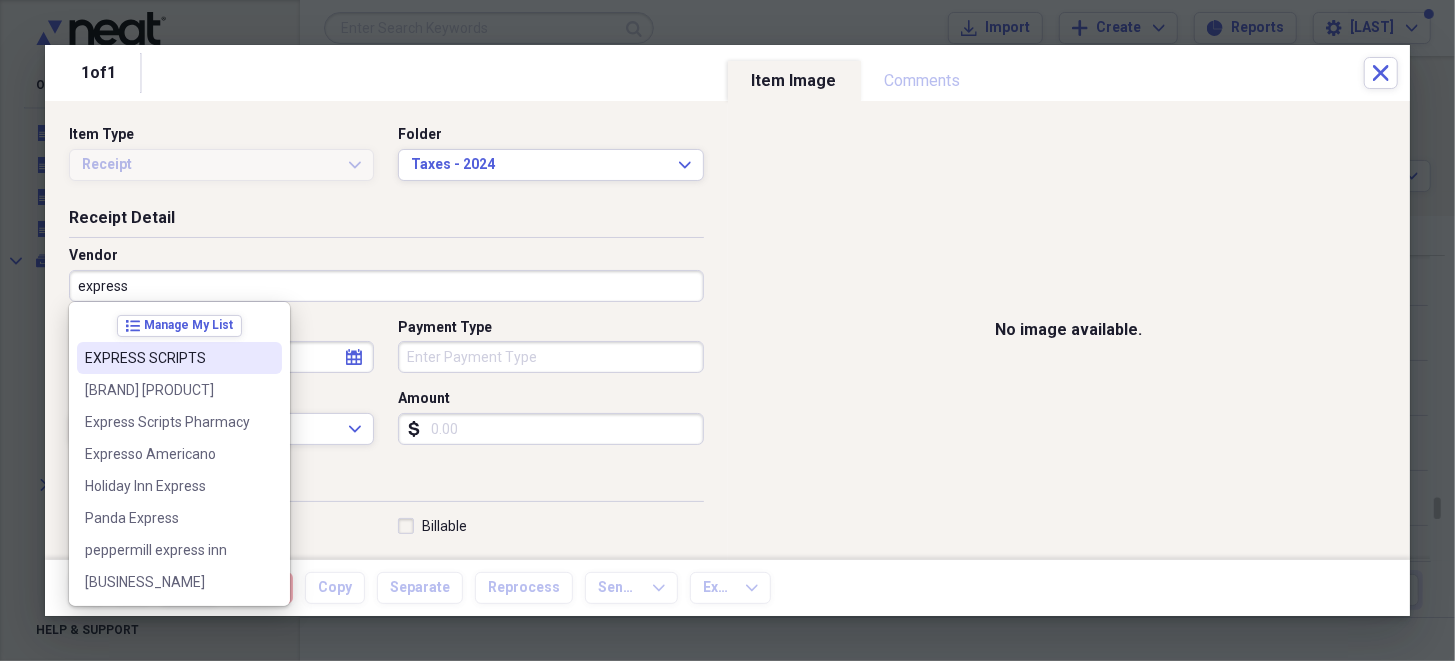 click on "EXPRESS  SCRIPTS" at bounding box center (167, 358) 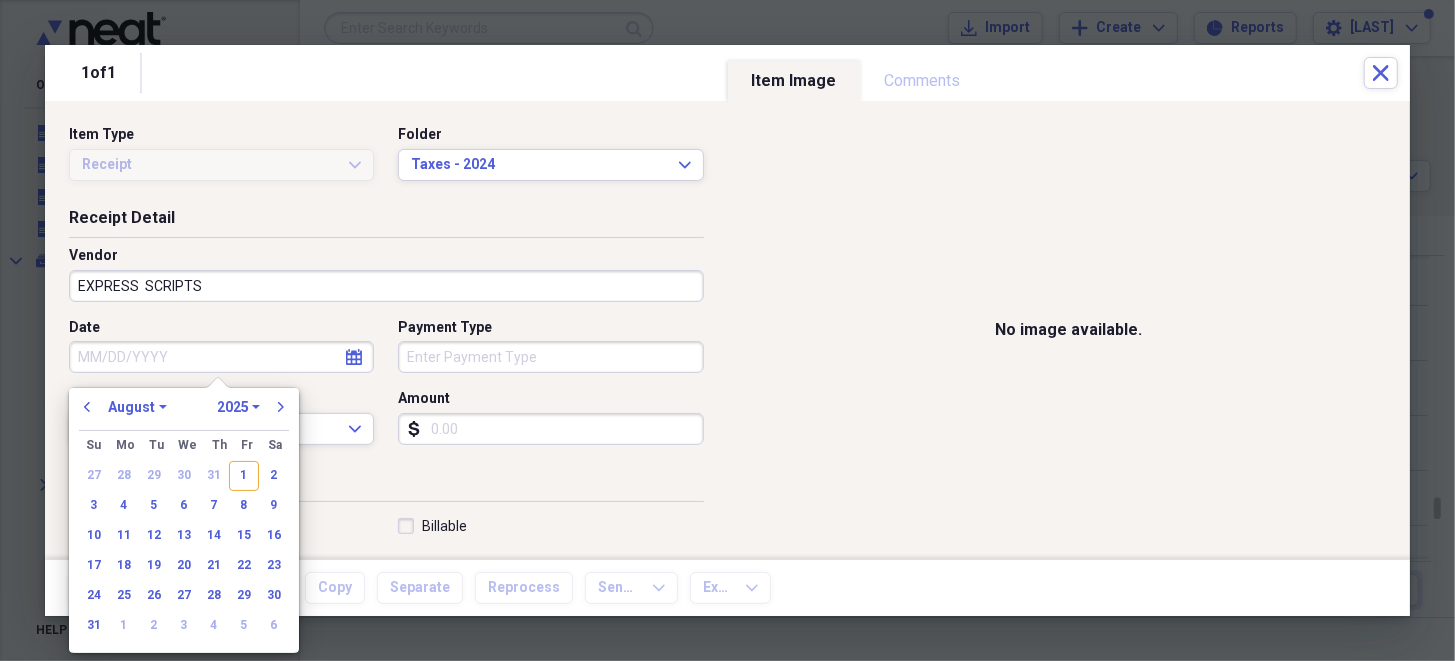 click on "Date" at bounding box center (221, 357) 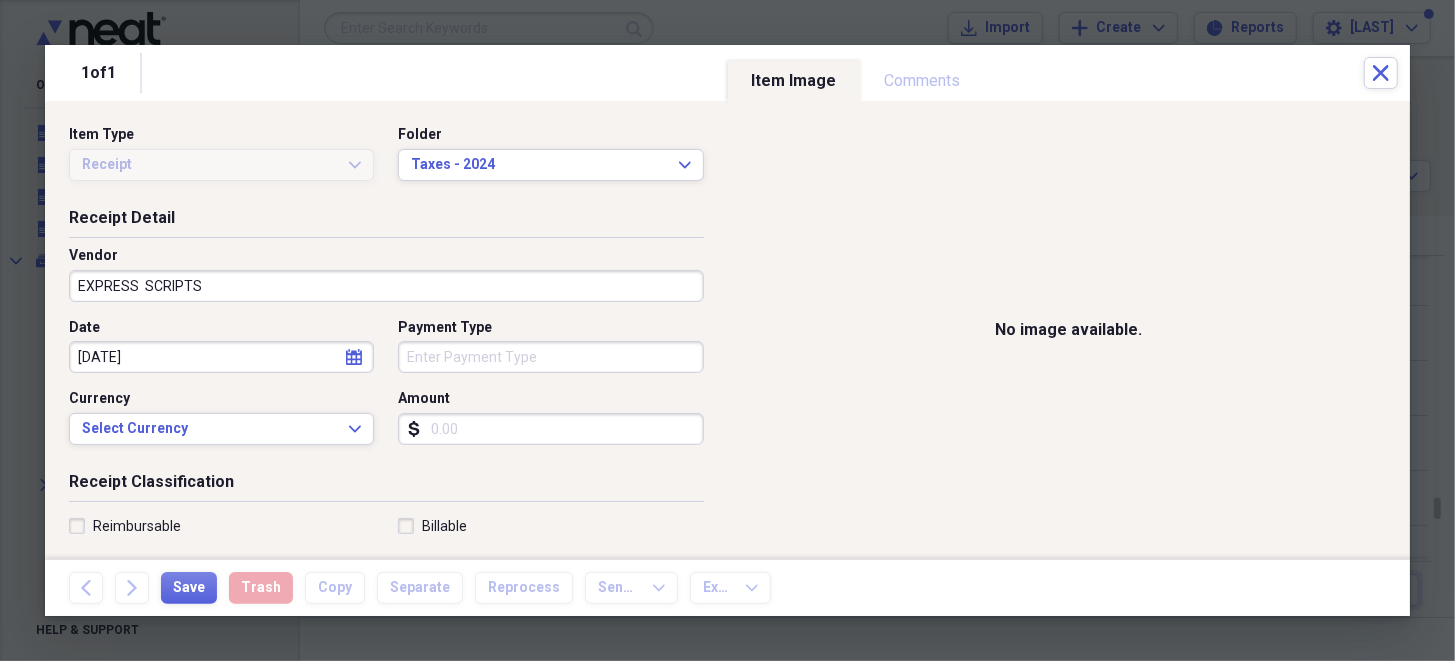 click on "Amount" at bounding box center [550, 429] 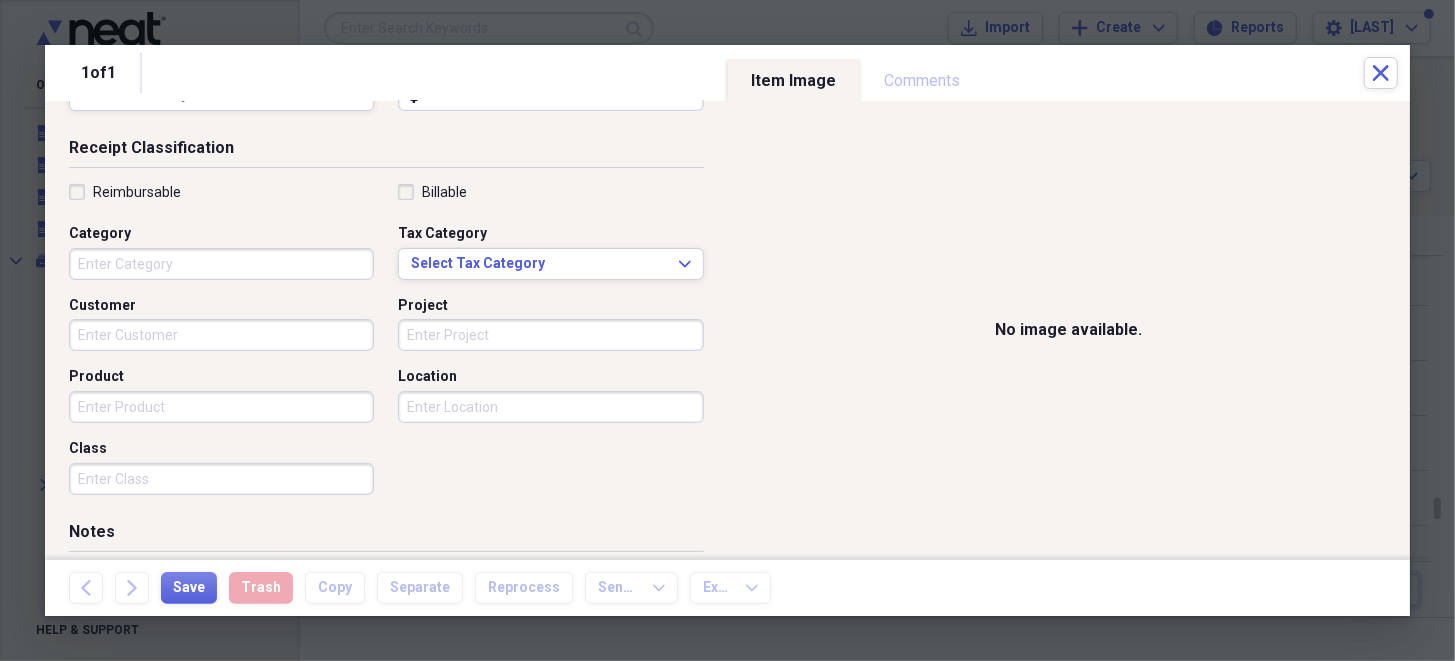 scroll, scrollTop: 399, scrollLeft: 0, axis: vertical 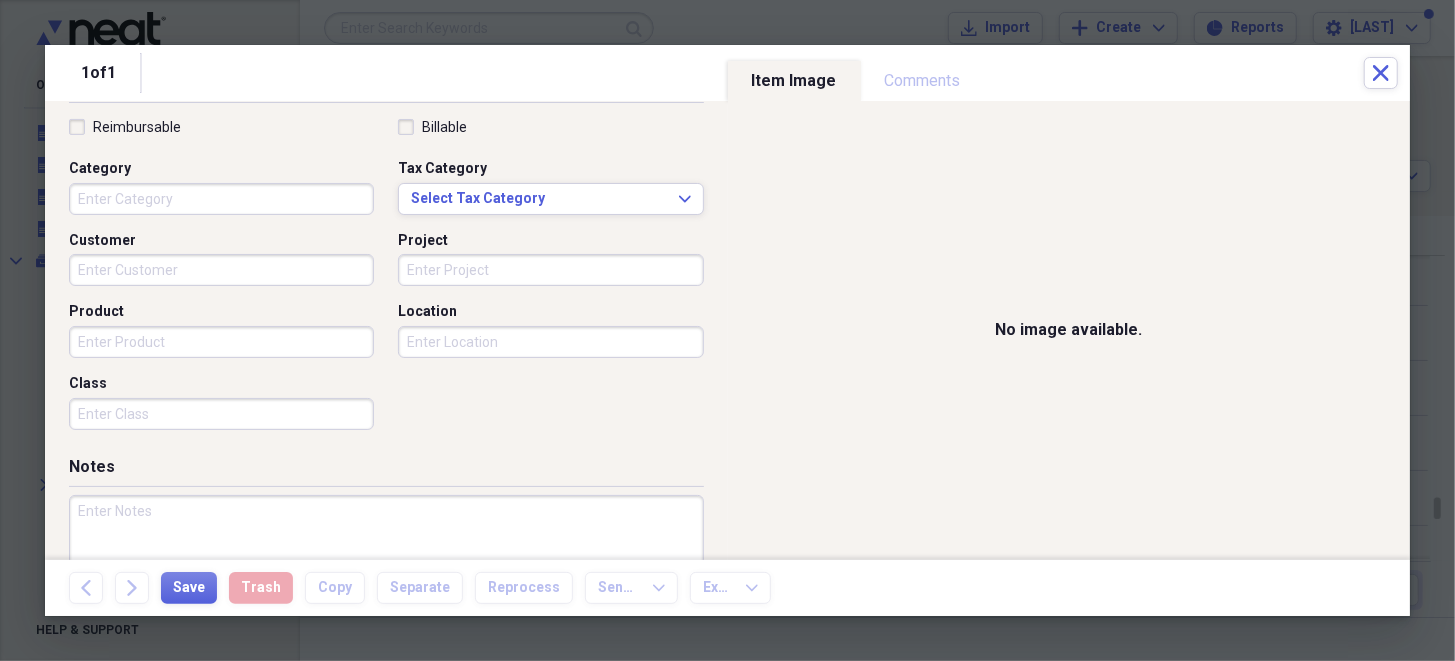 click on "Category" at bounding box center (221, 199) 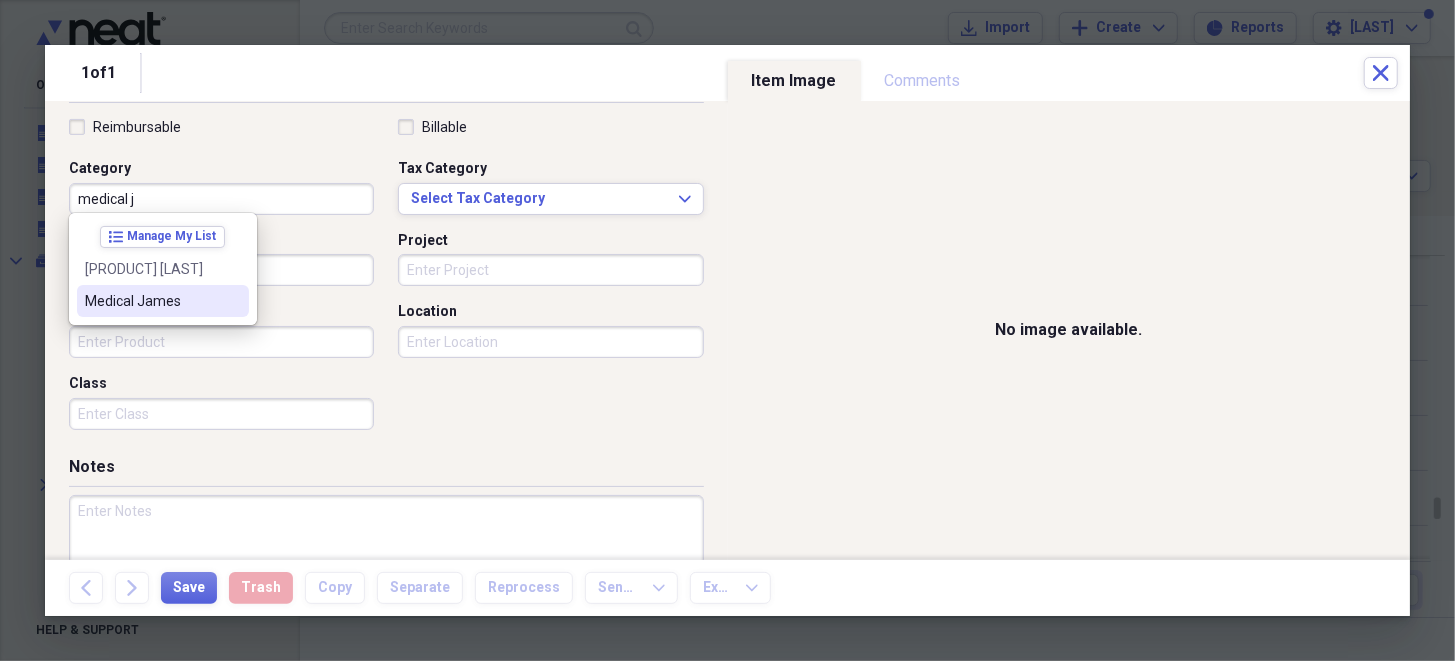 click on "Medical [PERSON]" at bounding box center (151, 301) 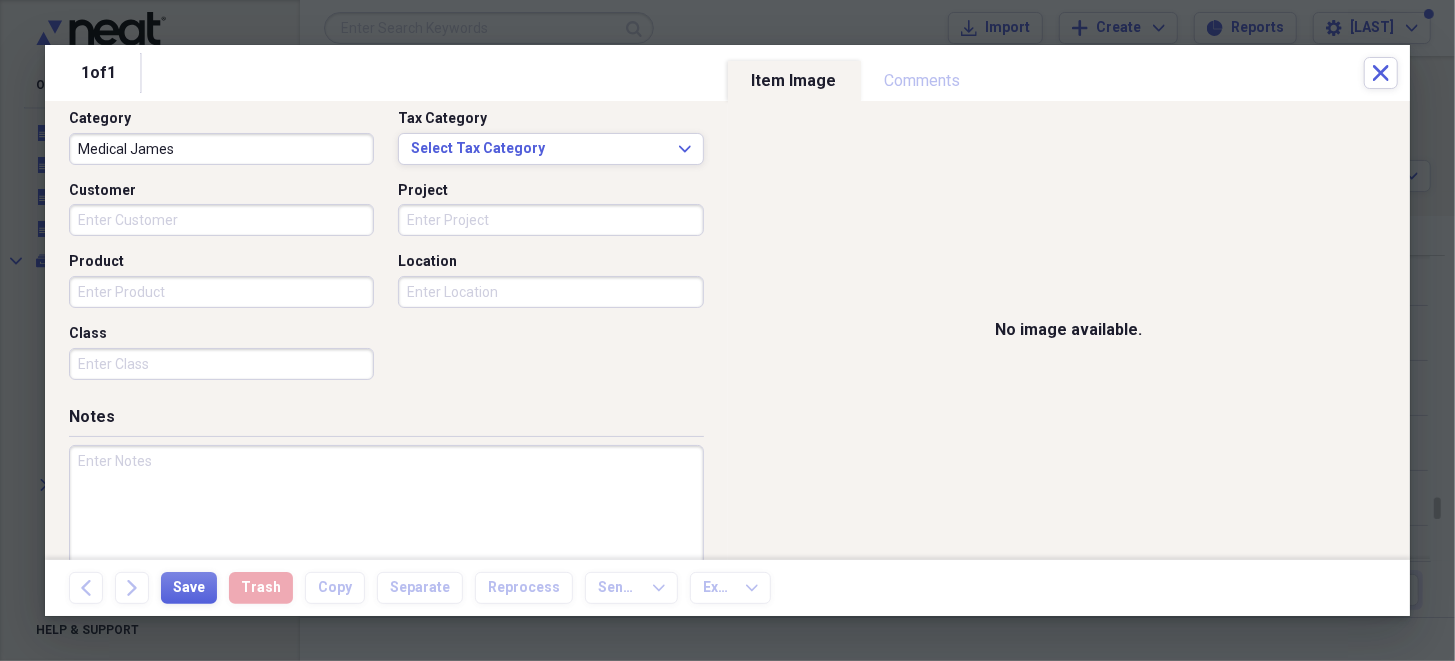scroll, scrollTop: 487, scrollLeft: 0, axis: vertical 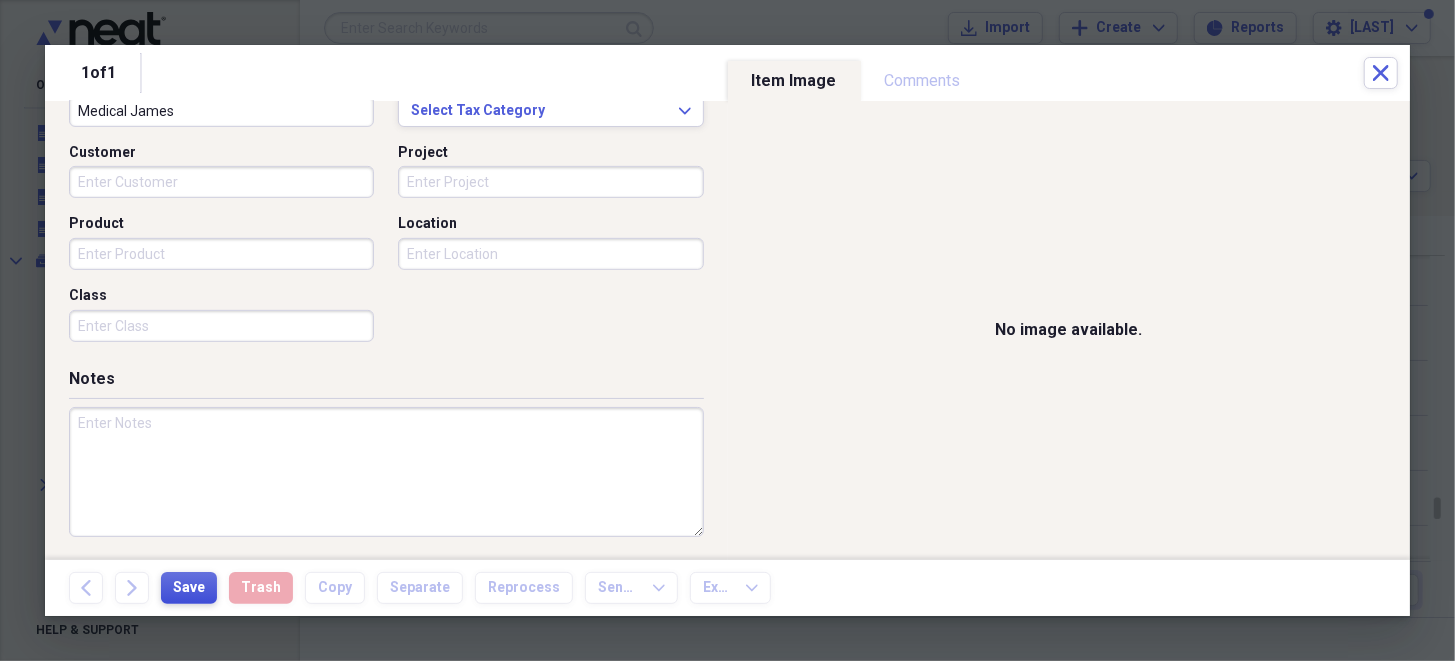 click on "Save" at bounding box center (189, 588) 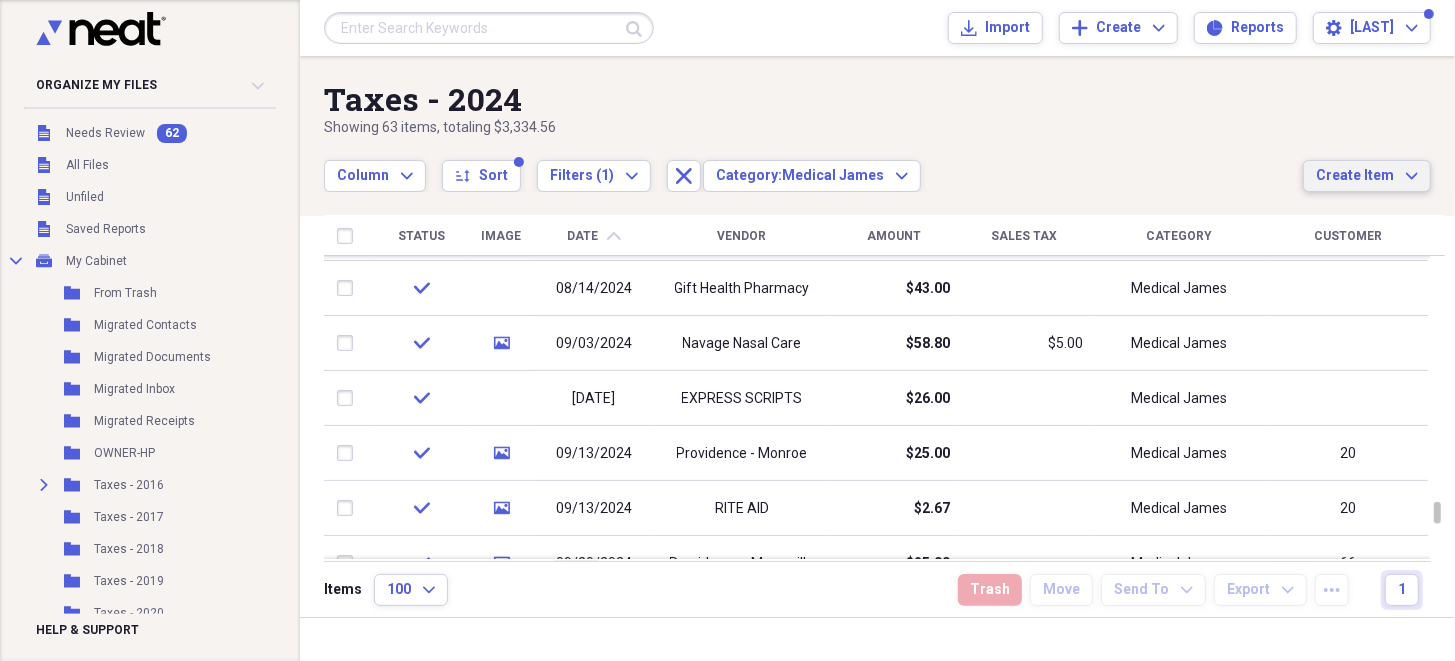 click on "Create Item" at bounding box center [1355, 176] 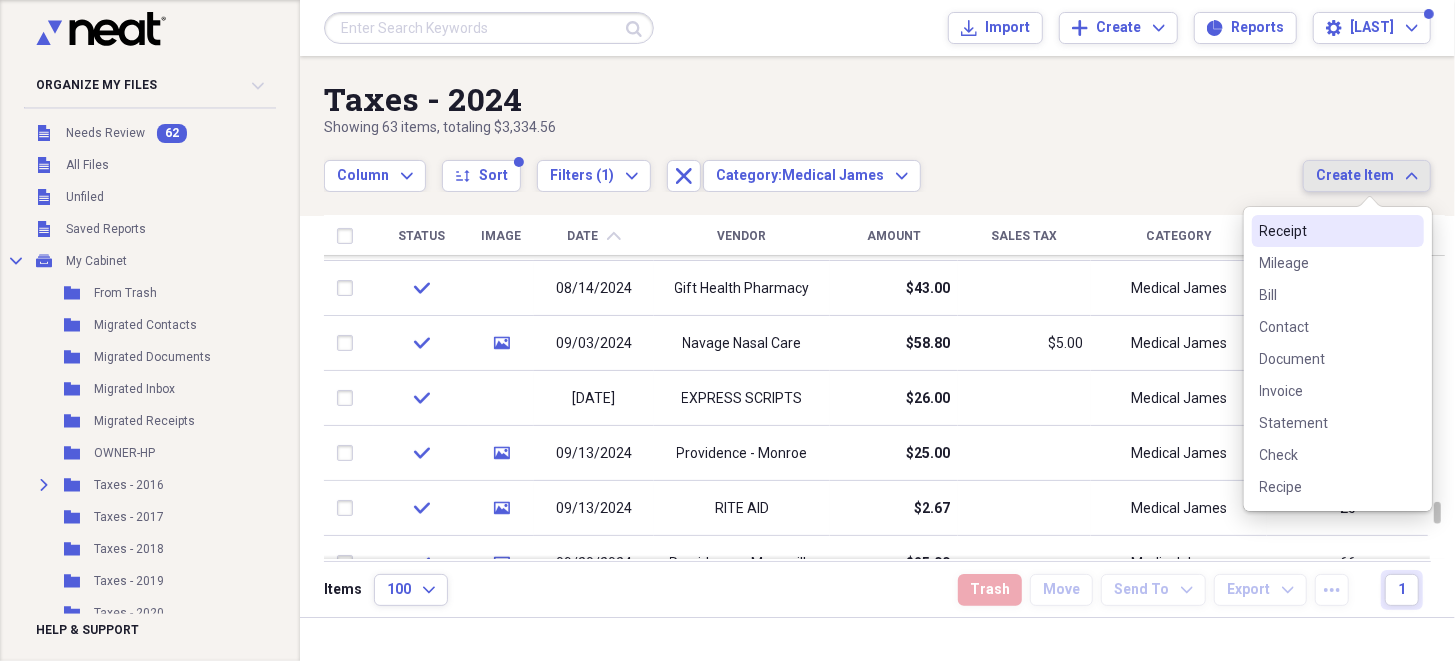 click on "Receipt" at bounding box center [1326, 231] 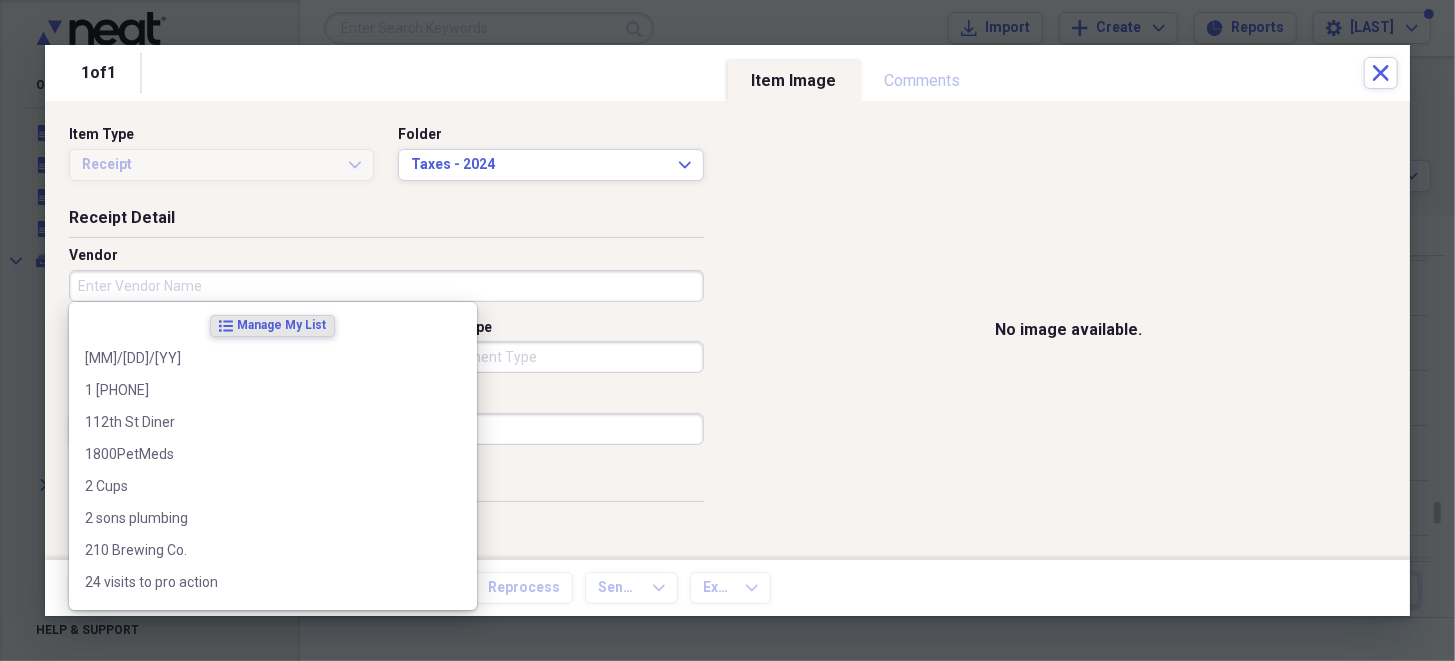 click on "Vendor" at bounding box center (386, 286) 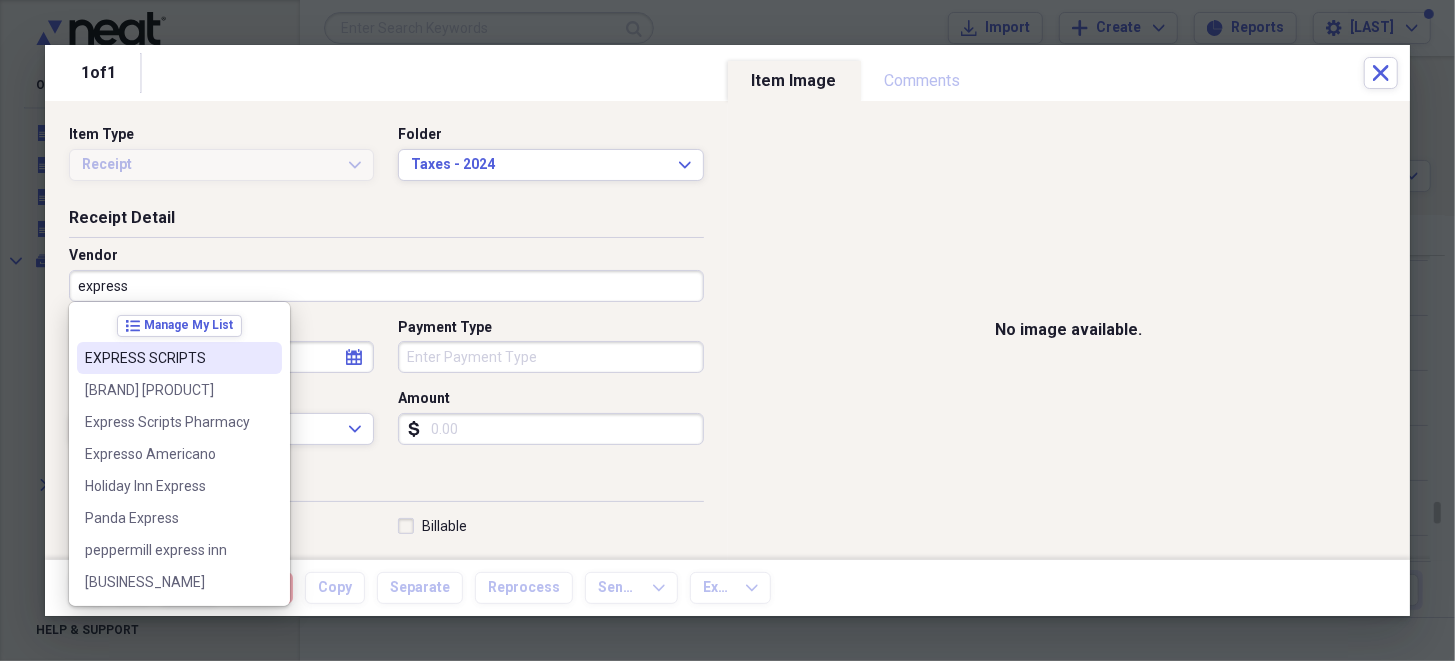 click on "EXPRESS  SCRIPTS" at bounding box center [167, 358] 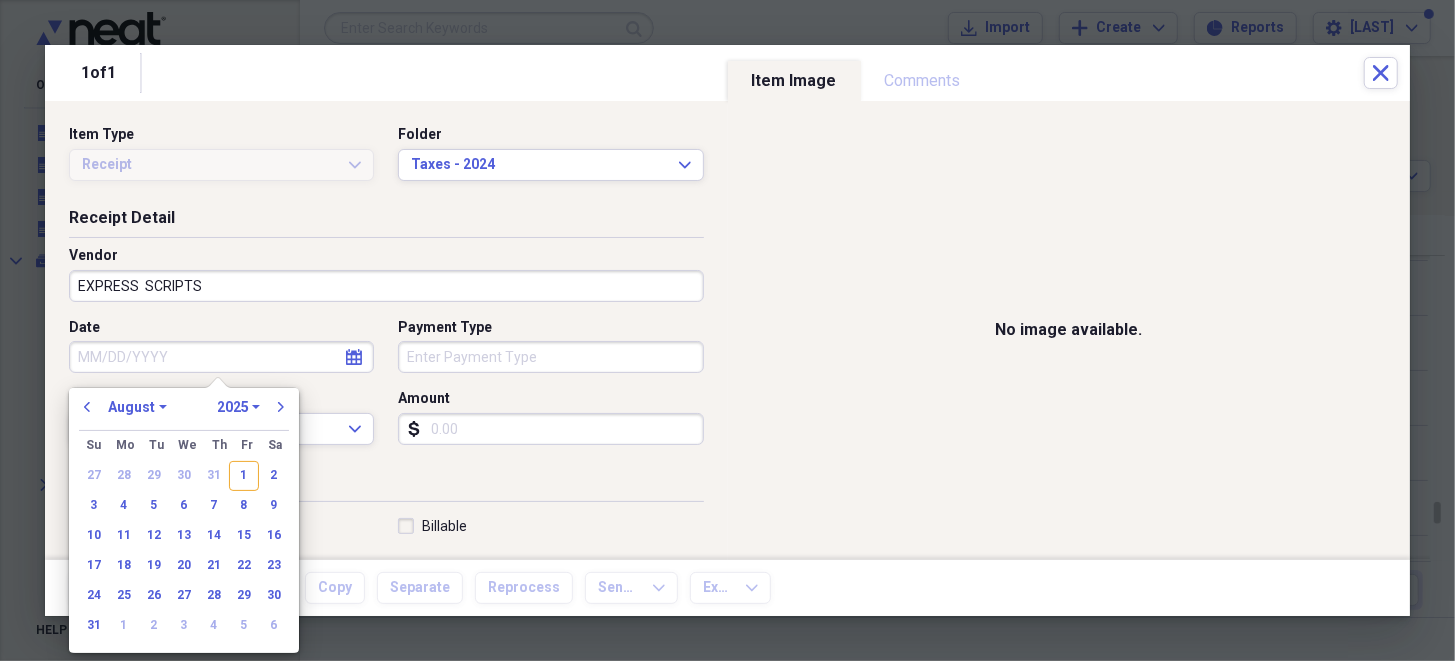 click on "Date" at bounding box center (221, 357) 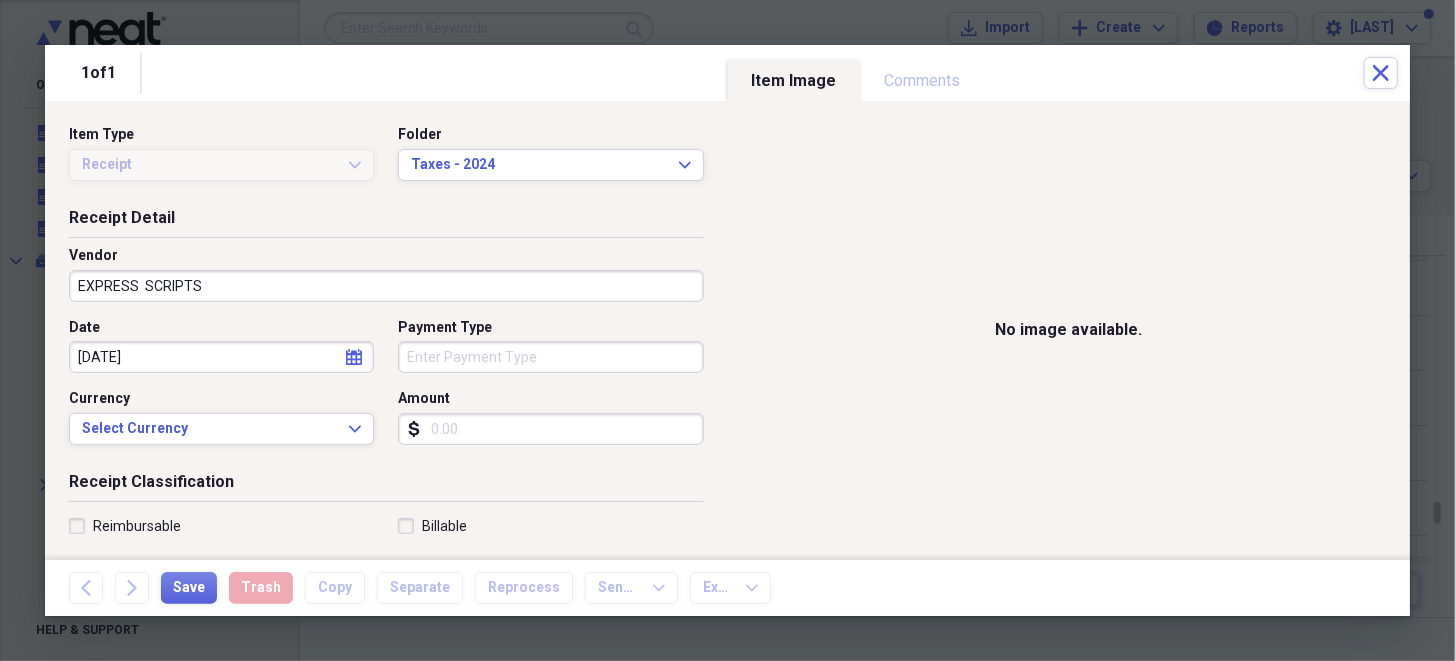 click on "Receipt Classification" at bounding box center [386, 486] 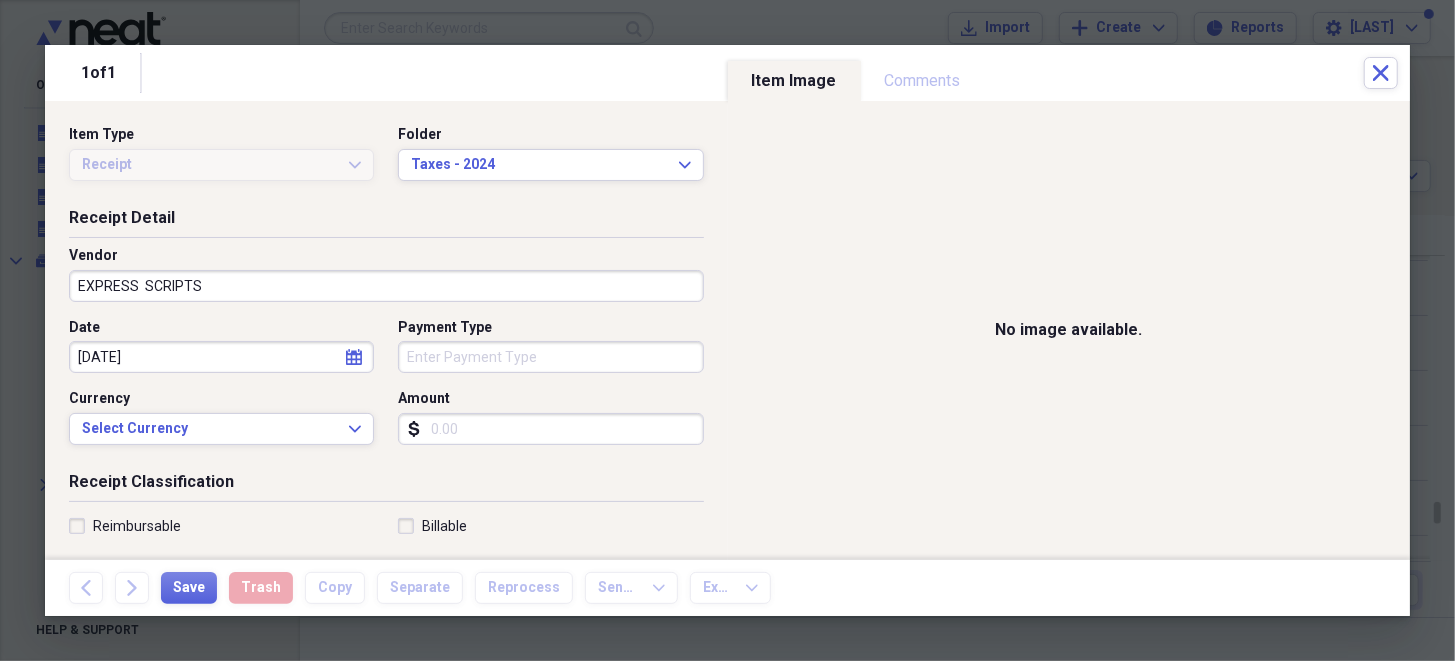 click on "Amount" at bounding box center [550, 429] 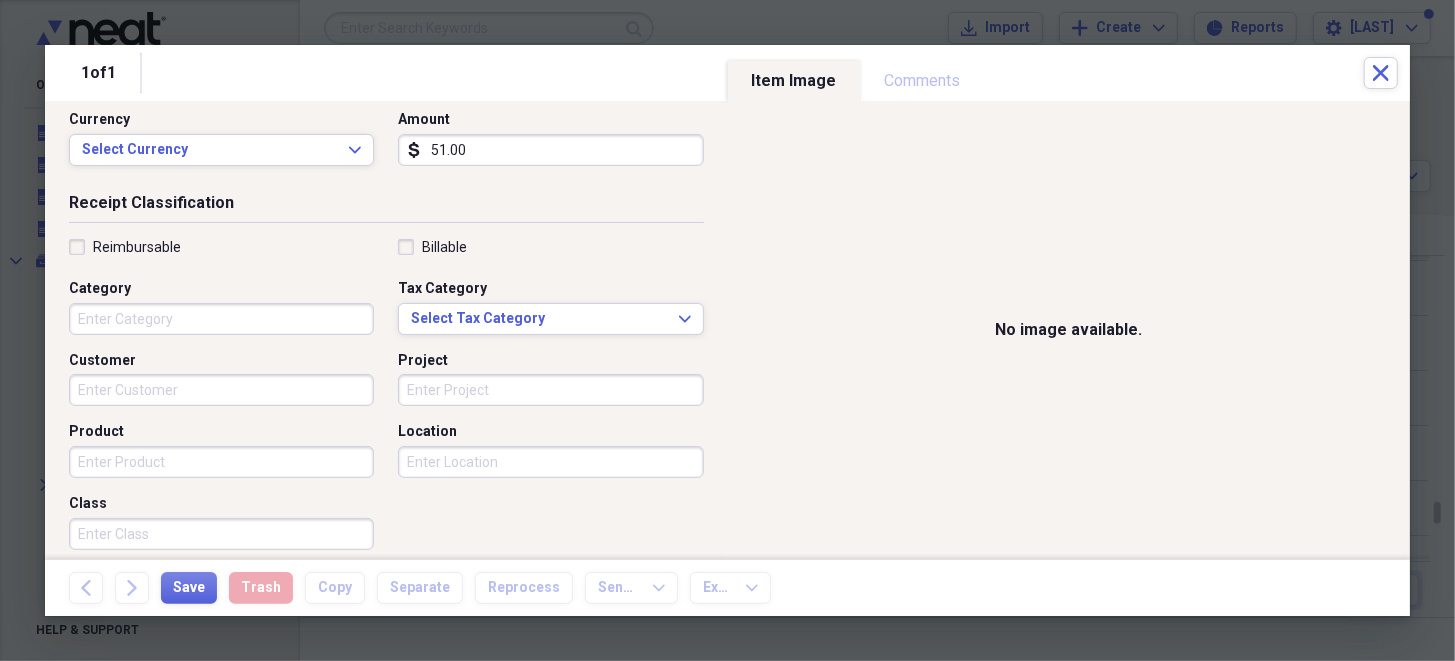 scroll, scrollTop: 300, scrollLeft: 0, axis: vertical 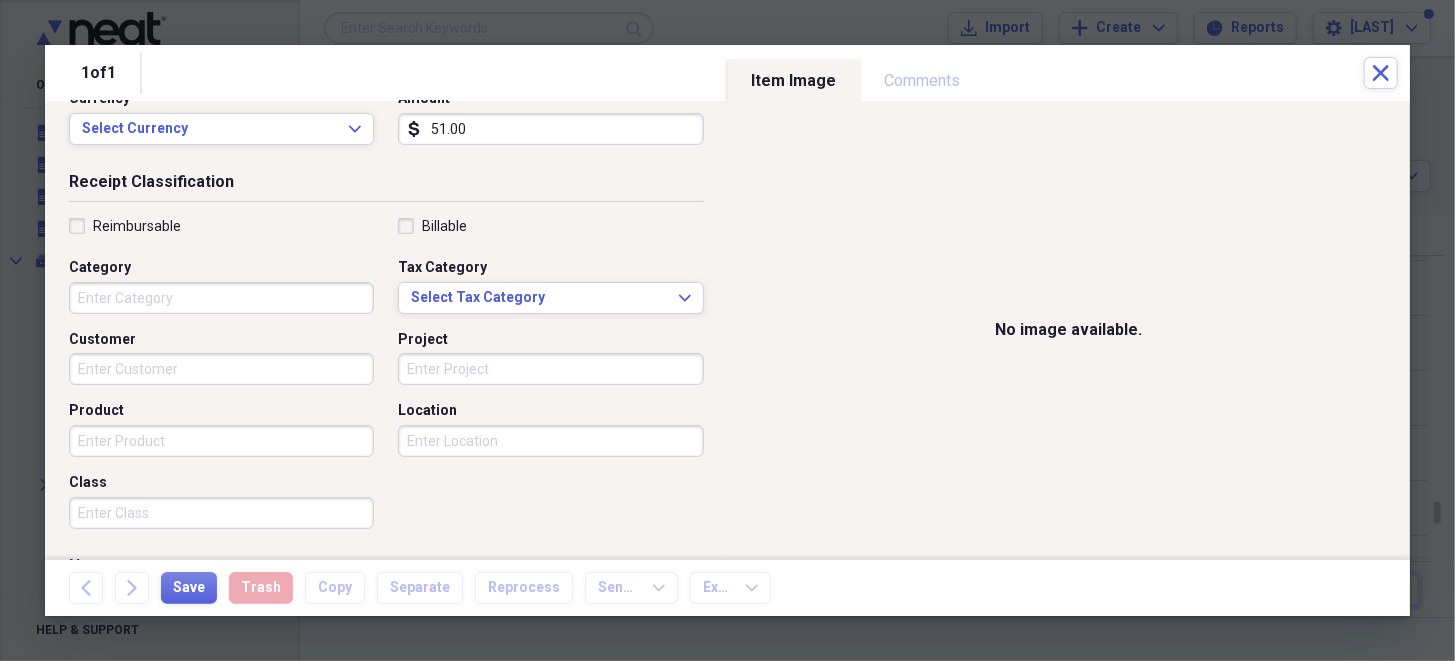 click on "Category" at bounding box center [221, 298] 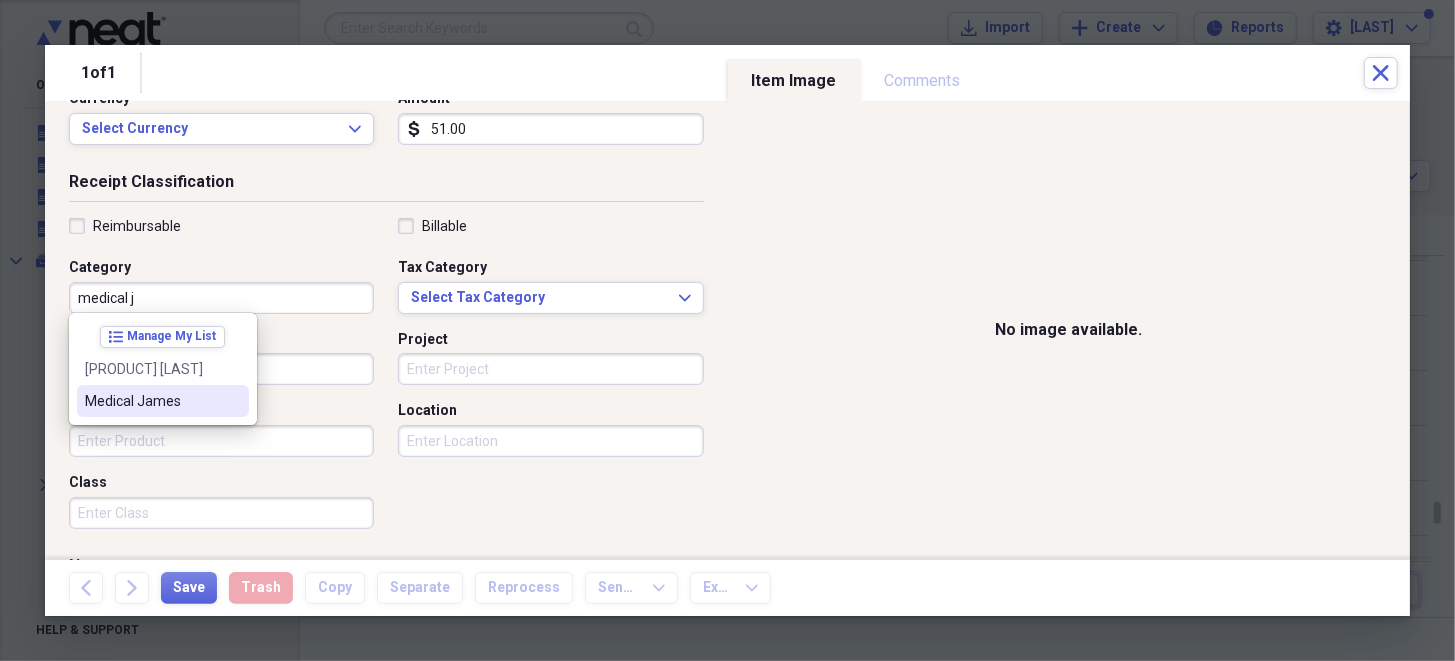 click on "Medical [PERSON]" at bounding box center [151, 401] 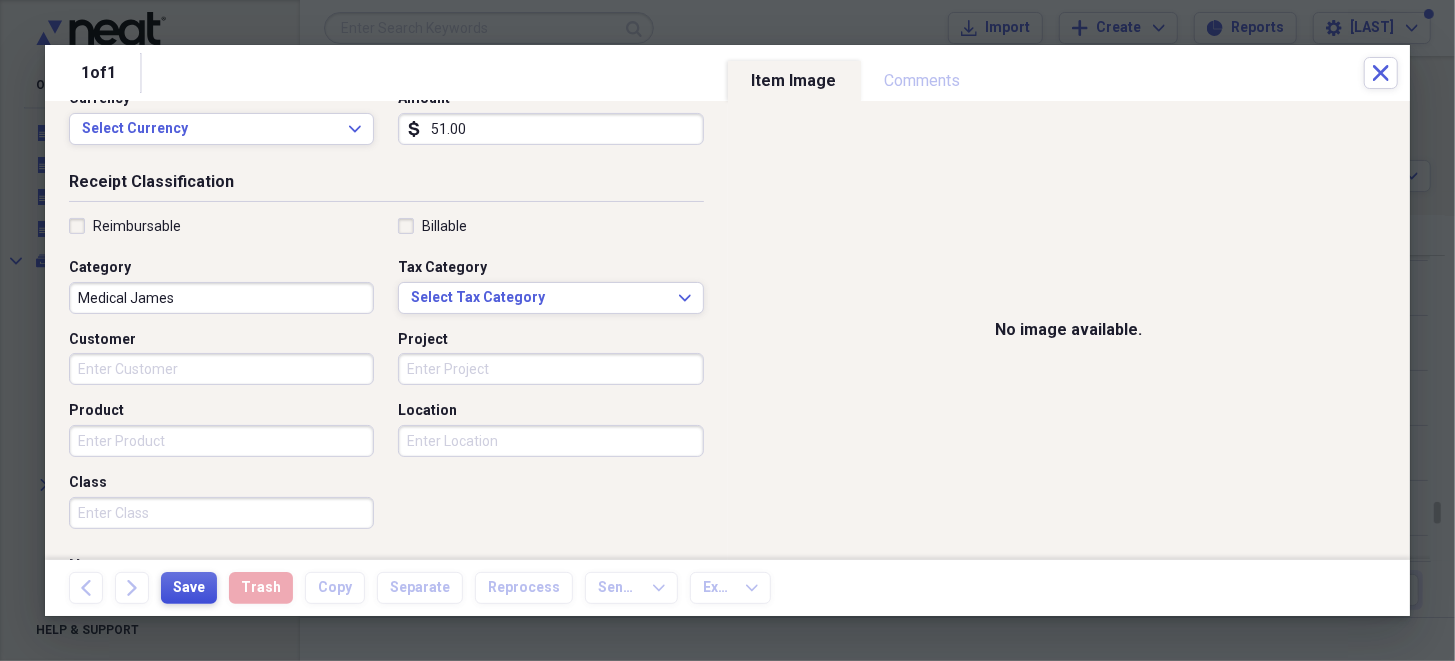 click on "Save" at bounding box center (189, 588) 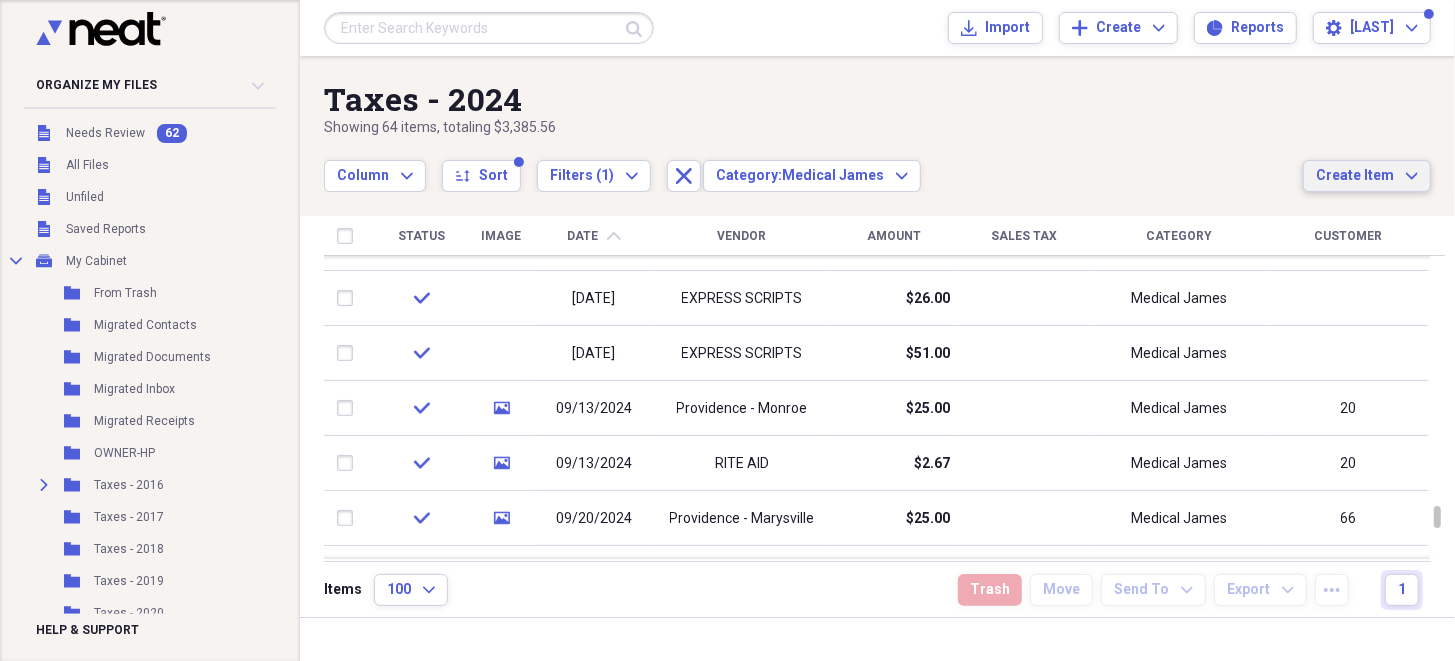 click on "Create Item" at bounding box center [1355, 176] 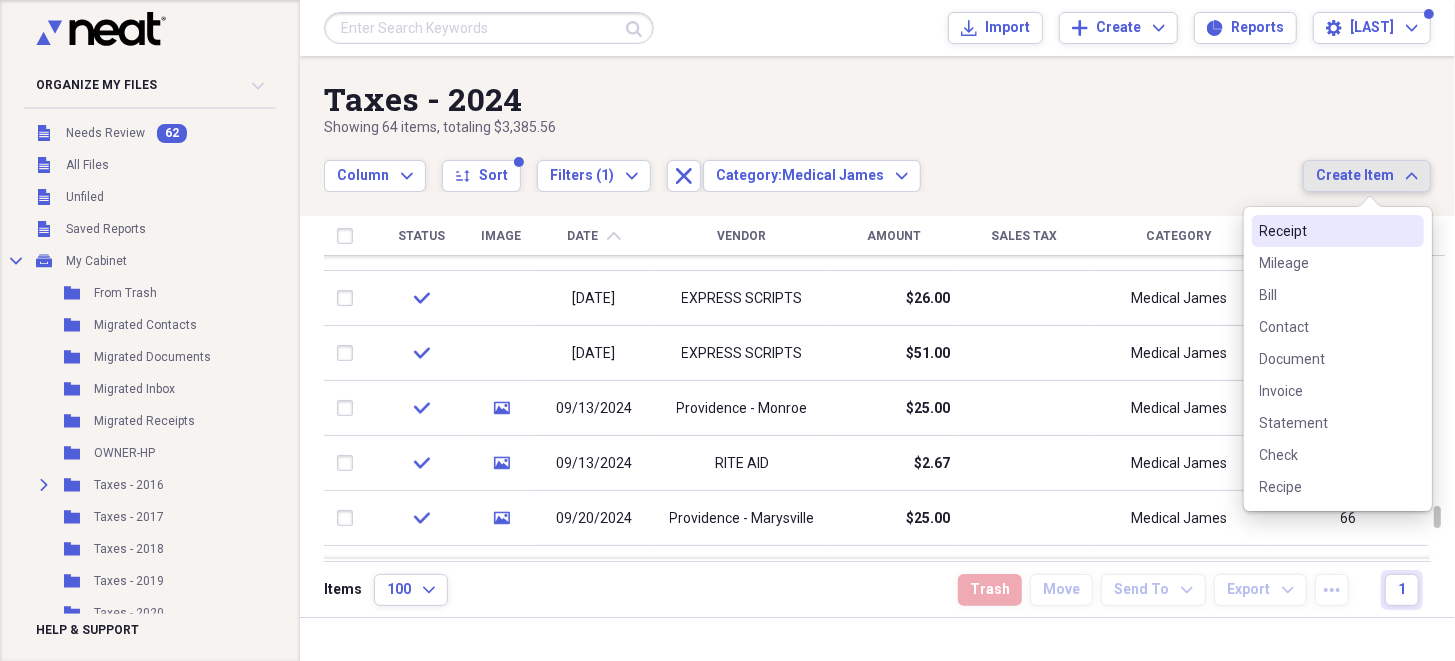 click on "Receipt" at bounding box center [1326, 231] 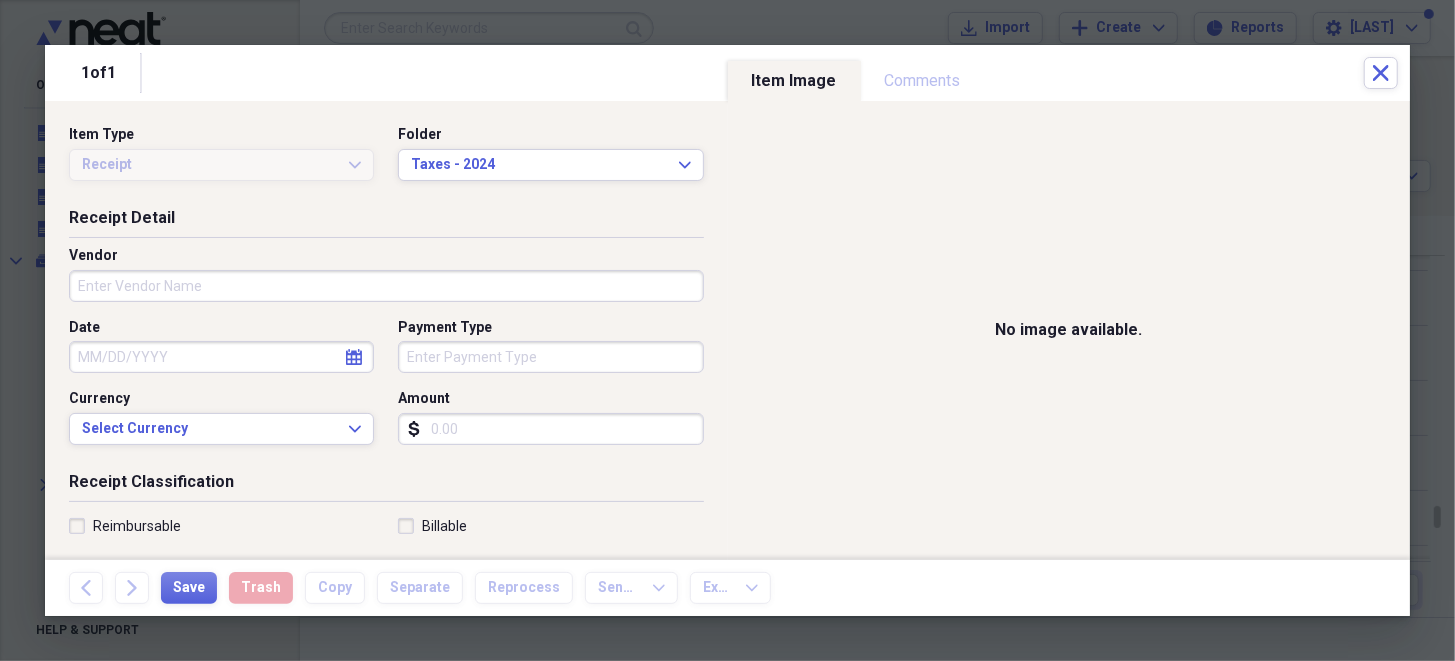 click on "Vendor" at bounding box center (386, 286) 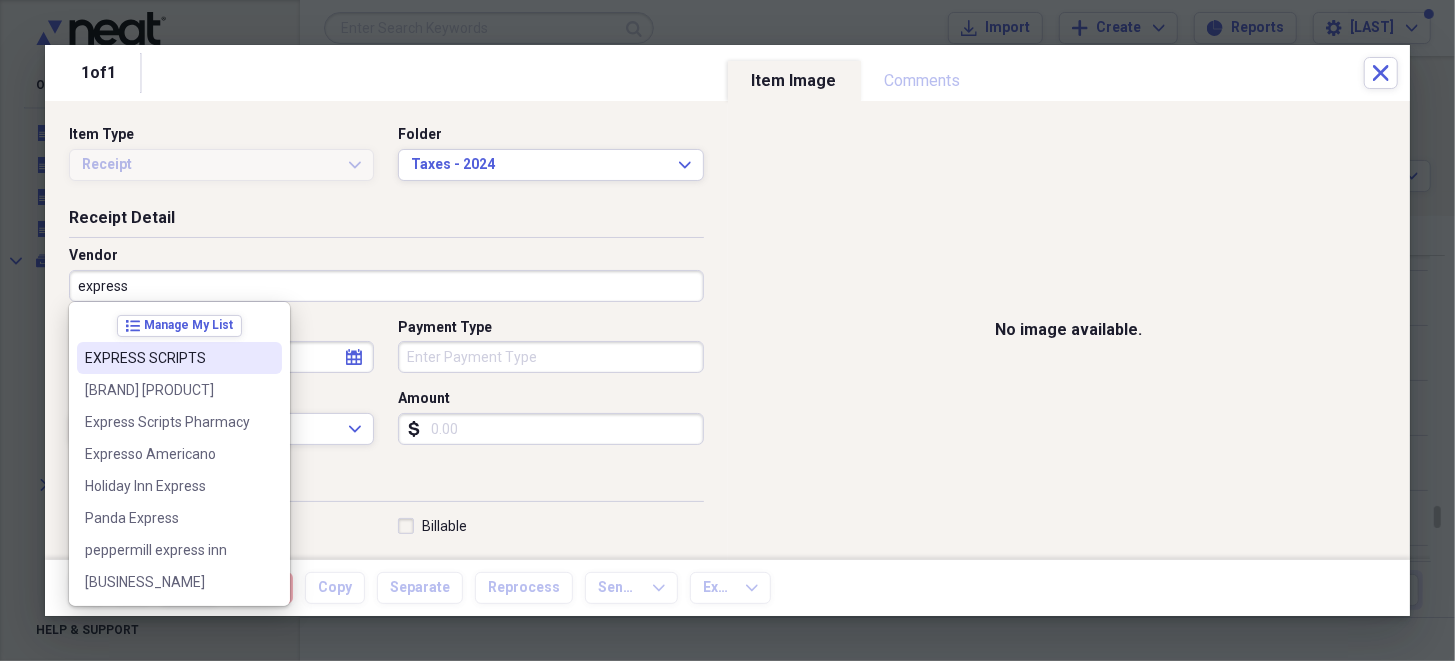 click on "EXPRESS  SCRIPTS" at bounding box center [167, 358] 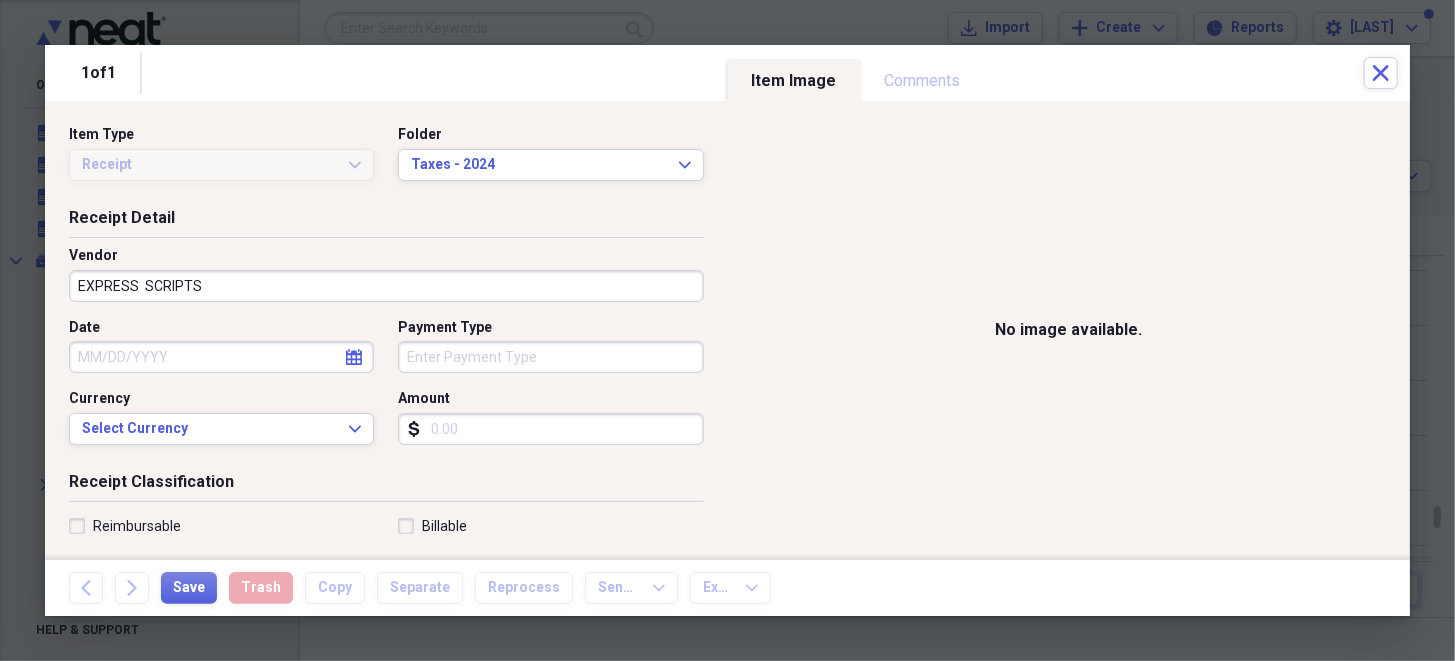 click on "Date" at bounding box center [221, 357] 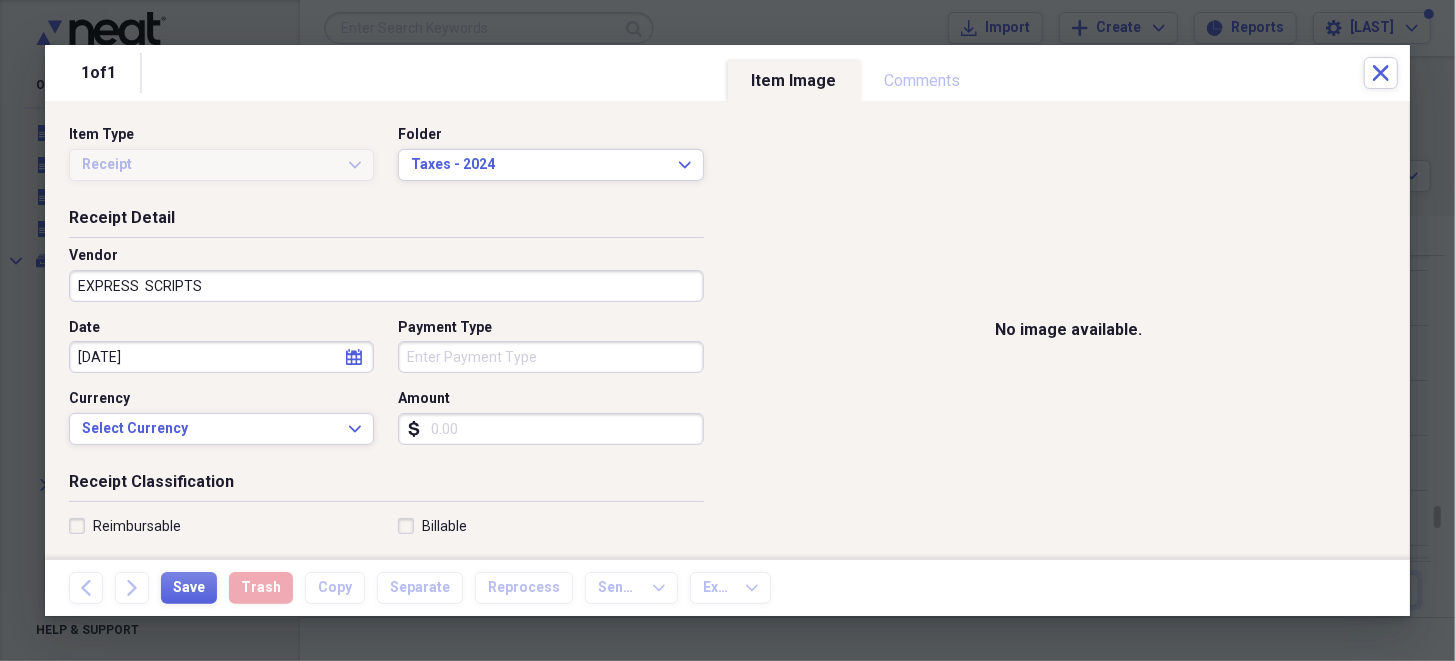 click on "Receipt Detail Vendor EXPRESS  SCRIPTS Date 09/12/2024 calendar Calendar Payment Type Currency Select Currency Expand Amount dollar-sign" at bounding box center [386, 339] 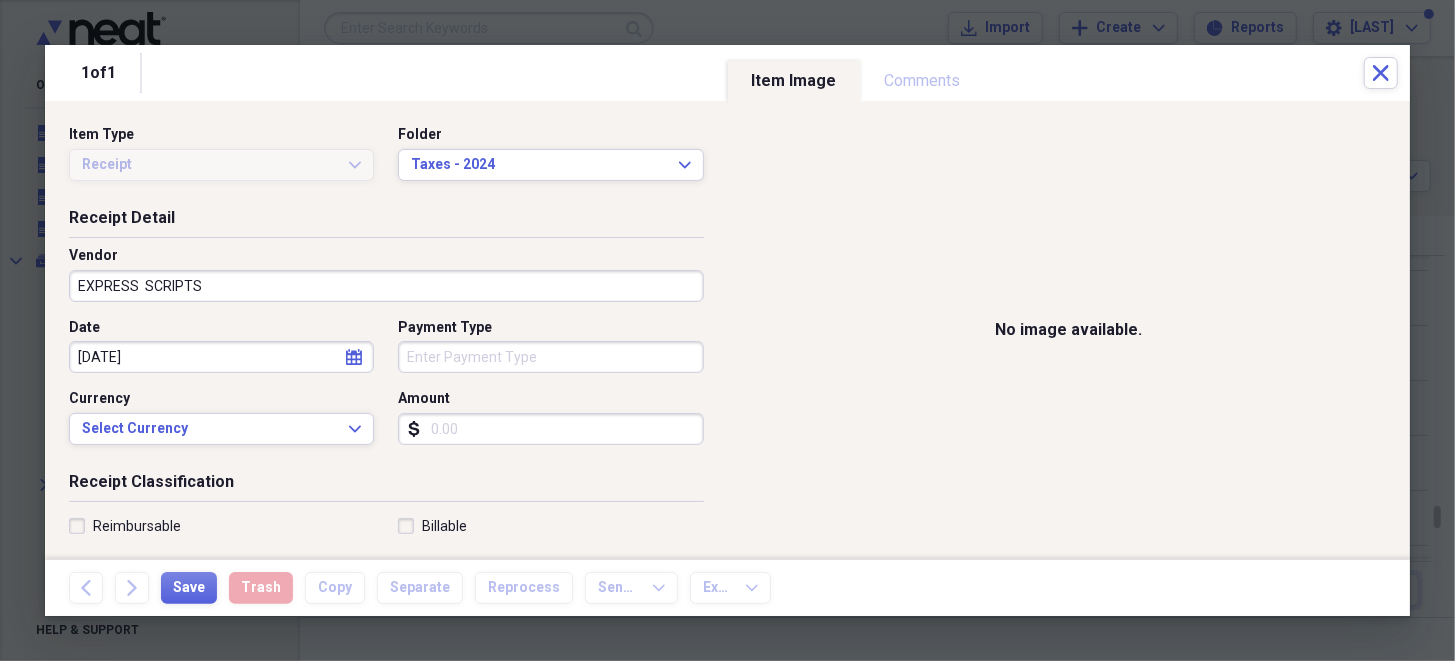 click on "Amount" at bounding box center (550, 429) 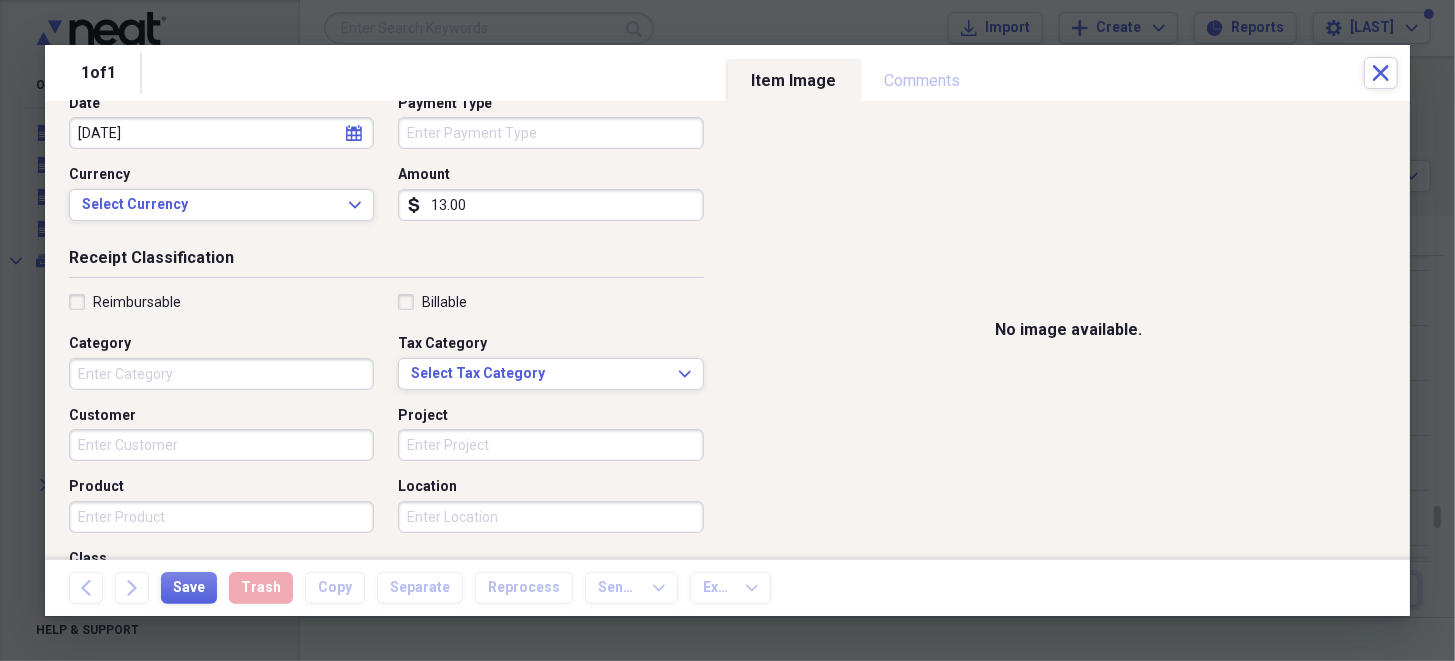 scroll, scrollTop: 399, scrollLeft: 0, axis: vertical 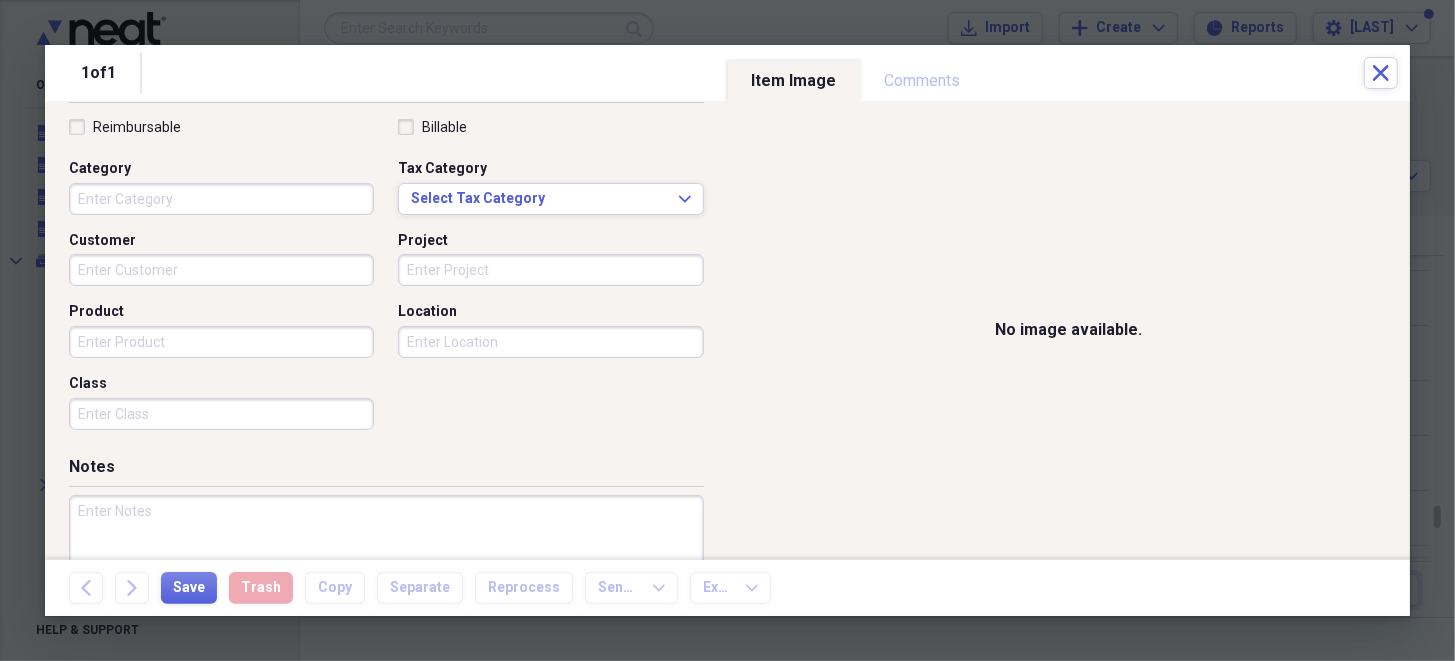 click on "Category" at bounding box center [221, 199] 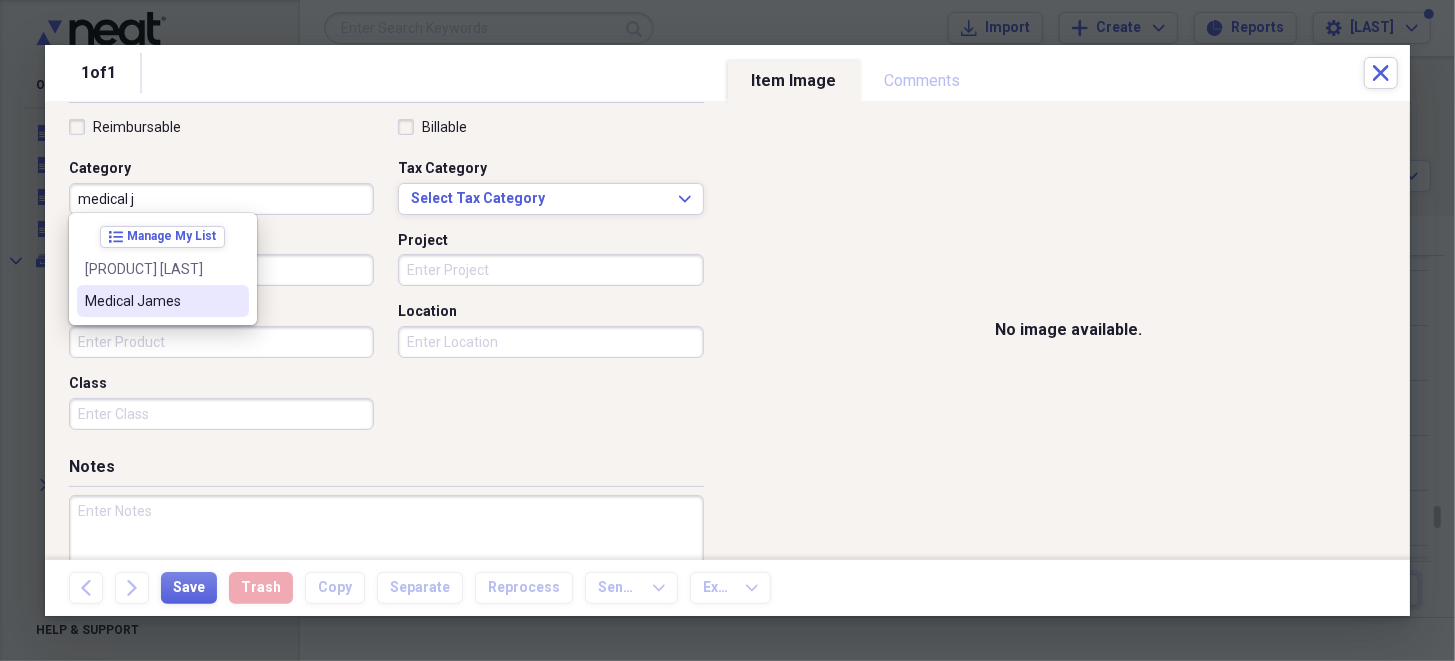 click on "Medical [PERSON]" at bounding box center [151, 301] 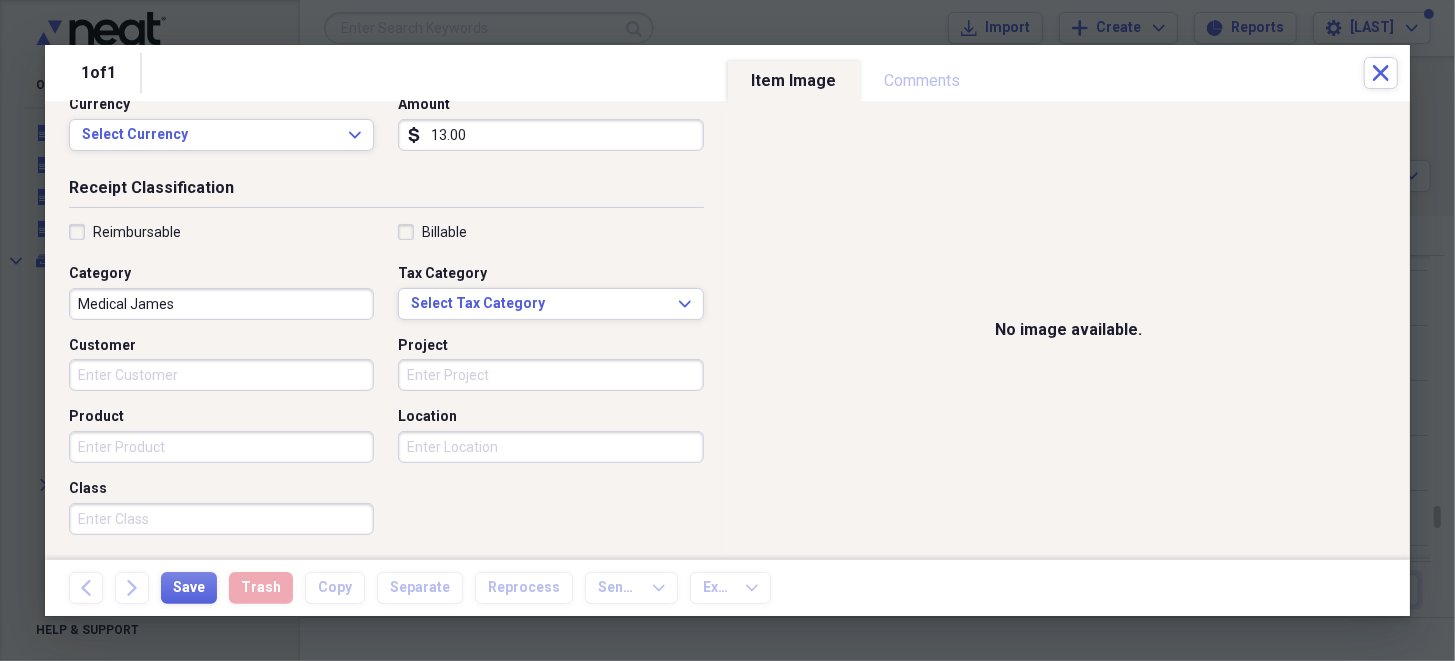 scroll, scrollTop: 300, scrollLeft: 0, axis: vertical 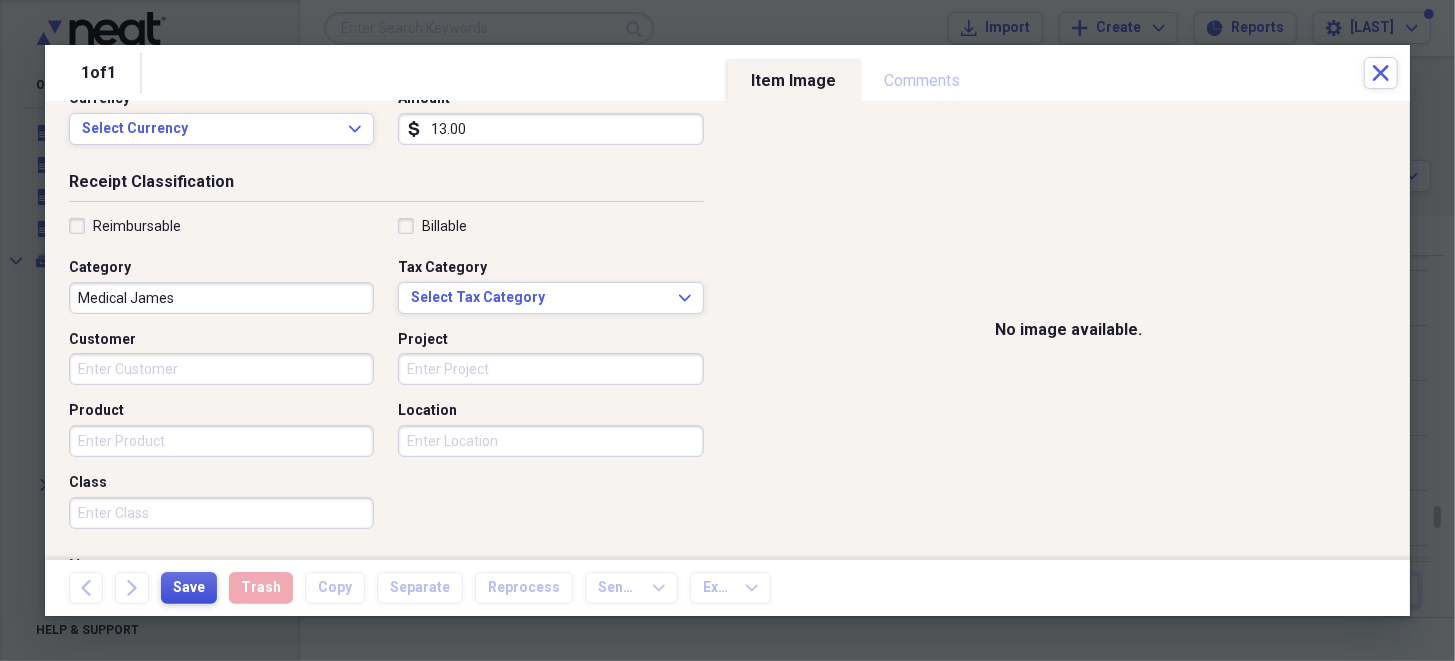 click on "Save" at bounding box center (189, 588) 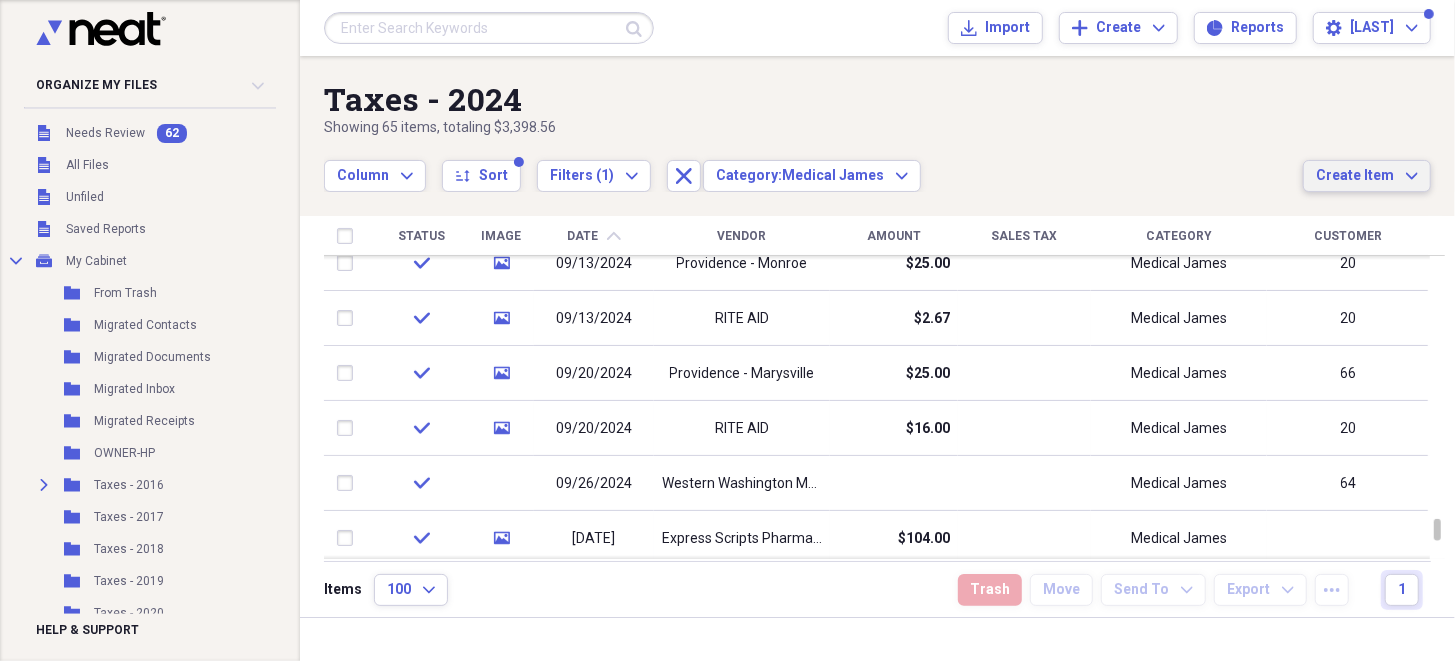 click on "Create Item" at bounding box center (1355, 176) 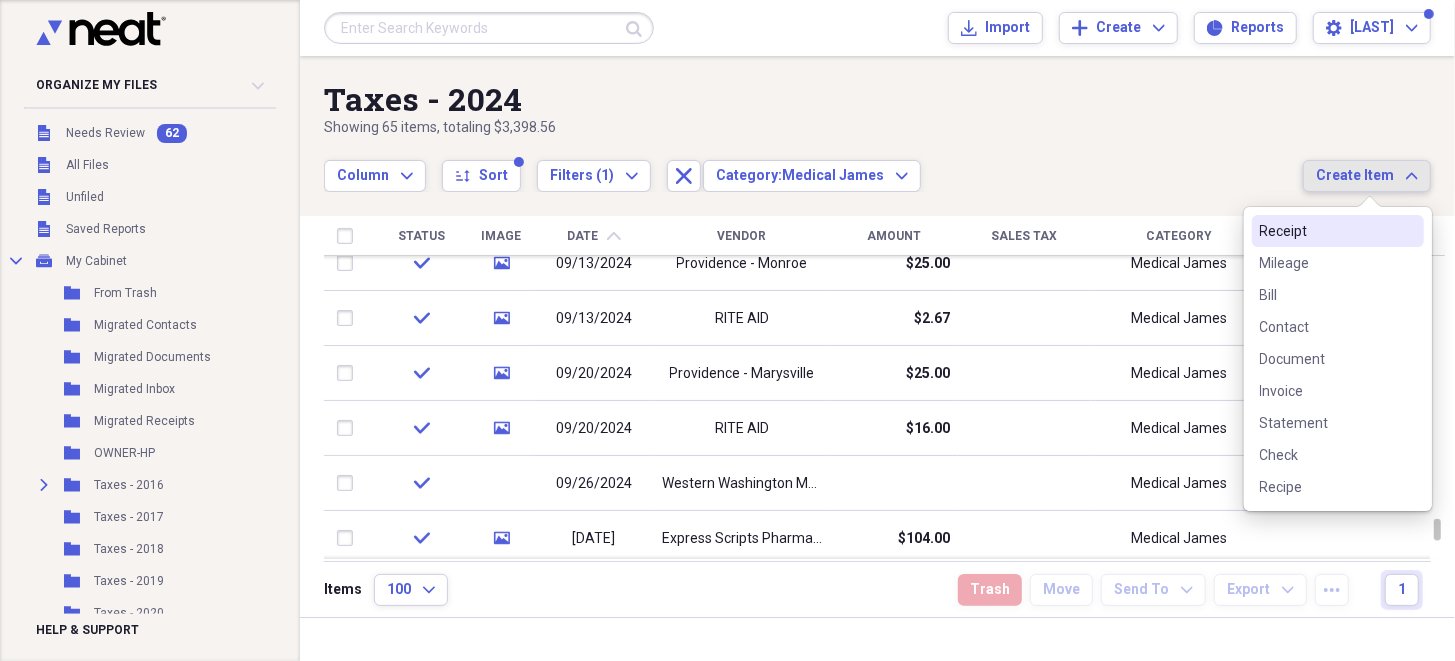 click on "Receipt" at bounding box center [1326, 231] 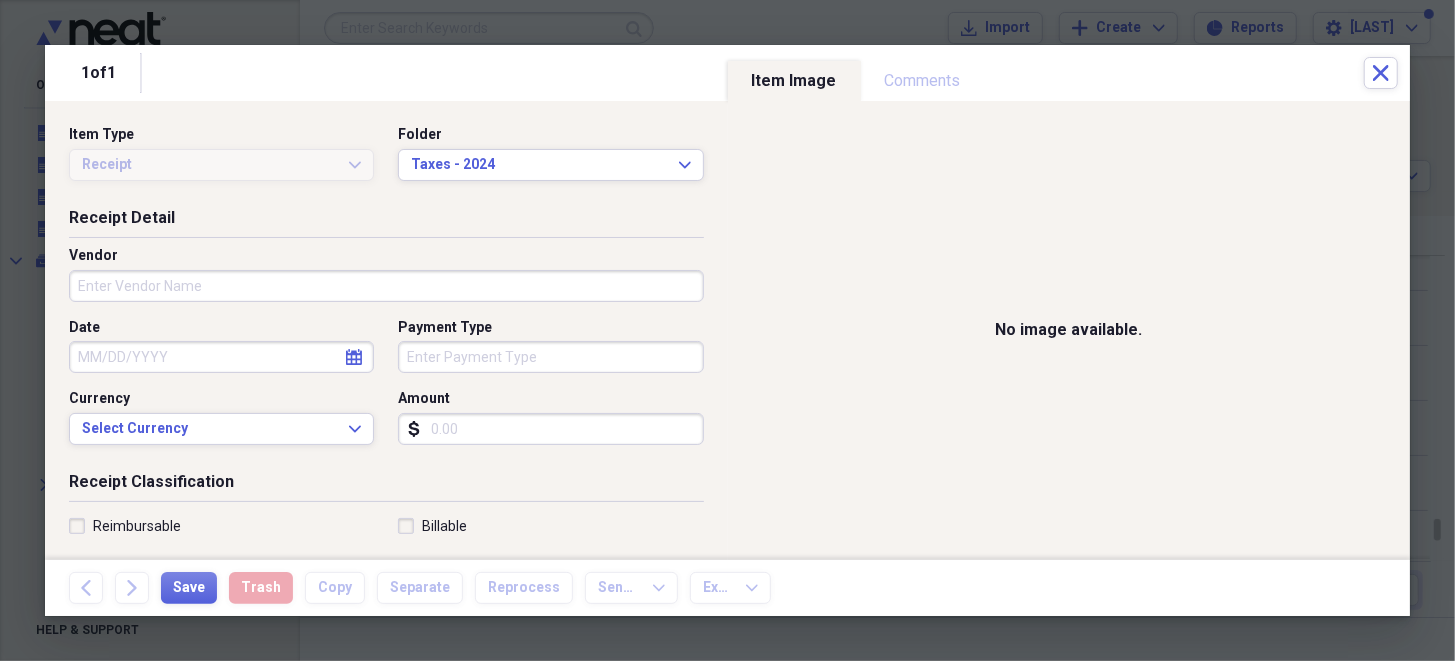 click on "Vendor" at bounding box center (386, 274) 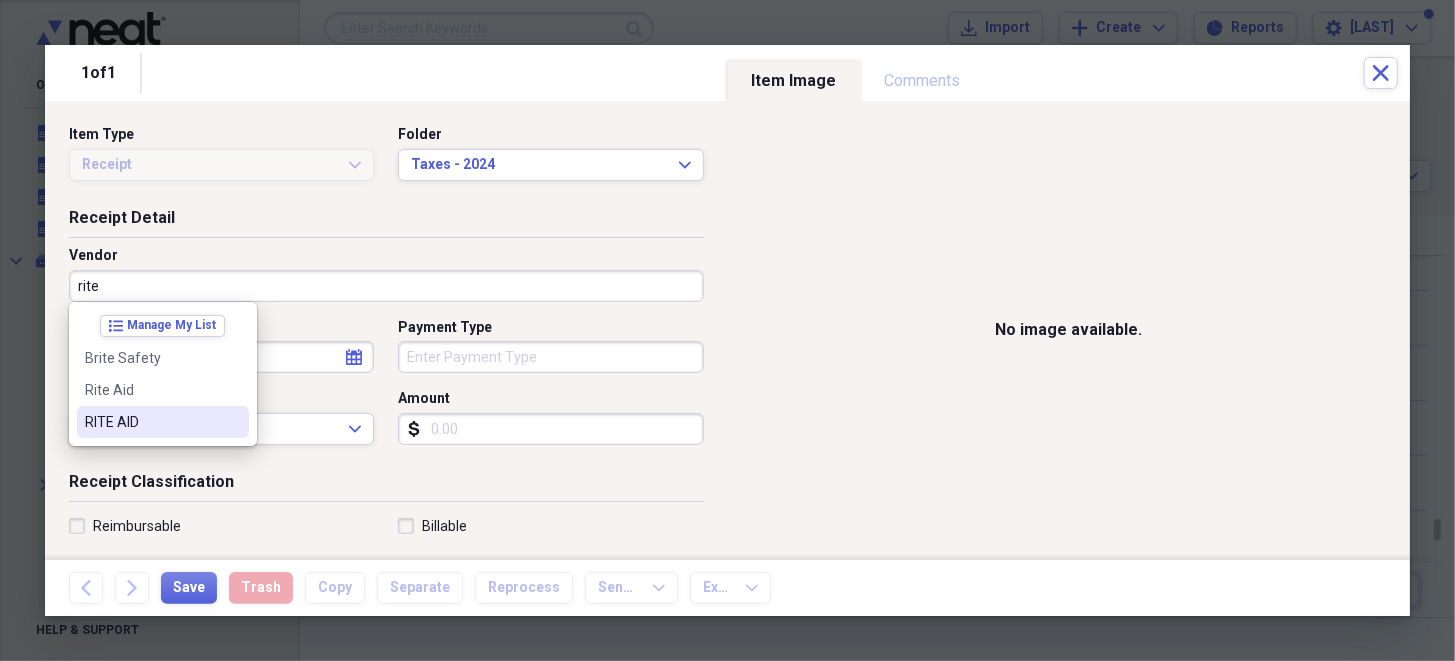 click on "RITE AID" at bounding box center (151, 422) 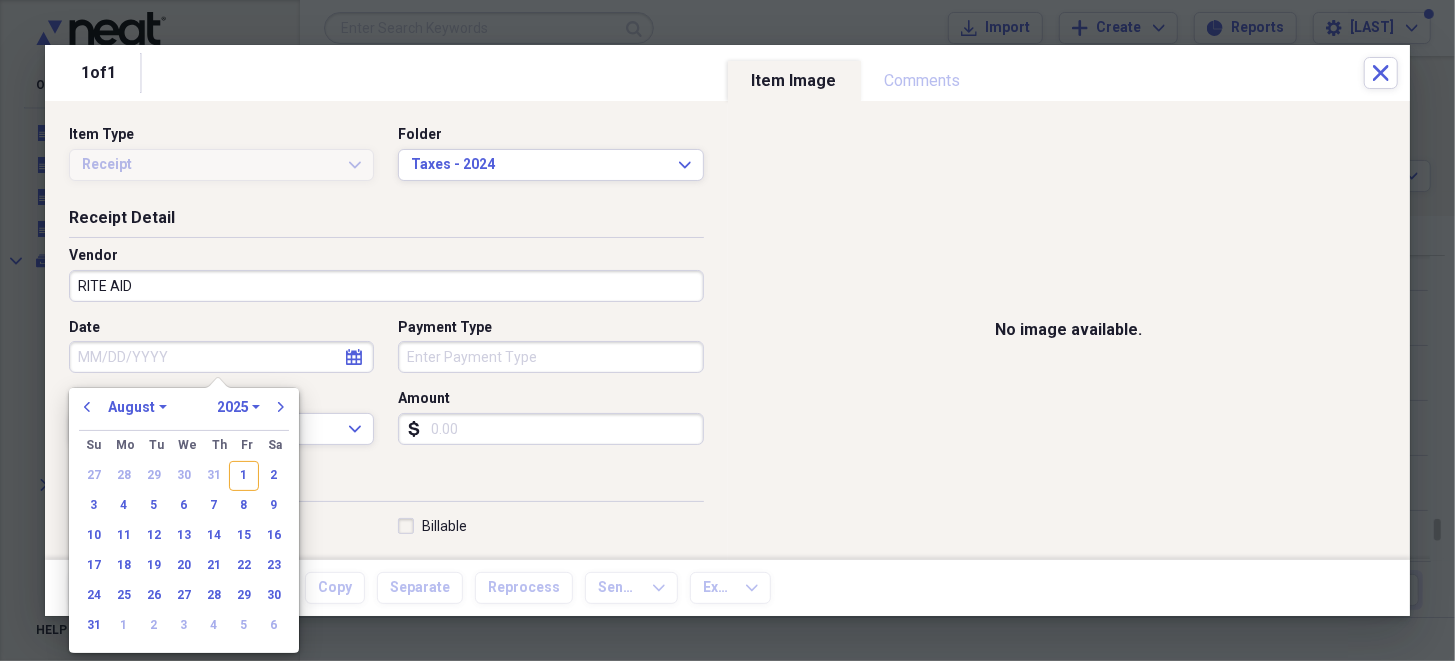 click on "Date" at bounding box center [221, 357] 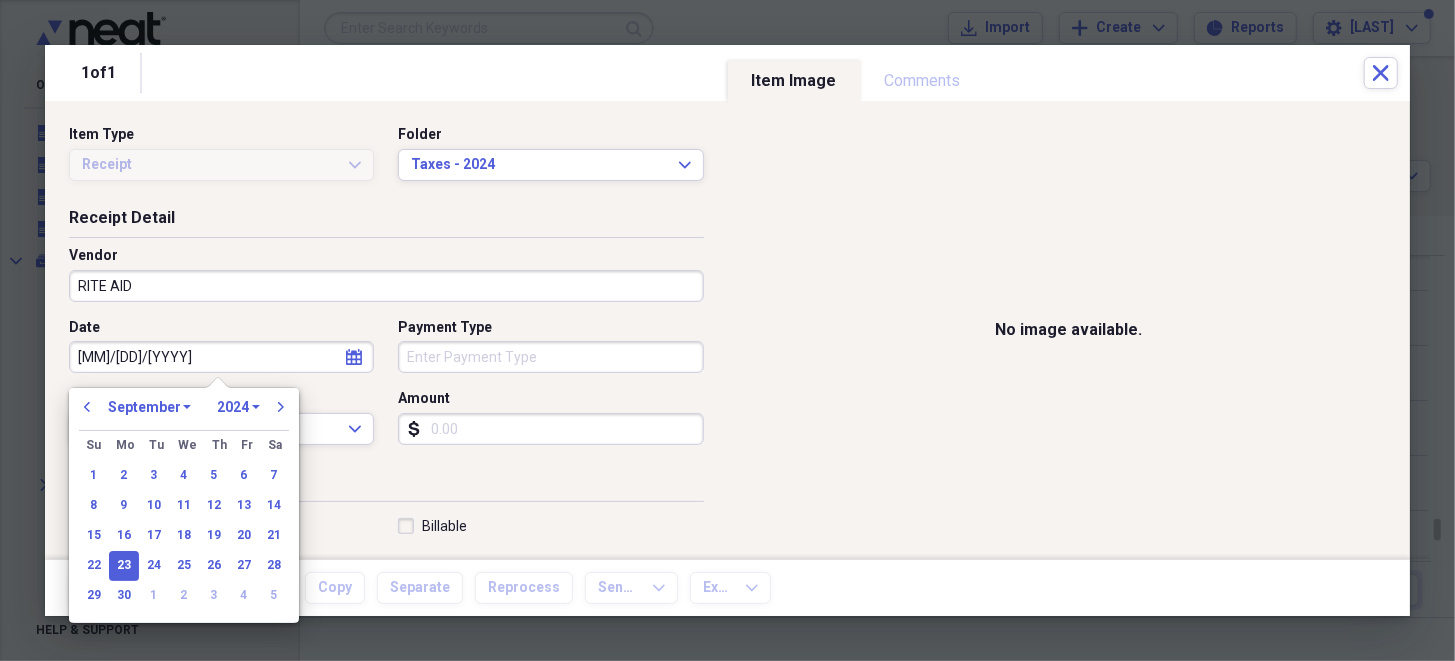 click on "Amount" at bounding box center (550, 429) 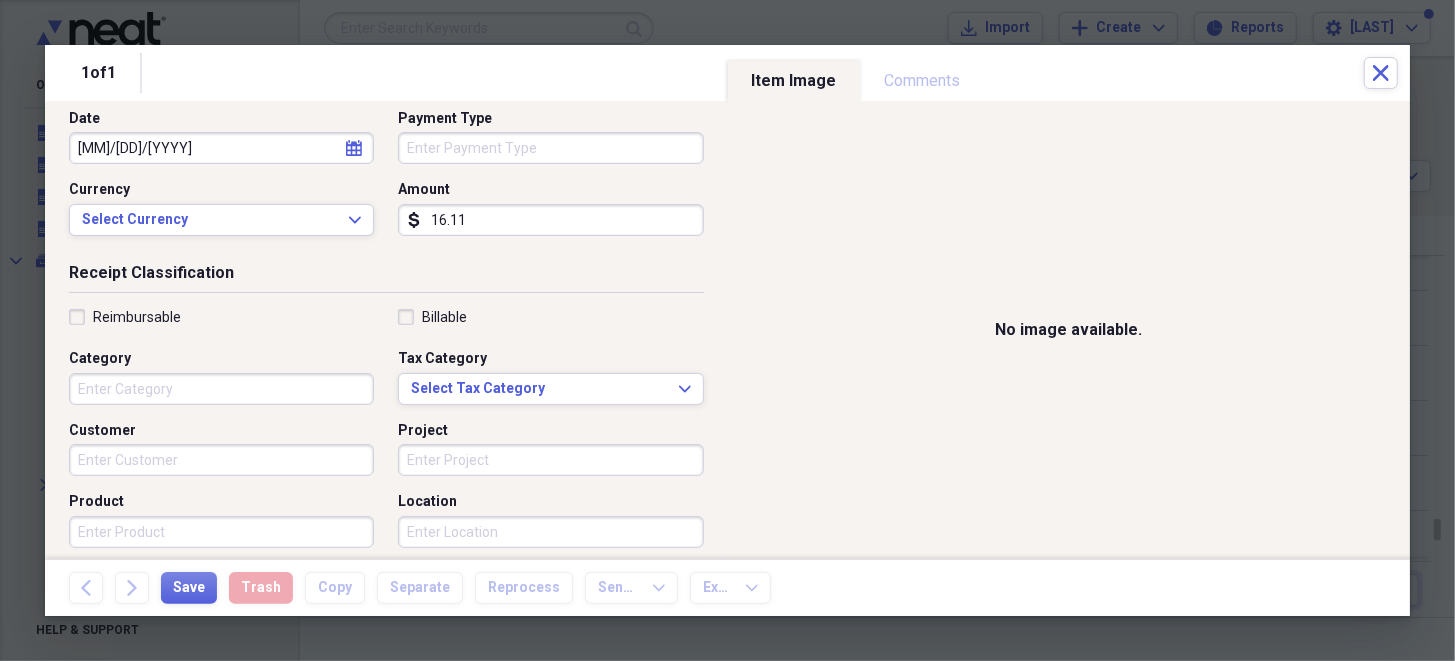 scroll, scrollTop: 300, scrollLeft: 0, axis: vertical 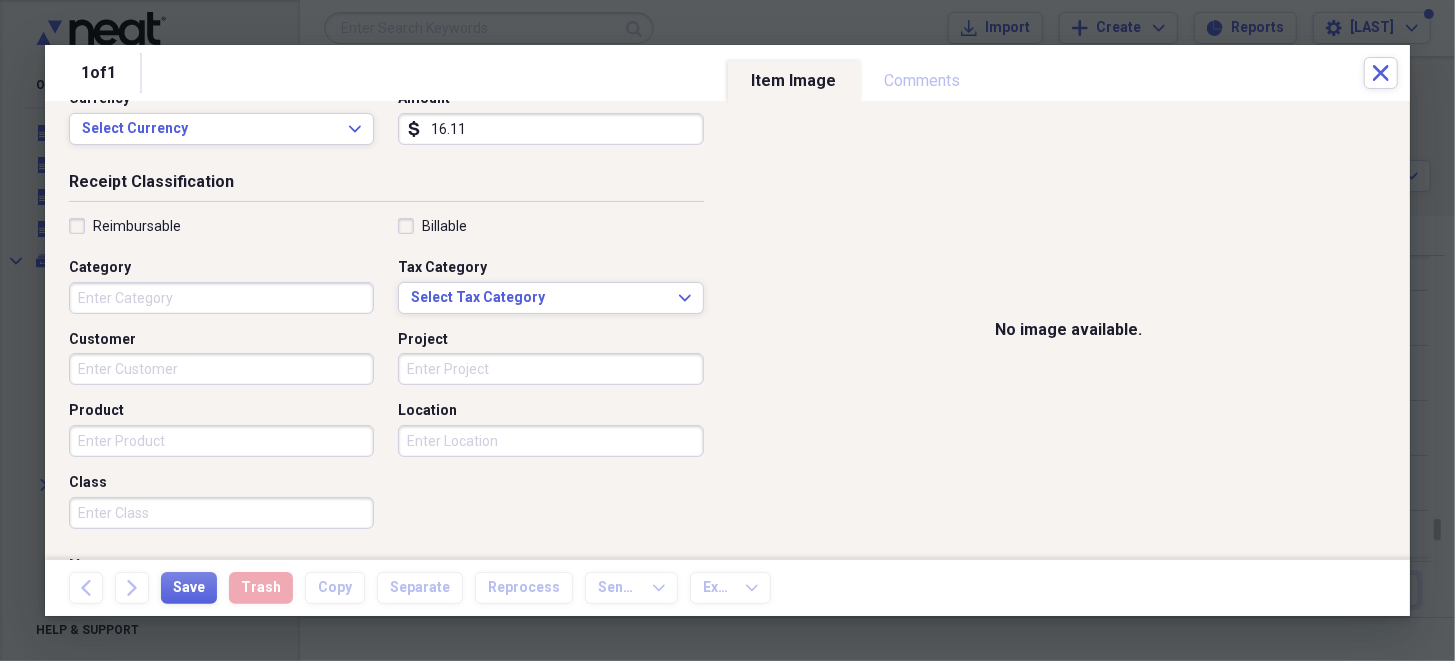 click on "Category" at bounding box center (221, 298) 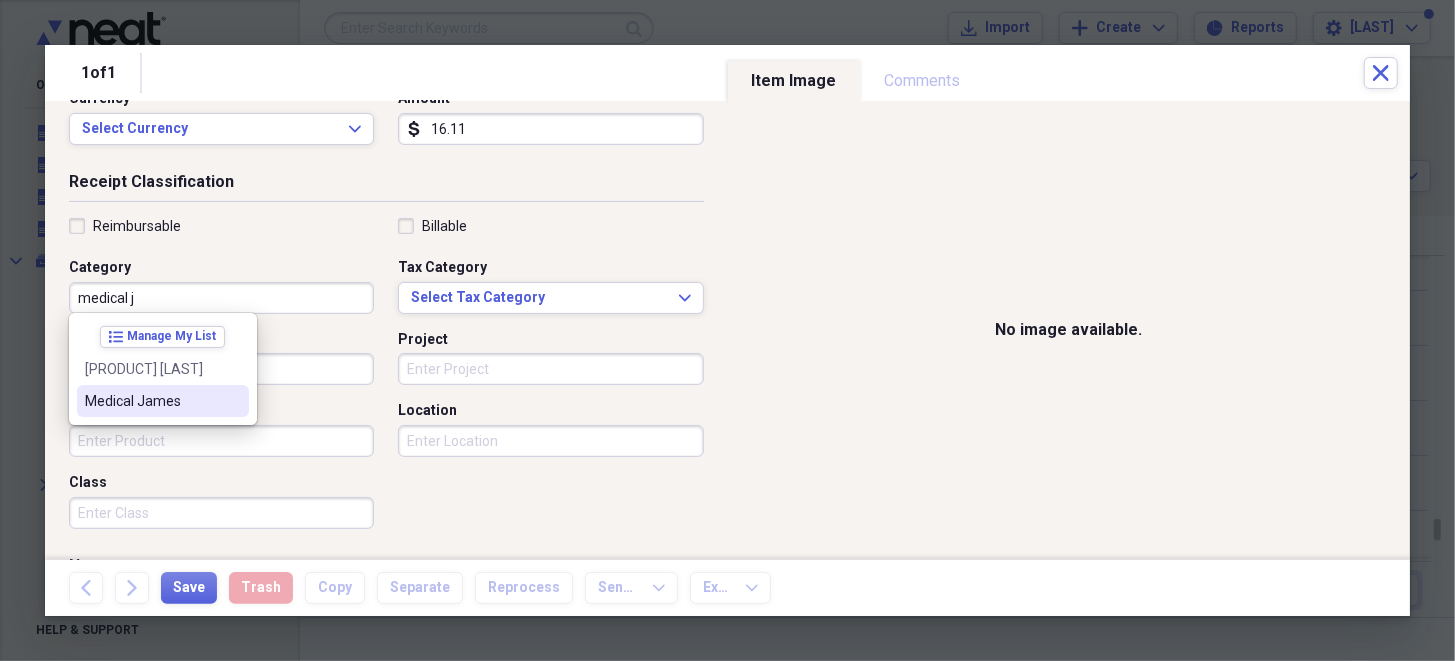 click on "Medical [PERSON]" at bounding box center (151, 401) 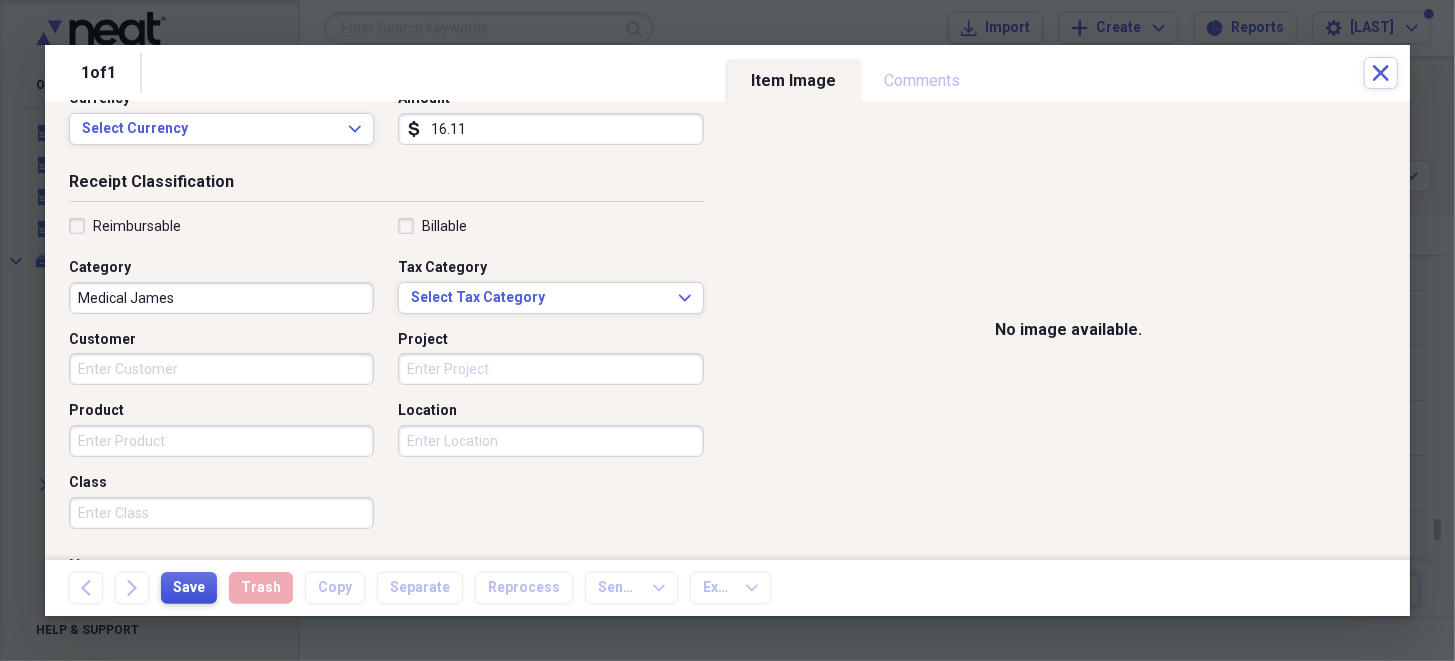click on "Save" at bounding box center (189, 588) 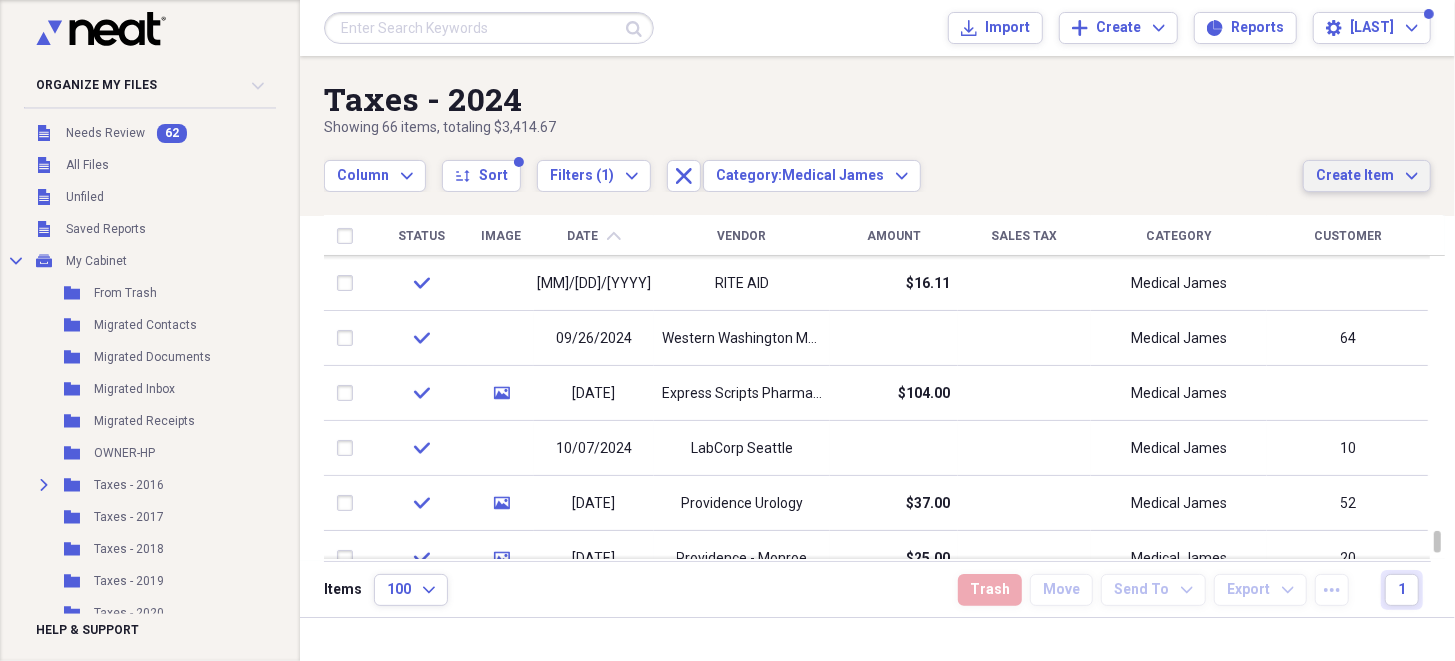 click on "Create Item" at bounding box center [1355, 176] 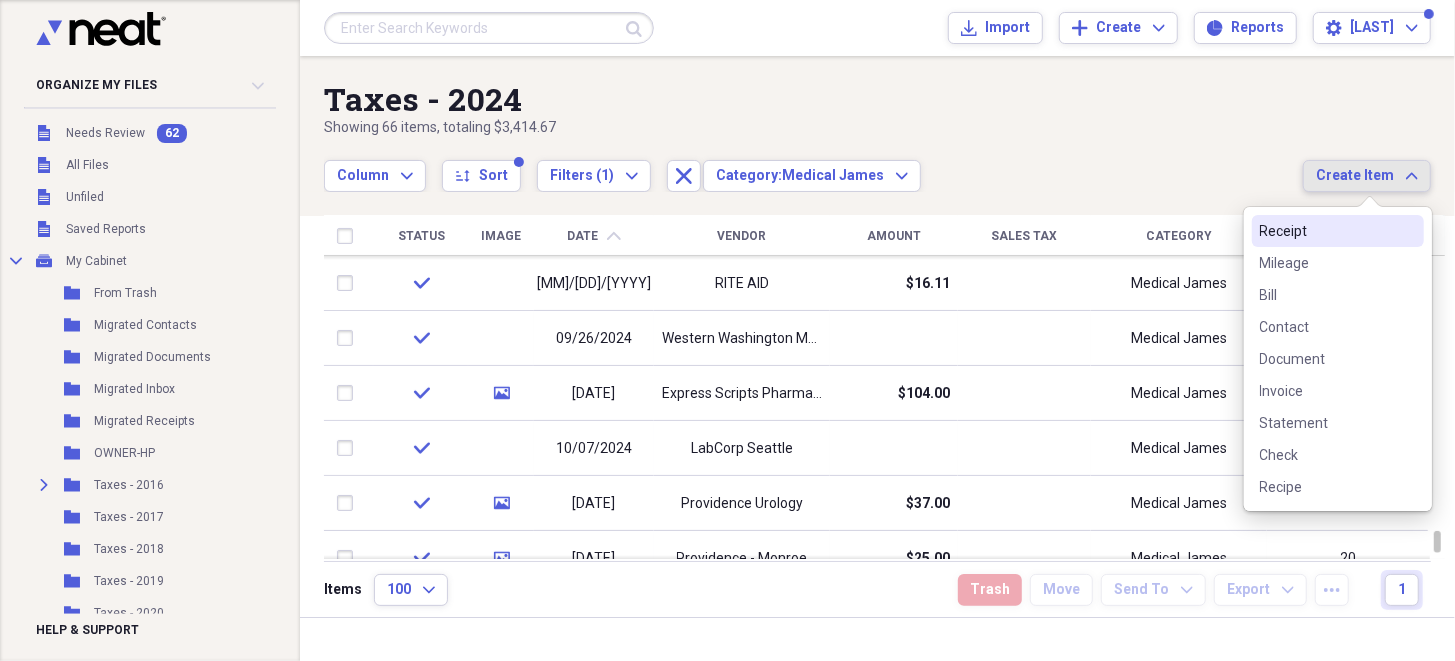 click on "Receipt" at bounding box center (1326, 231) 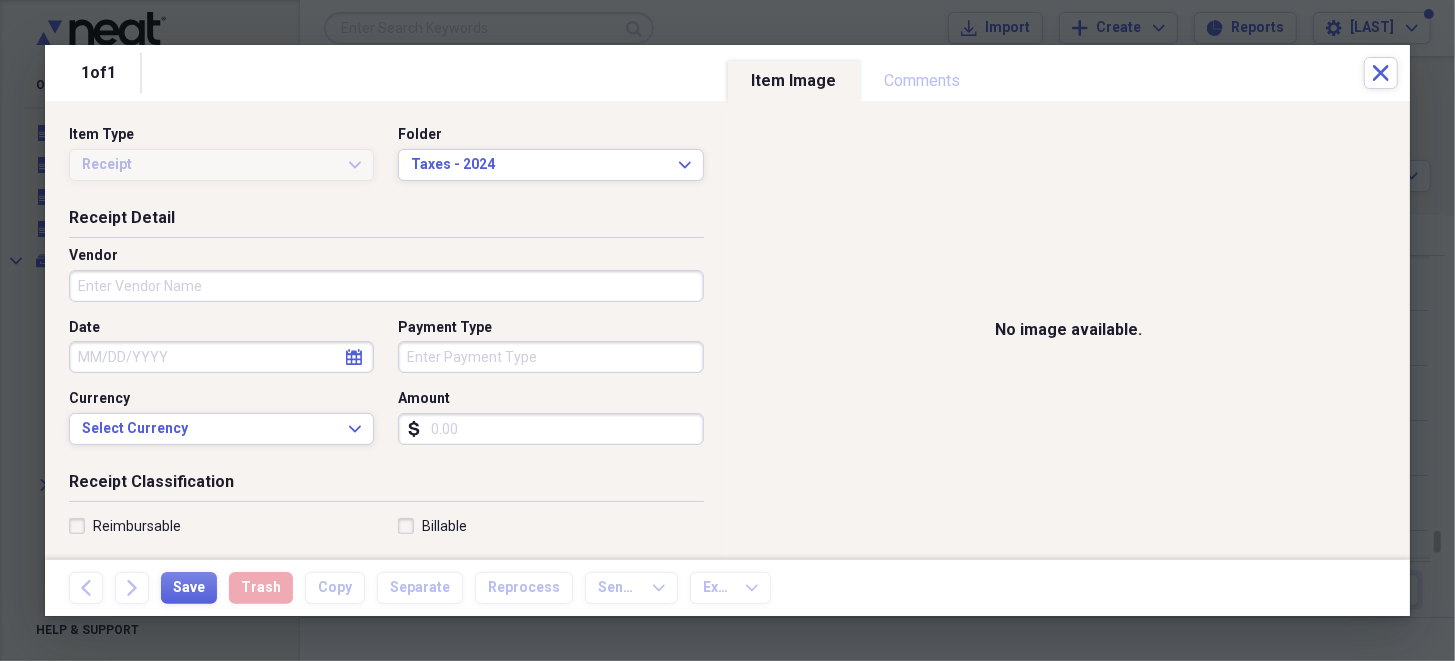 click on "Vendor" at bounding box center [386, 286] 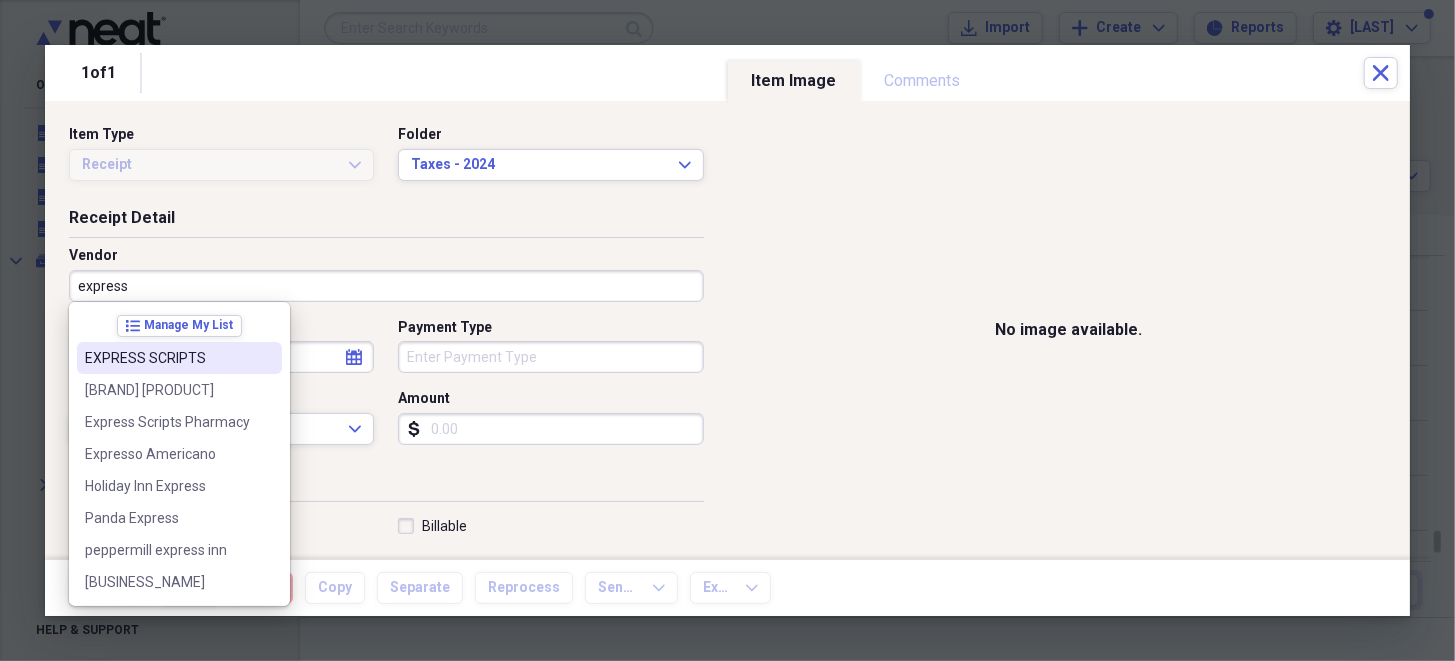 click on "EXPRESS  SCRIPTS" at bounding box center [167, 358] 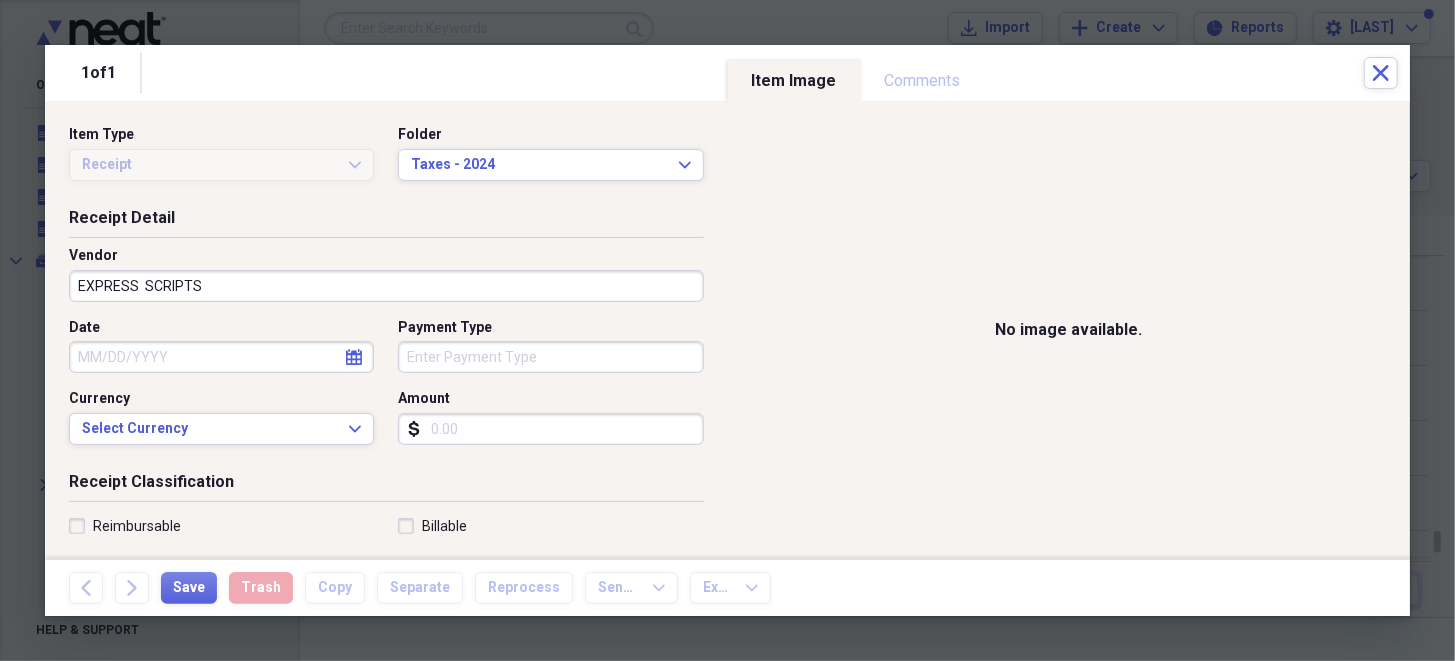 click on "Date" at bounding box center [221, 357] 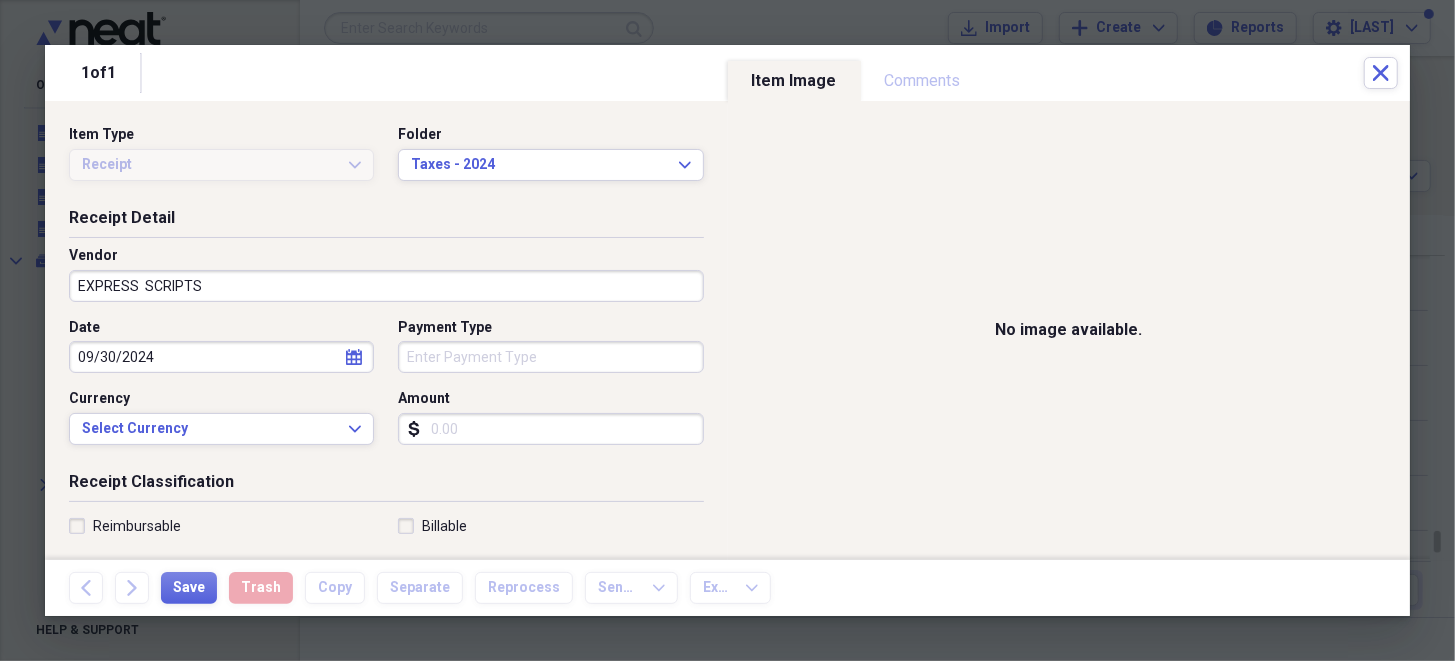 click on "Receipt Classification" at bounding box center (386, 486) 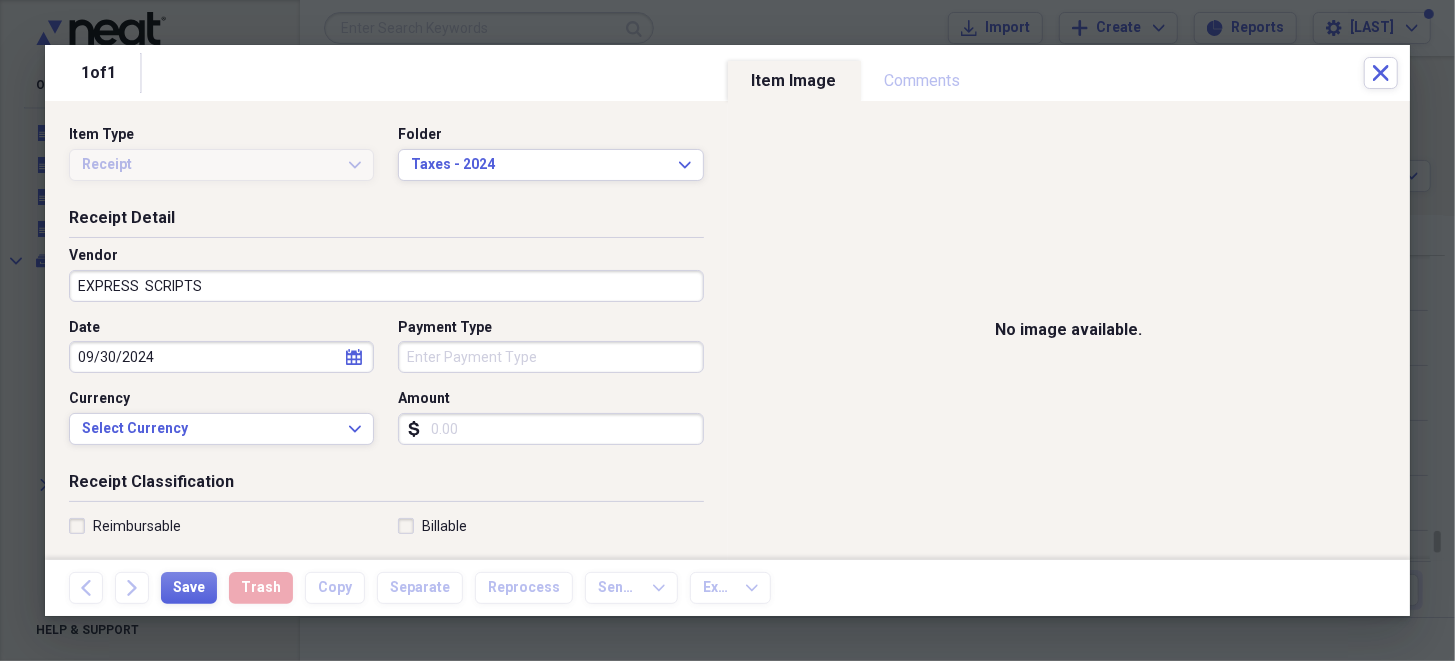 click on "Amount" at bounding box center [550, 429] 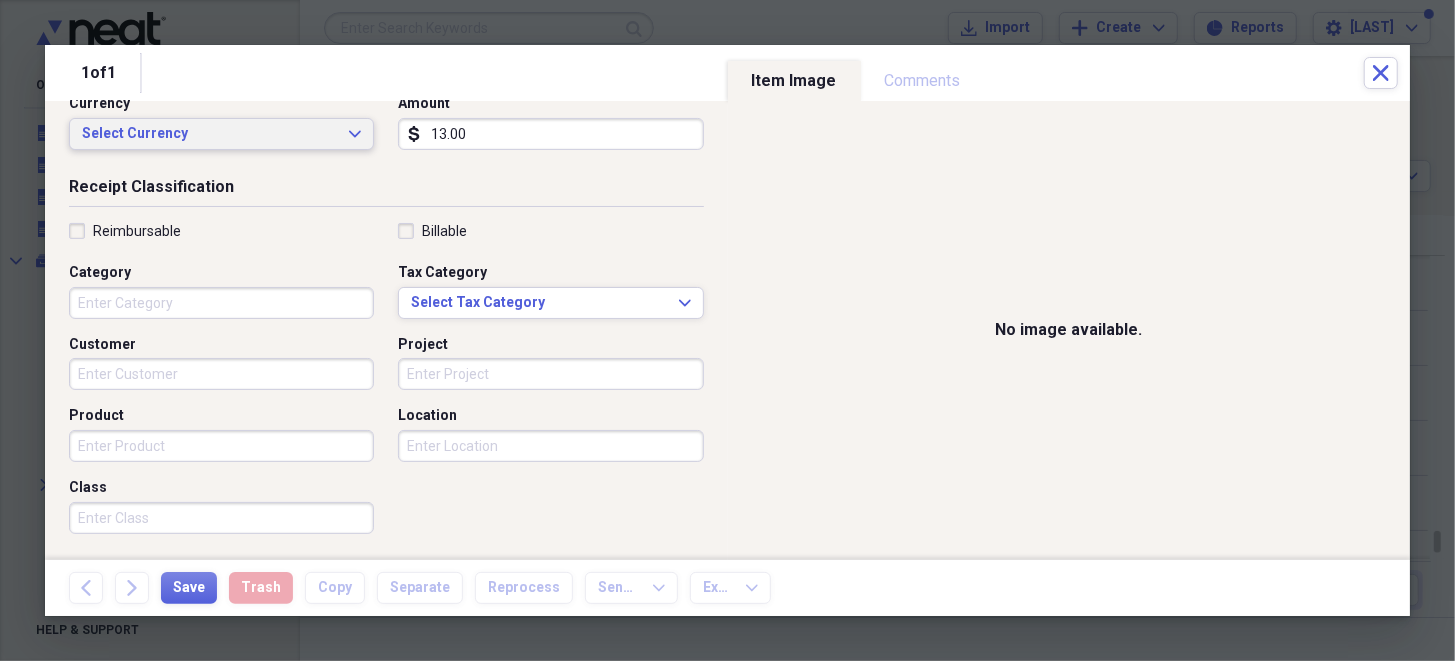 scroll, scrollTop: 300, scrollLeft: 0, axis: vertical 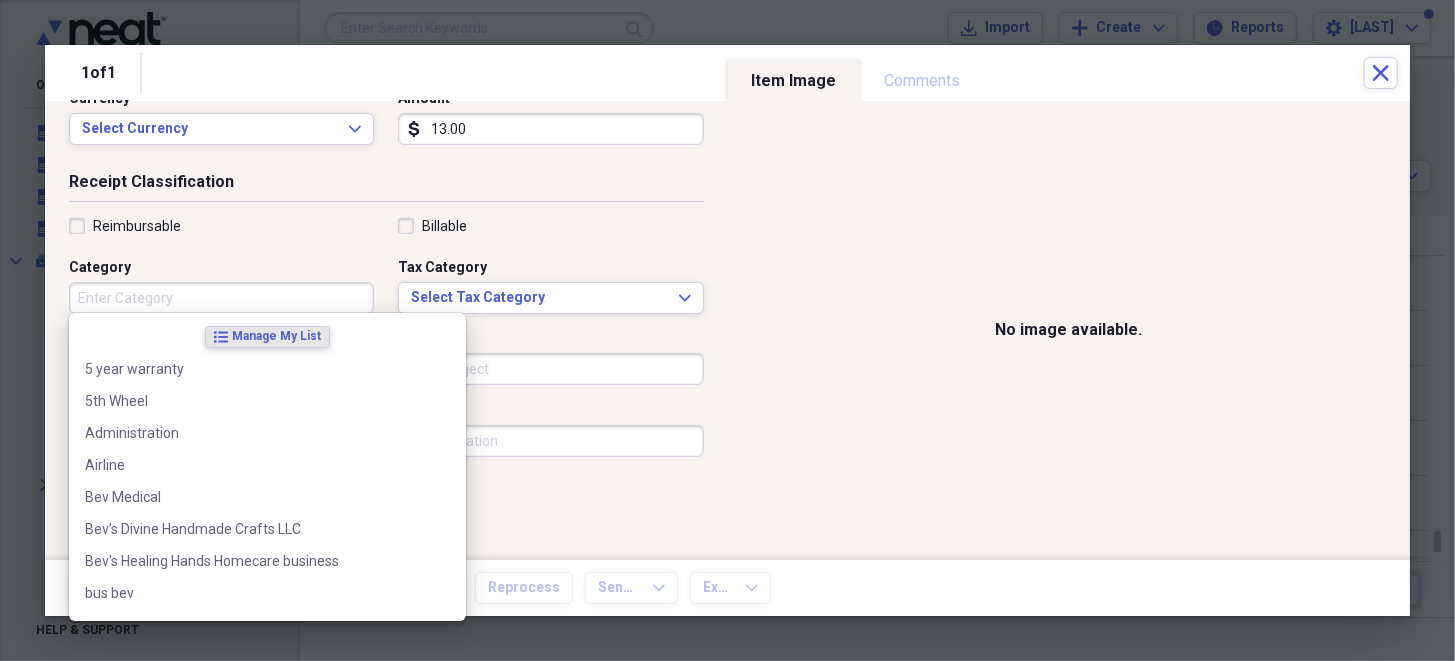 click on "Category" at bounding box center (221, 298) 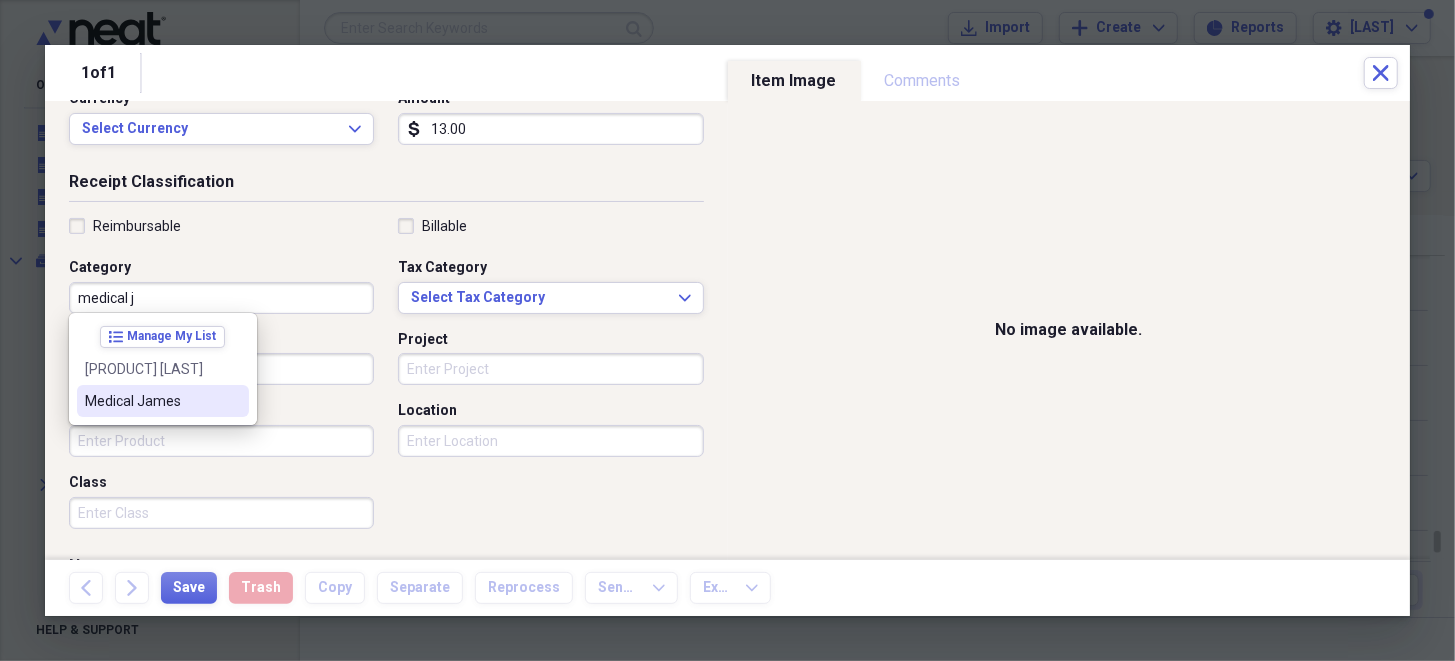 click on "Medical [PERSON]" at bounding box center (151, 401) 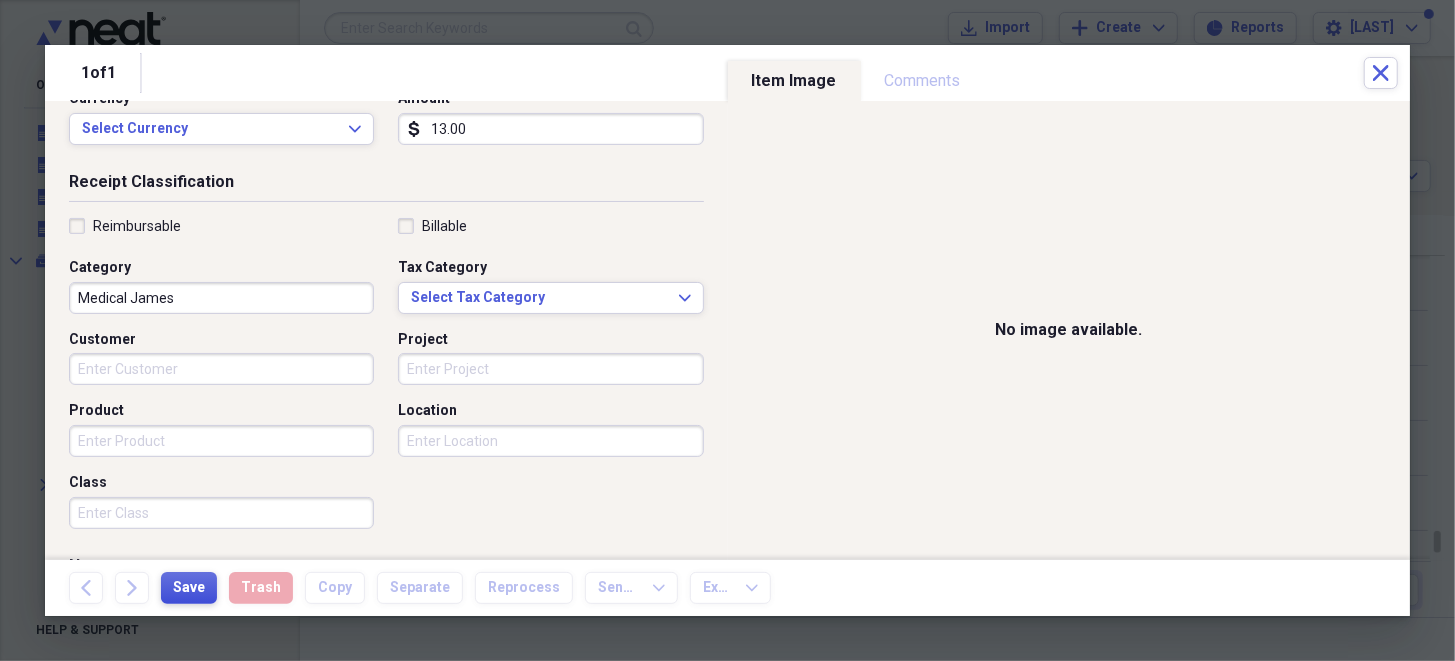 click on "Save" at bounding box center [189, 588] 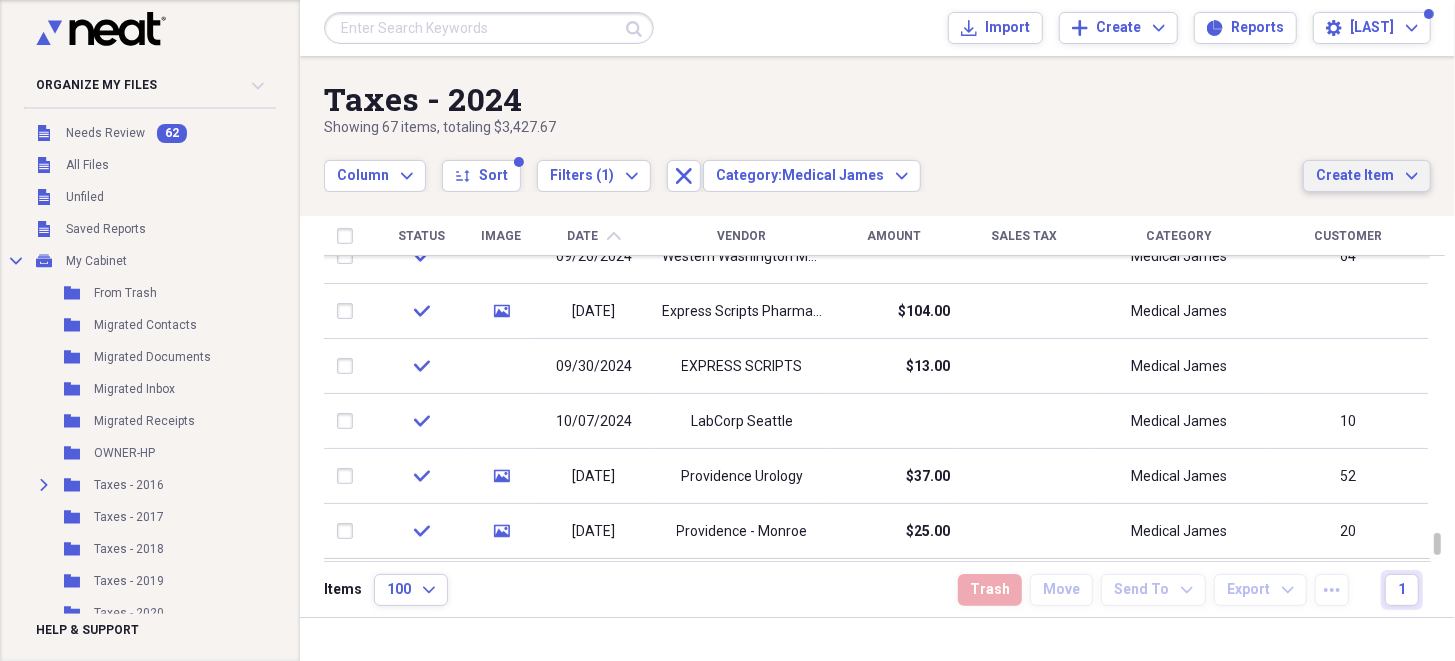 click on "Create Item" at bounding box center (1355, 176) 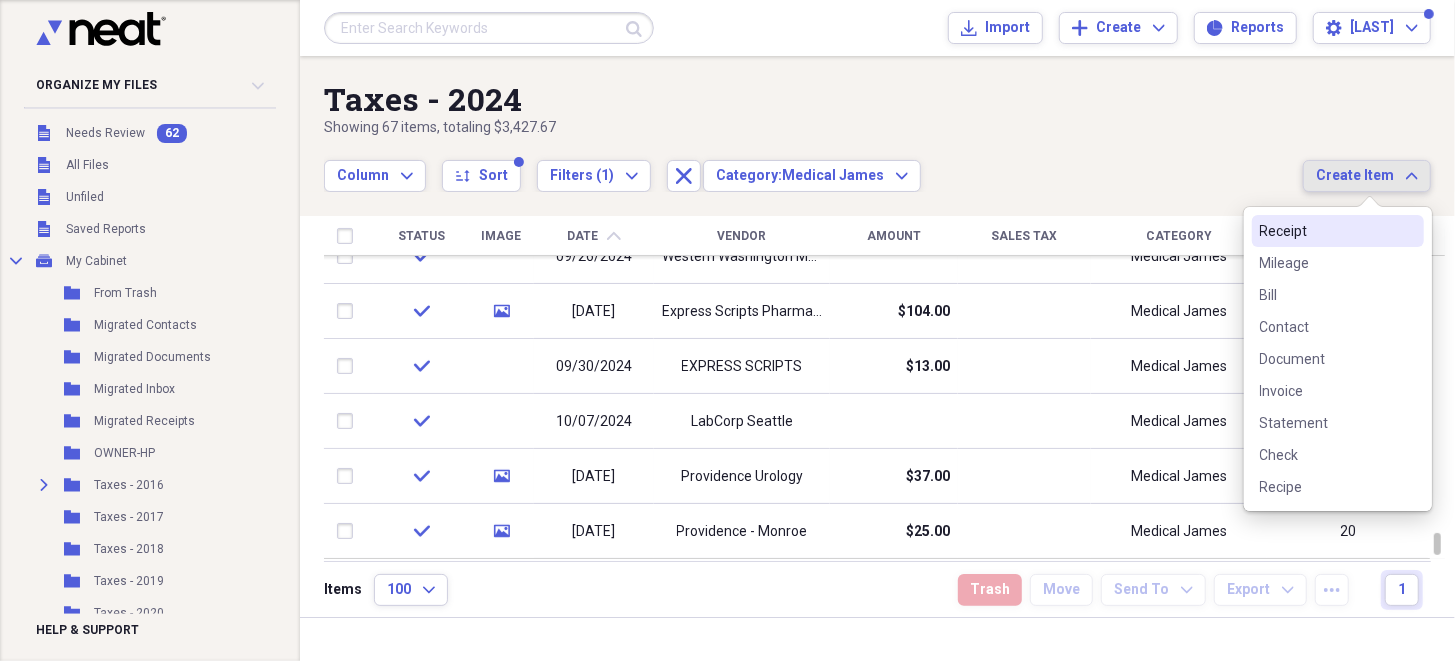 click on "Receipt" at bounding box center (1326, 231) 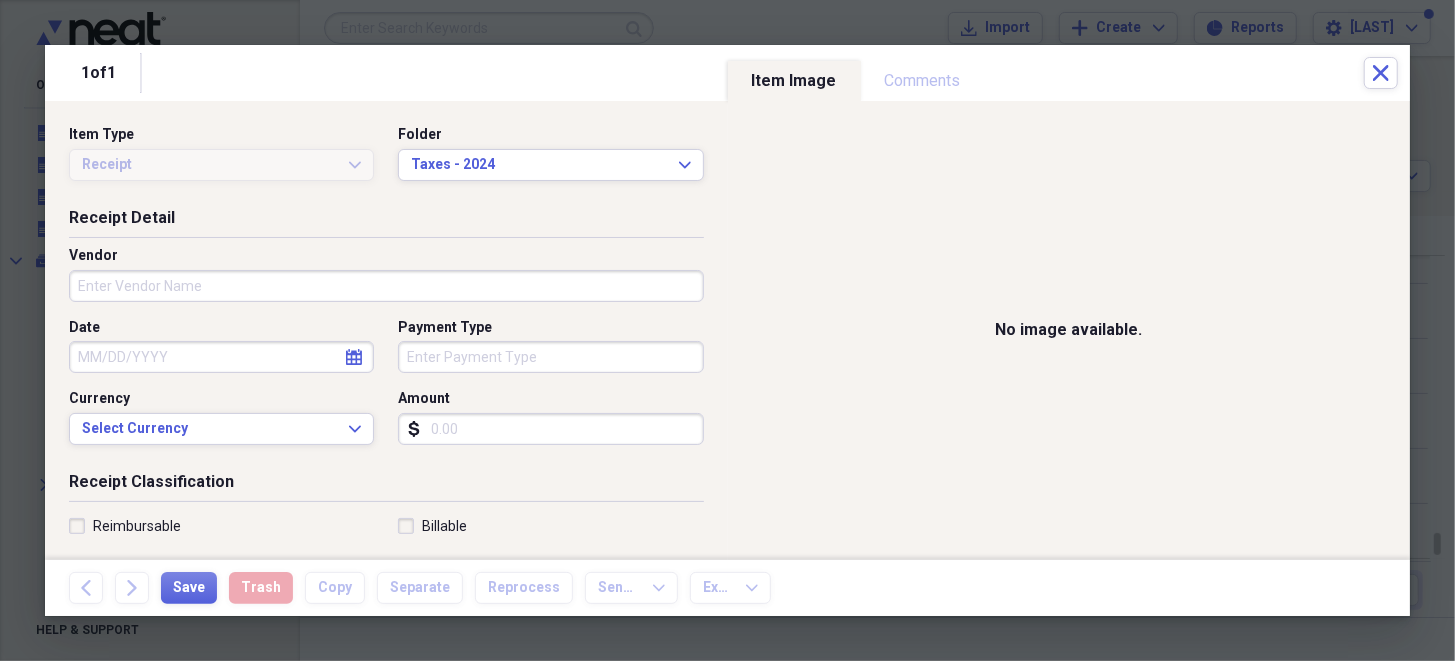 click on "Vendor" at bounding box center (386, 286) 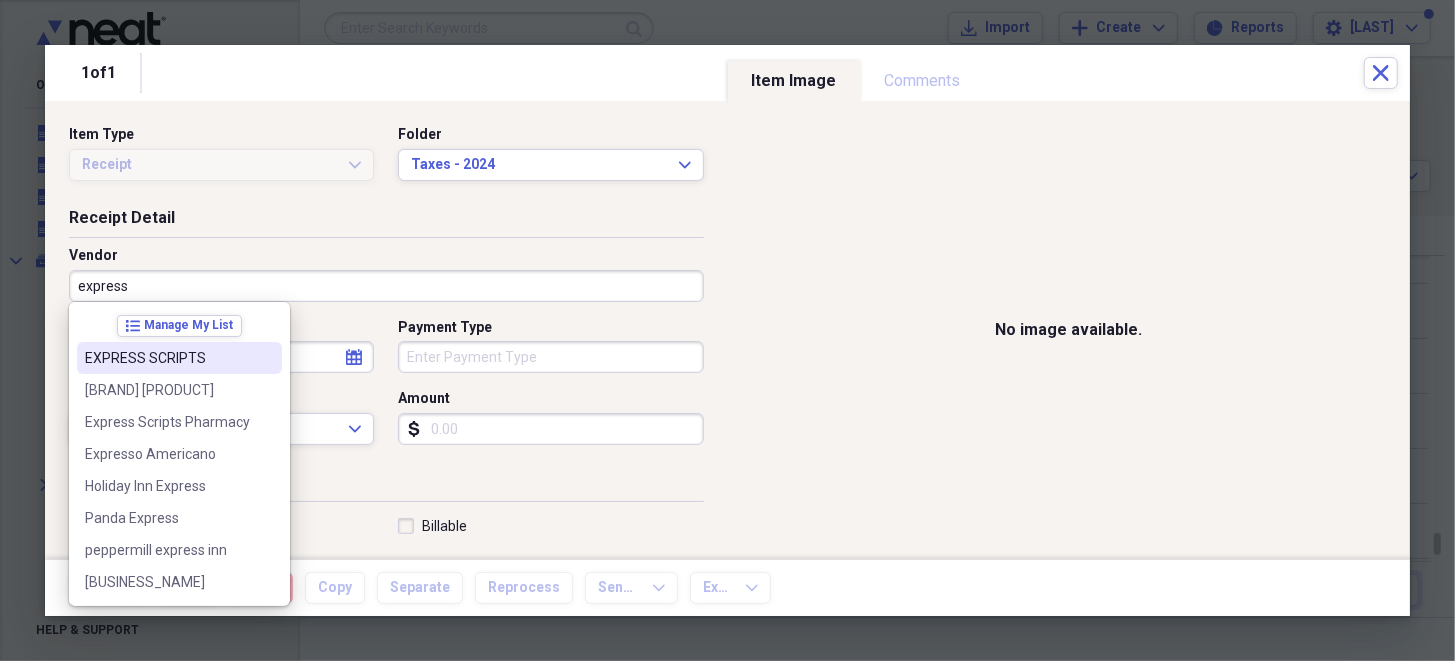 click on "EXPRESS  SCRIPTS" at bounding box center (167, 358) 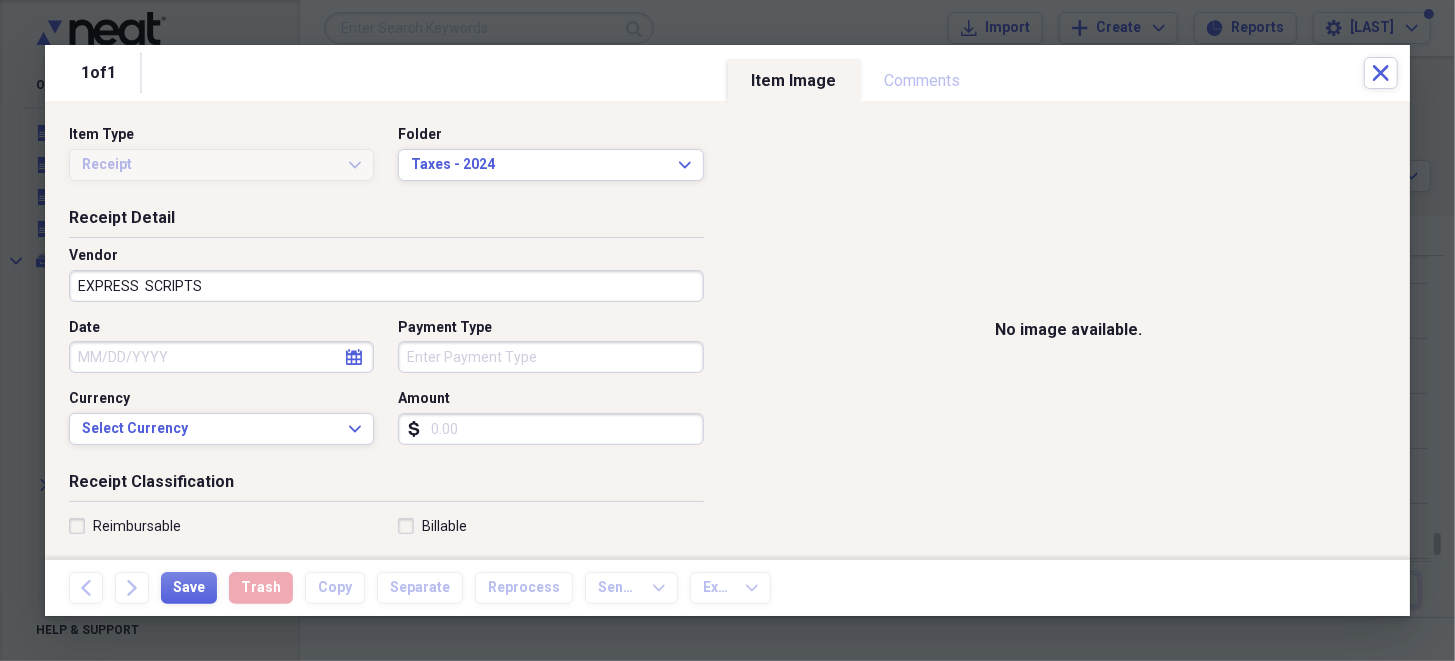 click on "Date" at bounding box center [221, 357] 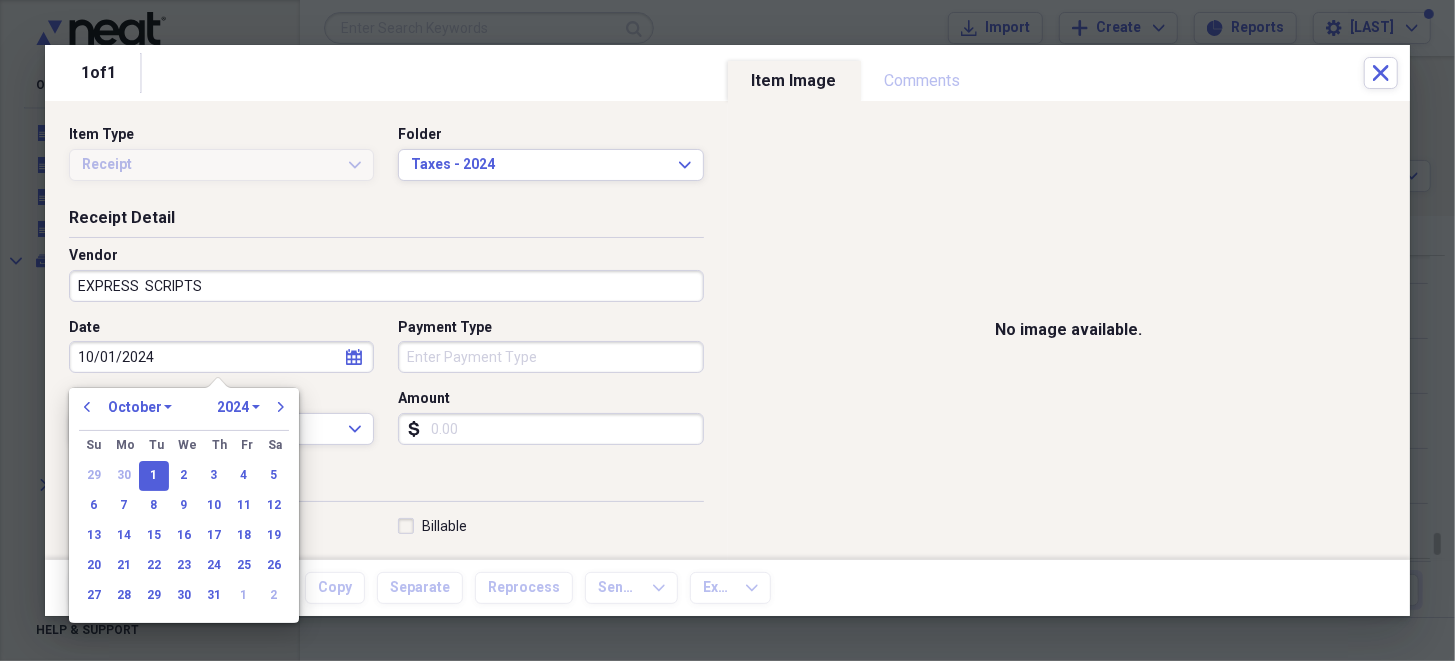 click on "Payment Type" at bounding box center [550, 357] 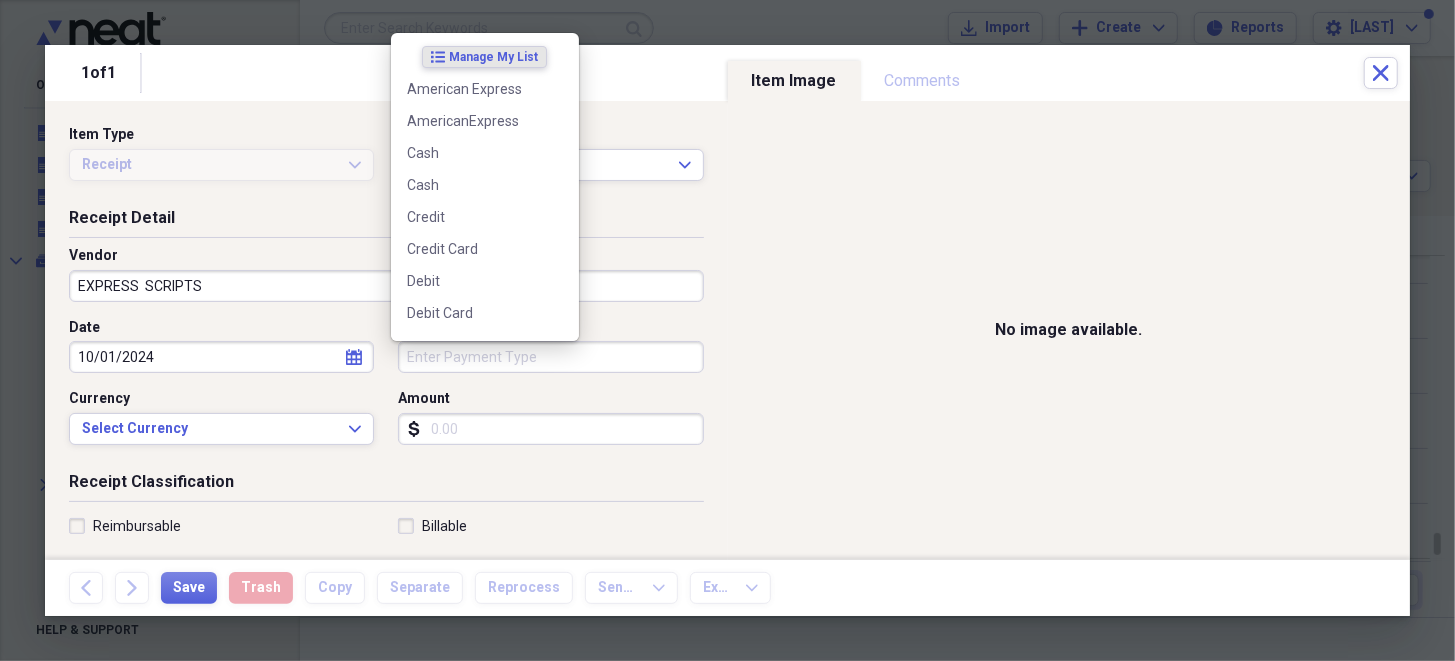 click on "Amount" at bounding box center [550, 429] 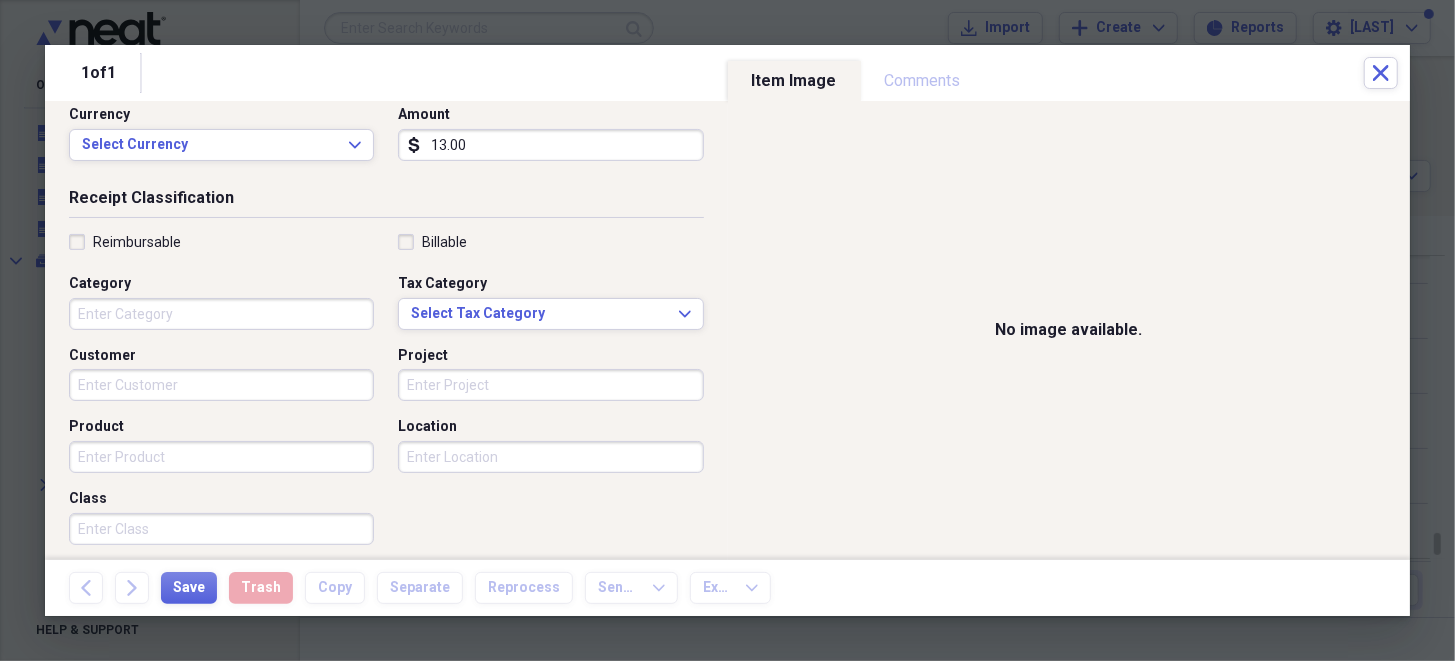 scroll, scrollTop: 300, scrollLeft: 0, axis: vertical 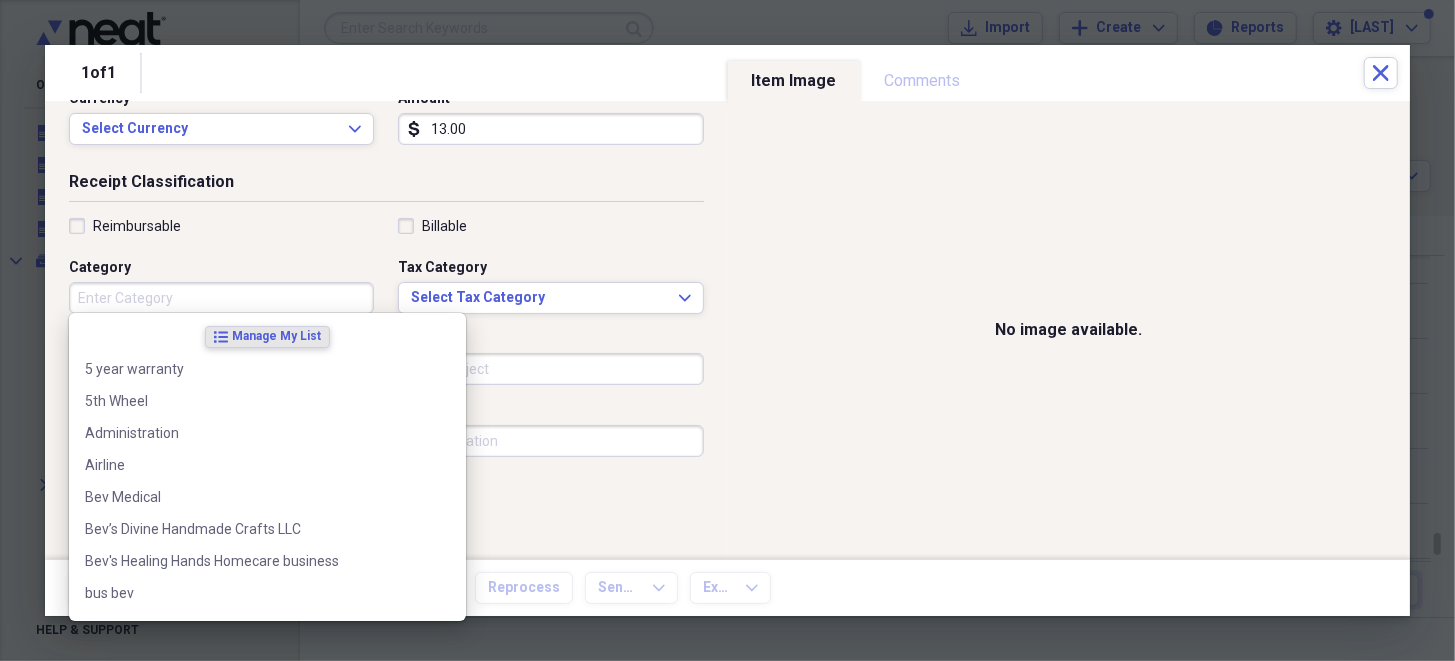 click on "Category" at bounding box center (221, 298) 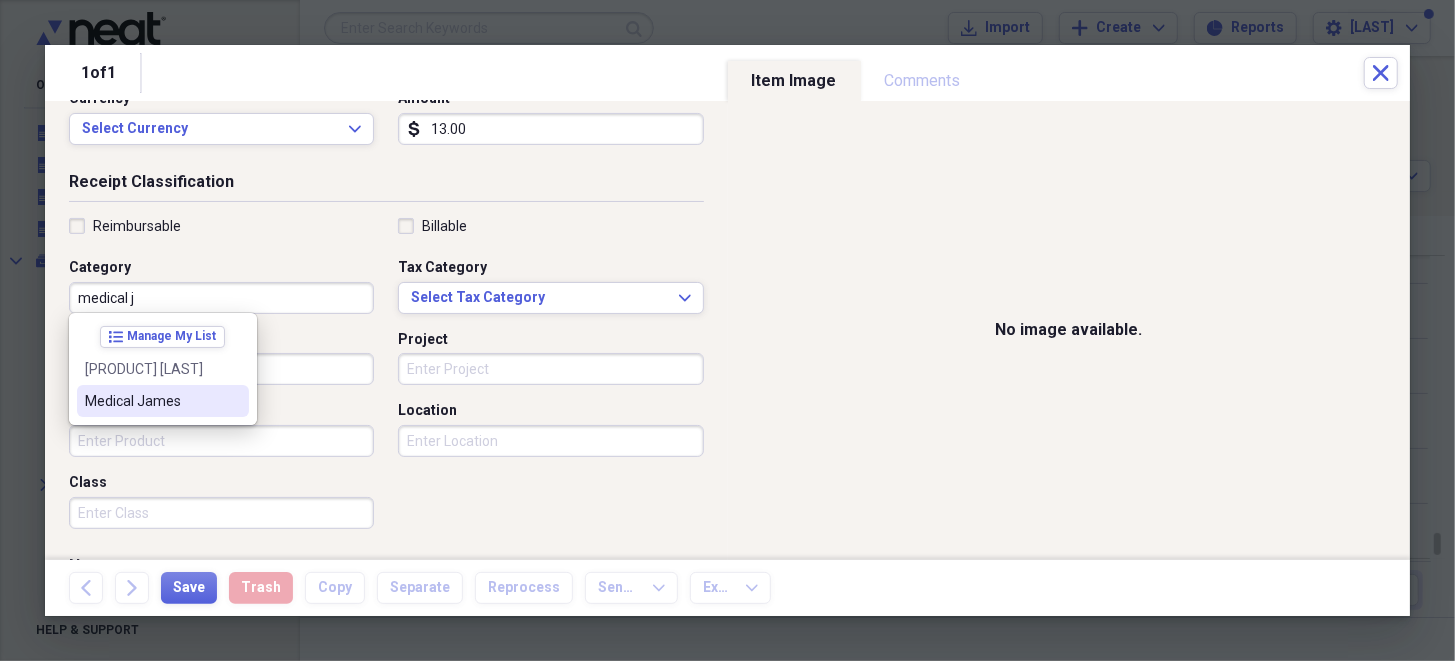 click on "Medical [PERSON]" at bounding box center [151, 401] 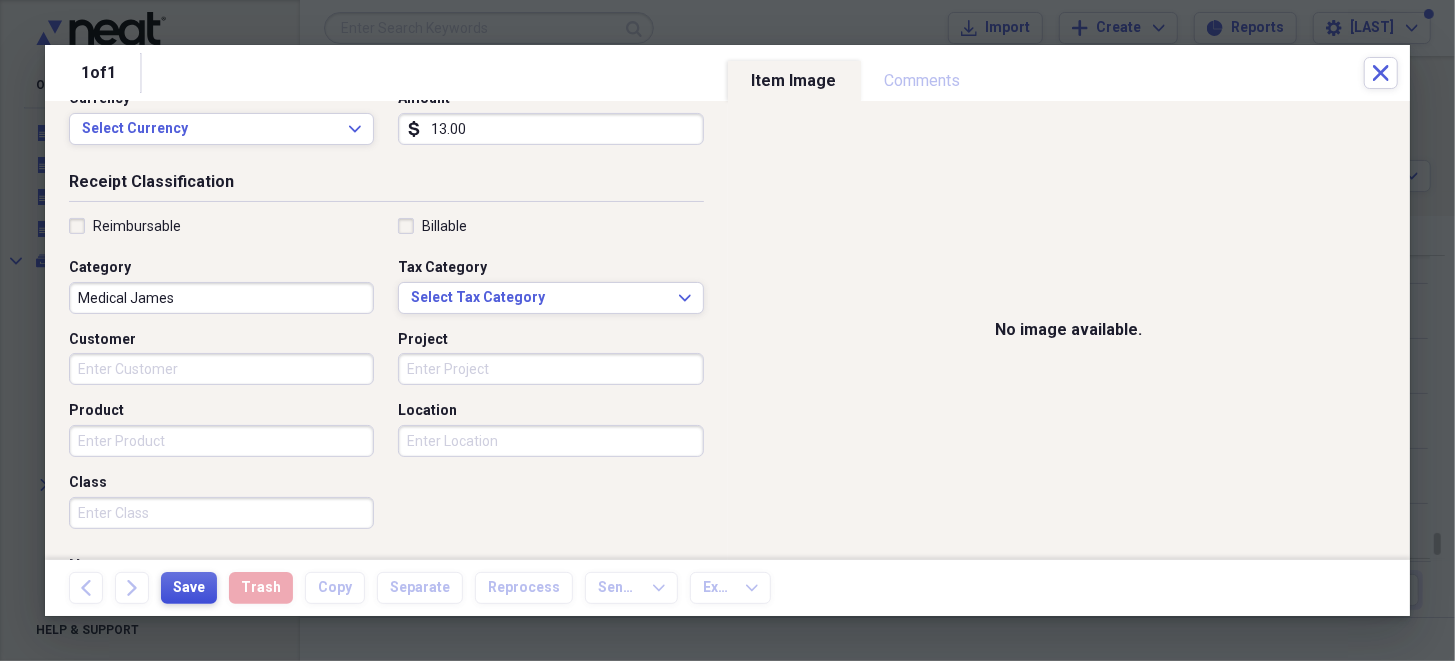 click on "Save" at bounding box center [189, 588] 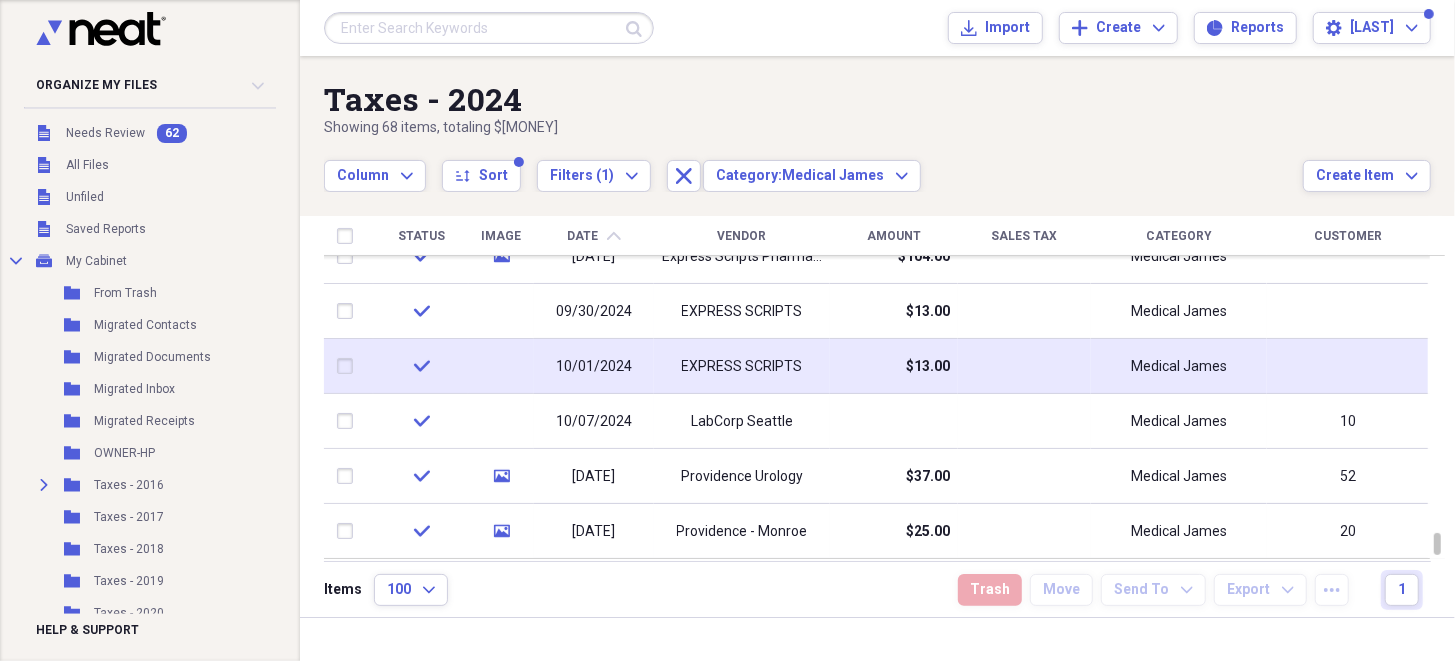 click on "EXPRESS  SCRIPTS" at bounding box center (742, 367) 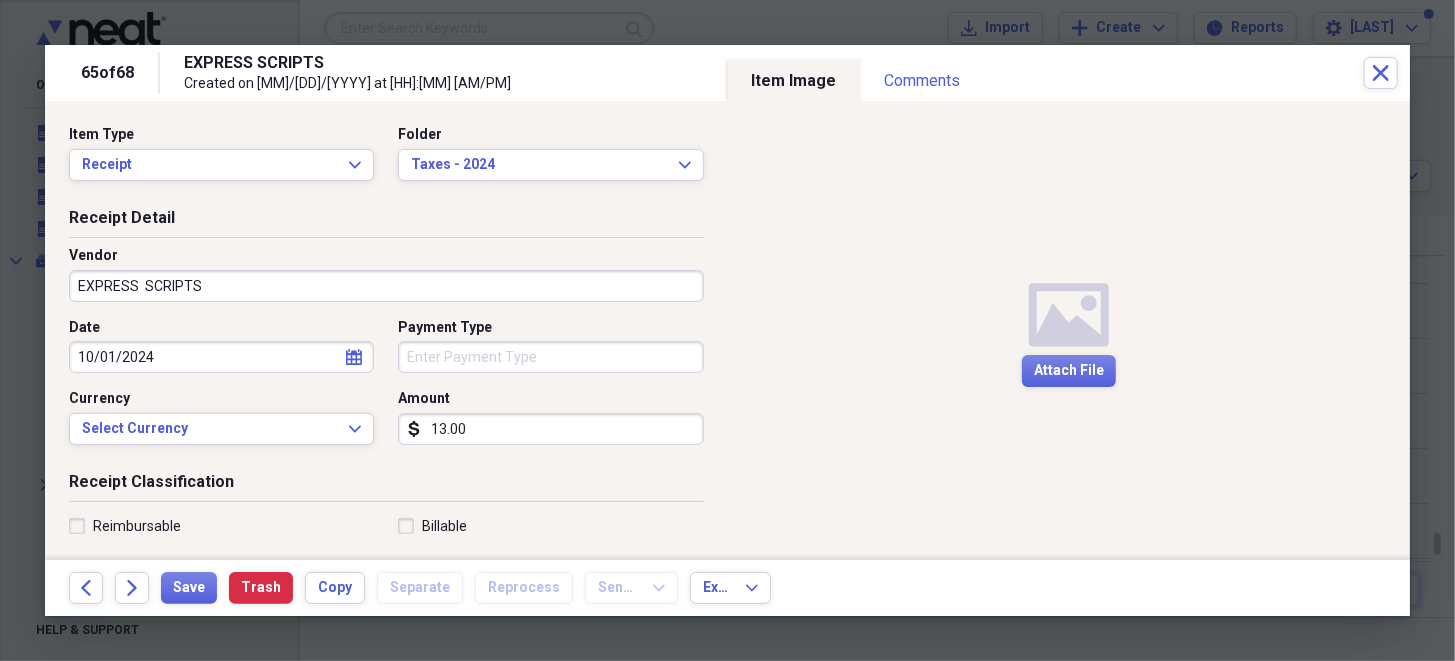 click on "13.00" at bounding box center [550, 429] 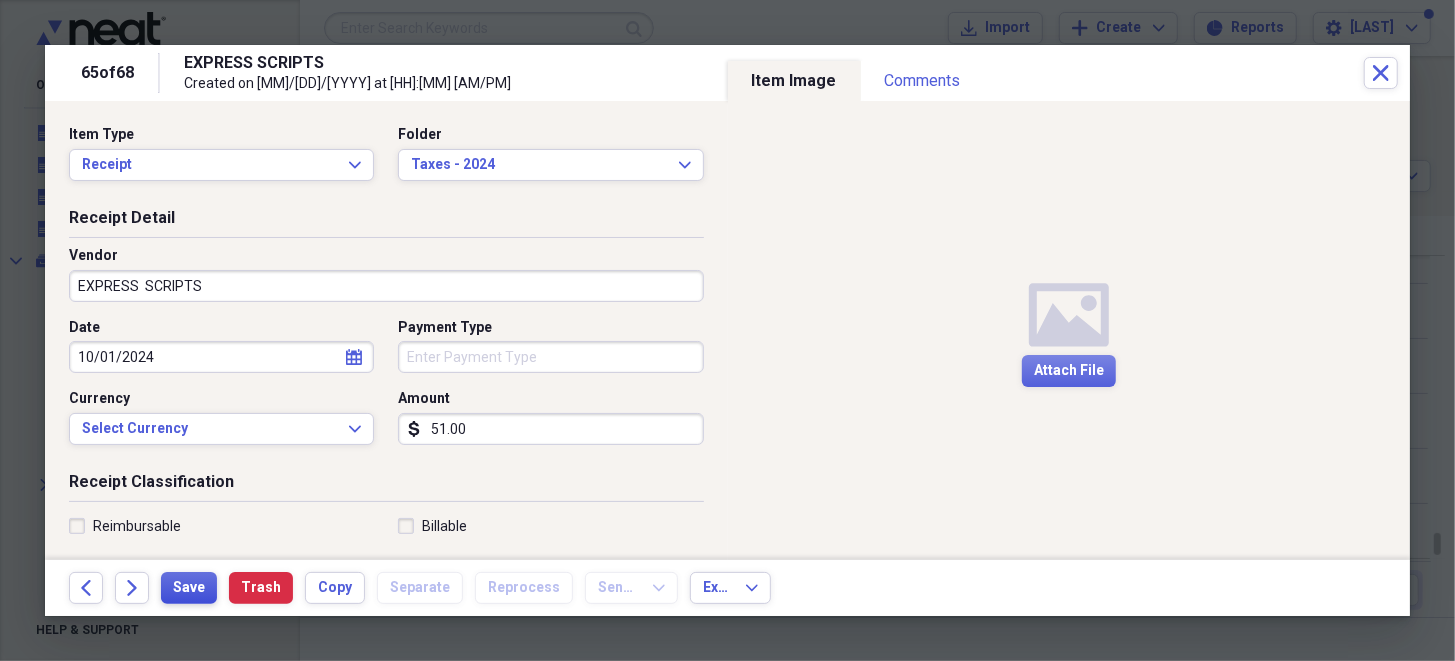 click on "Save" at bounding box center [189, 588] 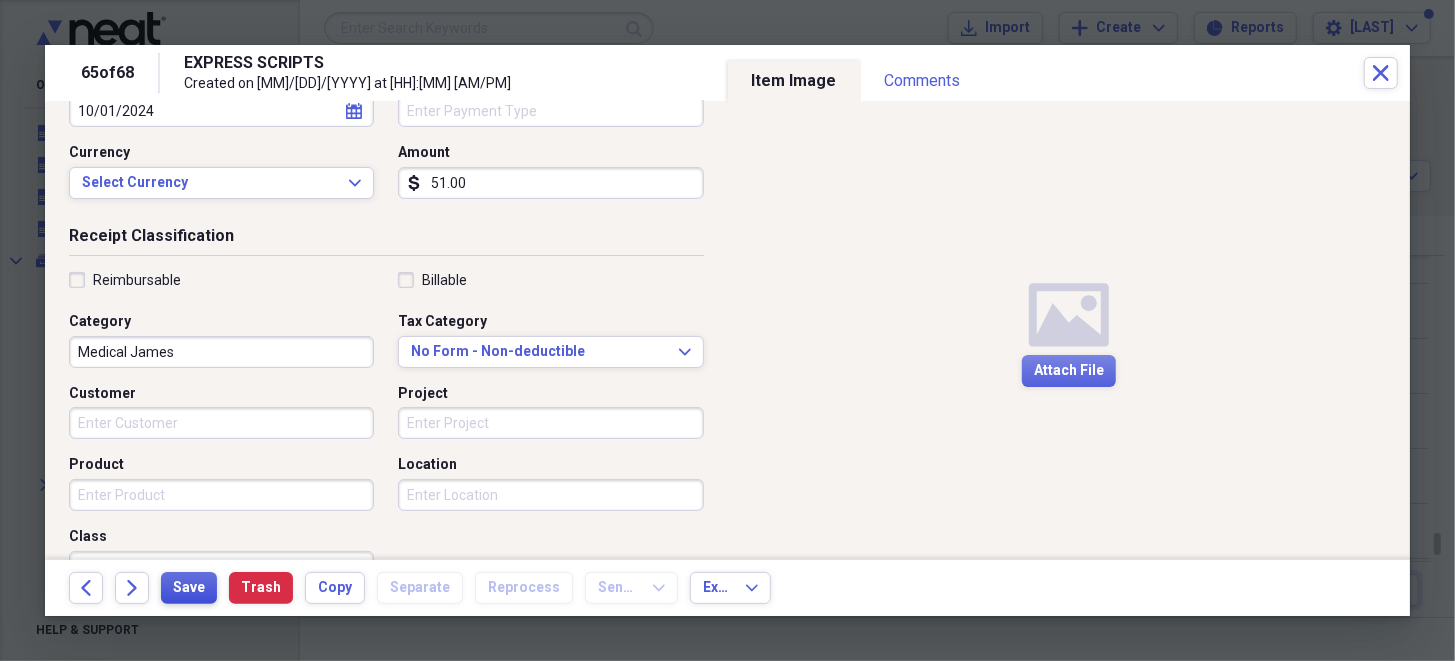 scroll, scrollTop: 300, scrollLeft: 0, axis: vertical 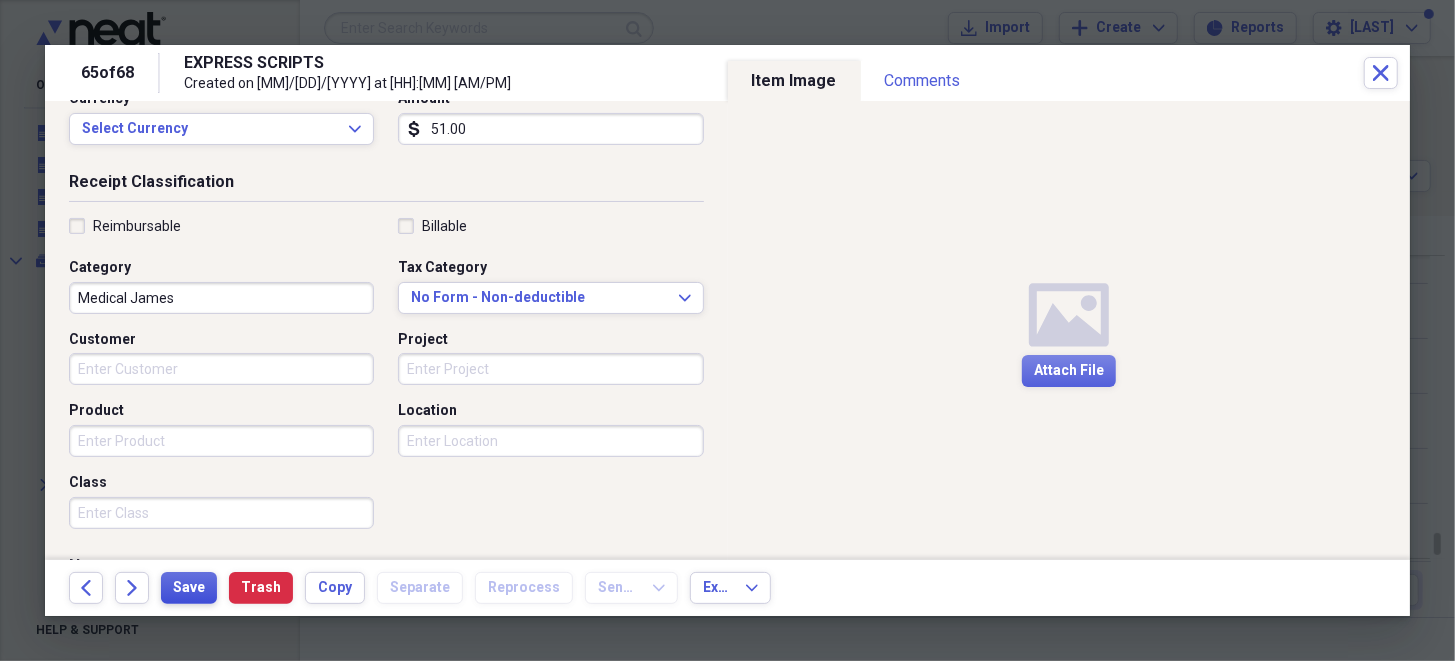 click on "Save" at bounding box center [189, 588] 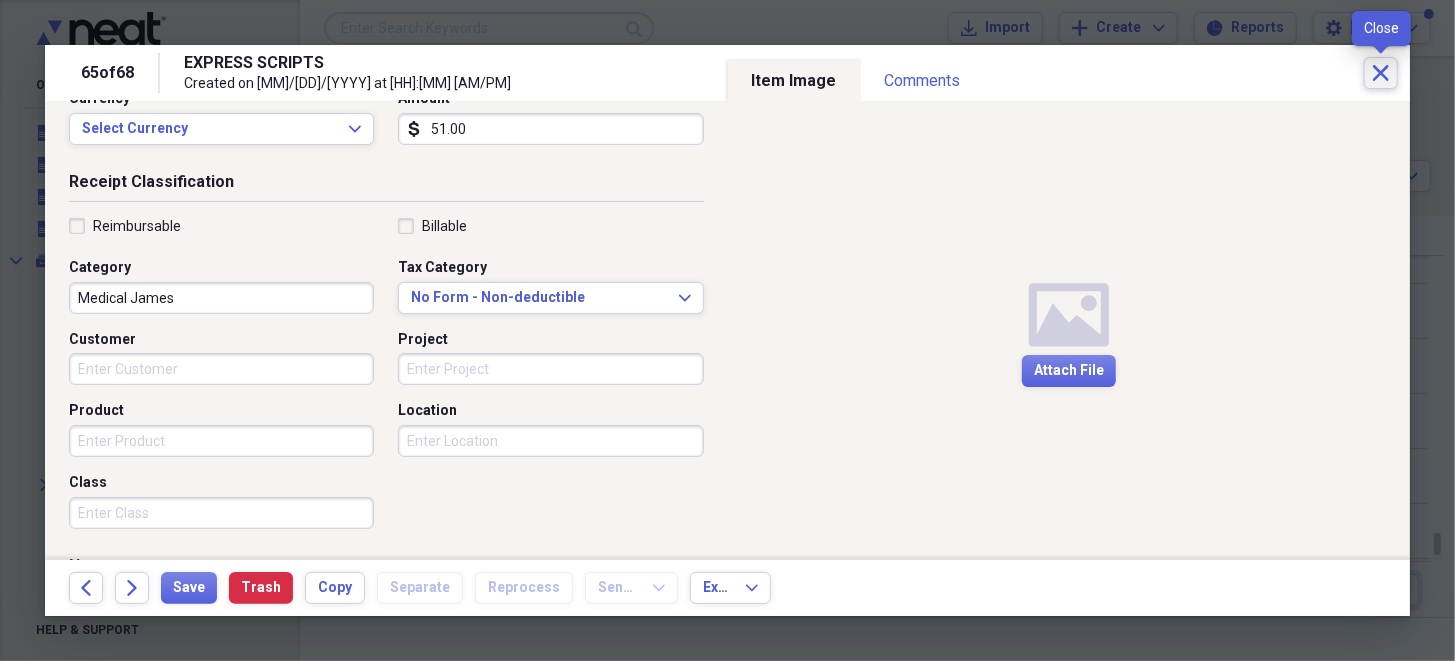 click 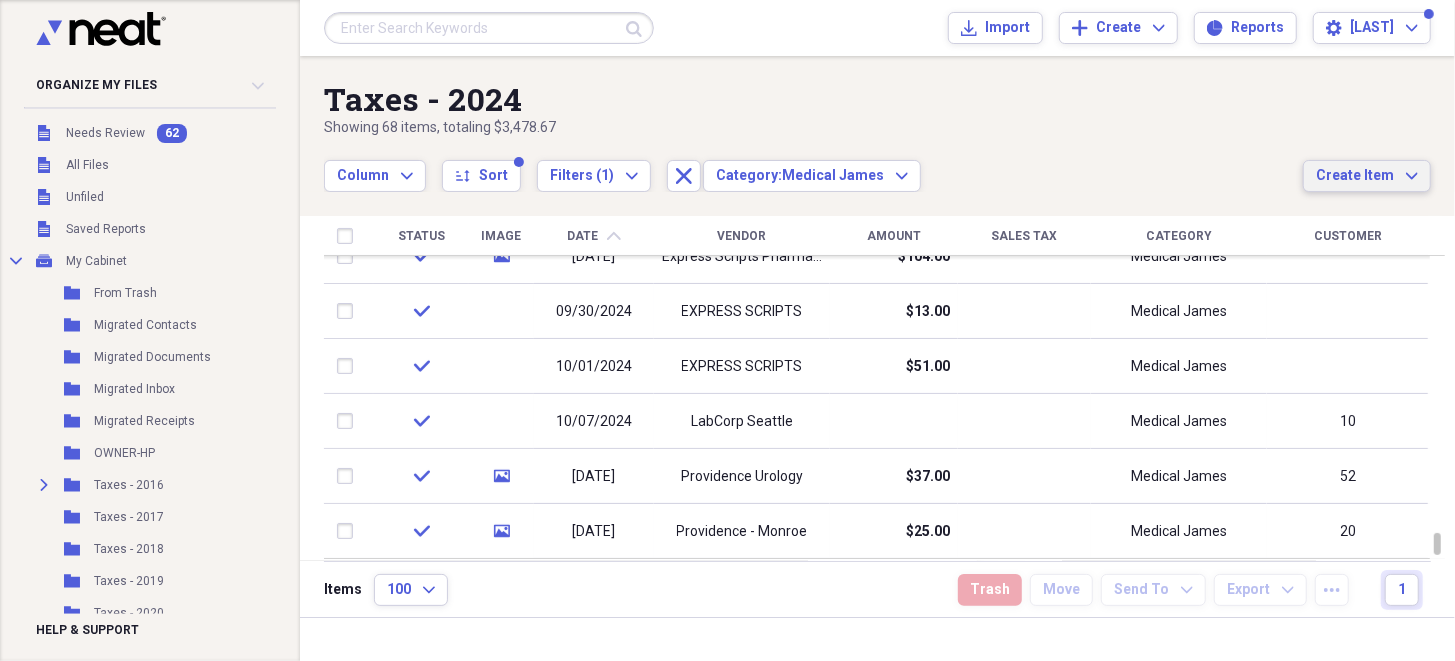 click on "Create Item" at bounding box center (1355, 176) 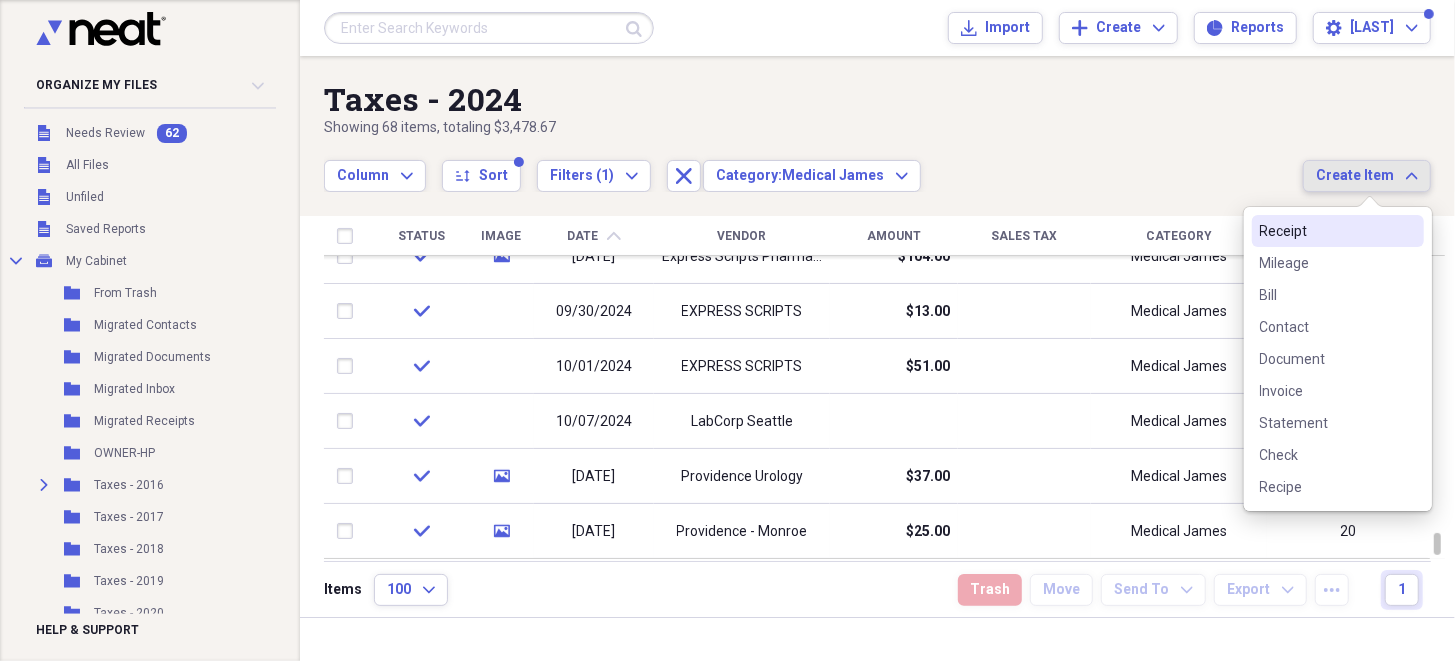 click on "Receipt" at bounding box center [1326, 231] 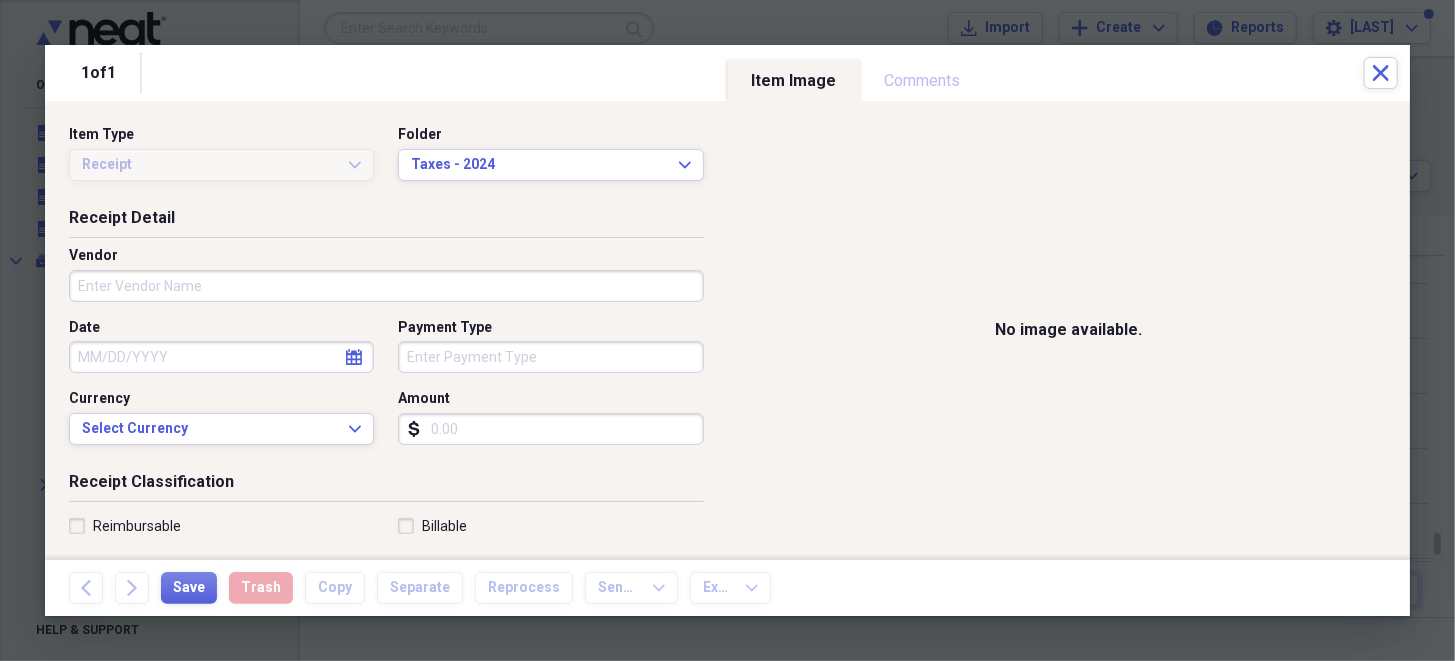 click on "Vendor" at bounding box center [386, 286] 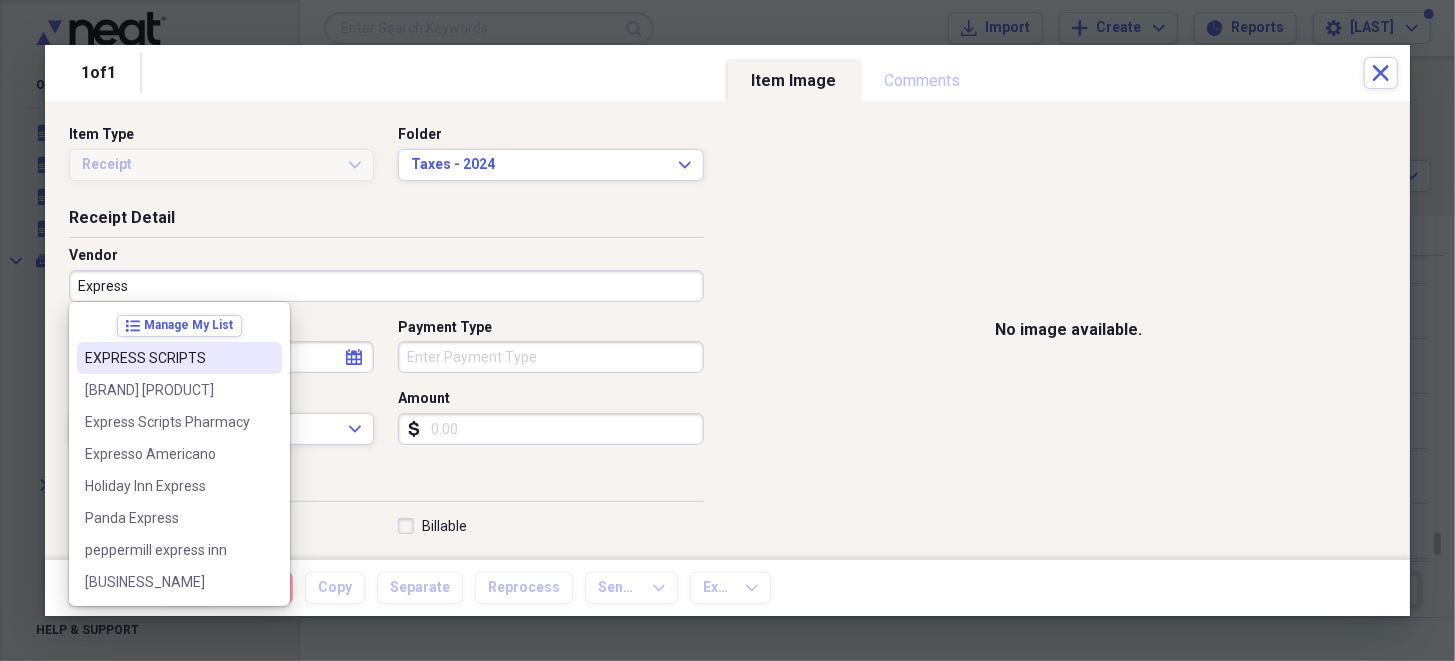 click on "EXPRESS  SCRIPTS" at bounding box center (167, 358) 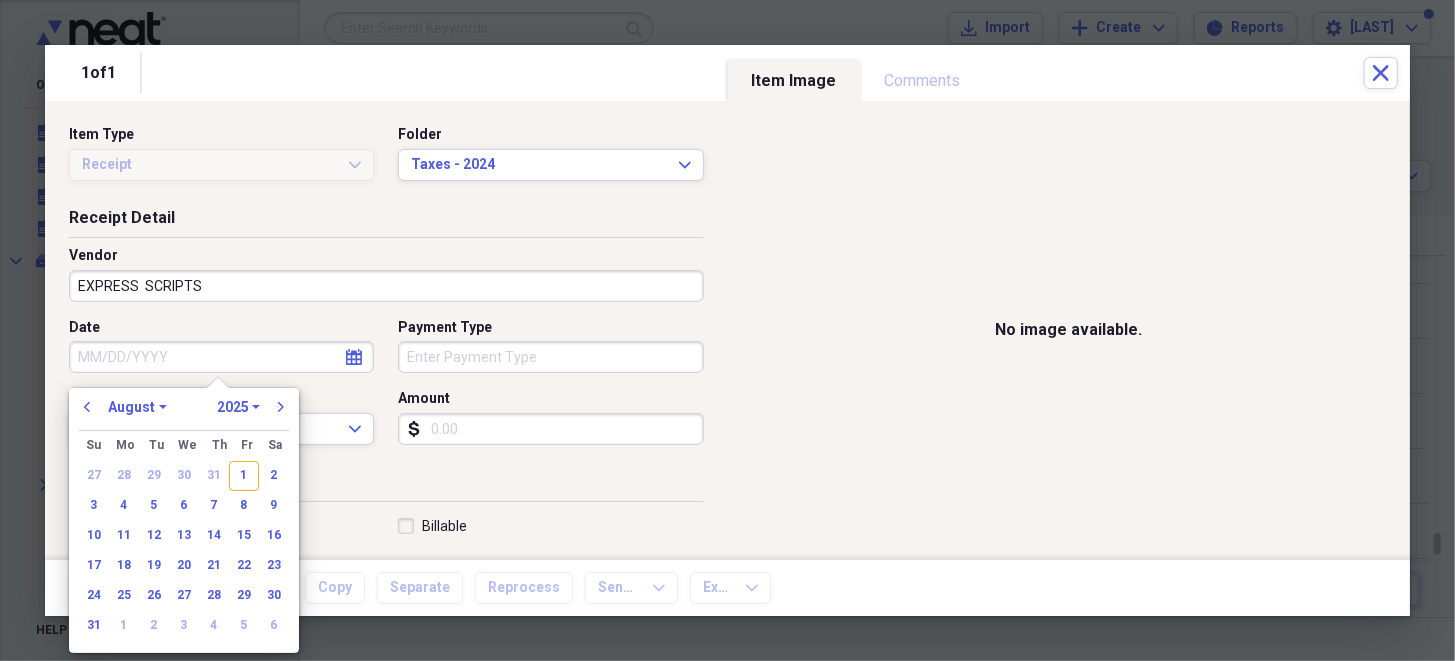 click on "Date" at bounding box center (221, 357) 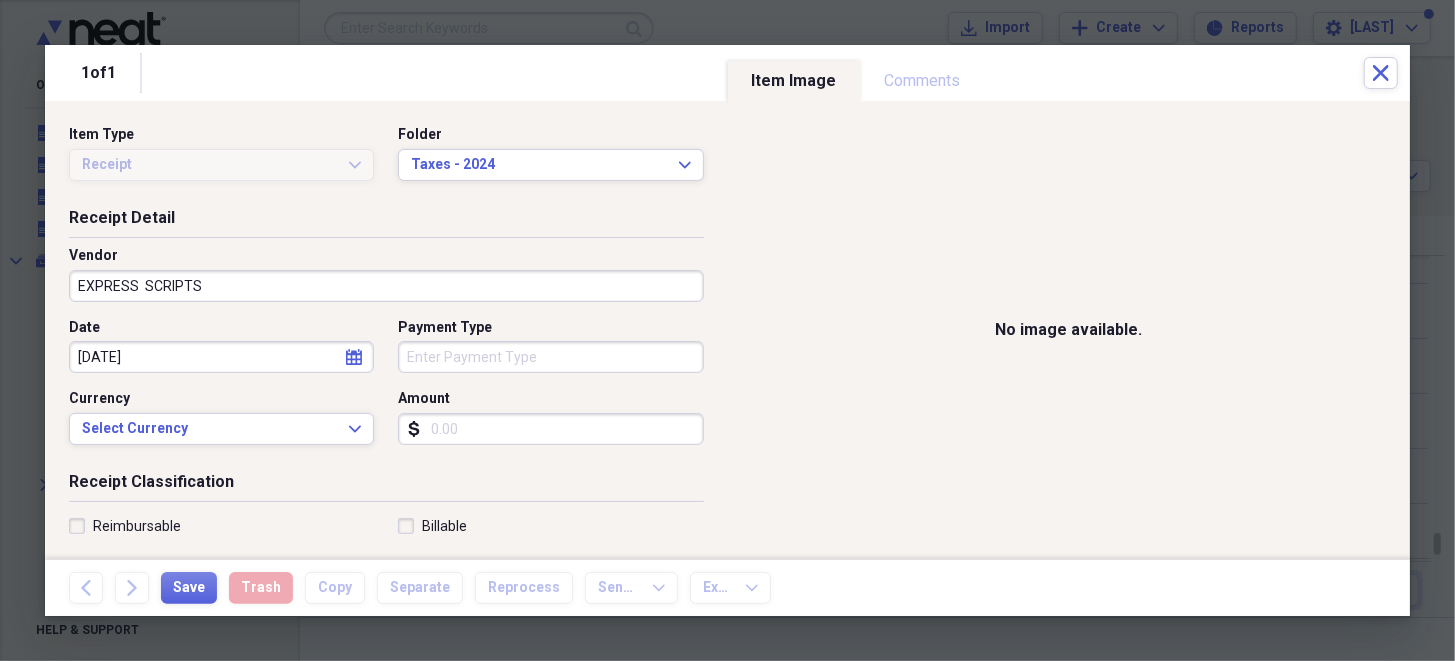 click on "Amount" at bounding box center [550, 429] 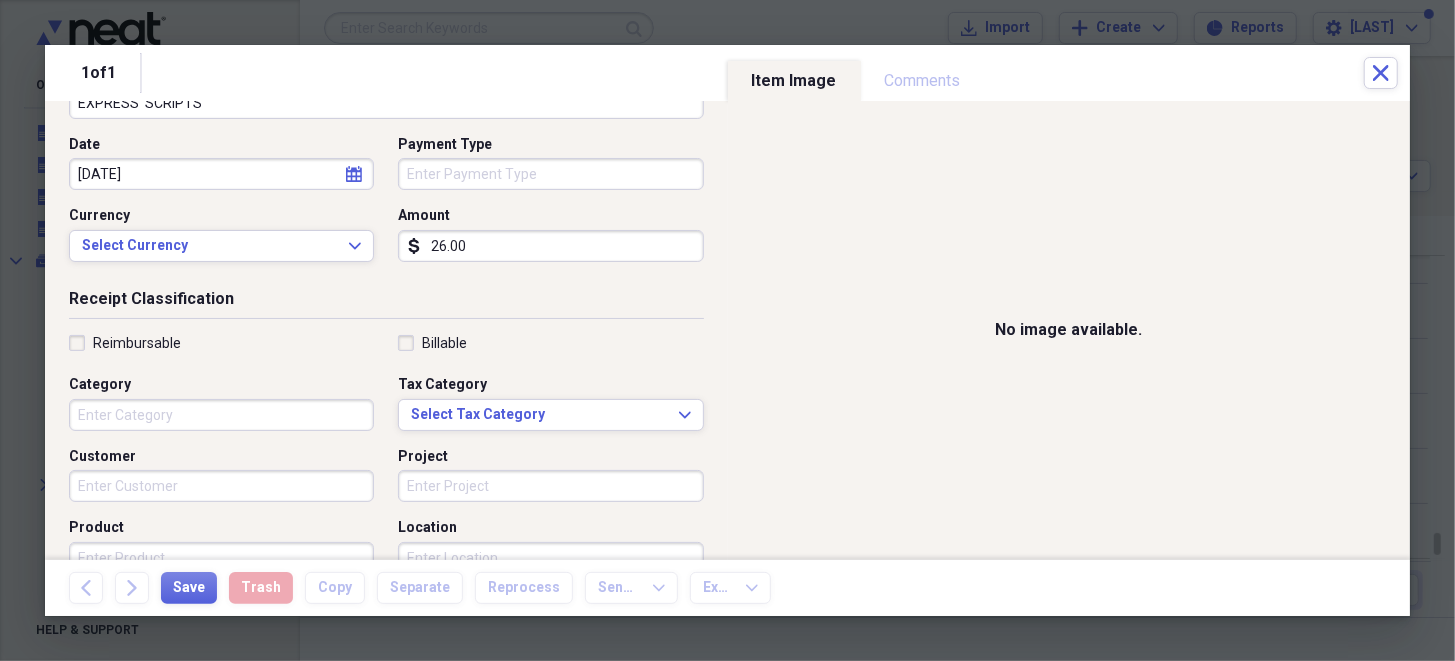 scroll, scrollTop: 199, scrollLeft: 0, axis: vertical 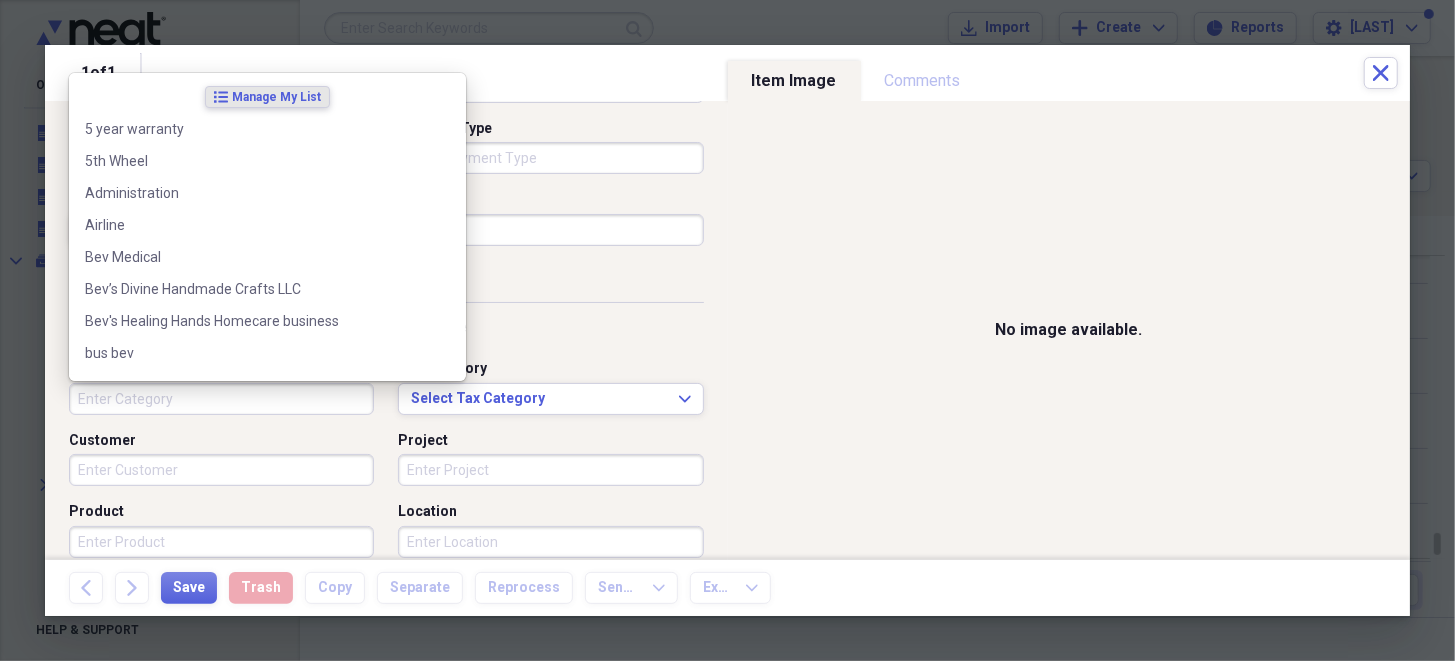 click on "Category" at bounding box center (221, 399) 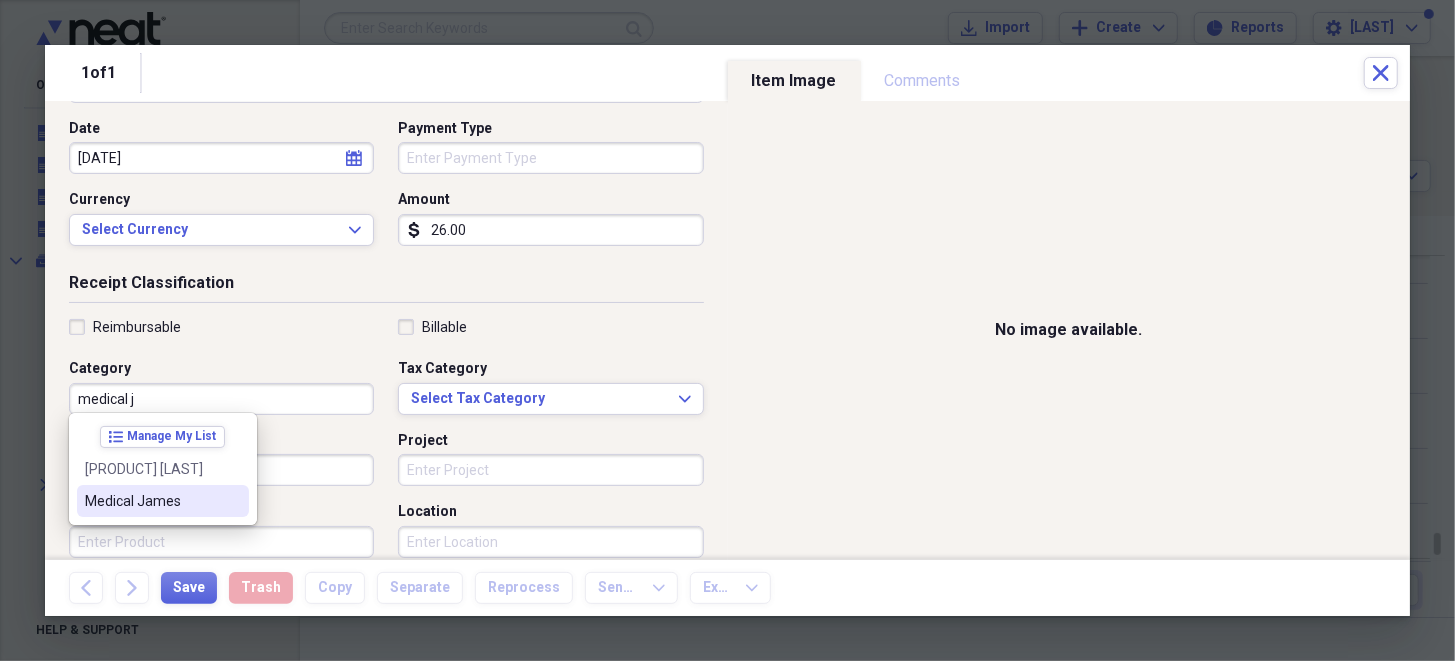 click on "Medical [PERSON]" at bounding box center (151, 501) 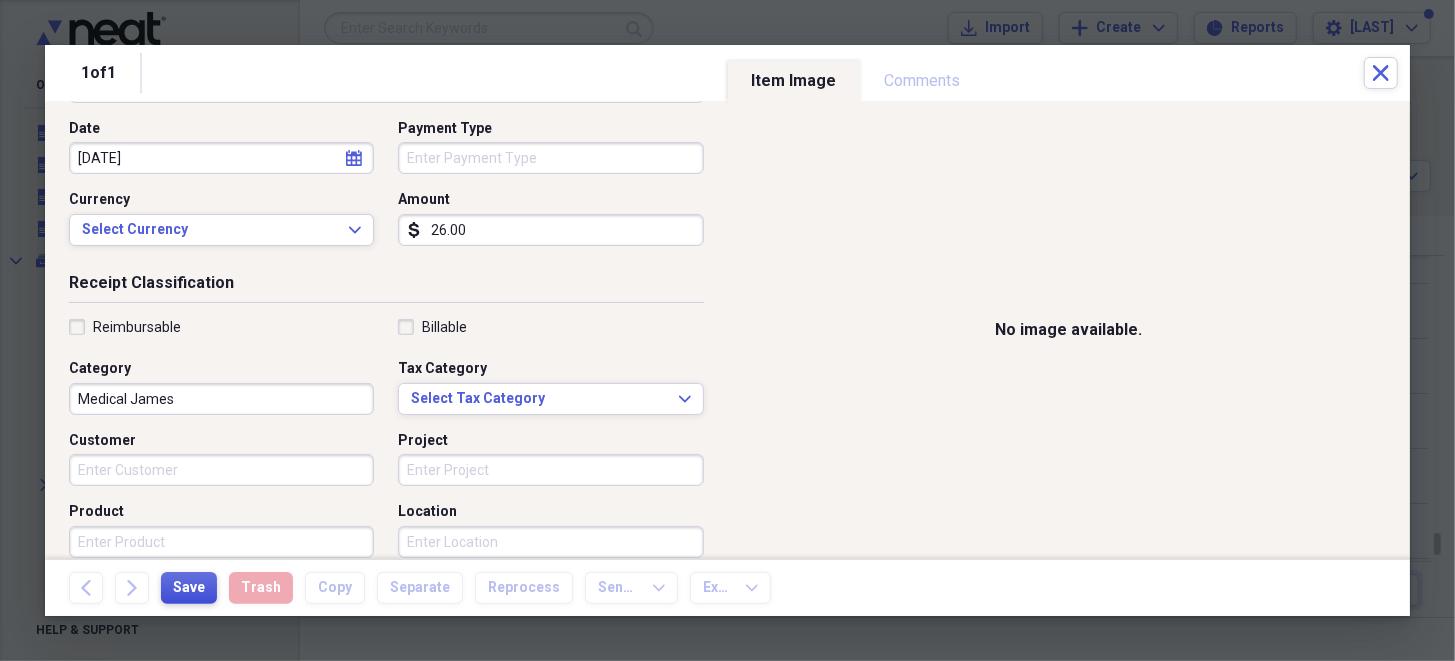 click on "Save" at bounding box center (189, 588) 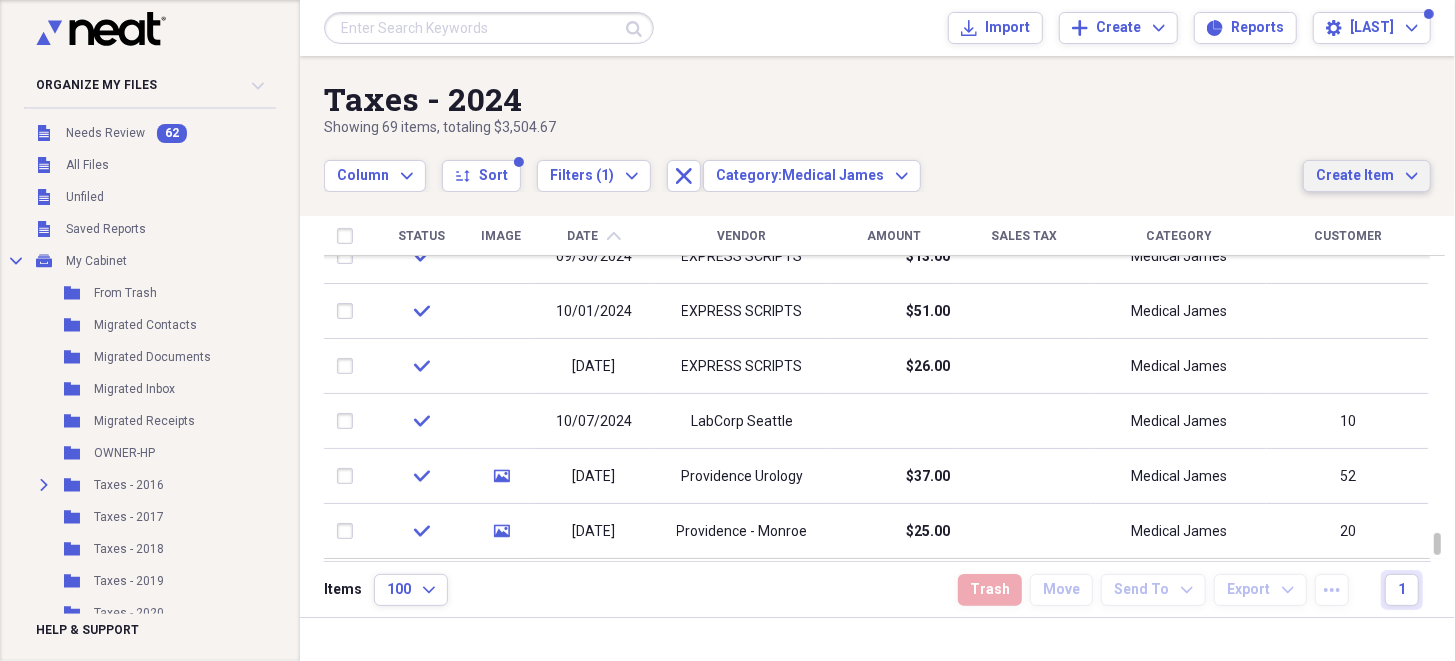click on "Create Item" at bounding box center [1355, 176] 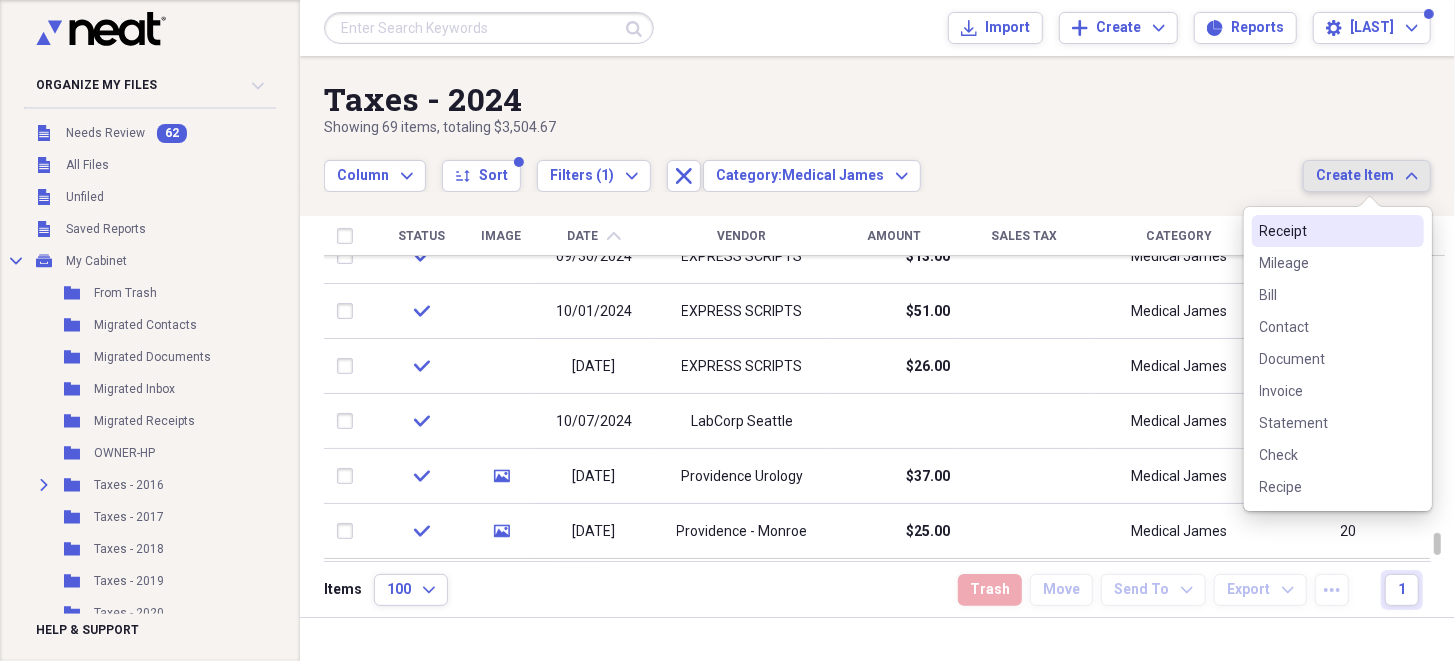 click on "Receipt" at bounding box center [1326, 231] 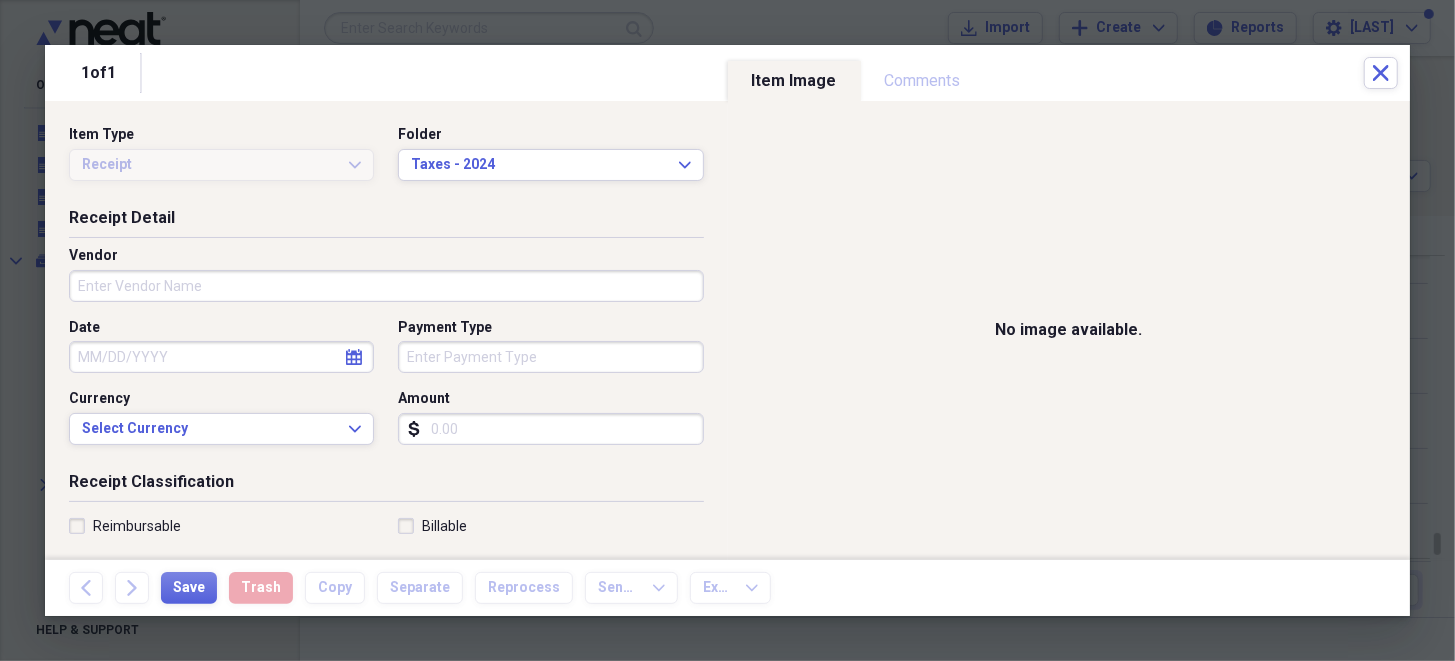 click on "Vendor" at bounding box center [386, 286] 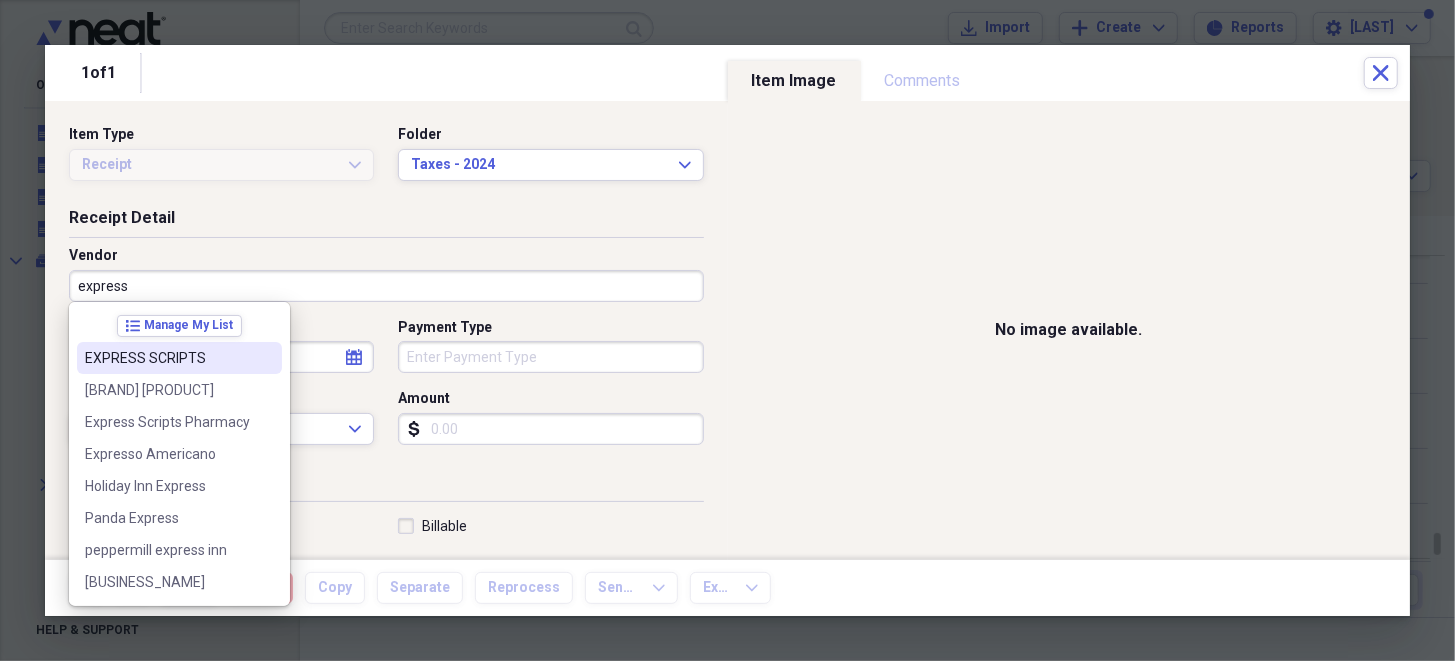 click on "EXPRESS  SCRIPTS" at bounding box center (167, 358) 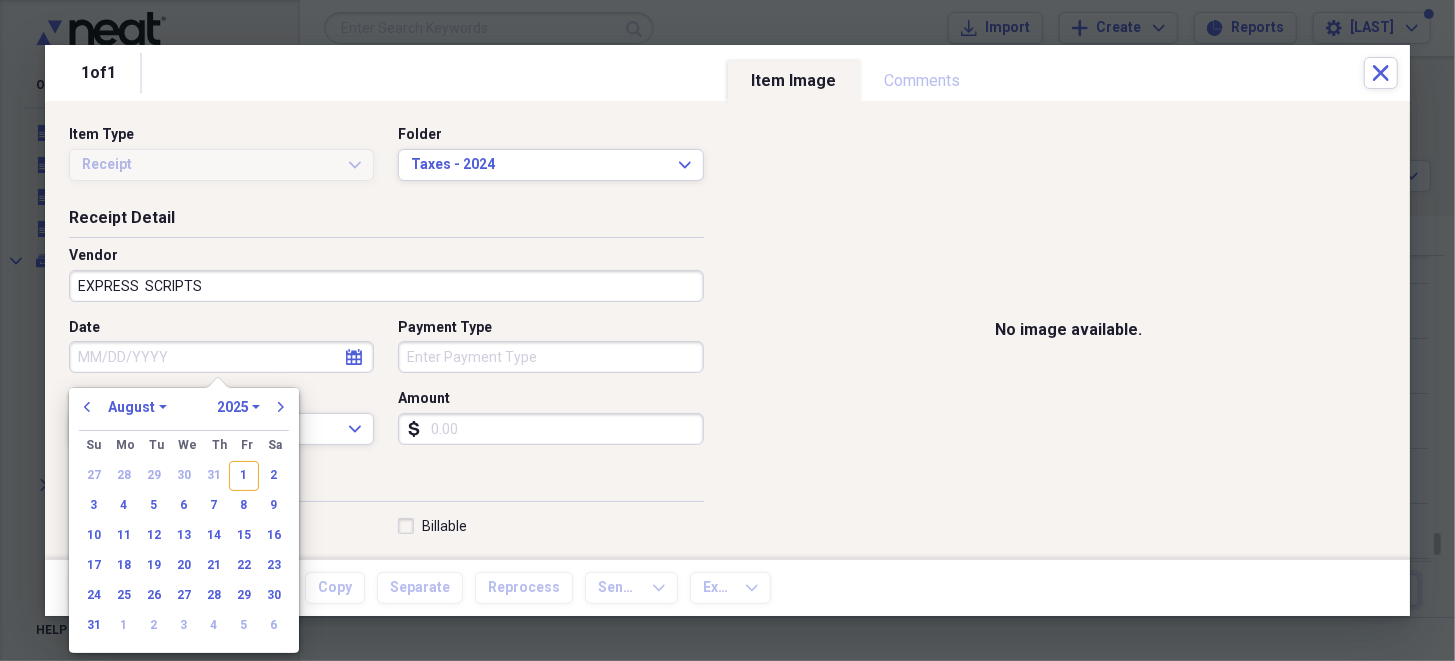 click on "Date" at bounding box center [221, 357] 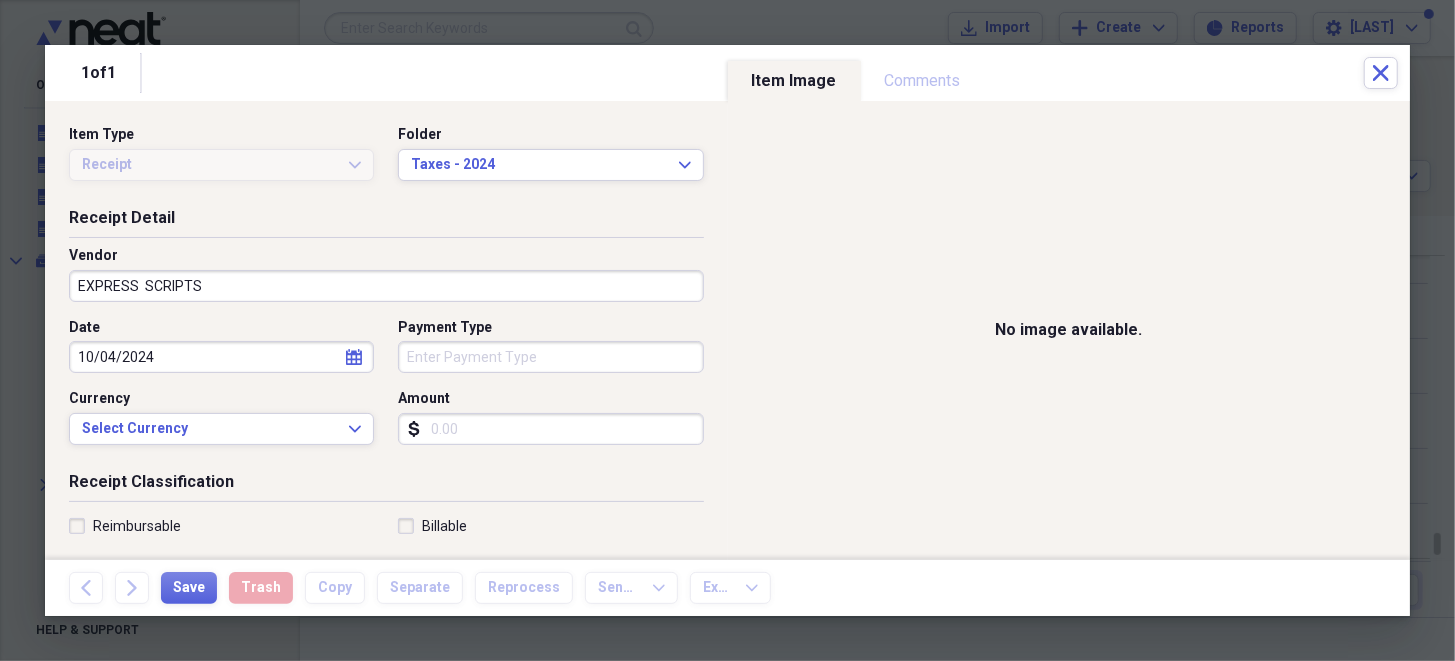 click on "Amount" at bounding box center (550, 429) 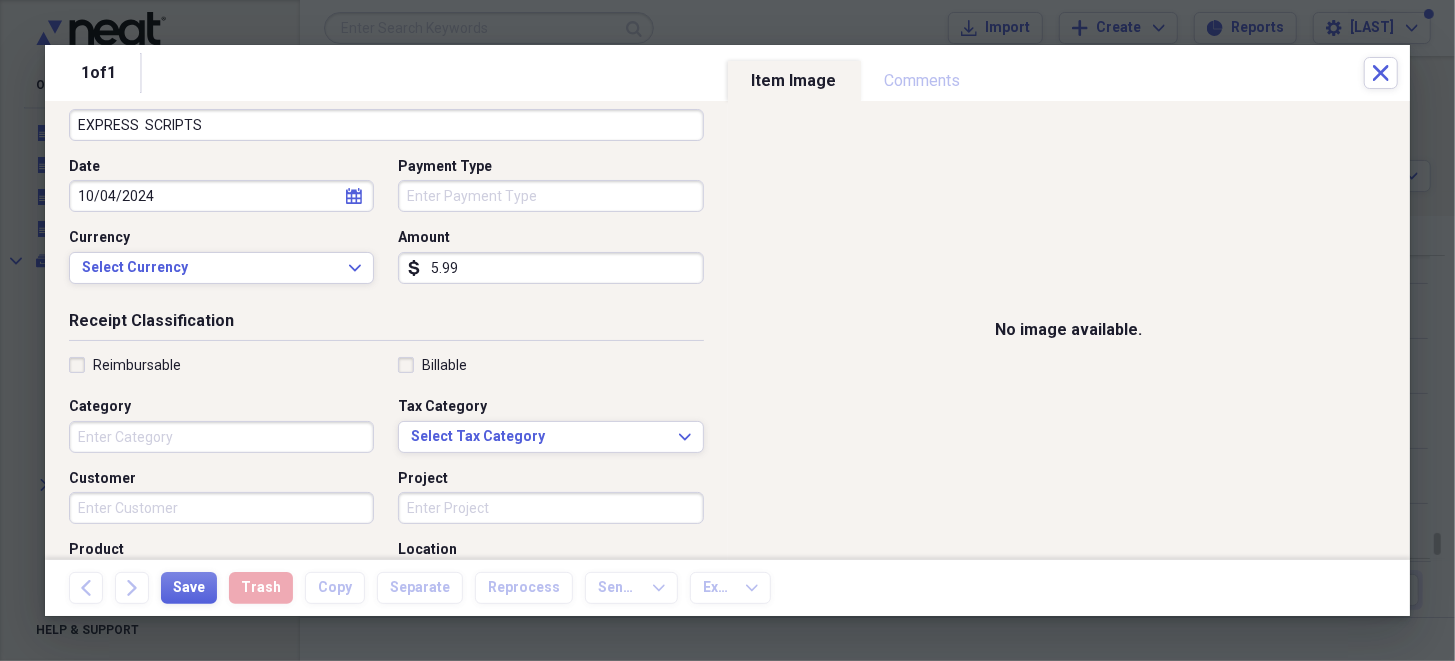 scroll, scrollTop: 199, scrollLeft: 0, axis: vertical 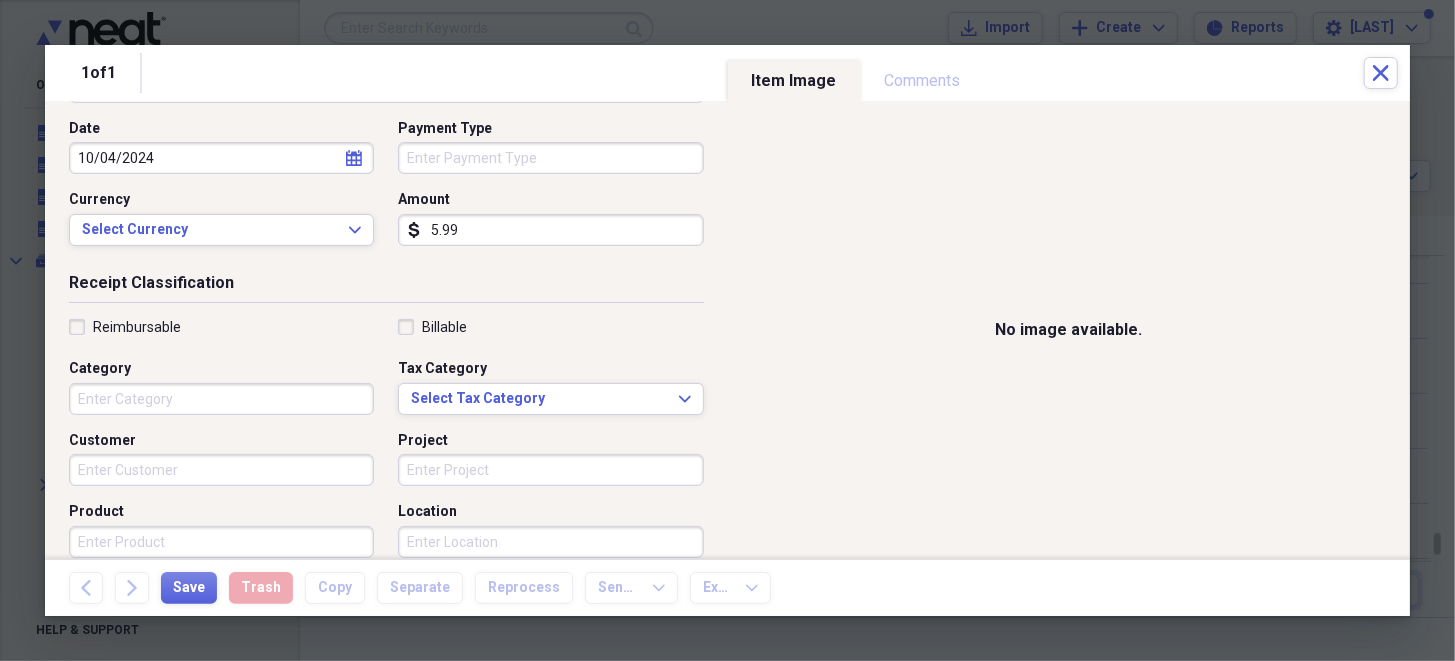click on "Category" at bounding box center [221, 399] 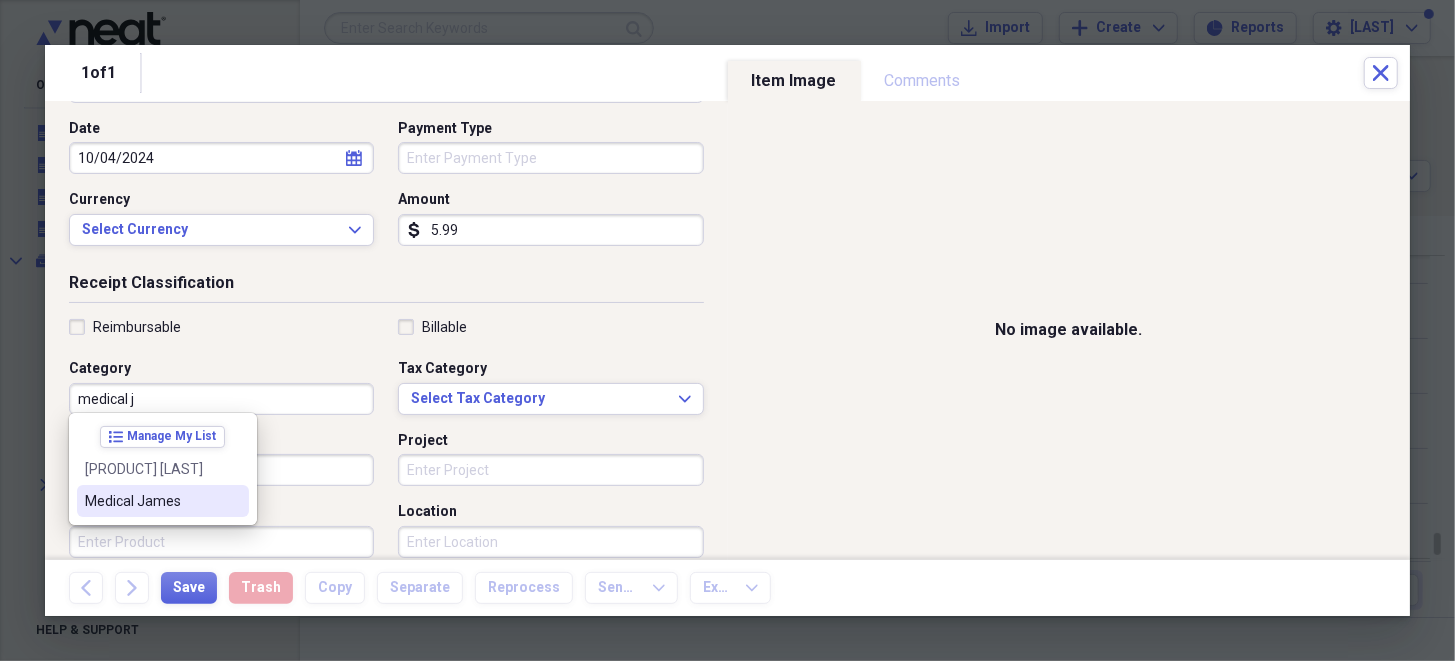 click on "Medical [PERSON]" at bounding box center [151, 501] 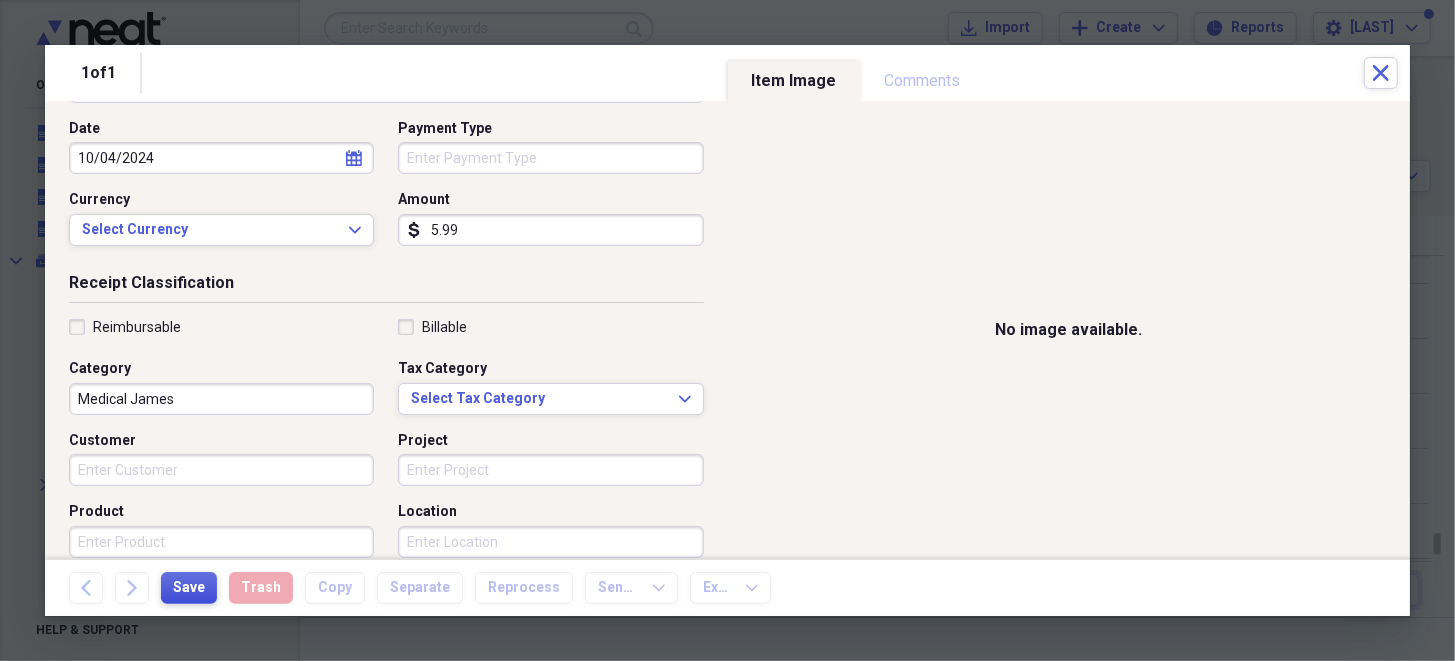 click on "Save" at bounding box center (189, 588) 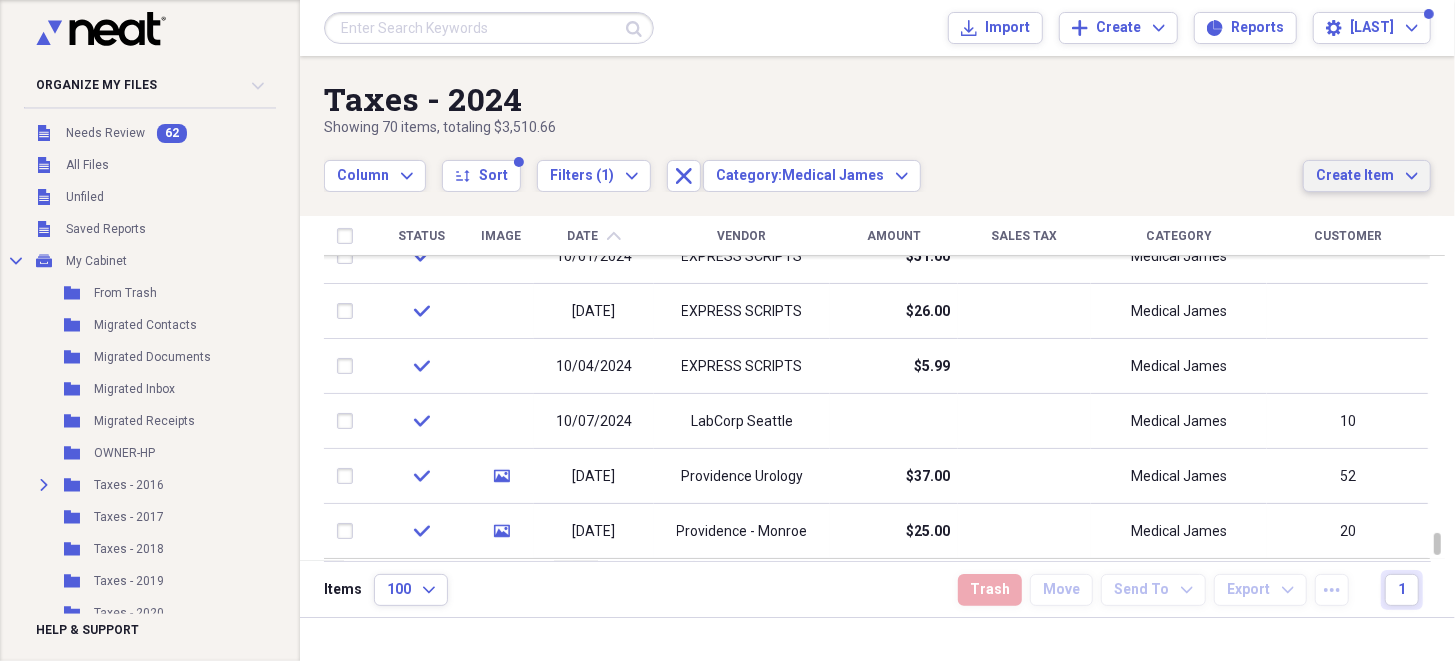 click on "Create Item" at bounding box center [1355, 176] 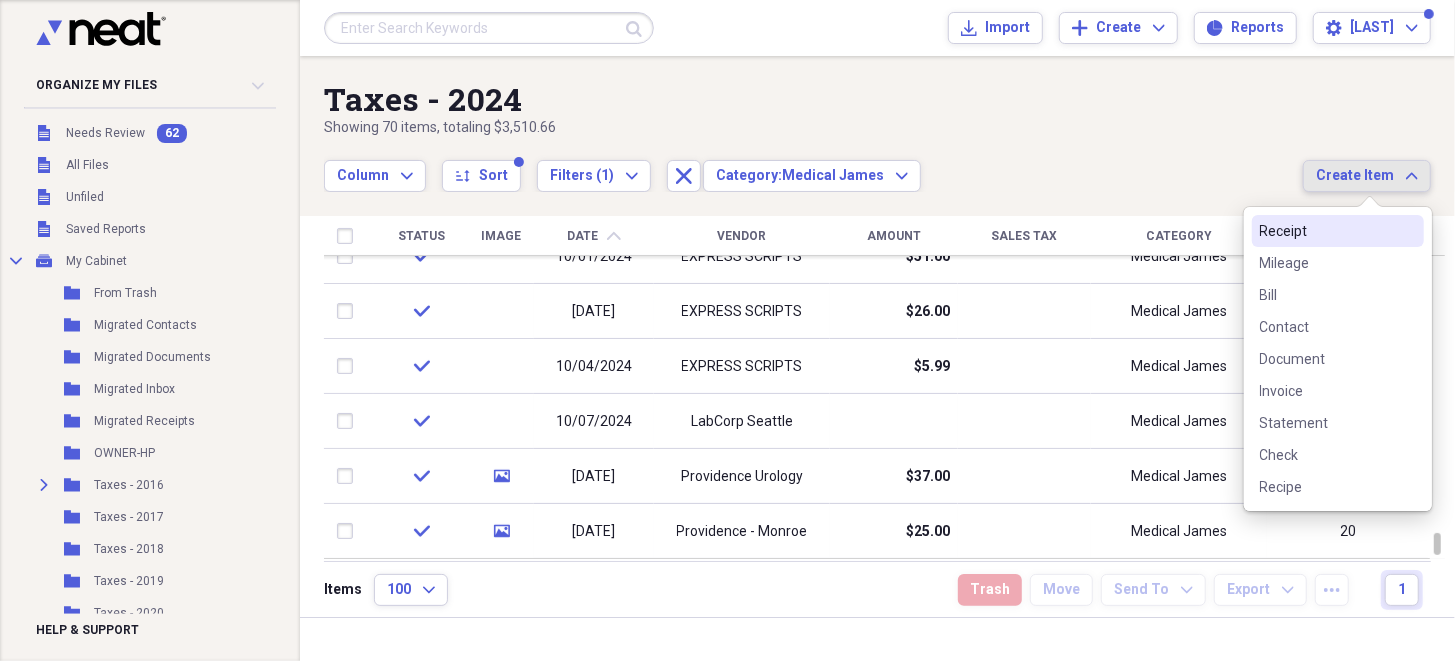 click on "Receipt" at bounding box center [1326, 231] 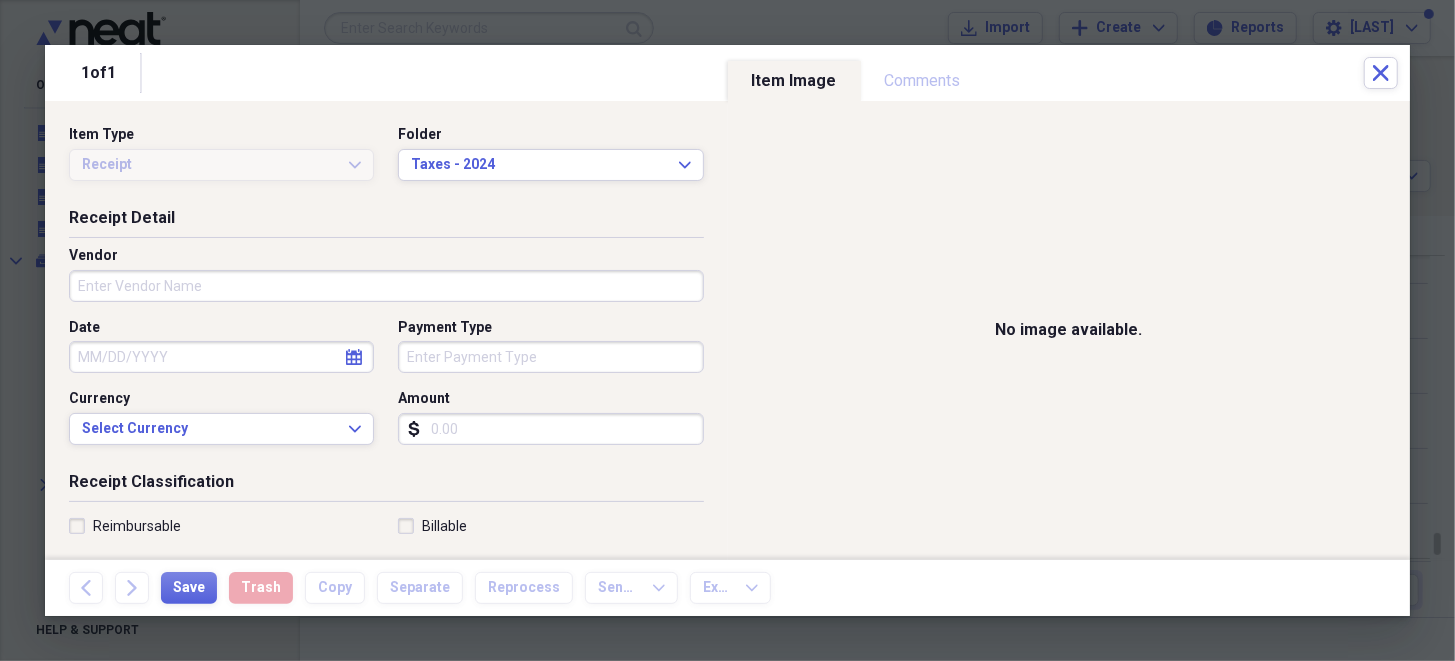 click on "Vendor" at bounding box center [386, 286] 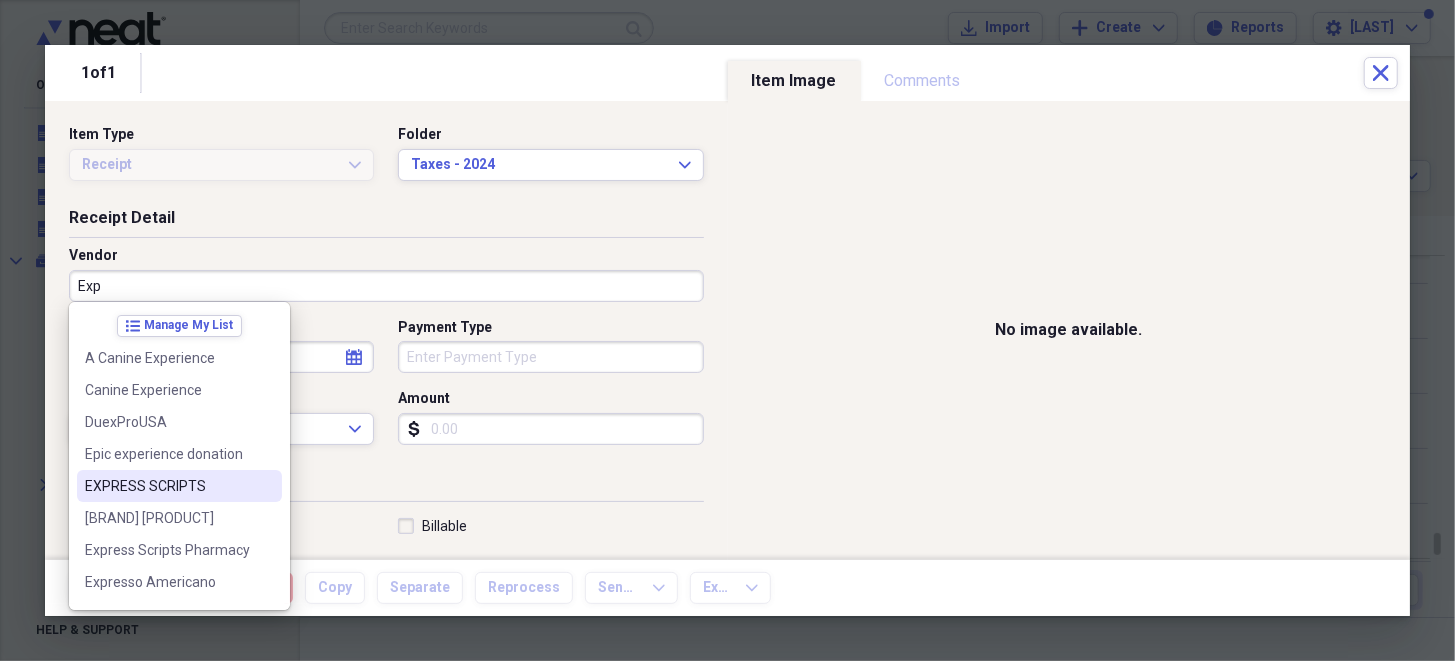 click on "EXPRESS  SCRIPTS" at bounding box center [167, 486] 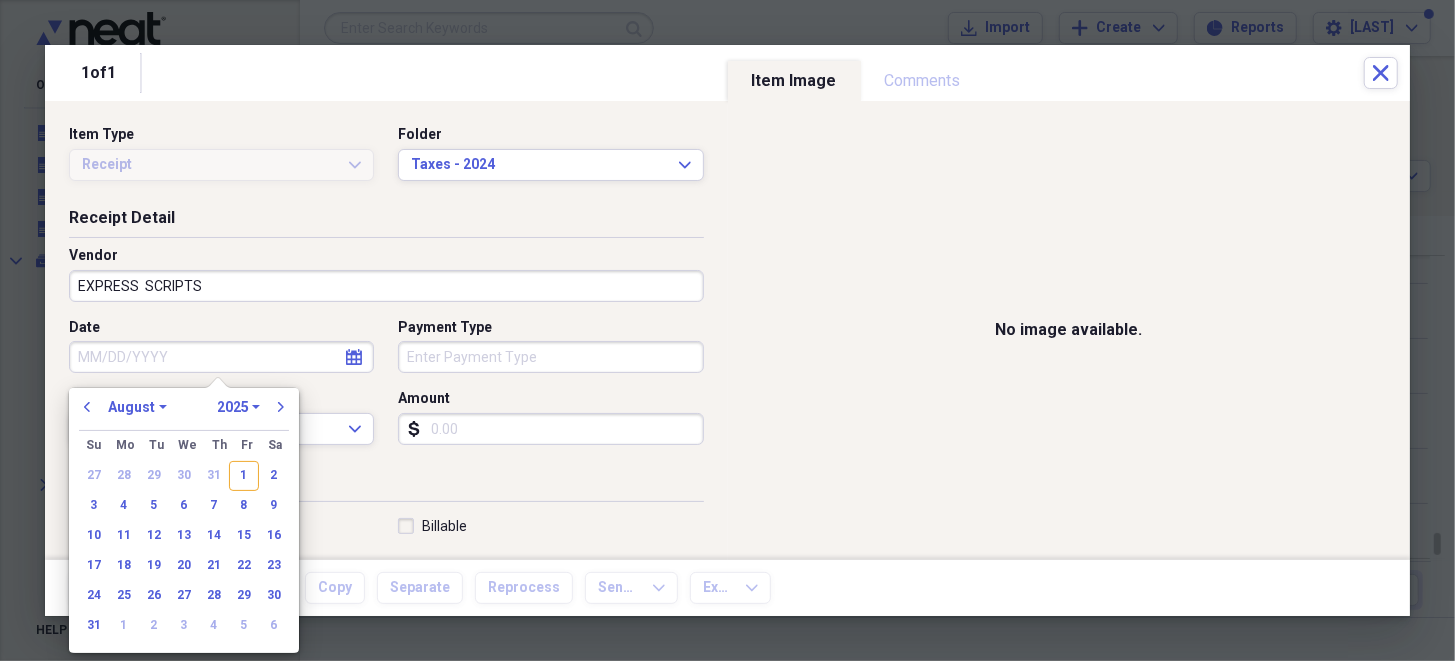 click on "Date" at bounding box center (221, 357) 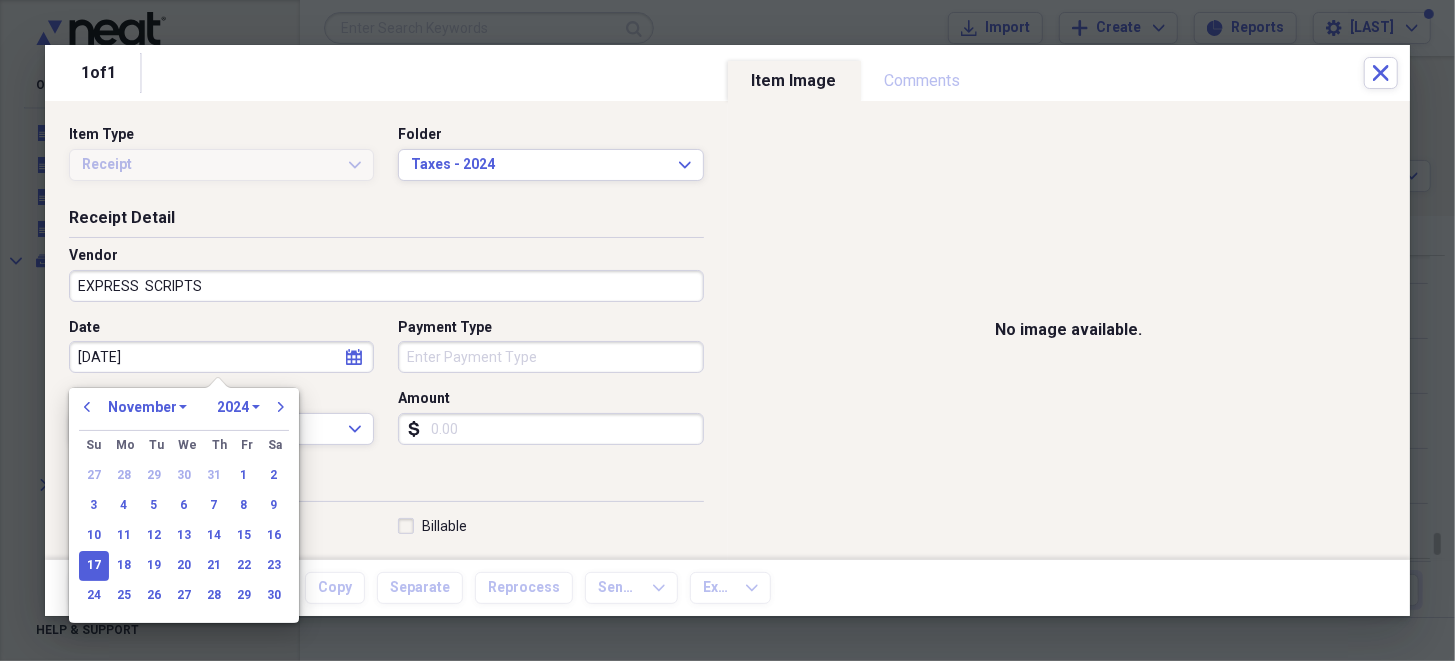 click on "Receipt Classification" at bounding box center (386, 486) 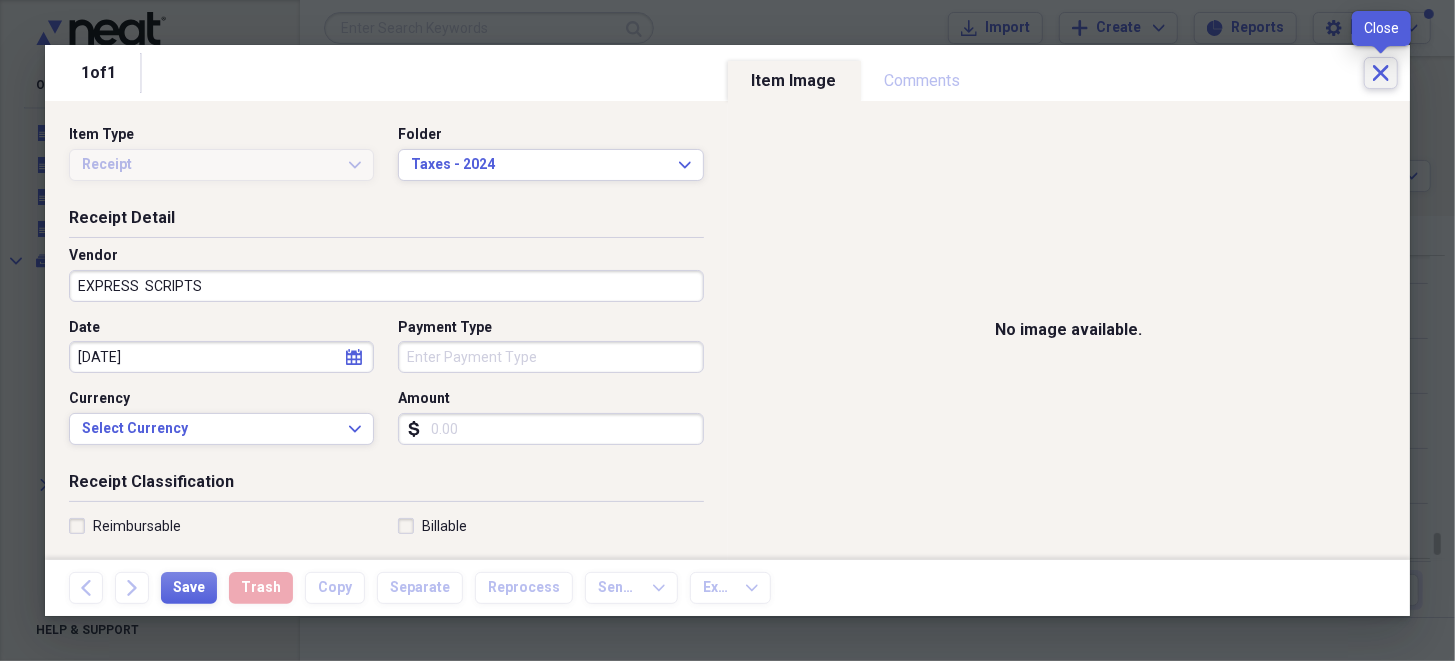 click on "Close" 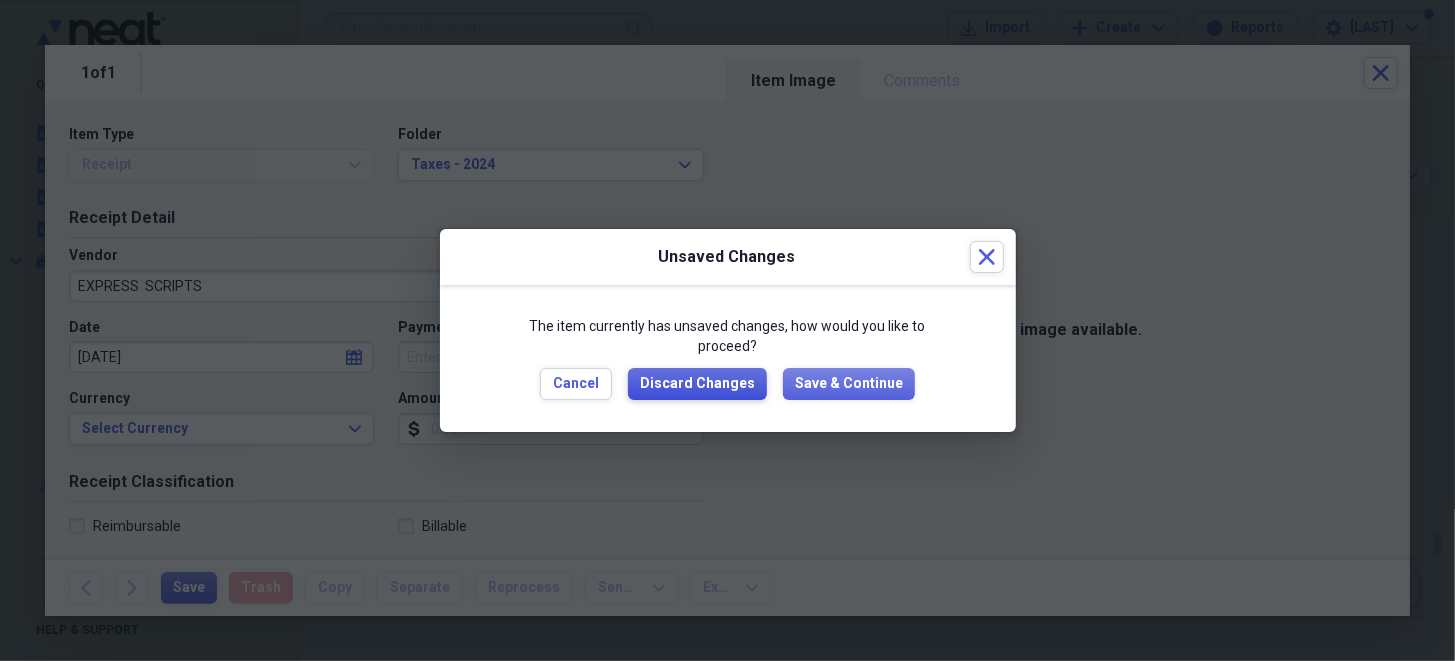 click on "Discard Changes" at bounding box center (697, 384) 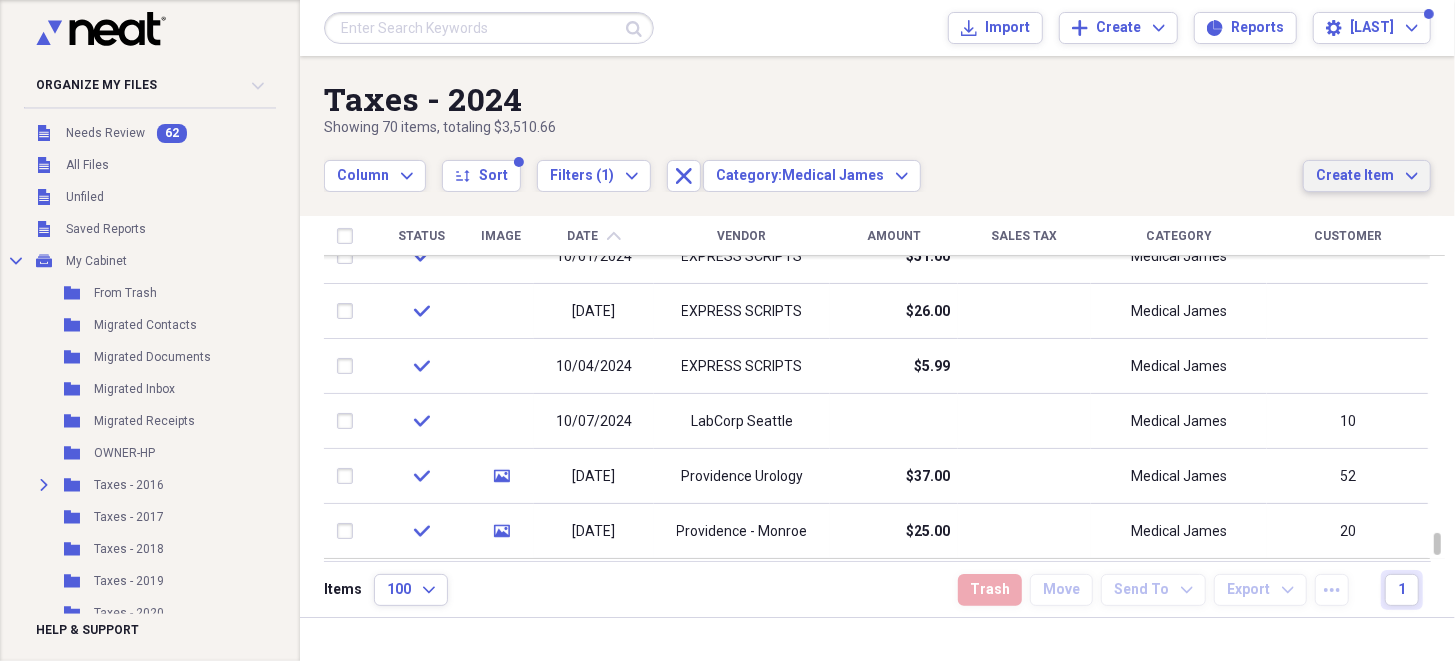 click on "Create Item" at bounding box center (1355, 176) 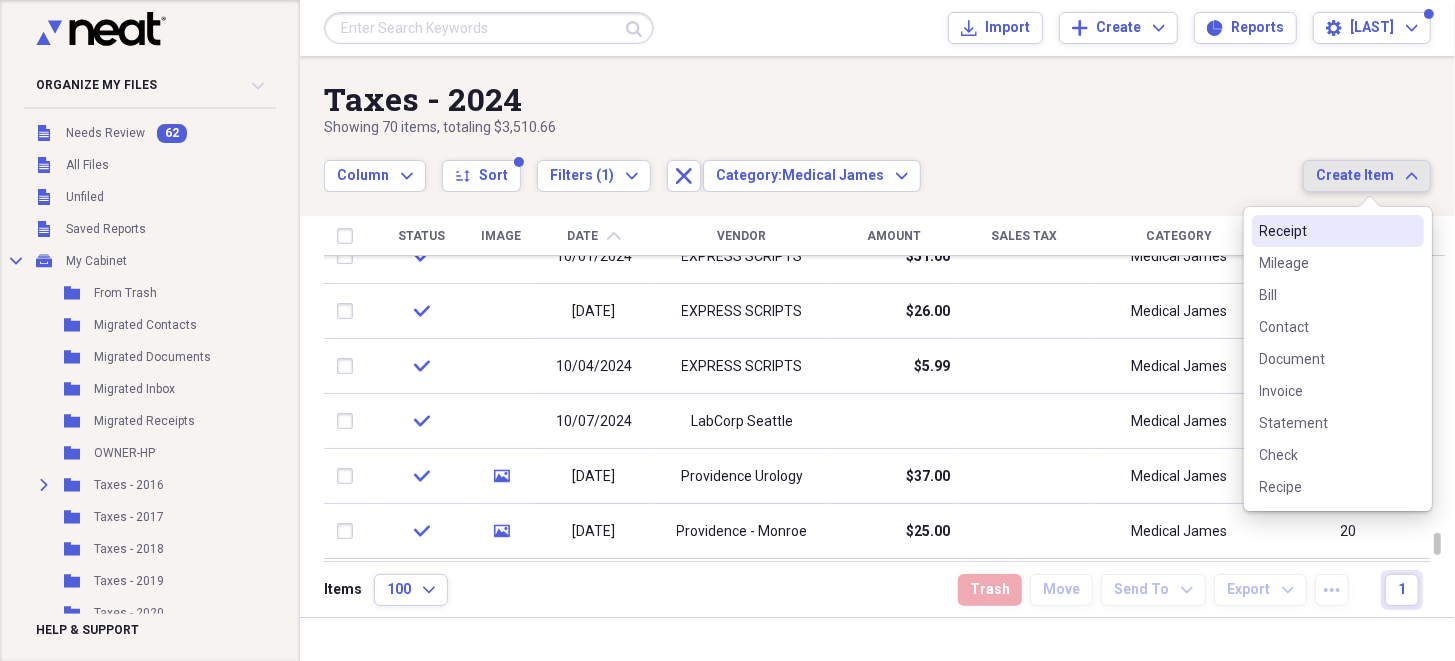 click on "Receipt" at bounding box center (1326, 231) 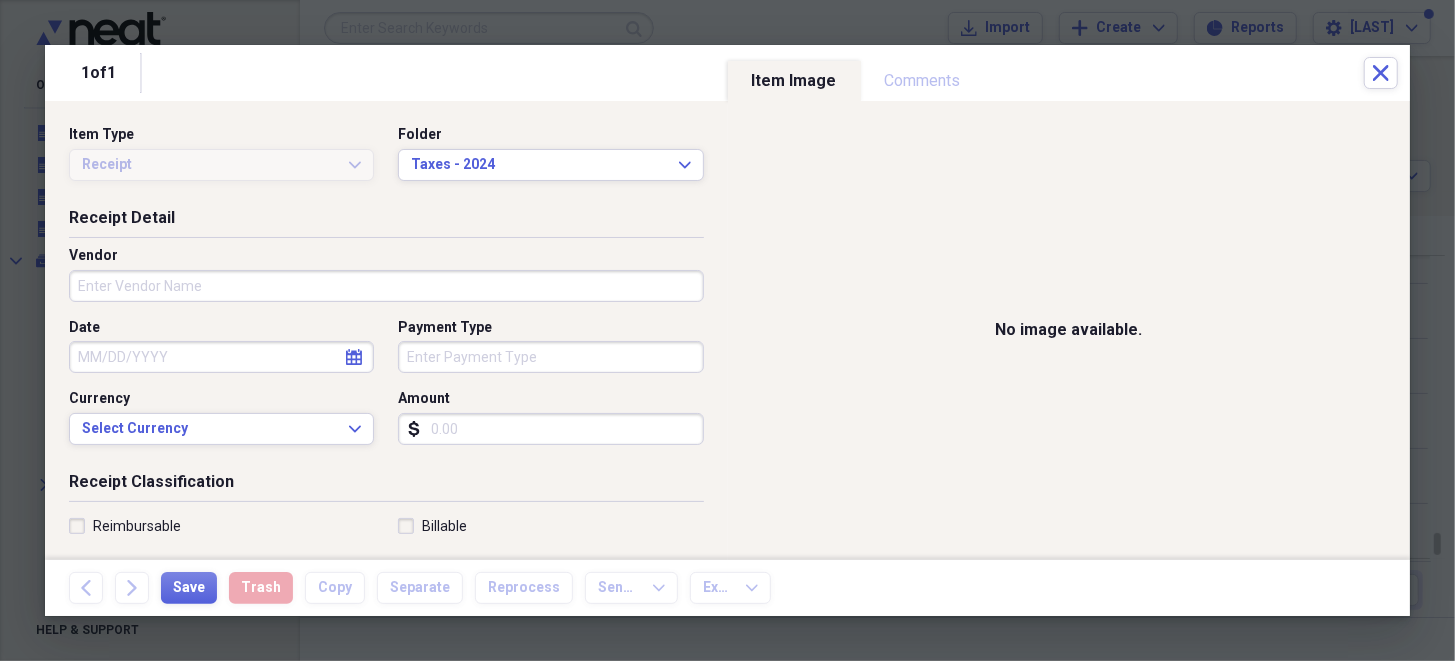 click on "Vendor" at bounding box center (386, 286) 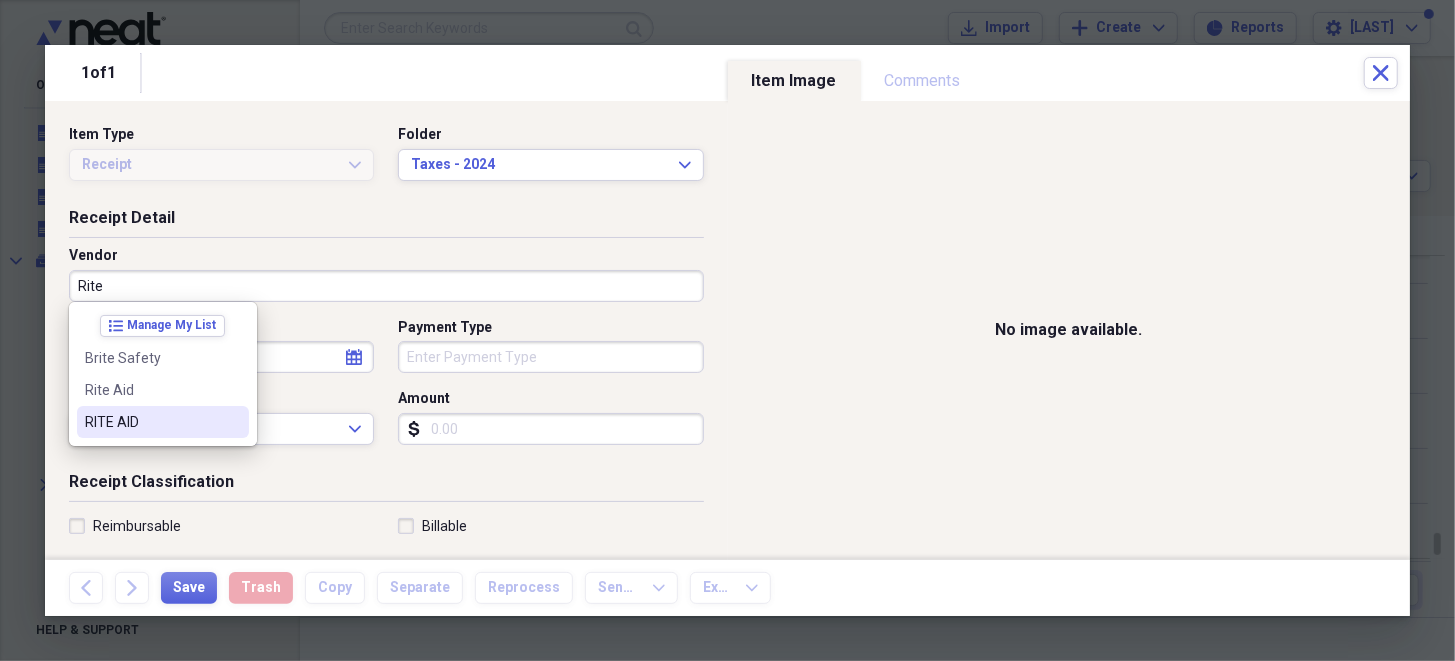 click on "RITE AID" at bounding box center (151, 422) 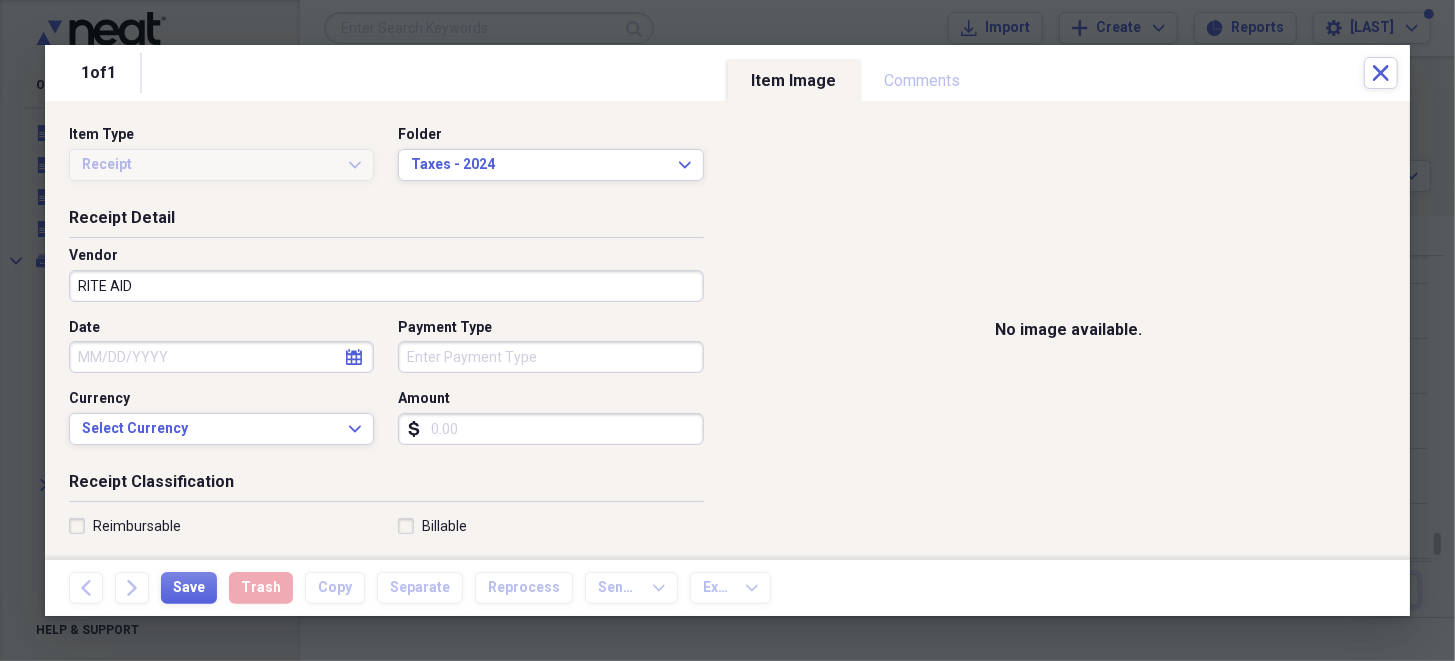 click on "Date" at bounding box center [221, 357] 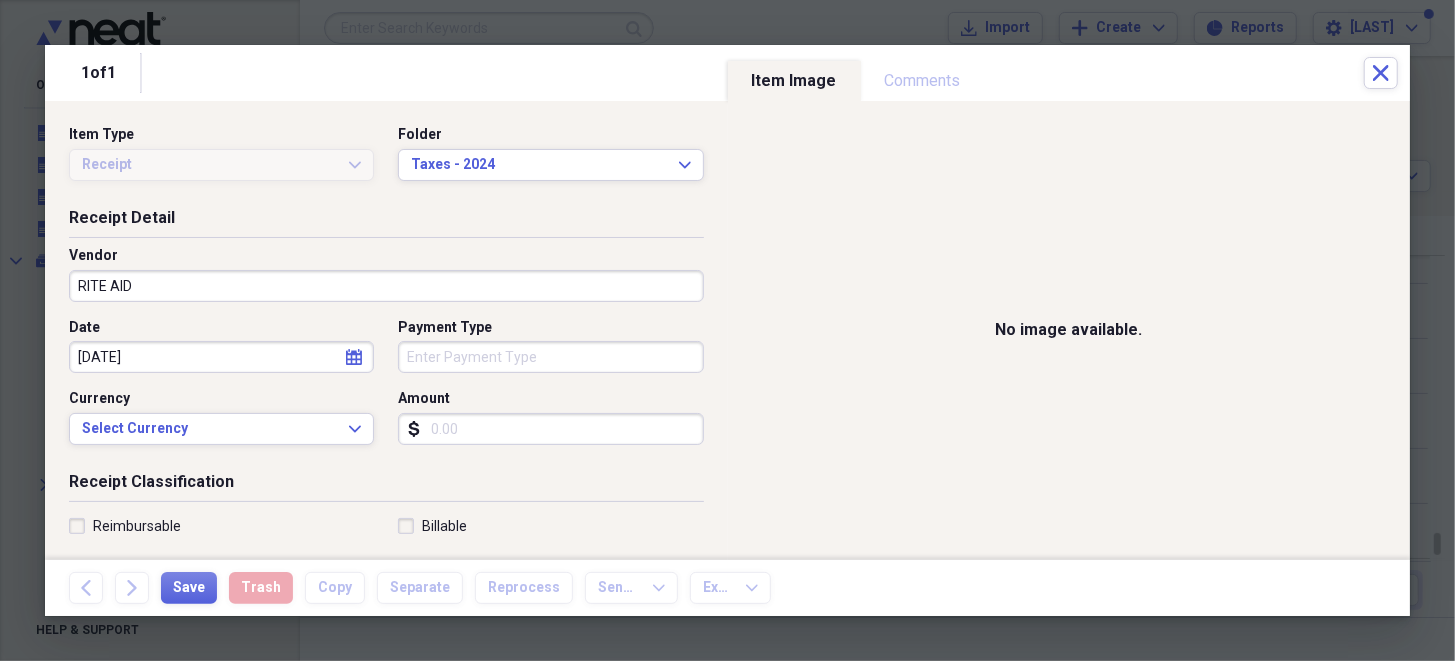 click on "Receipt Classification" at bounding box center (386, 486) 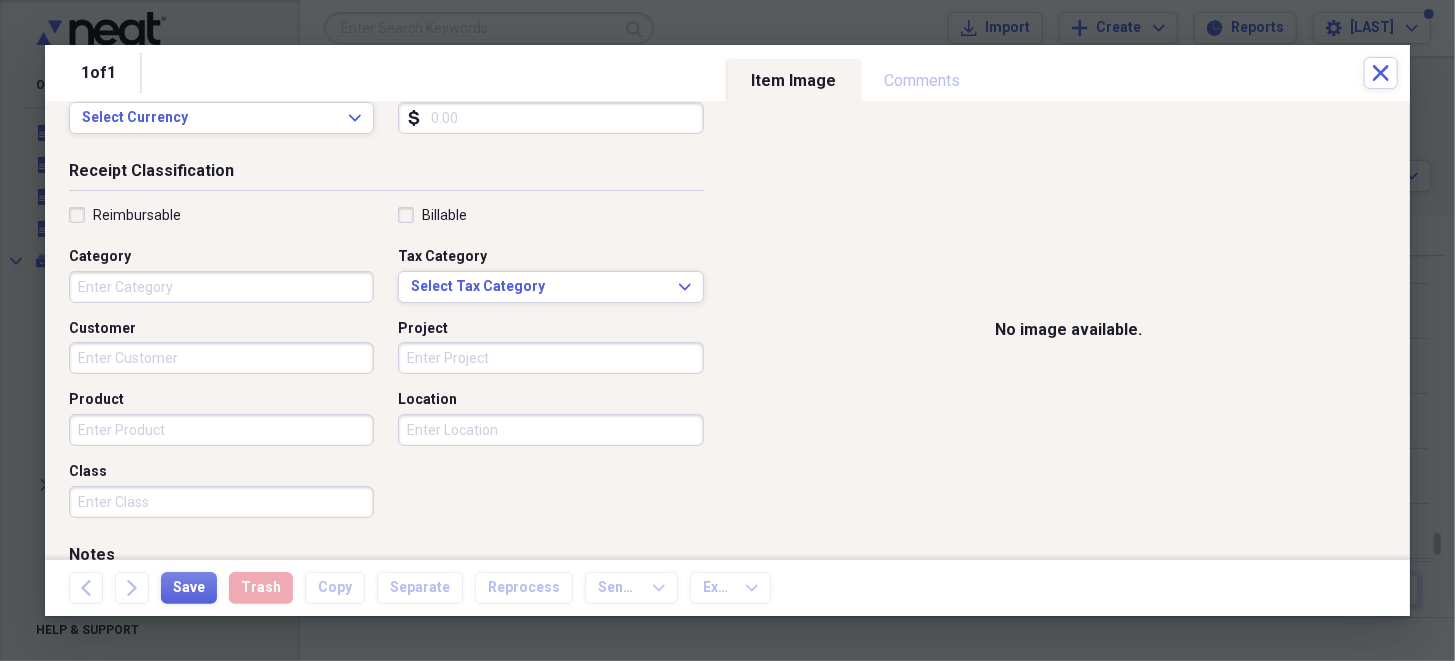 scroll, scrollTop: 399, scrollLeft: 0, axis: vertical 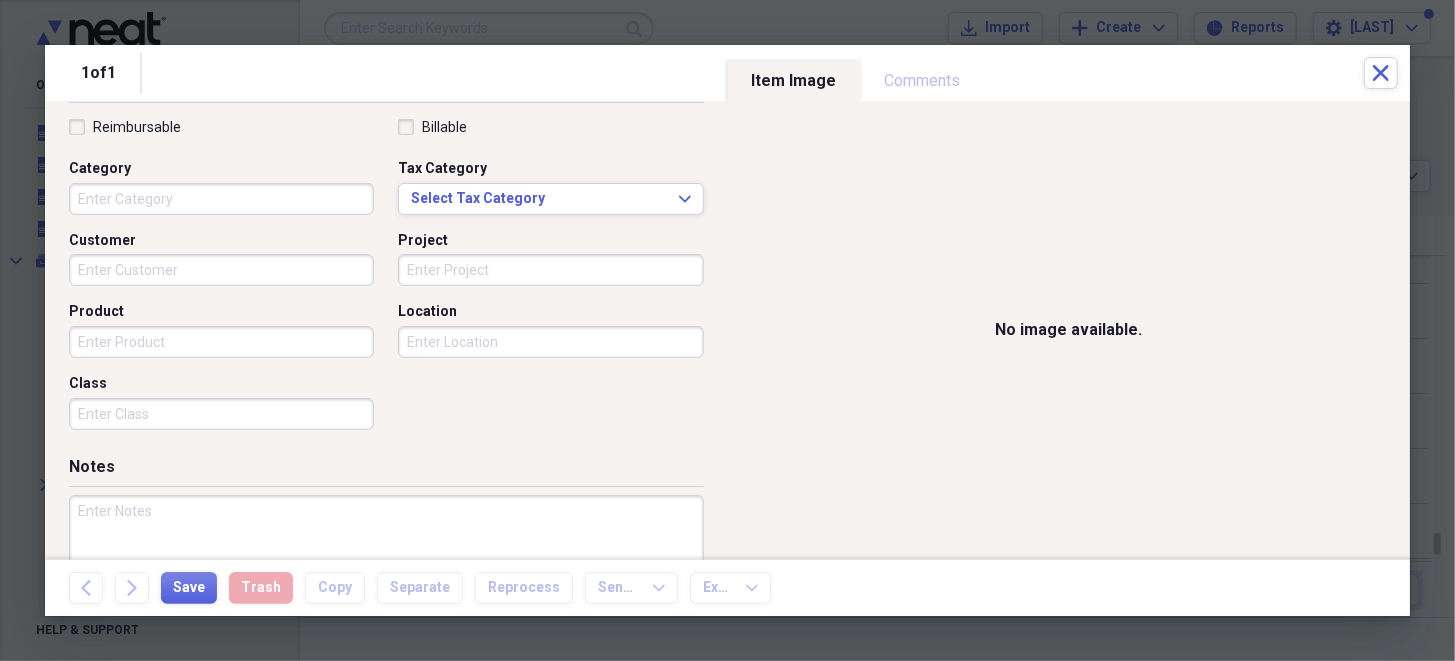 click on "Category" at bounding box center [221, 199] 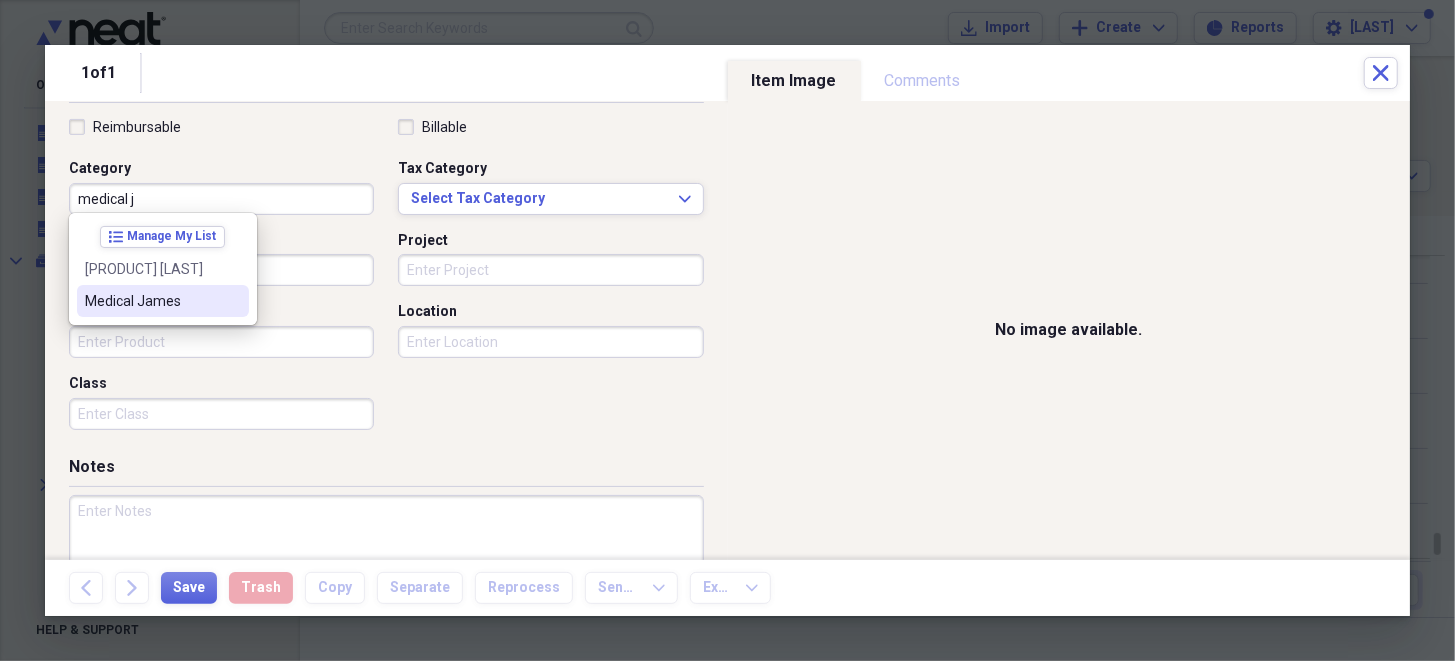 click on "Medical [PERSON]" at bounding box center (163, 301) 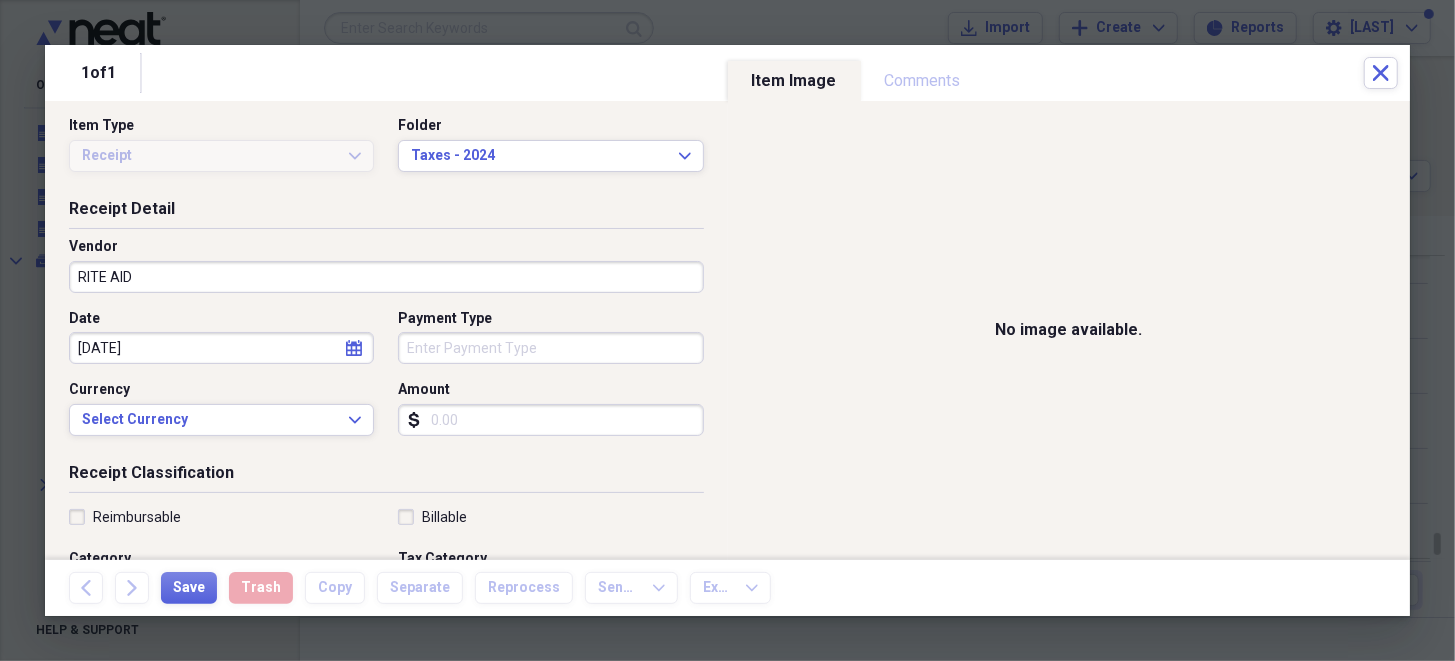 scroll, scrollTop: 0, scrollLeft: 0, axis: both 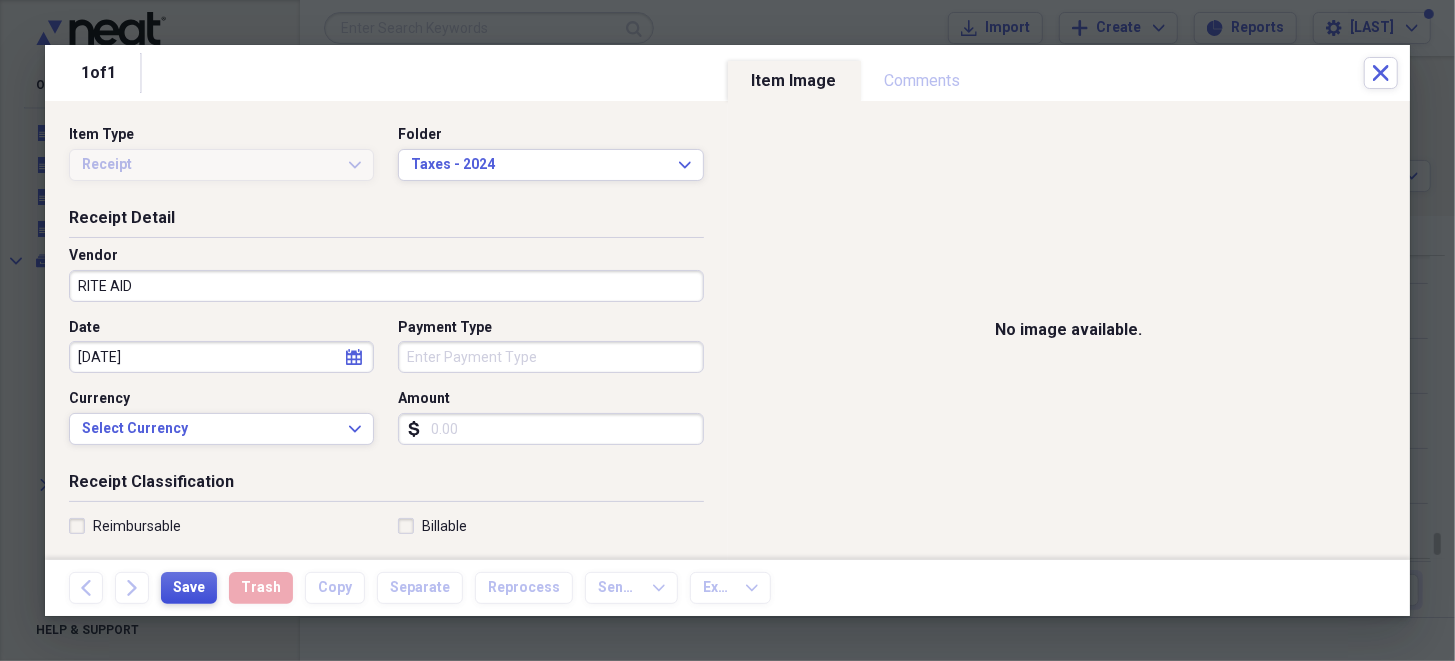 click on "Save" at bounding box center (189, 588) 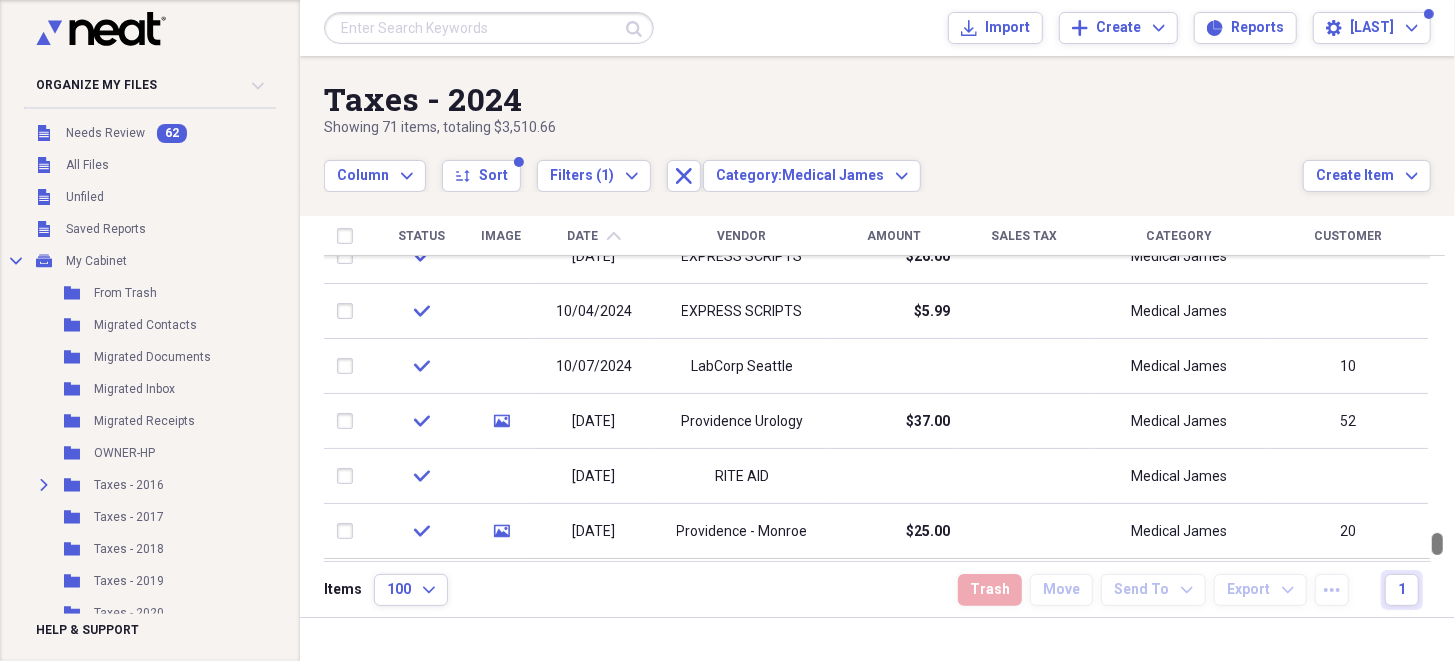 drag, startPoint x: 1450, startPoint y: 352, endPoint x: 1450, endPoint y: 589, distance: 237 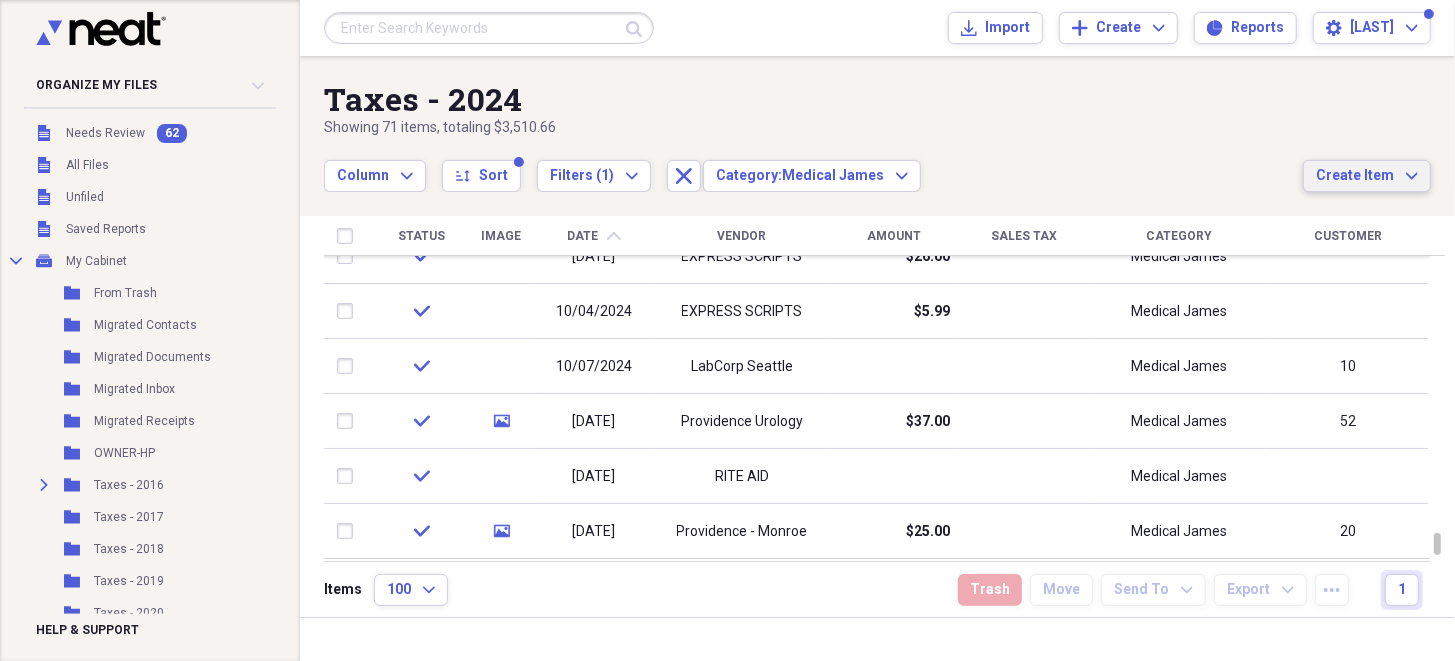 click on "Create Item" at bounding box center (1355, 176) 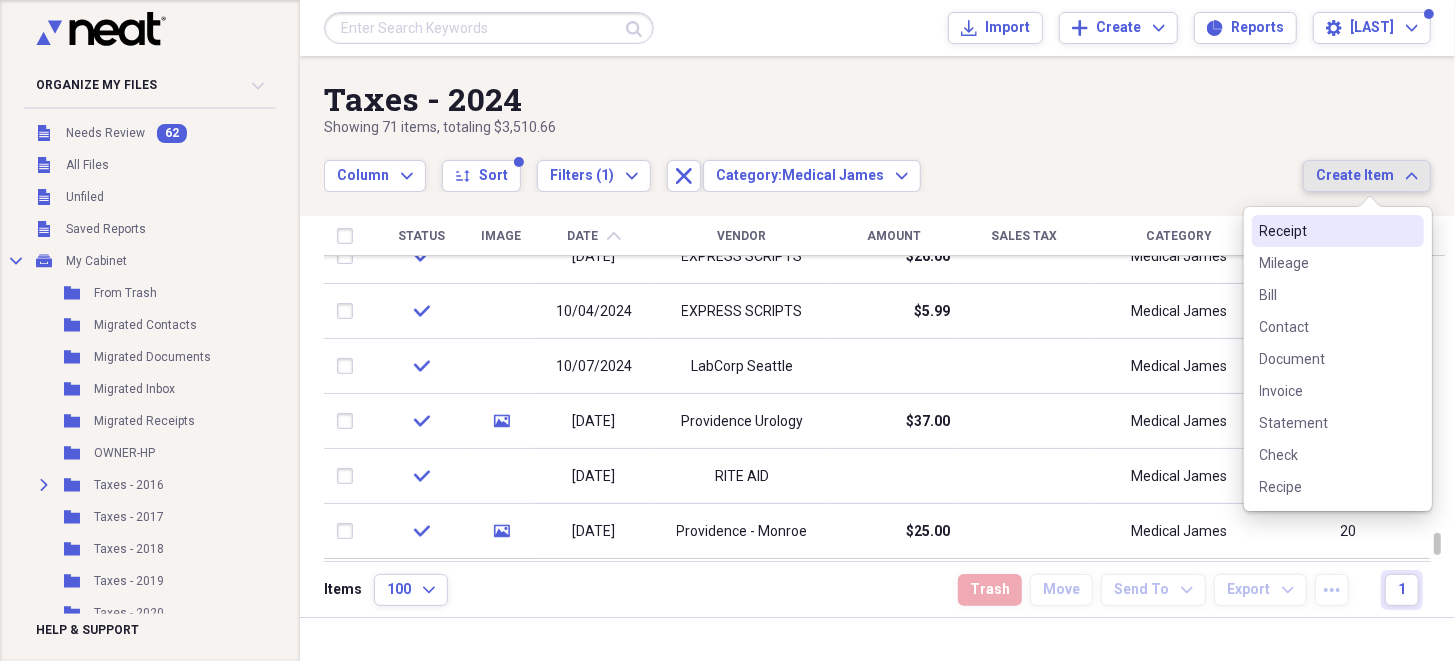 click on "Receipt" at bounding box center [1326, 231] 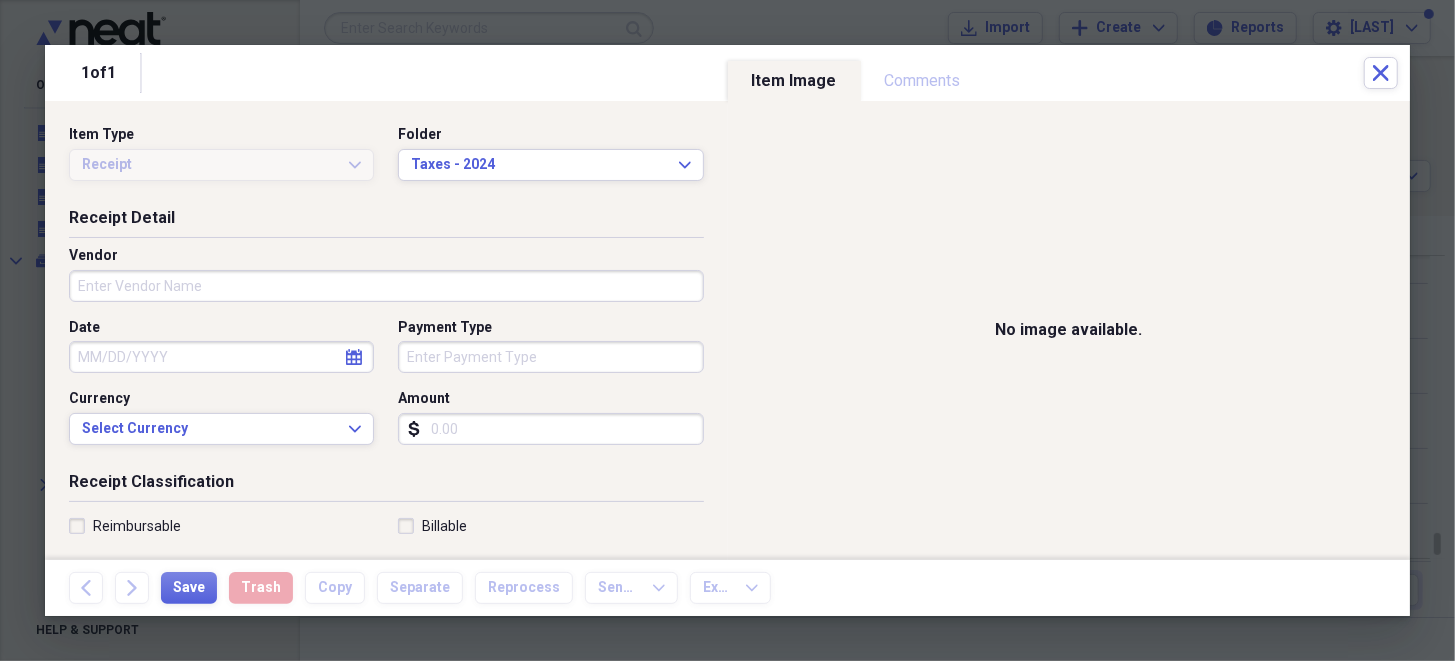 click on "Vendor" at bounding box center [386, 286] 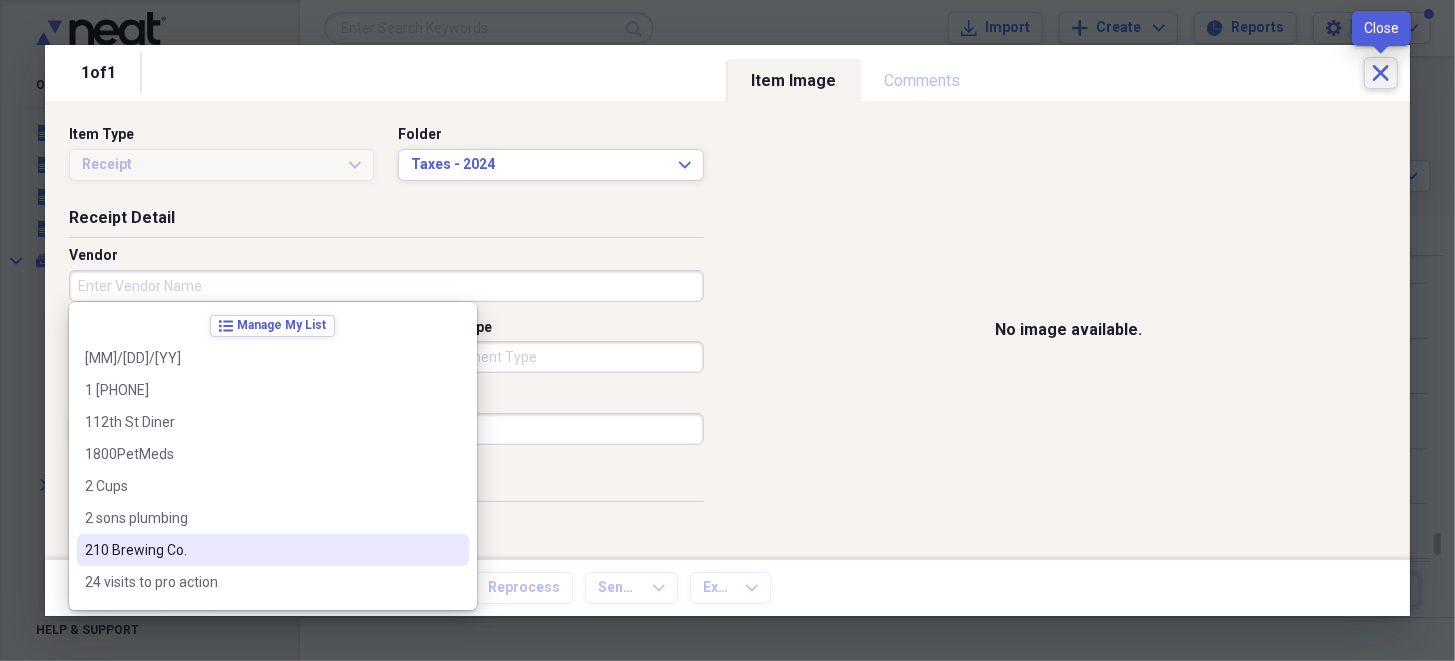 click on "Close" 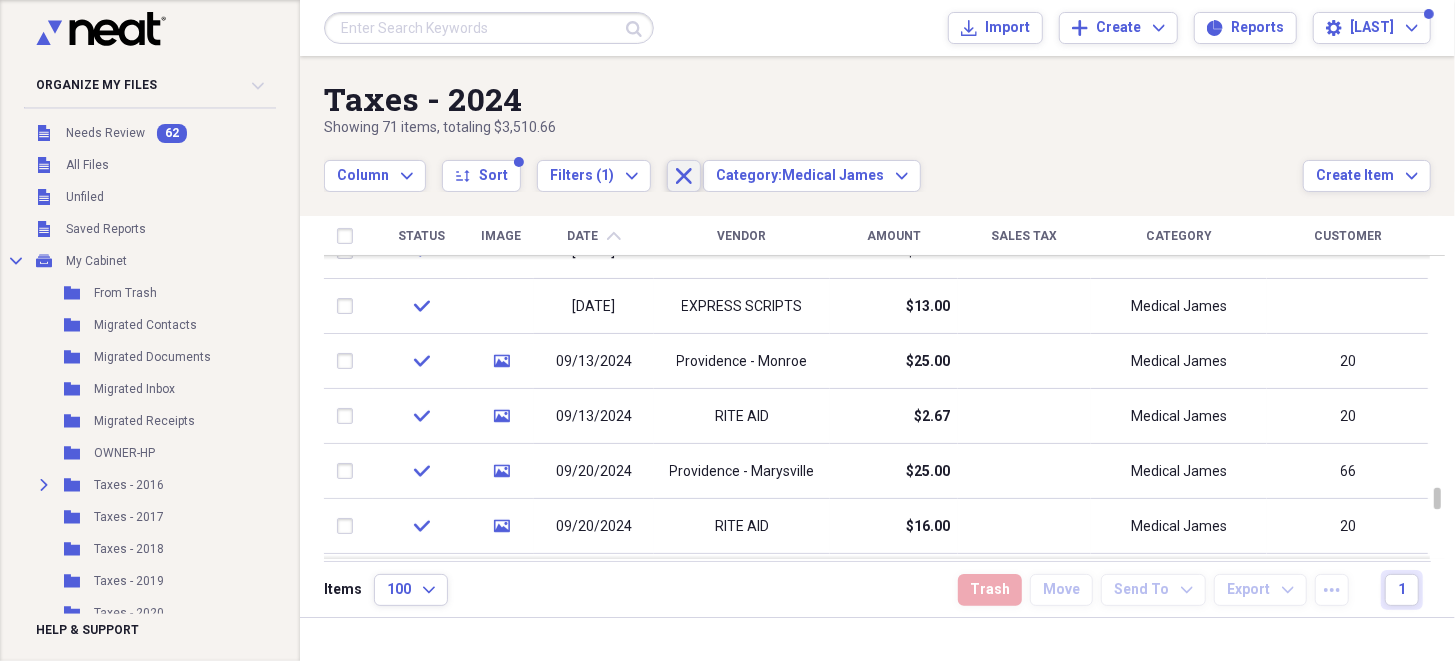 click on "Close" 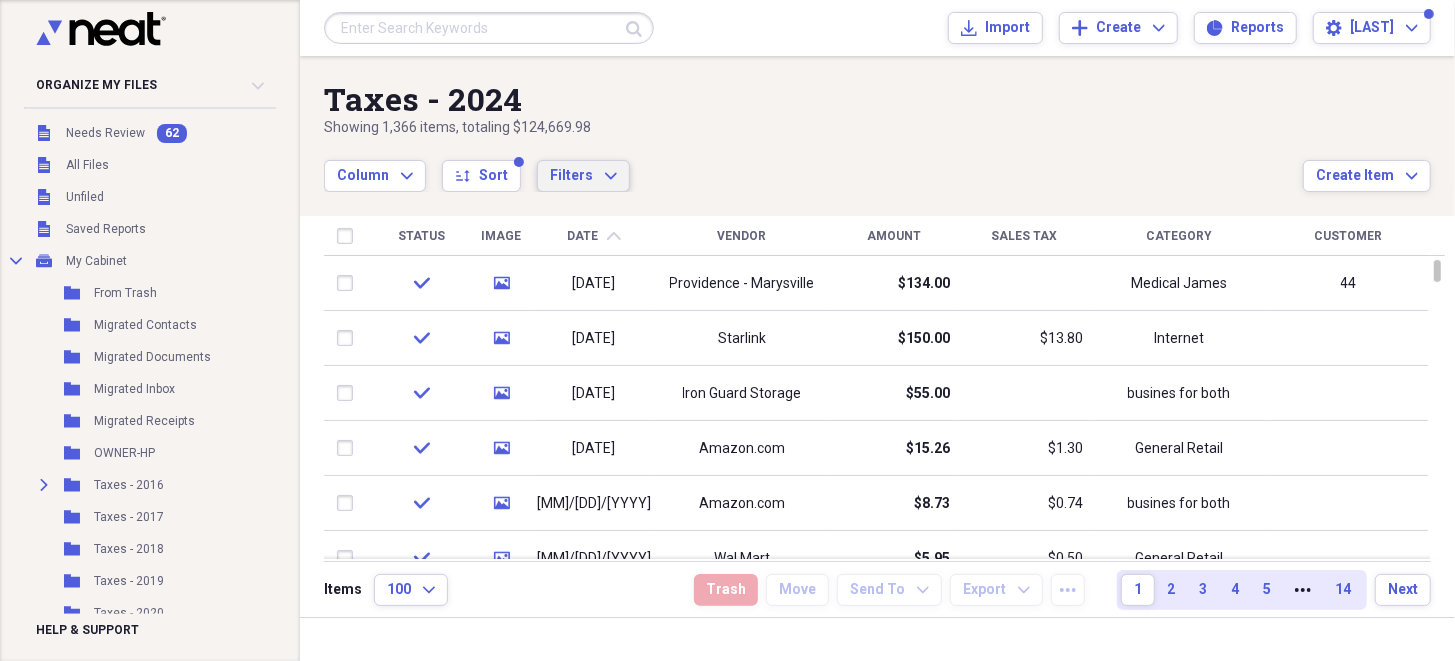 click on "Filters  Expand" at bounding box center [583, 176] 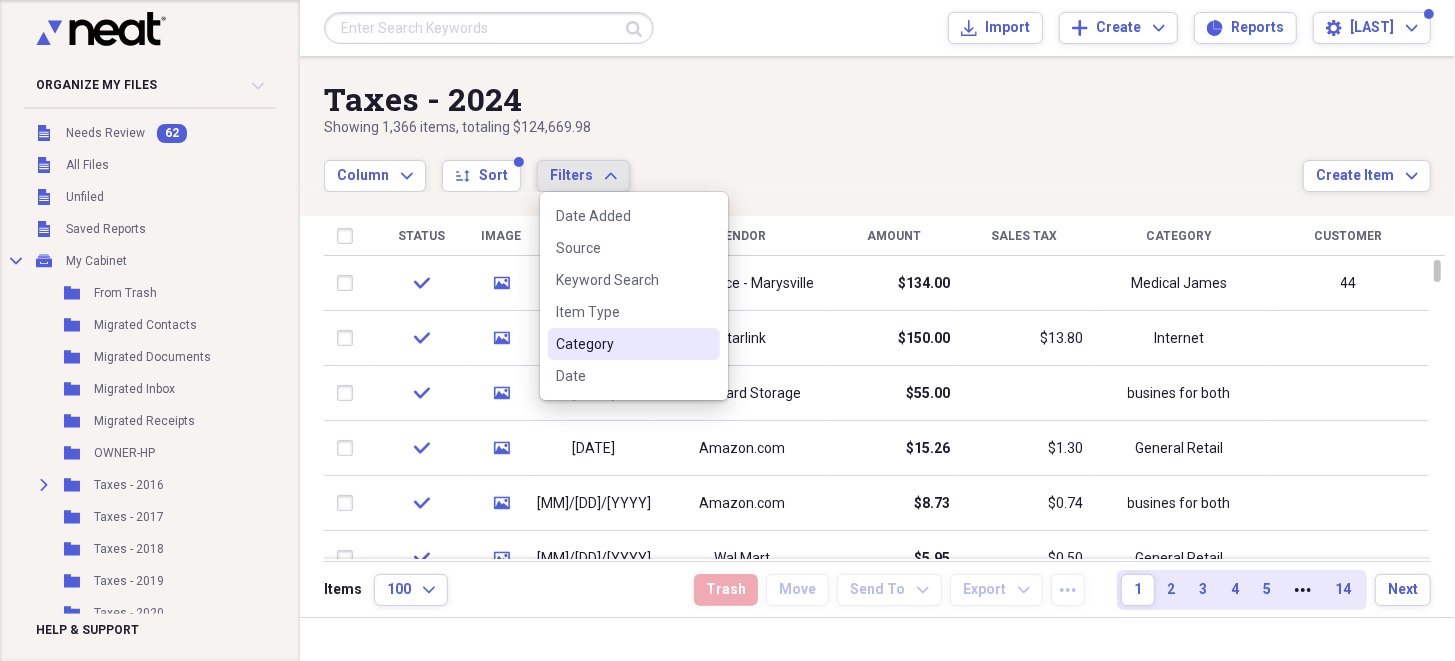 click on "Category" at bounding box center (622, 344) 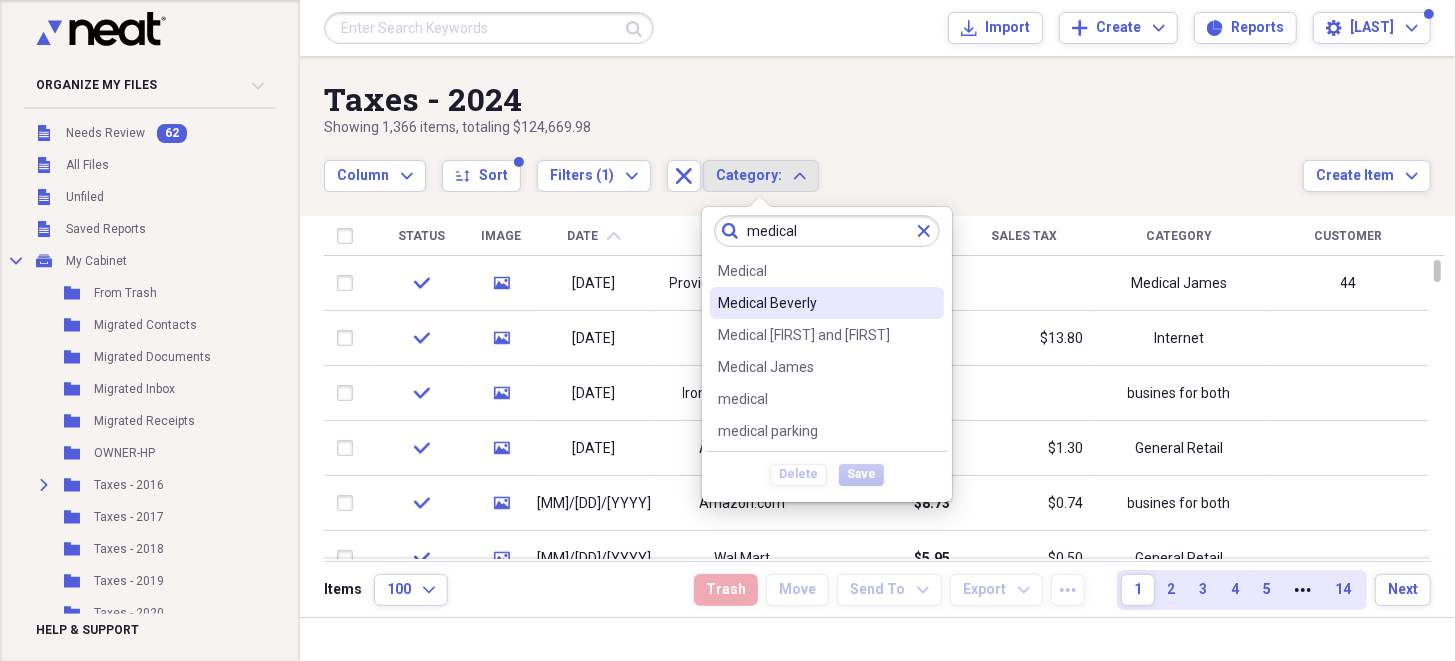 click on "[LAST]" at bounding box center (827, 303) 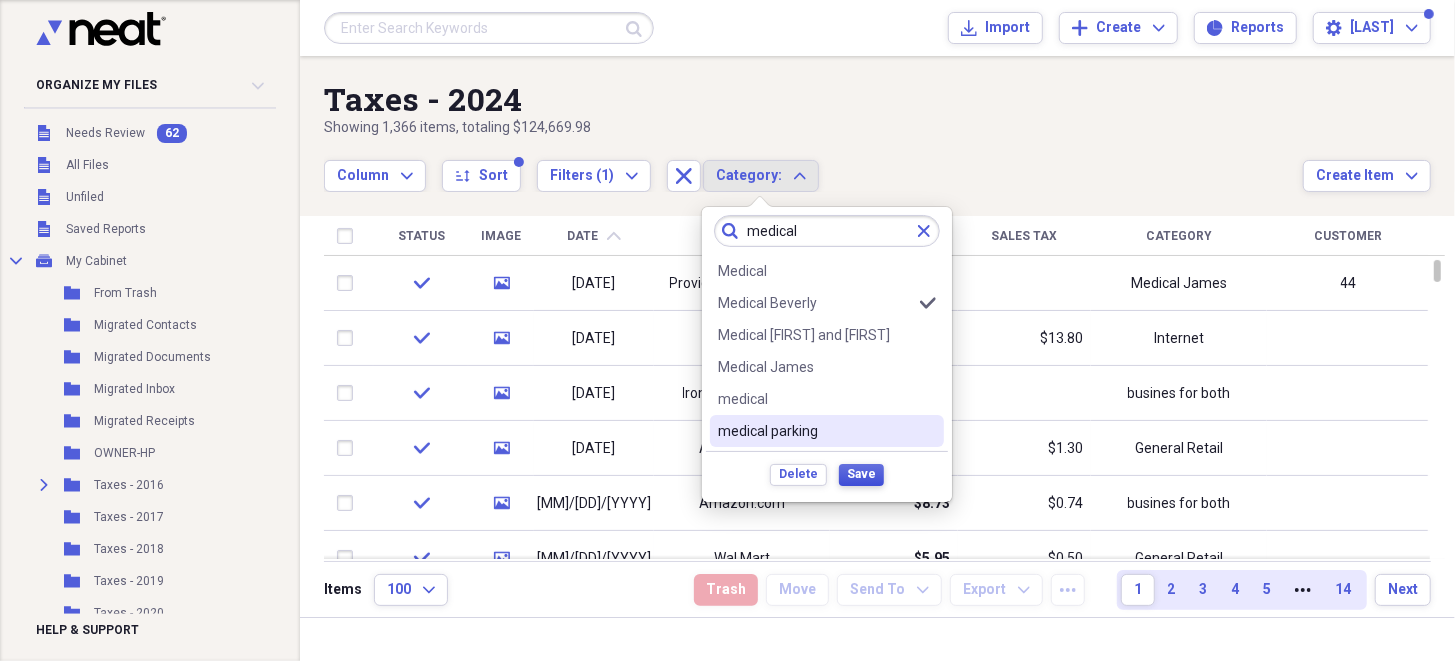 click on "Save" at bounding box center [861, 474] 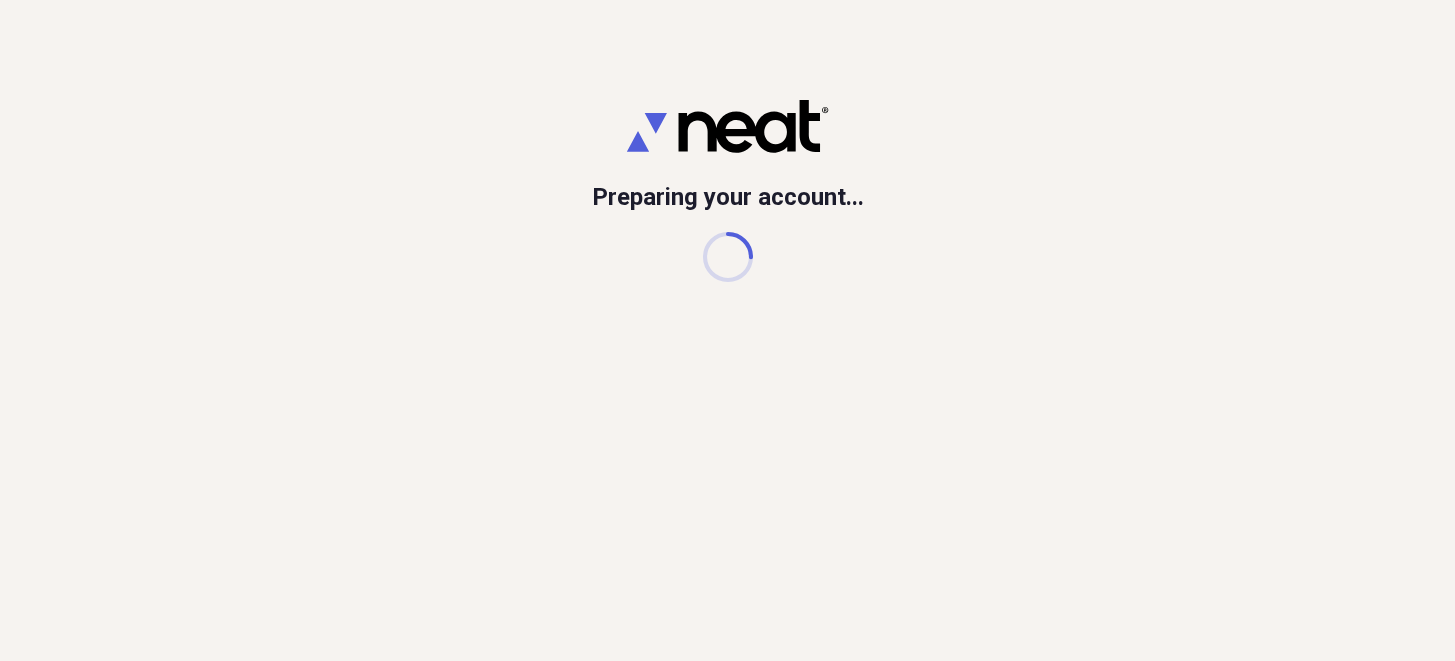 scroll, scrollTop: 0, scrollLeft: 0, axis: both 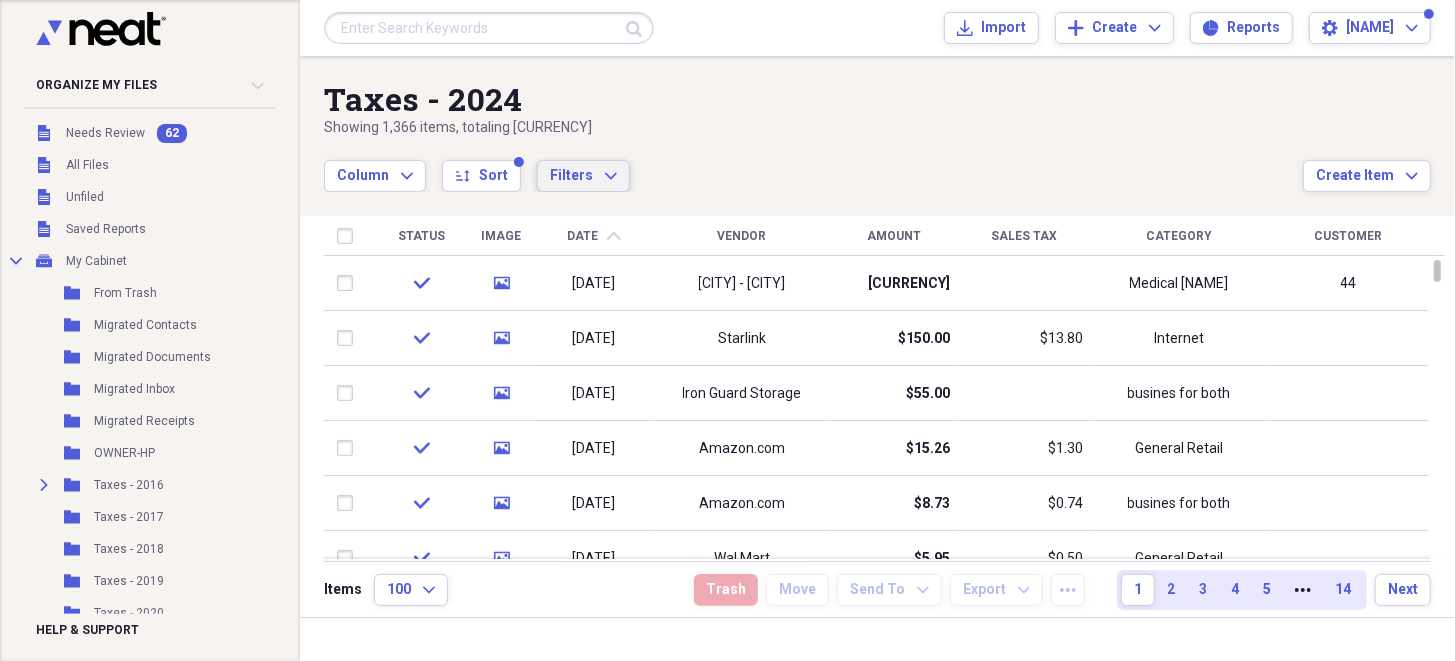 click on "Filters" at bounding box center [571, 175] 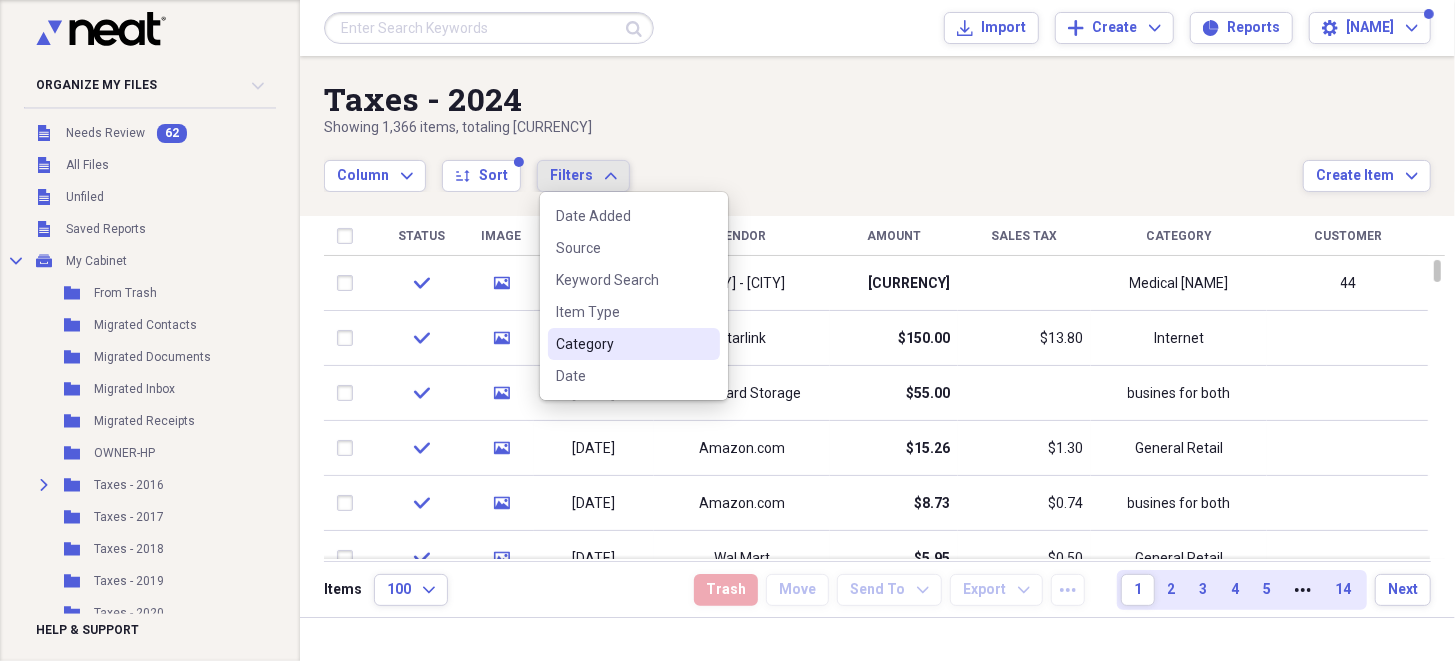 click on "Category" at bounding box center [622, 344] 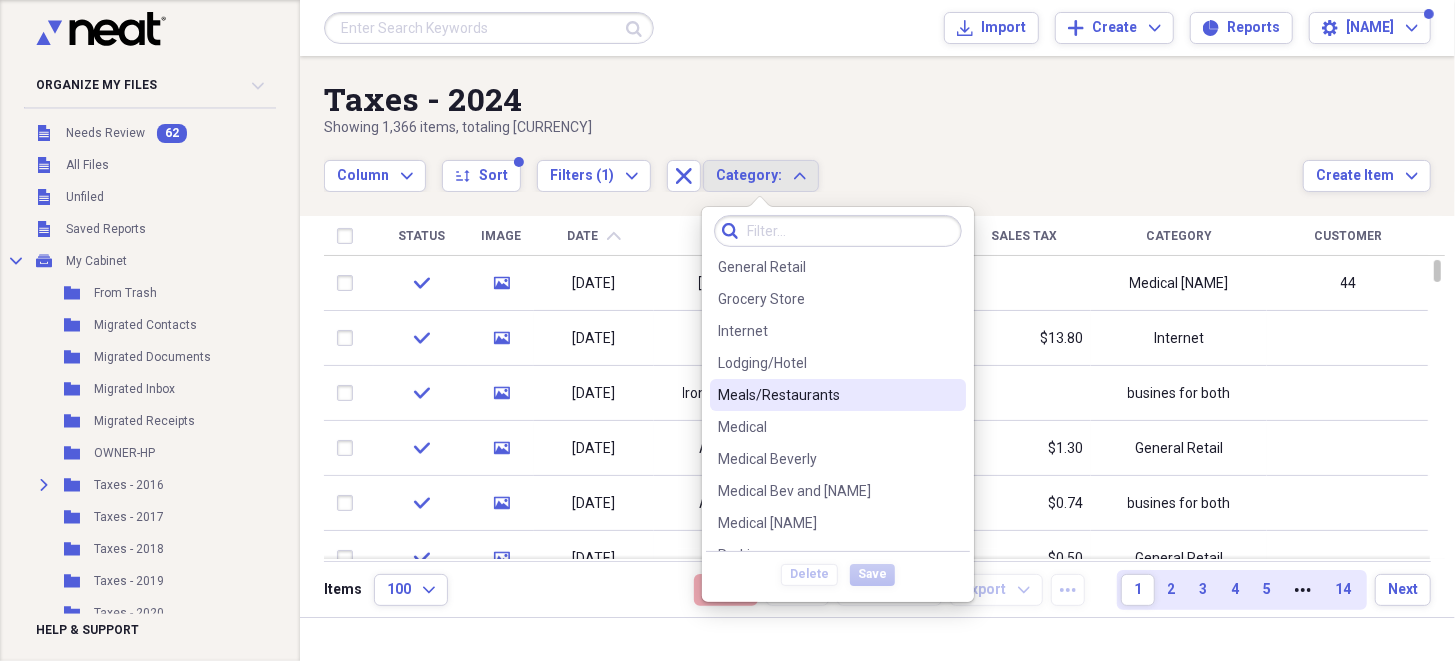 scroll, scrollTop: 300, scrollLeft: 0, axis: vertical 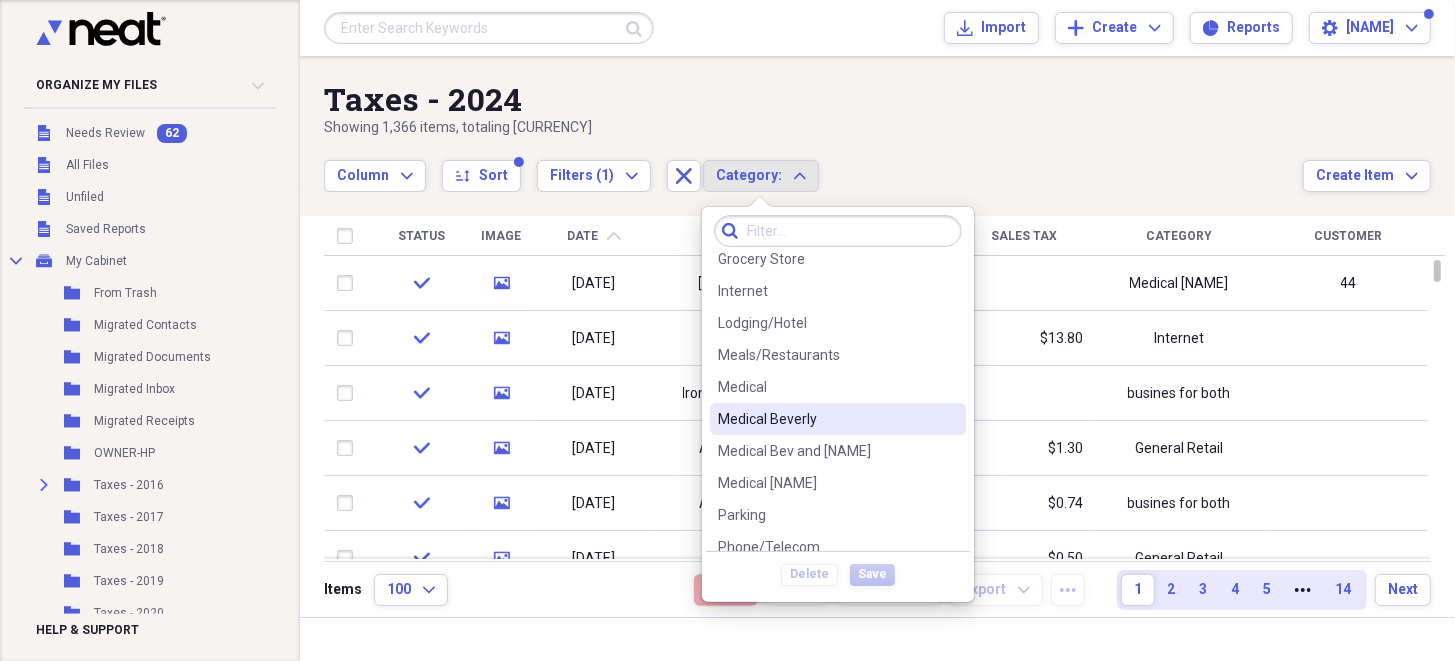 click on "Medical Beverly" at bounding box center (826, 419) 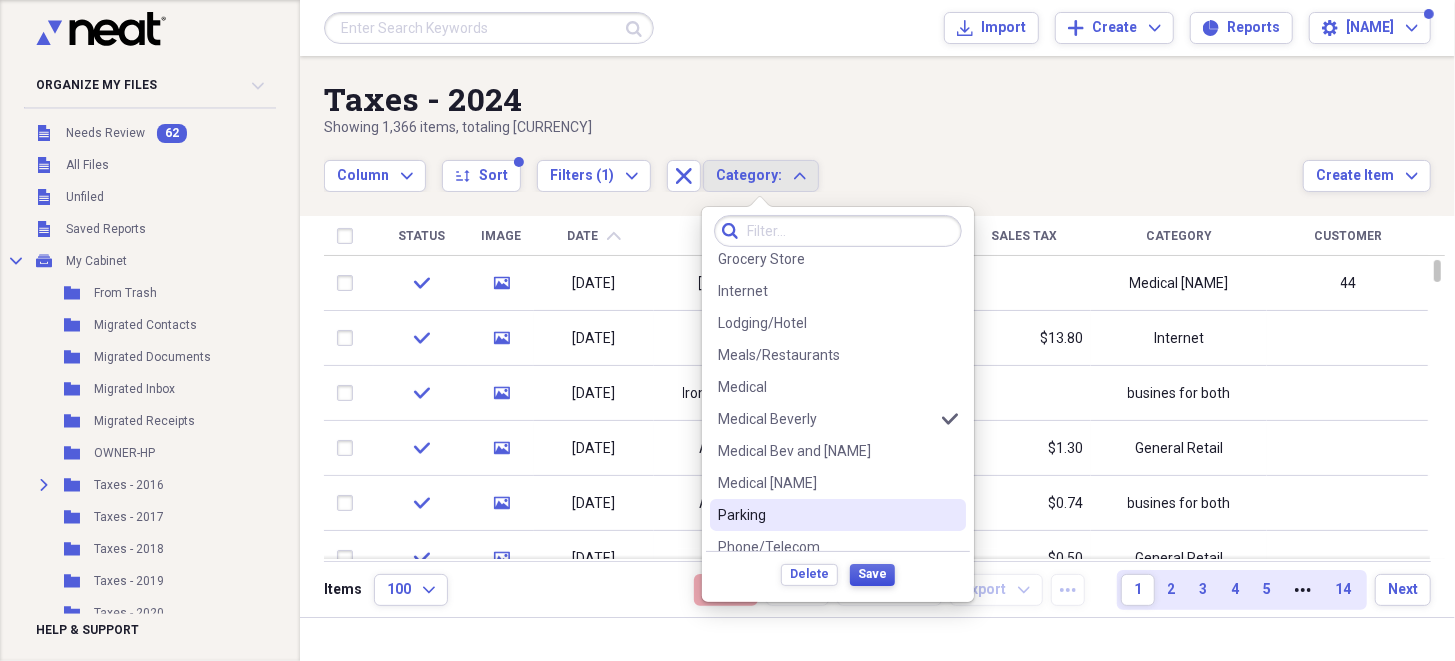 click on "Save" at bounding box center (872, 574) 